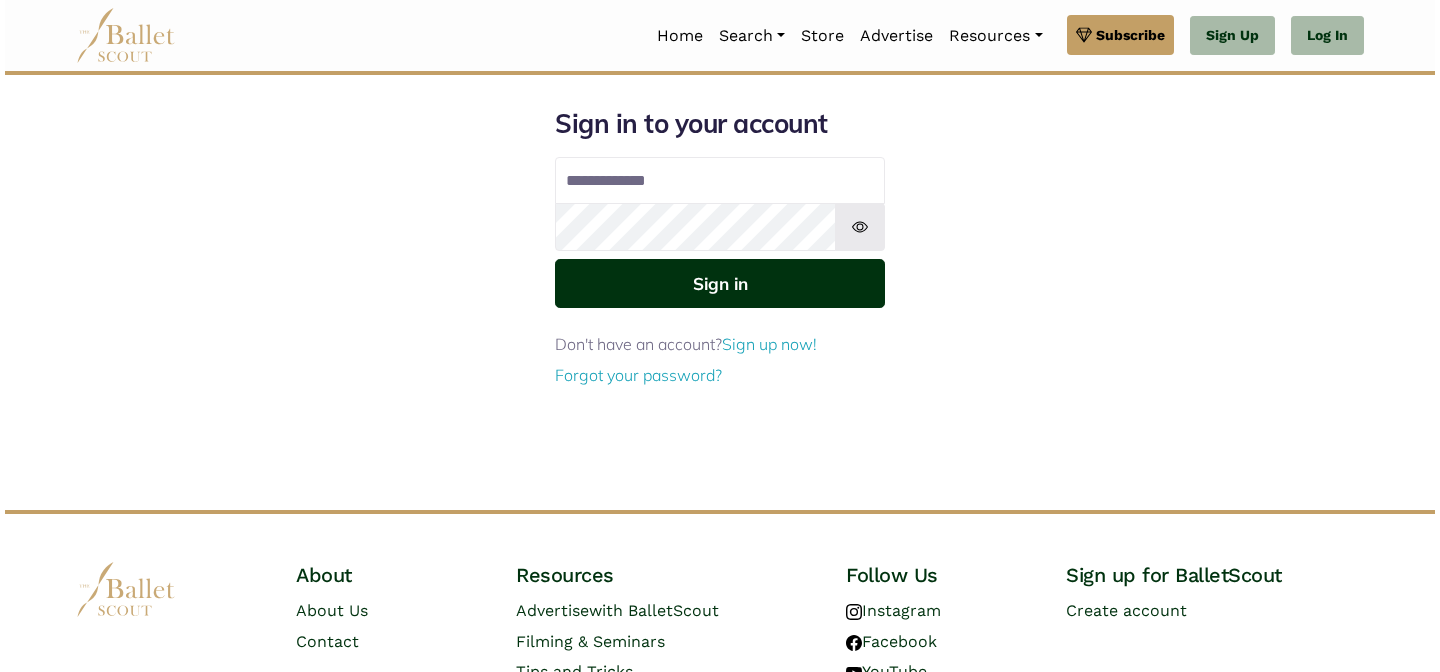 scroll, scrollTop: 0, scrollLeft: 0, axis: both 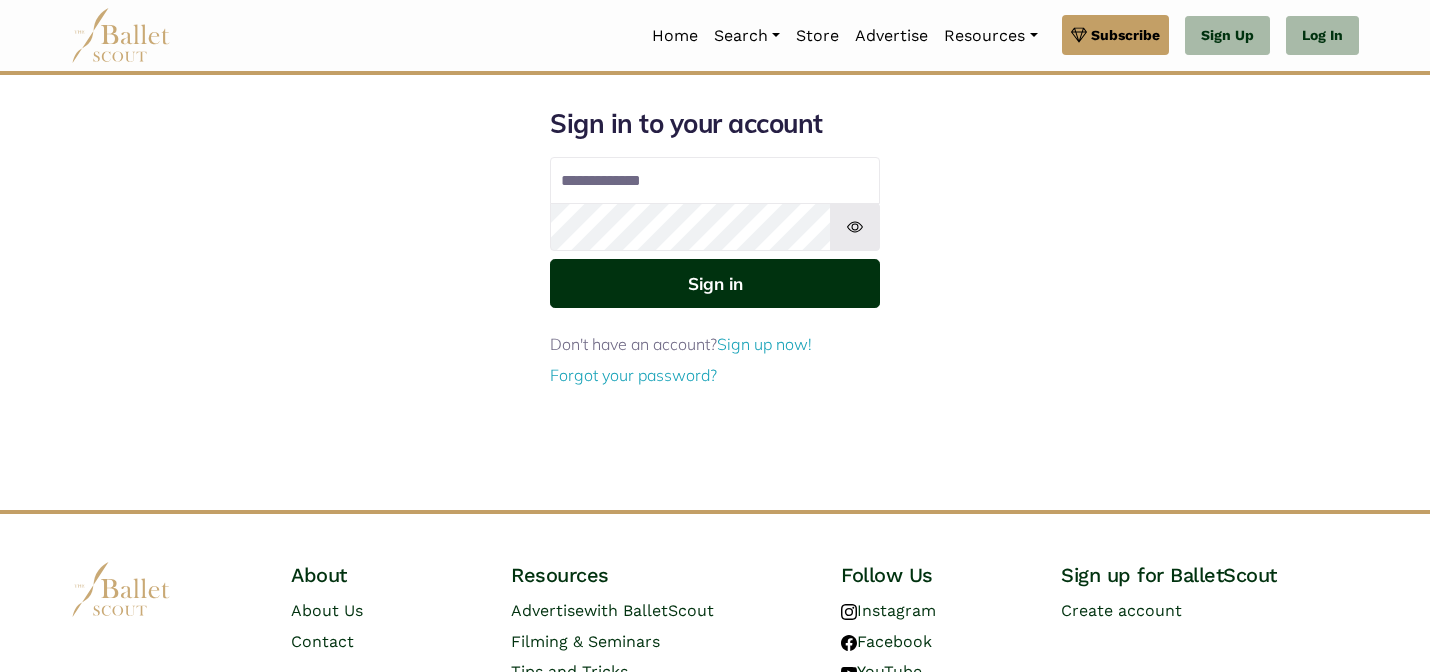 type on "**********" 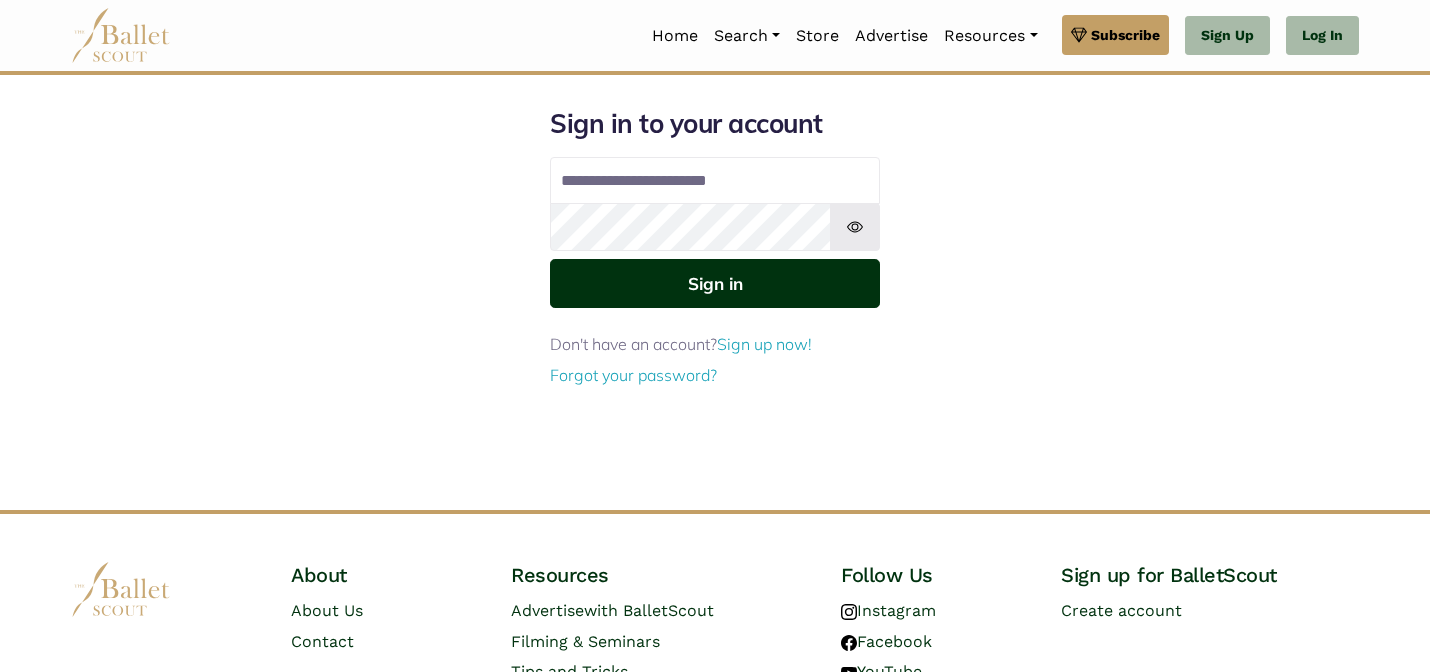 click on "Sign in" at bounding box center [715, 283] 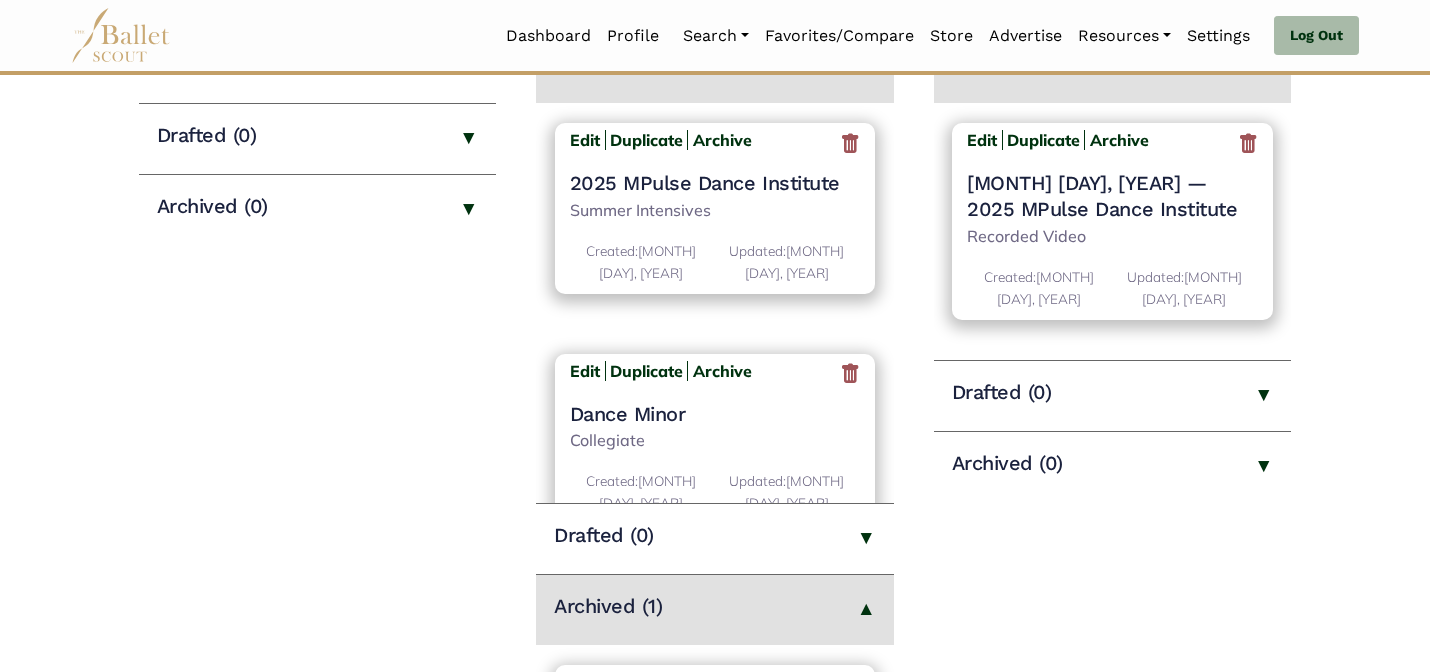 scroll, scrollTop: 360, scrollLeft: 0, axis: vertical 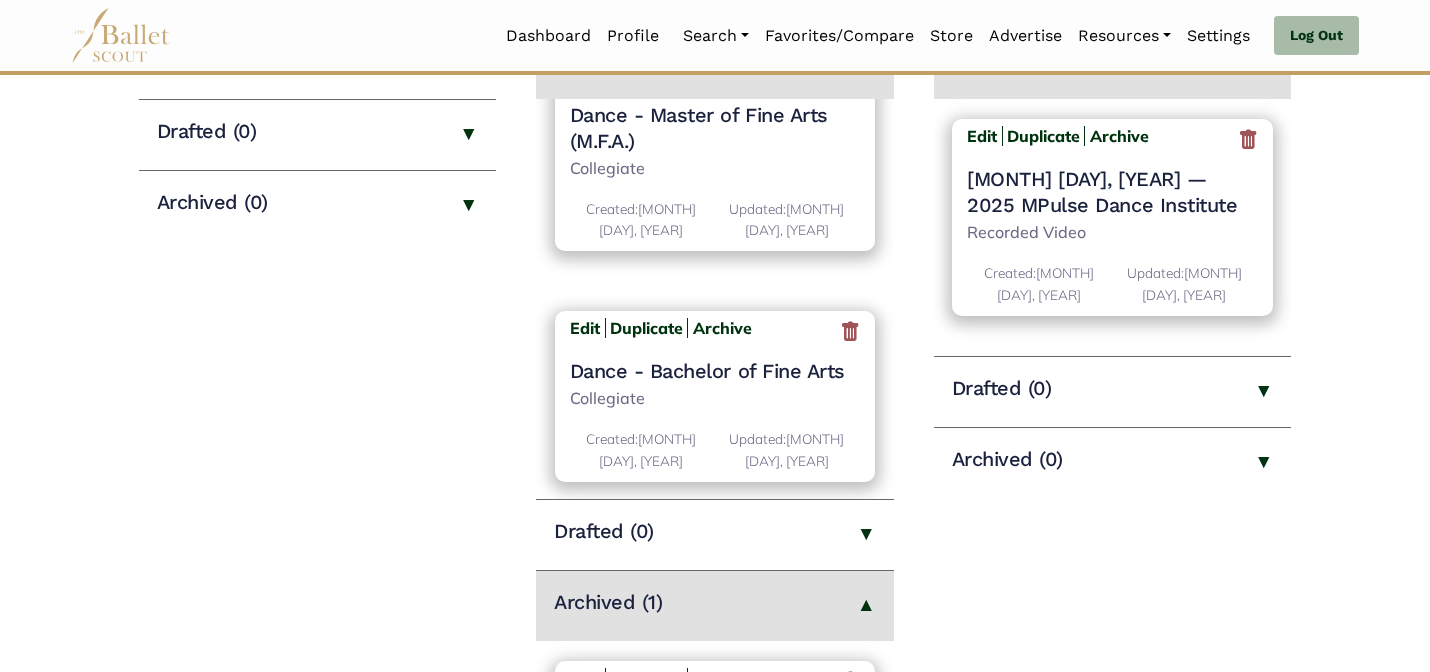 click on "[MONTH] [DAY], [YEAR]" at bounding box center [1113, 364] 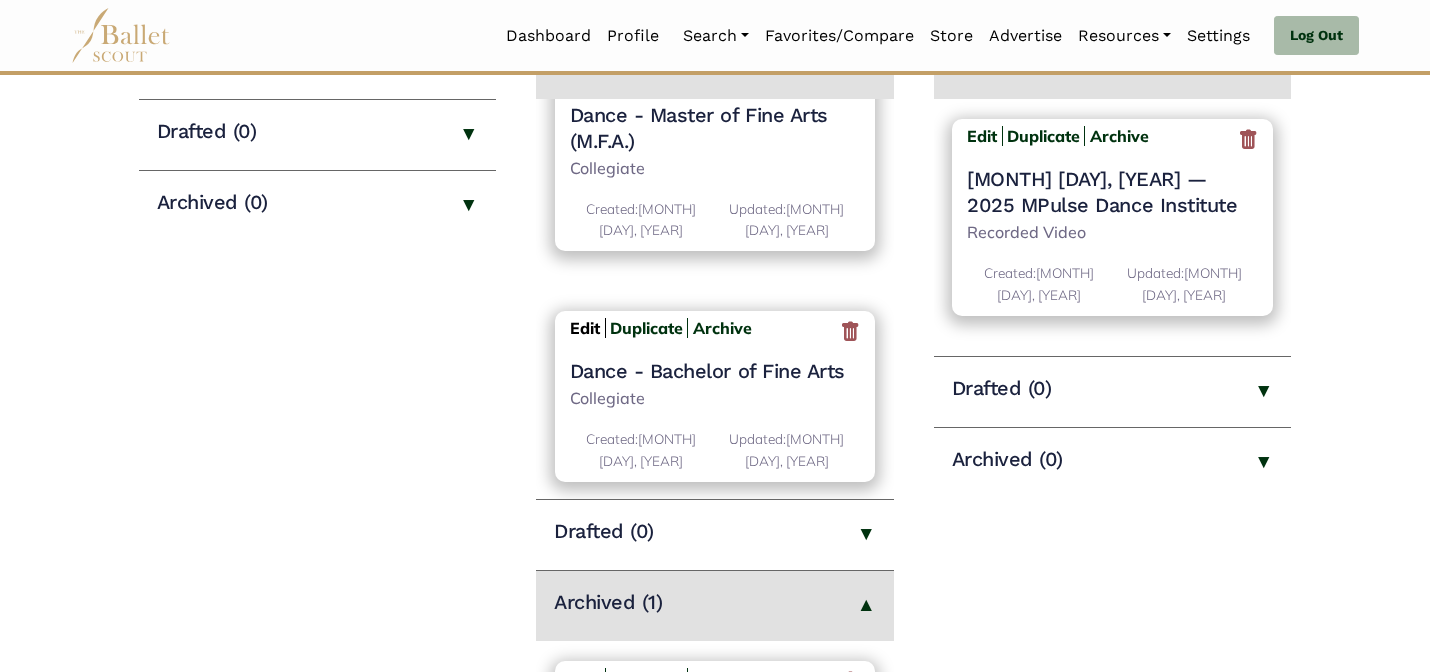 click on "Edit" at bounding box center [585, 328] 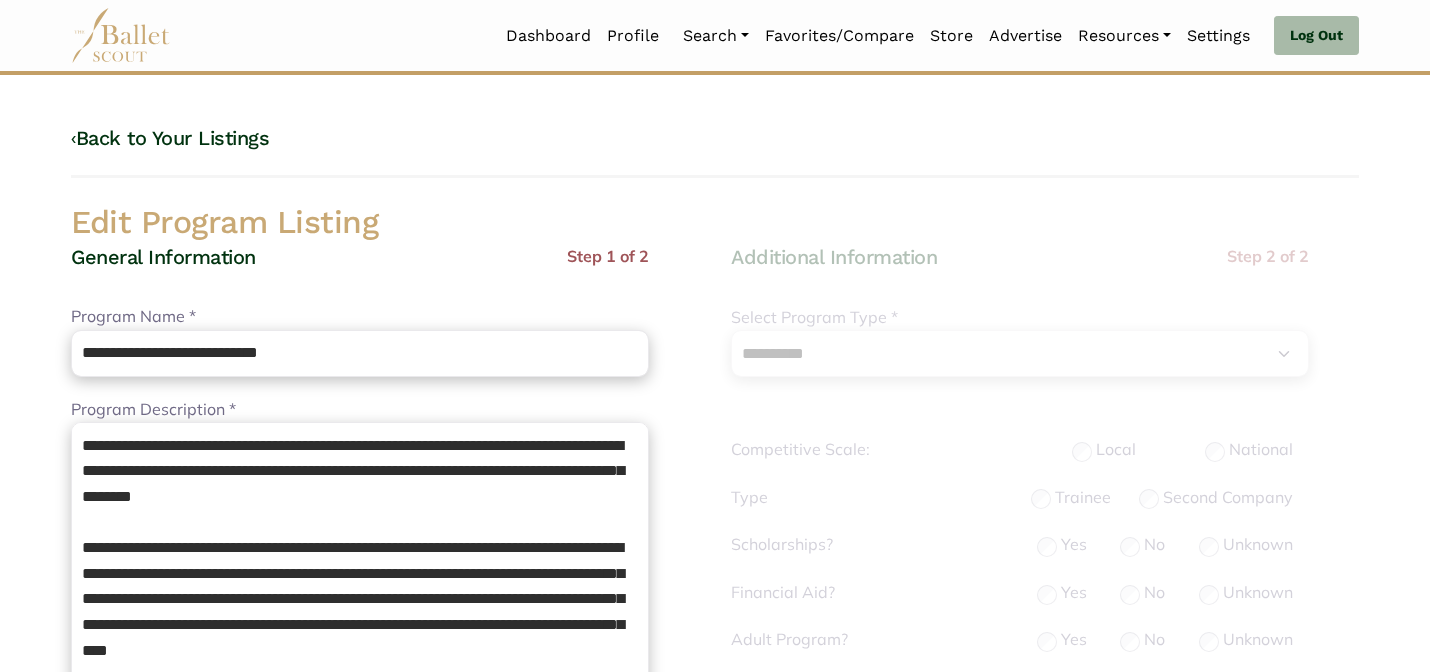 select on "**" 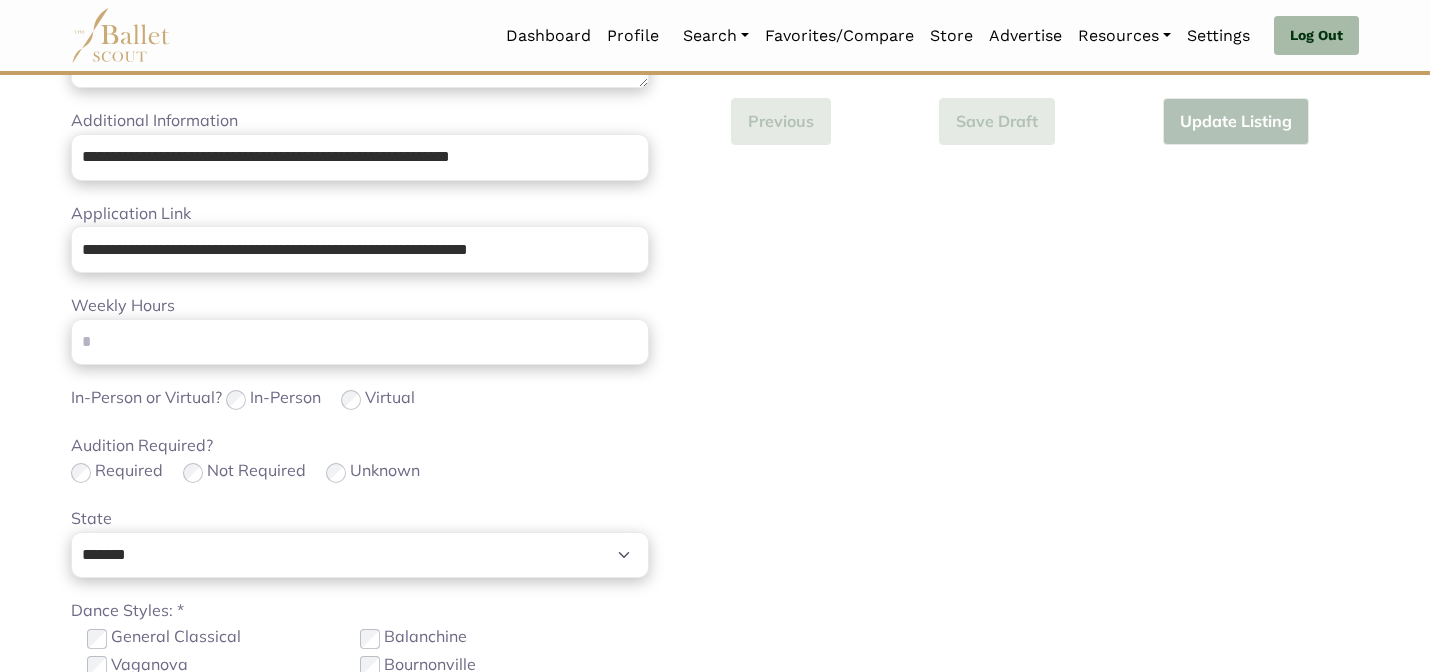 scroll, scrollTop: 1279, scrollLeft: 0, axis: vertical 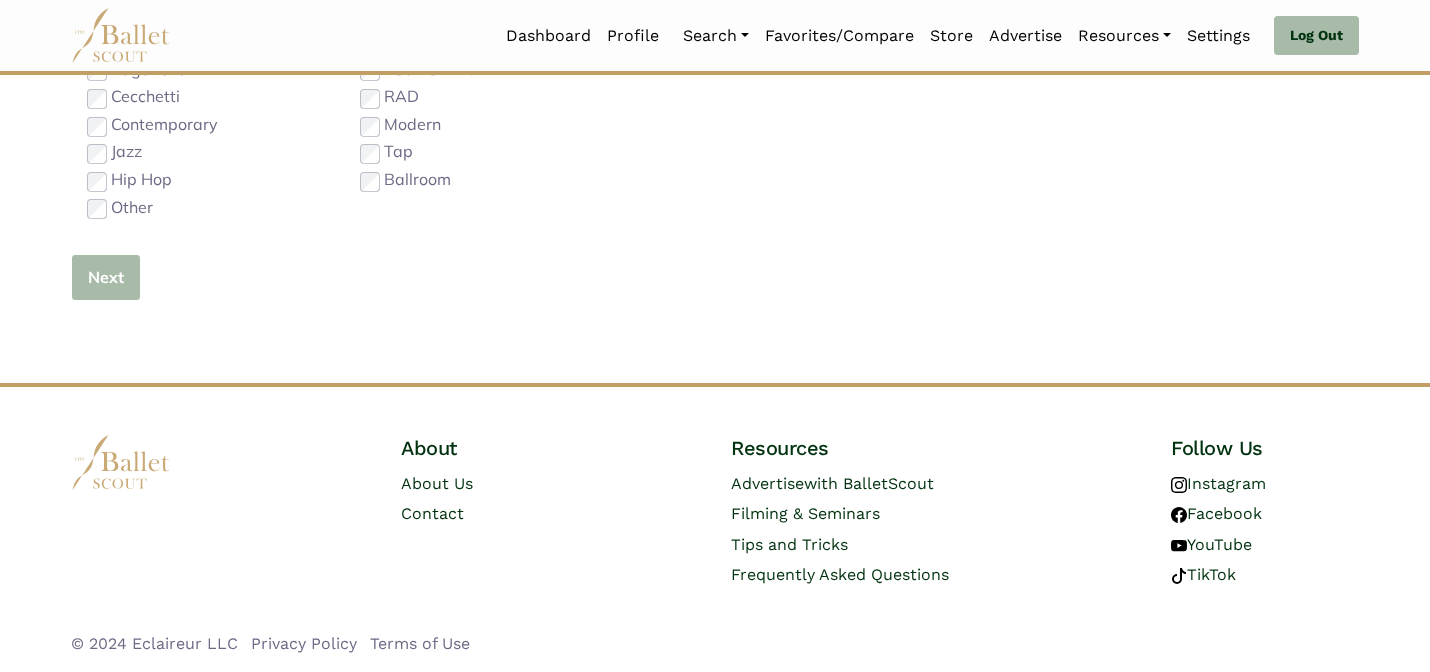 click on "Next" at bounding box center [106, 277] 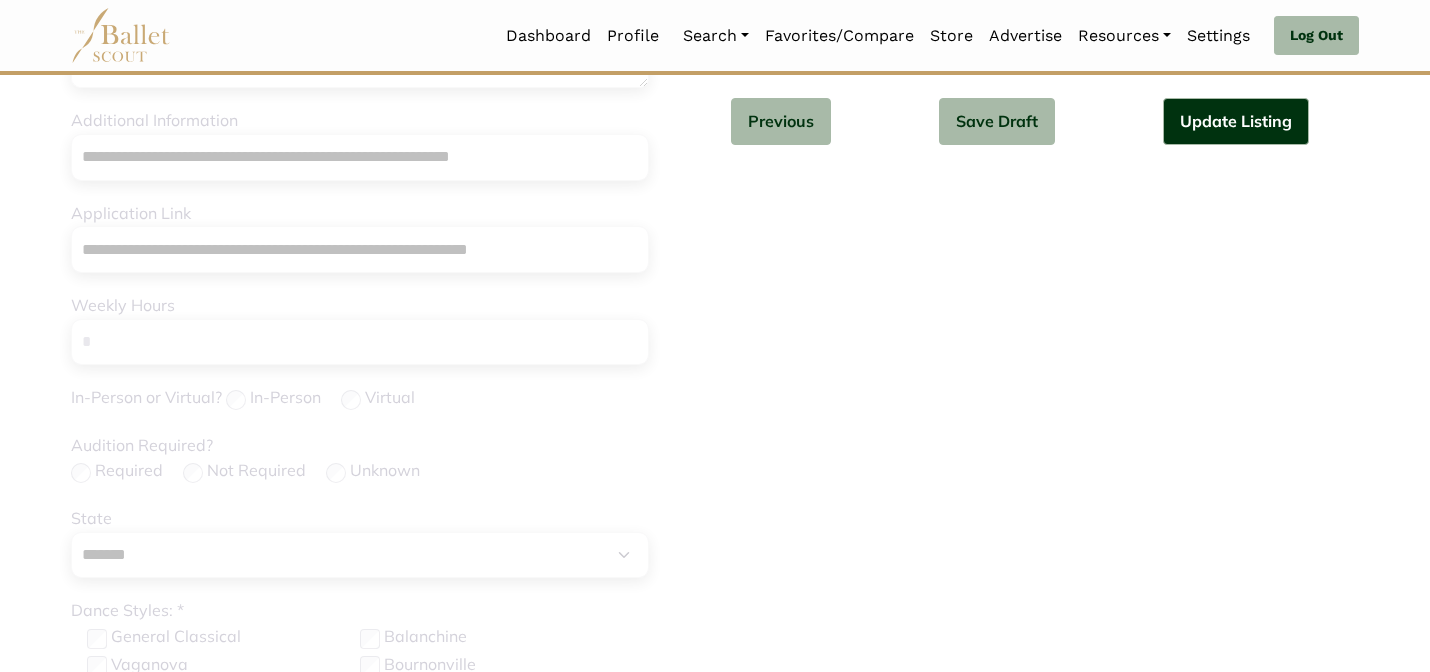 scroll, scrollTop: 647, scrollLeft: 0, axis: vertical 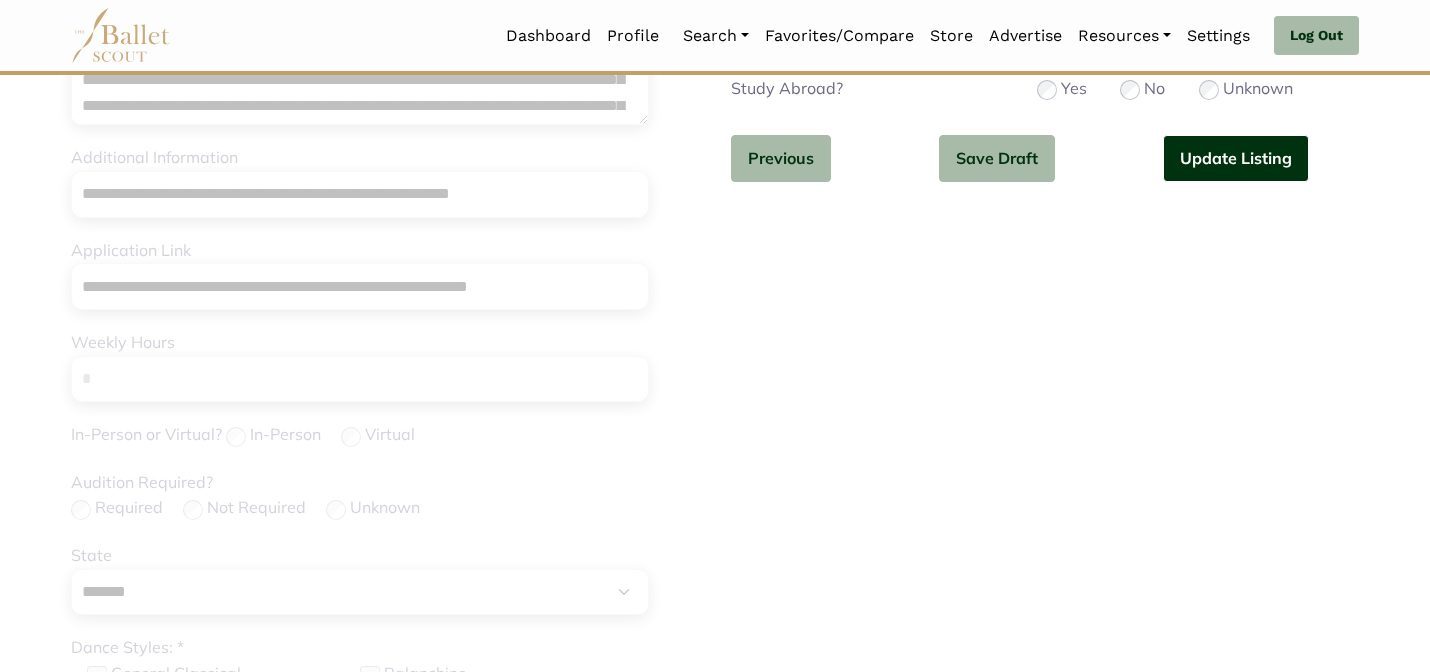 click on "Update Listing" at bounding box center (1236, 158) 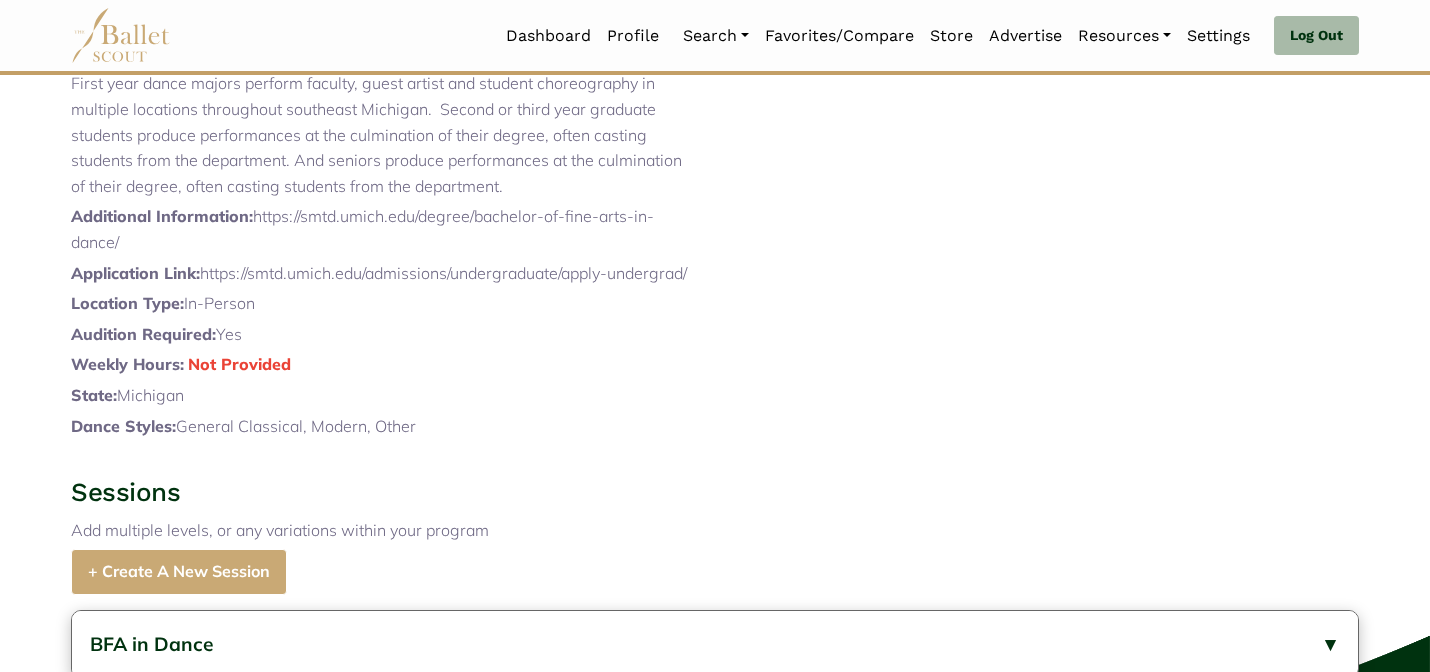 scroll, scrollTop: 1002, scrollLeft: 0, axis: vertical 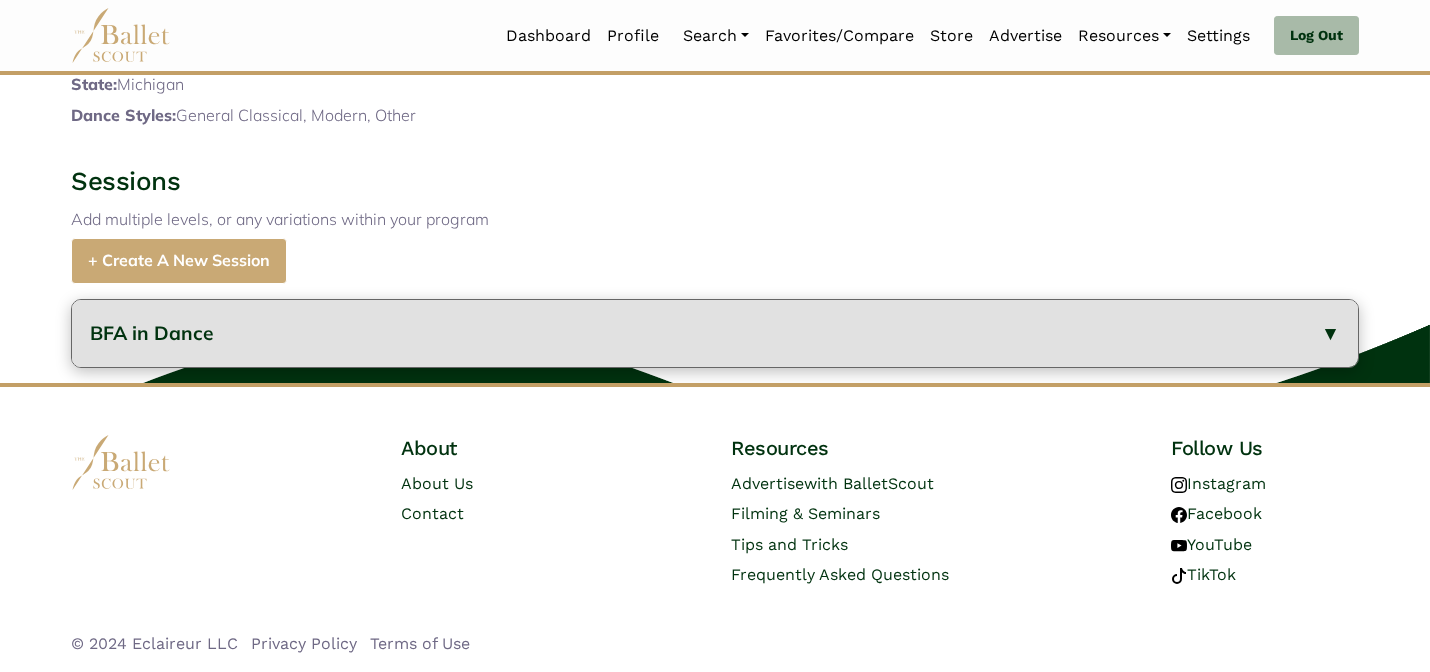 click on "BFA in Dance" at bounding box center [715, 333] 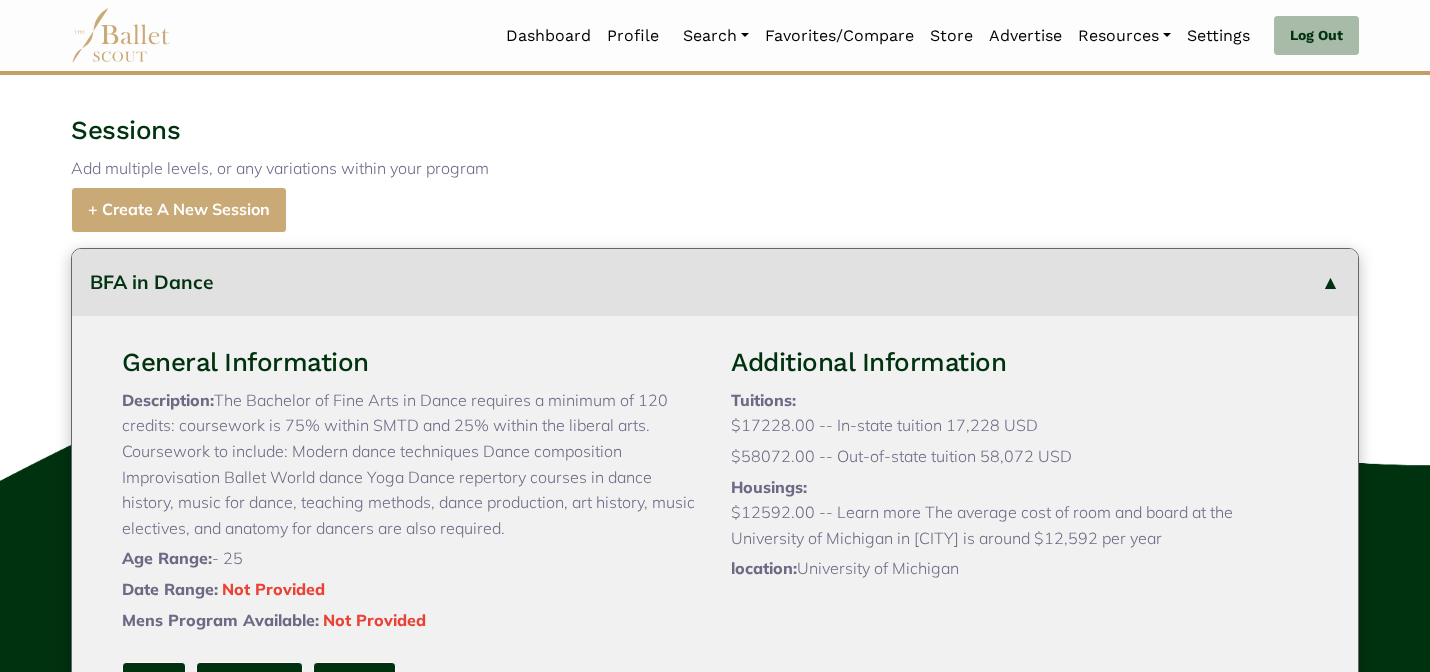 type 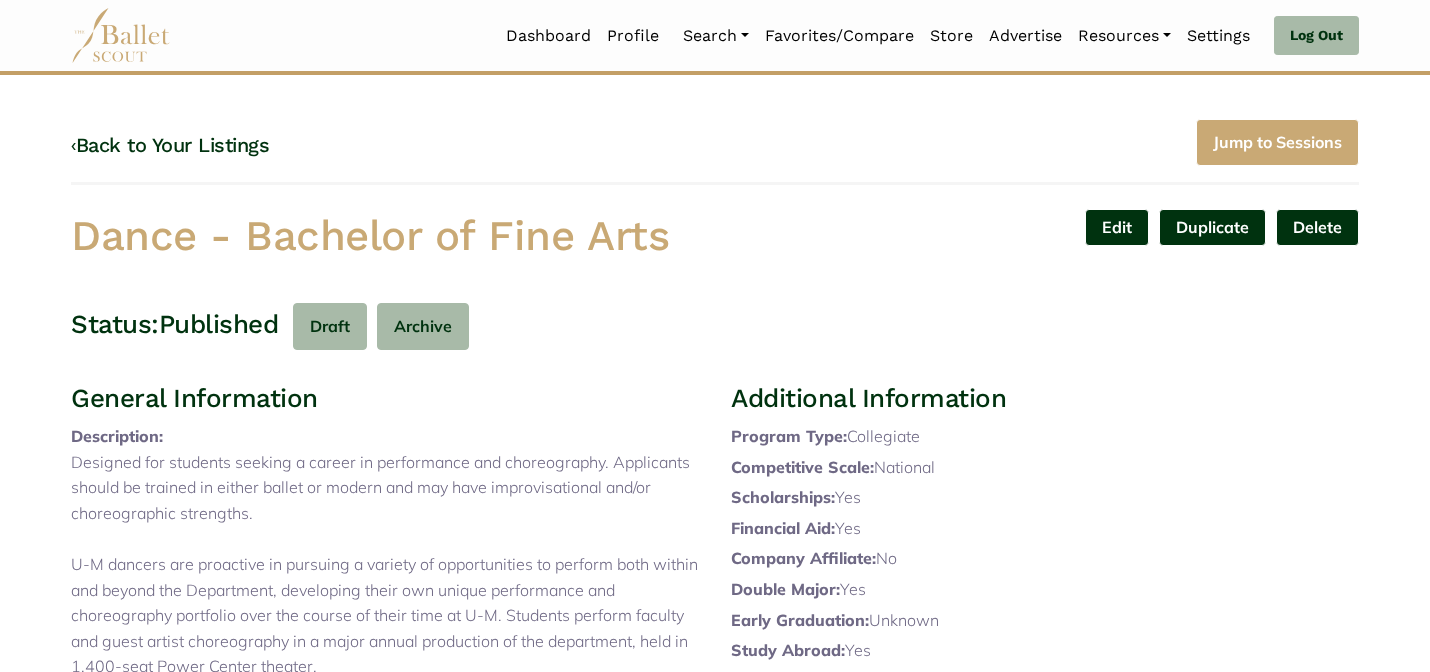 scroll, scrollTop: 0, scrollLeft: 0, axis: both 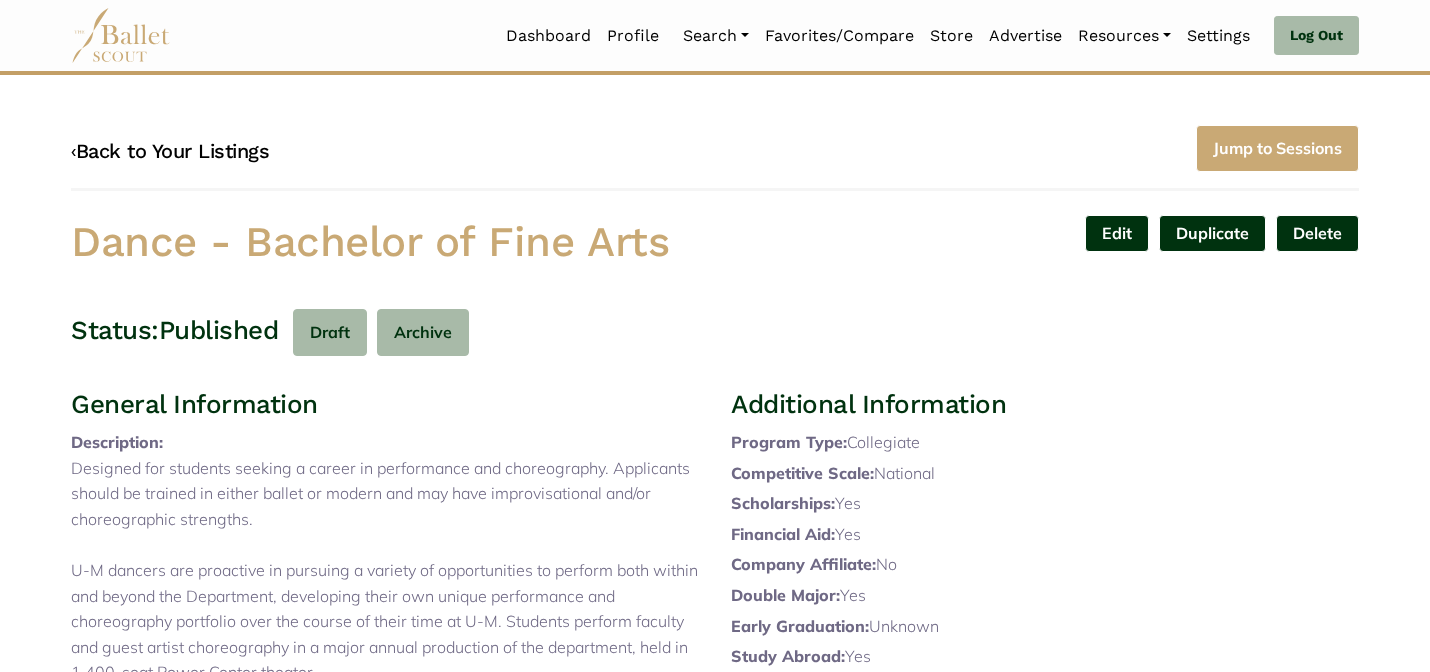 click on "‹  Back to Your Listings" at bounding box center [170, 151] 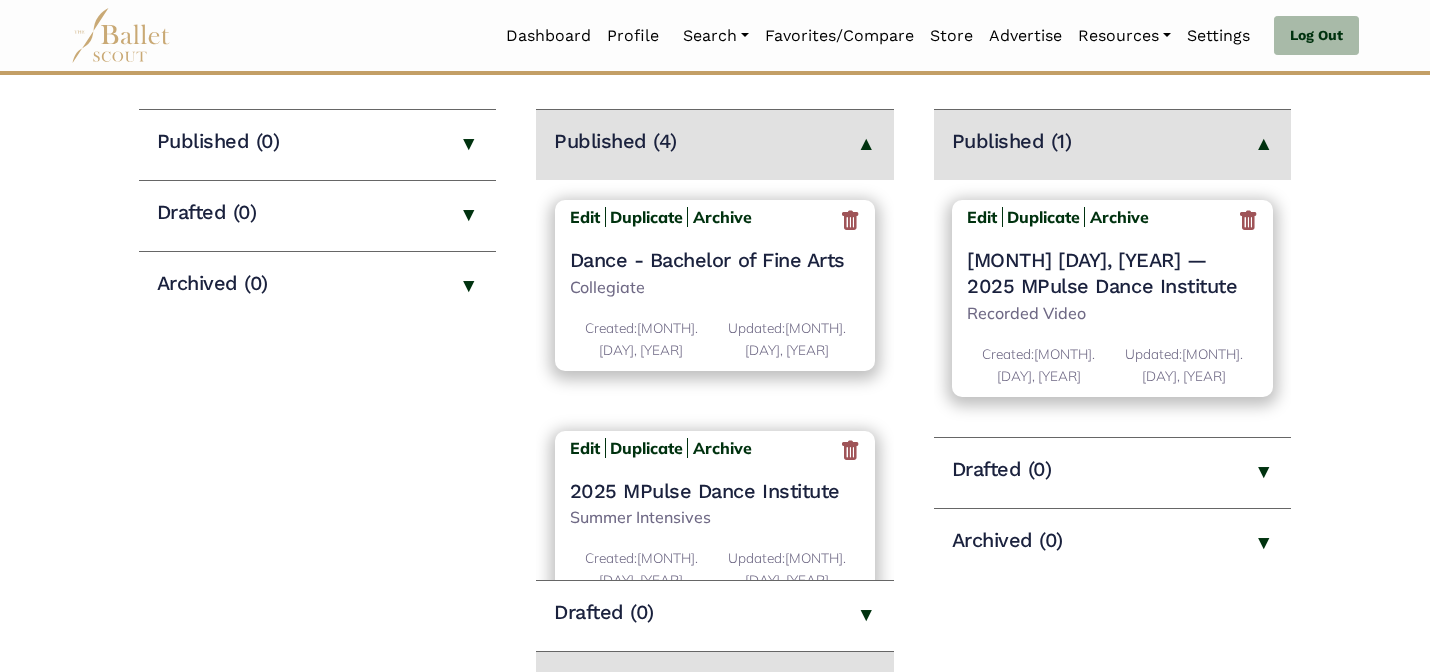 scroll, scrollTop: 280, scrollLeft: 0, axis: vertical 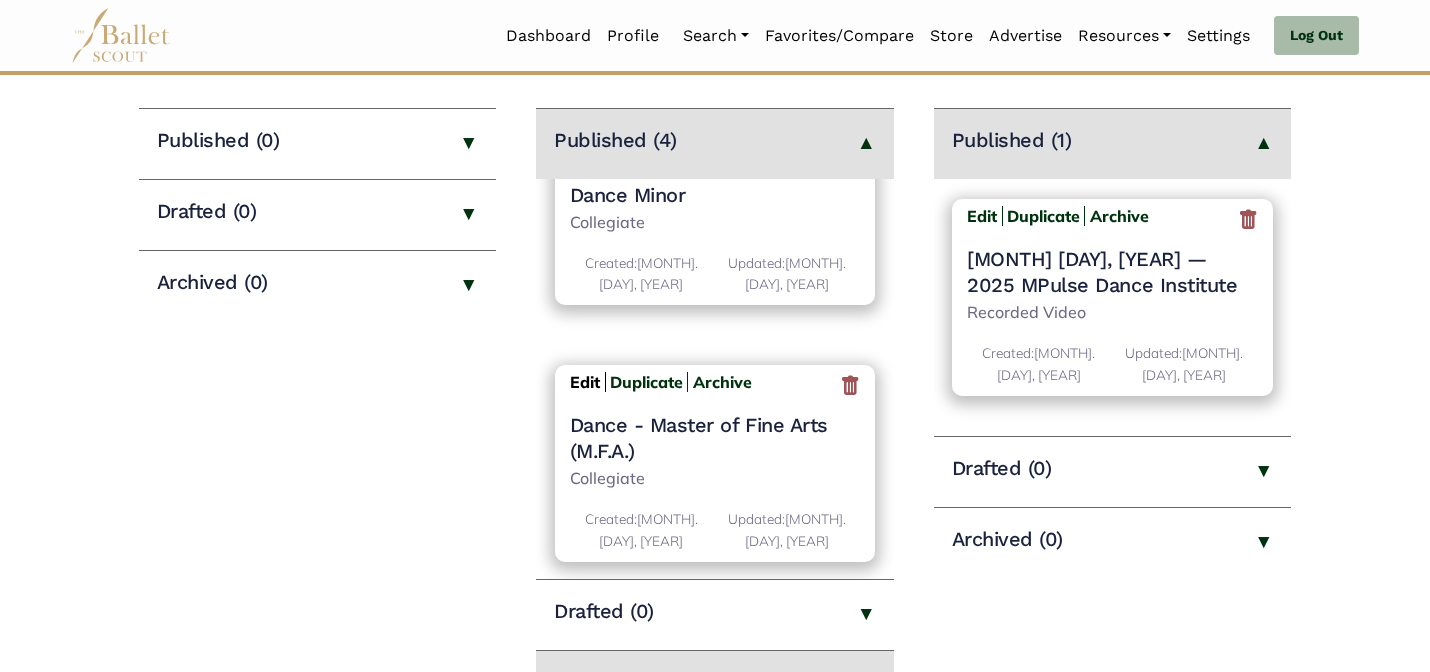 click on "Edit" at bounding box center (585, 382) 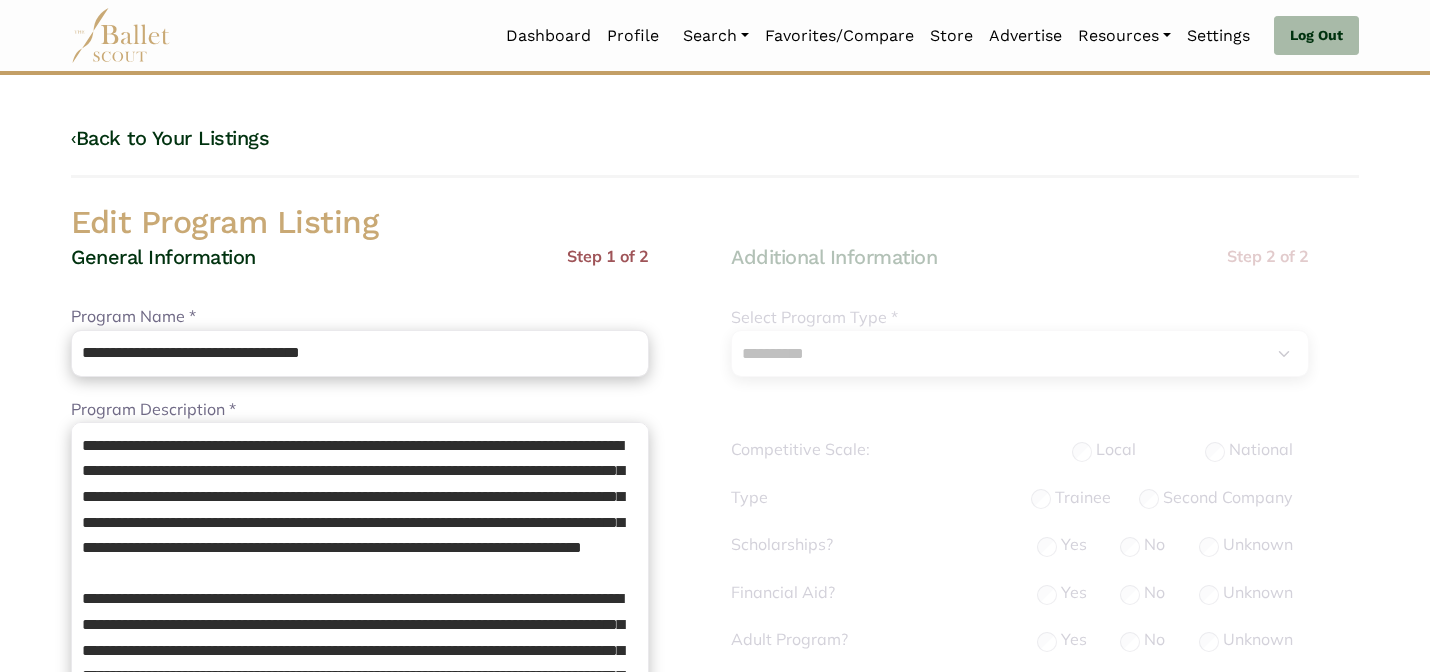select on "**" 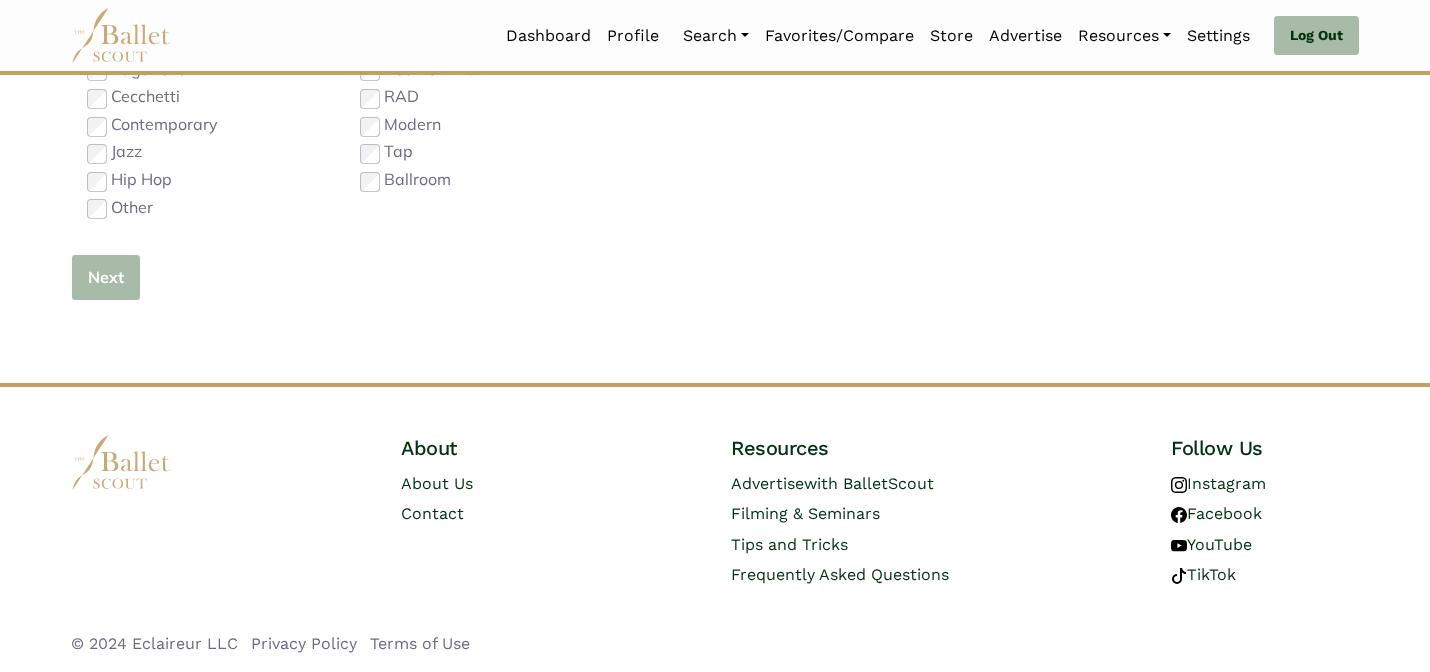 click on "Next" at bounding box center (106, 277) 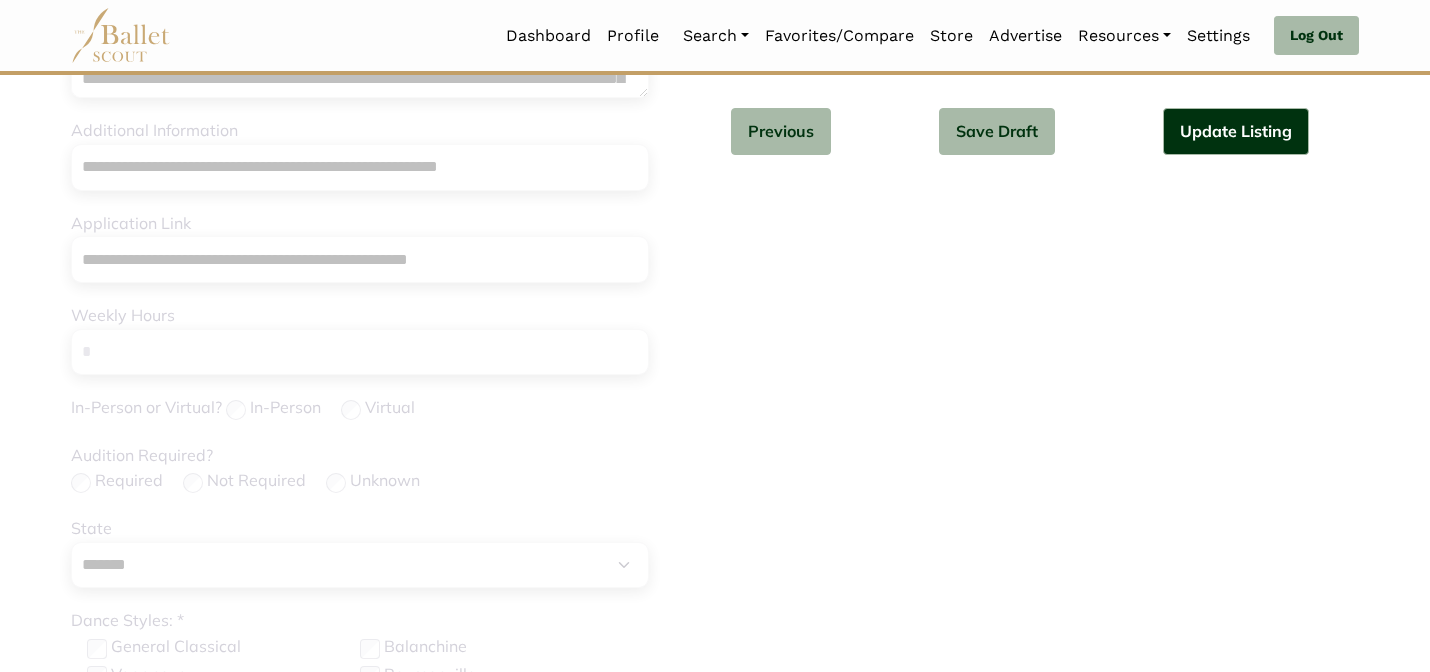 scroll, scrollTop: 647, scrollLeft: 0, axis: vertical 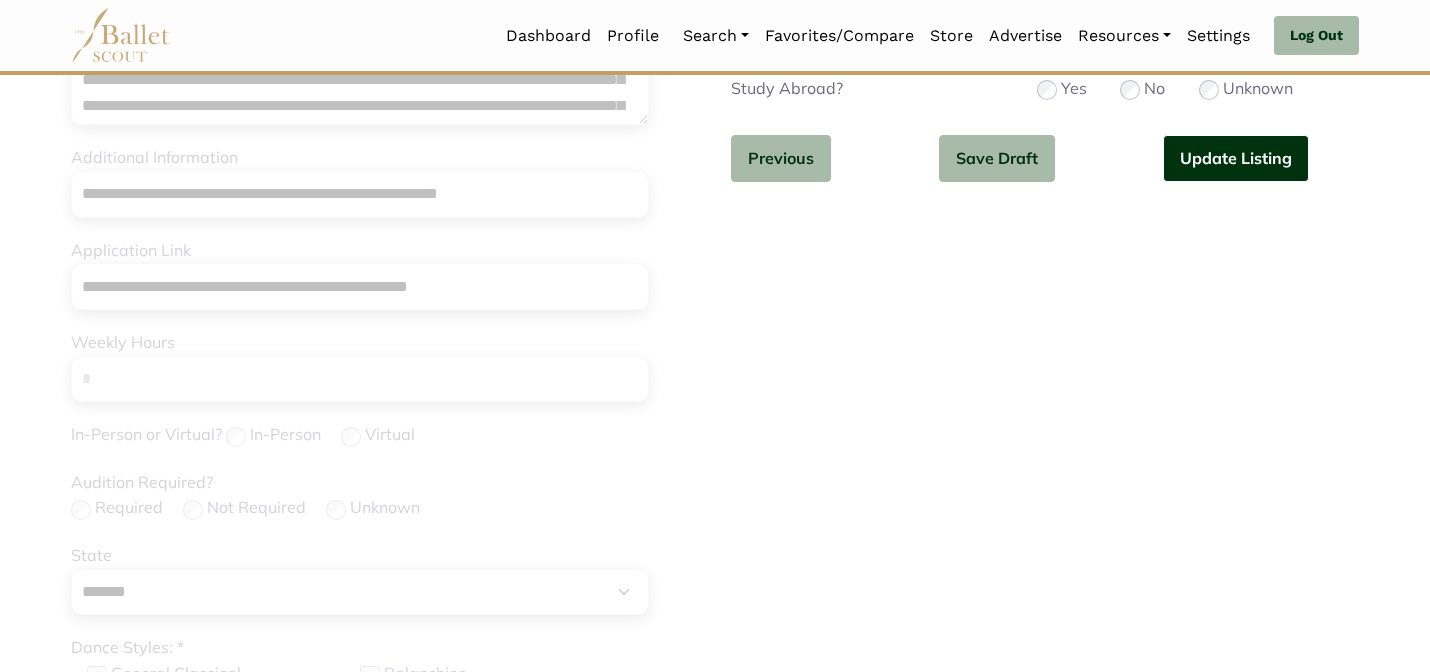 click on "Update Listing" at bounding box center (1236, 158) 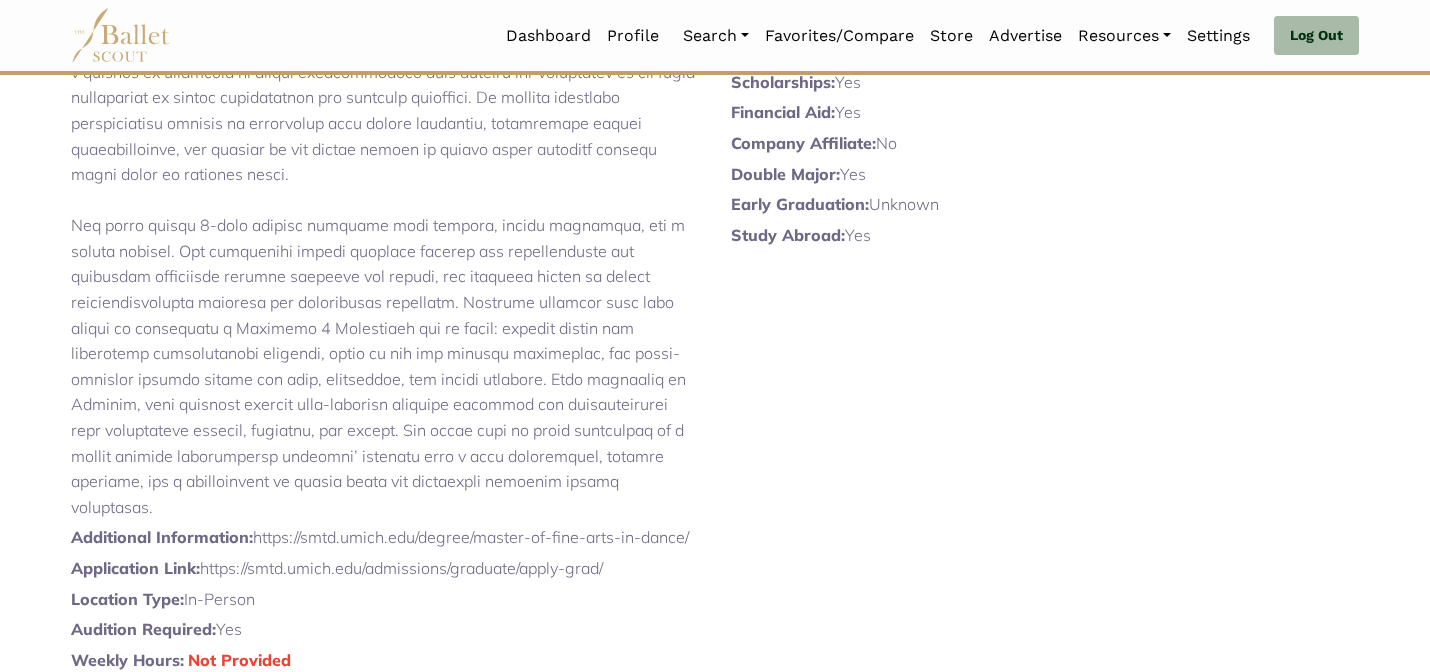 scroll, scrollTop: 0, scrollLeft: 0, axis: both 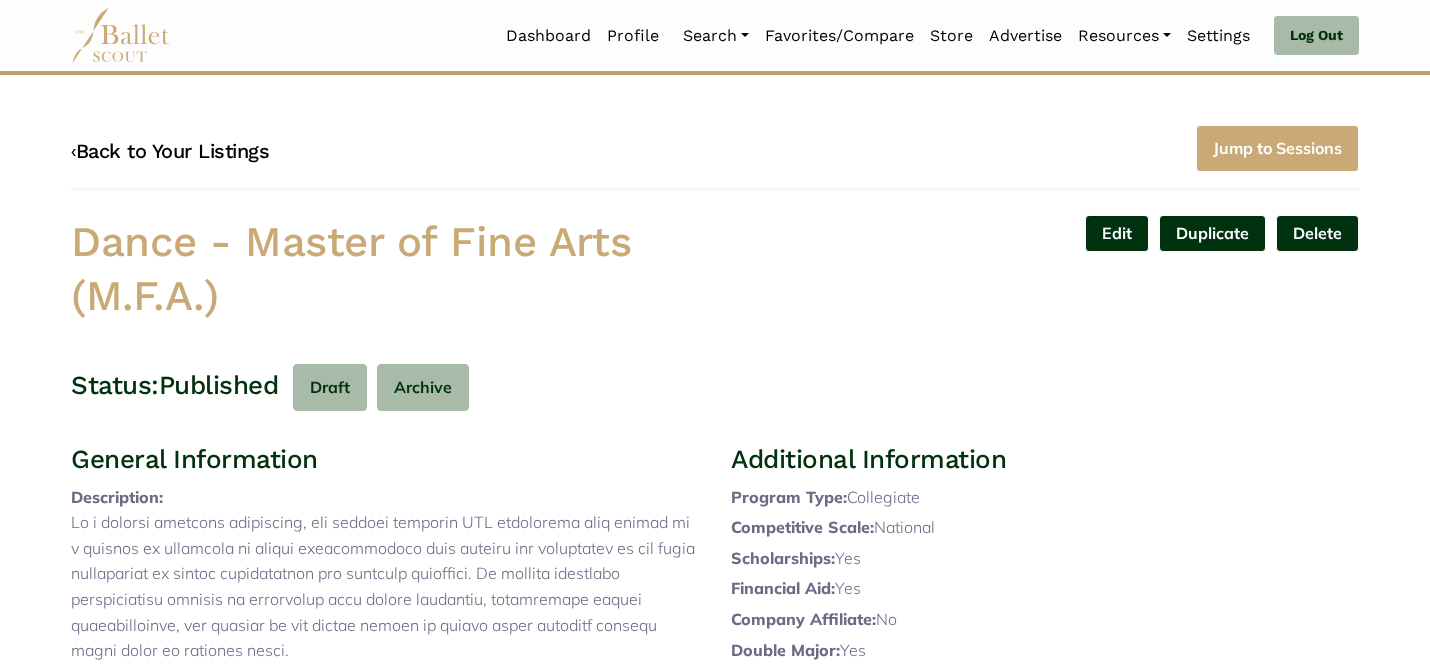 click on "‹  Back to Your Listings" at bounding box center (170, 151) 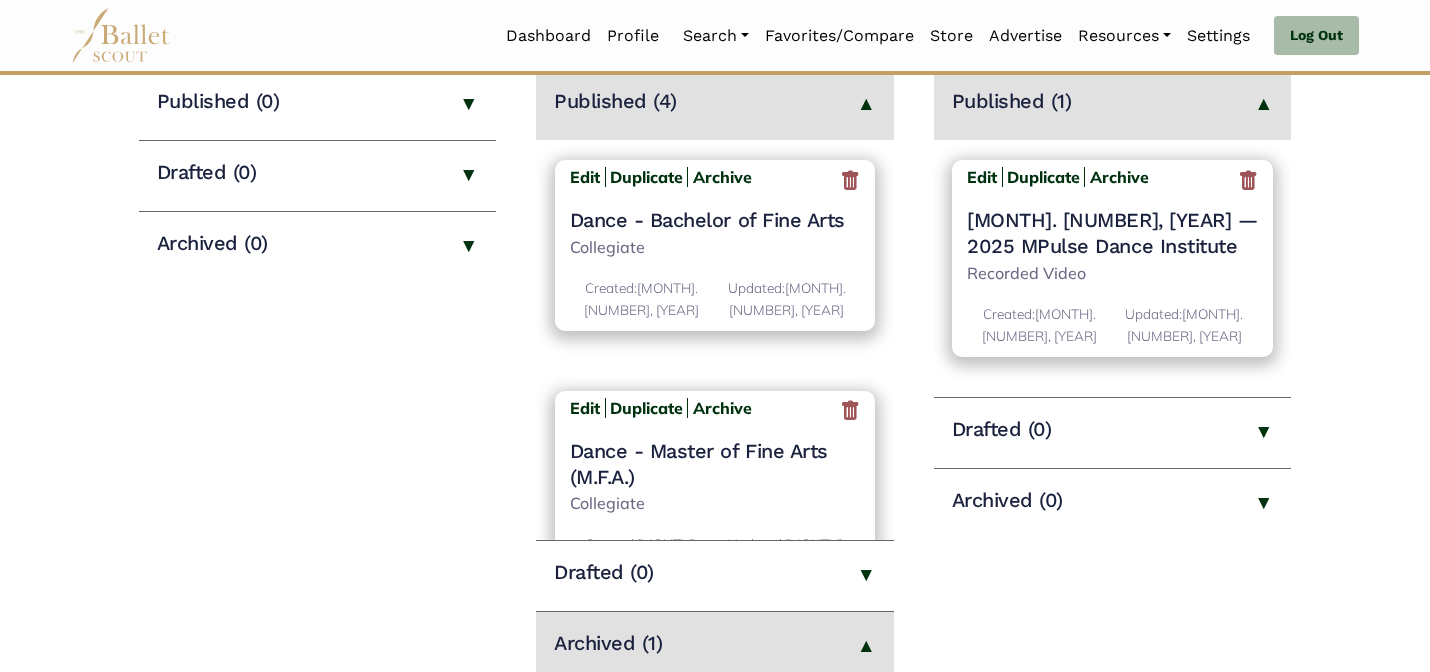 scroll, scrollTop: 280, scrollLeft: 0, axis: vertical 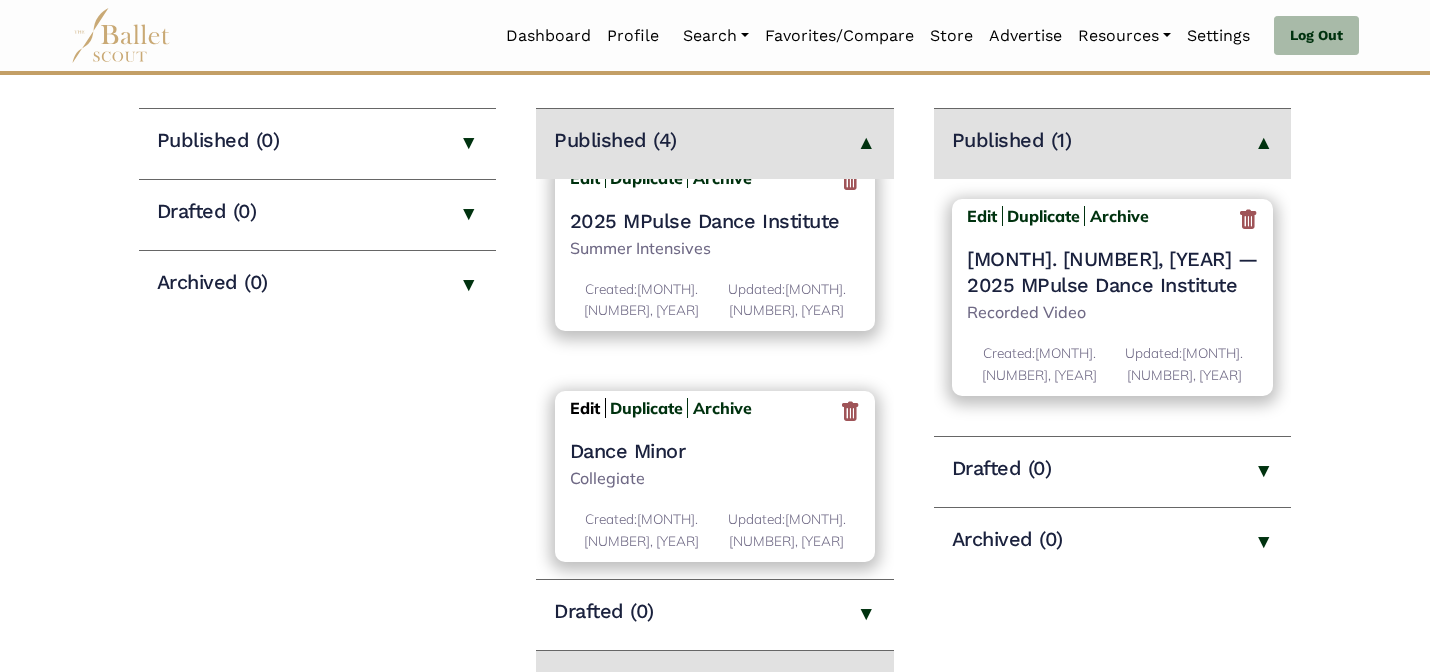 click on "Edit" at bounding box center [585, 408] 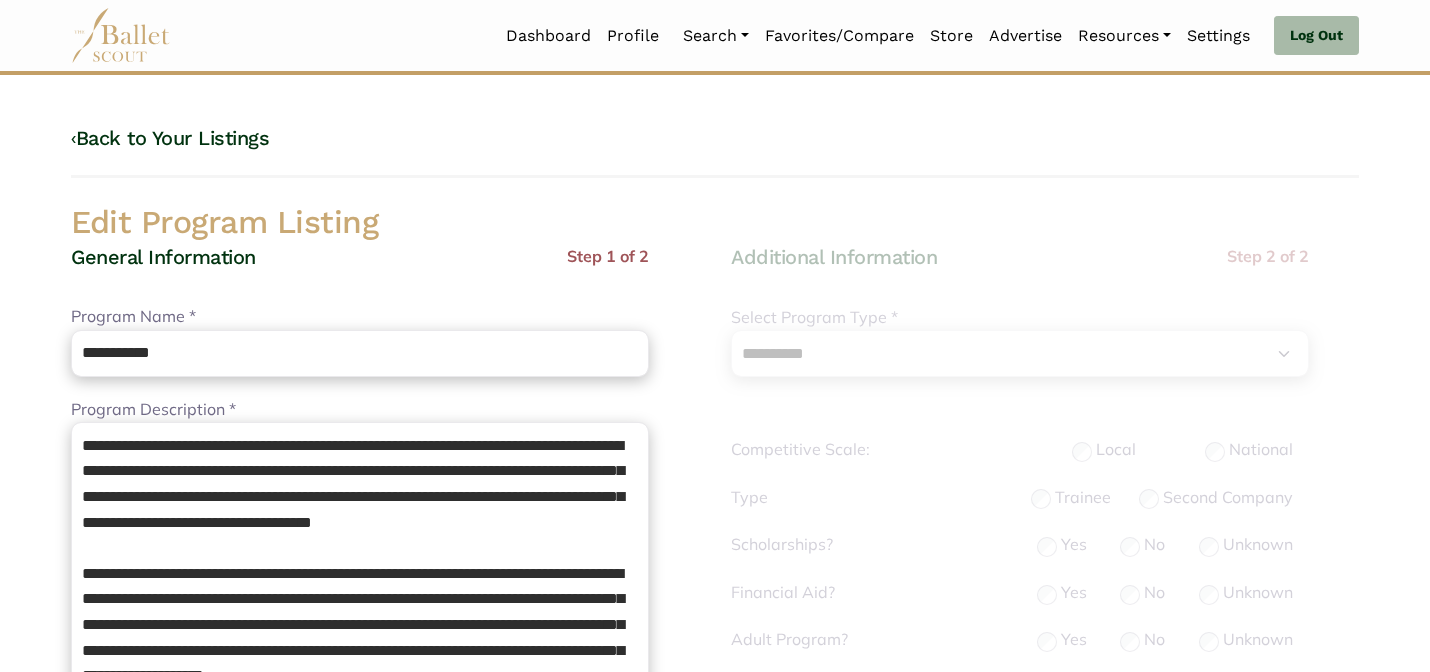 select on "**" 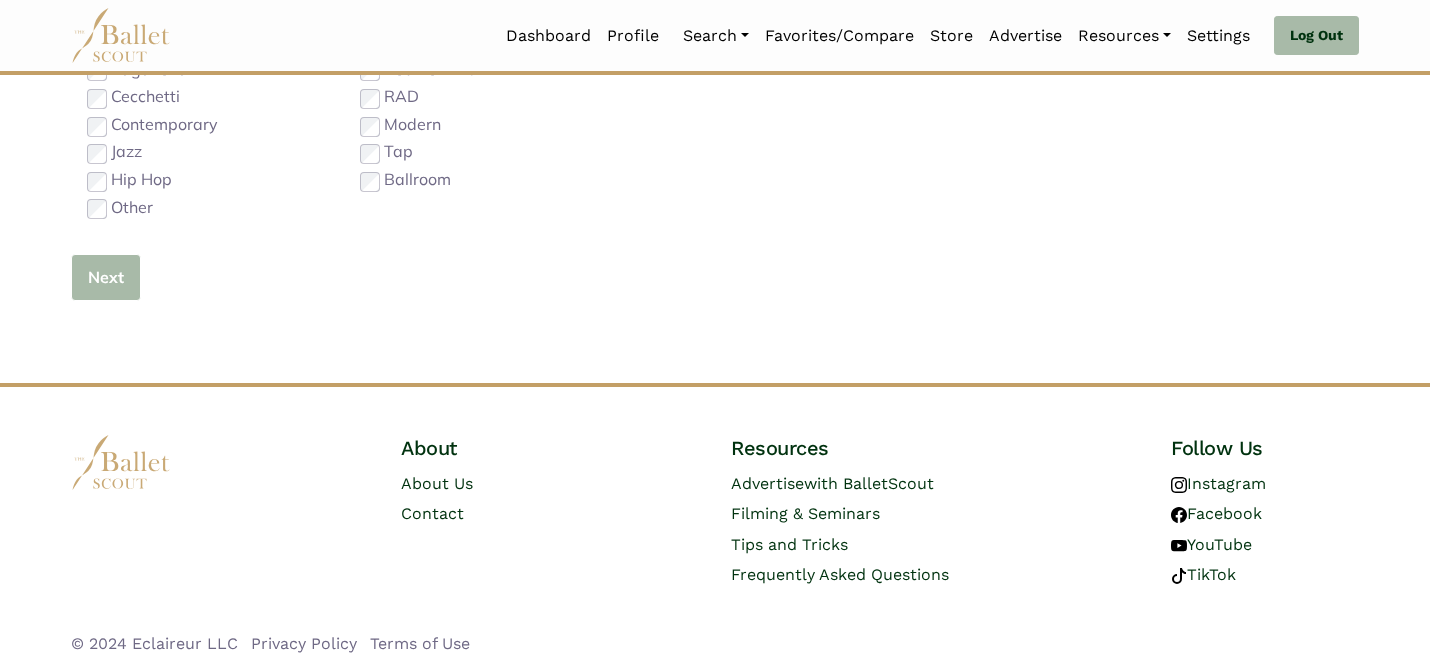 click on "Next" at bounding box center [106, 277] 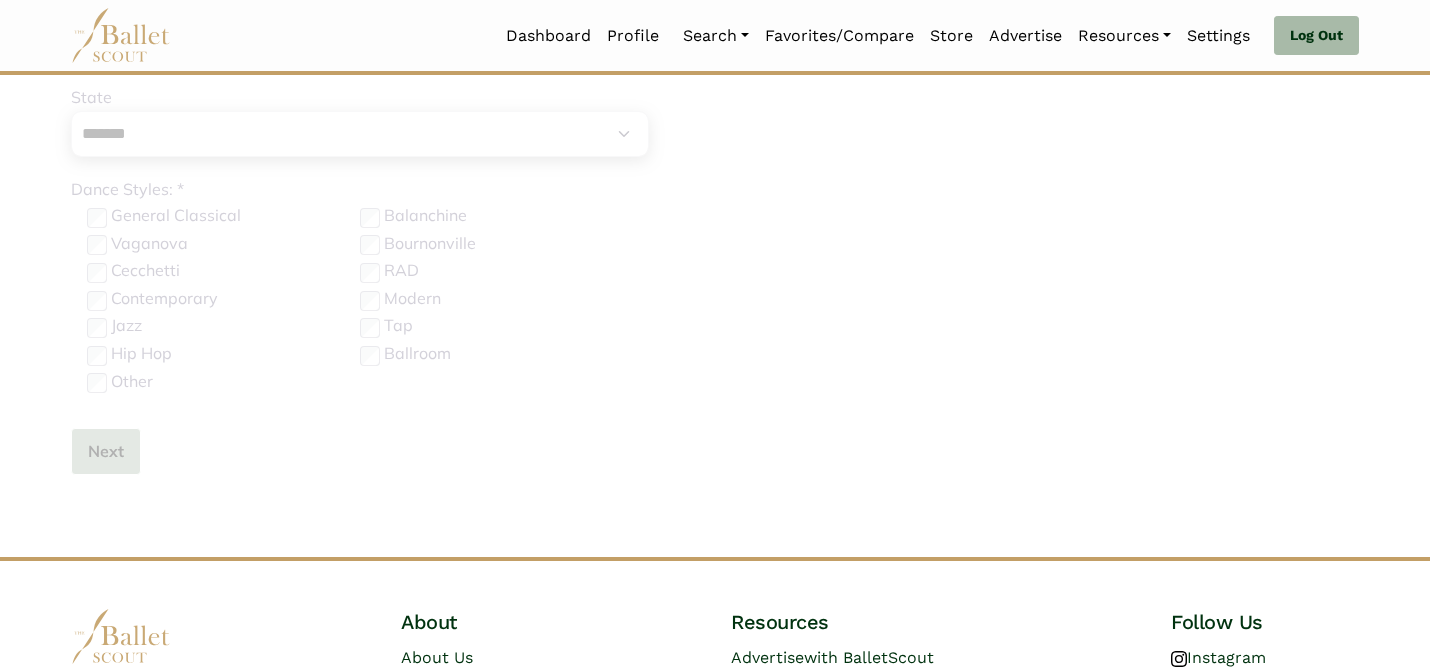 scroll, scrollTop: 647, scrollLeft: 0, axis: vertical 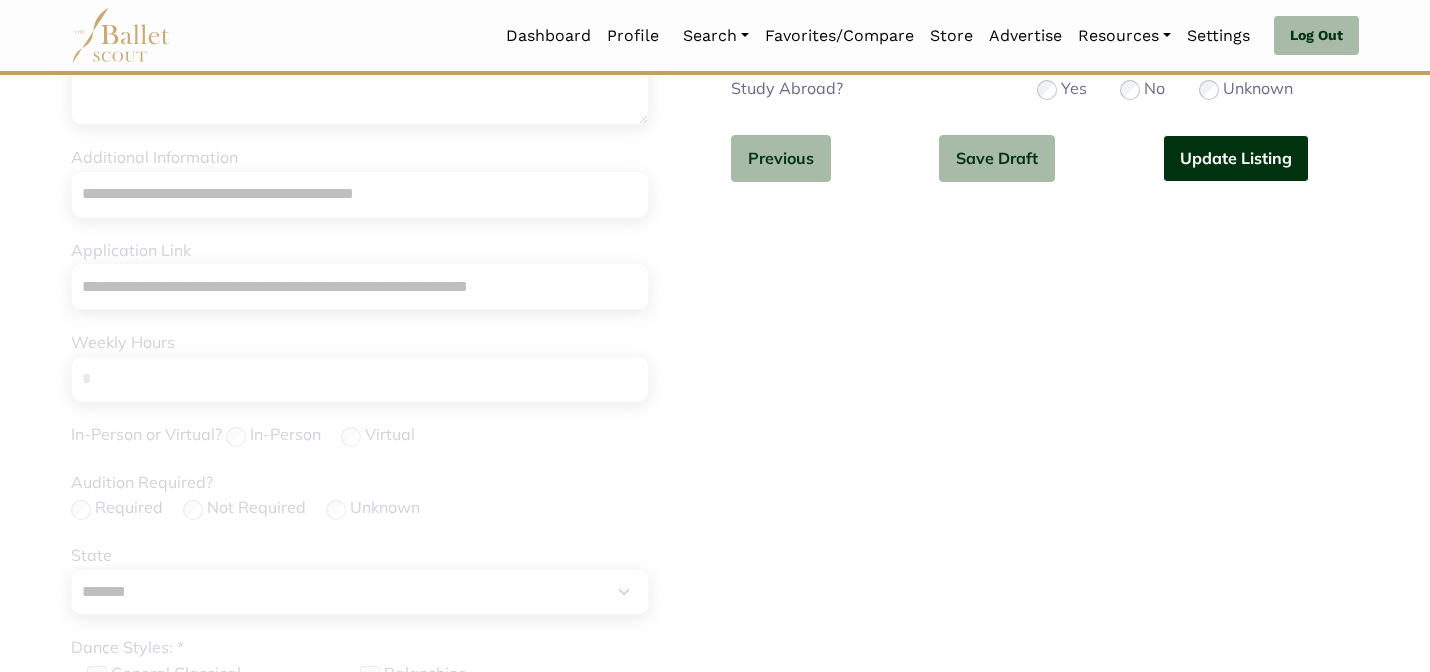 click on "Update Listing" at bounding box center [1236, 158] 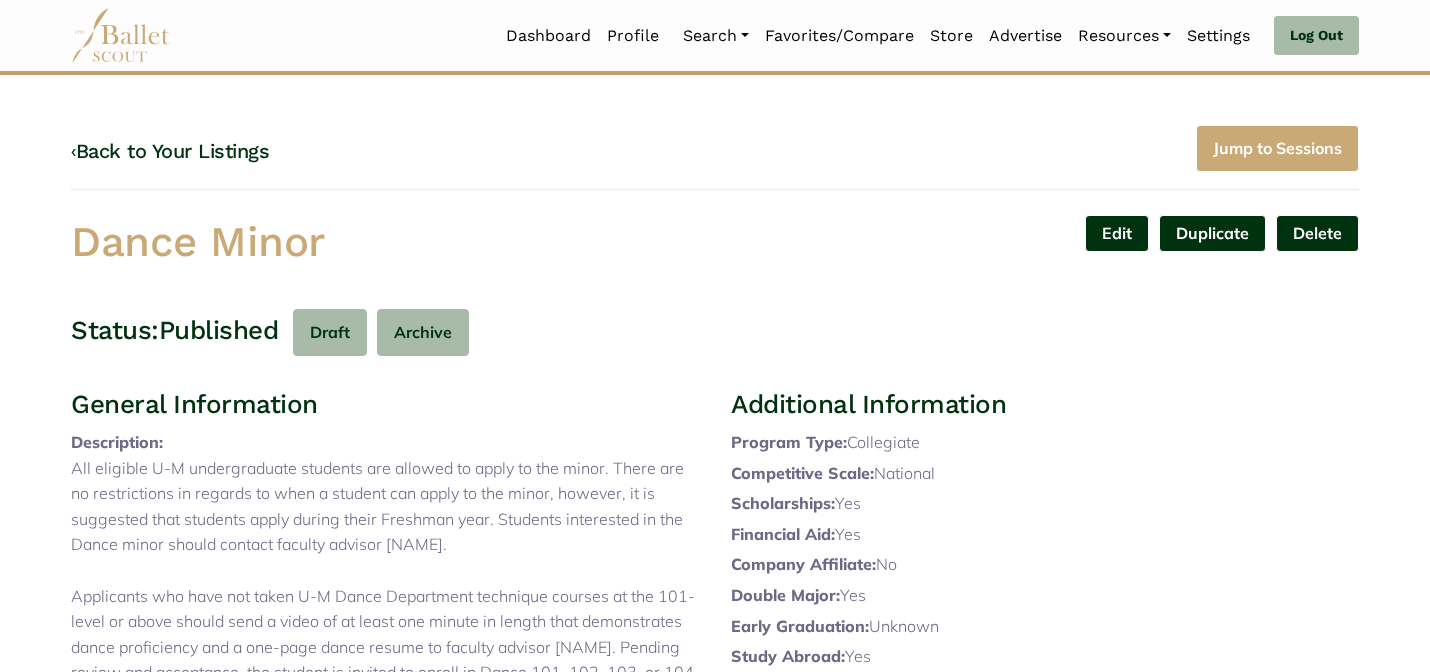 scroll, scrollTop: 0, scrollLeft: 0, axis: both 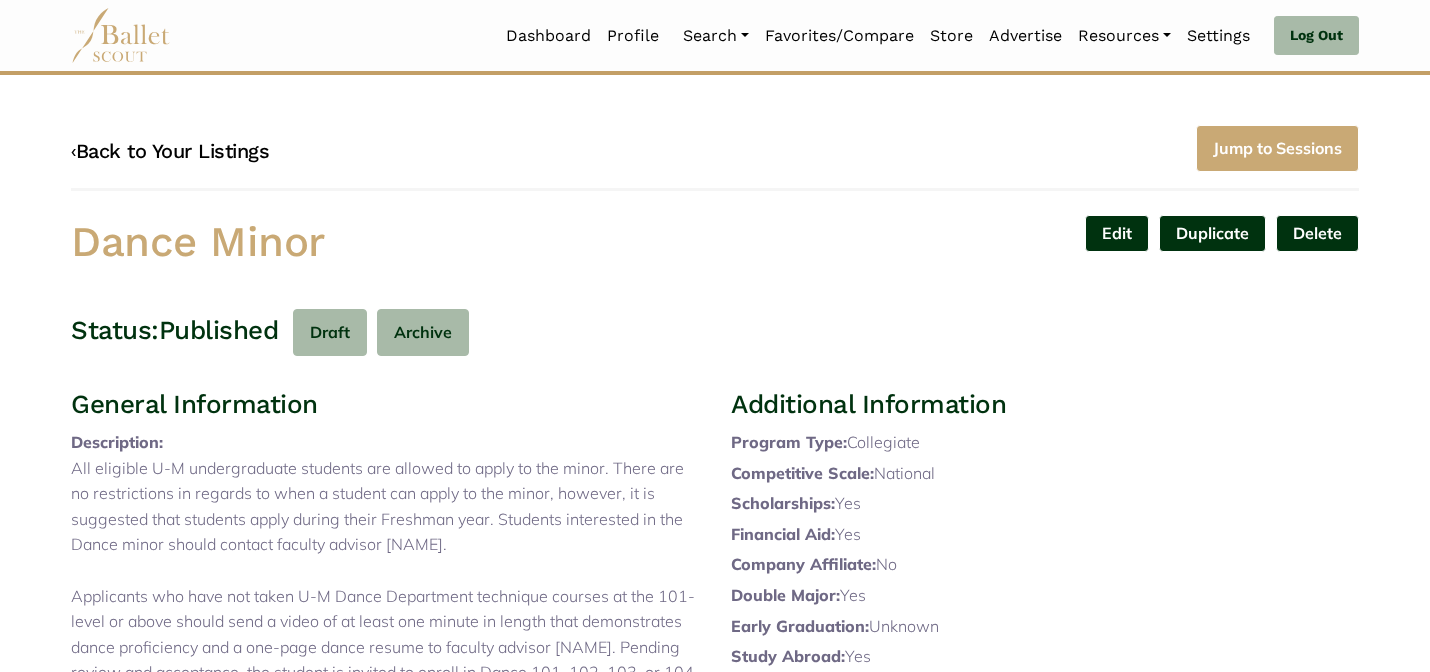 click on "‹  Back to Your Listings" at bounding box center (170, 151) 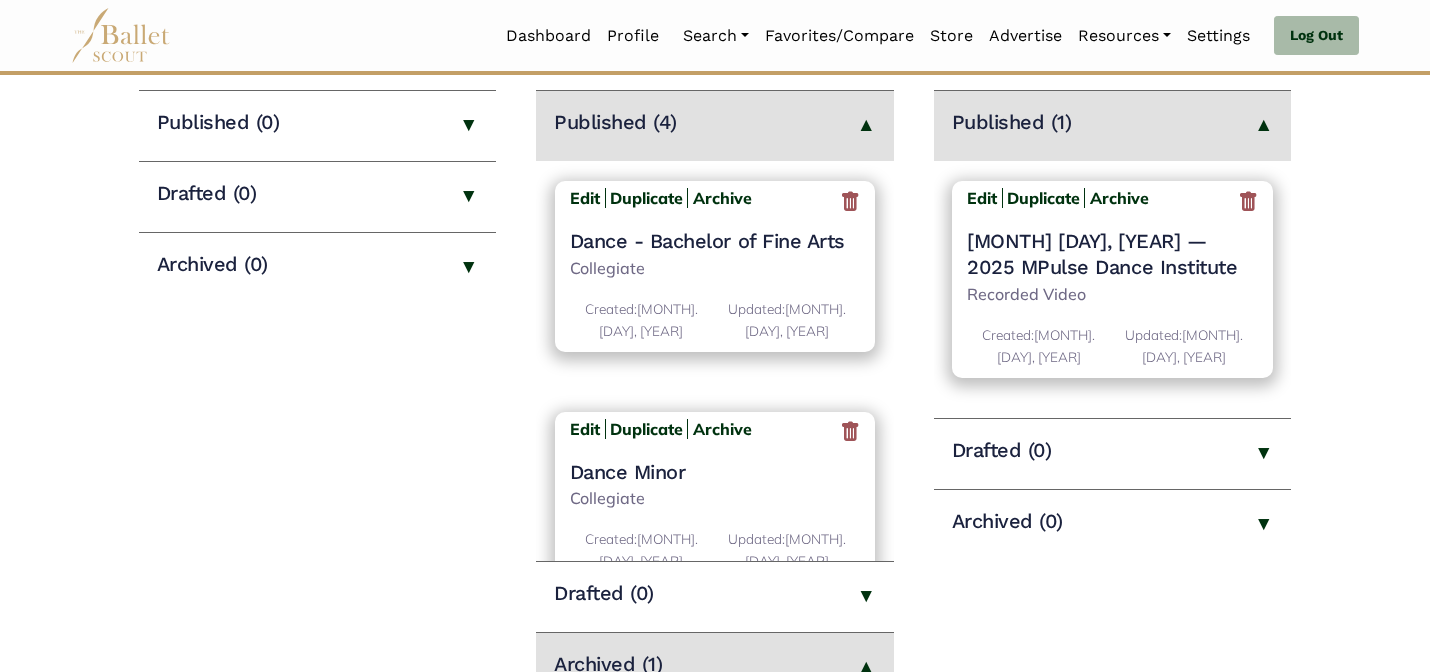 scroll, scrollTop: 320, scrollLeft: 0, axis: vertical 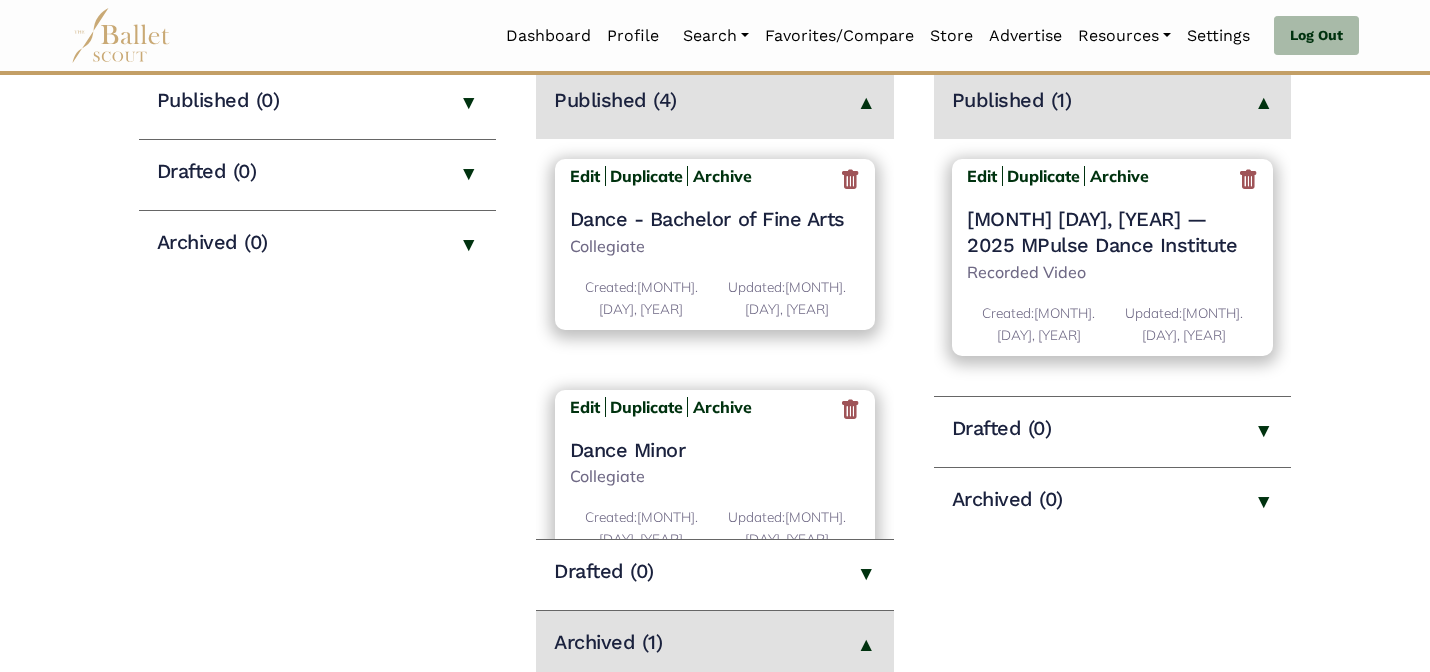 click on "Dance - Bachelor of Fine Arts" at bounding box center [715, 219] 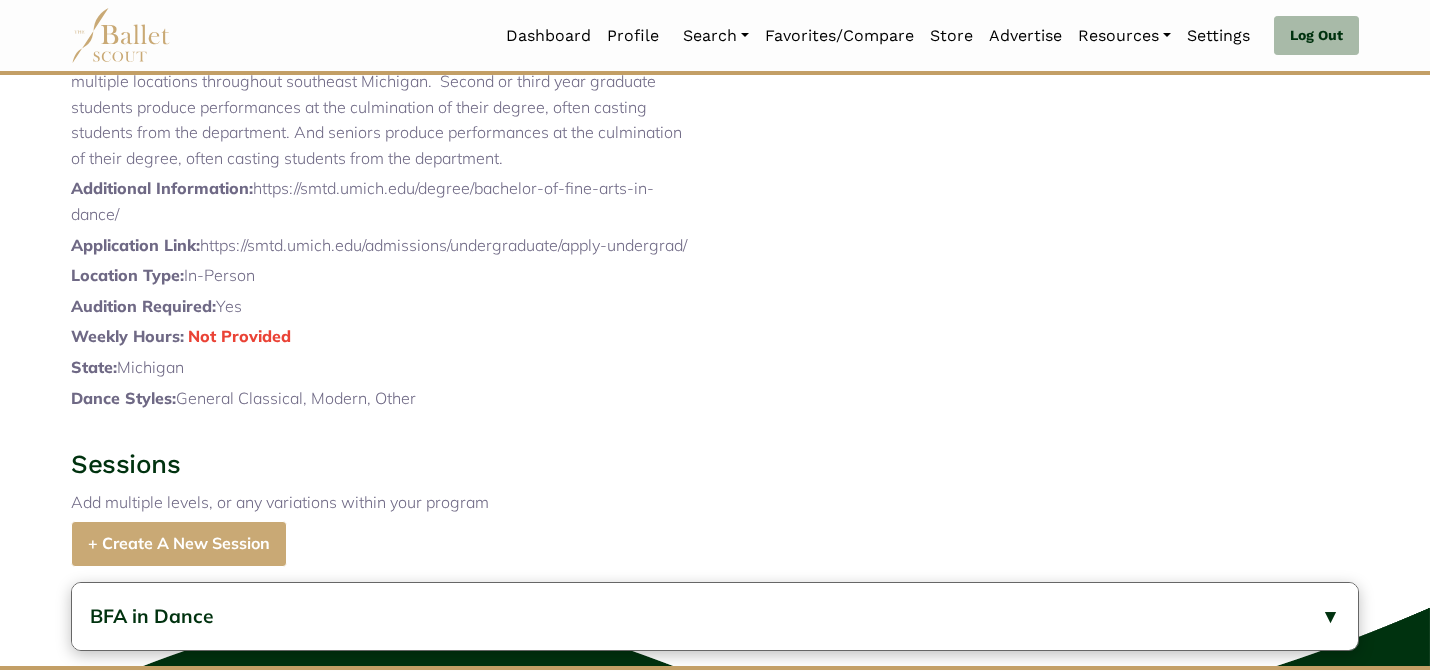 scroll, scrollTop: 672, scrollLeft: 0, axis: vertical 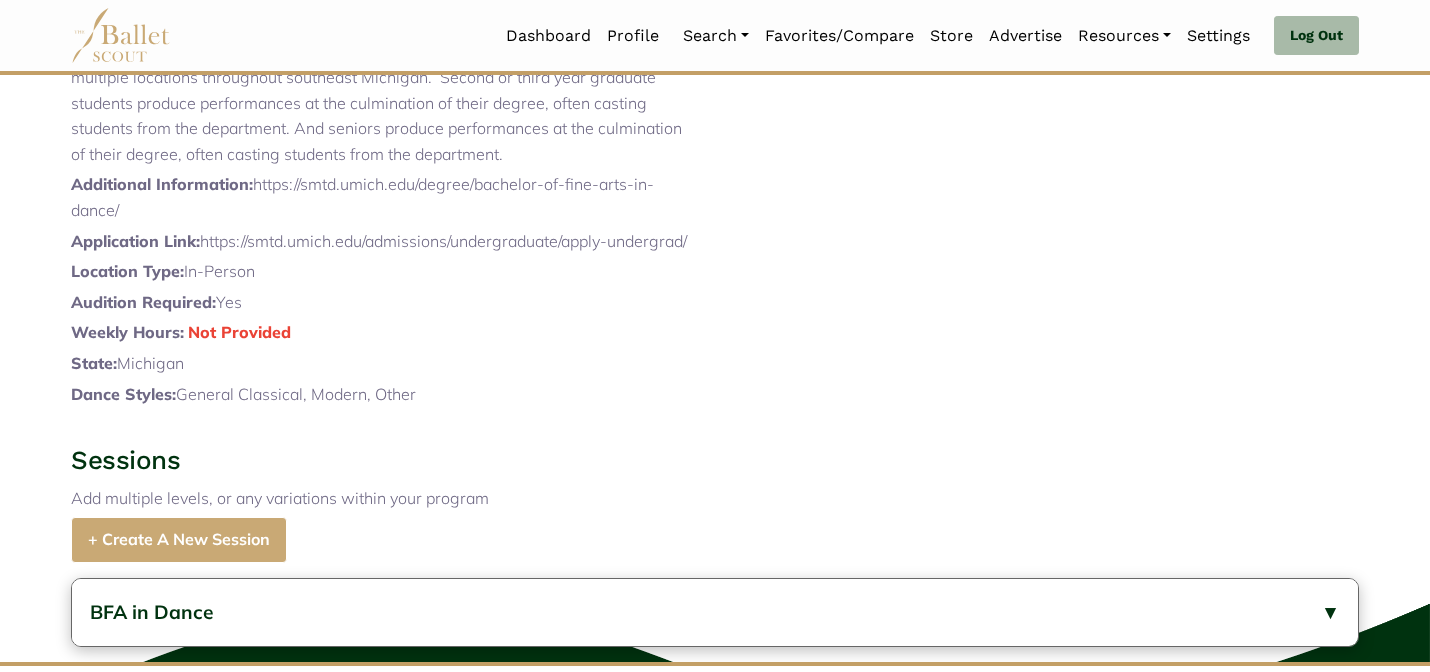 drag, startPoint x: 321, startPoint y: 265, endPoint x: 258, endPoint y: 234, distance: 70.21396 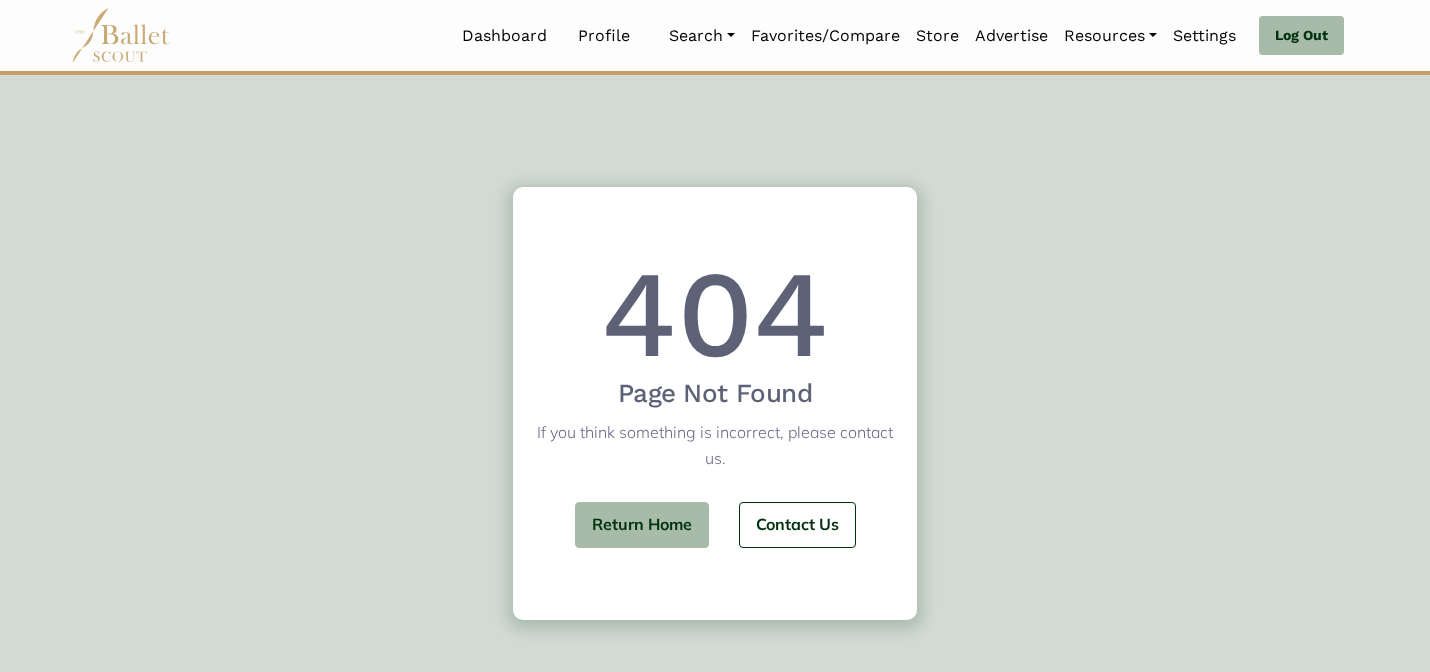 scroll, scrollTop: 0, scrollLeft: 0, axis: both 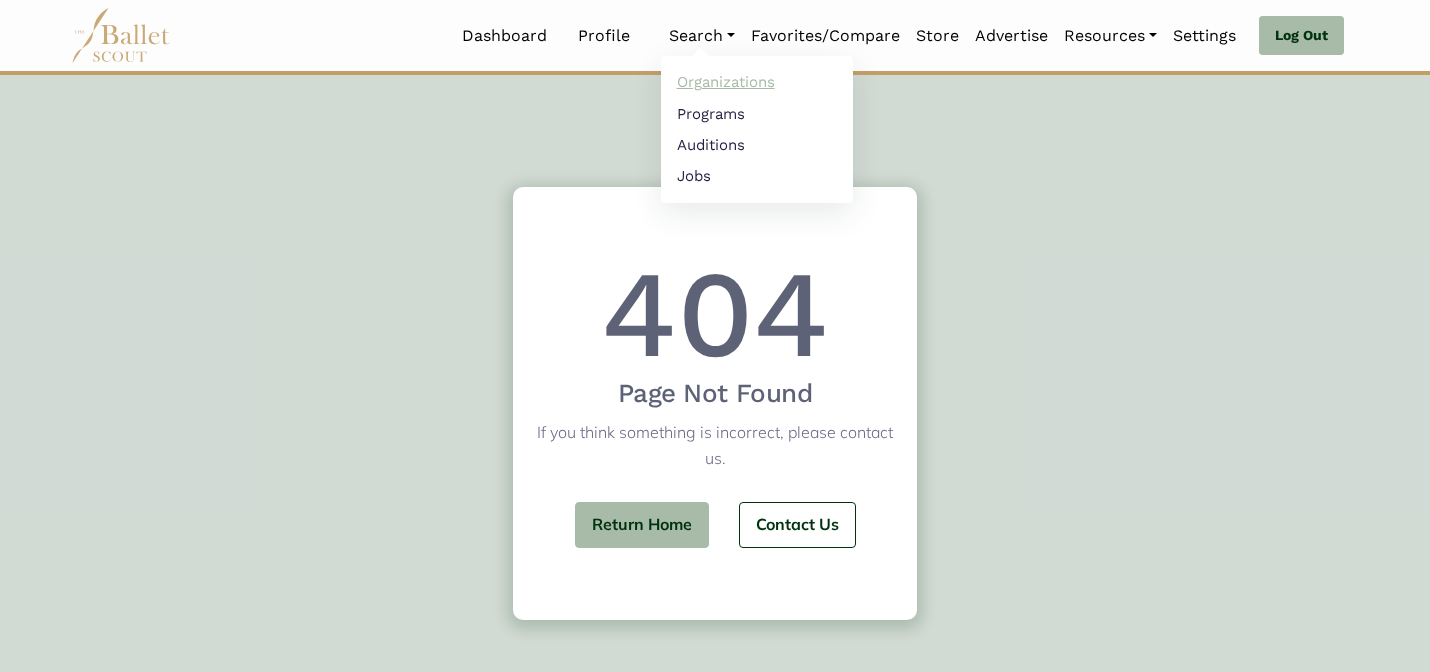 click on "Organizations" at bounding box center [757, 82] 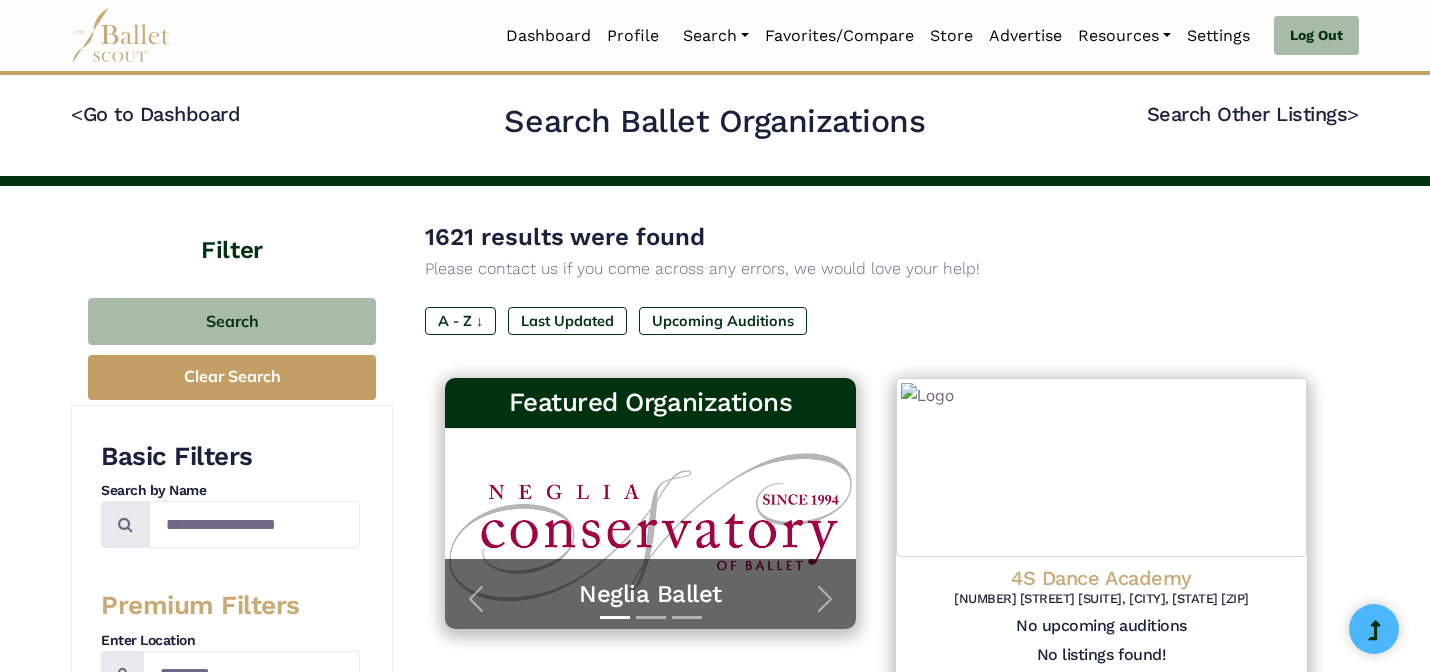 scroll, scrollTop: 0, scrollLeft: 0, axis: both 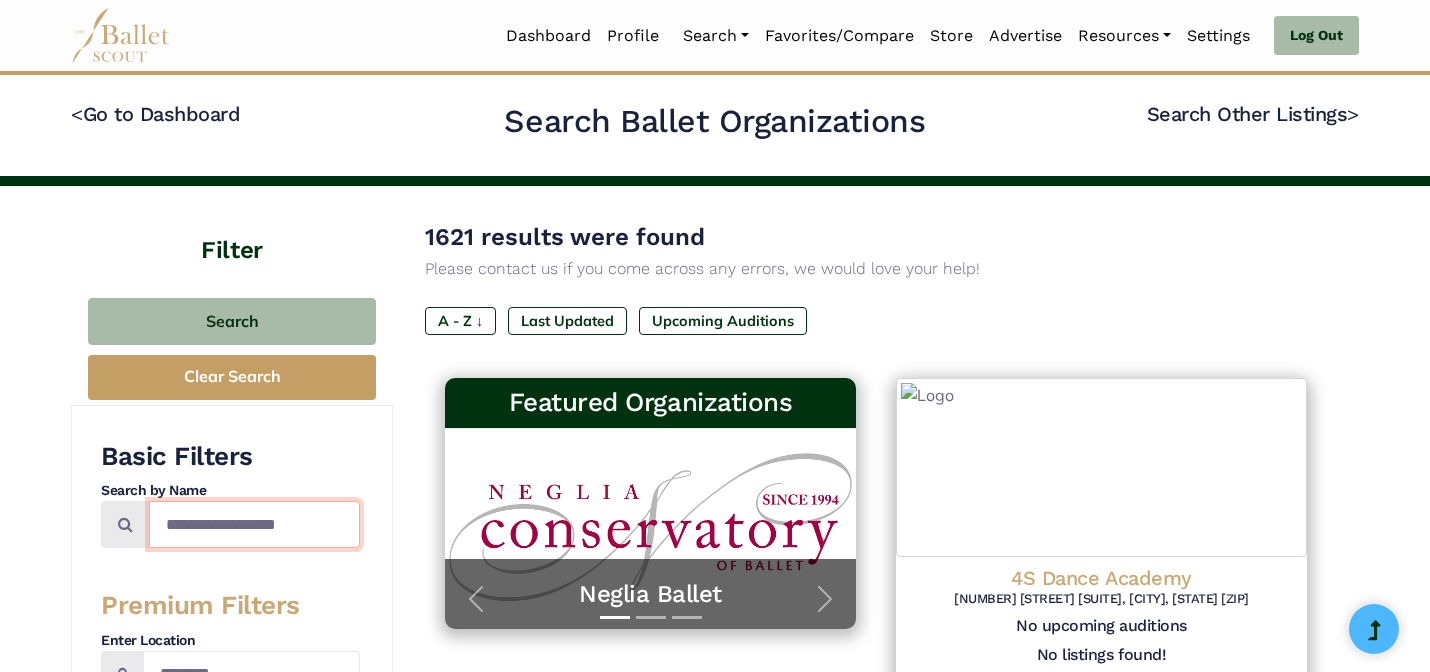 click at bounding box center [254, 524] 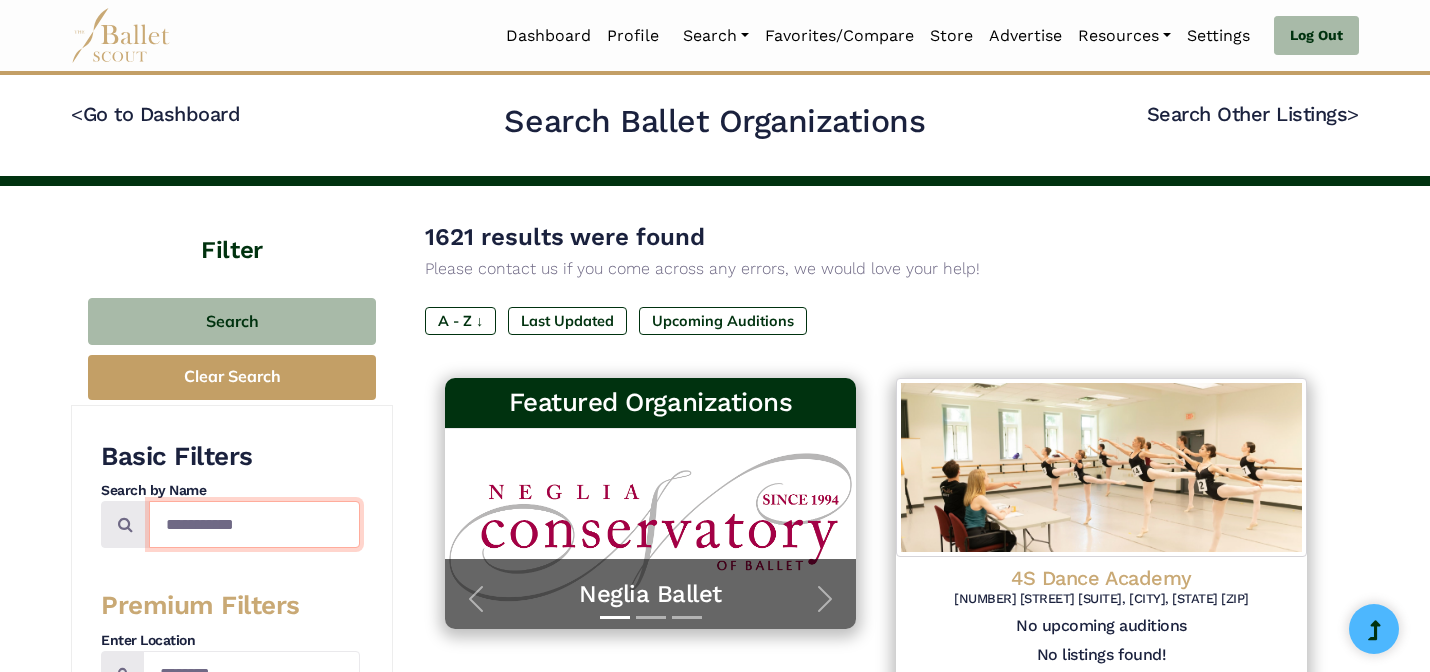 type on "**********" 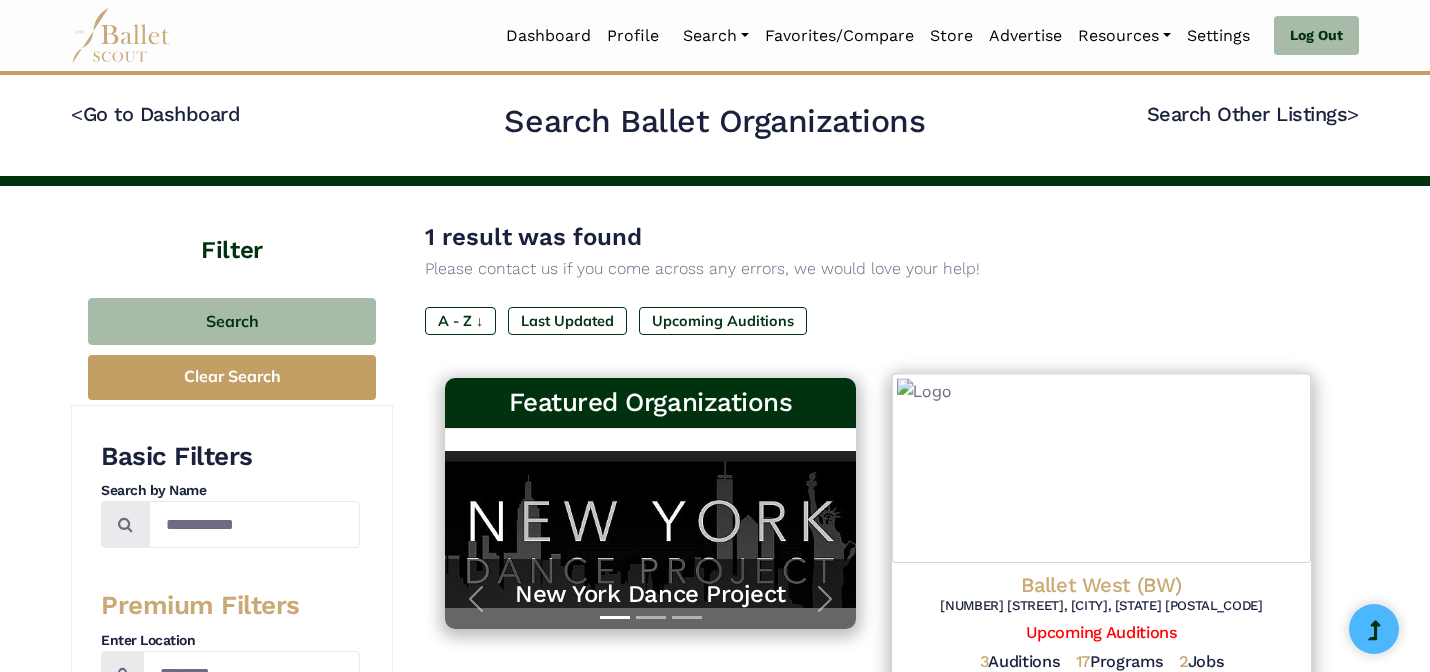 scroll, scrollTop: 0, scrollLeft: 0, axis: both 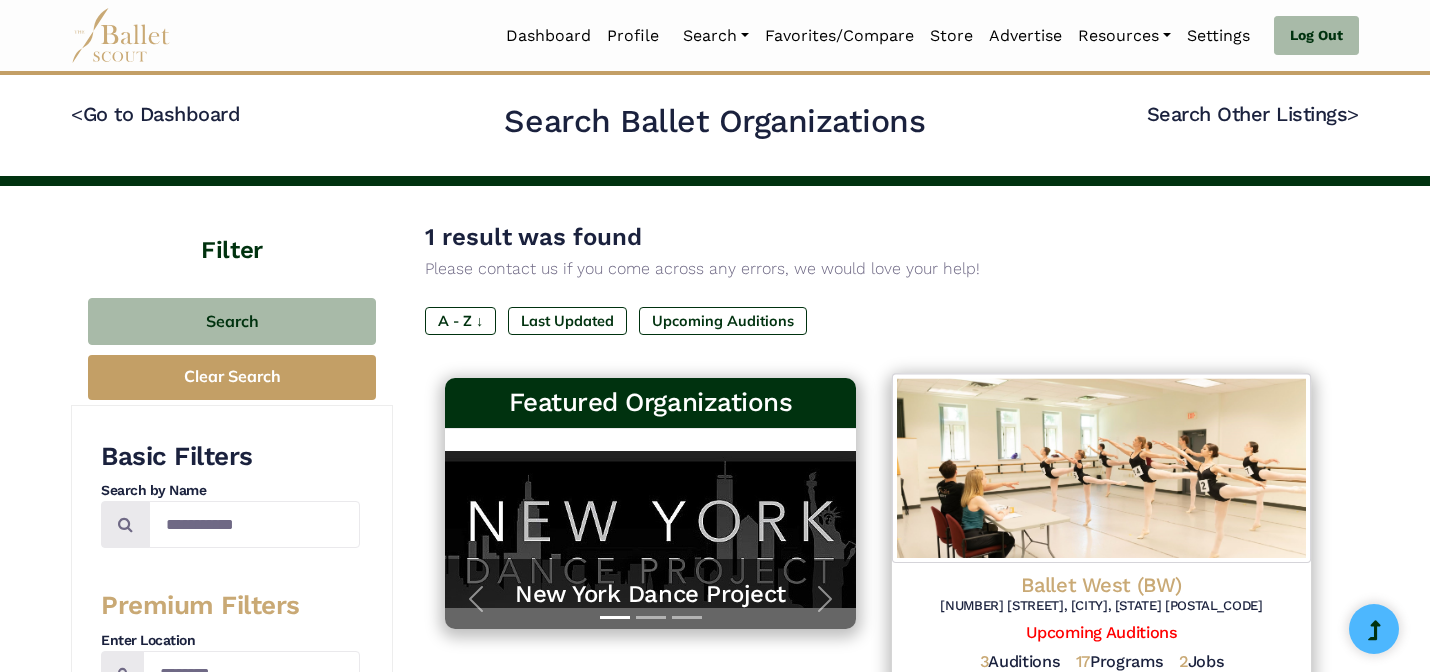 click at bounding box center [1101, 468] 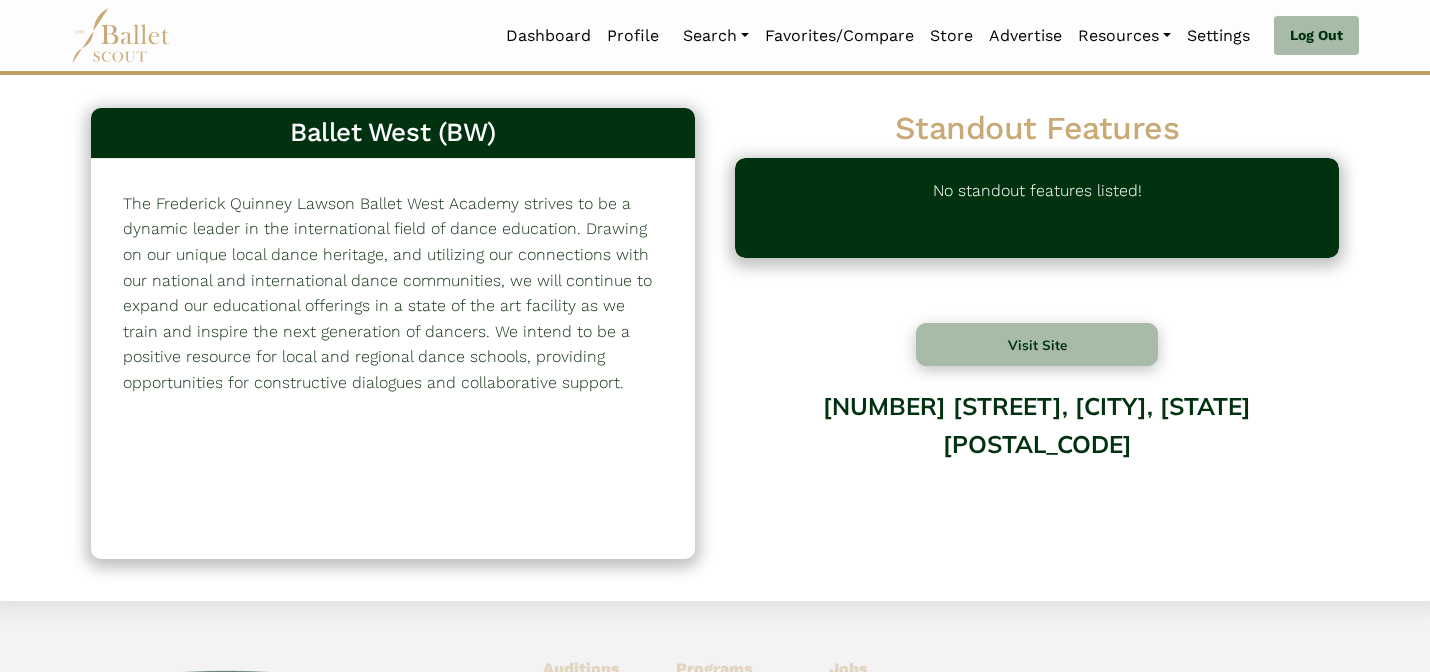 scroll, scrollTop: 0, scrollLeft: 0, axis: both 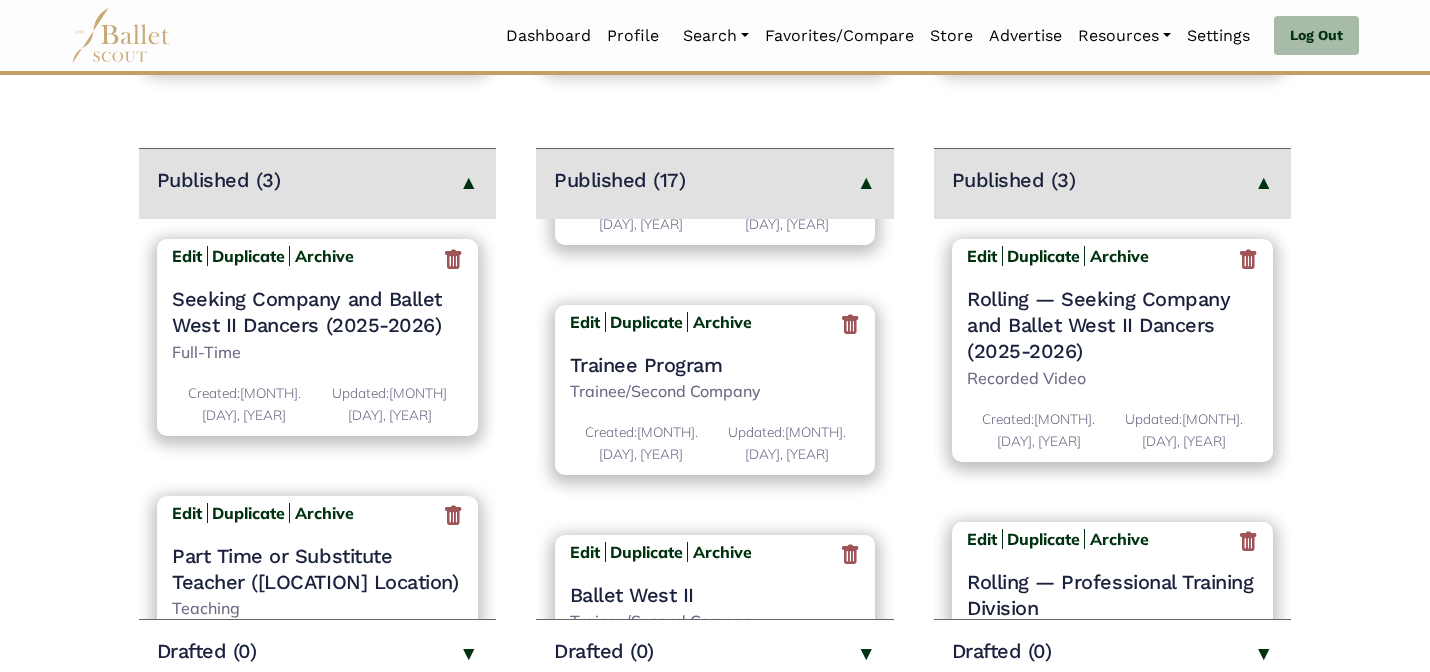 click on "Jobs
Create New Job Listing  >
Published (3)
Edit
Duplicate
Archive
Seeking Company and Ballet West II Dancers (2025-2026)
Full-Time
Created:  Feb. 28, 2024
Updated:  July 13, 2025
Edit
Archive" at bounding box center [715, 569] 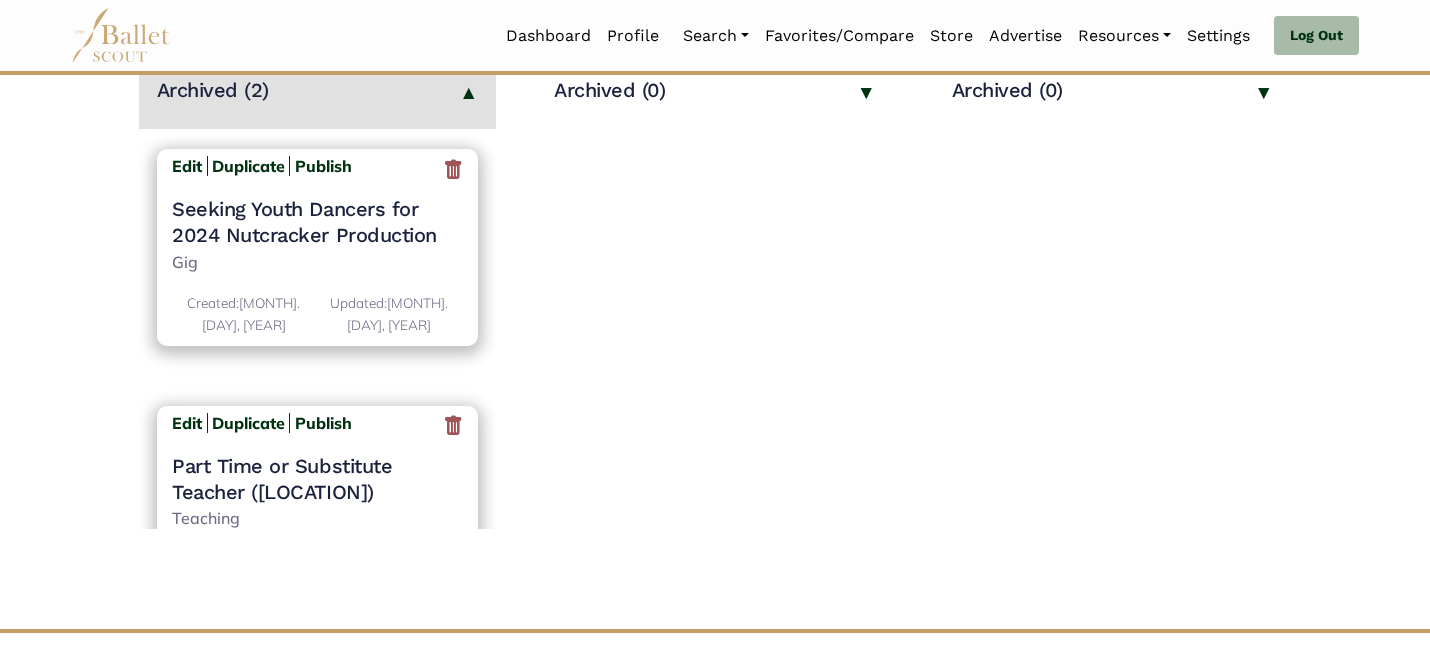 click at bounding box center (453, 169) 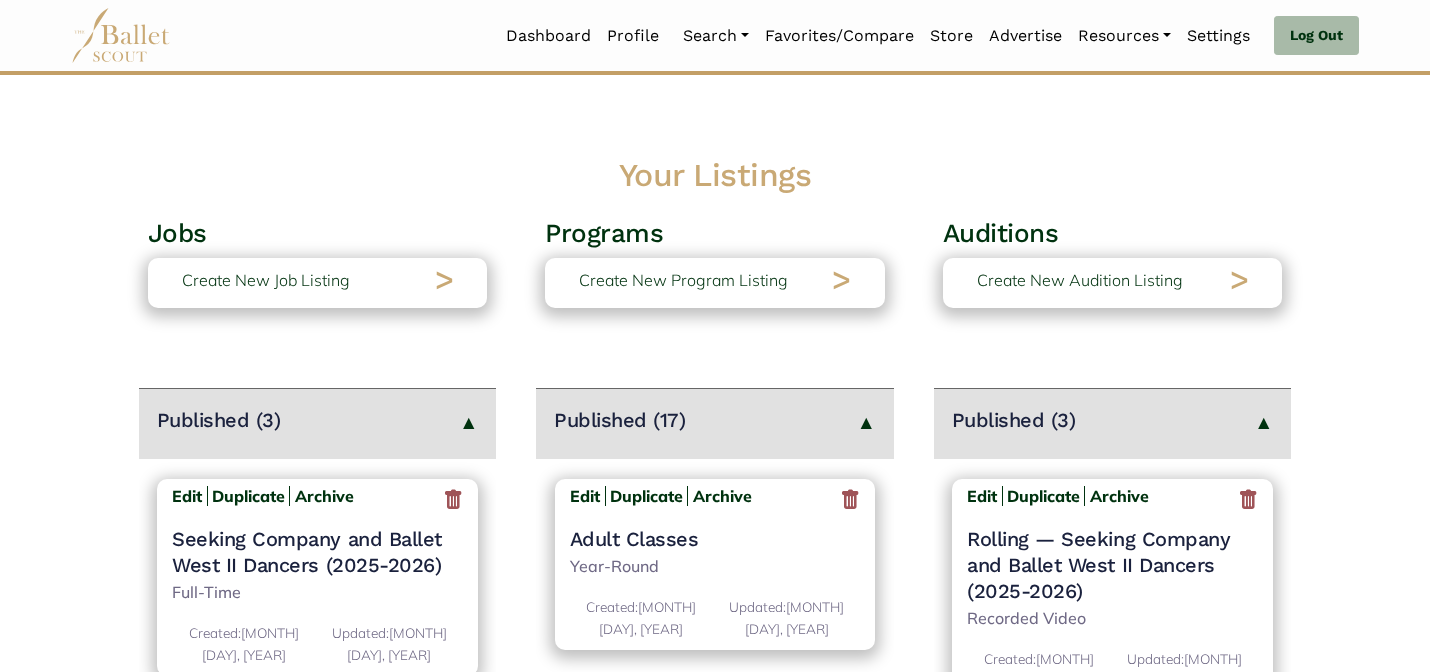 scroll, scrollTop: 0, scrollLeft: 0, axis: both 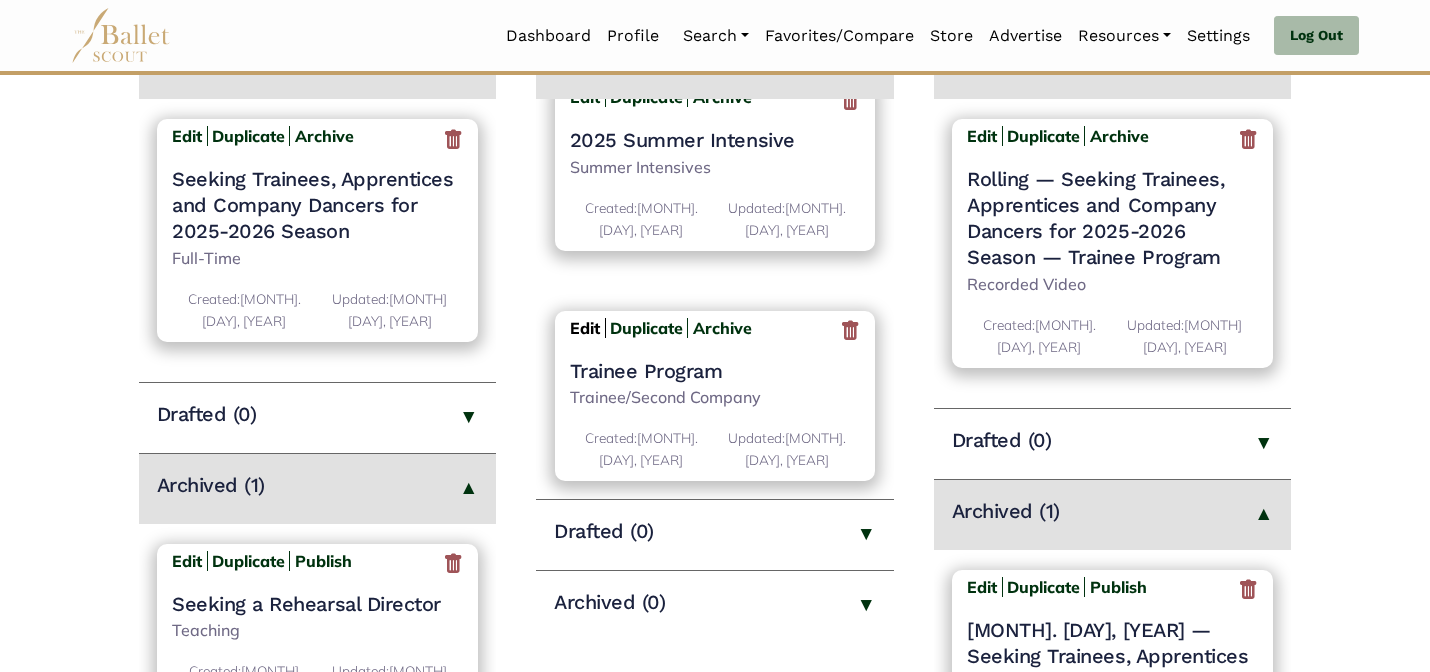 click on "Edit" at bounding box center (585, 328) 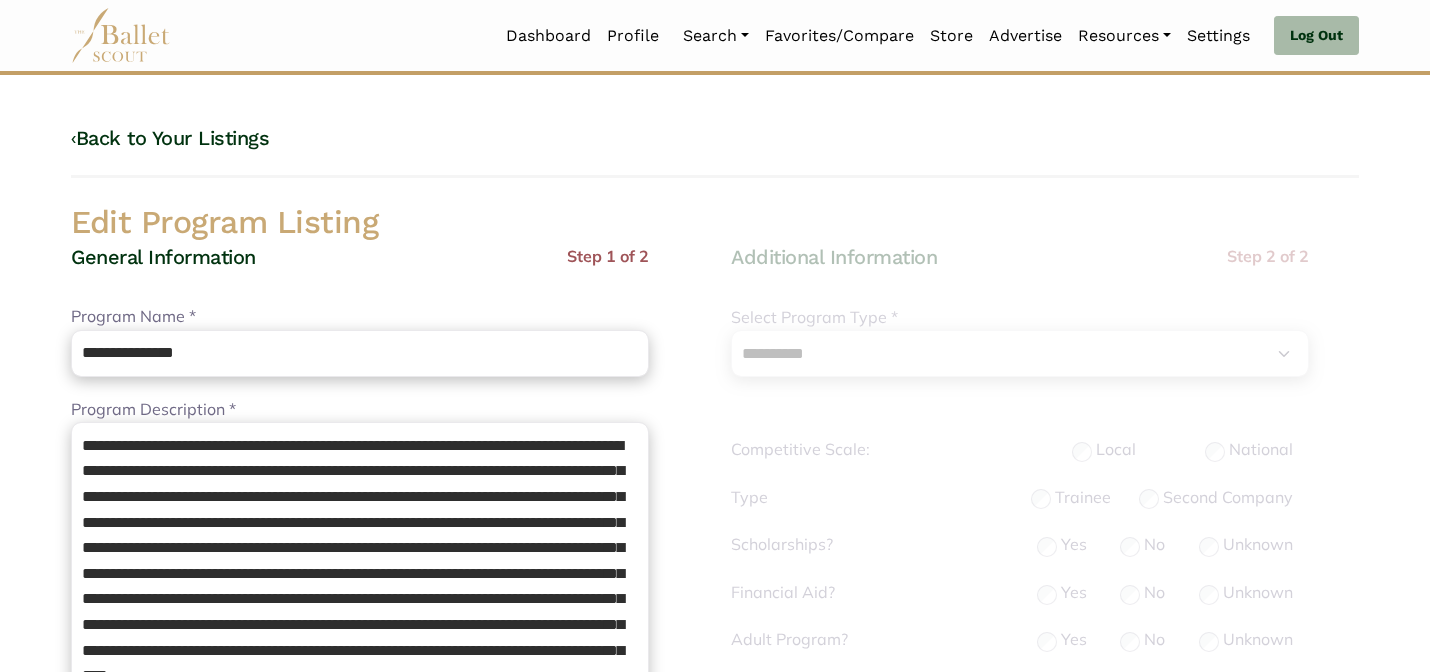 select on "**" 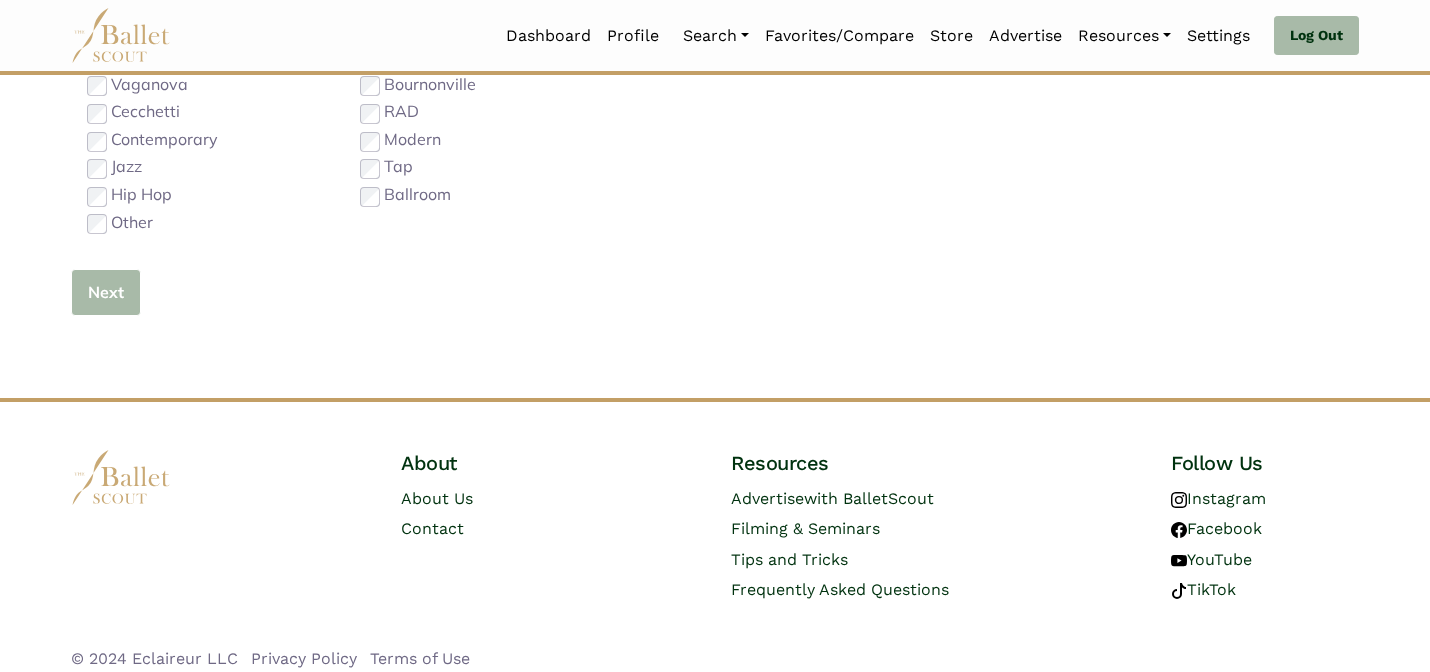 click on "Next" at bounding box center (106, 292) 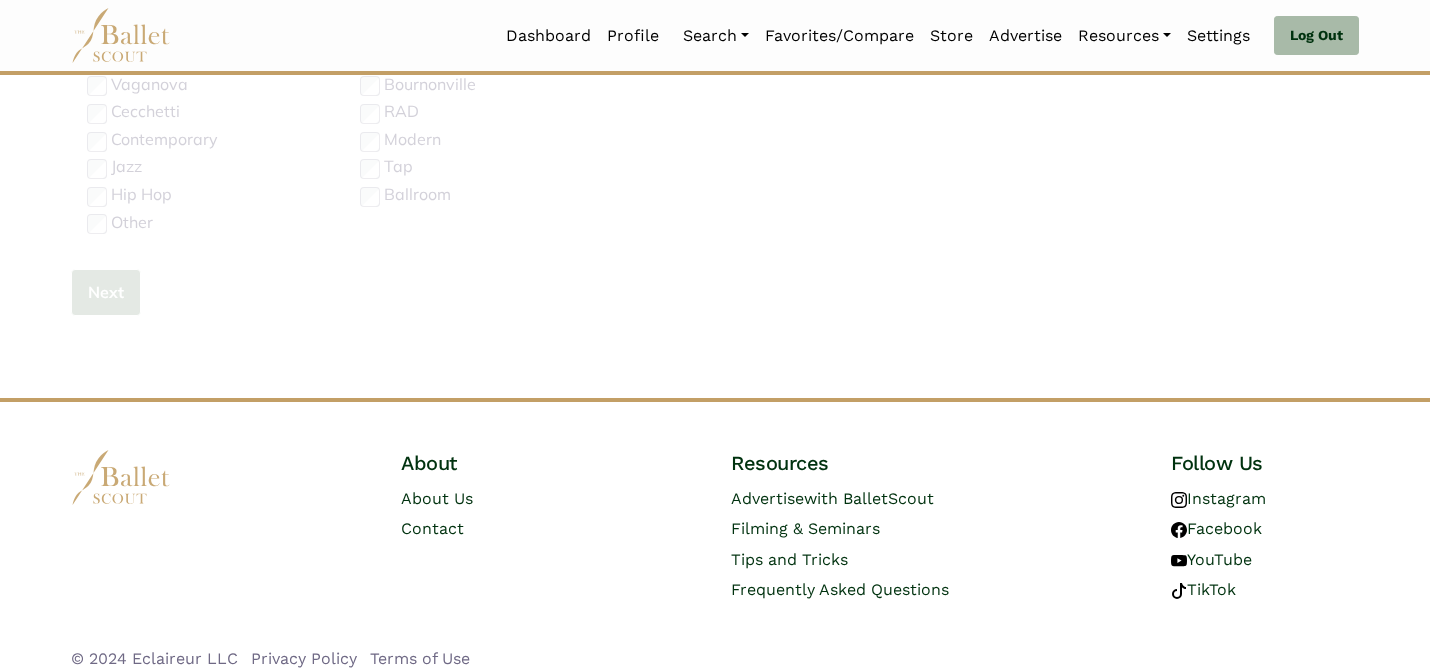 type 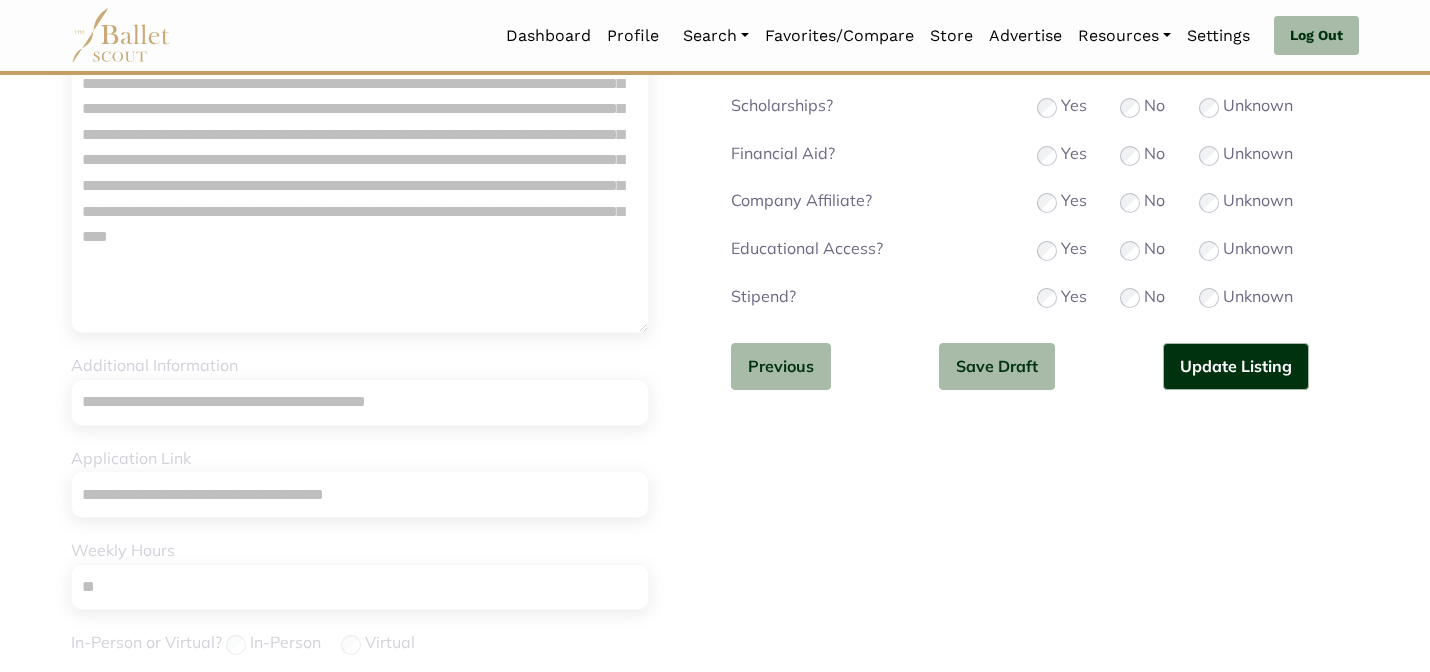 scroll, scrollTop: 392, scrollLeft: 0, axis: vertical 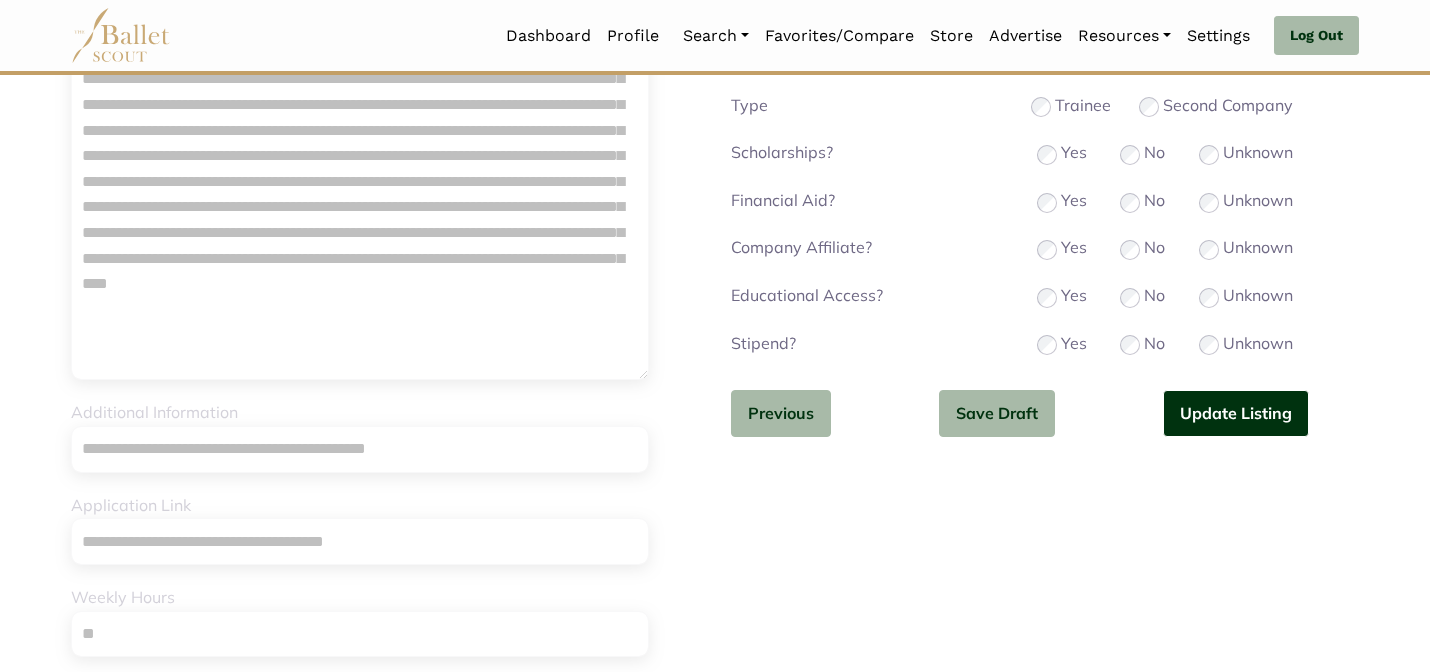 click on "Update Listing" at bounding box center [1236, 413] 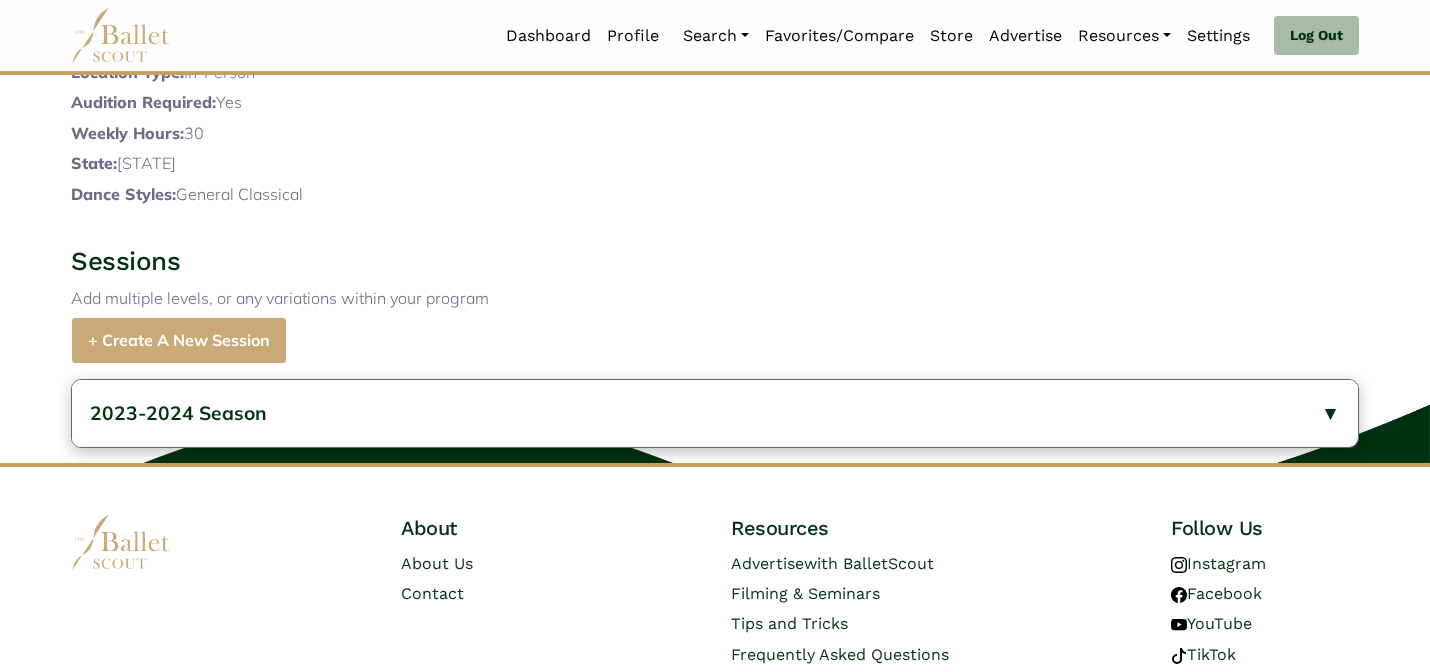 scroll, scrollTop: 849, scrollLeft: 0, axis: vertical 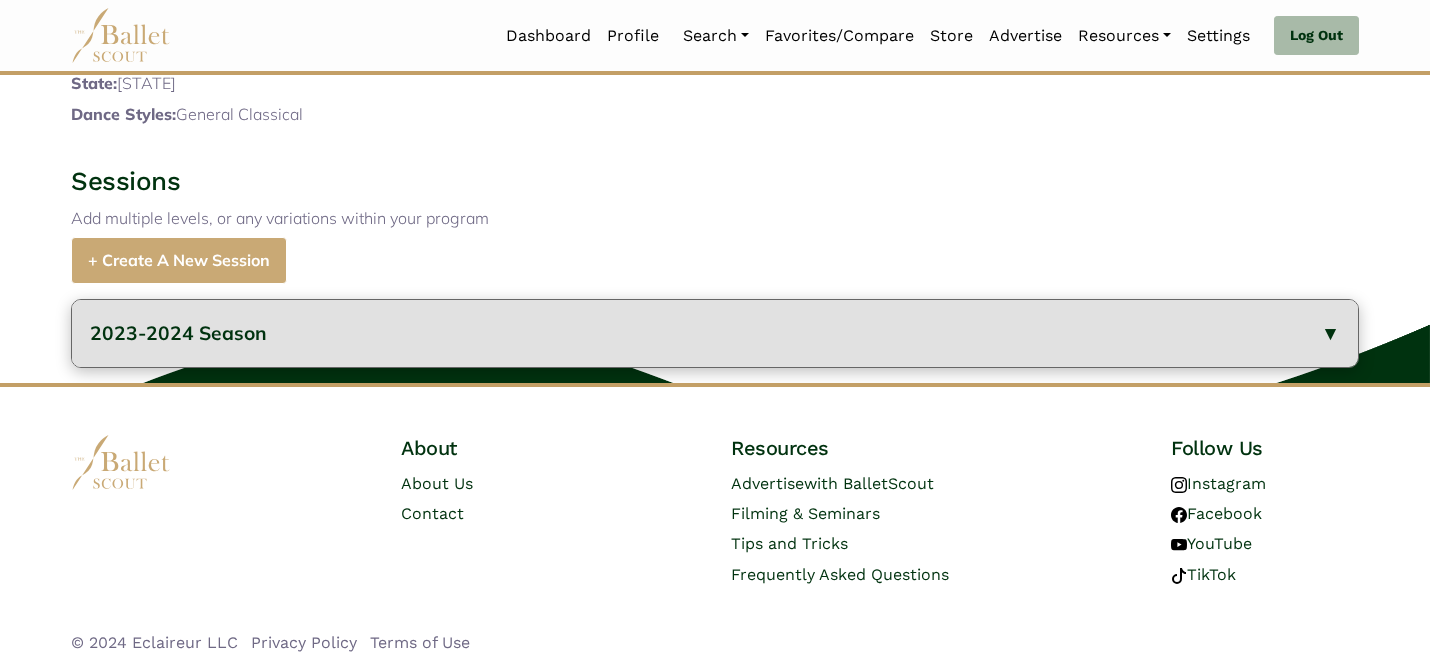 click on "2023-2024 Season" at bounding box center [715, 333] 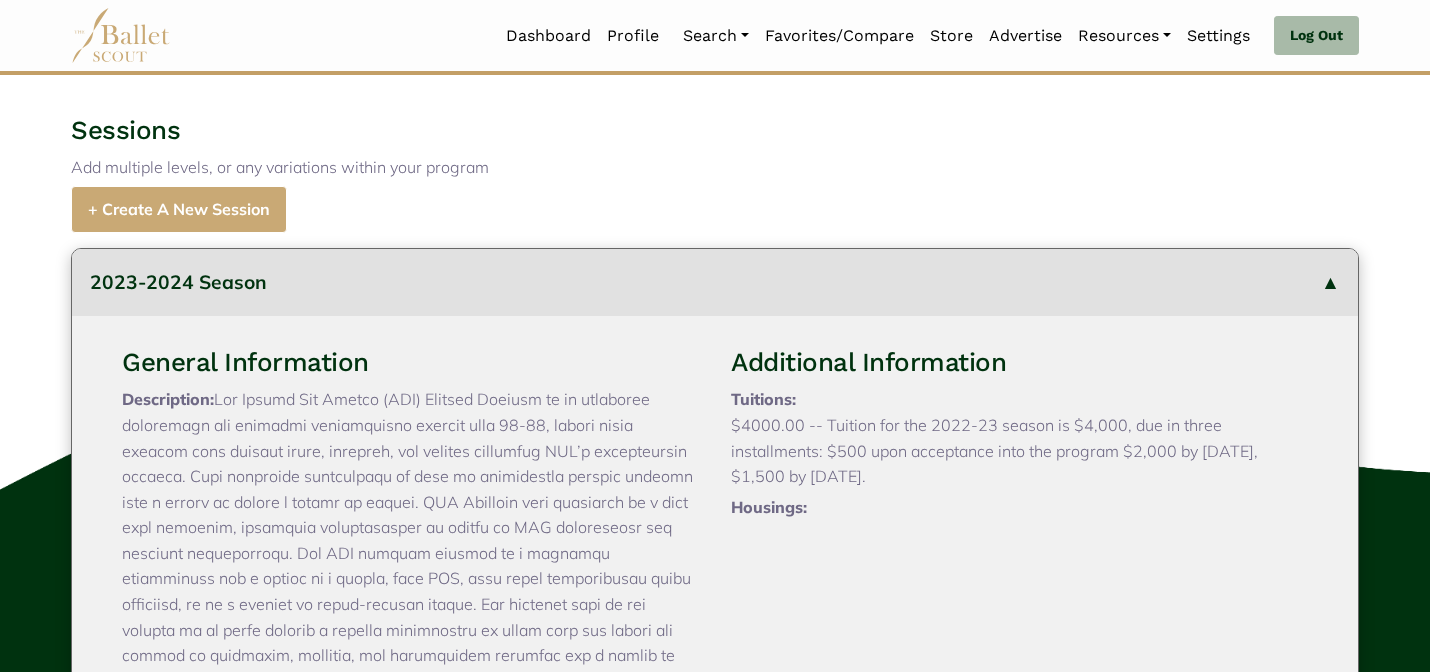 type 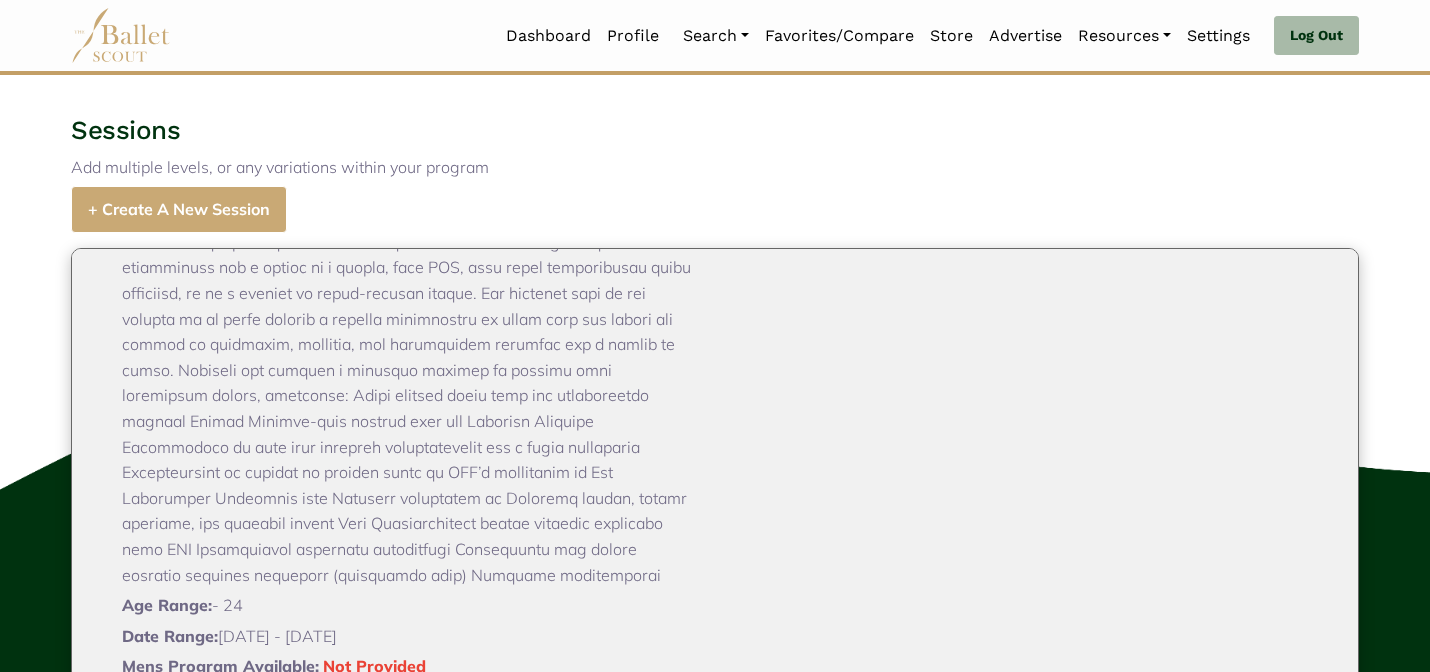 scroll, scrollTop: 340, scrollLeft: 0, axis: vertical 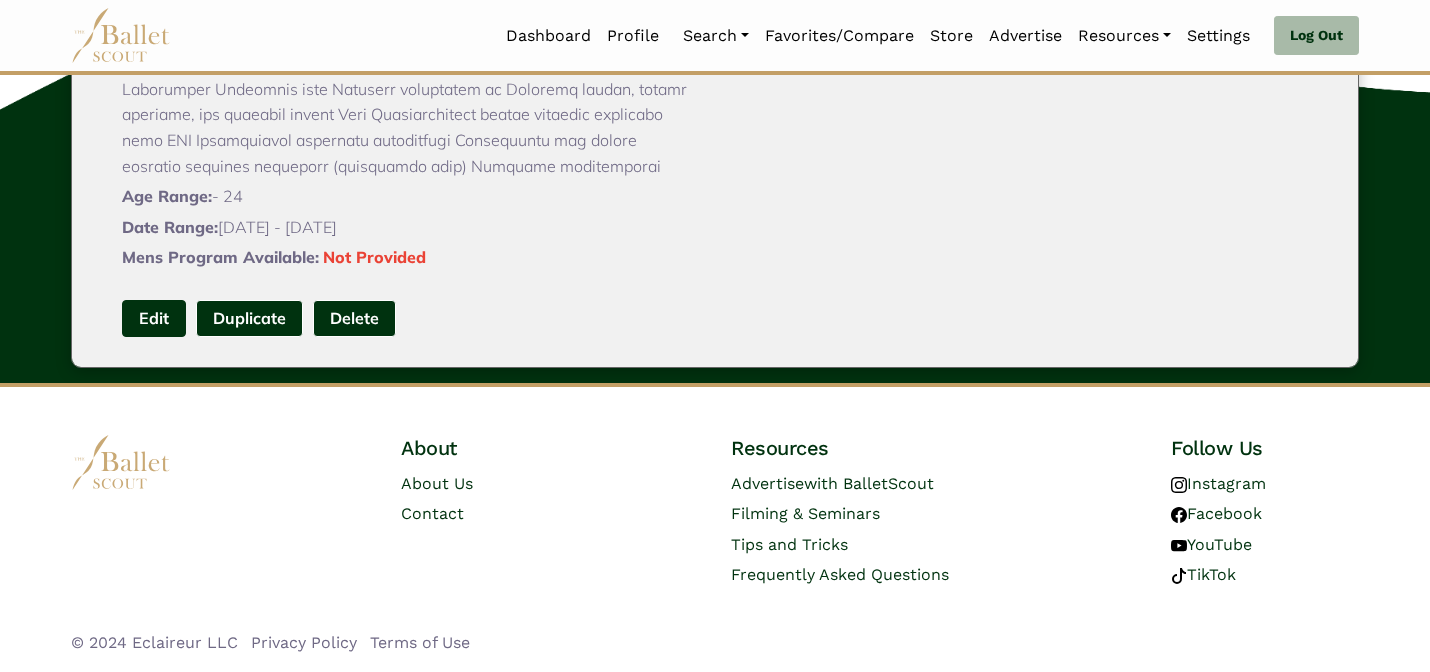 click on "Edit" at bounding box center [154, 318] 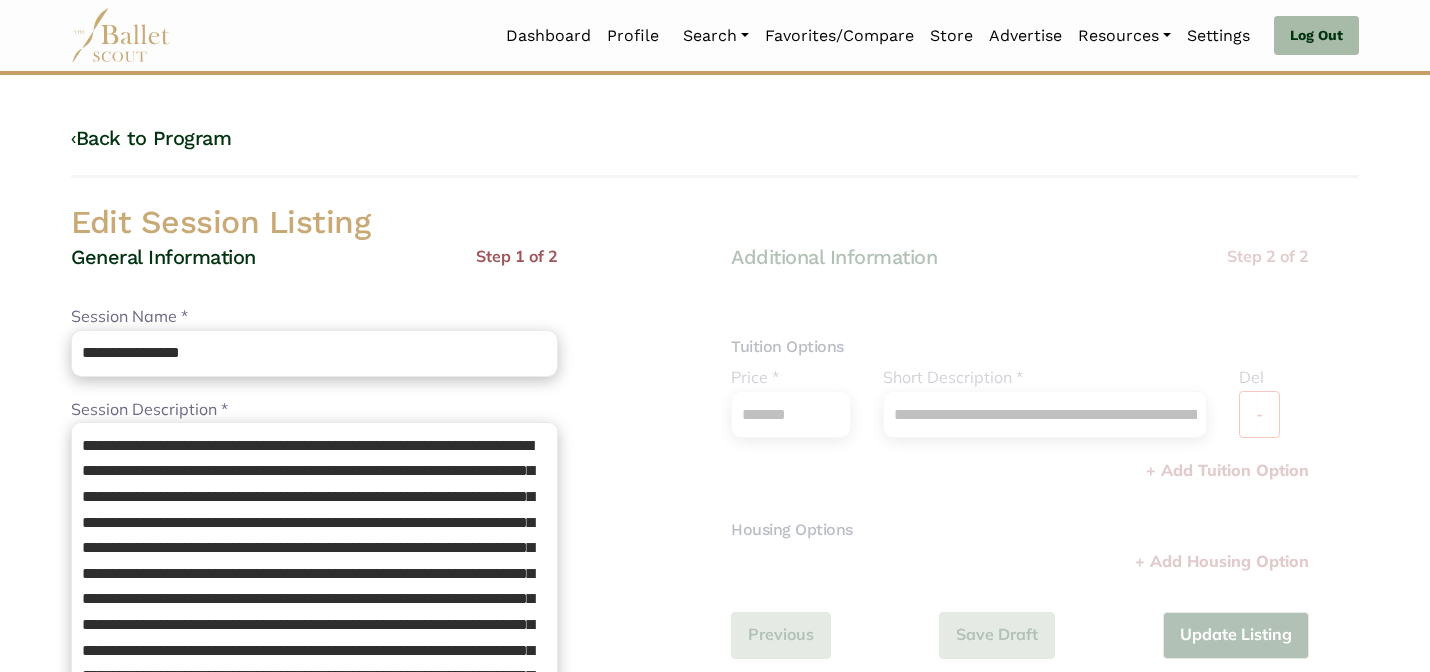 scroll, scrollTop: 0, scrollLeft: 0, axis: both 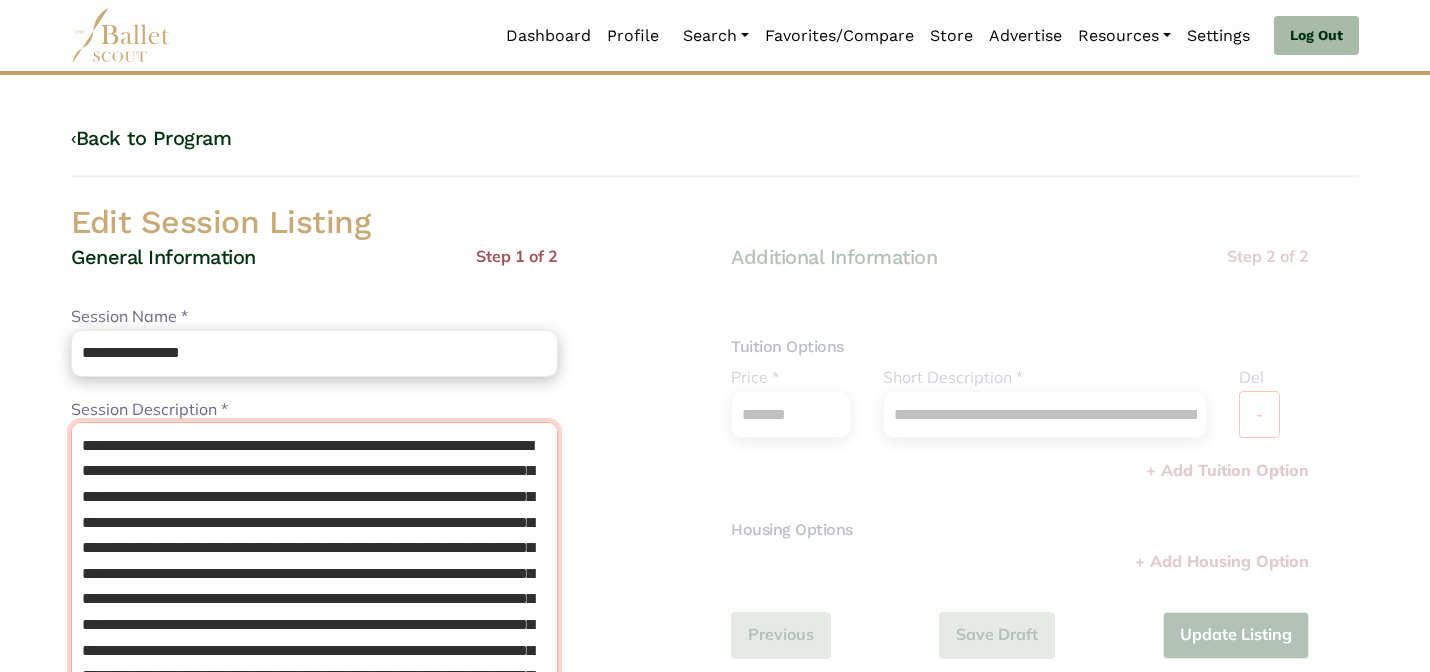 drag, startPoint x: 422, startPoint y: 448, endPoint x: 304, endPoint y: 441, distance: 118.20744 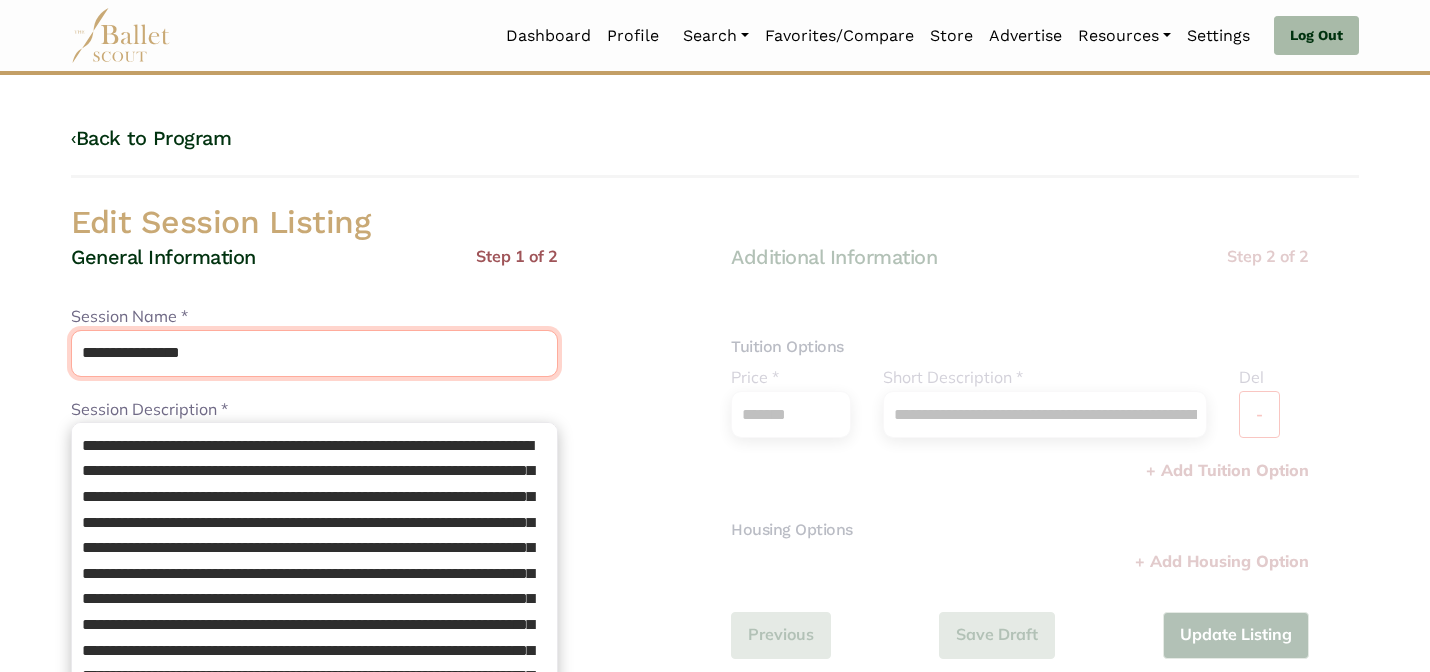 drag, startPoint x: 278, startPoint y: 365, endPoint x: 198, endPoint y: 293, distance: 107.62899 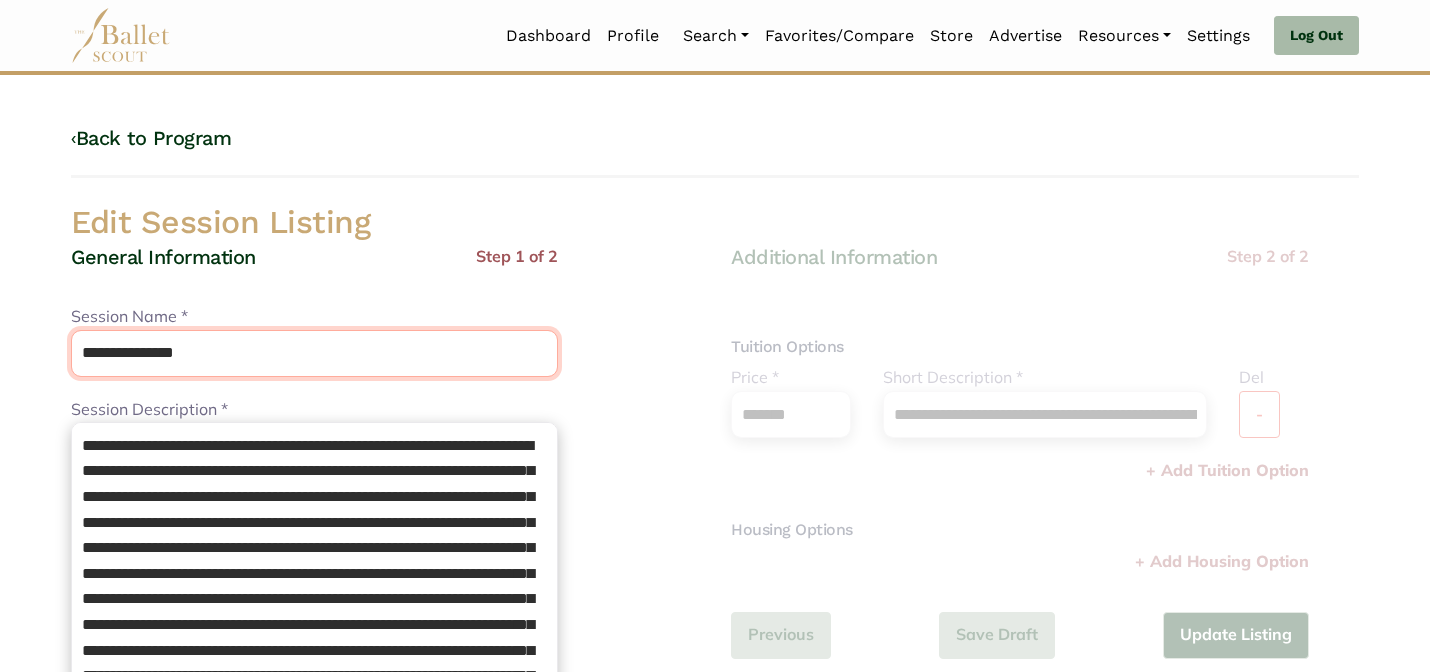 type on "**********" 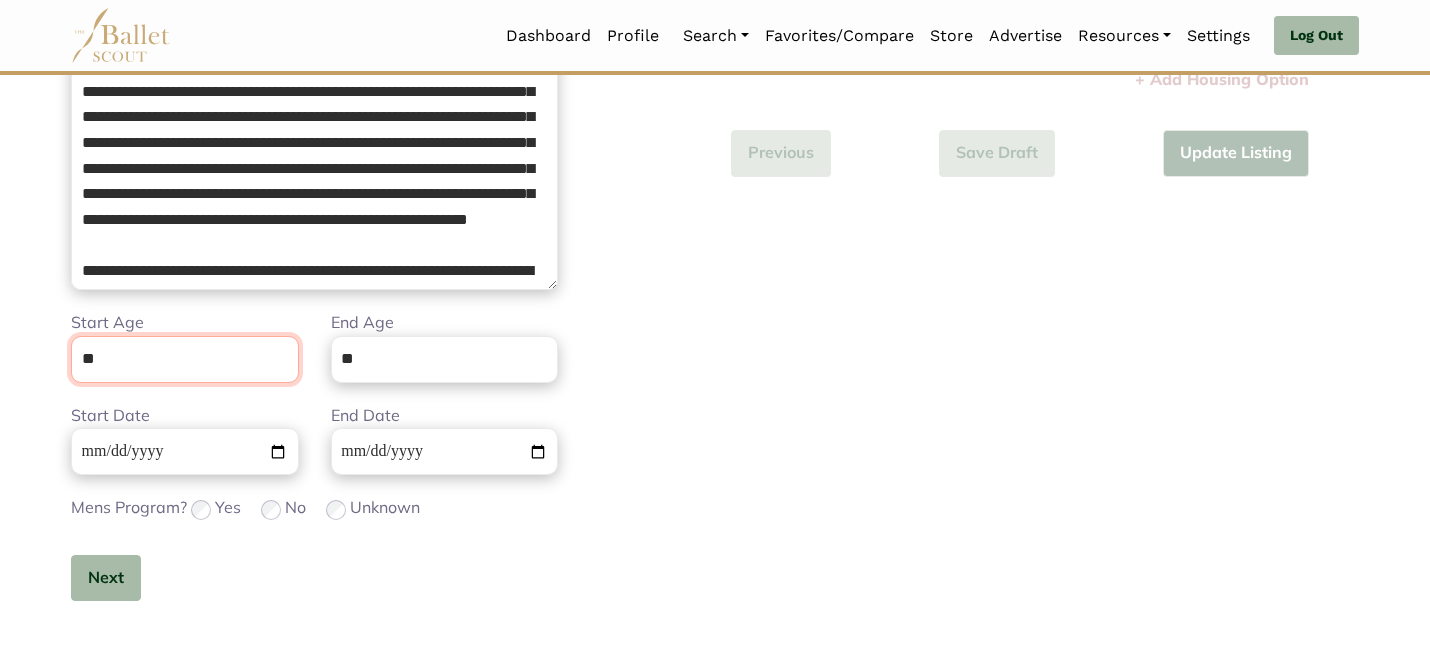 scroll, scrollTop: 505, scrollLeft: 0, axis: vertical 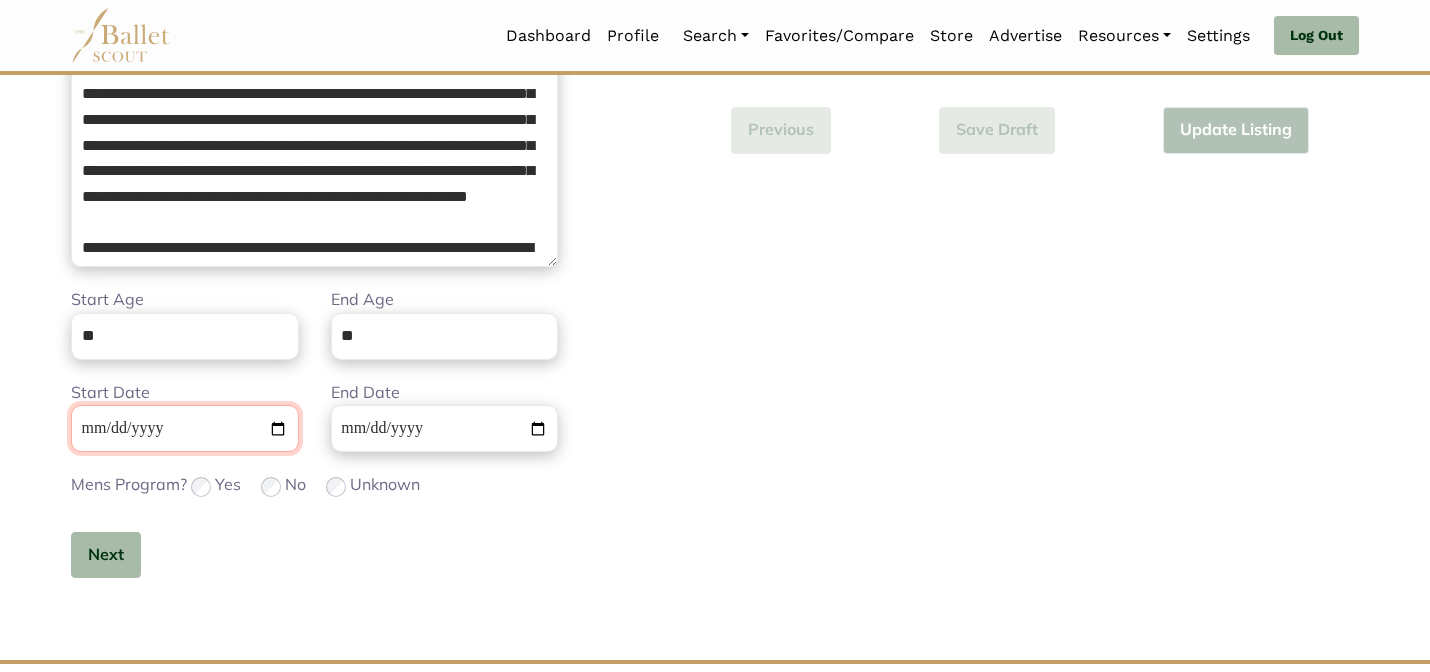 type 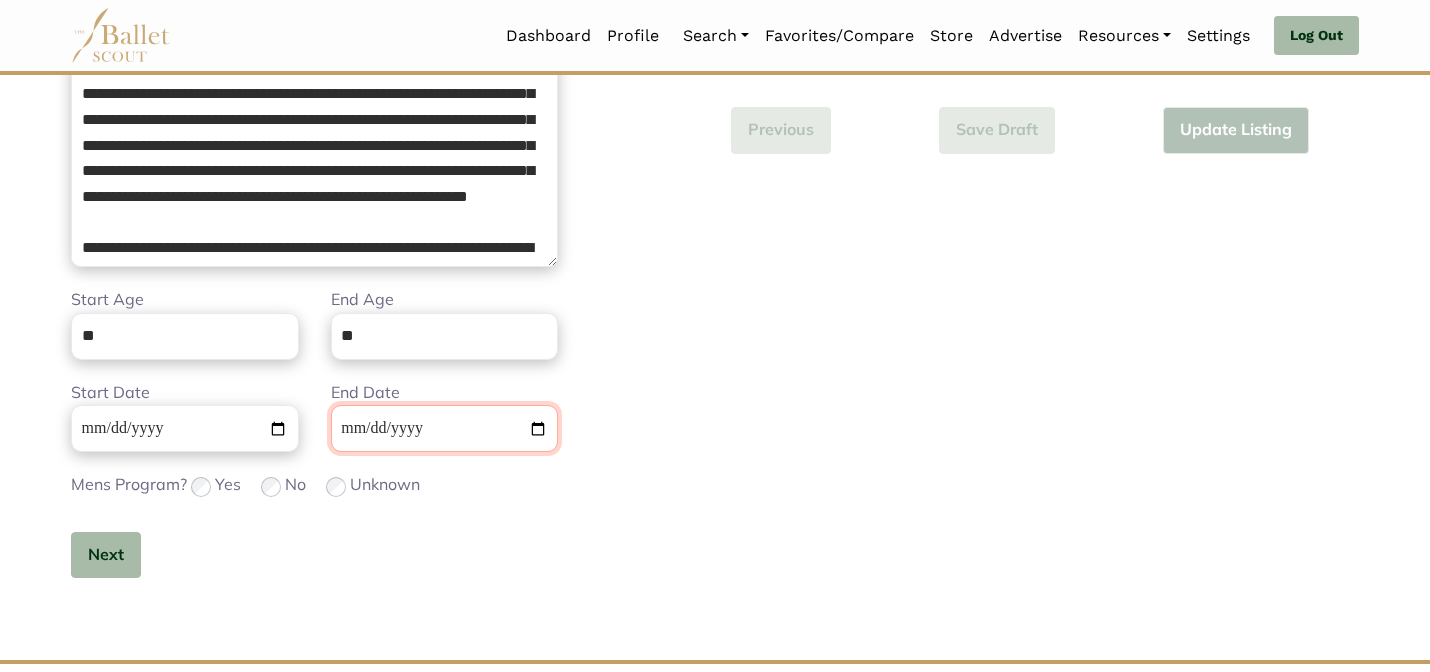 type 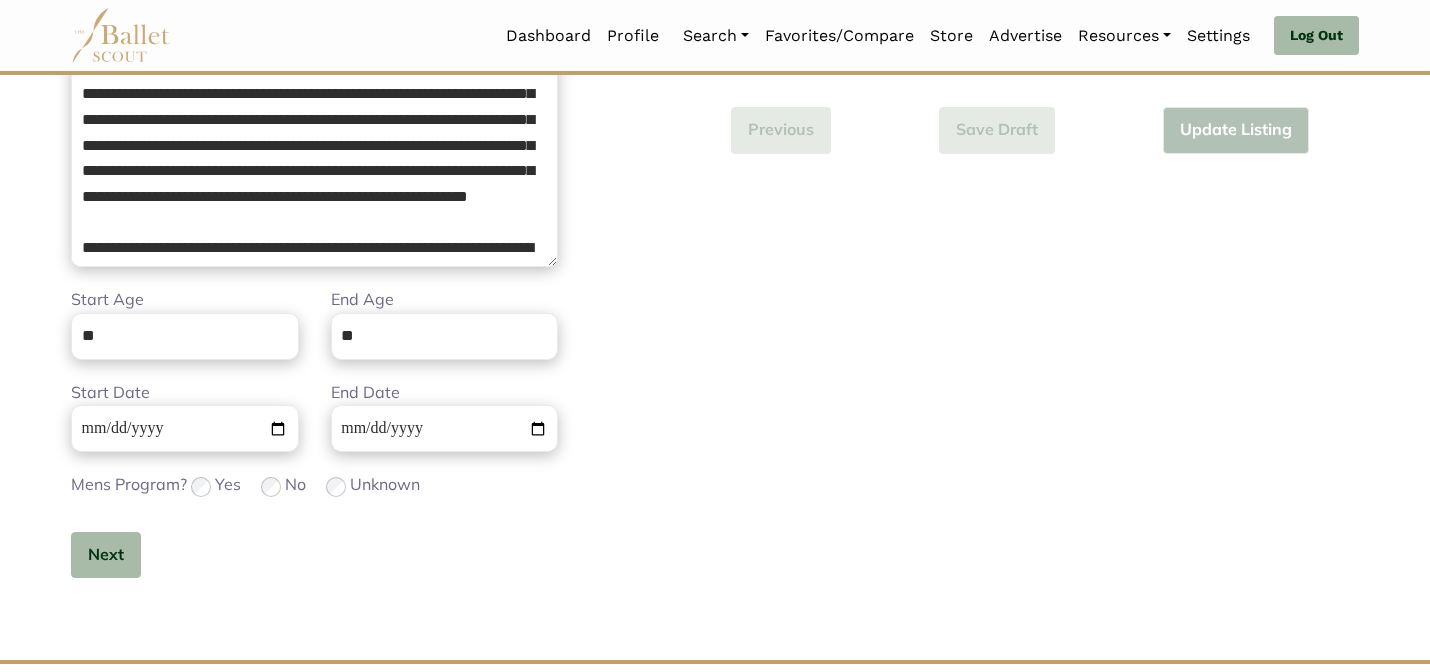 click on "Next" at bounding box center [314, 555] 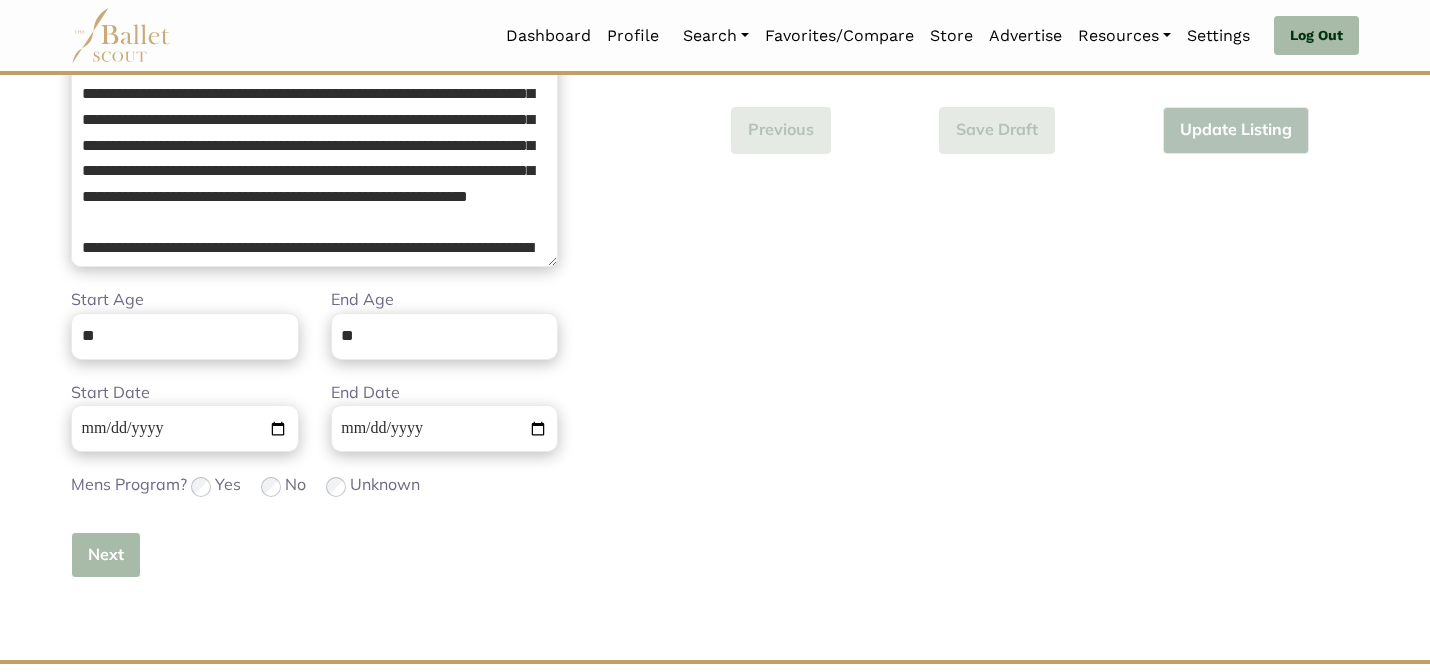 click on "Next" at bounding box center [106, 555] 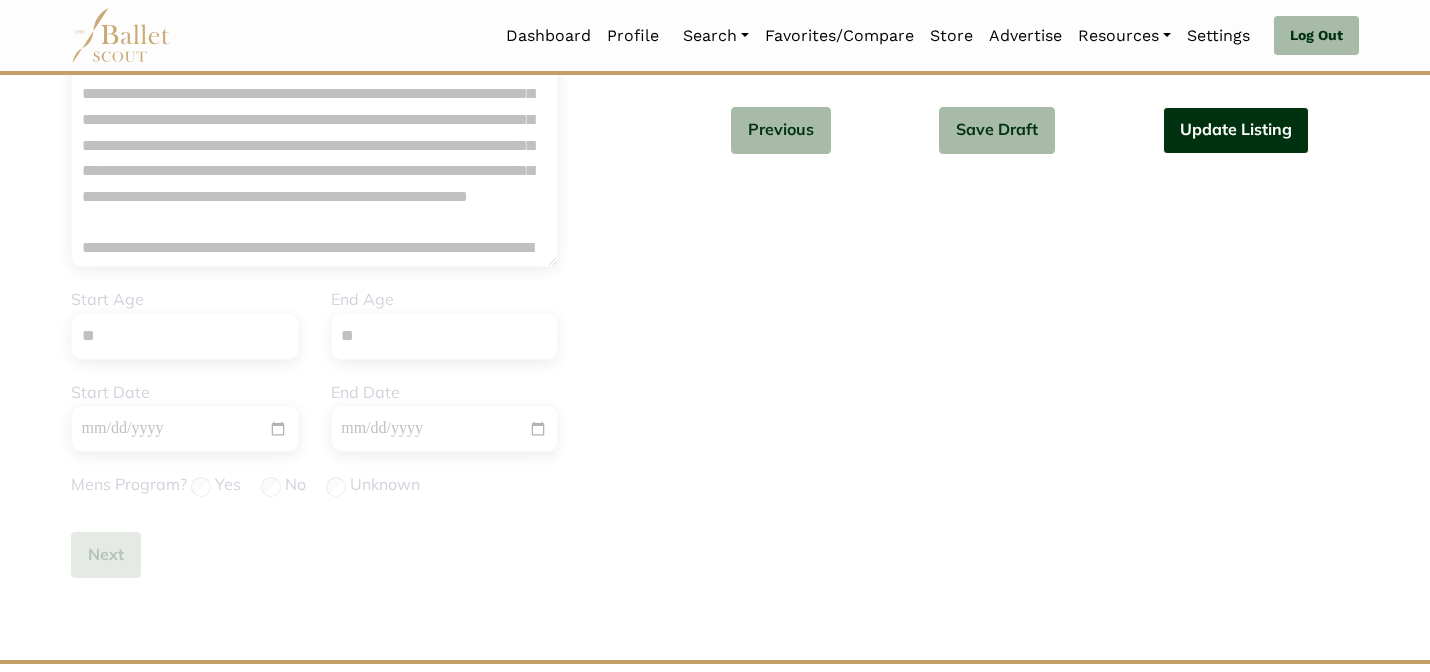 click on "Update Listing" at bounding box center (1236, 130) 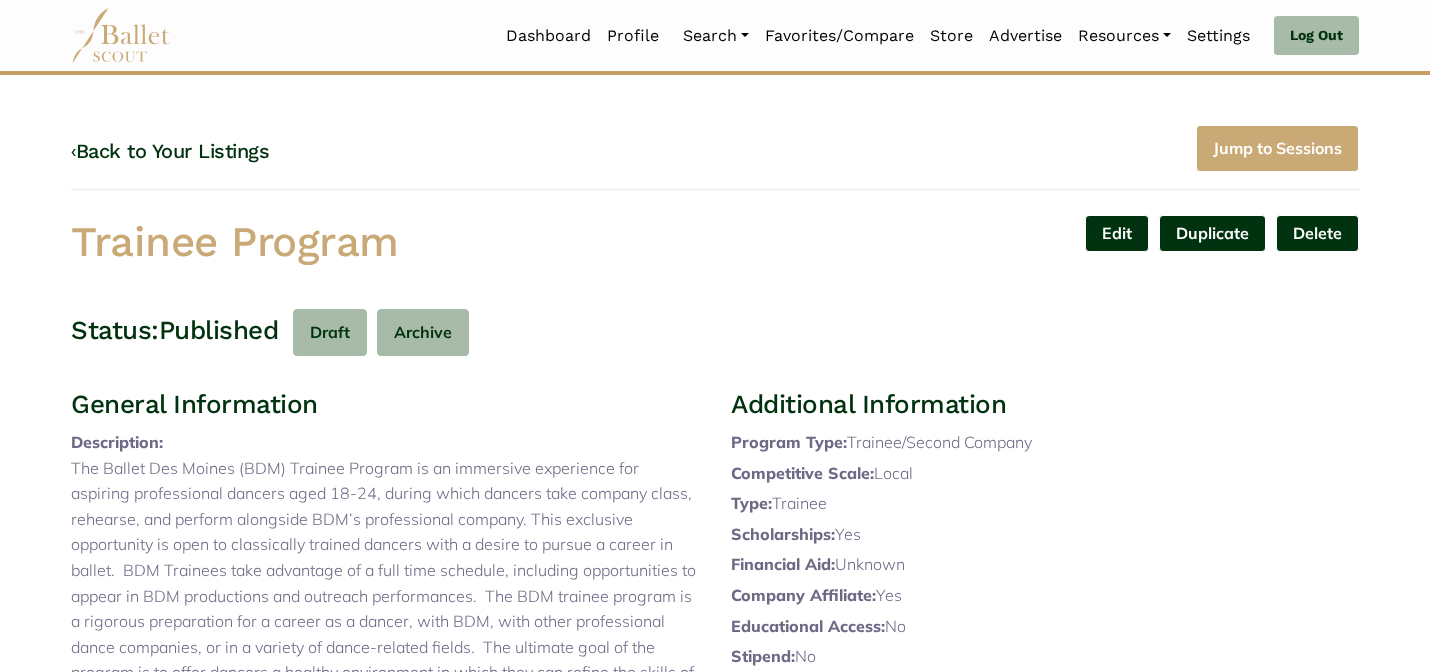 scroll, scrollTop: 0, scrollLeft: 0, axis: both 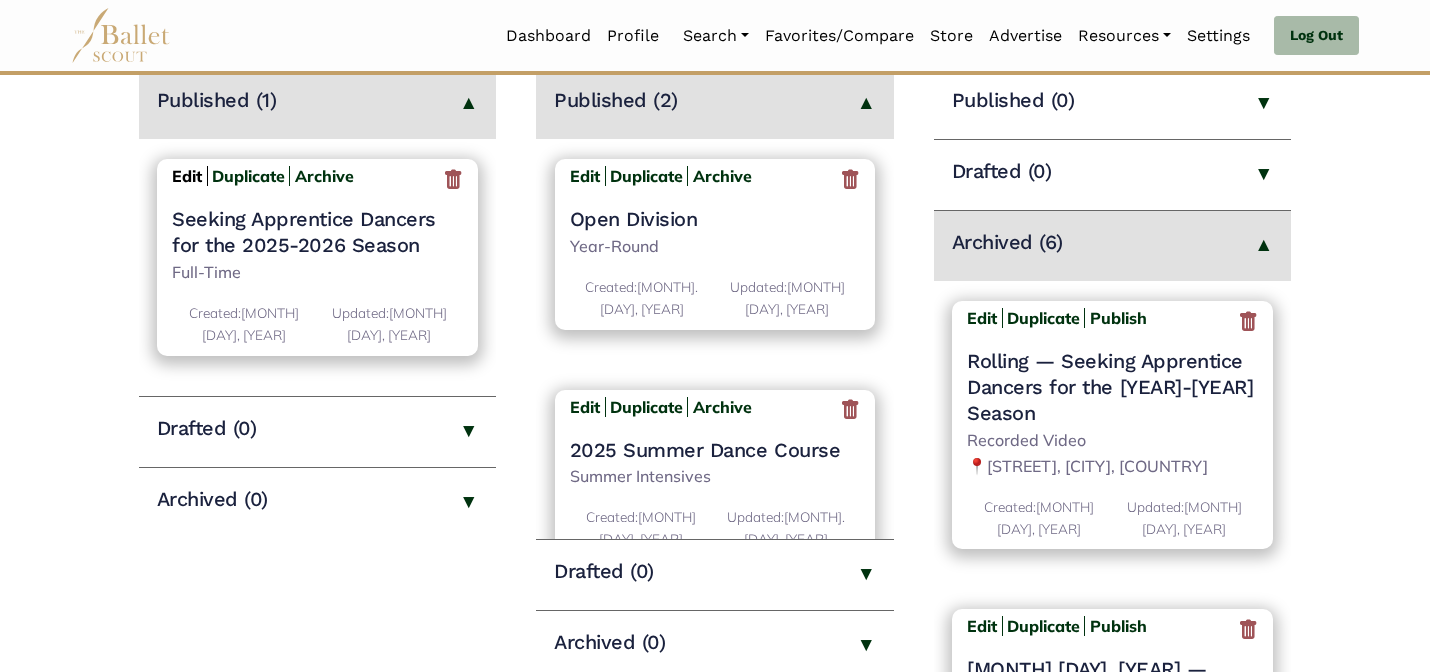 click on "Edit" at bounding box center [187, 176] 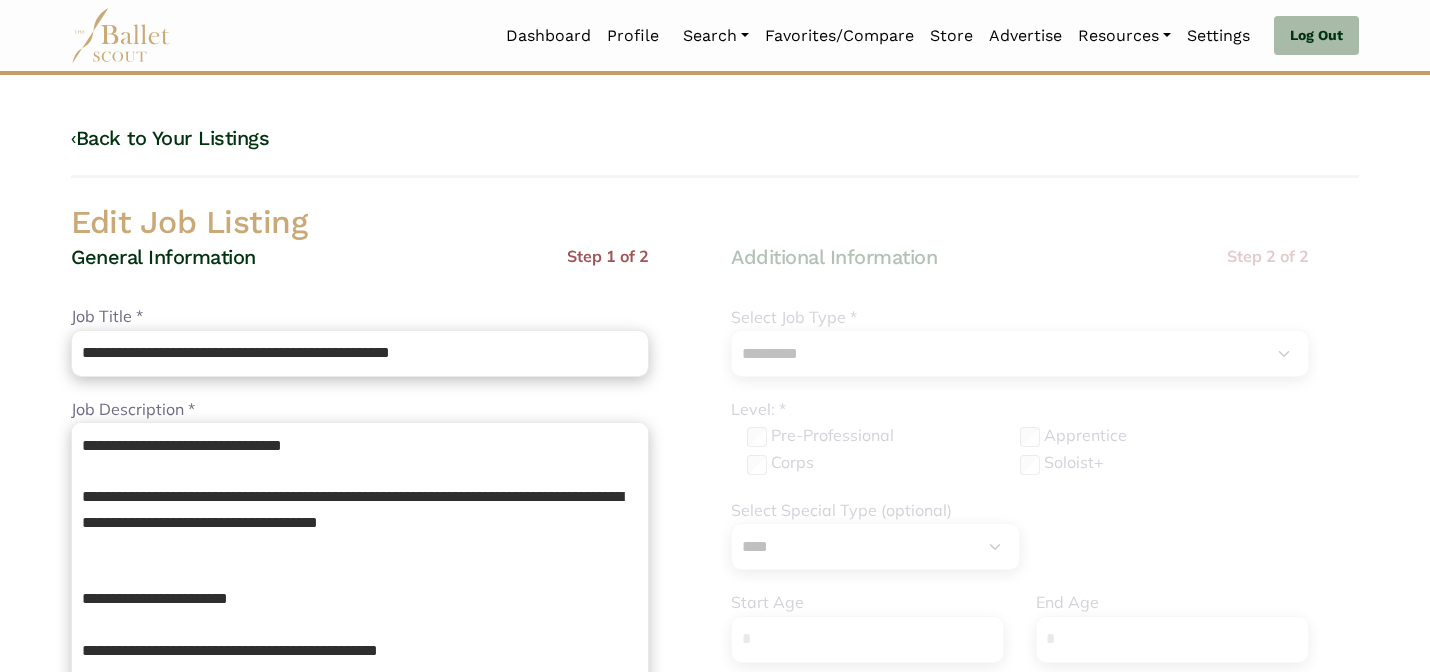 select on "*" 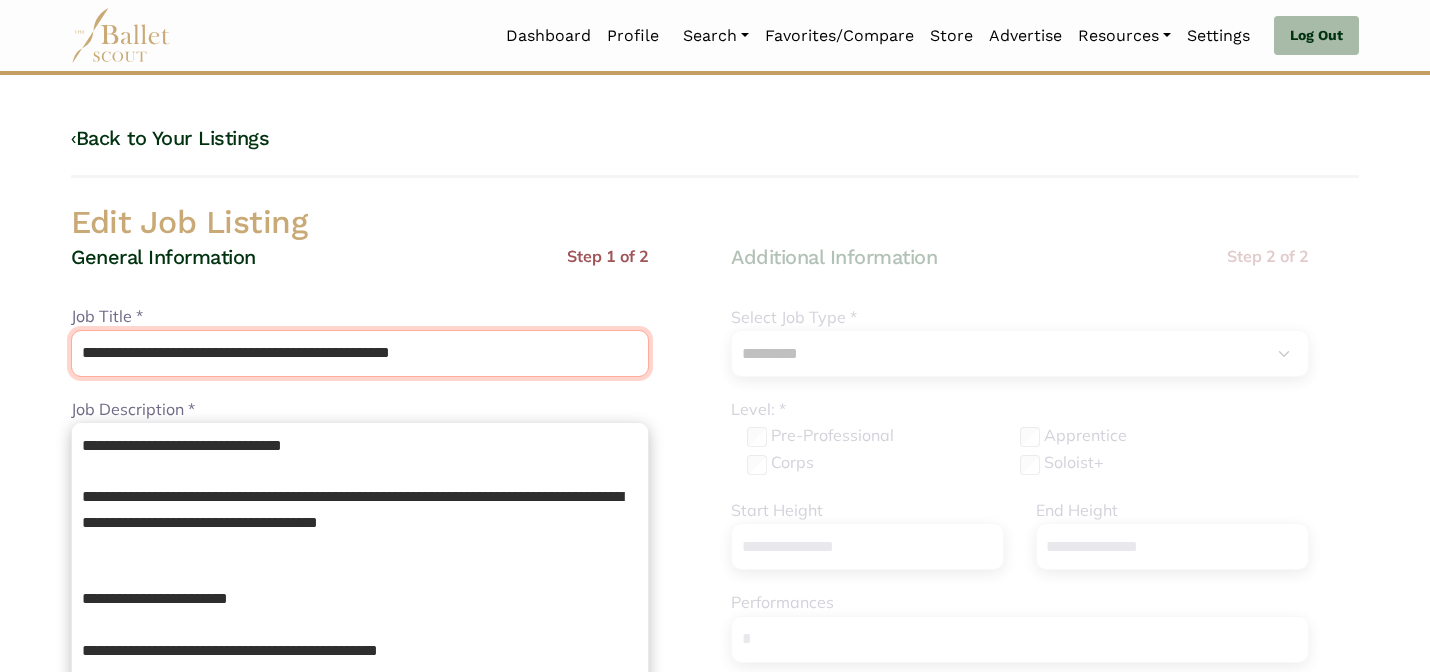 click on "**********" at bounding box center (360, 353) 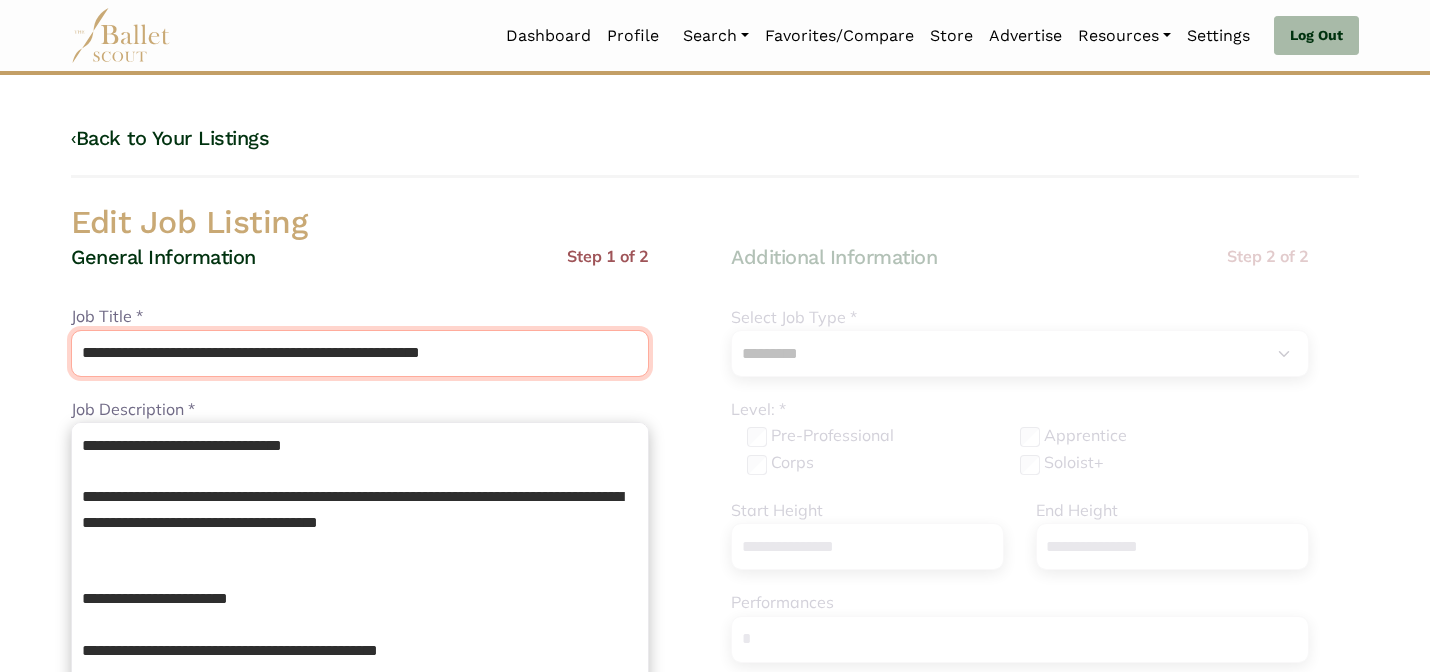 type on "**********" 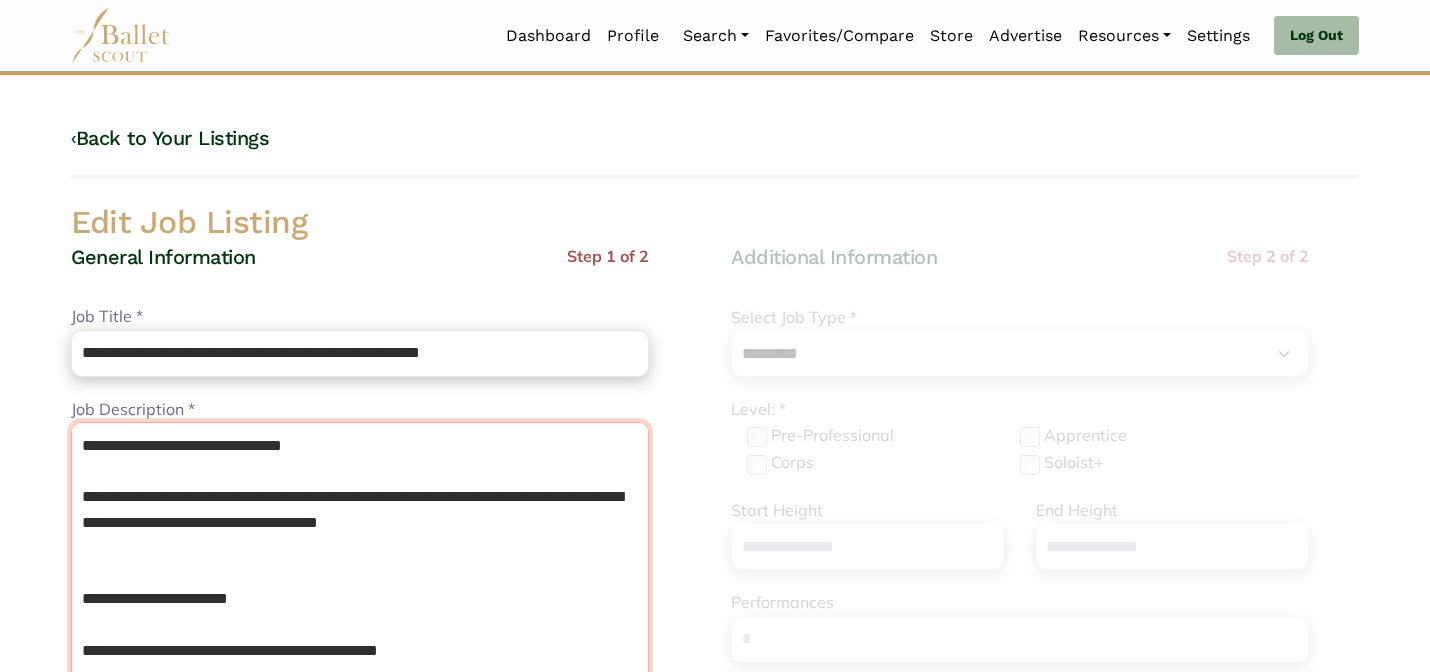 drag, startPoint x: 73, startPoint y: 501, endPoint x: 62, endPoint y: 377, distance: 124.486946 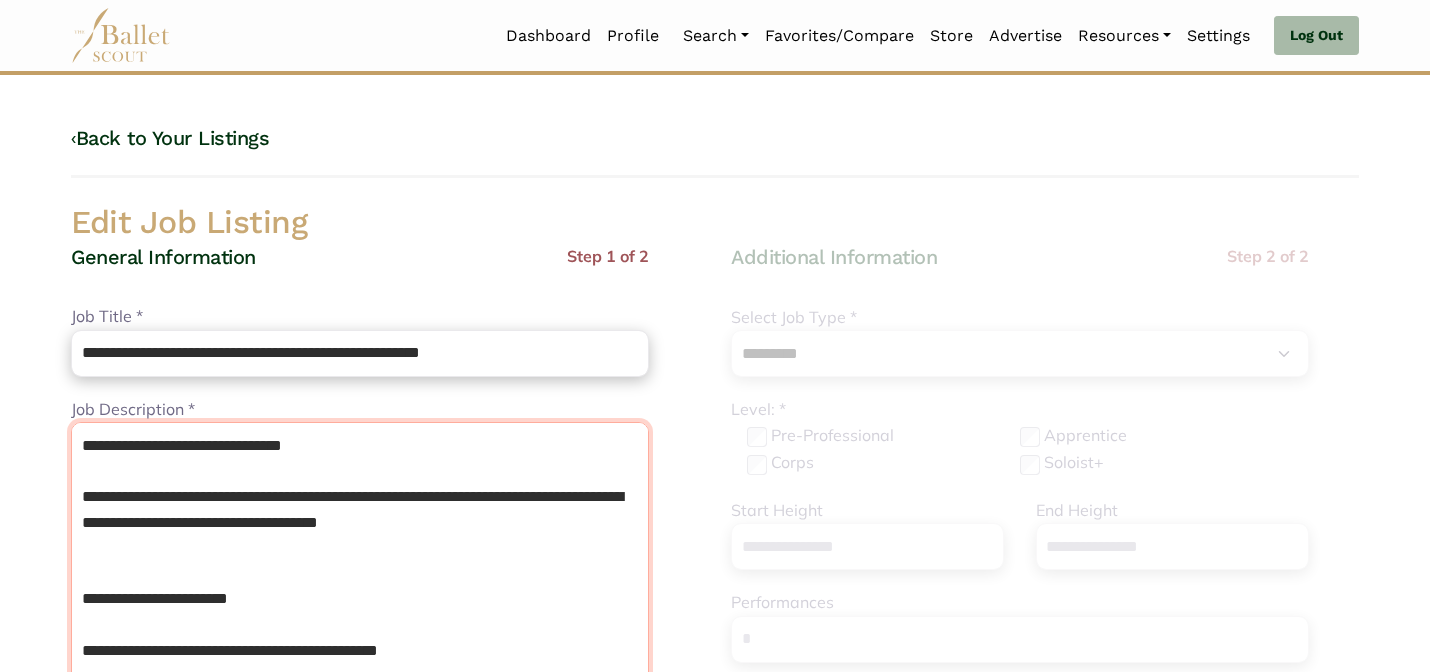 click on "**********" at bounding box center [385, 1006] 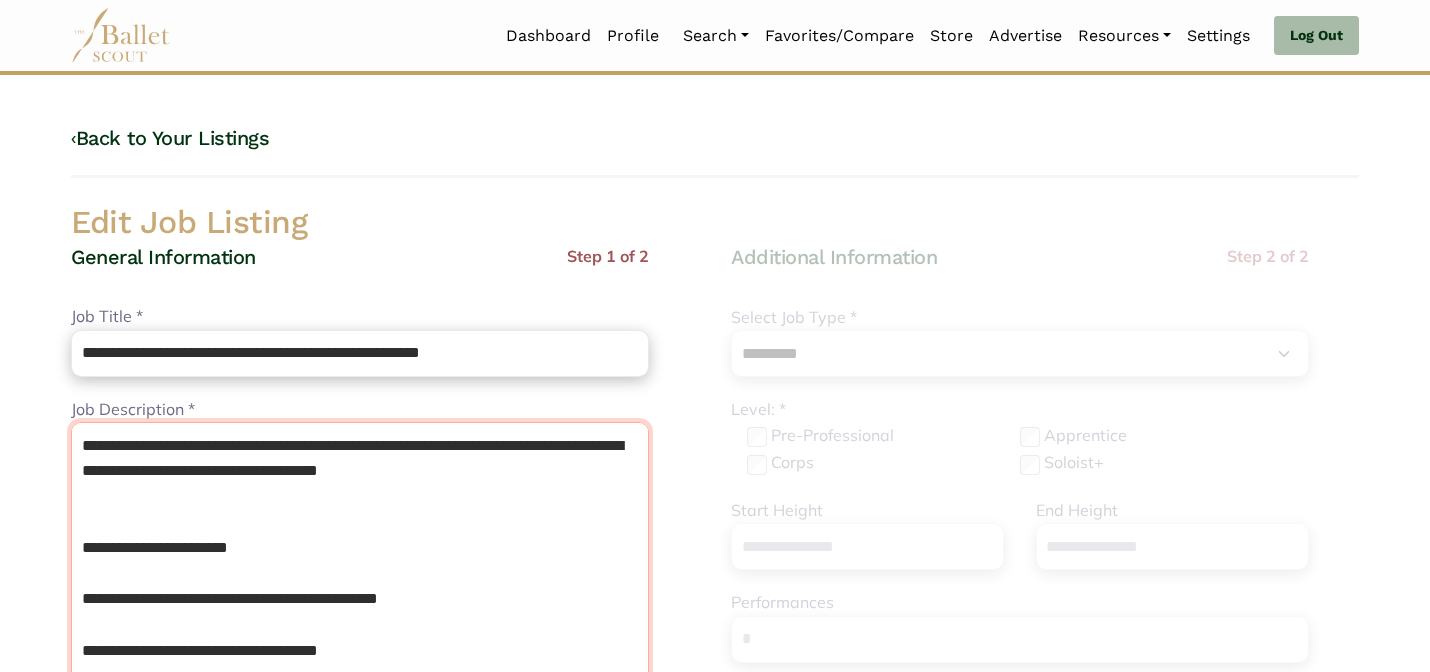 type on "**********" 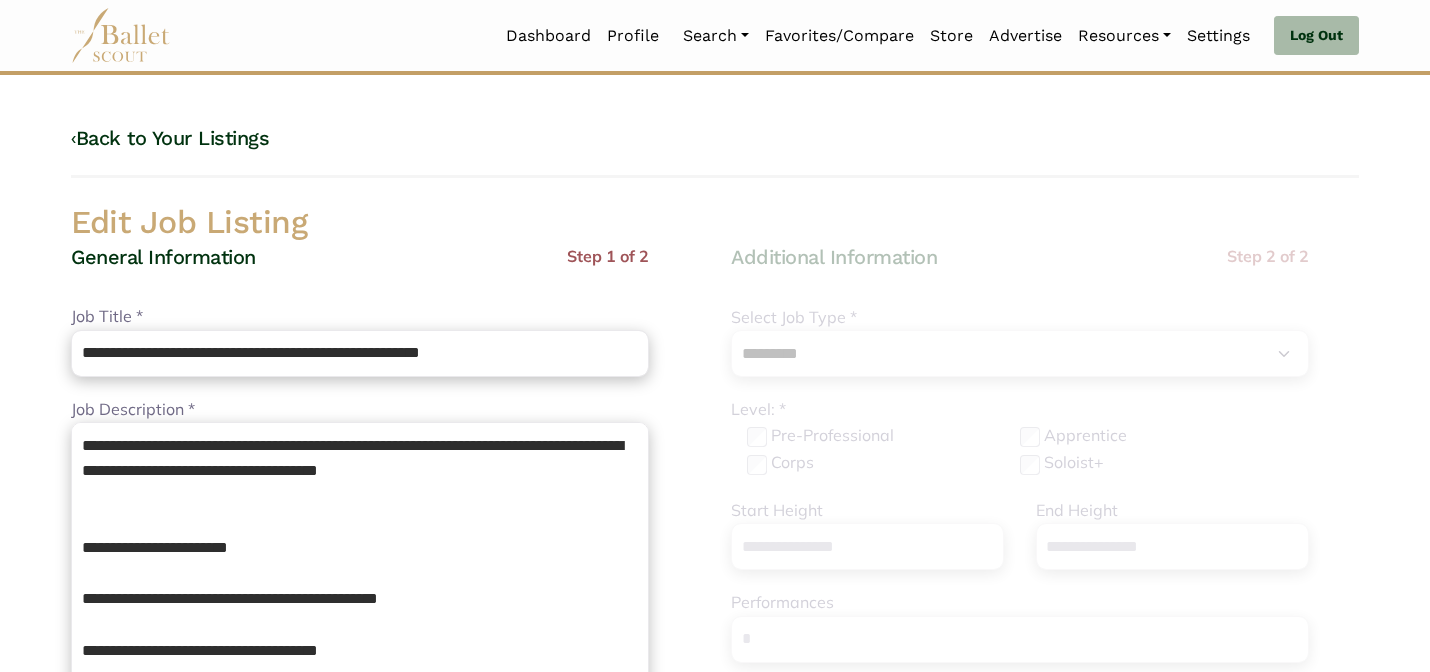click on "General Information
Step 1 of 2" at bounding box center [360, 274] 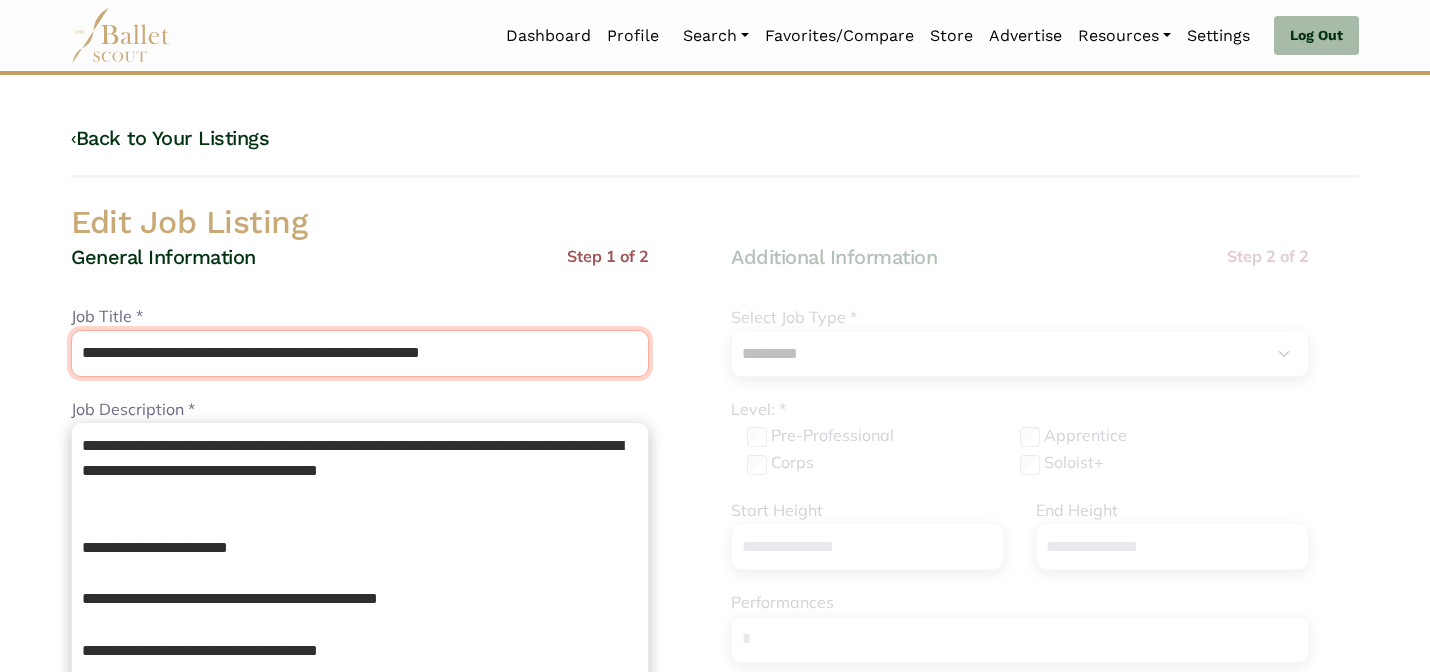 drag, startPoint x: 233, startPoint y: 356, endPoint x: 144, endPoint y: 351, distance: 89.140335 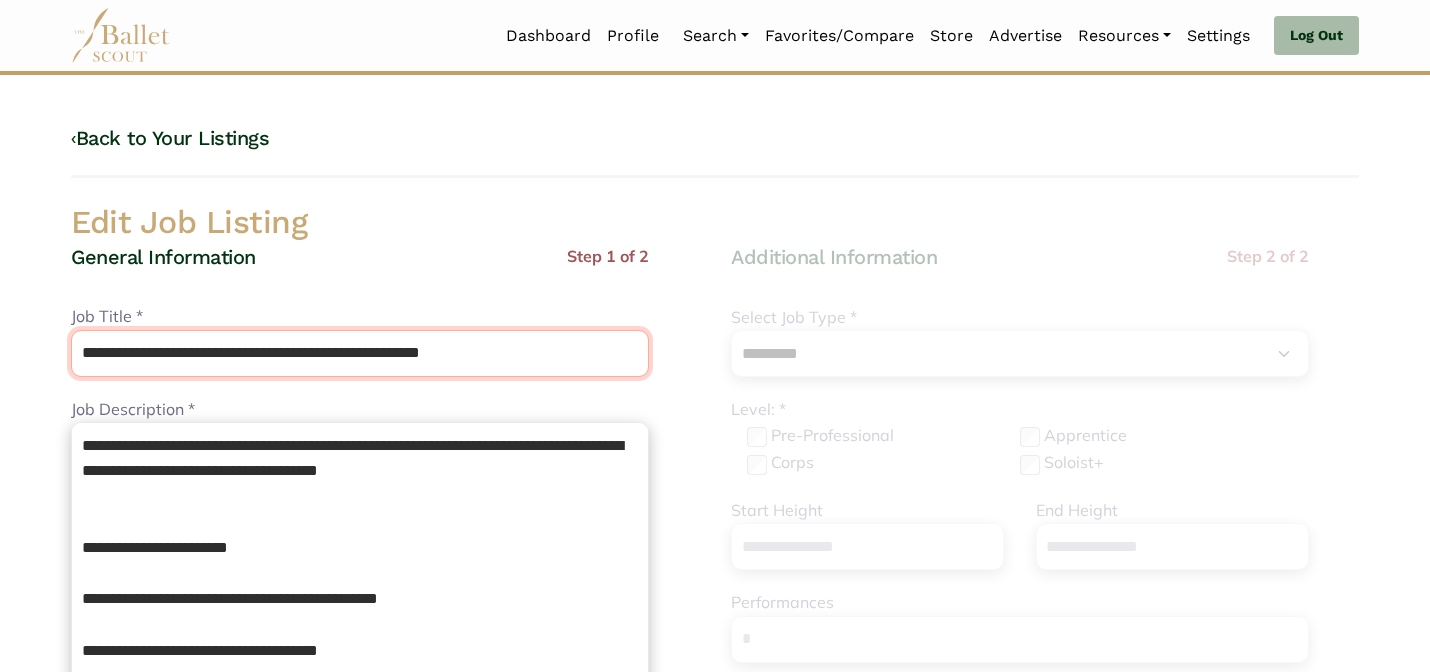 click on "**********" at bounding box center [360, 353] 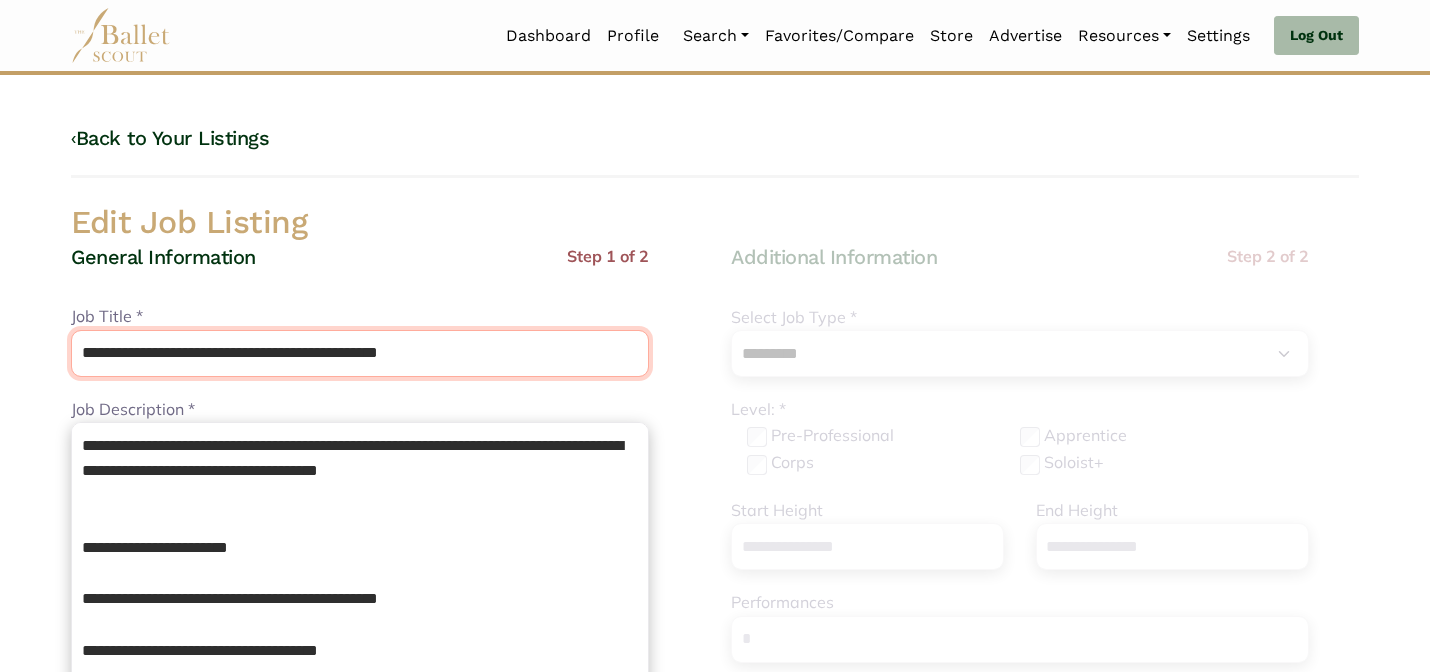 click on "**********" at bounding box center [360, 353] 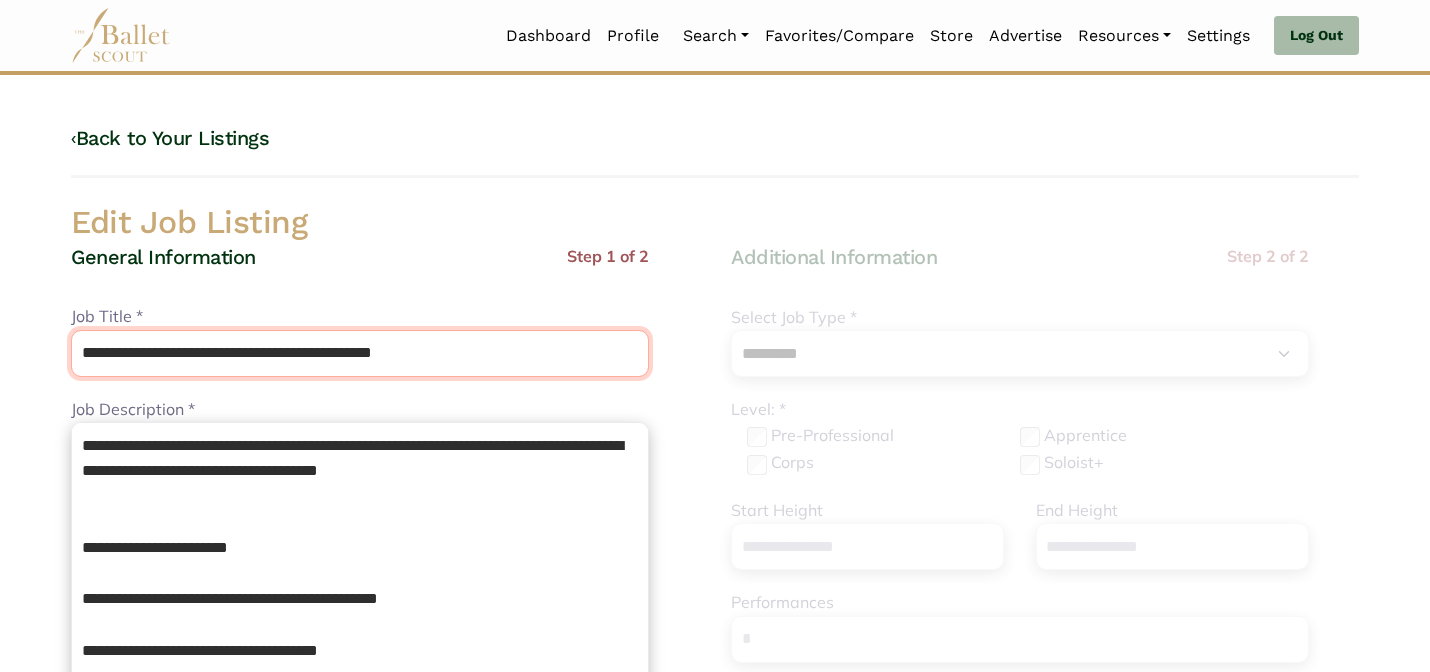 type on "**********" 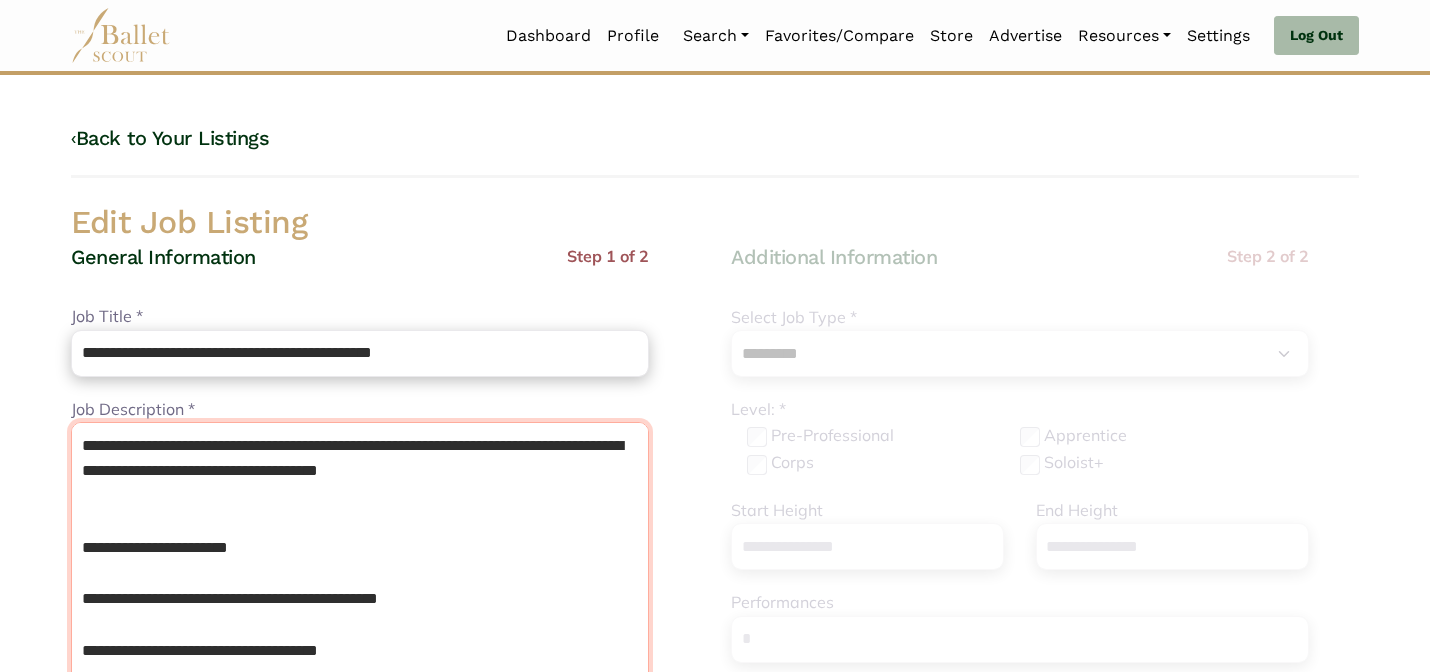 drag, startPoint x: 548, startPoint y: 491, endPoint x: 489, endPoint y: 367, distance: 137.32079 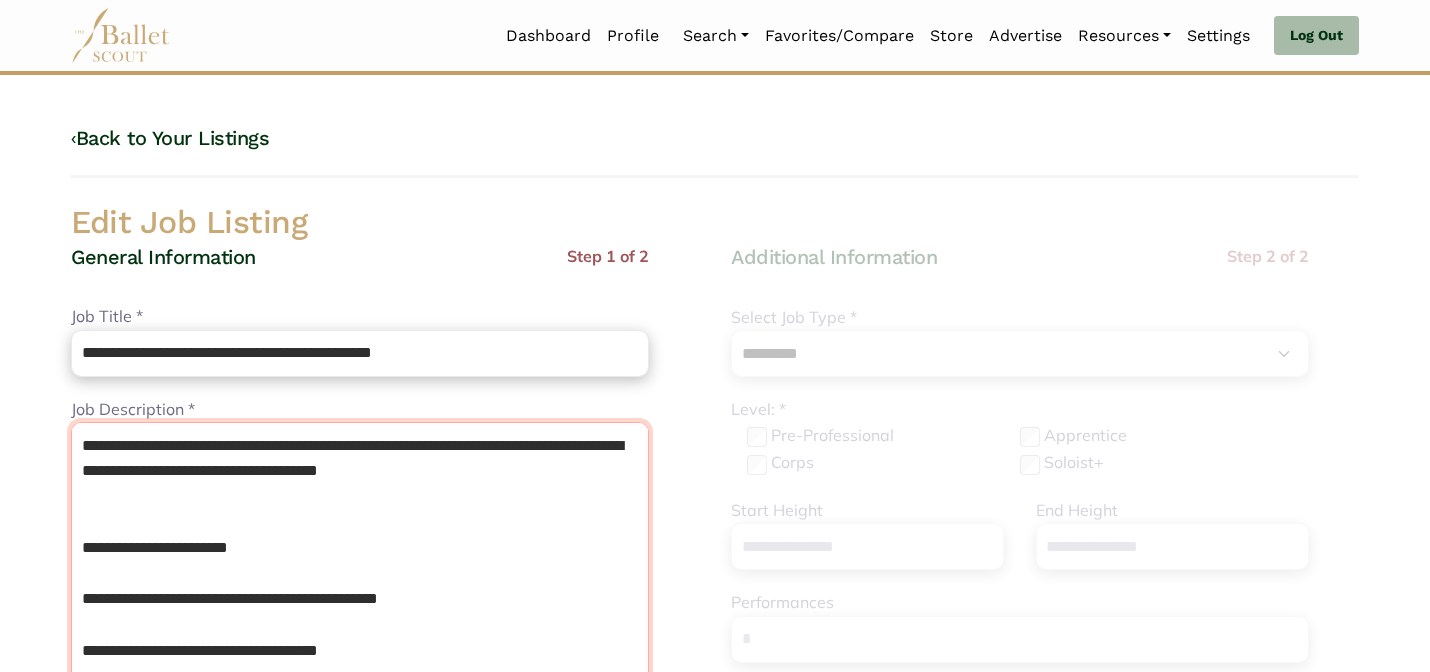 click on "**********" at bounding box center [360, 1006] 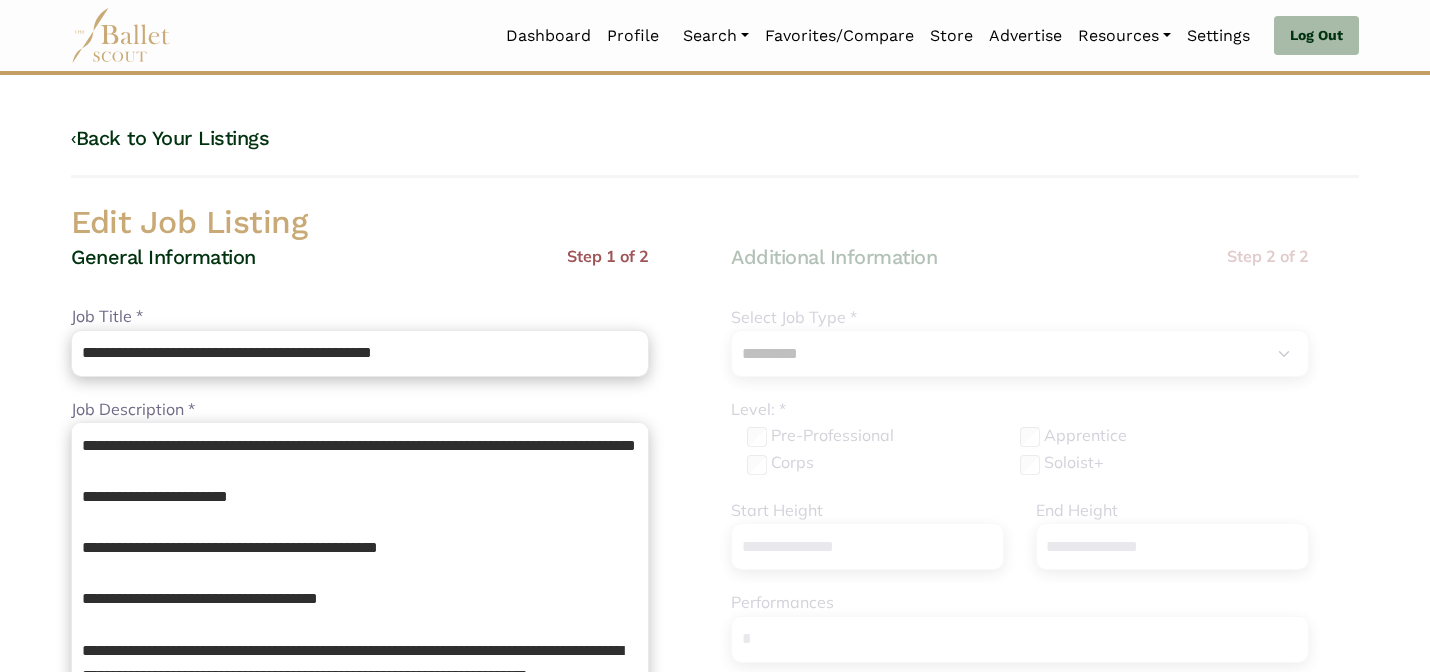 click on "**********" at bounding box center [715, 971] 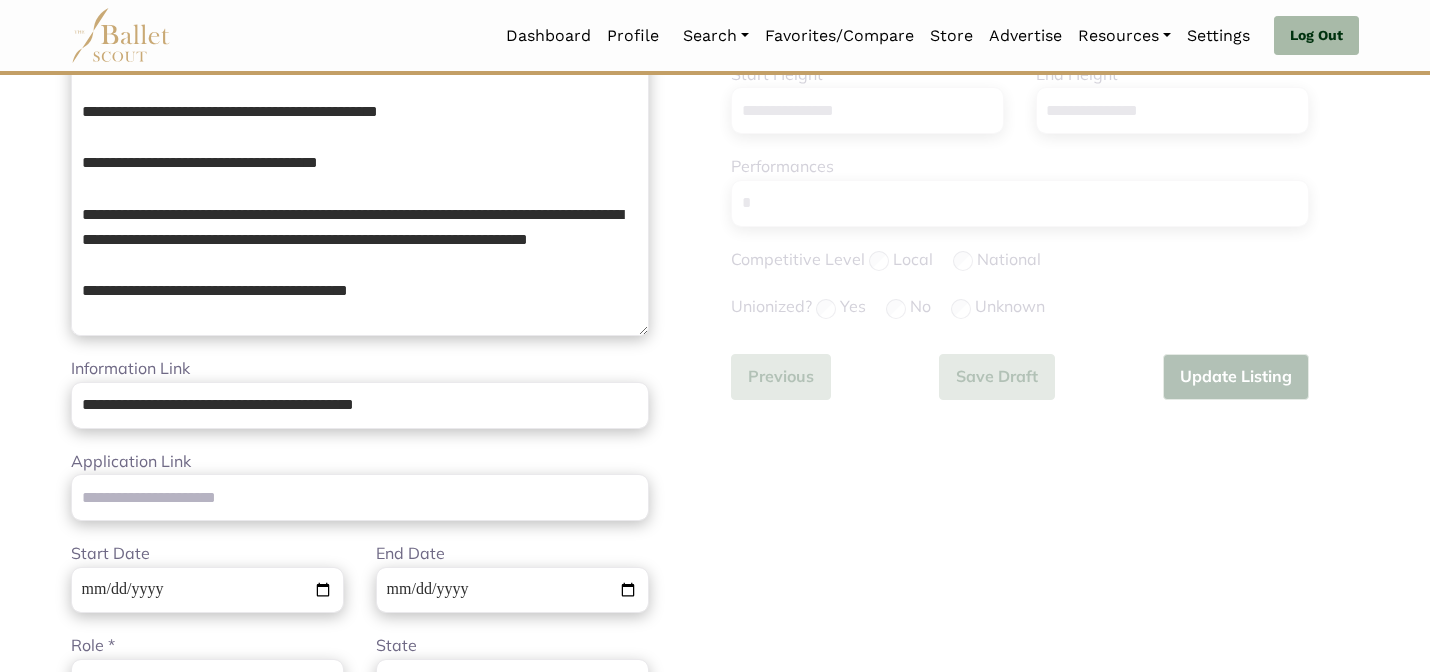 scroll, scrollTop: 440, scrollLeft: 0, axis: vertical 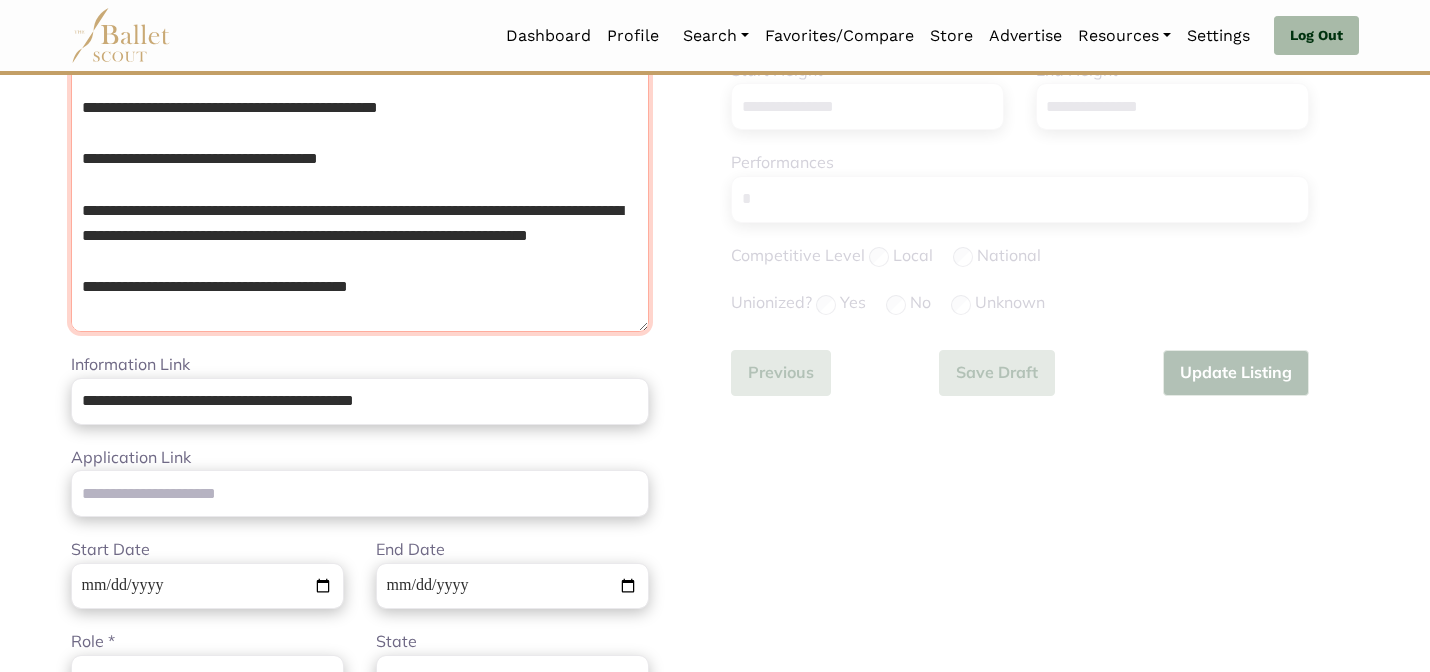 drag, startPoint x: 313, startPoint y: 305, endPoint x: 83, endPoint y: 239, distance: 239.28226 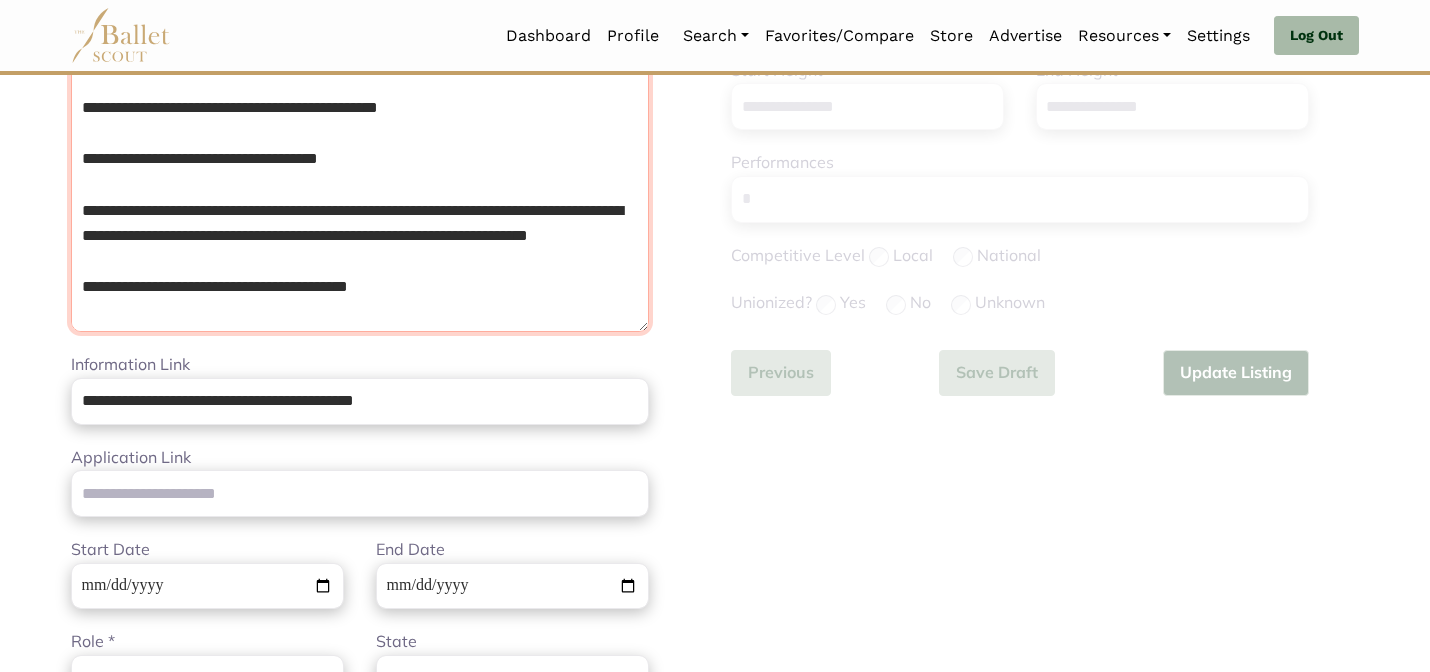 click on "**********" at bounding box center [360, 157] 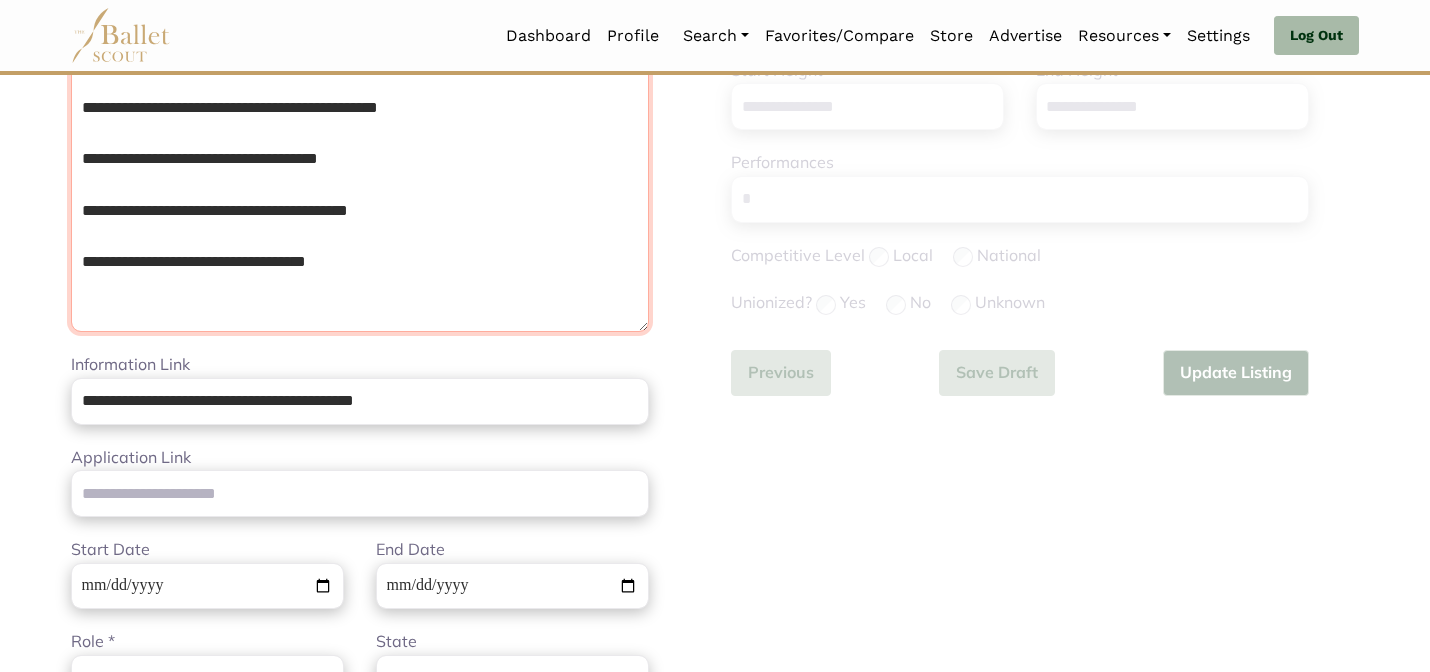 click on "**********" at bounding box center [360, 157] 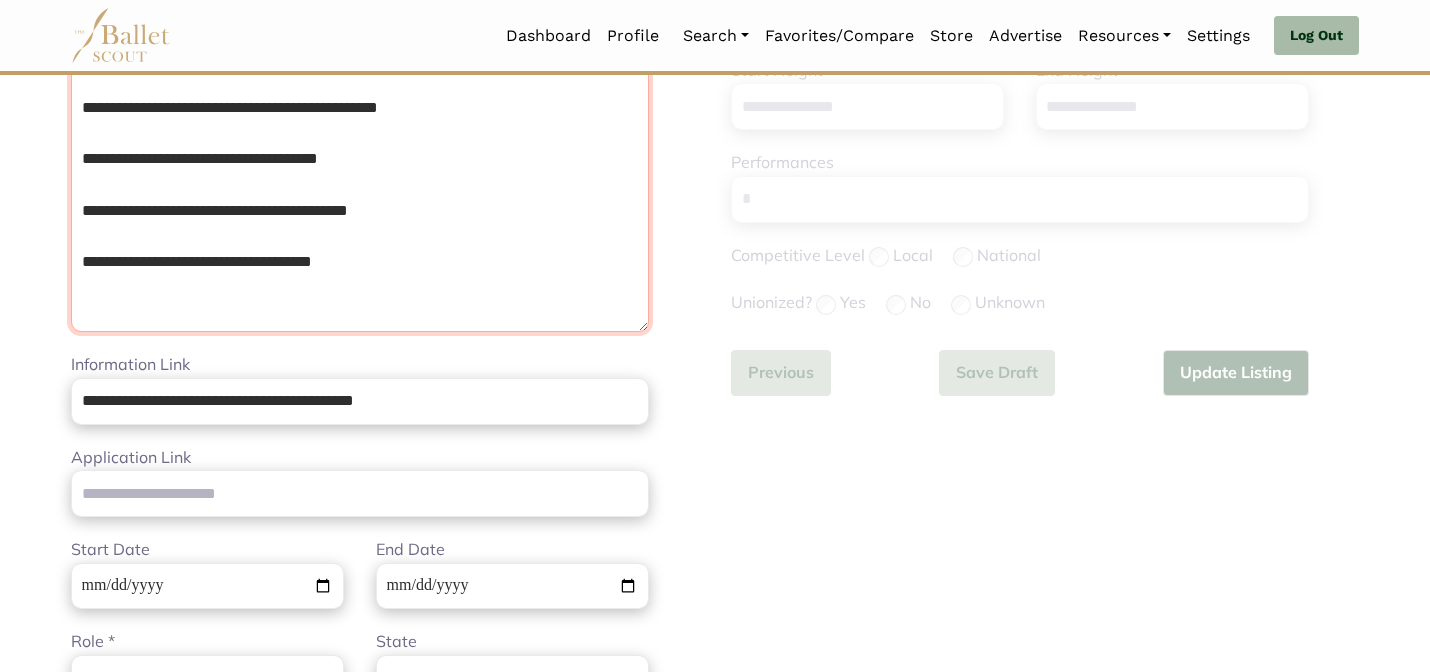 type on "**********" 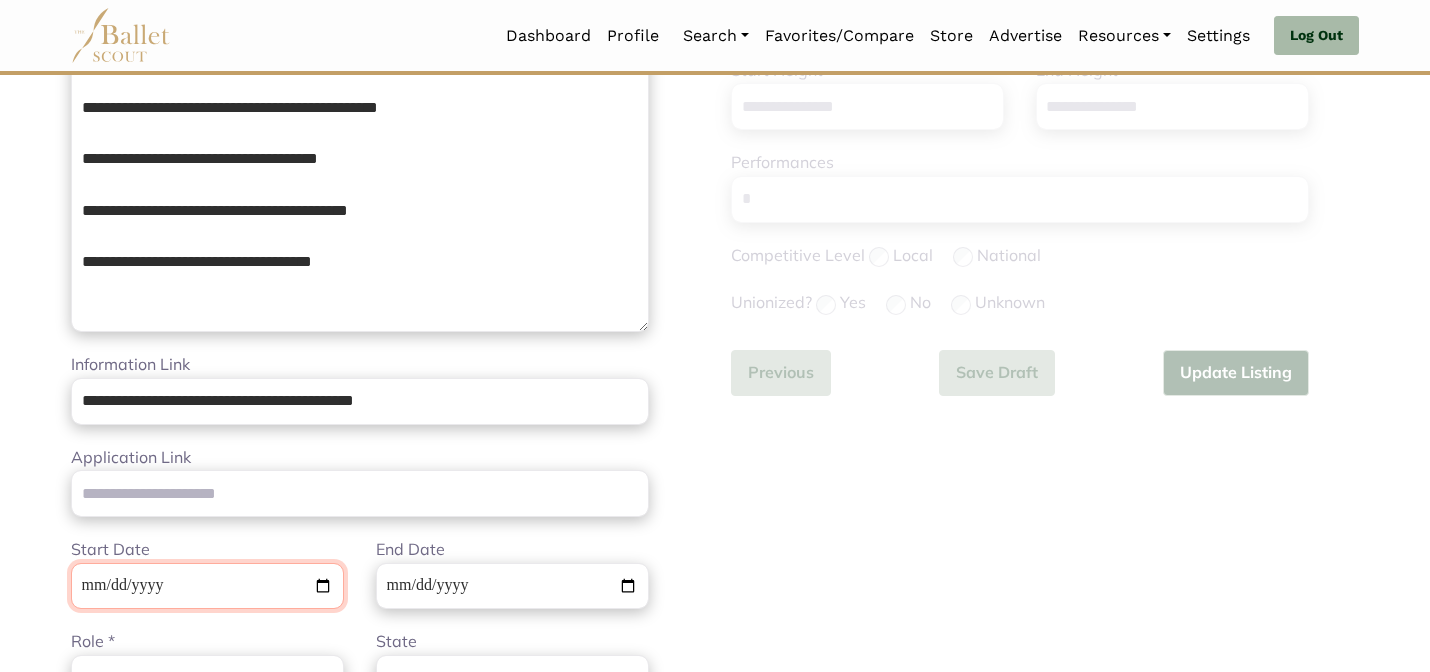 click on "Start Date" at bounding box center (207, 586) 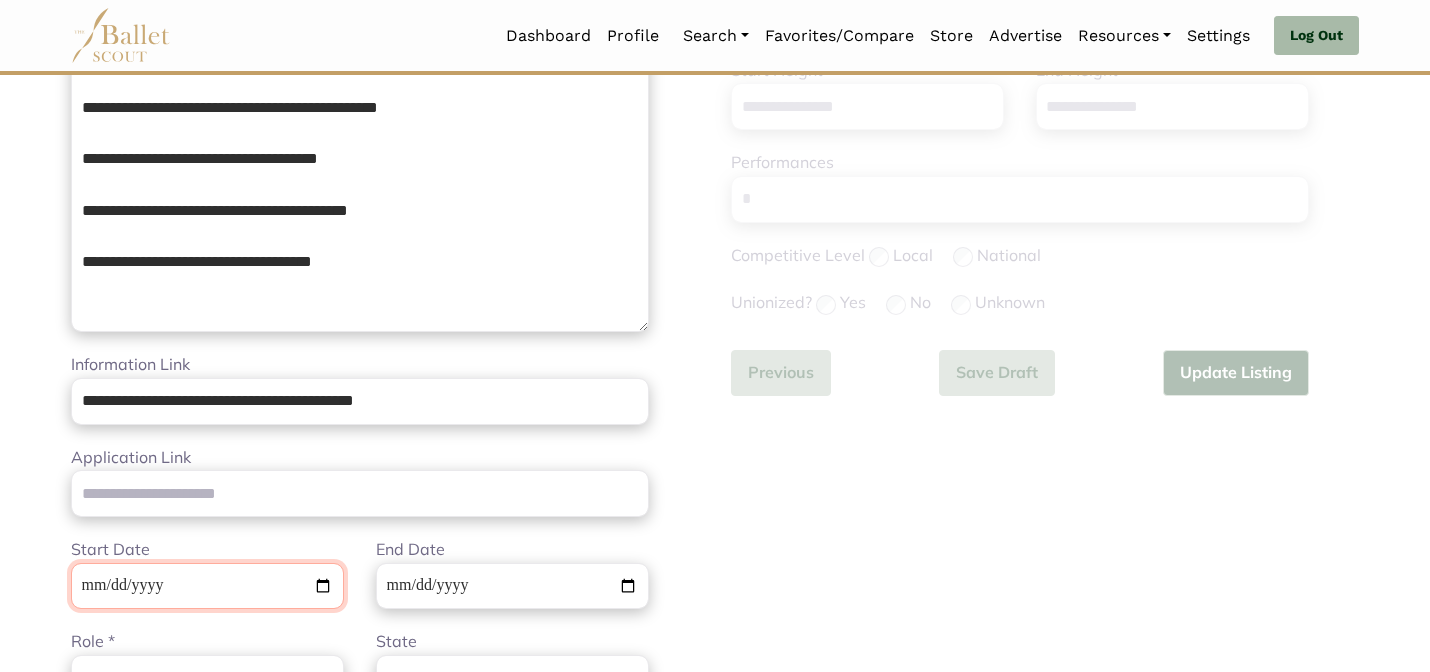 type on "**********" 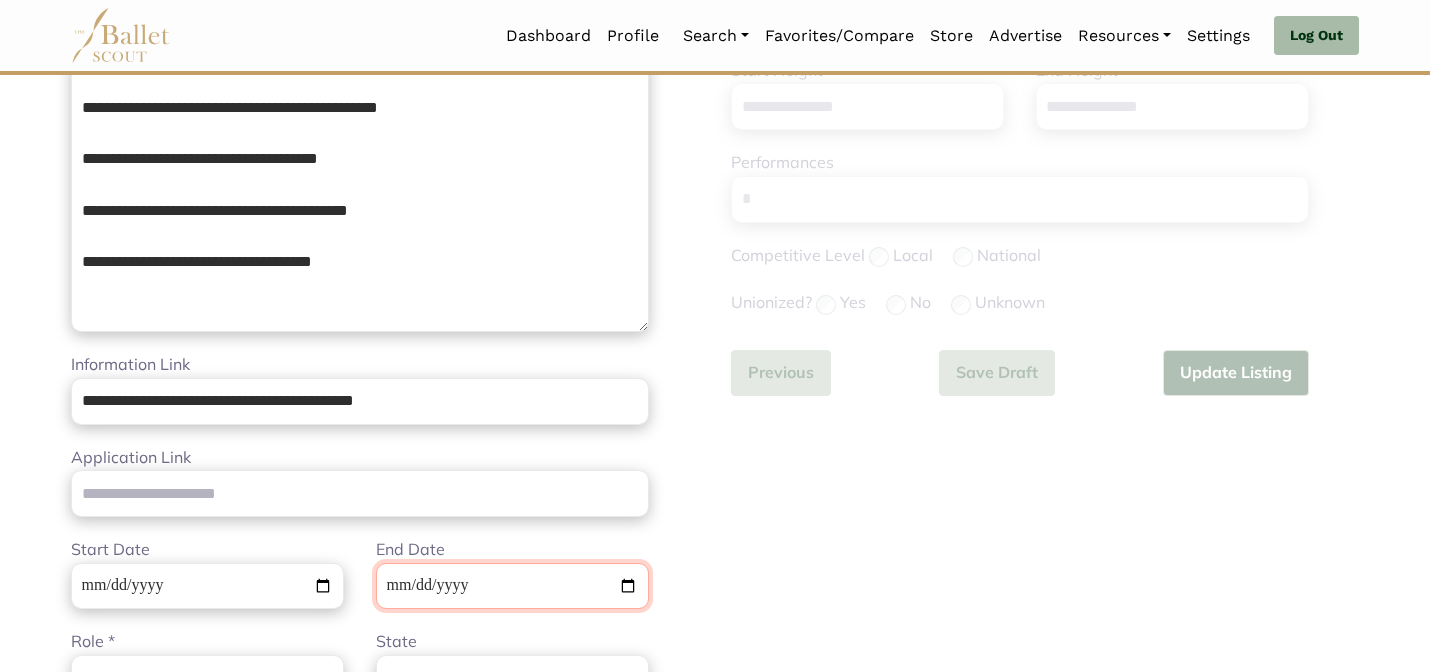 type on "**********" 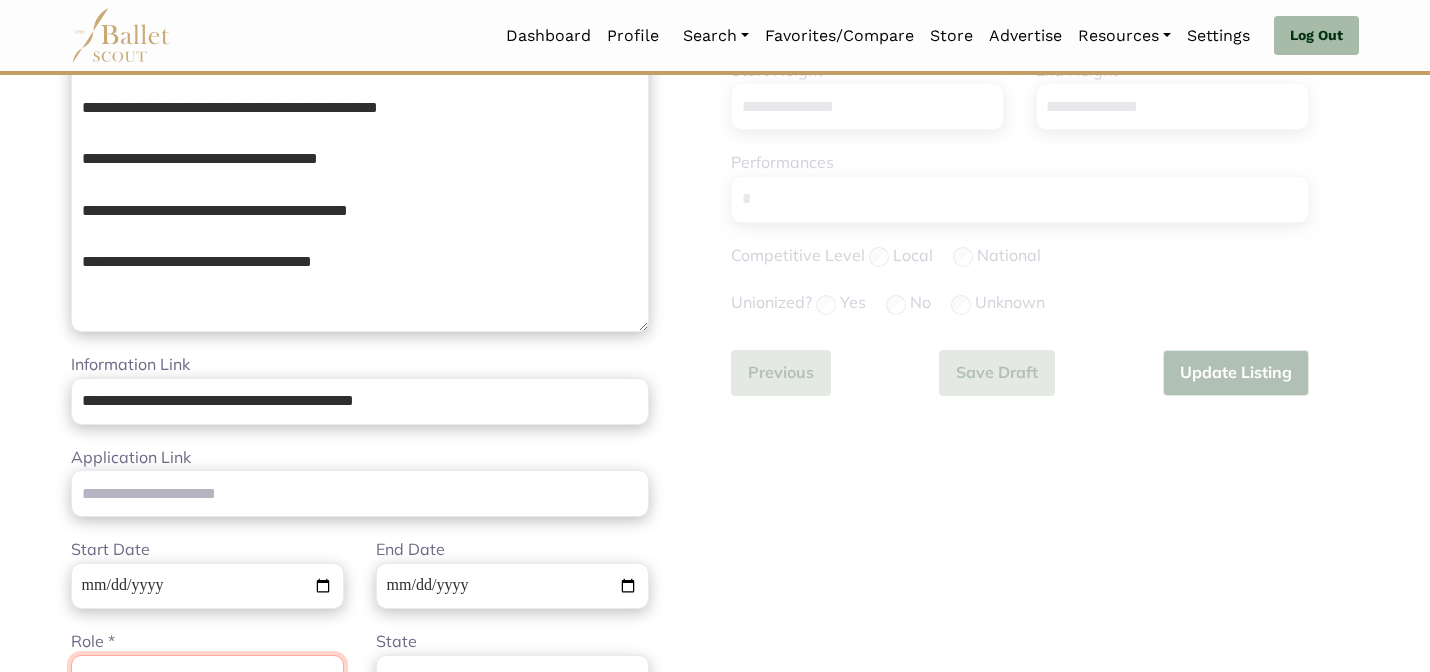 scroll, scrollTop: 470, scrollLeft: 0, axis: vertical 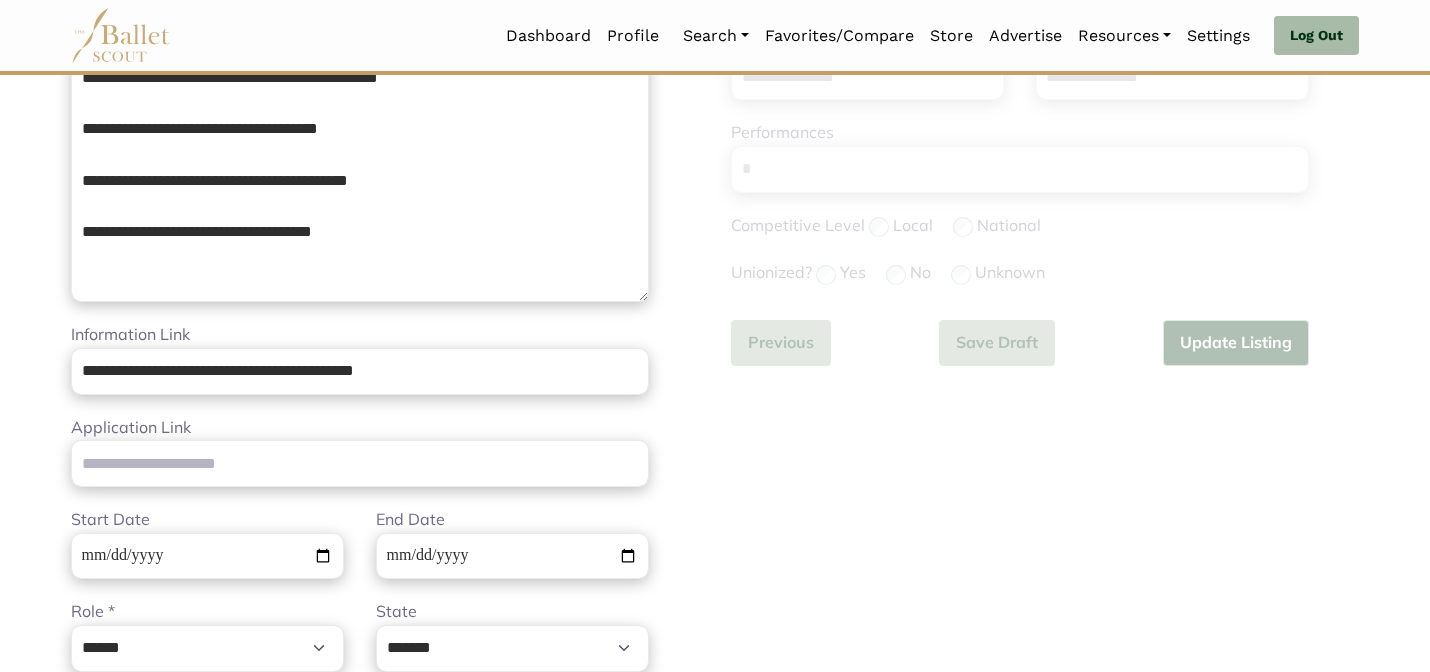 click on "Additional Information
Step 2 of 2
Select Job Type *
******
*********
***
********
Please select a valid job type
Level: *
Pre-Professional
Apprentice
Corps
Soloist+
Yes" at bounding box center [1045, 561] 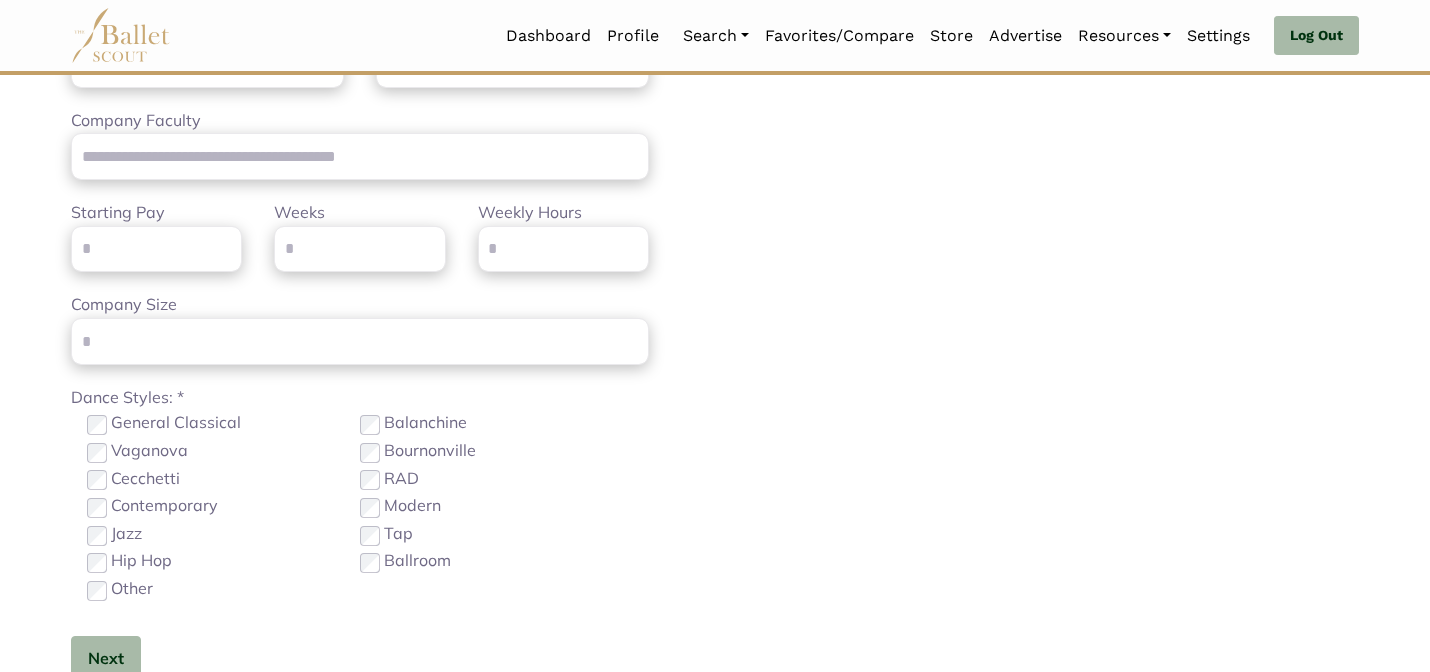 scroll, scrollTop: 1102, scrollLeft: 0, axis: vertical 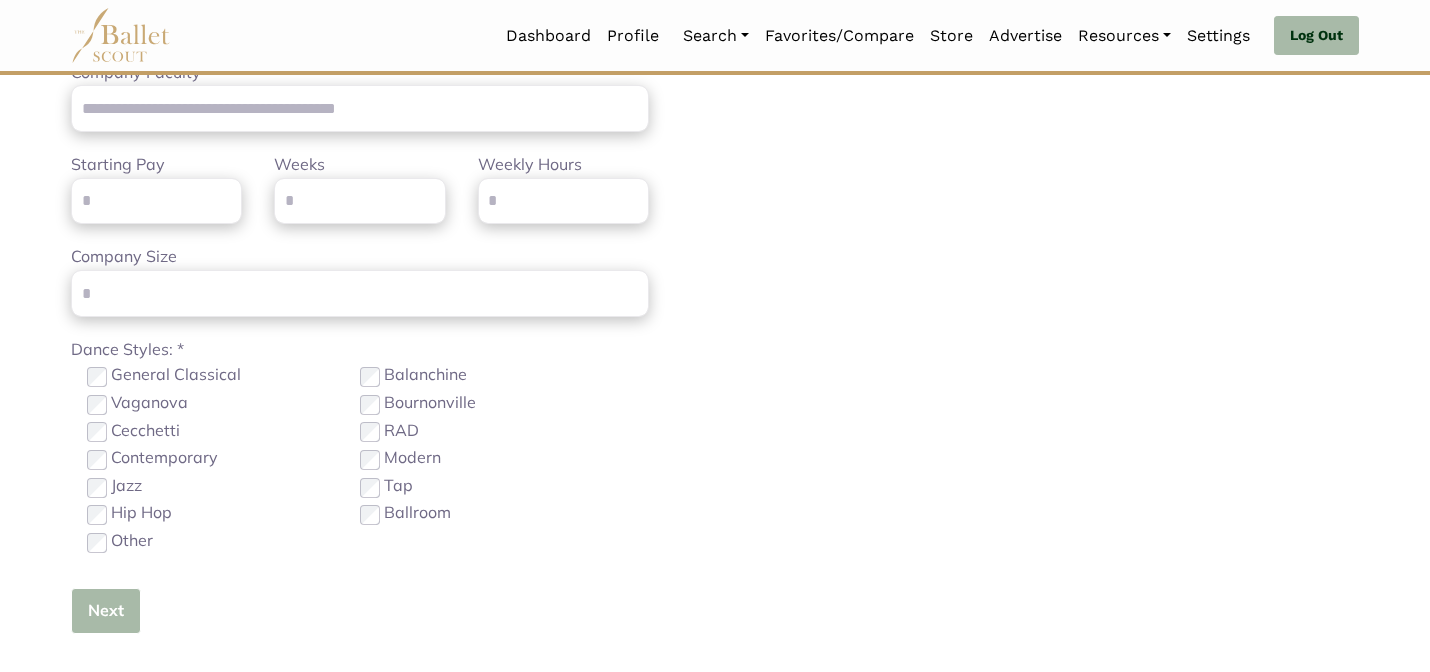 click on "Next" at bounding box center [106, 611] 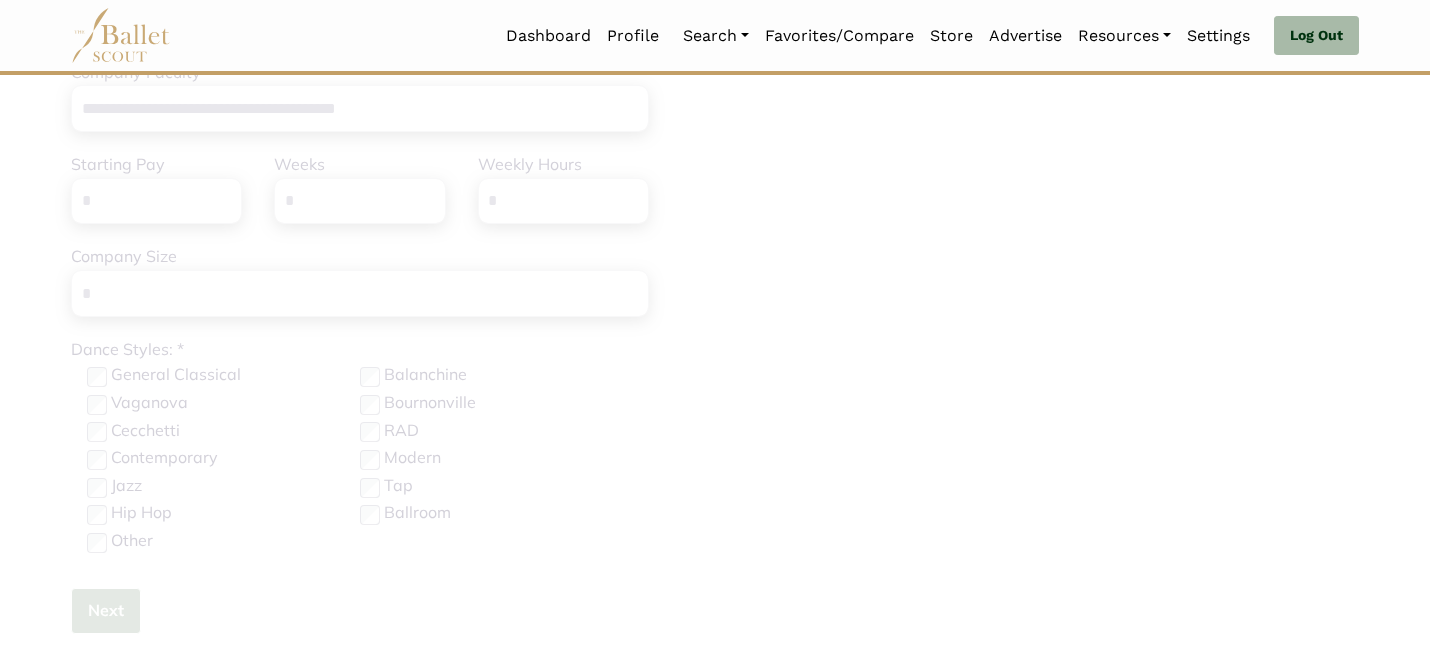 type 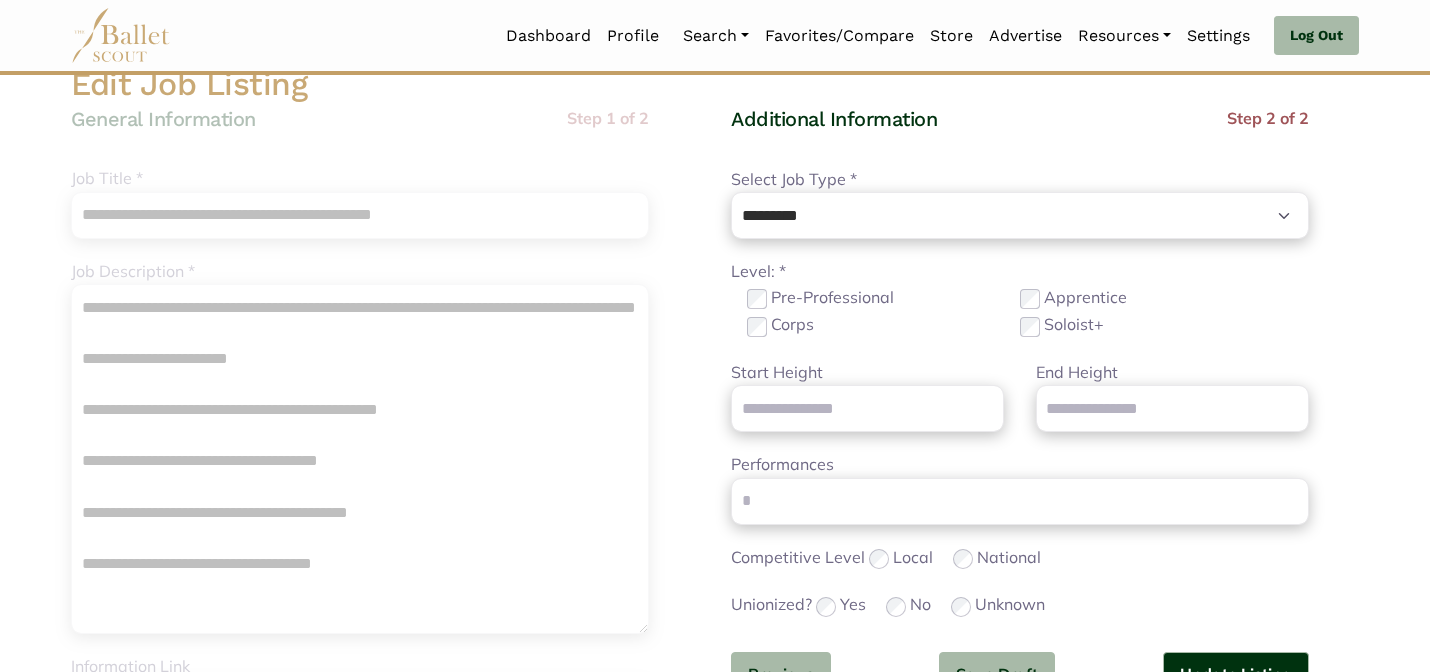 scroll, scrollTop: 200, scrollLeft: 0, axis: vertical 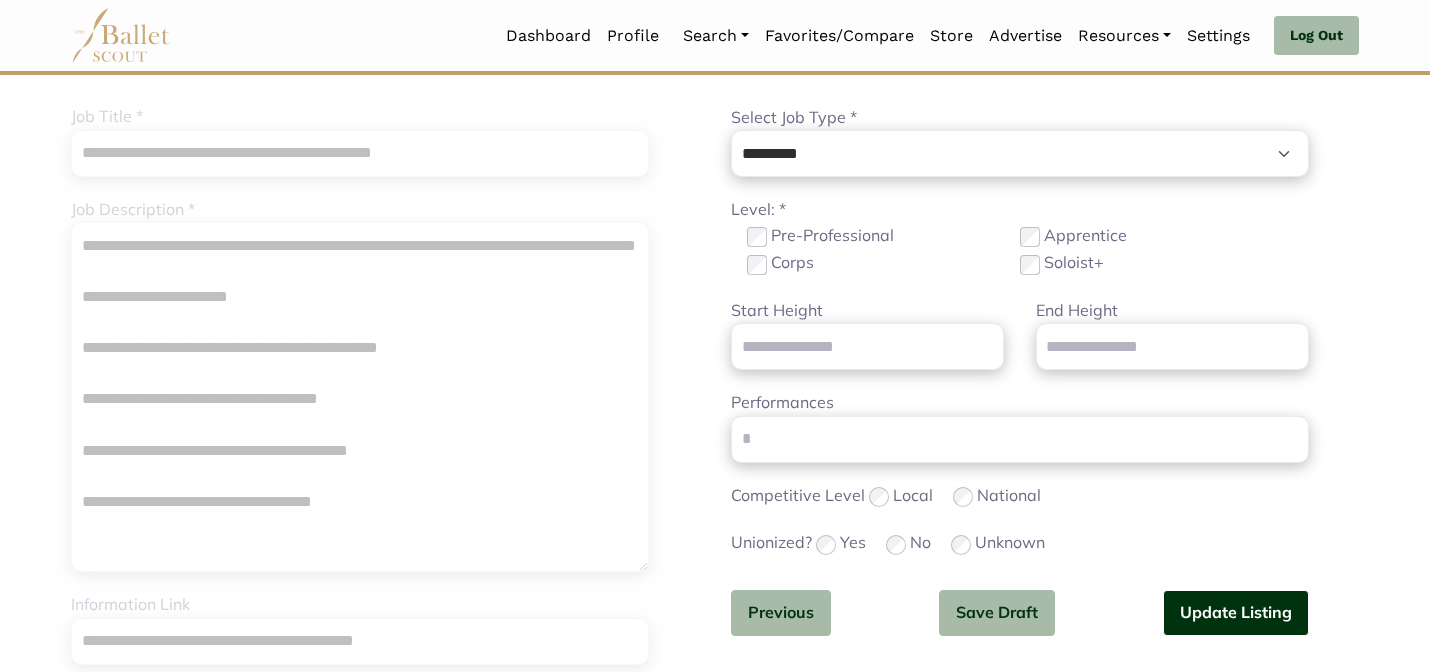 click on "Update Listing" at bounding box center [1236, 613] 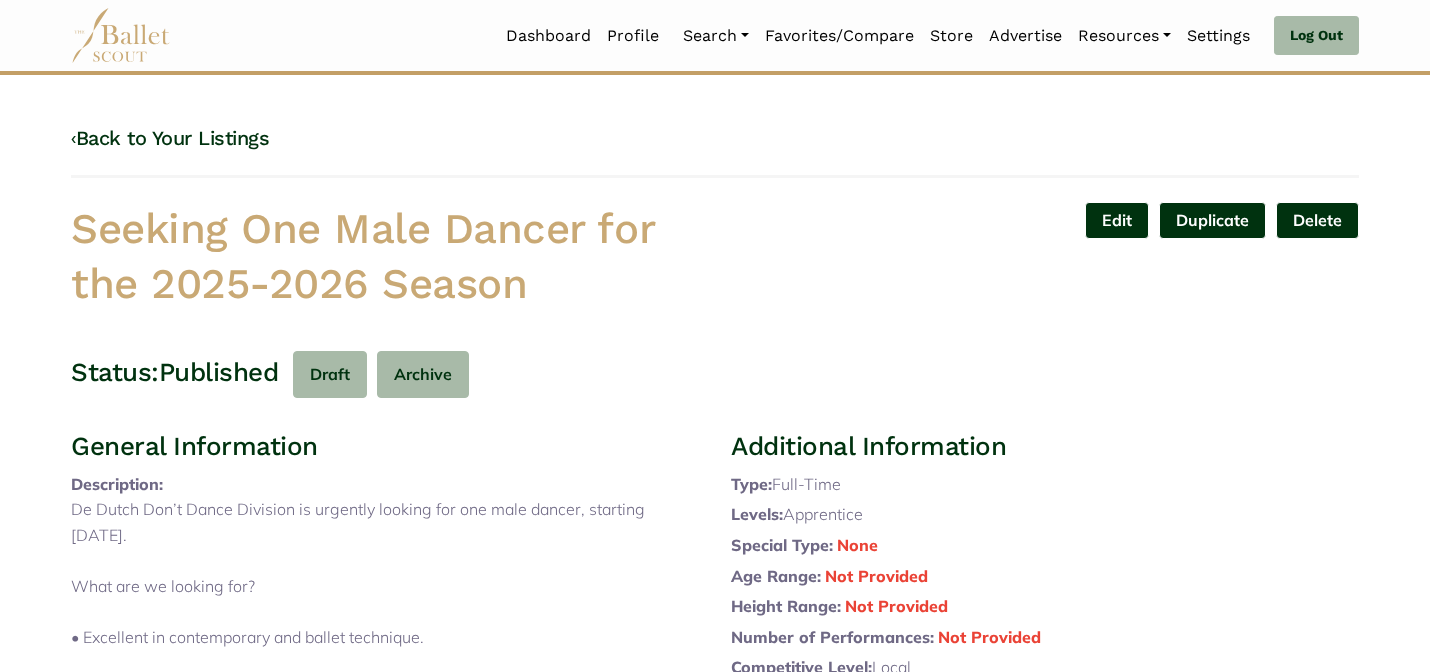 scroll, scrollTop: 0, scrollLeft: 0, axis: both 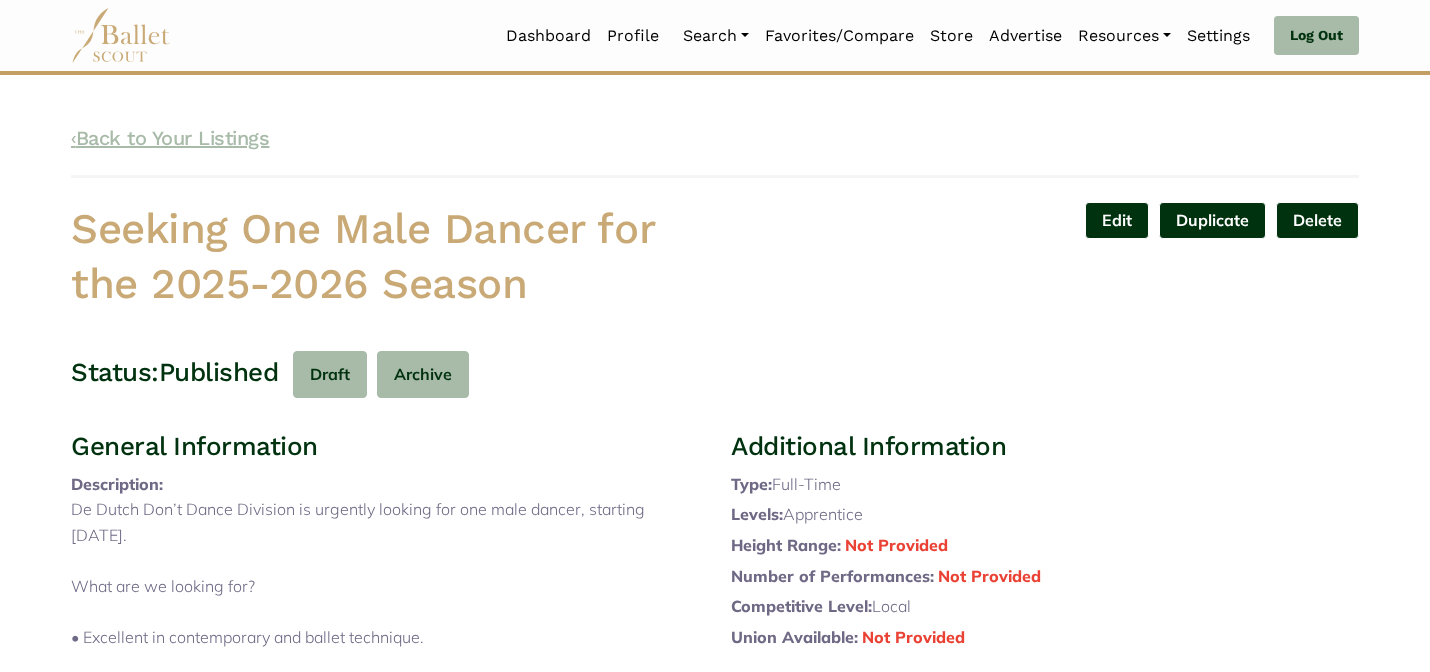 click on "‹  Back to Your Listings" at bounding box center (170, 138) 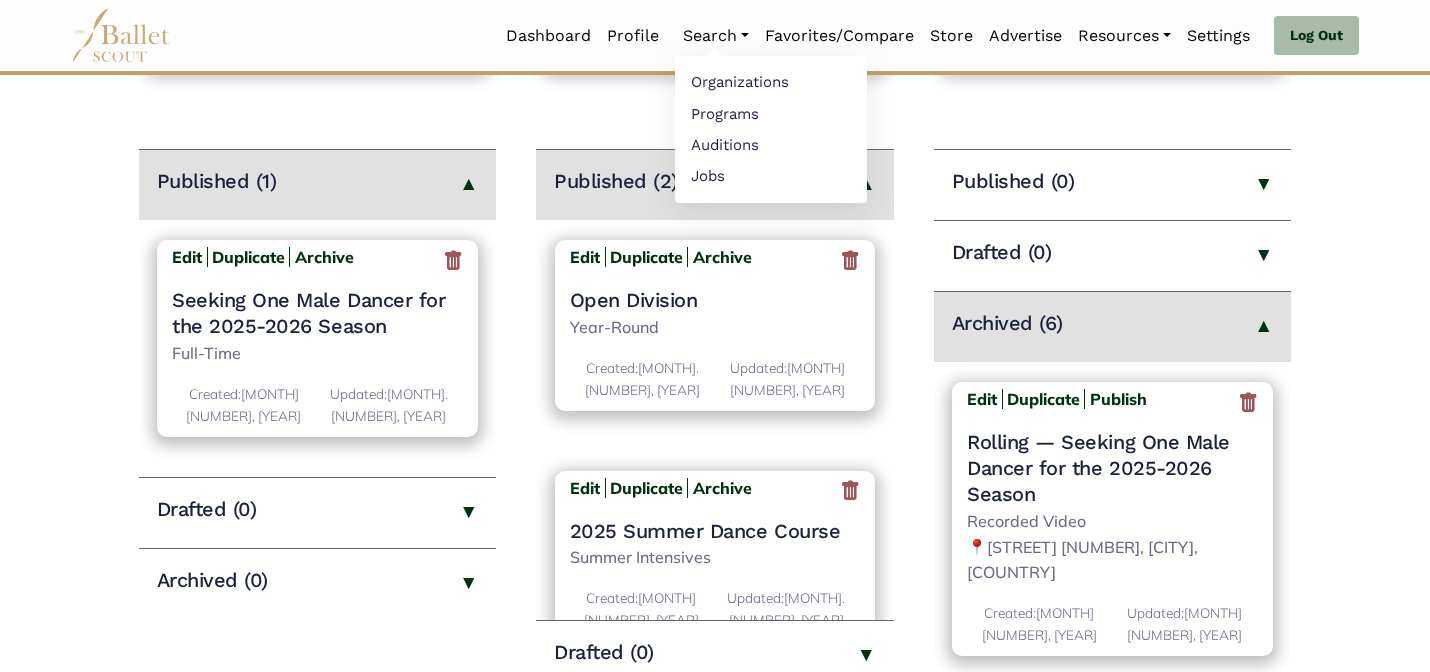 scroll, scrollTop: 240, scrollLeft: 0, axis: vertical 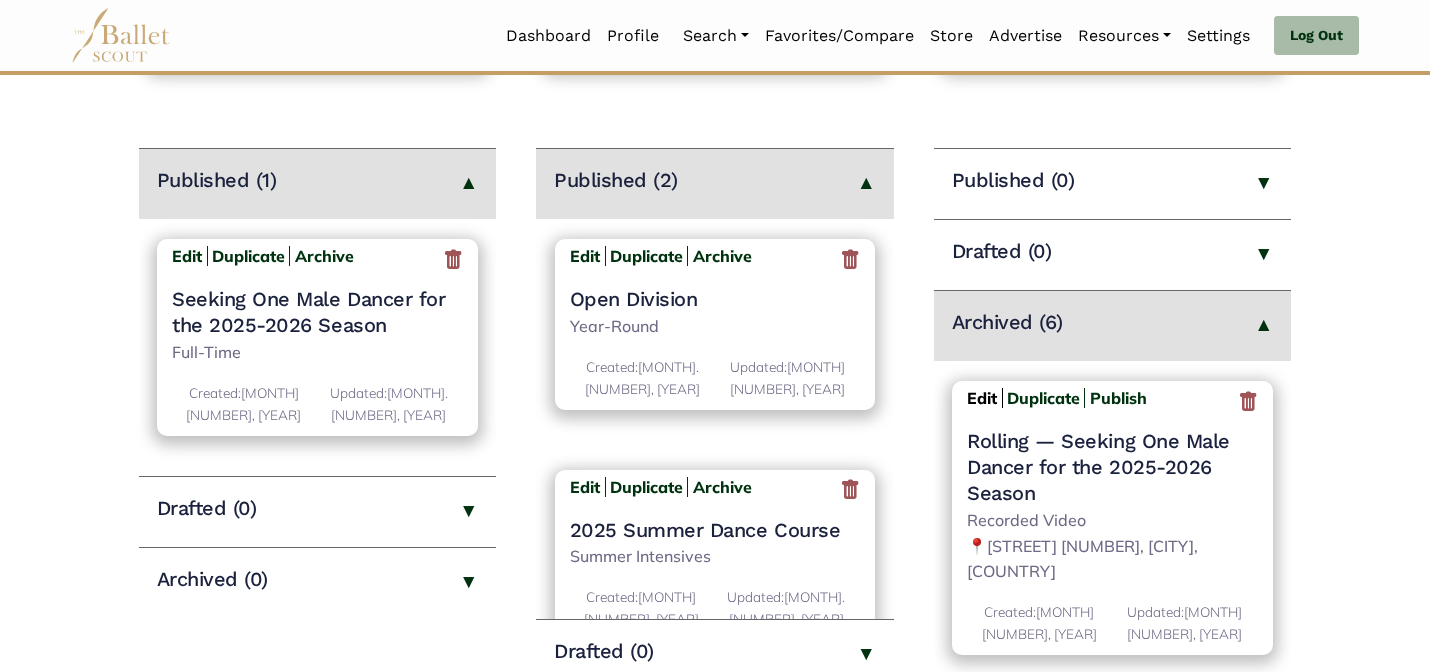 click on "Edit" at bounding box center (982, 398) 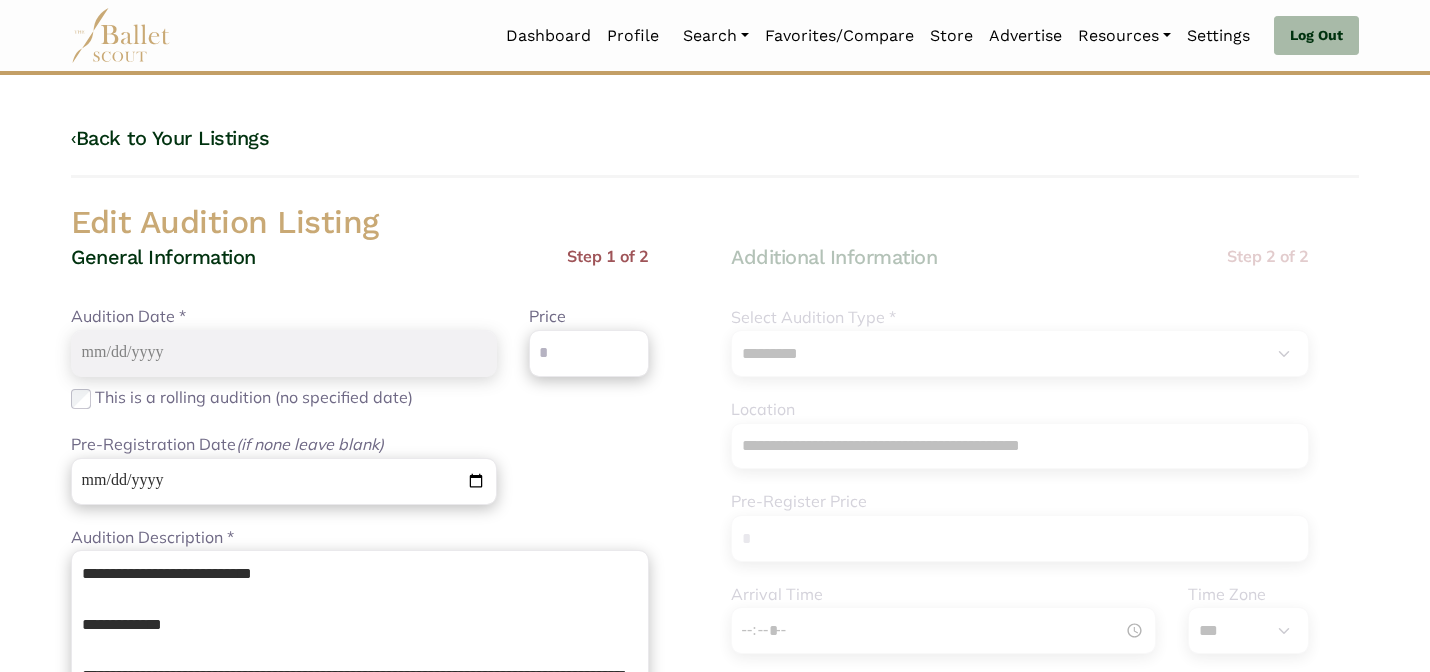 select on "***" 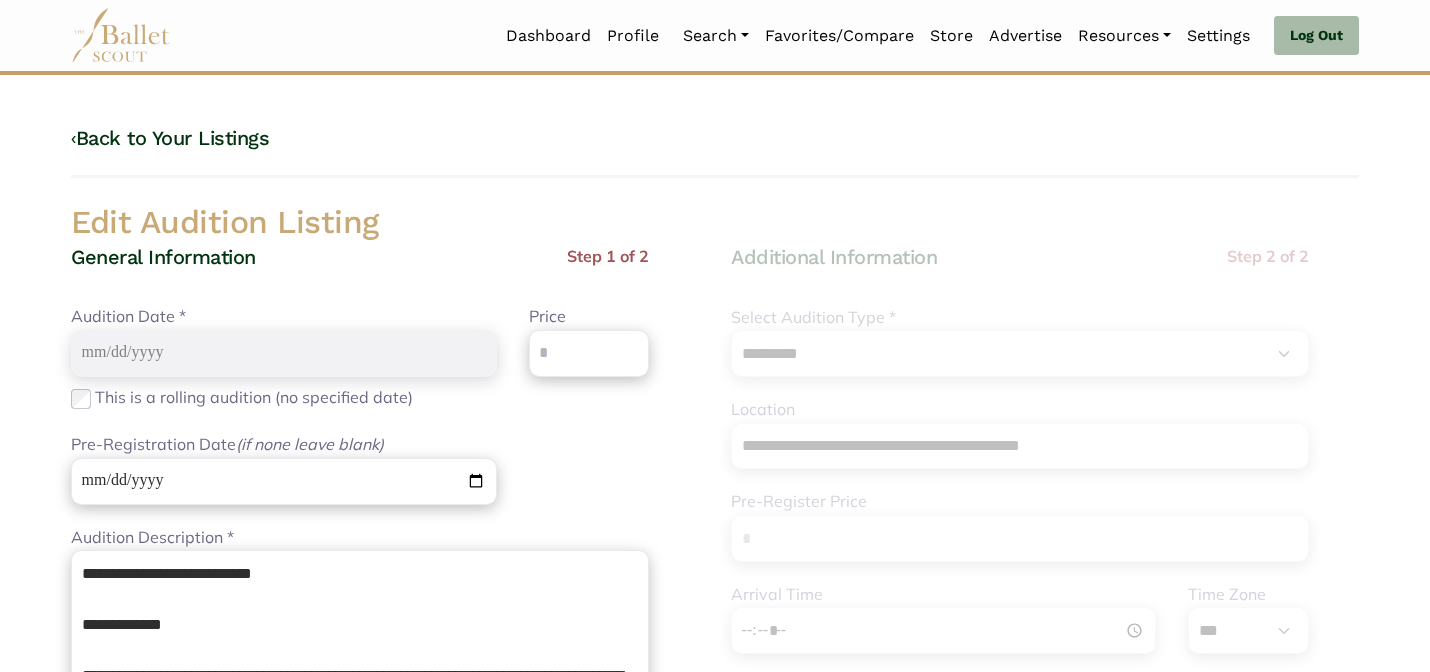 scroll, scrollTop: 0, scrollLeft: 0, axis: both 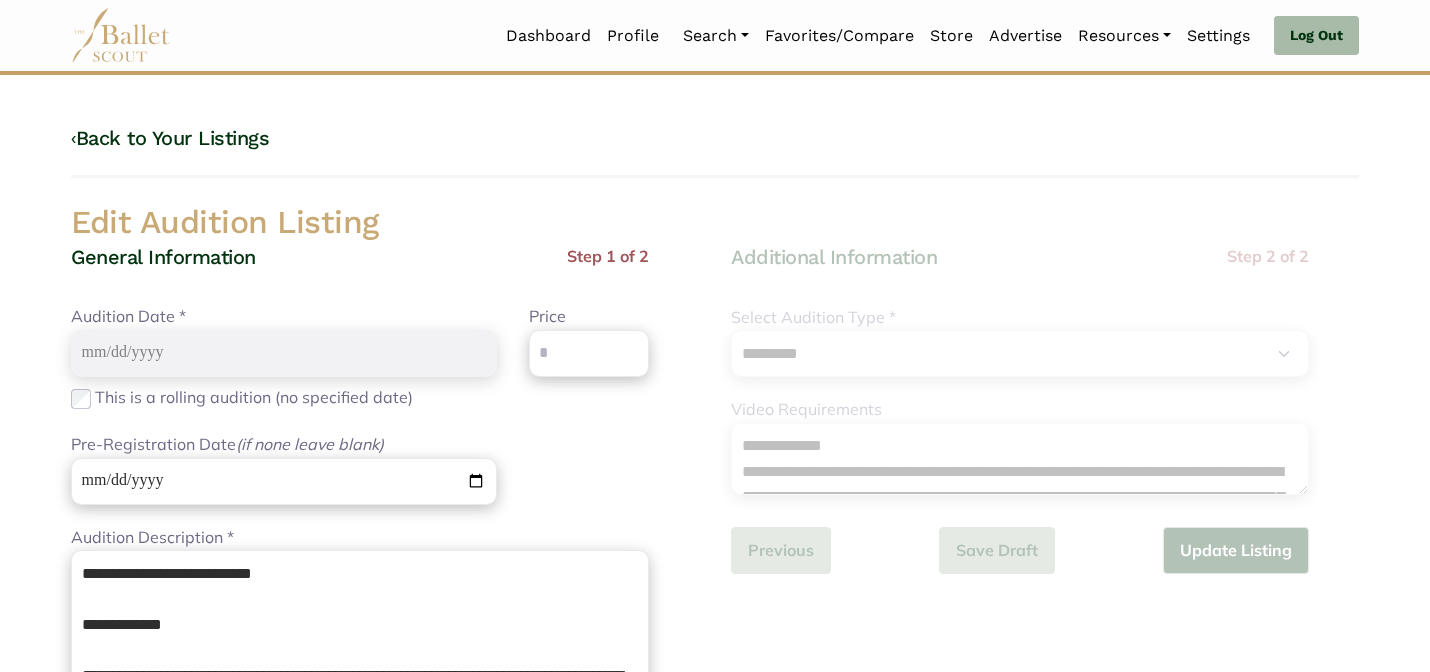 click on "Edit Audition Listing" at bounding box center (715, 223) 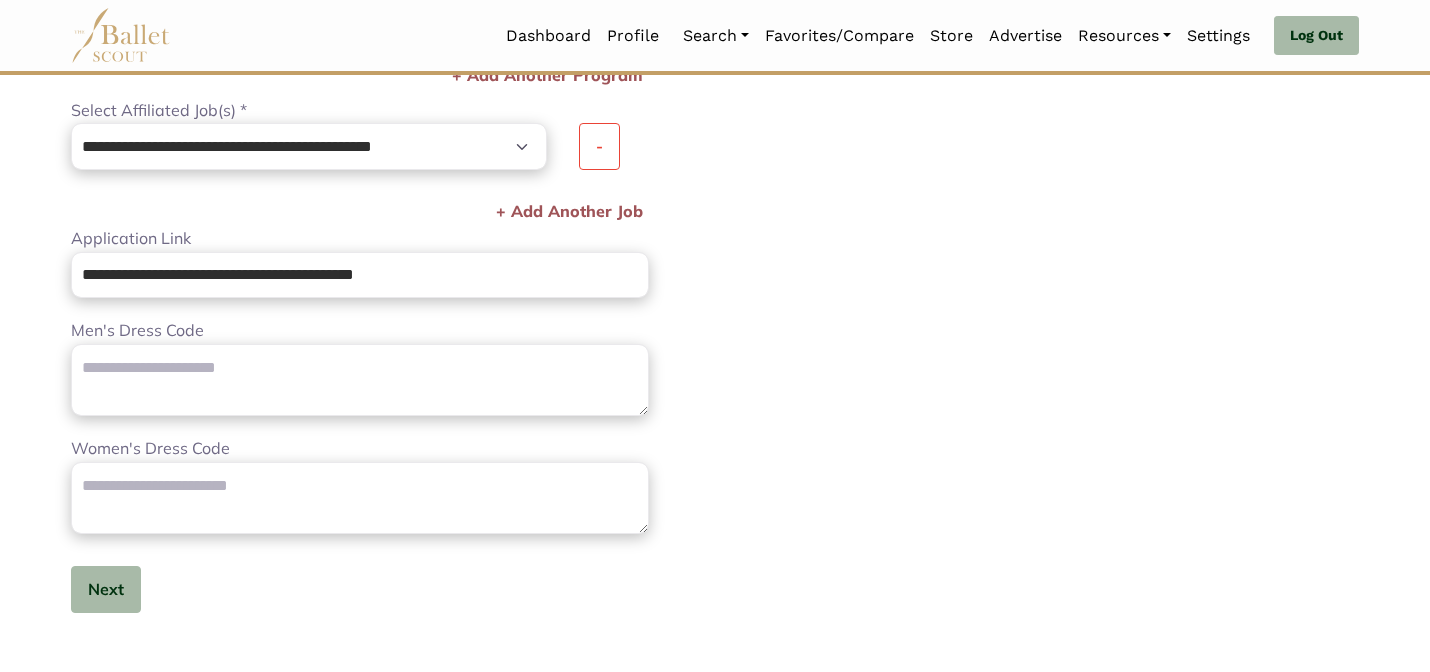 scroll, scrollTop: 1032, scrollLeft: 0, axis: vertical 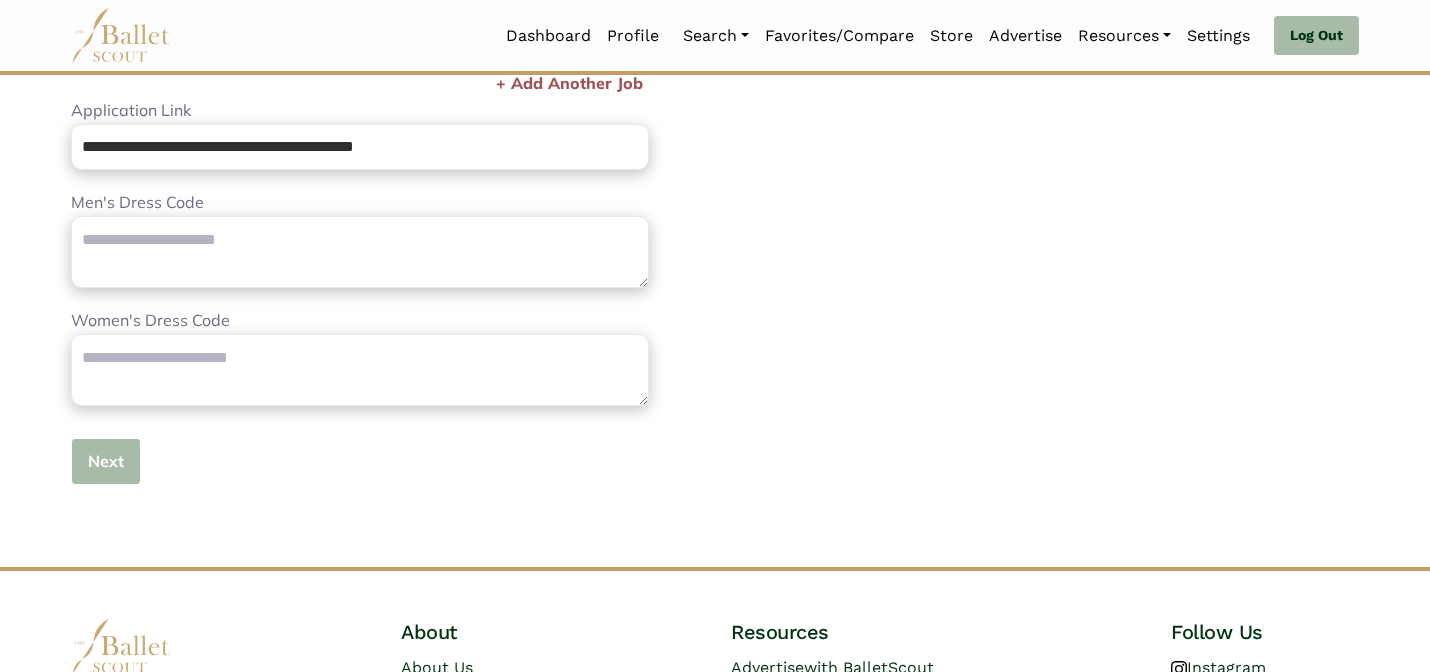 click on "Next" at bounding box center (106, 461) 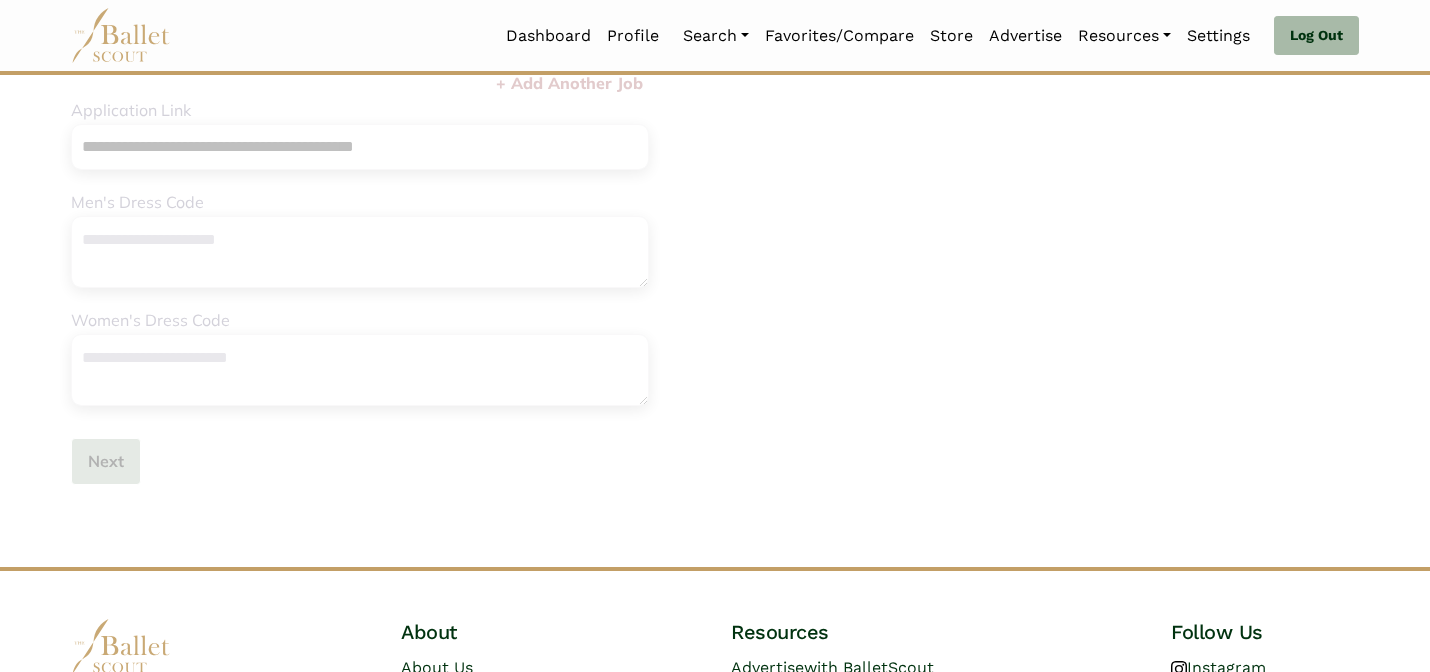 type 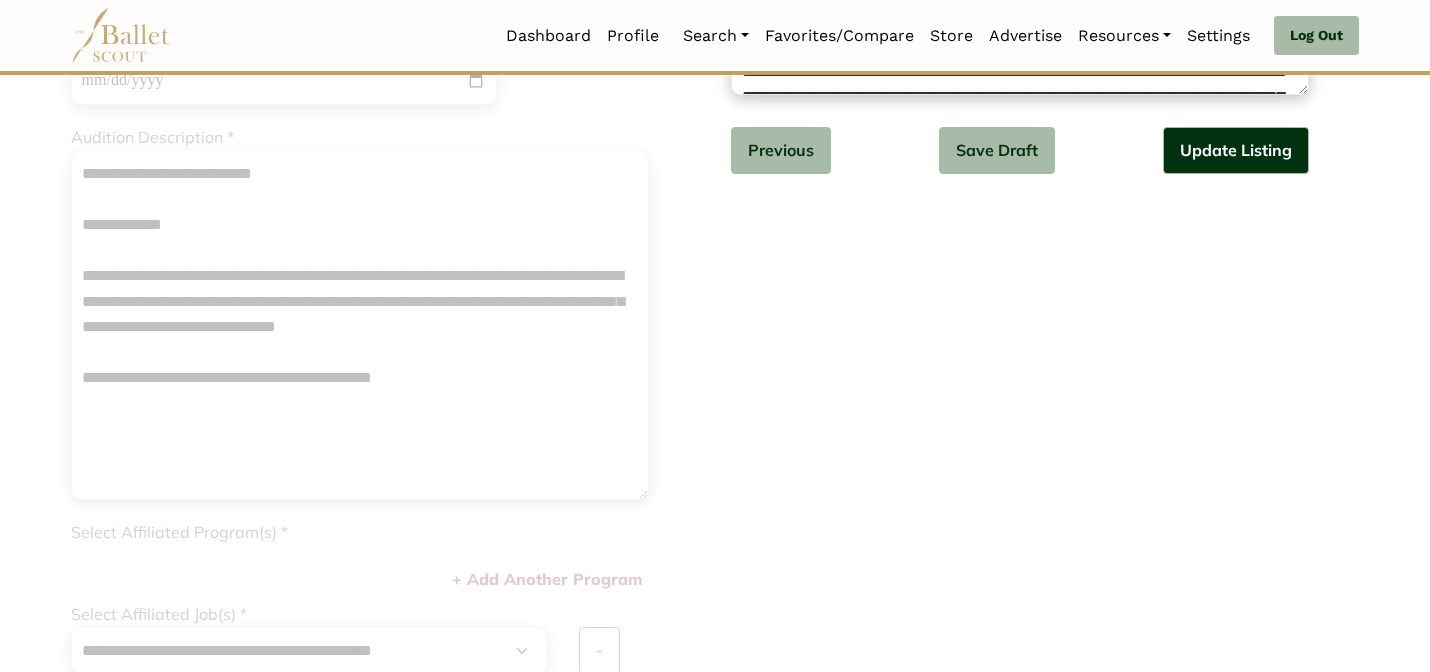 scroll, scrollTop: 360, scrollLeft: 0, axis: vertical 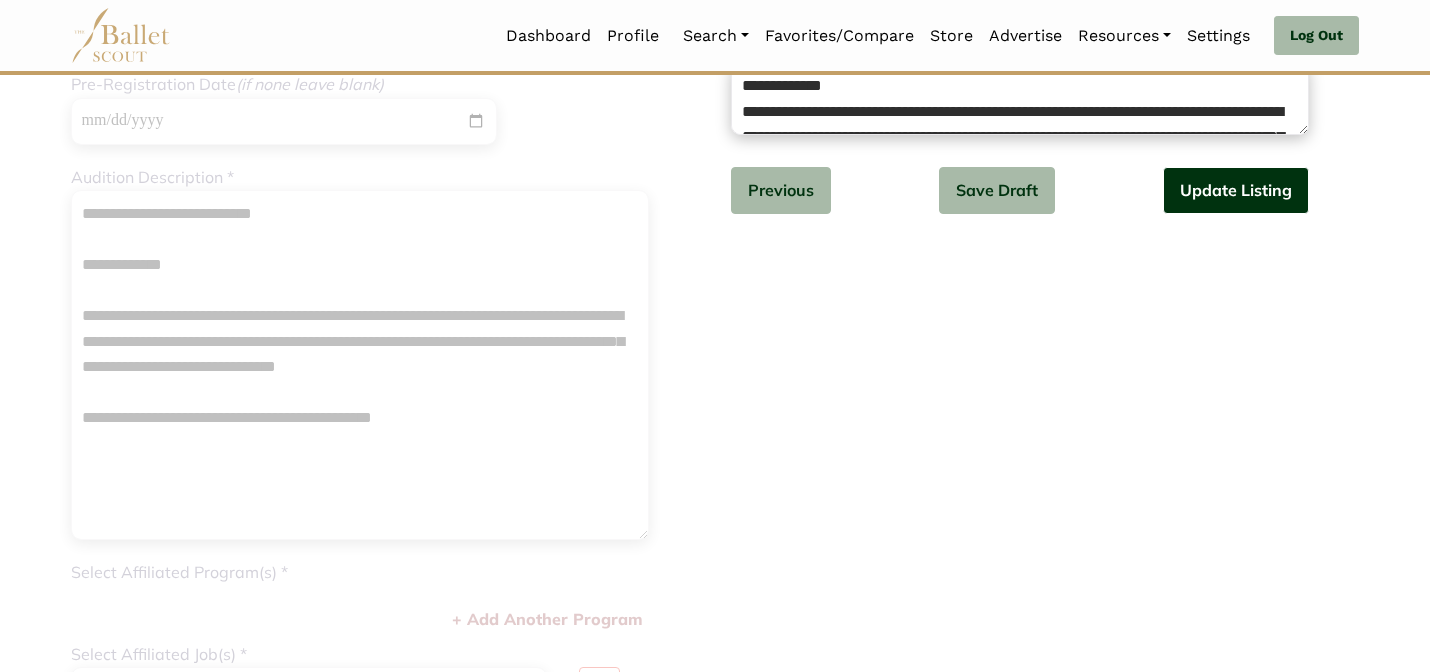 click on "Update Listing" at bounding box center (1236, 190) 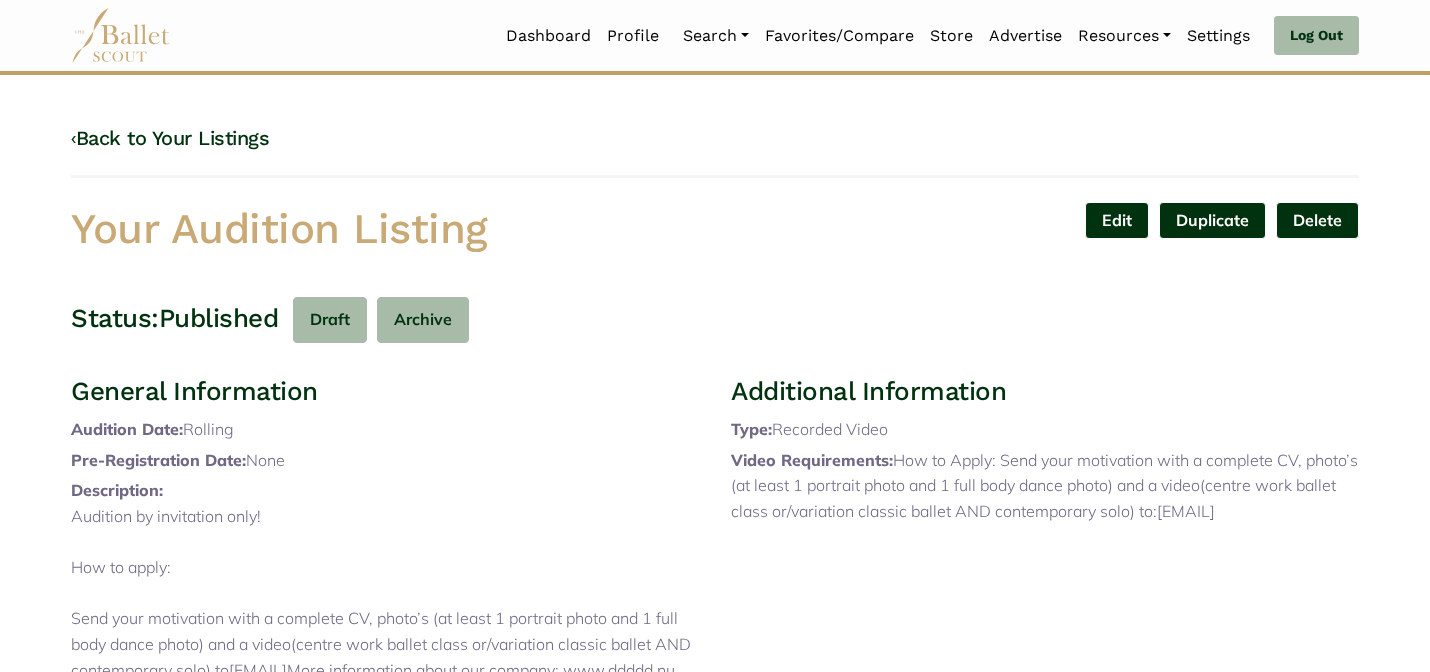 scroll, scrollTop: 0, scrollLeft: 0, axis: both 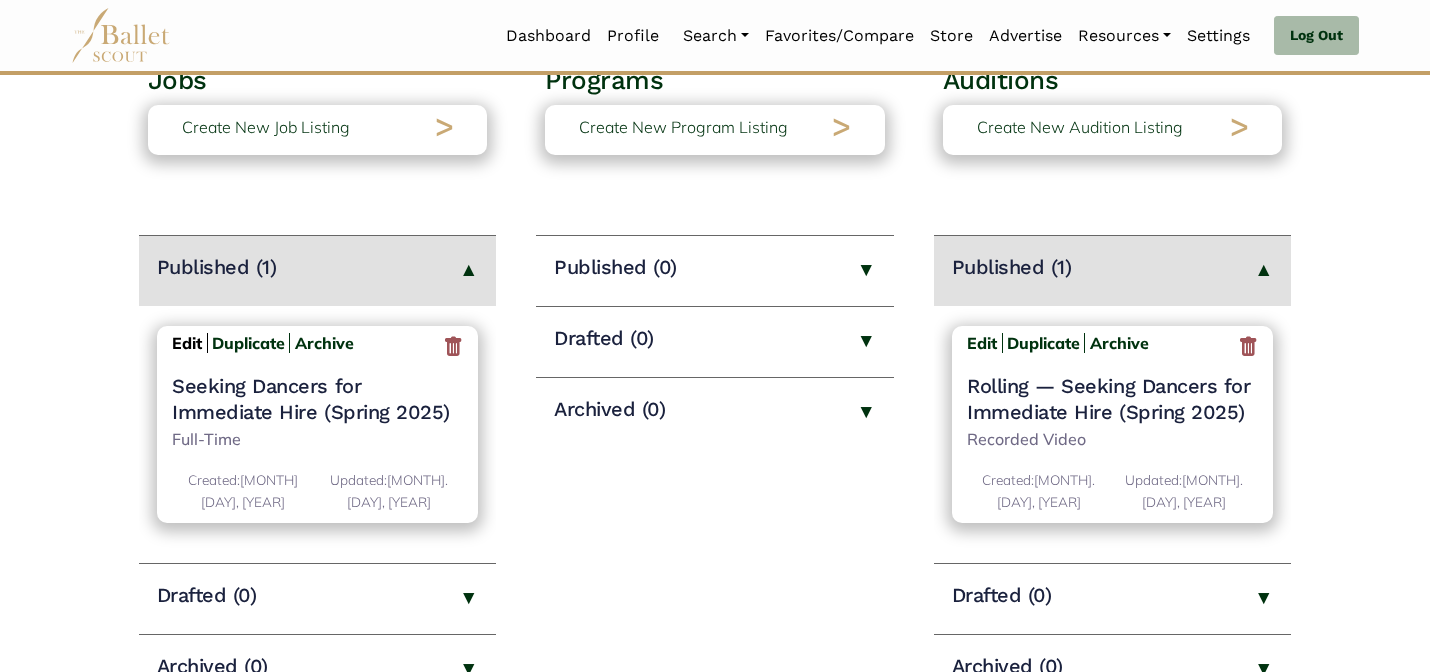 click on "Edit" at bounding box center [187, 343] 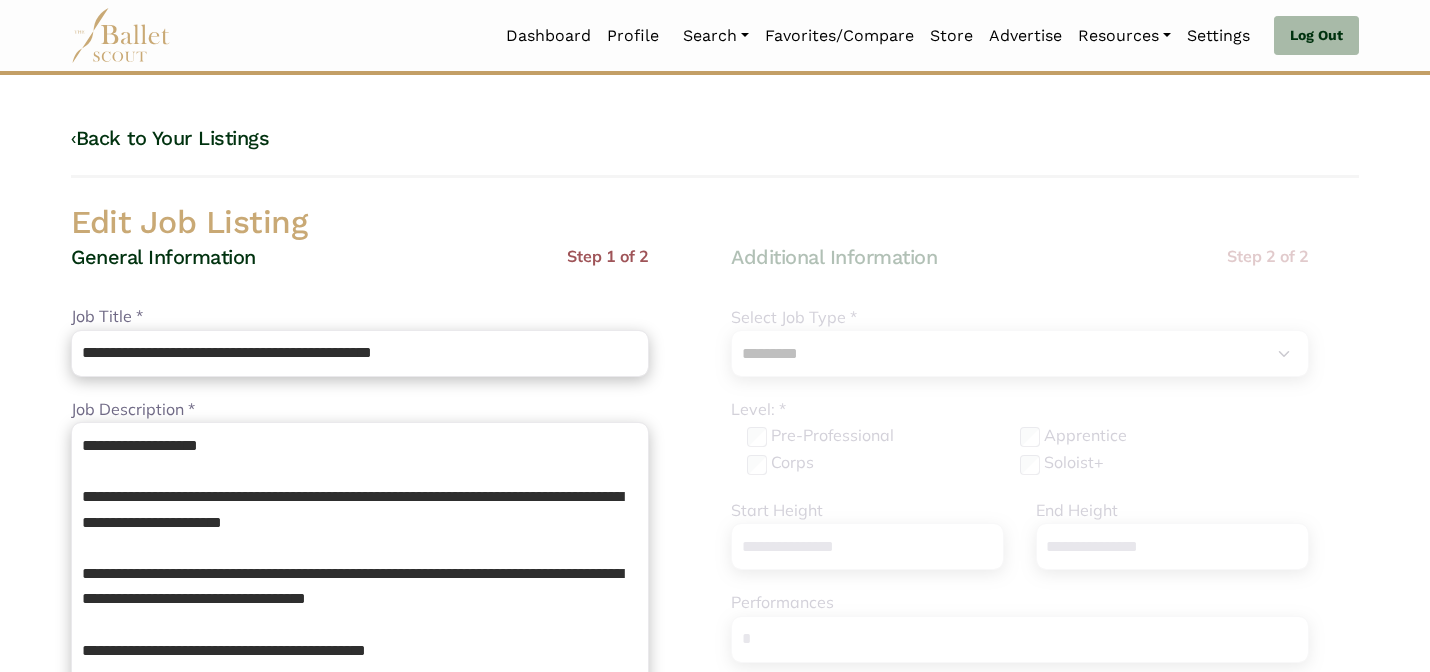 select on "*" 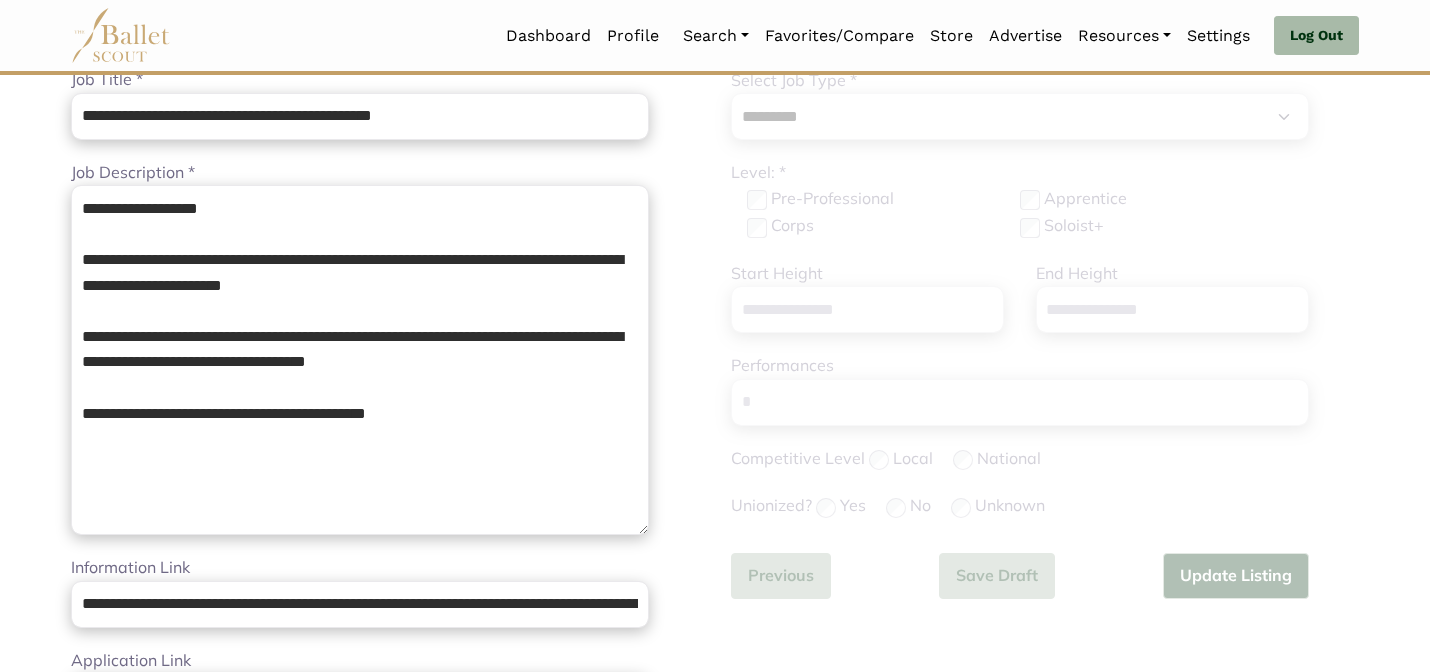scroll, scrollTop: 240, scrollLeft: 0, axis: vertical 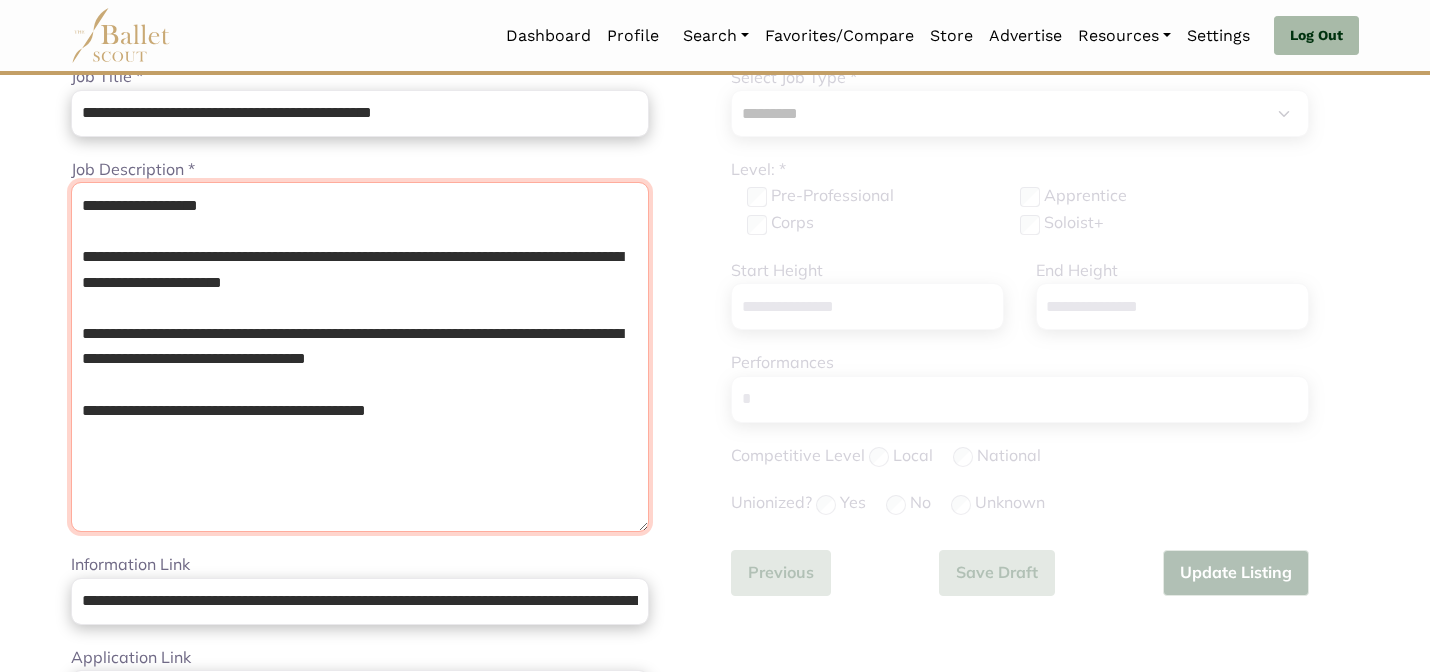 drag, startPoint x: 492, startPoint y: 451, endPoint x: 371, endPoint y: 92, distance: 378.843 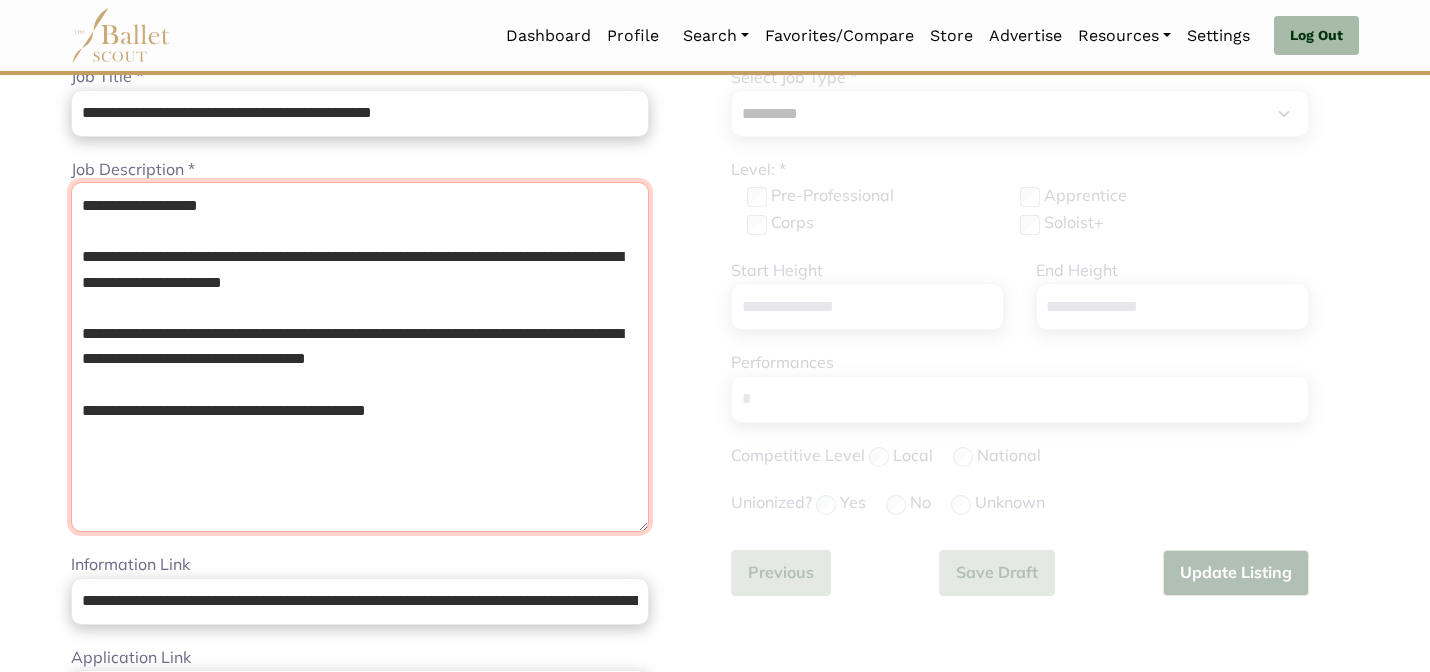 click on "**********" at bounding box center [360, 766] 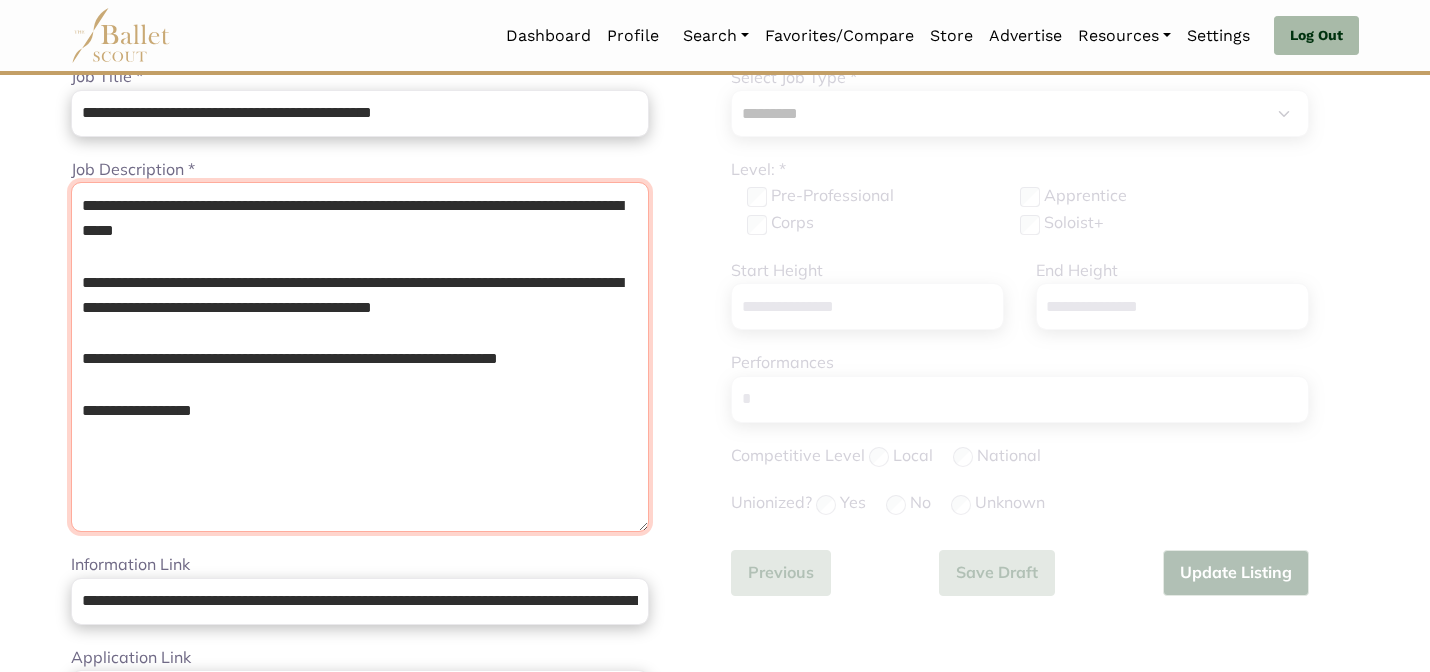 type on "**********" 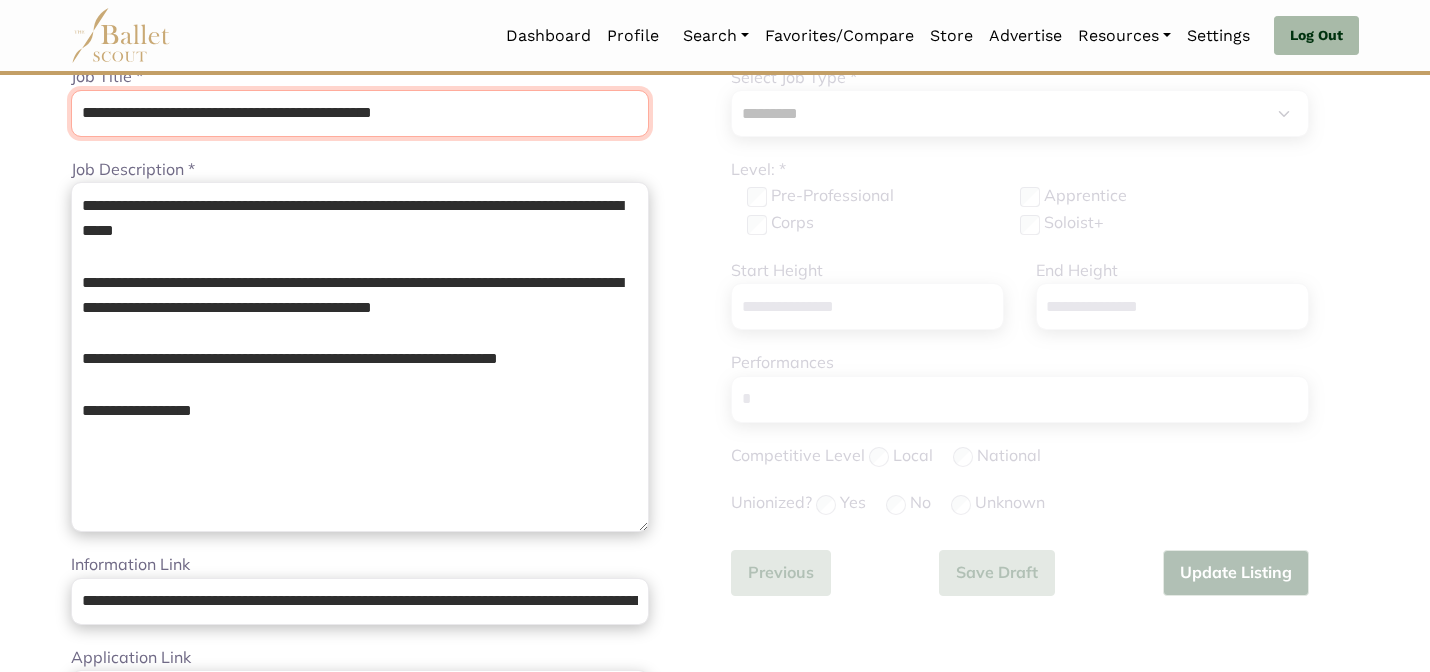 drag, startPoint x: 471, startPoint y: 112, endPoint x: 147, endPoint y: 114, distance: 324.00616 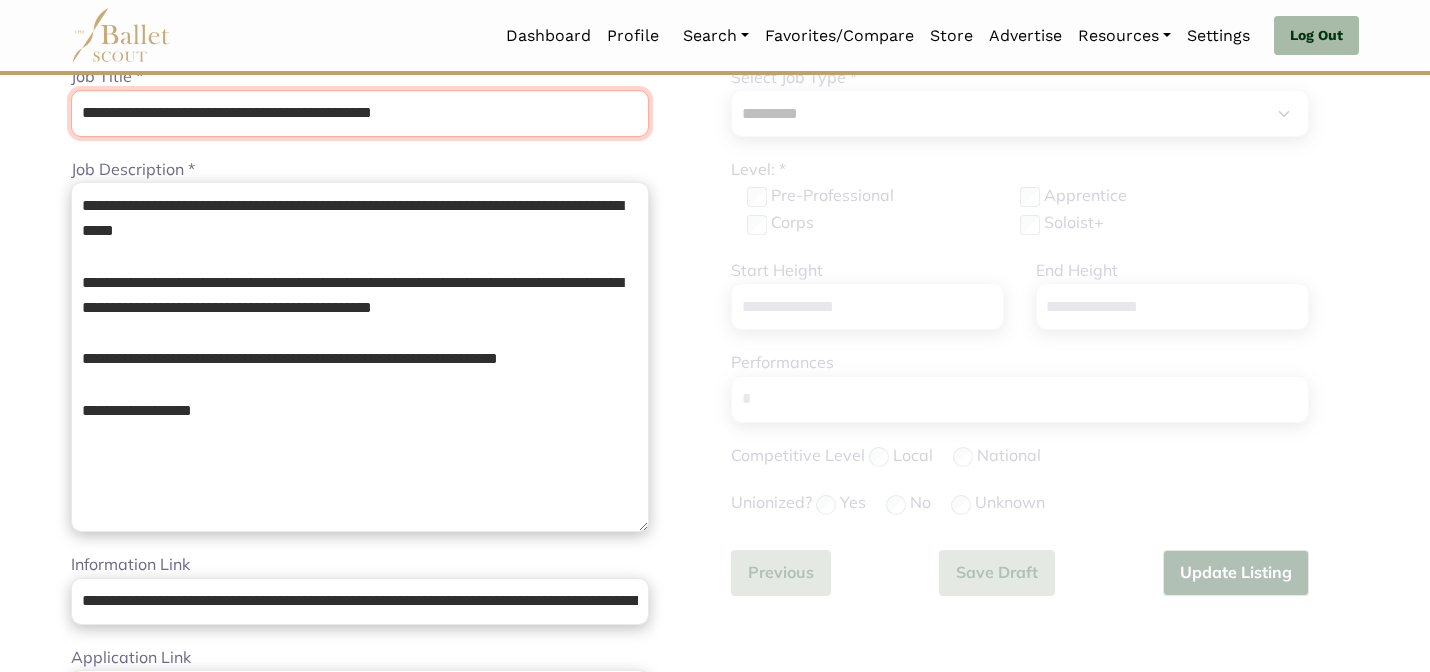click on "**********" at bounding box center [360, 113] 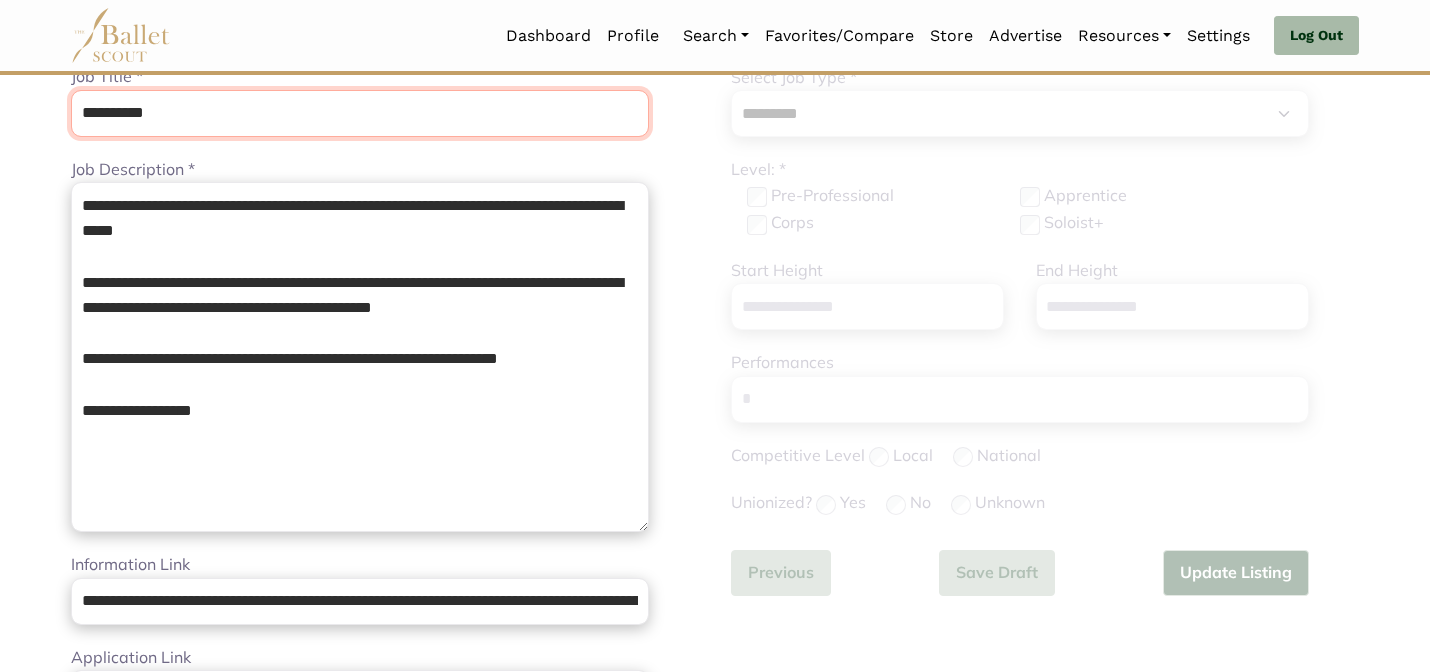 type on "**********" 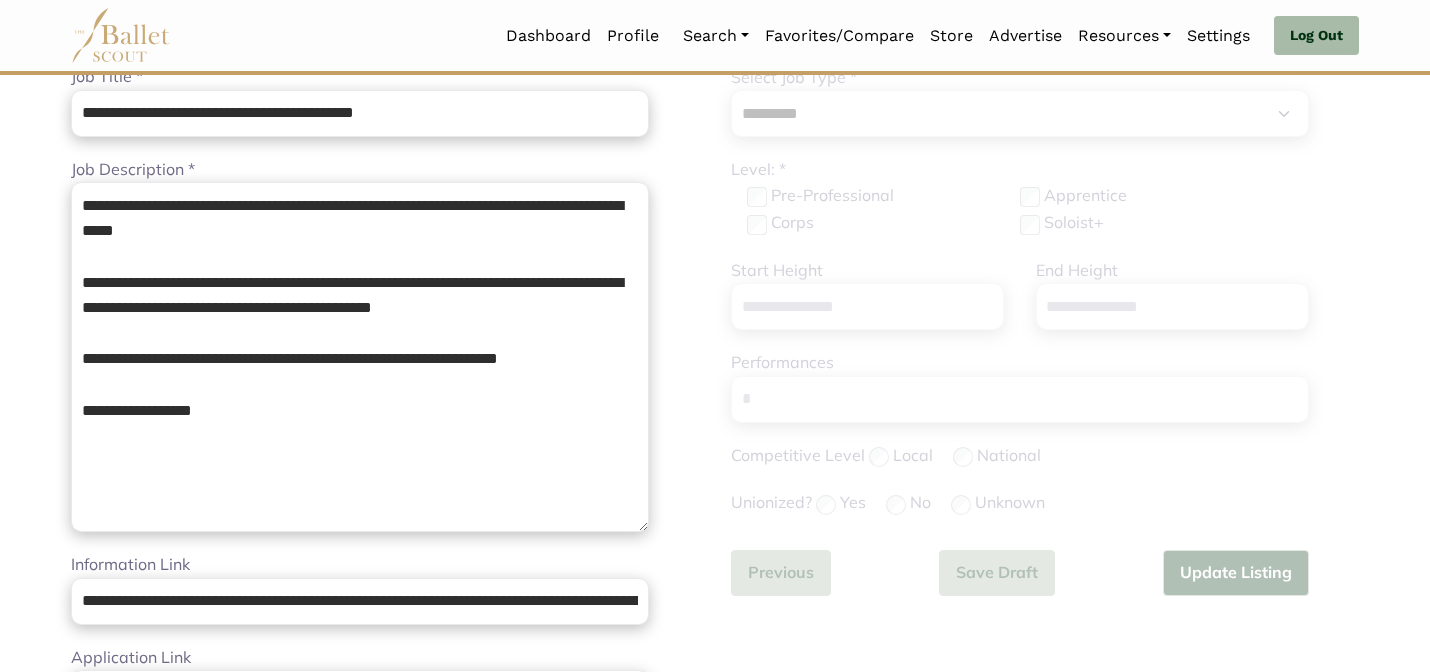 click on "Loading...
Please Wait
Dashboard
Profile" at bounding box center (715, 813) 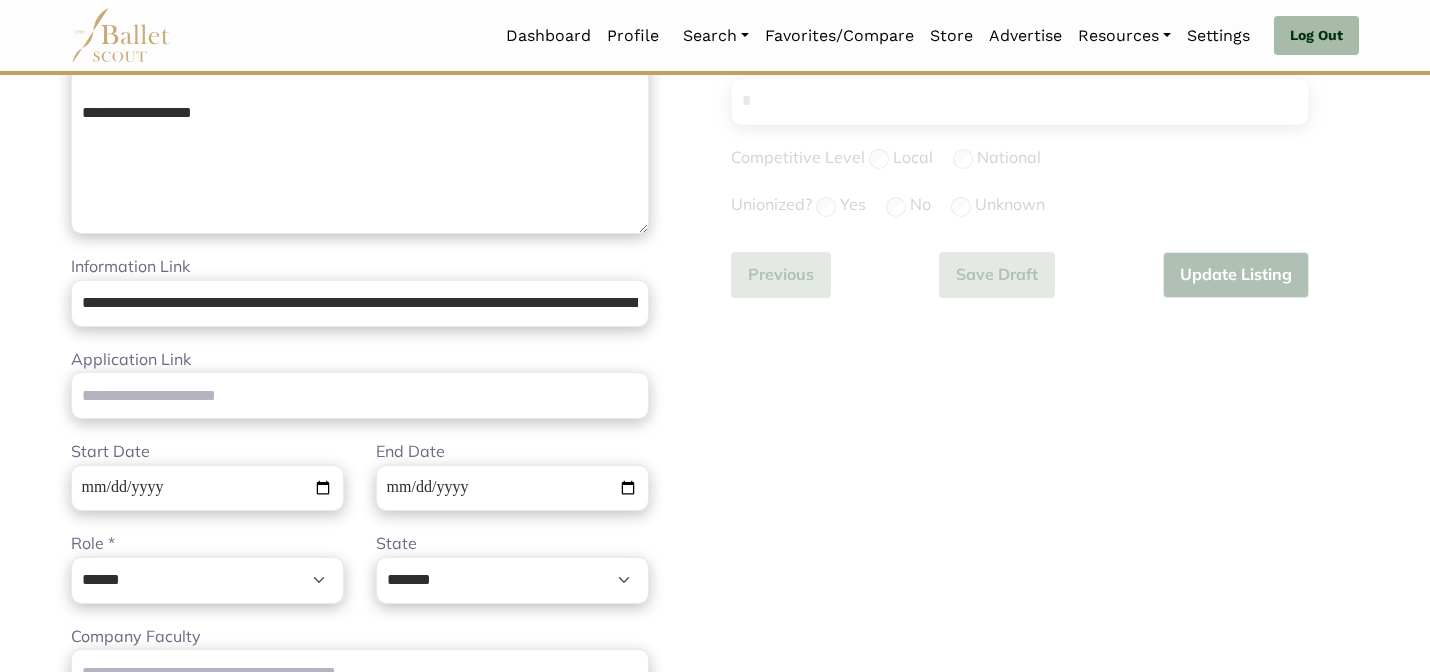 scroll, scrollTop: 560, scrollLeft: 0, axis: vertical 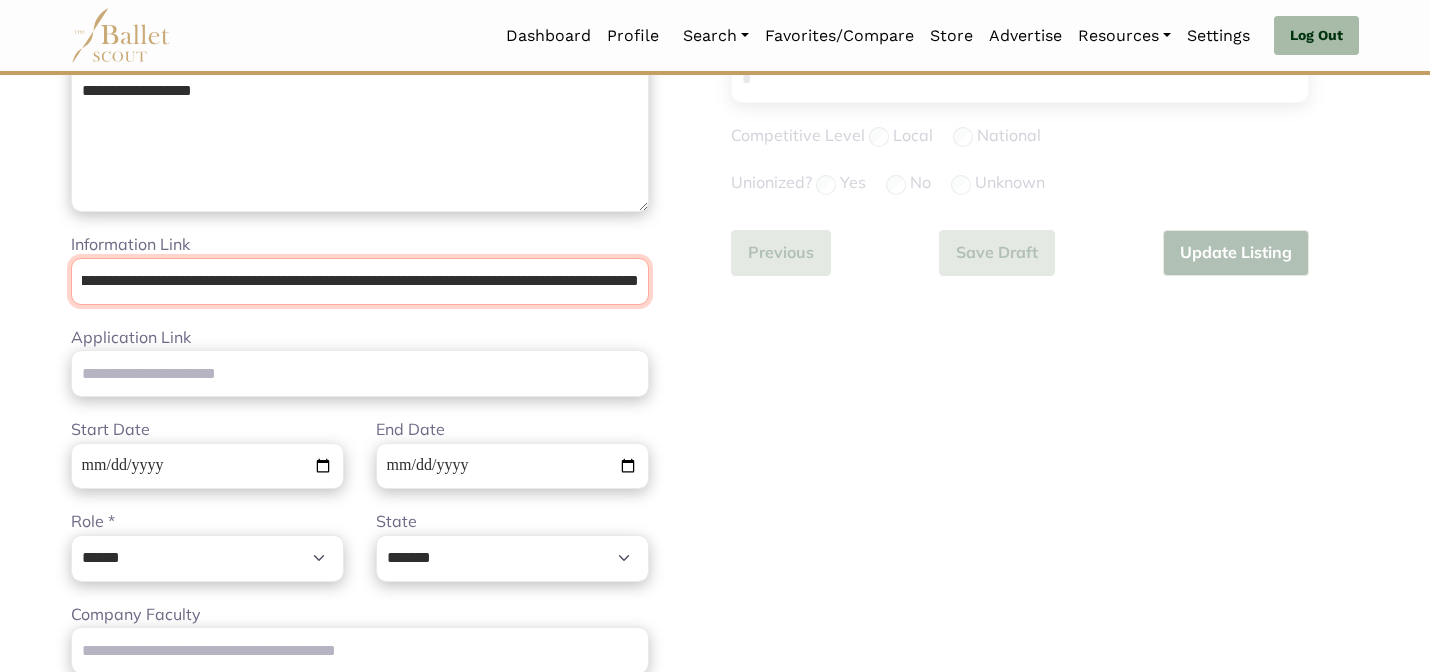drag, startPoint x: 76, startPoint y: 271, endPoint x: 962, endPoint y: 499, distance: 914.8661 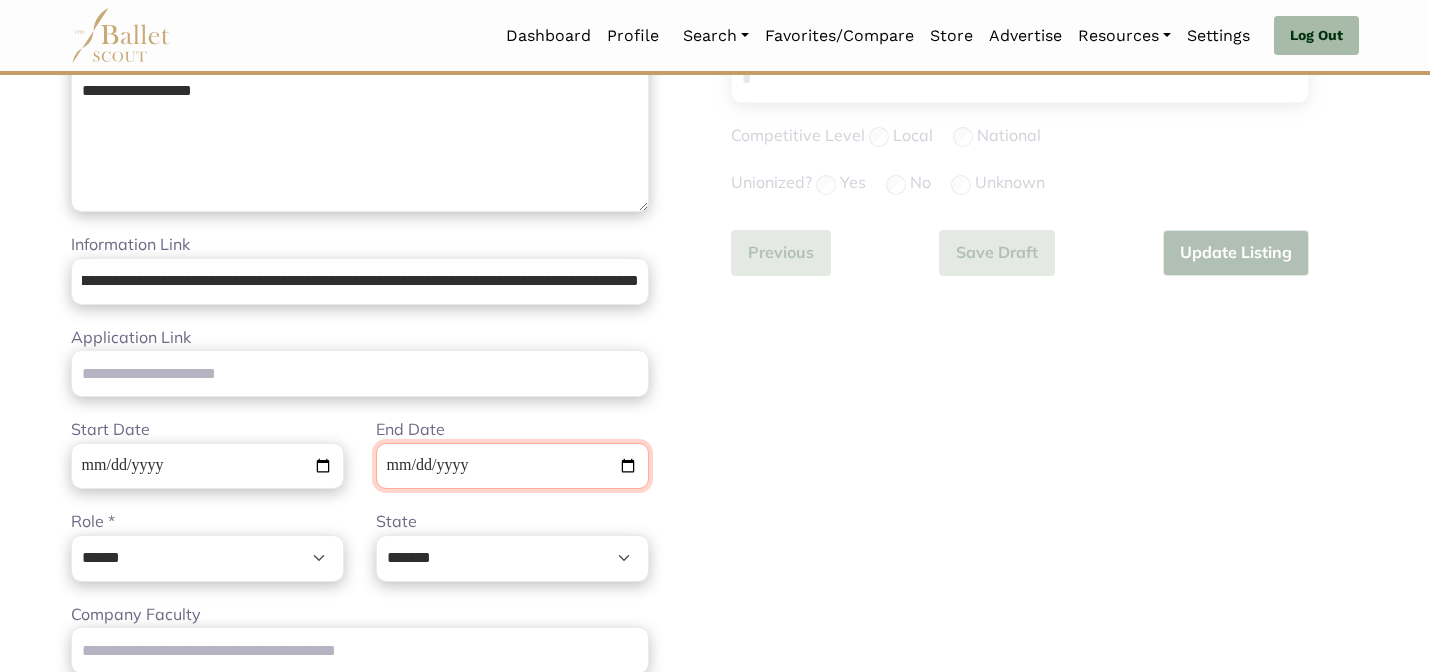 click on "**********" at bounding box center [512, 466] 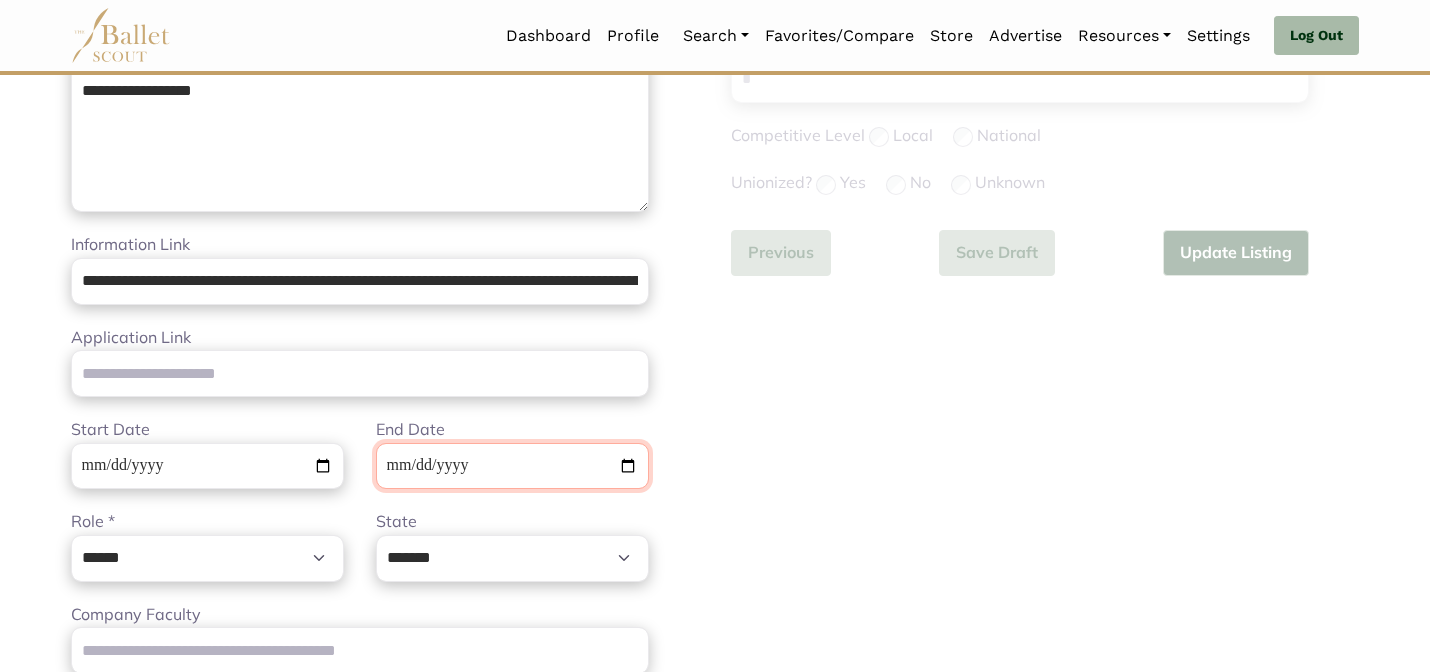 type on "**********" 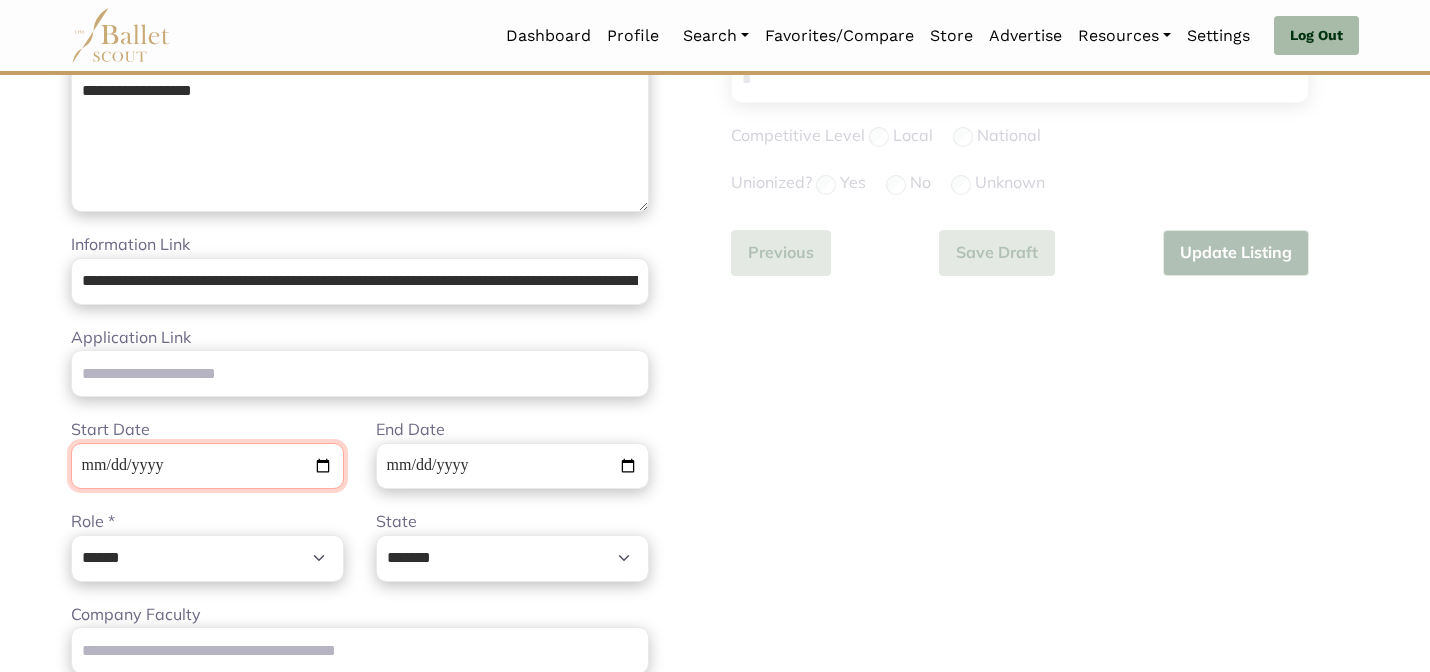 click on "**********" at bounding box center (207, 466) 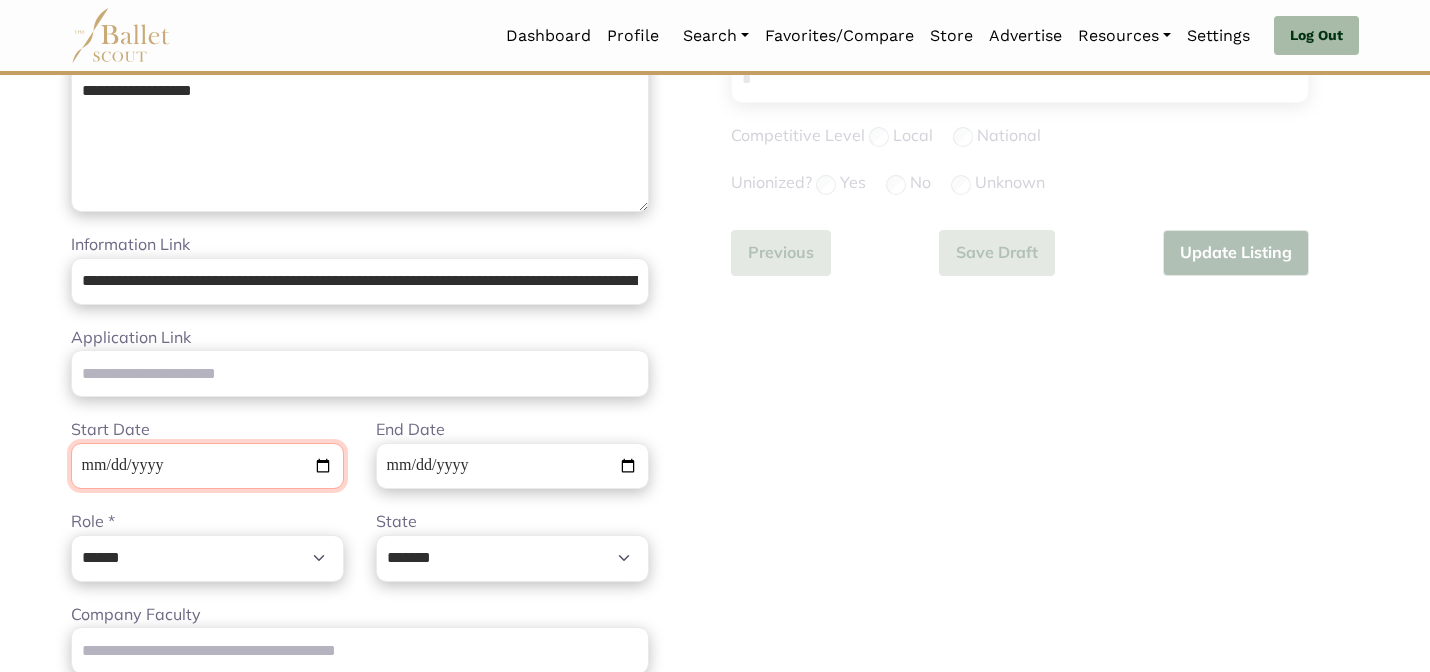 type on "**********" 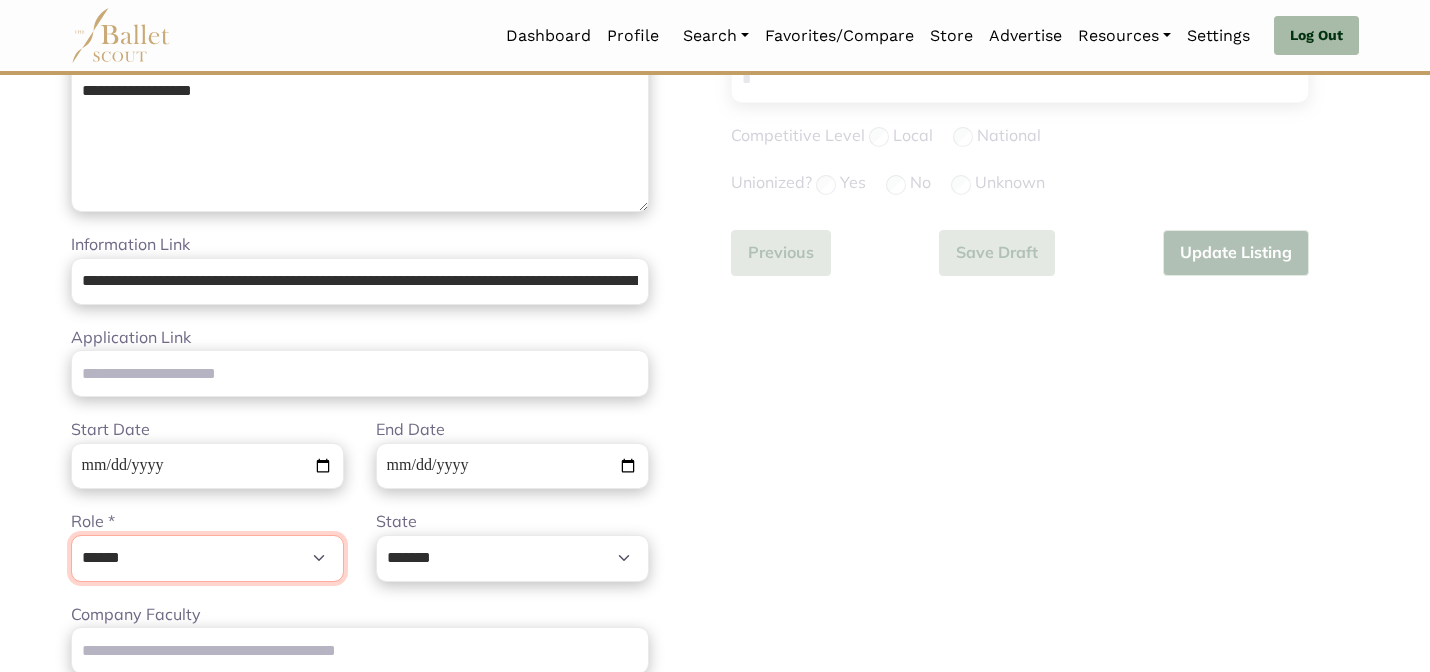 click on "******
******
****
****" at bounding box center [207, 558] 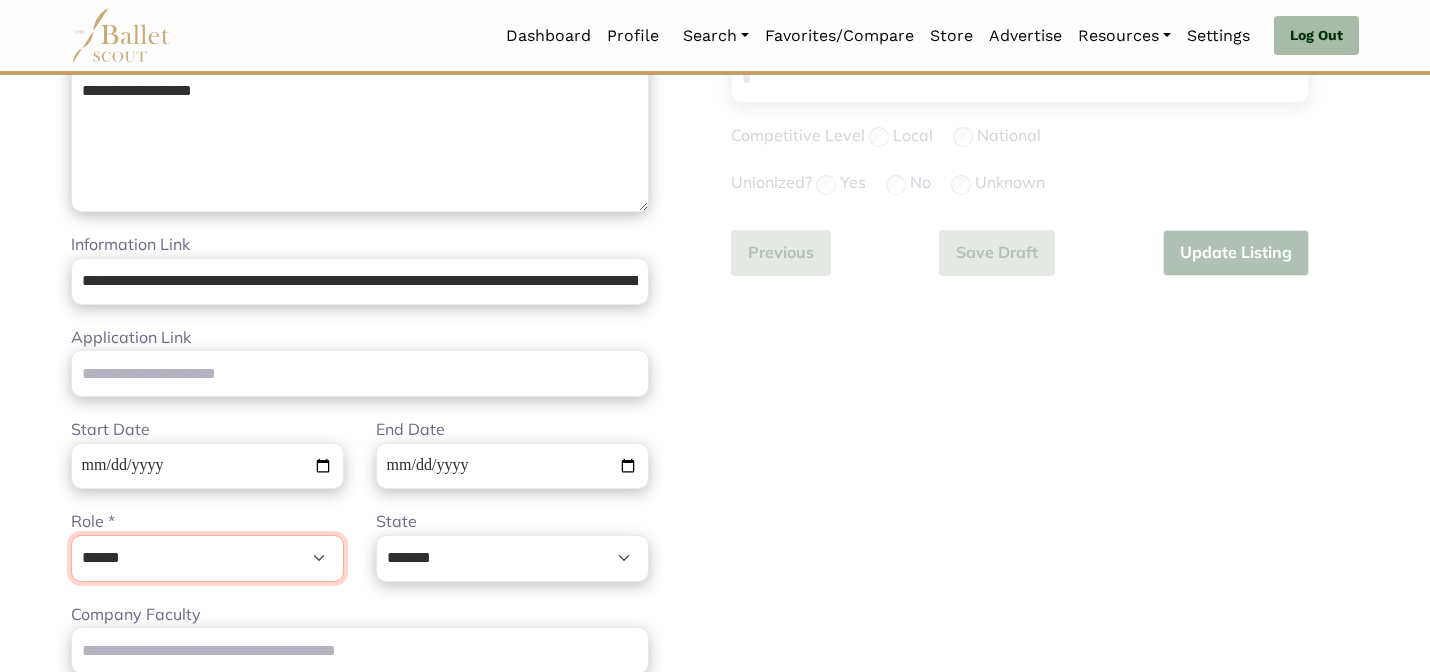 select on "*" 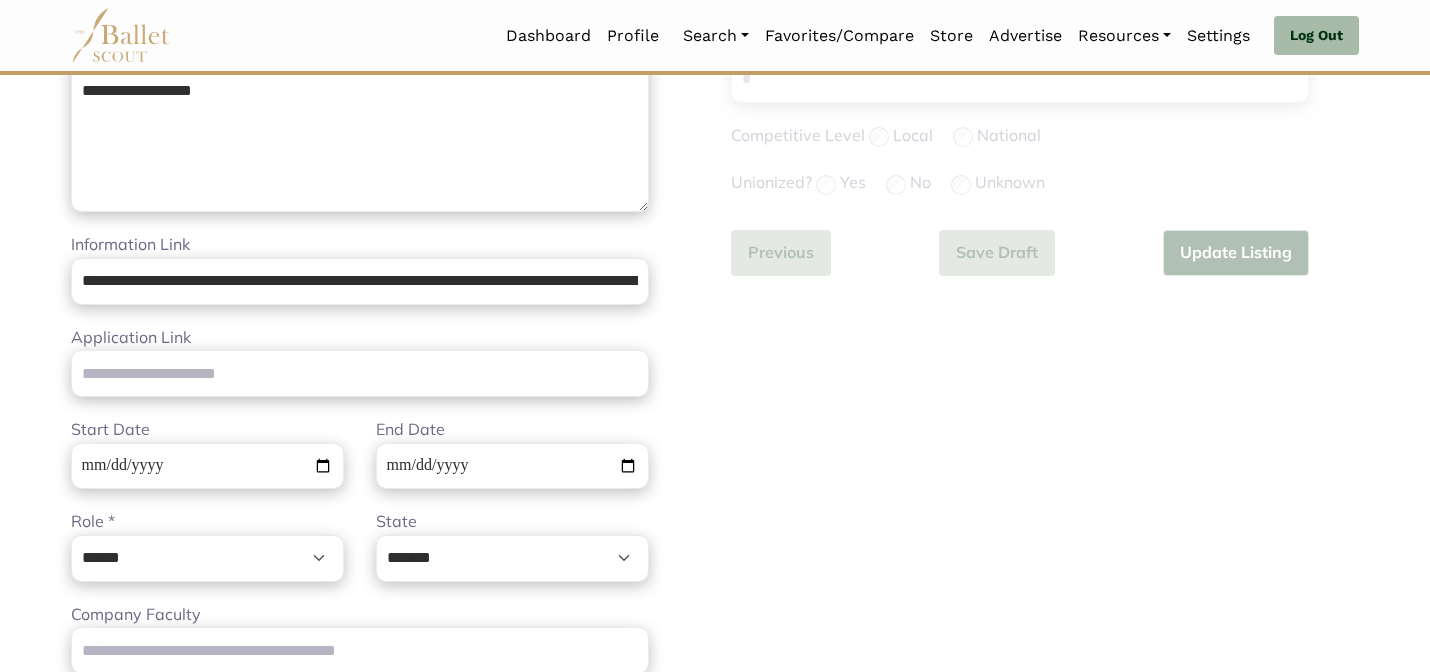 click on "Loading...
Please Wait
Dashboard
Profile" at bounding box center [715, 493] 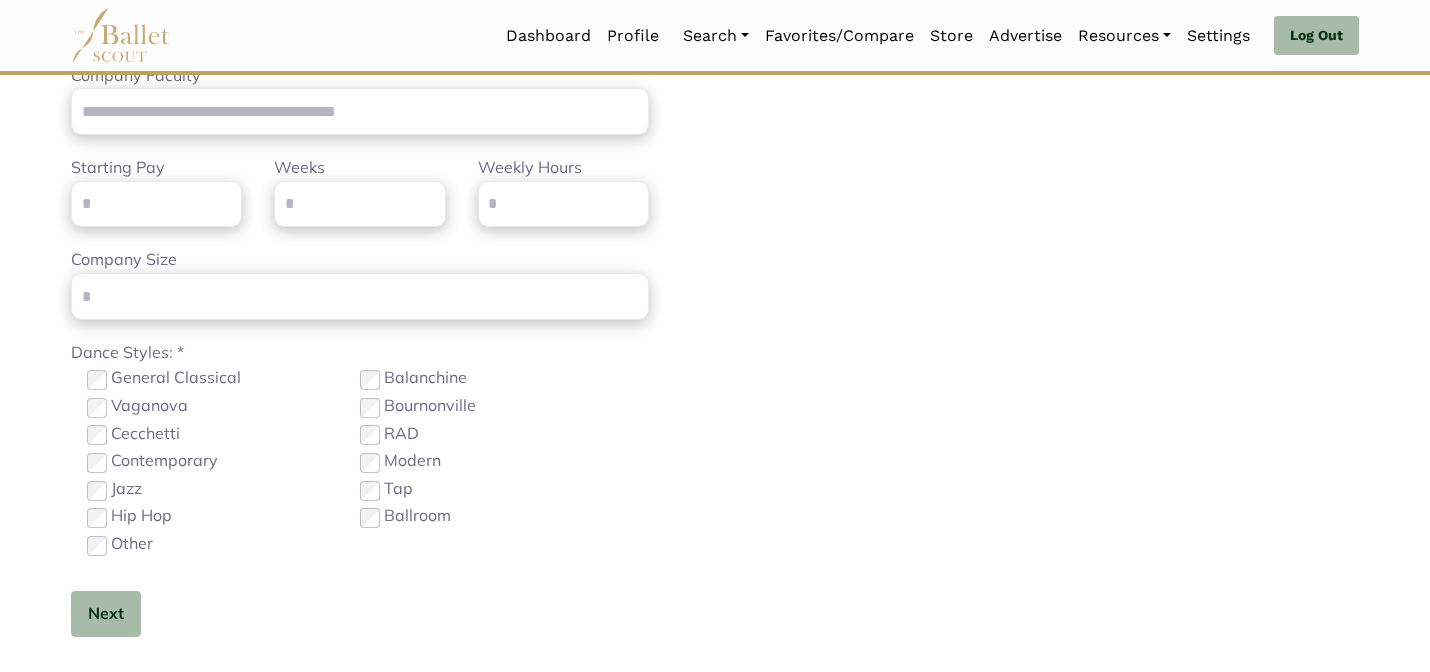 scroll, scrollTop: 1192, scrollLeft: 0, axis: vertical 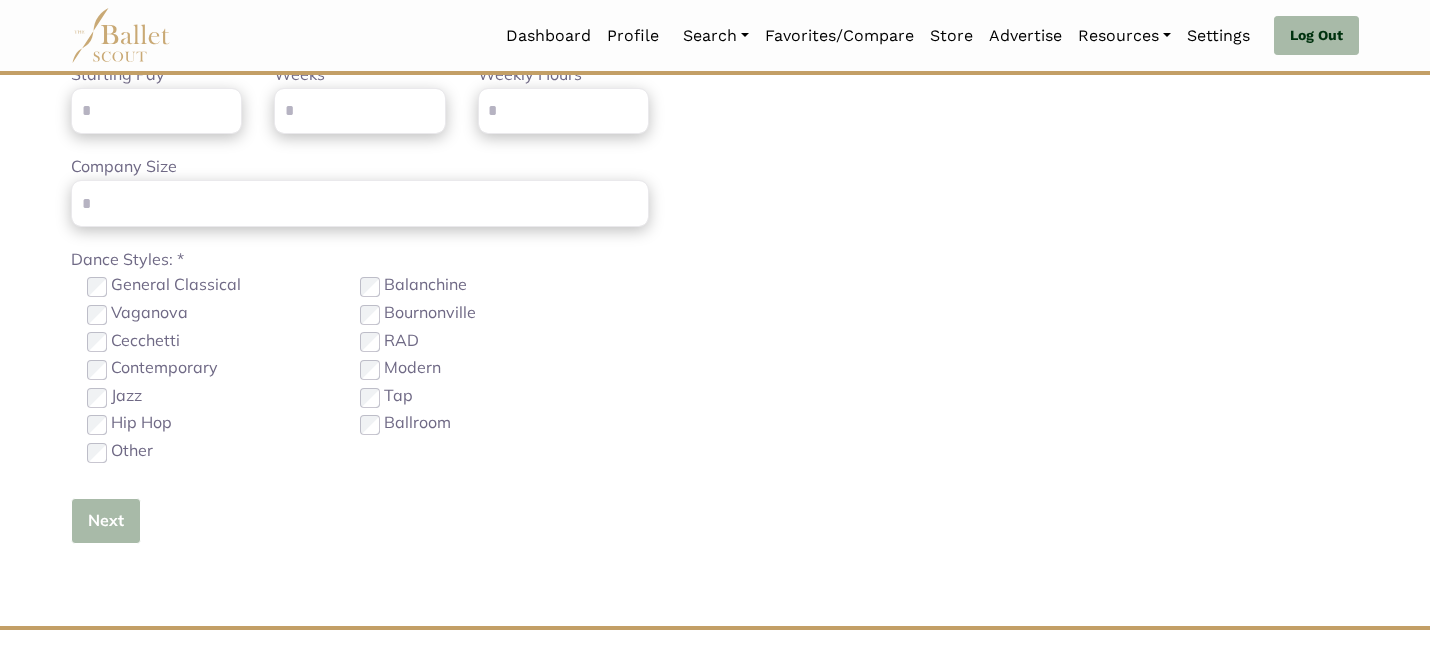 click on "Next" at bounding box center [106, 521] 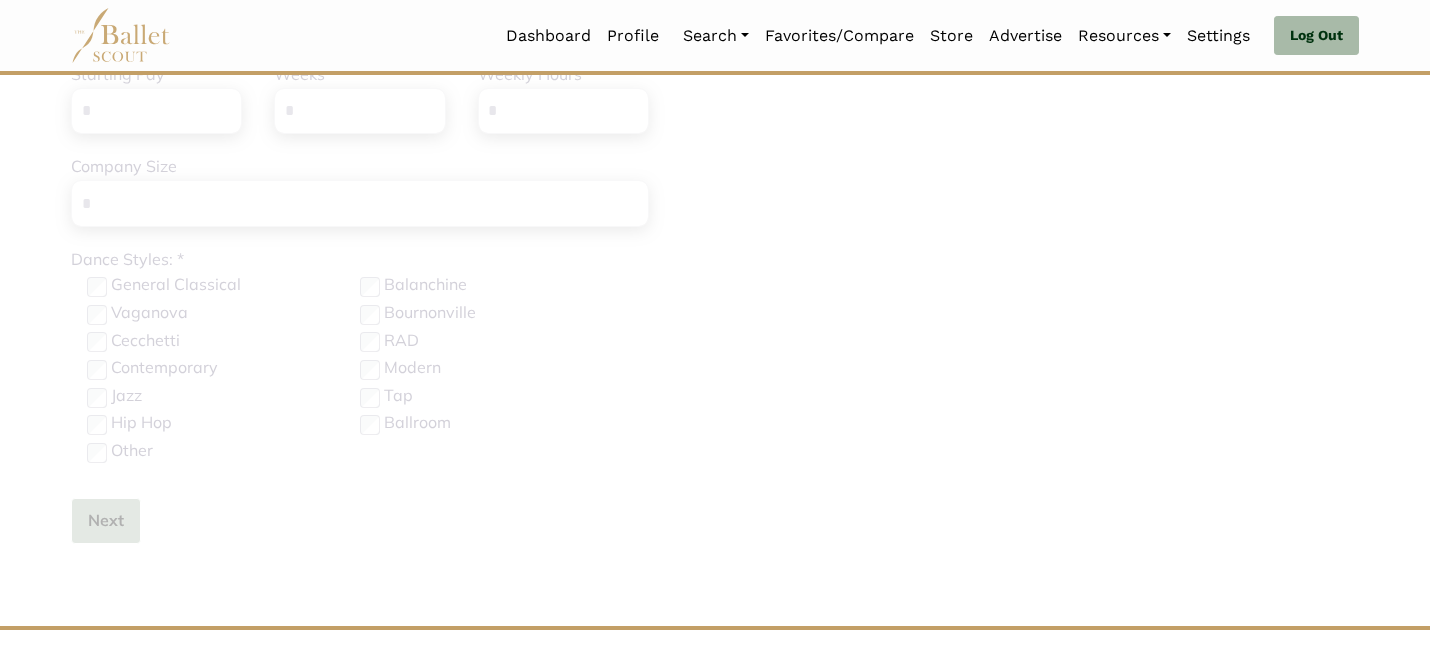 type 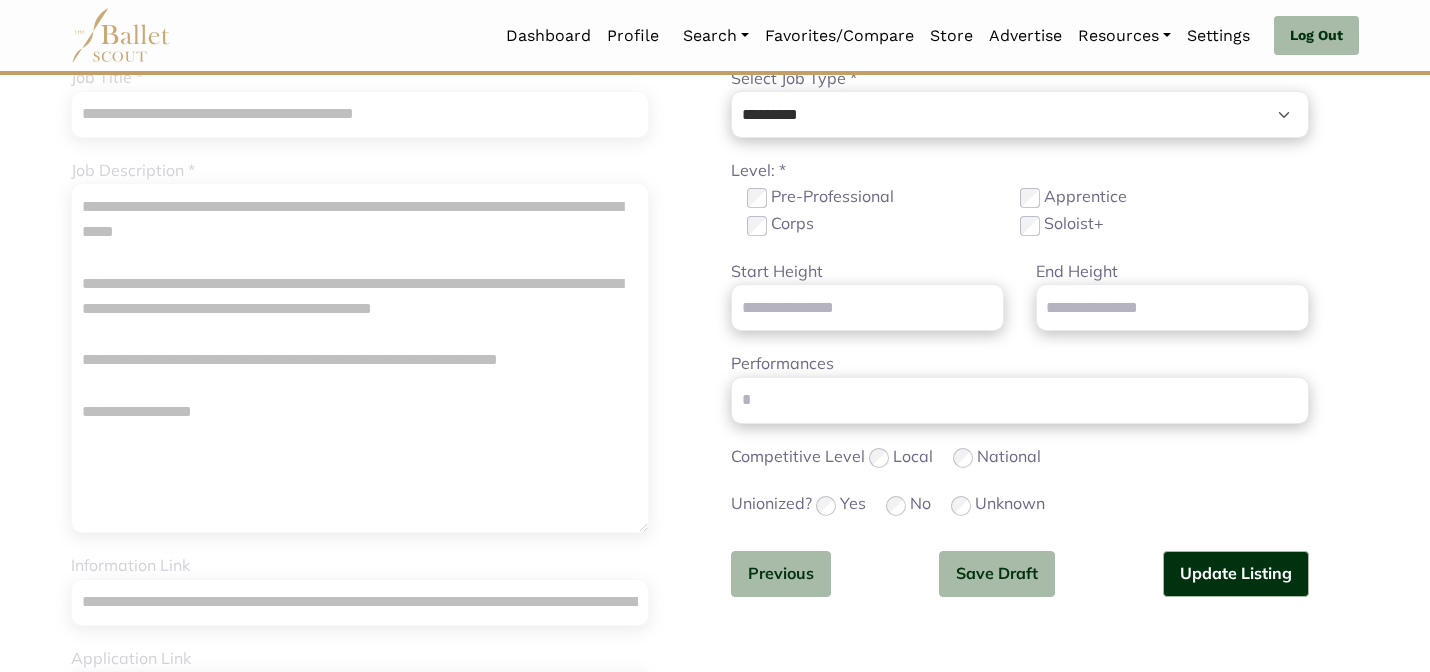 scroll, scrollTop: 240, scrollLeft: 0, axis: vertical 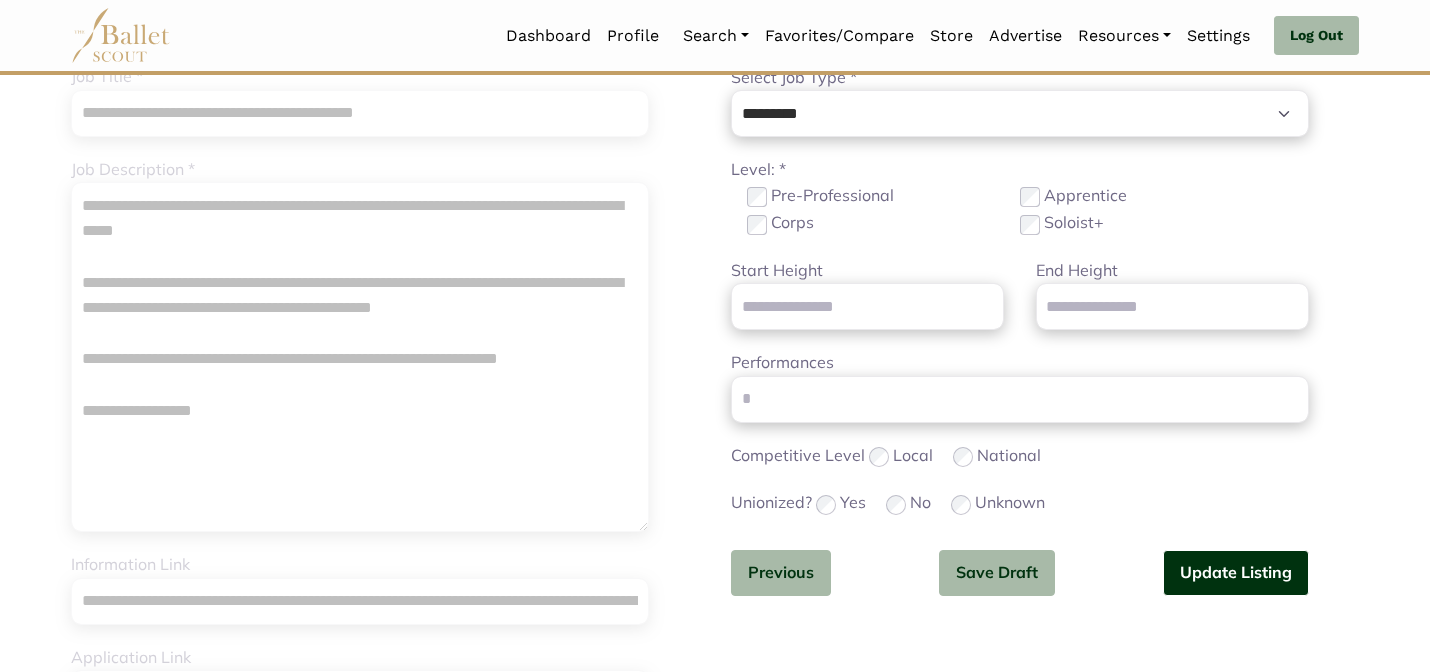 click on "Update Listing" at bounding box center [1236, 573] 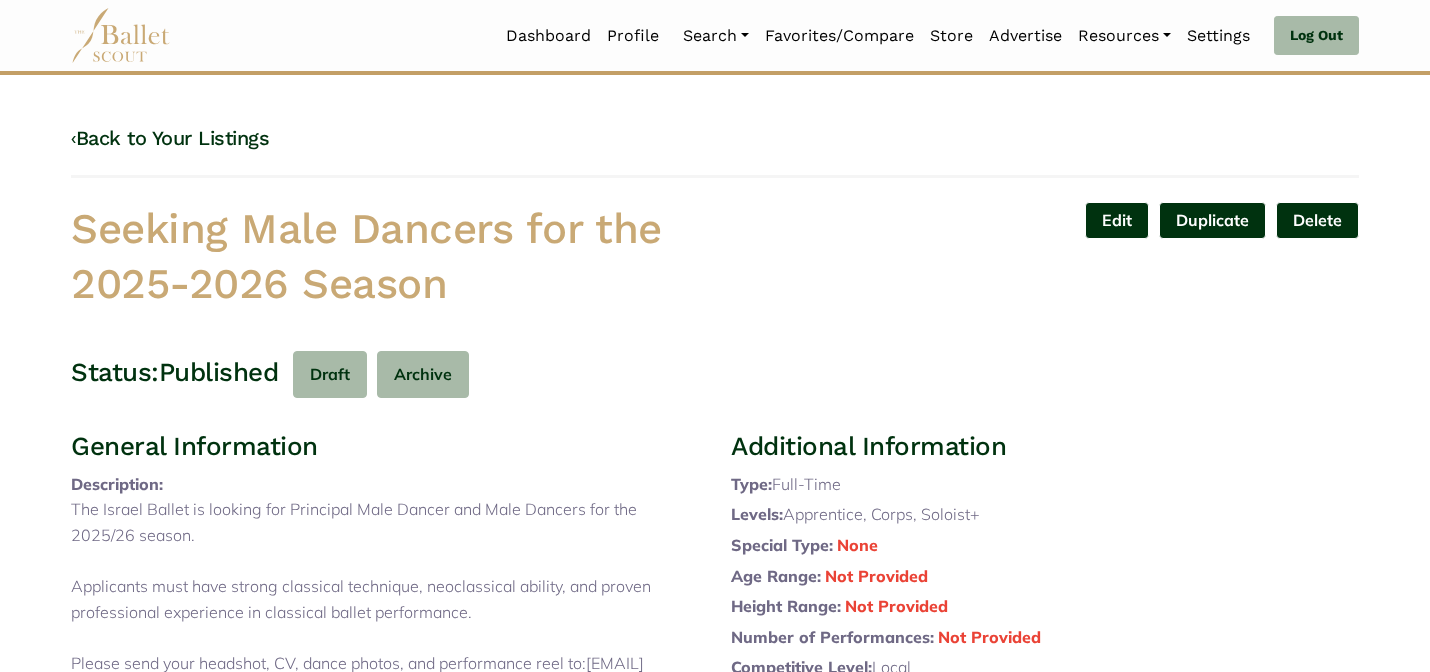 scroll, scrollTop: 0, scrollLeft: 0, axis: both 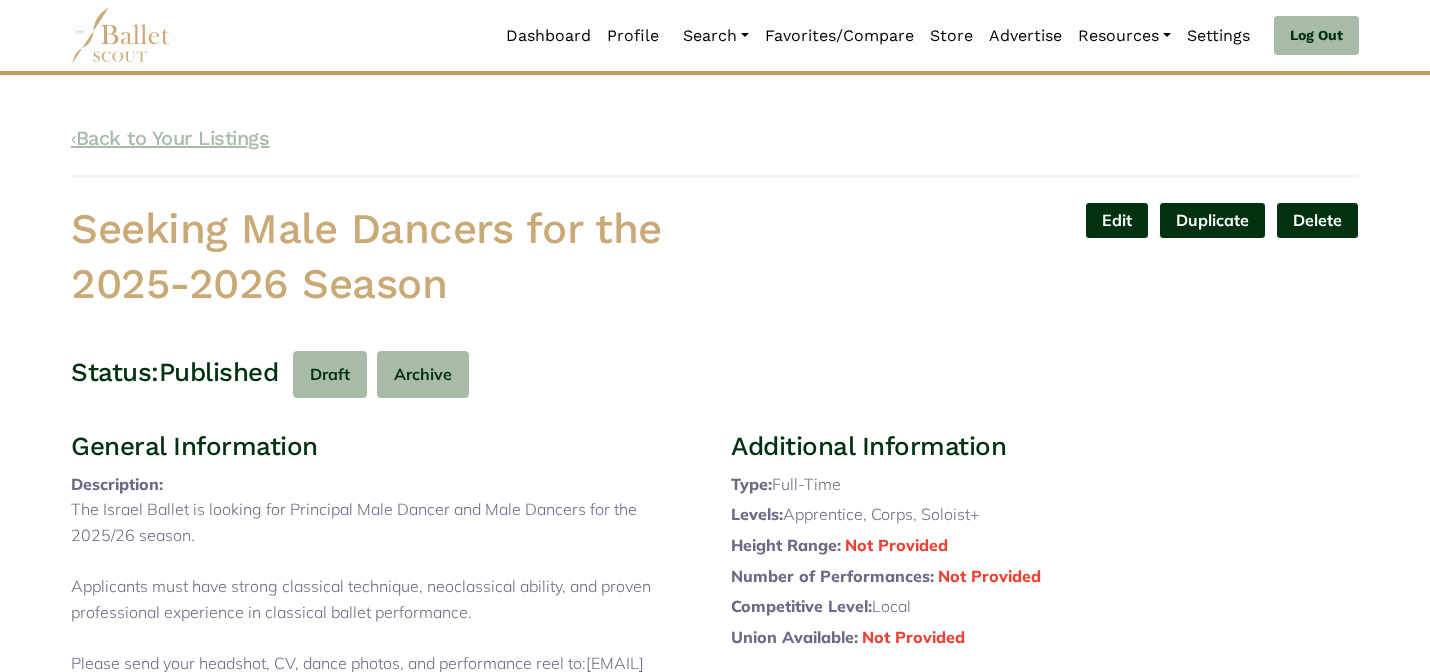 click on "‹  Back to Your Listings" at bounding box center (170, 138) 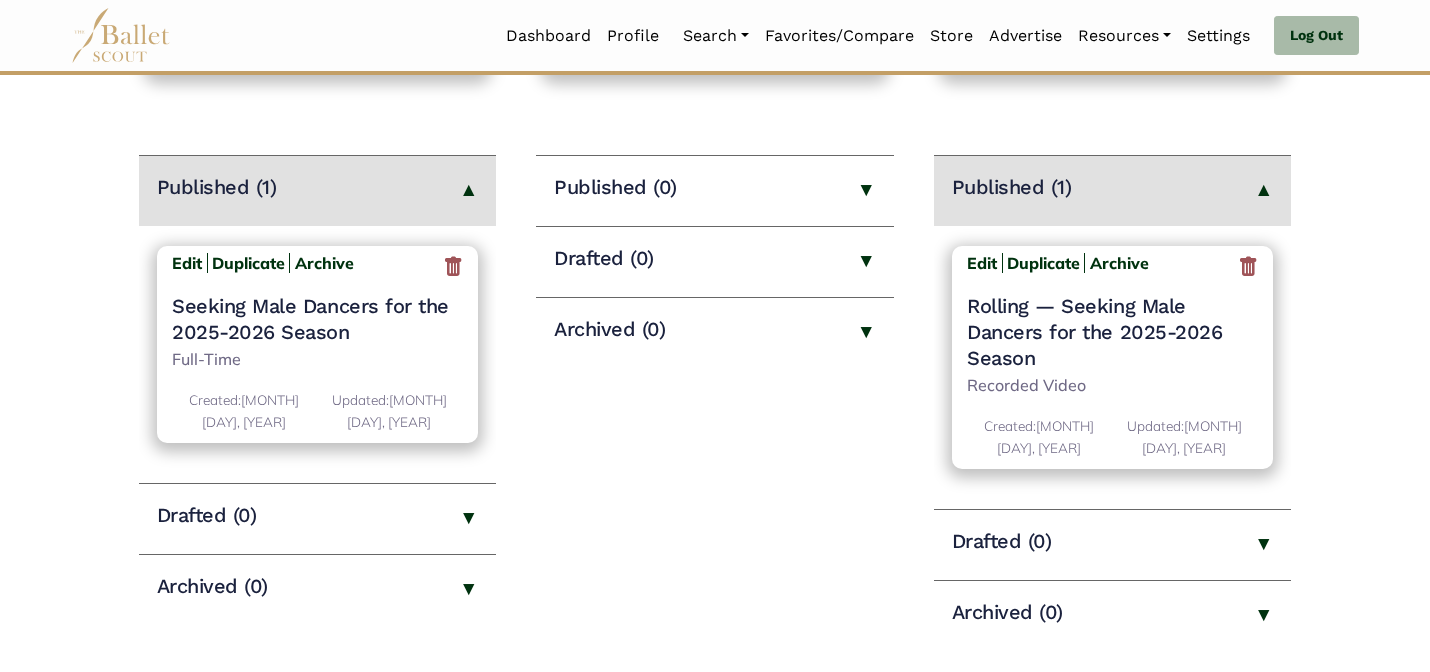 scroll, scrollTop: 240, scrollLeft: 0, axis: vertical 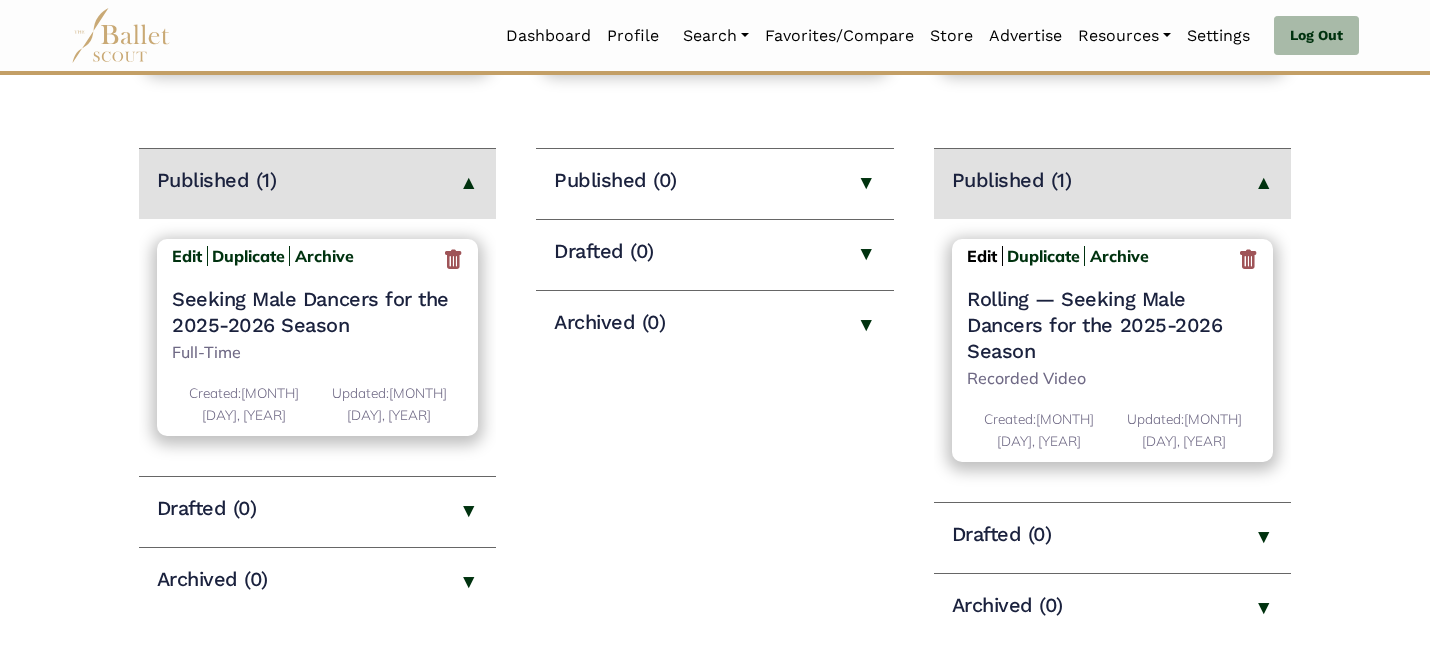 click on "Edit" at bounding box center (982, 256) 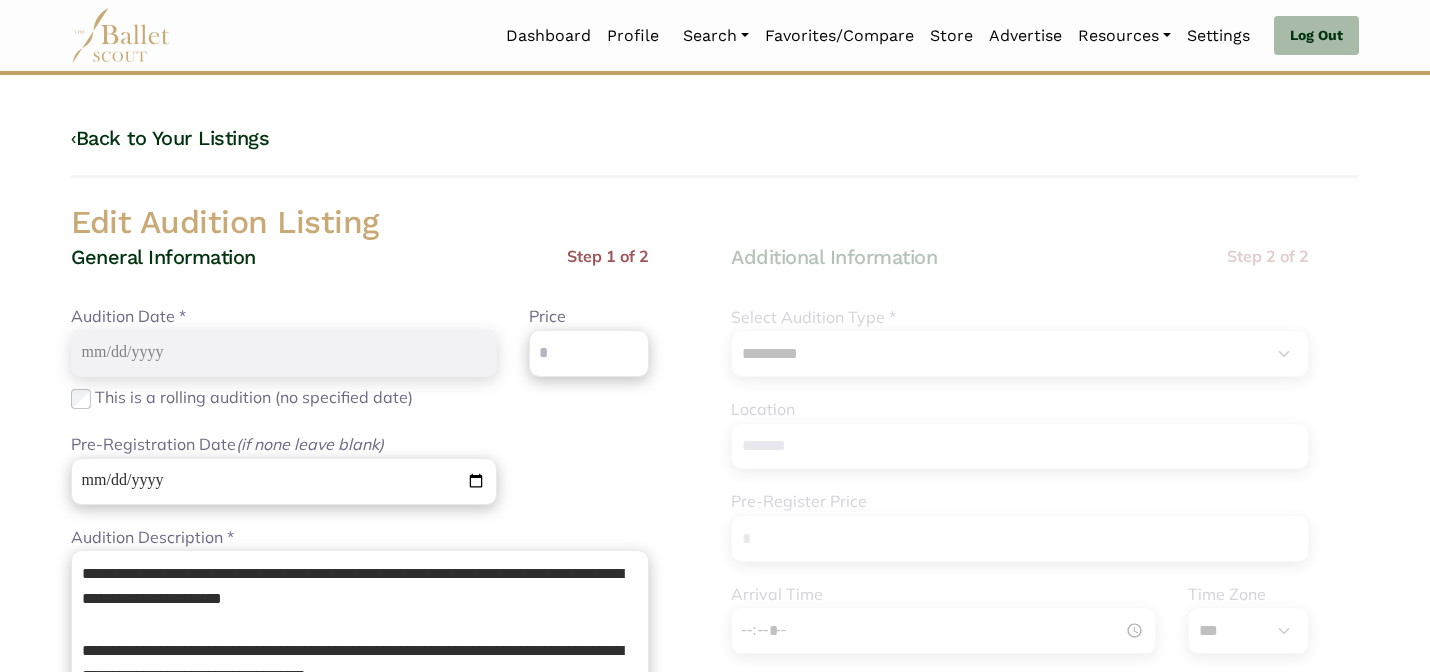 select on "***" 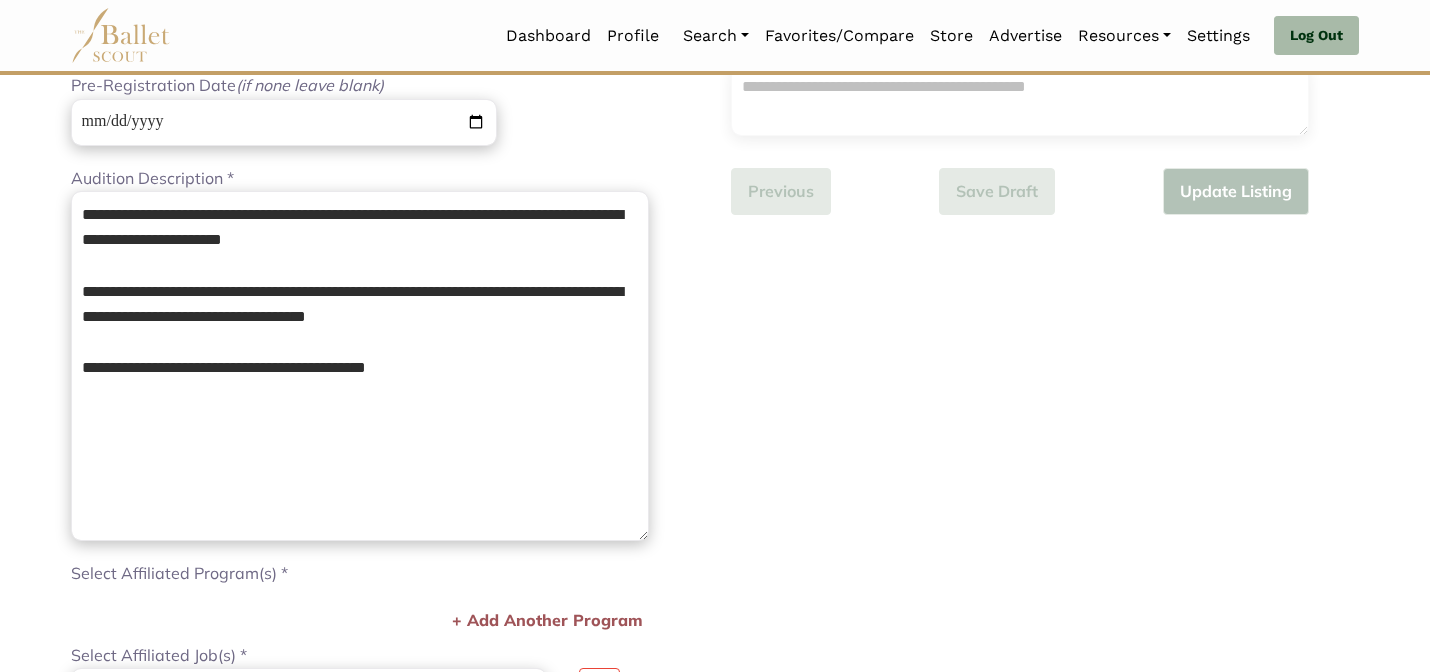scroll, scrollTop: 362, scrollLeft: 0, axis: vertical 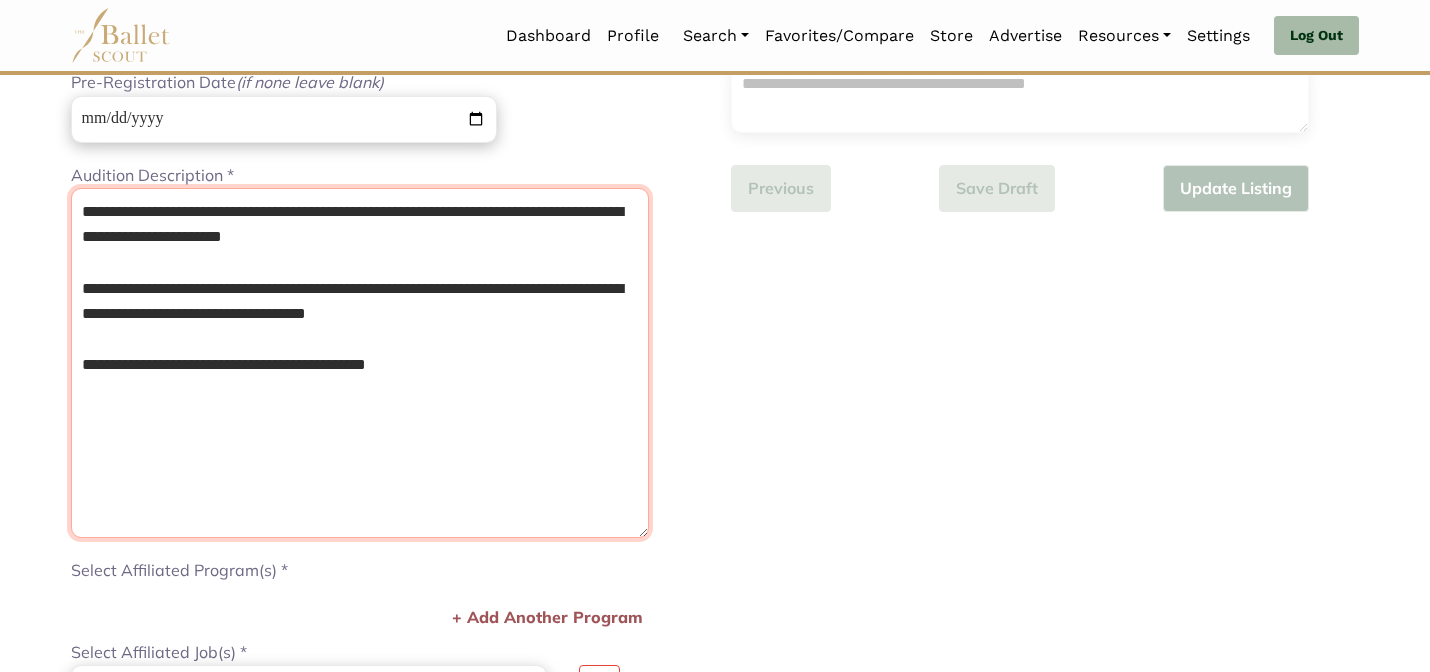 drag, startPoint x: 510, startPoint y: 462, endPoint x: 363, endPoint y: 108, distance: 383.30798 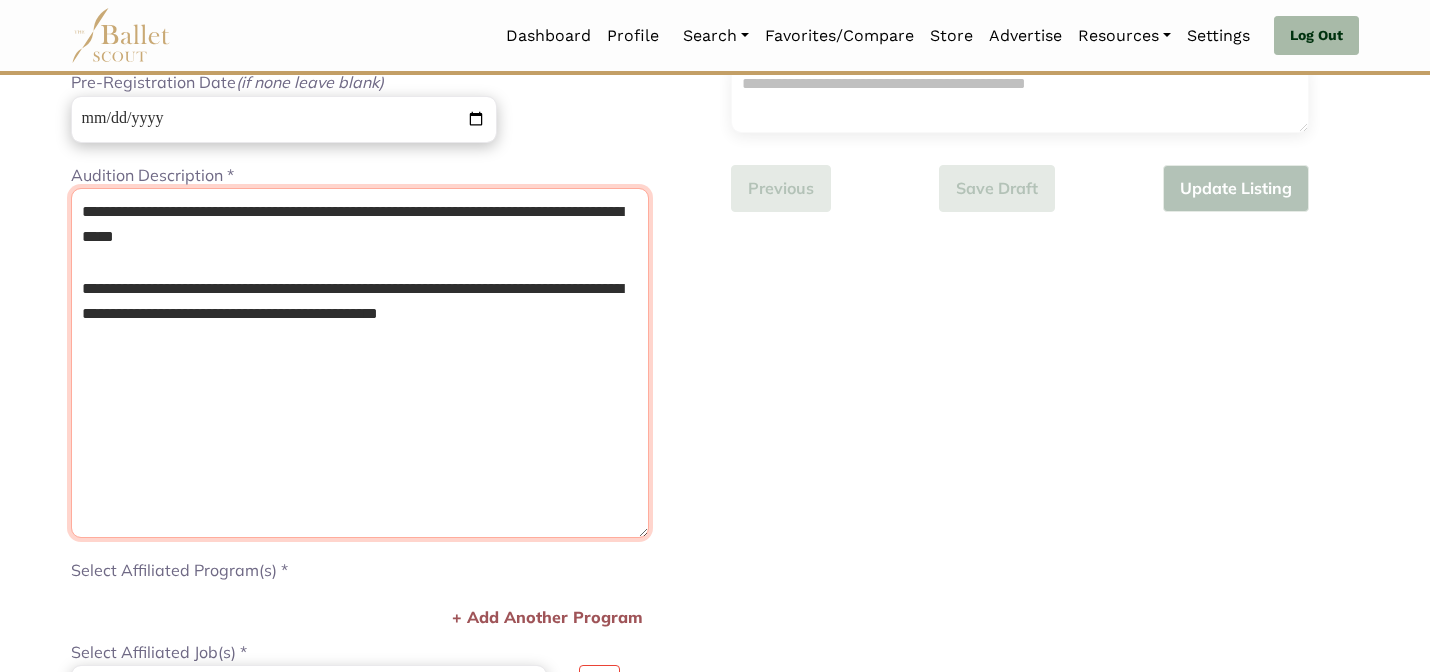 type on "**********" 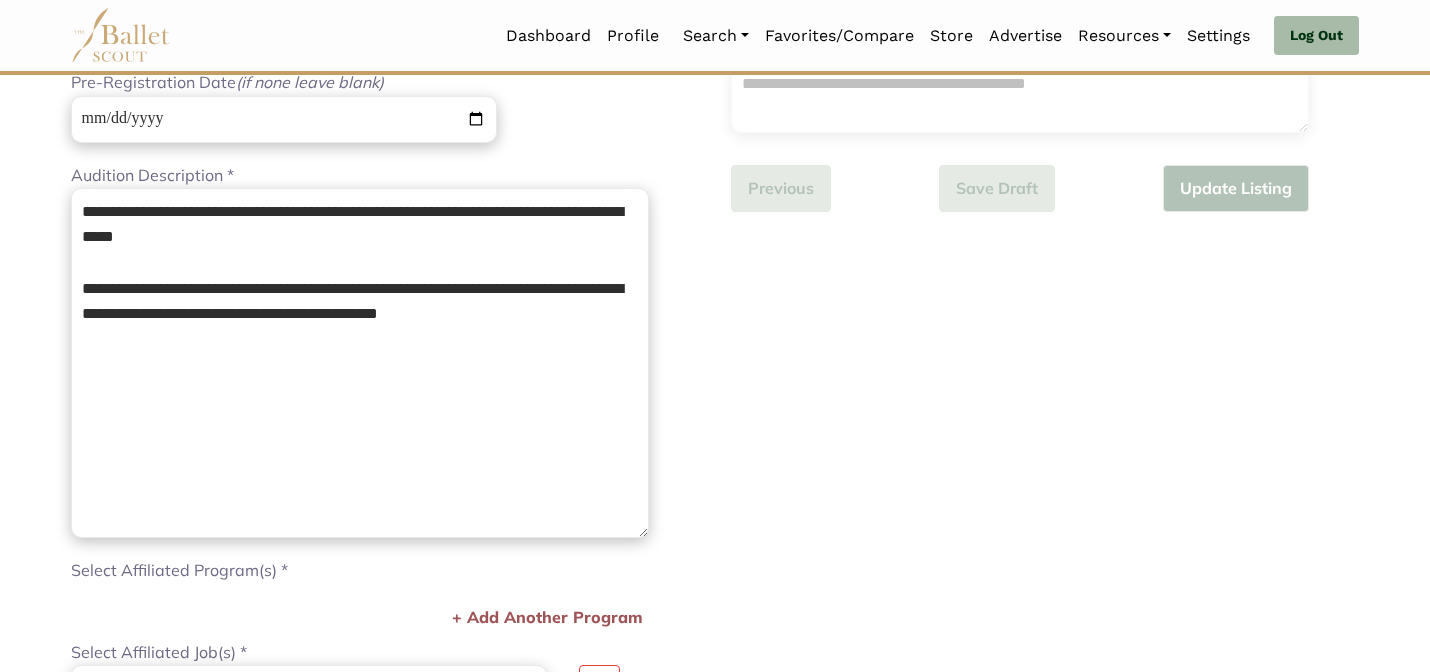 click on "Loading...
Please Wait
Dashboard
Profile" at bounding box center (715, 582) 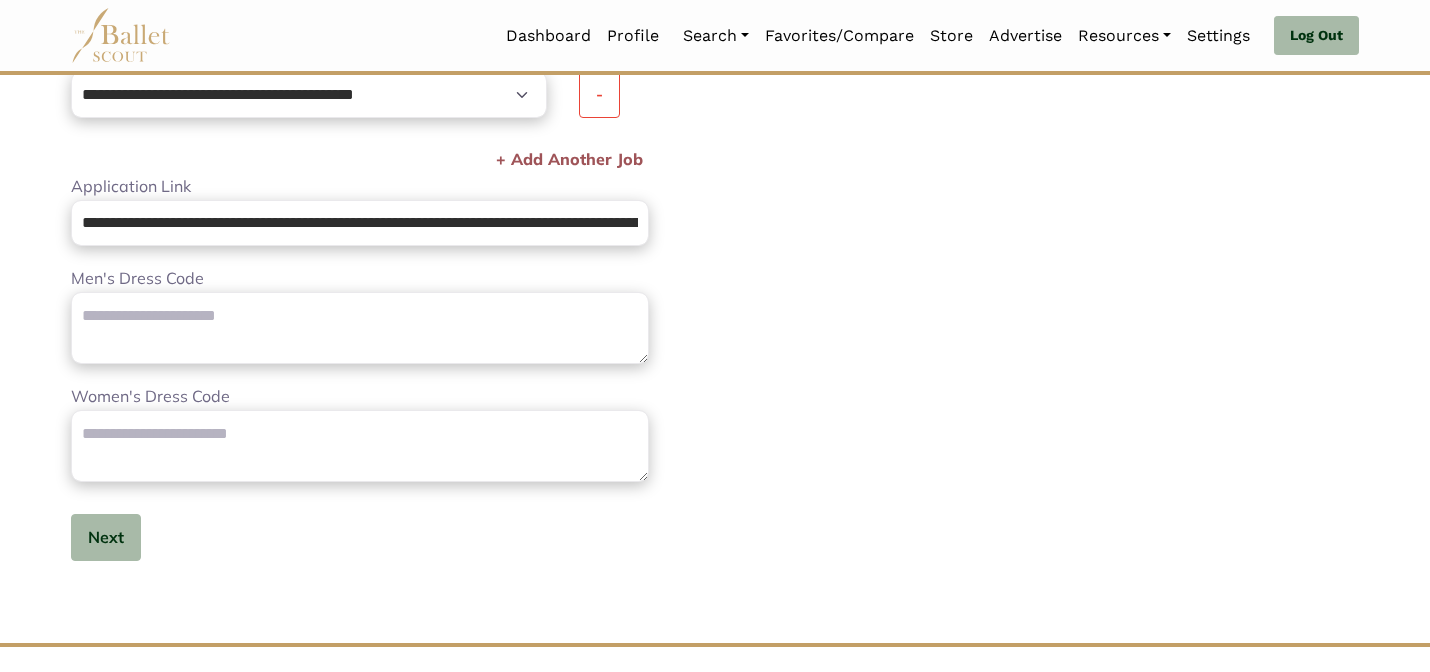 scroll, scrollTop: 954, scrollLeft: 0, axis: vertical 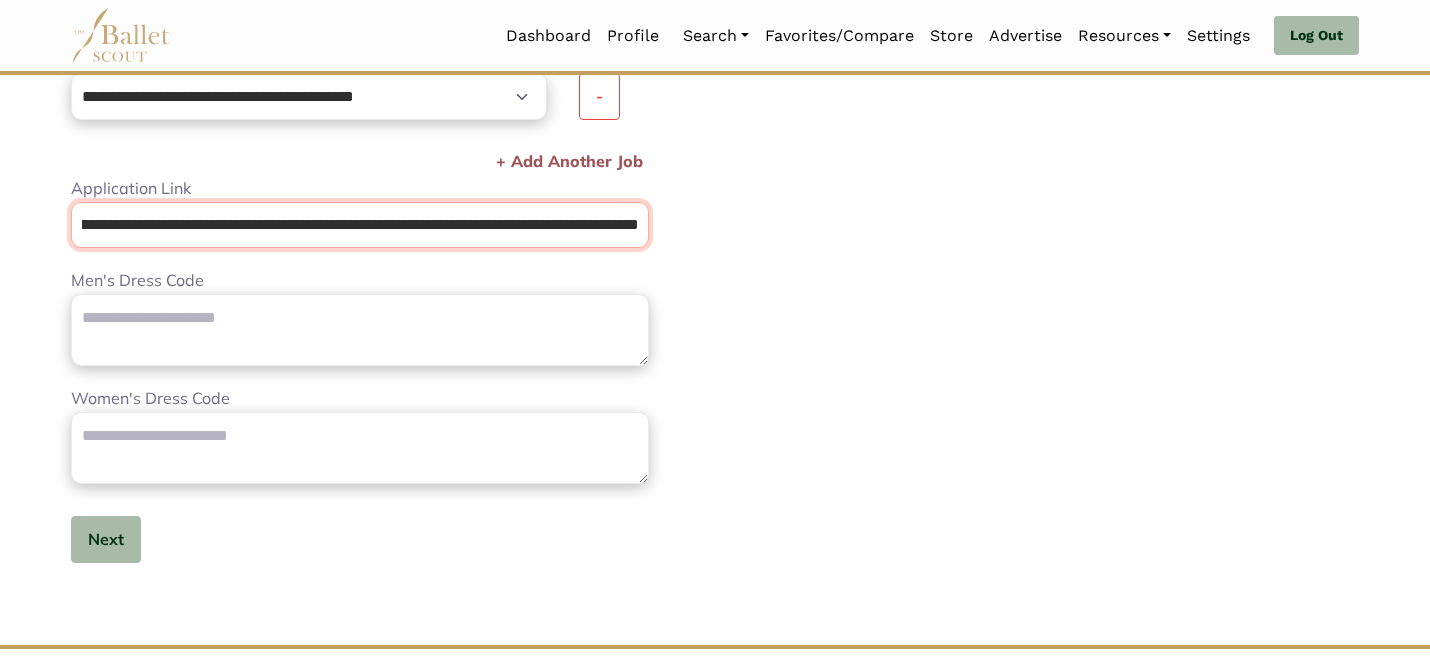 drag, startPoint x: 75, startPoint y: 215, endPoint x: 929, endPoint y: 479, distance: 893.8747 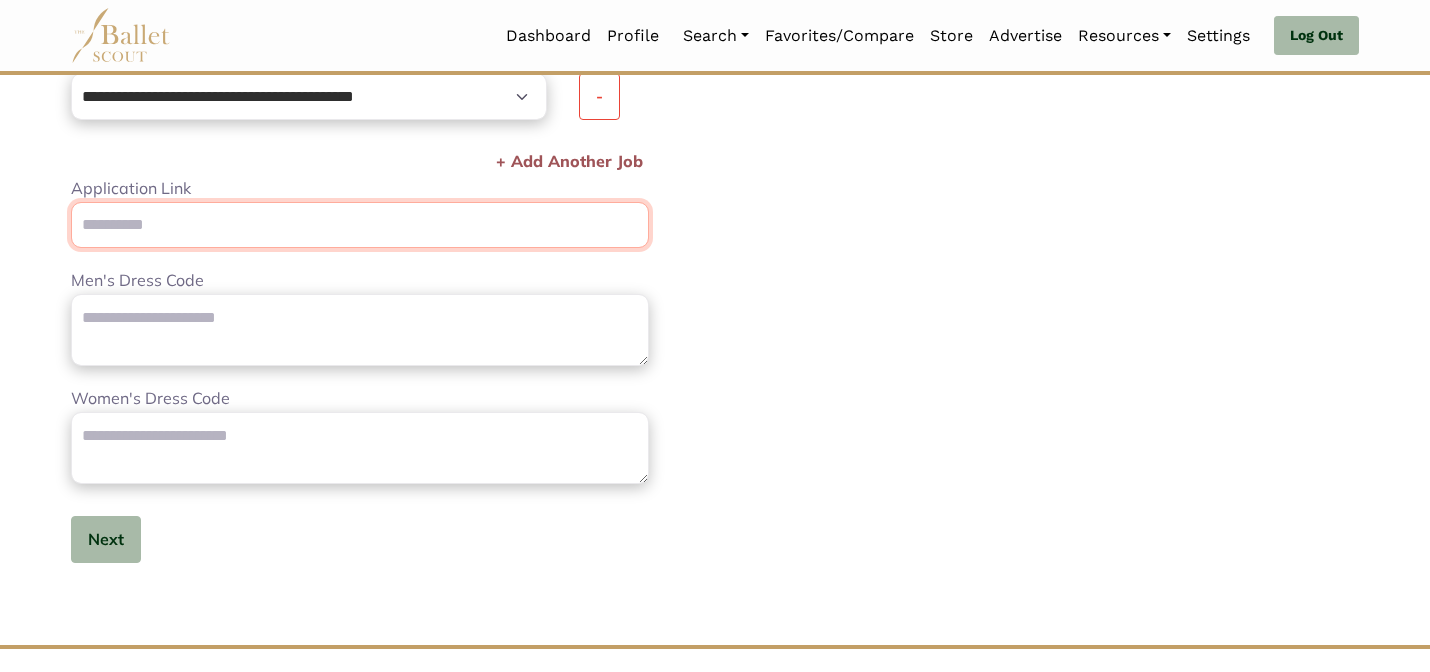 scroll, scrollTop: 0, scrollLeft: 0, axis: both 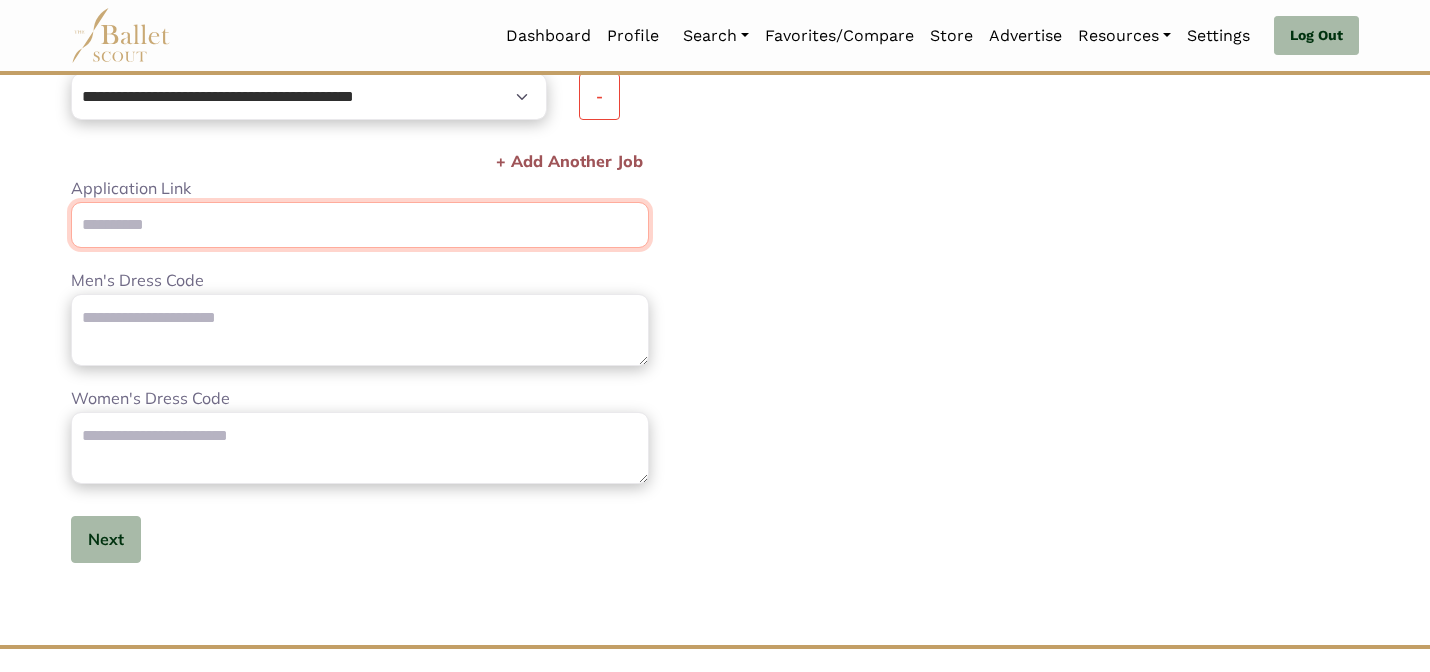 paste on "**********" 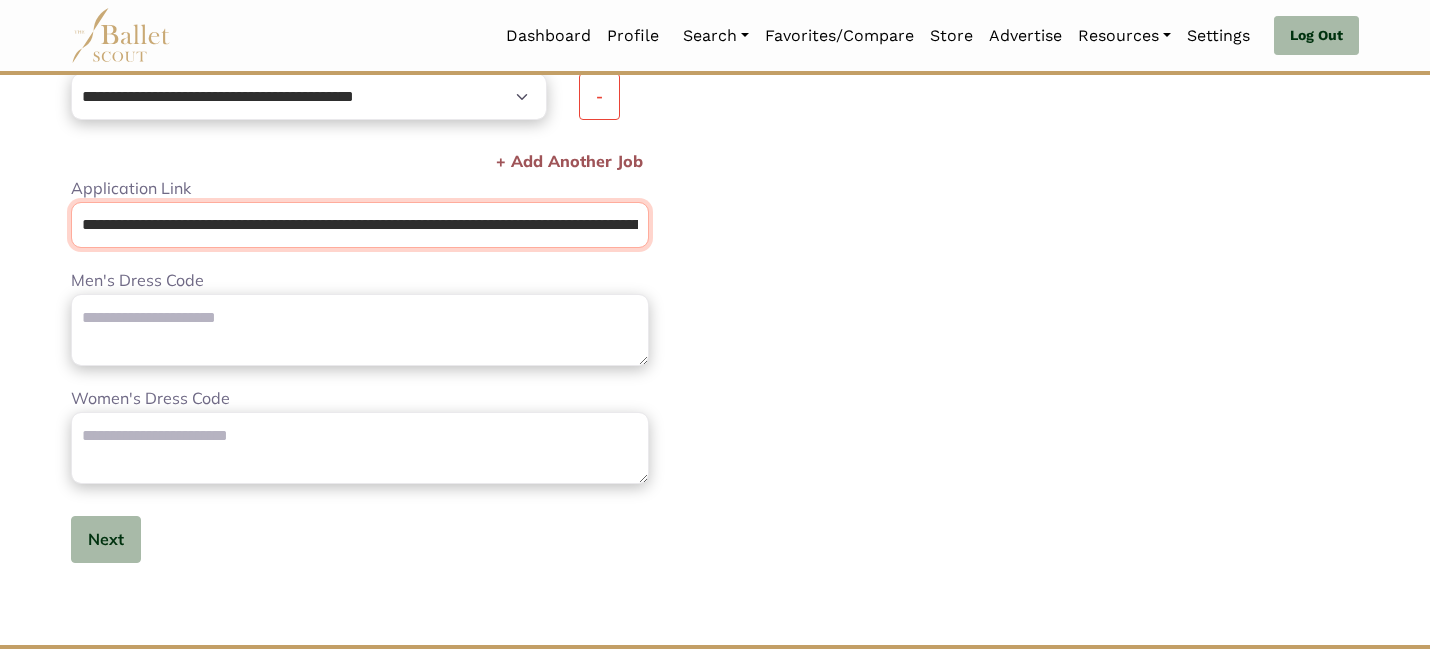 scroll, scrollTop: 0, scrollLeft: 278, axis: horizontal 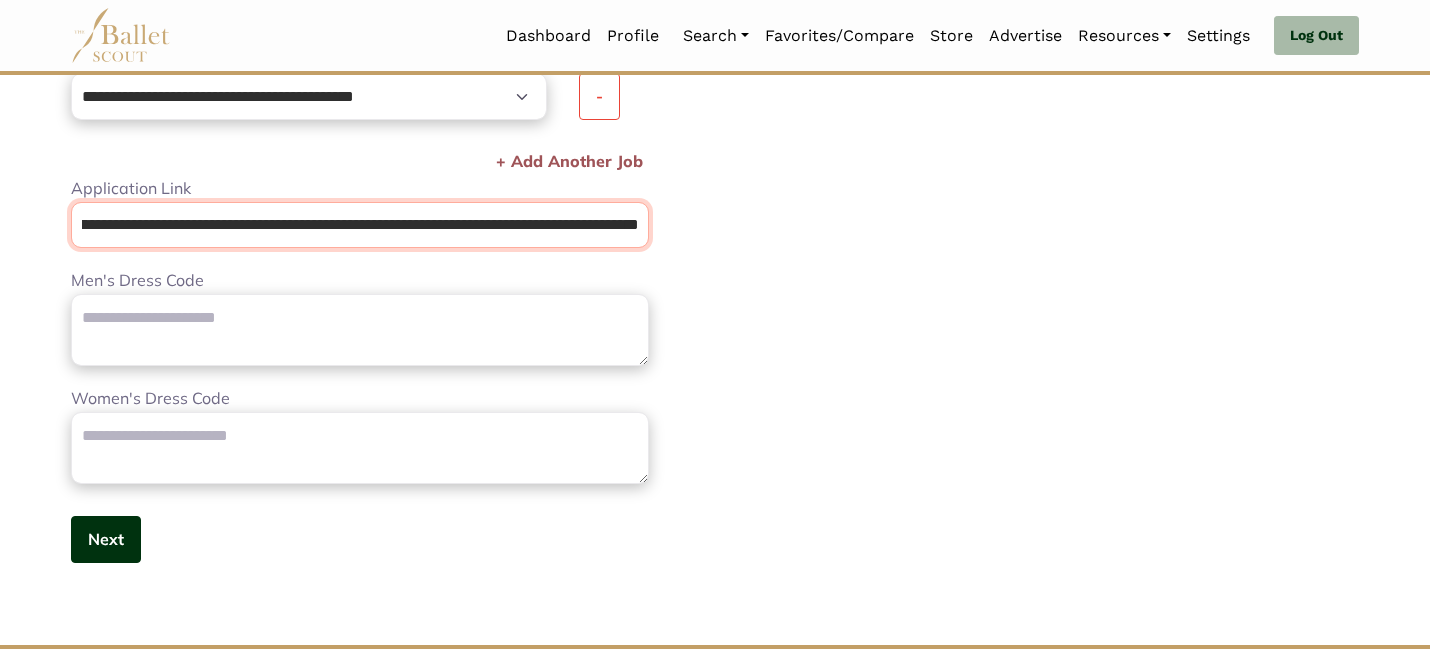 type on "**********" 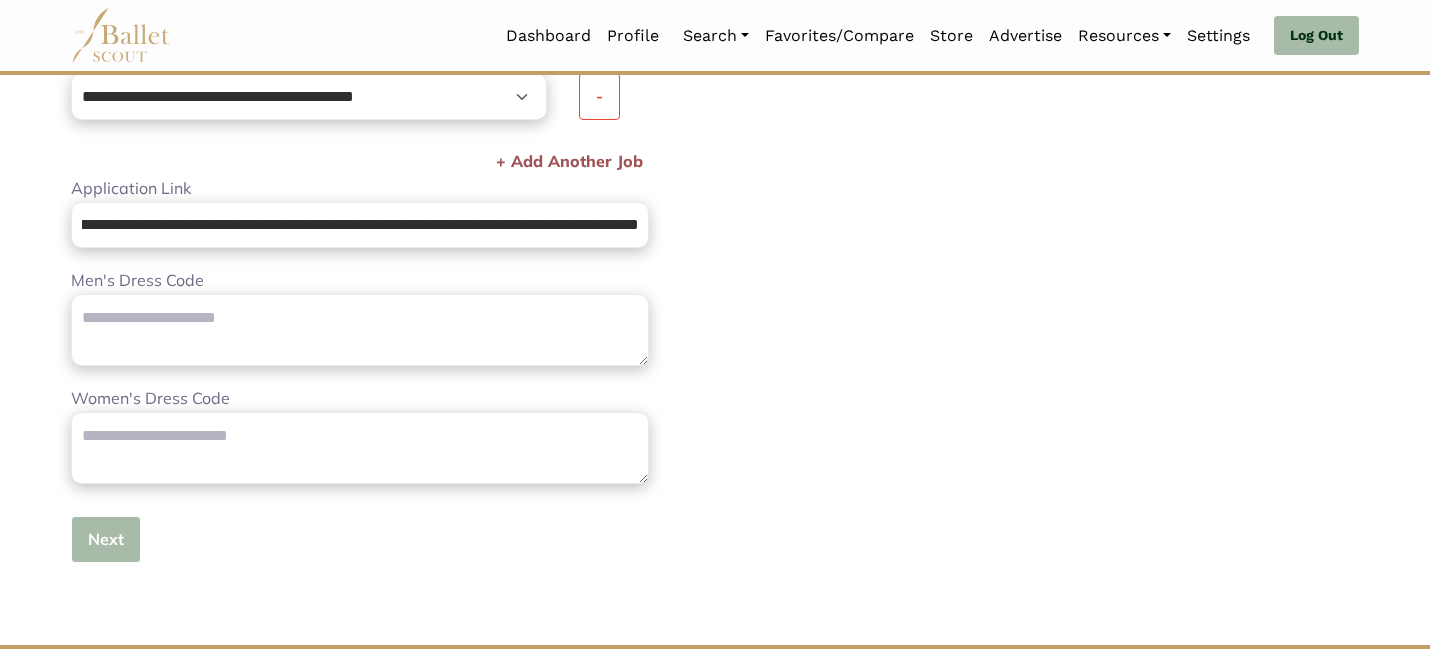 click on "Next" at bounding box center (106, 539) 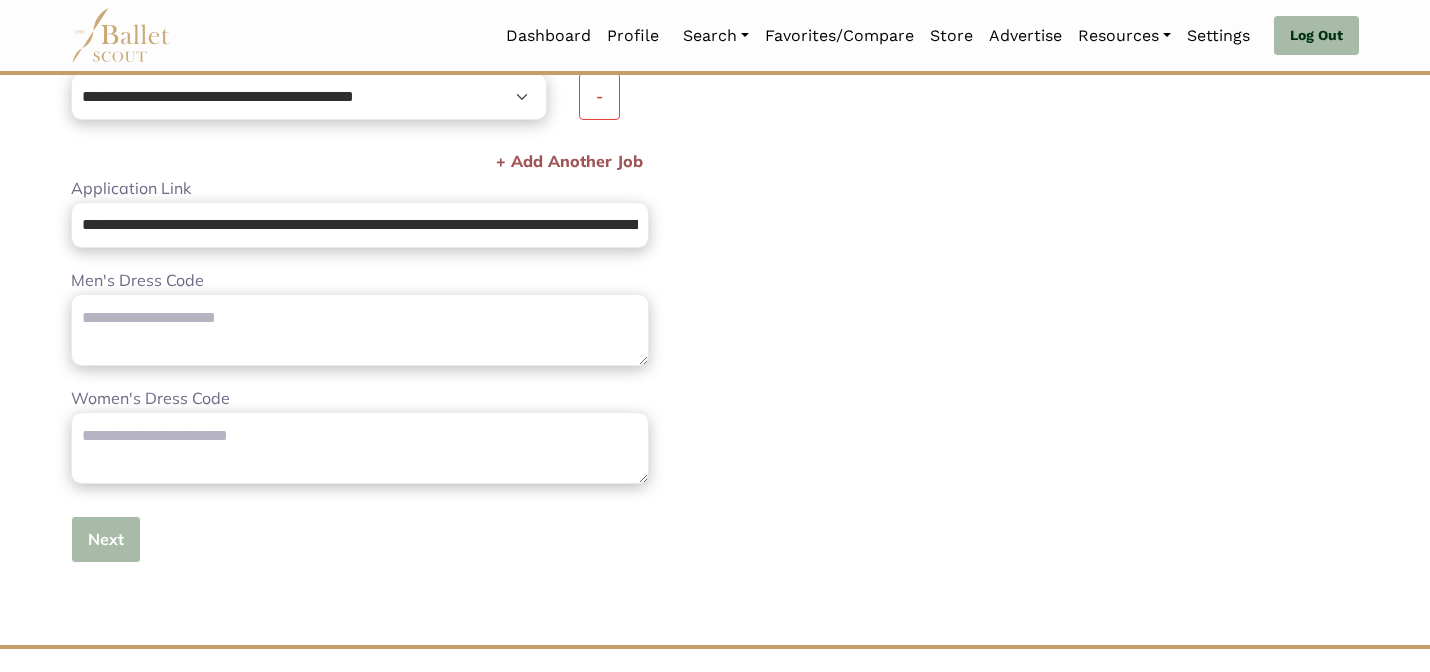 type 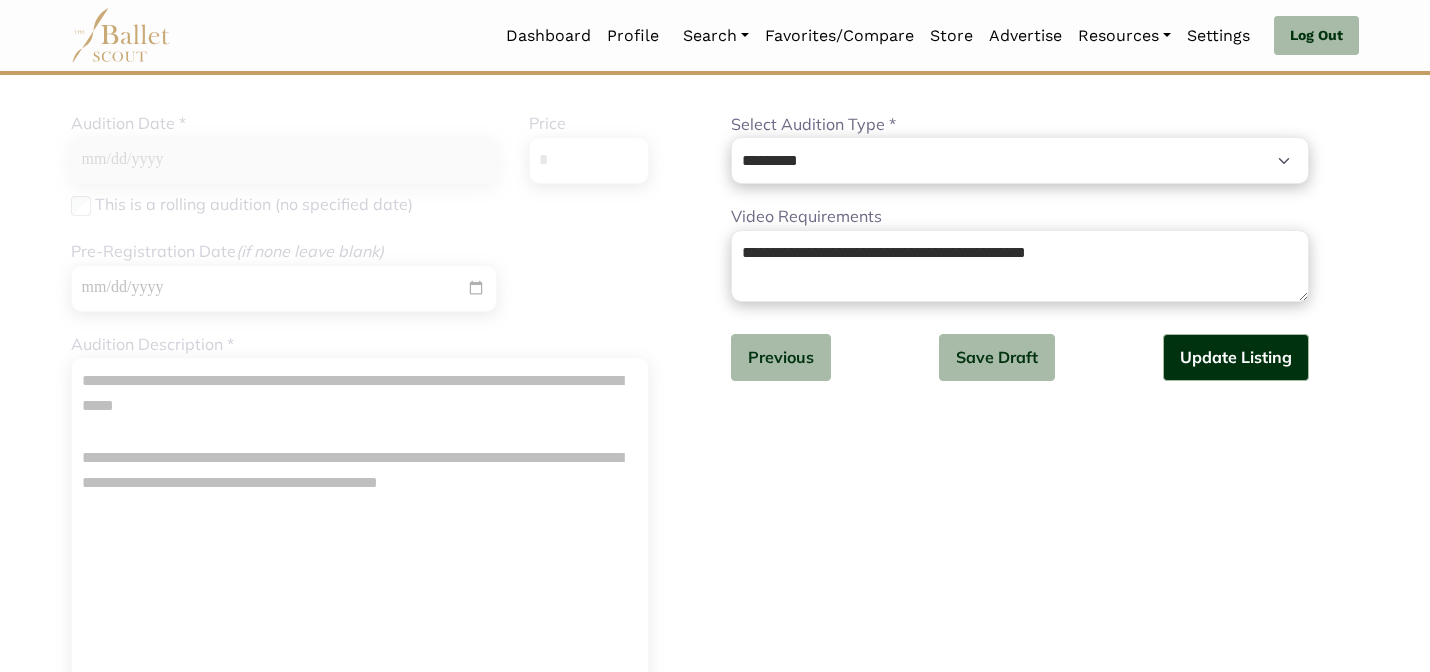 scroll, scrollTop: 162, scrollLeft: 0, axis: vertical 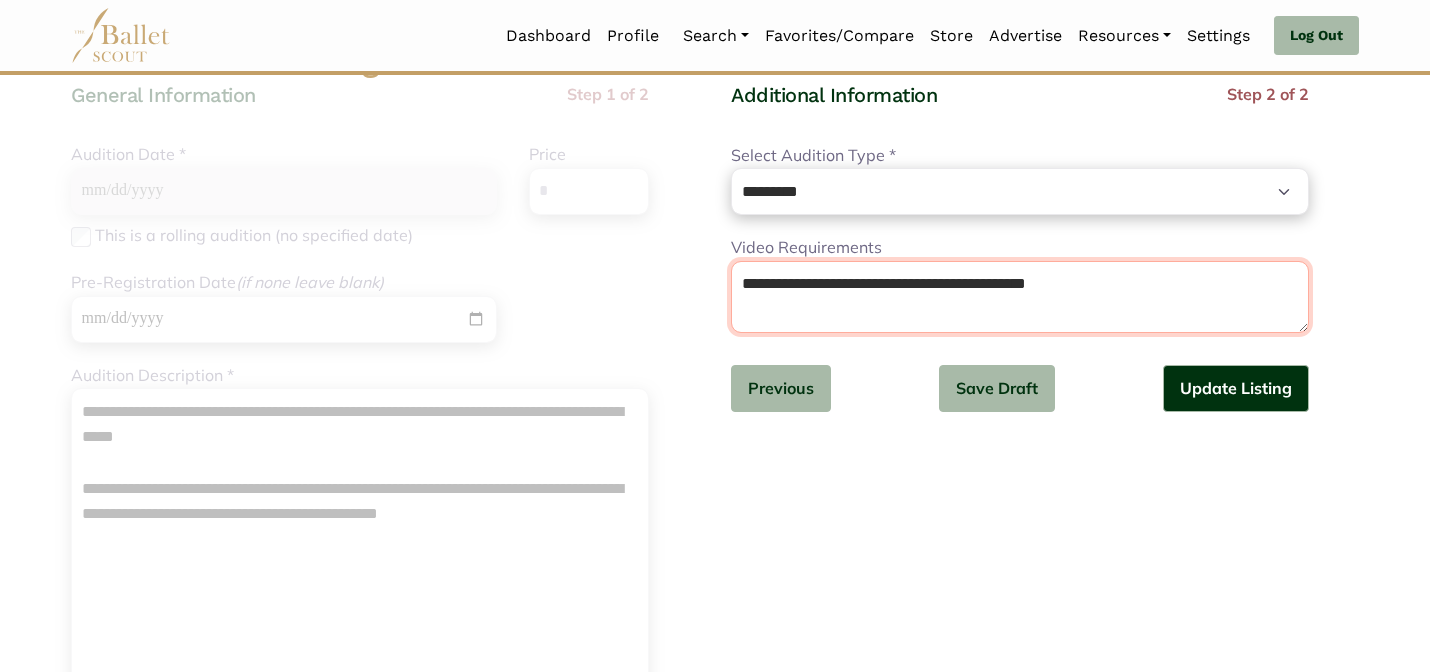 drag, startPoint x: 1113, startPoint y: 320, endPoint x: 1058, endPoint y: 214, distance: 119.419426 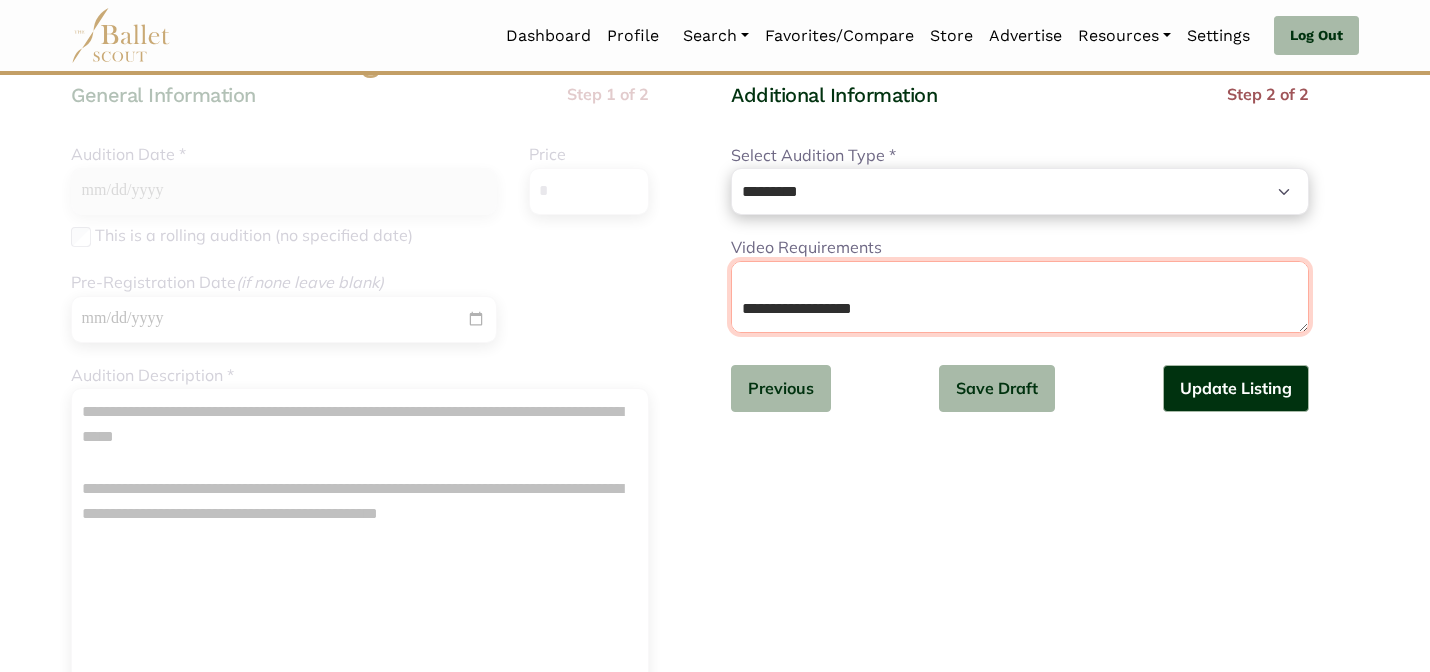 scroll, scrollTop: 26, scrollLeft: 0, axis: vertical 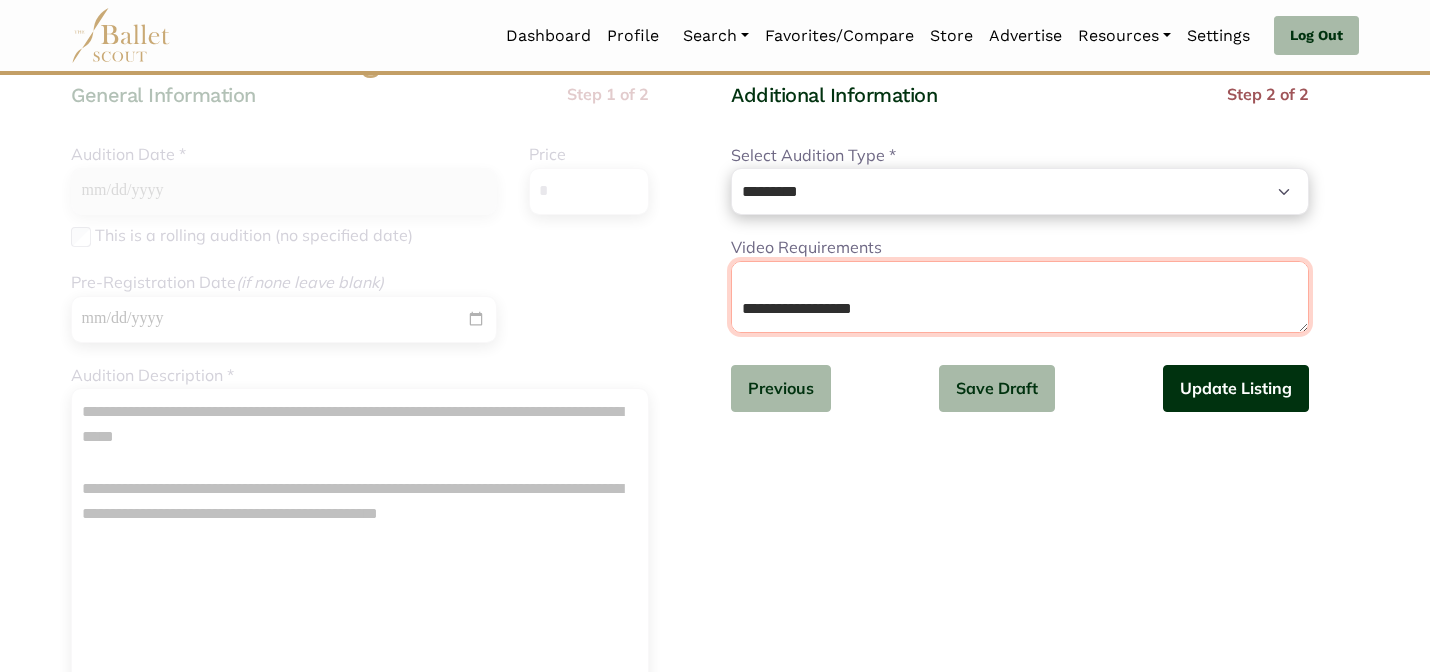type on "**********" 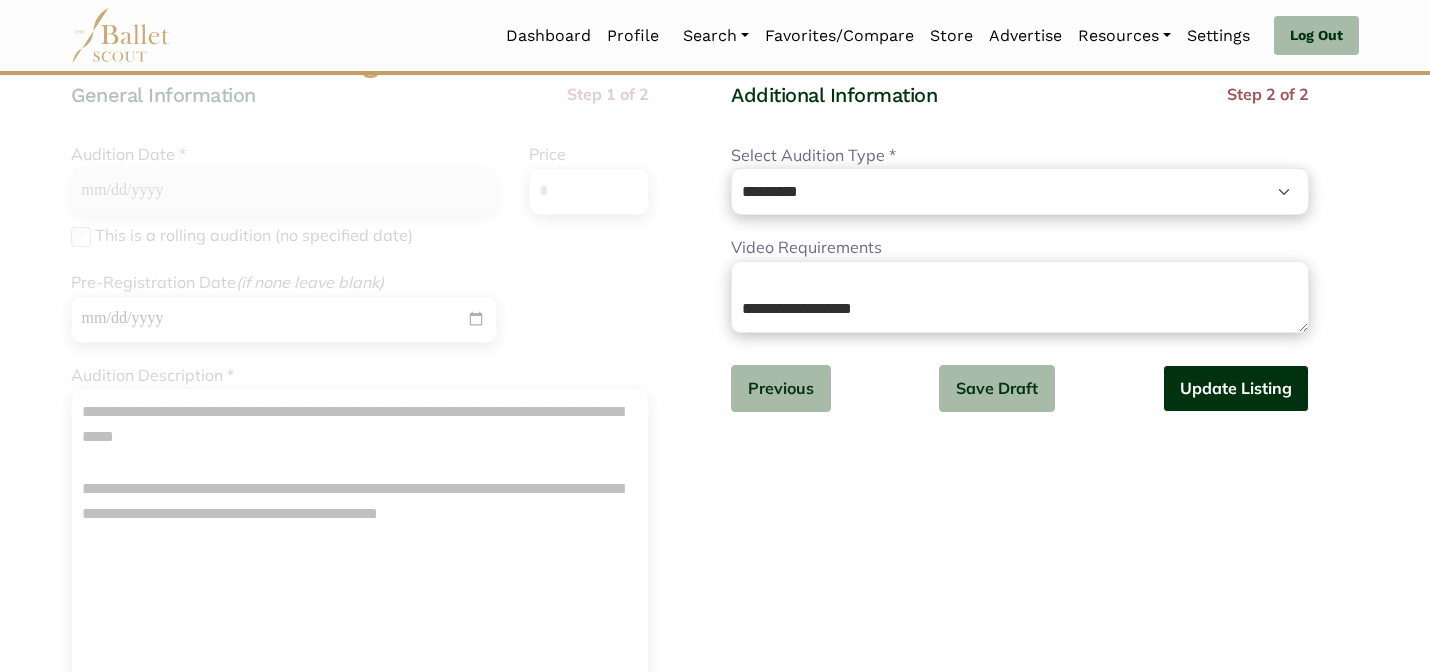 click on "Update Listing" at bounding box center [1236, 388] 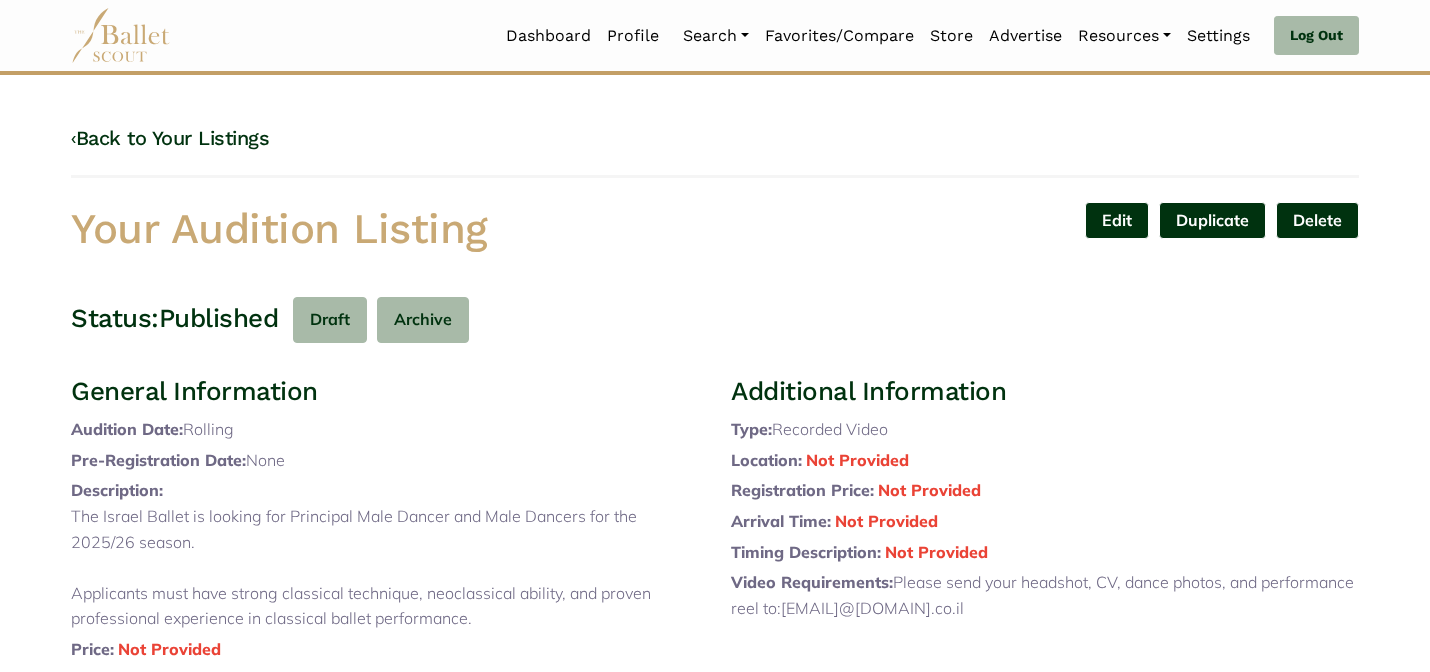 scroll, scrollTop: 0, scrollLeft: 0, axis: both 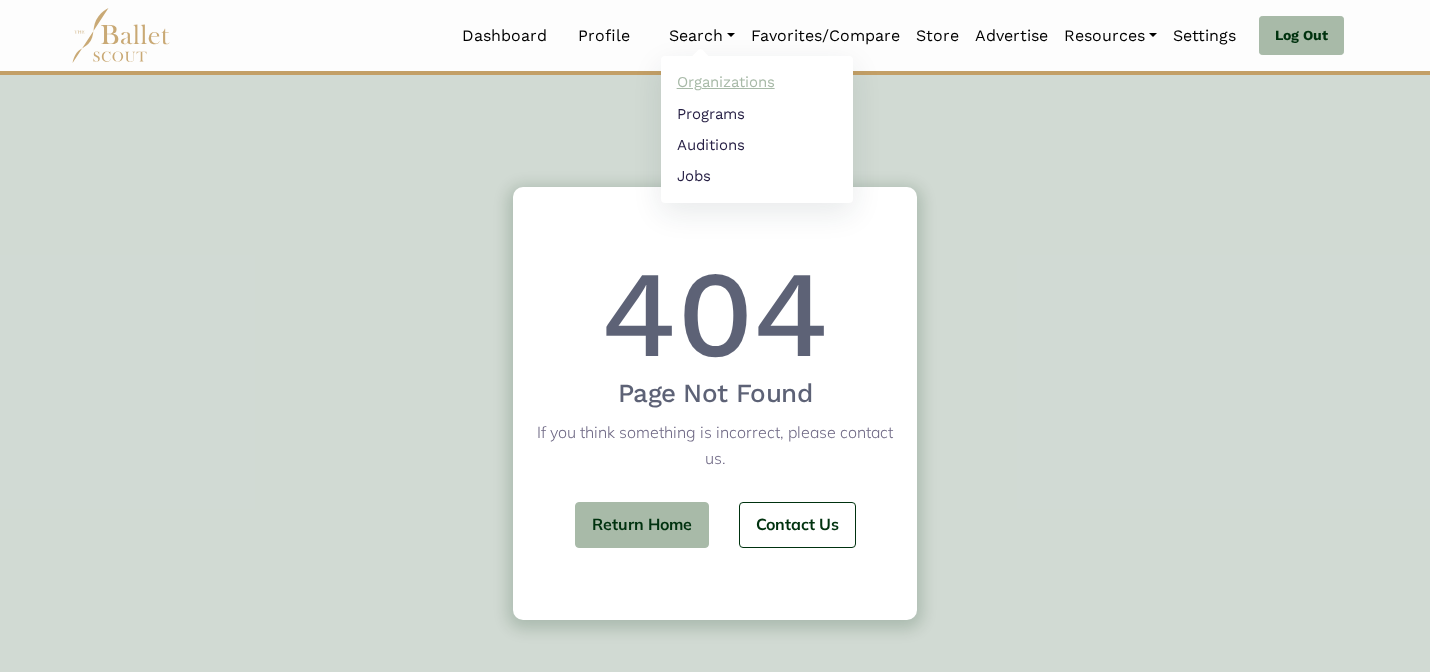 click on "Organizations" at bounding box center (757, 82) 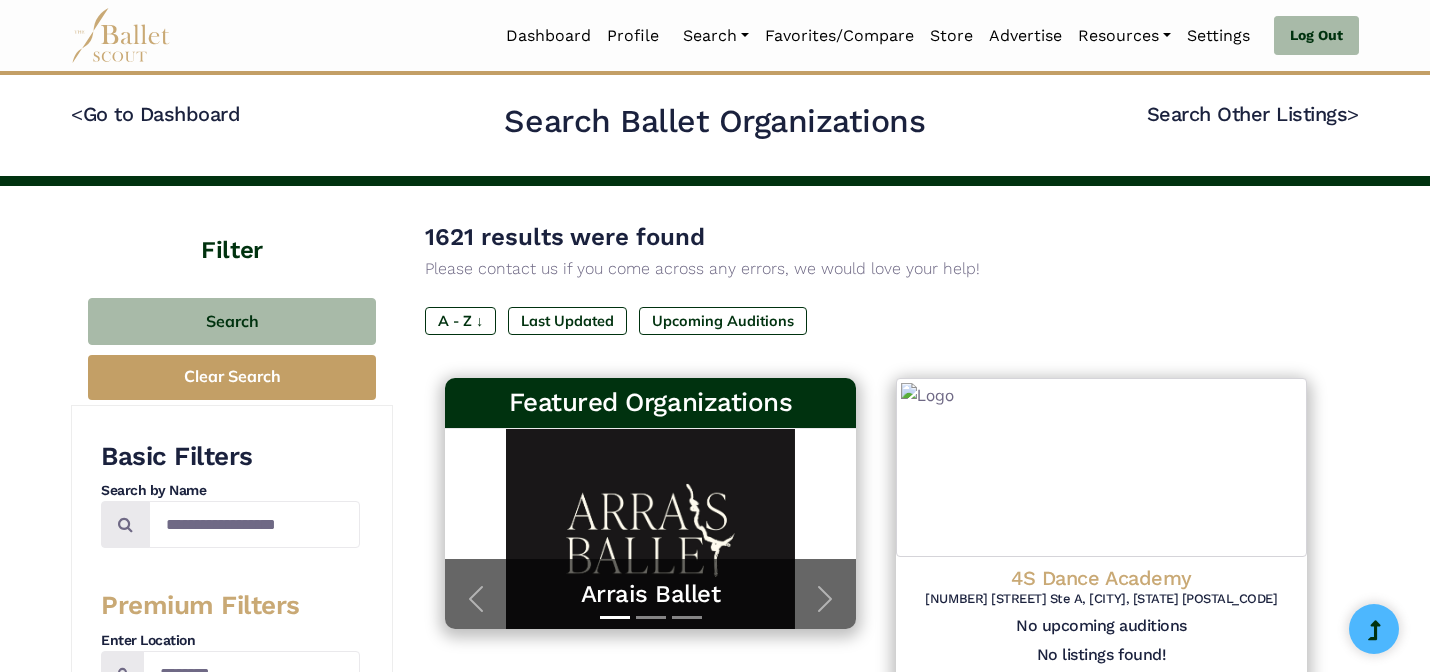 scroll, scrollTop: 0, scrollLeft: 0, axis: both 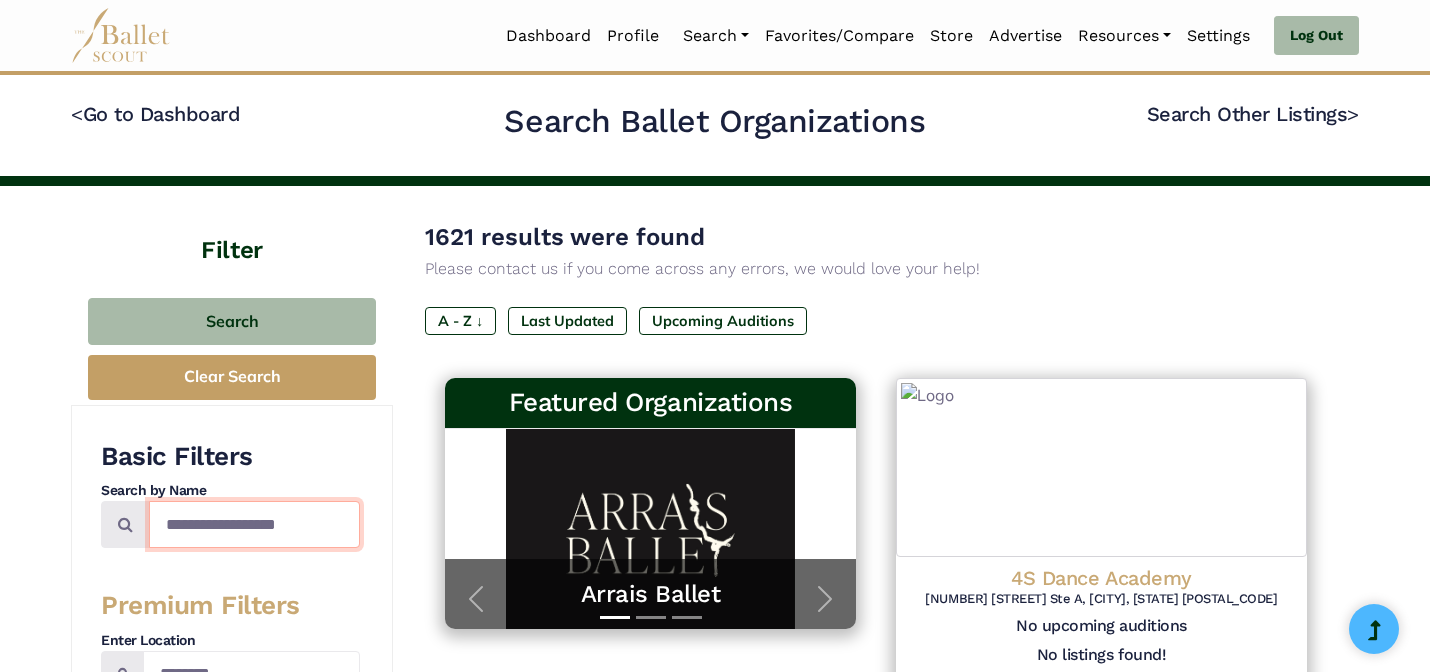 click at bounding box center [254, 524] 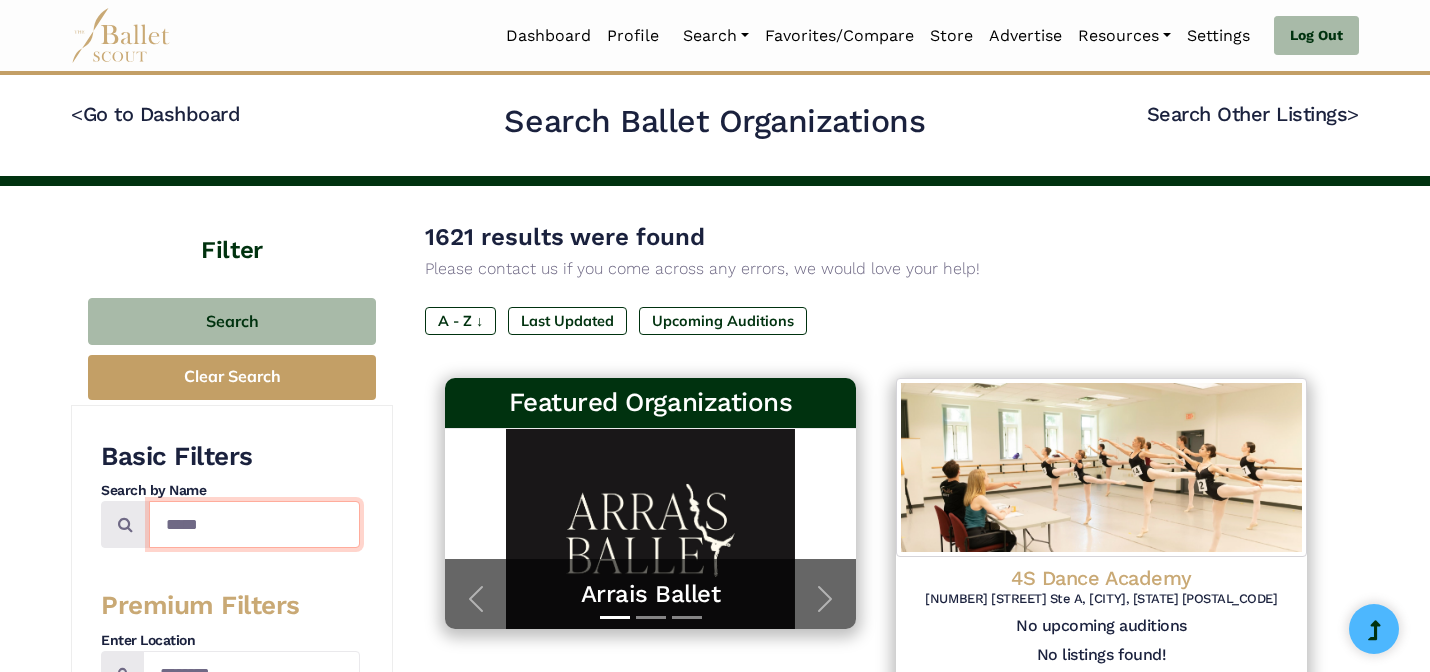 type on "*****" 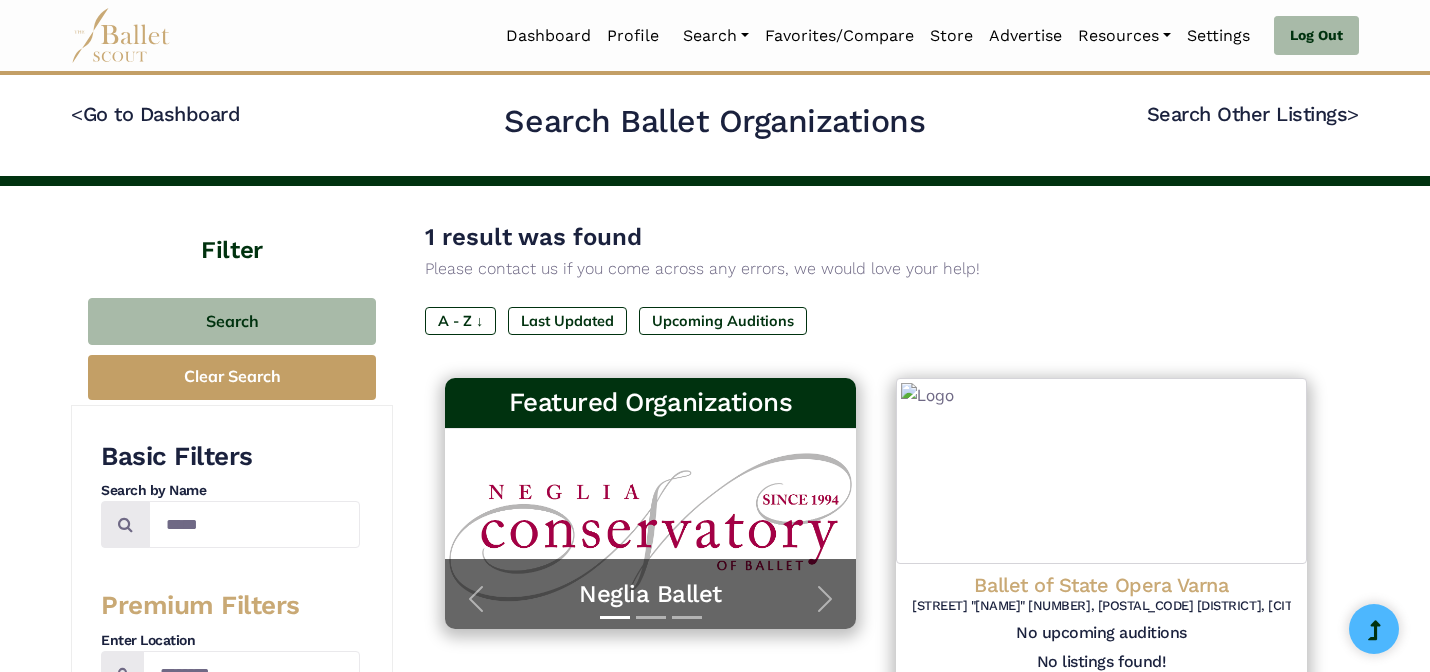 scroll, scrollTop: 0, scrollLeft: 0, axis: both 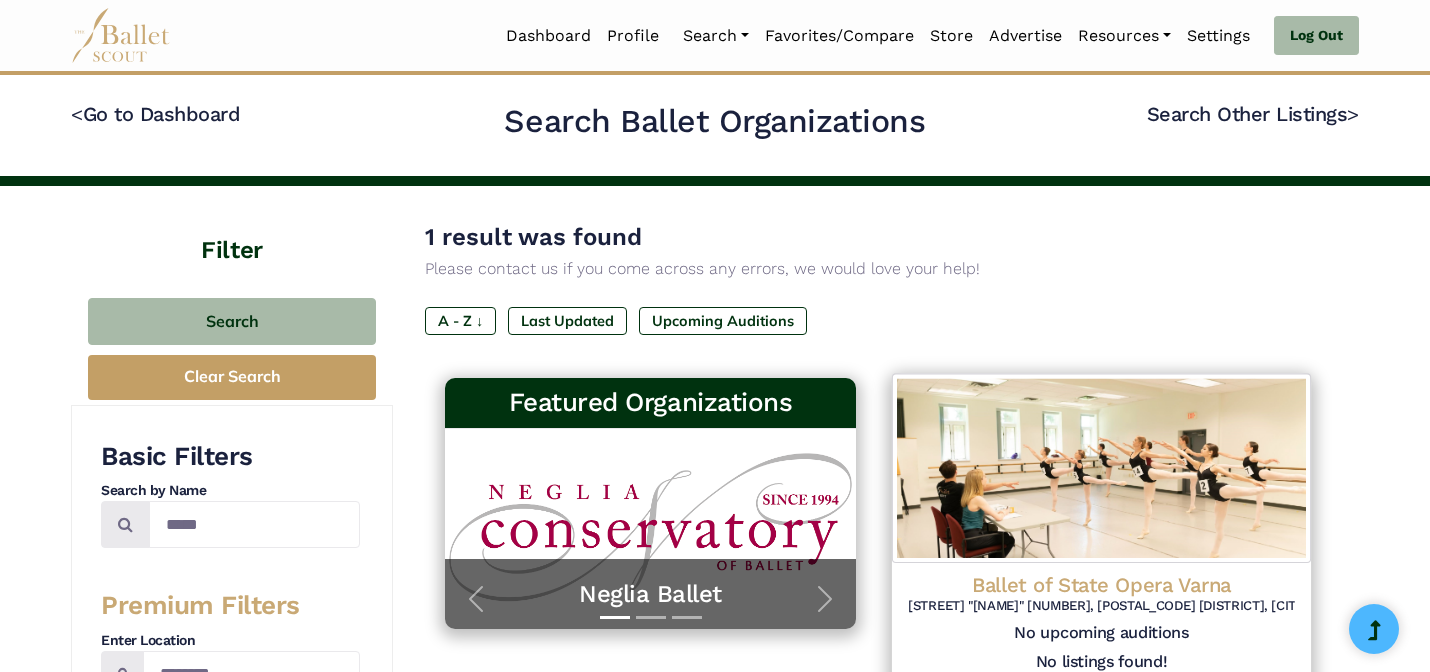 click at bounding box center [1101, 468] 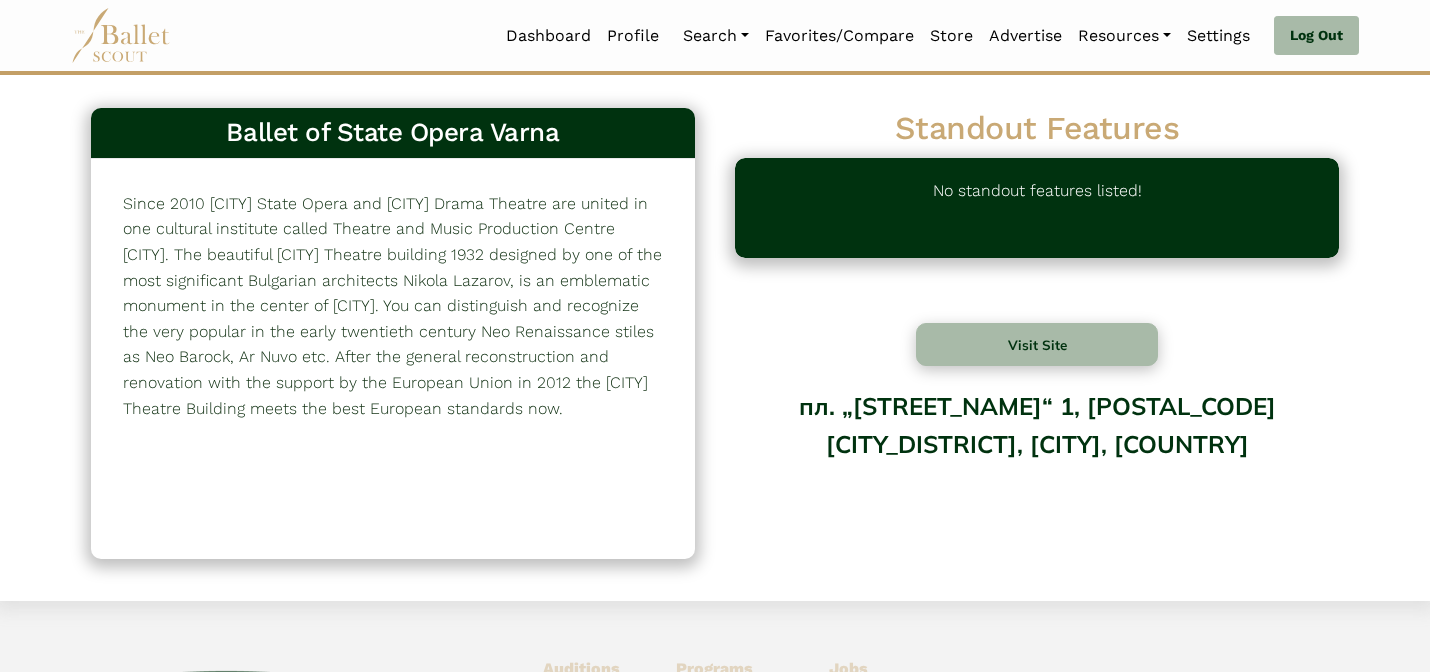 scroll, scrollTop: 0, scrollLeft: 0, axis: both 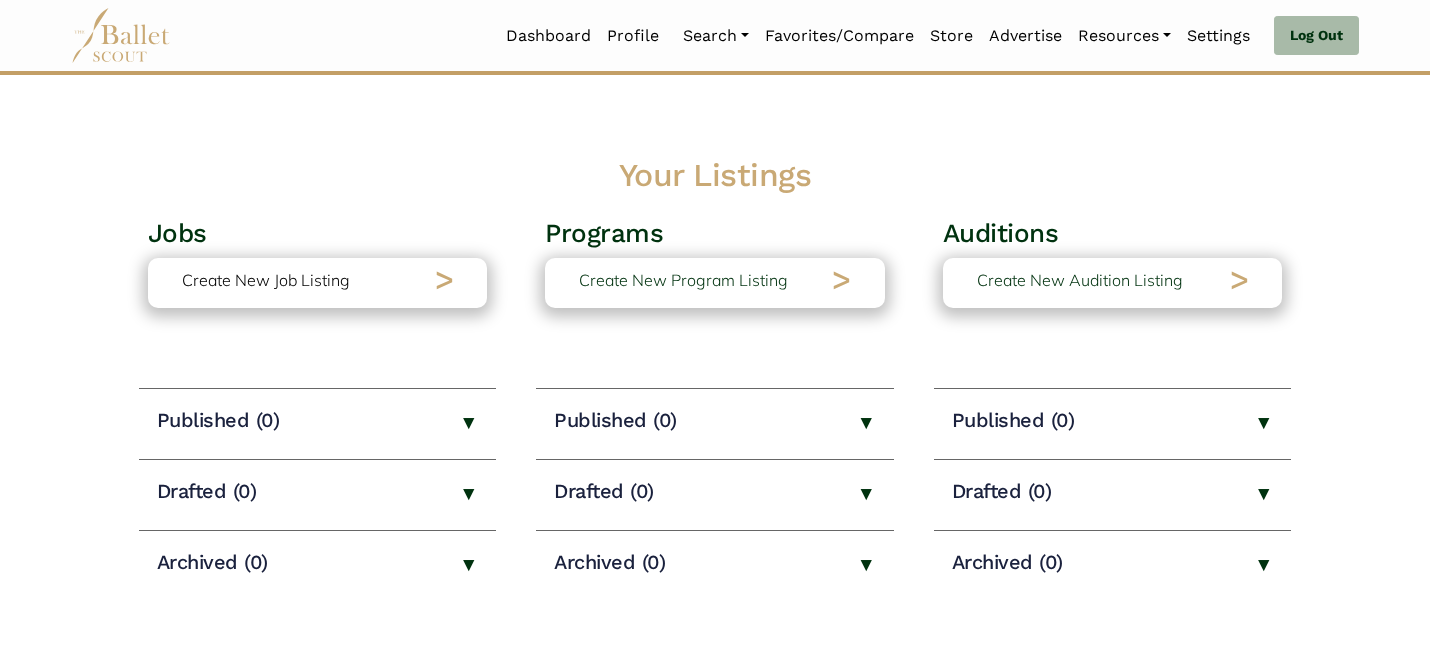 click on "Create New Job Listing" at bounding box center [266, 281] 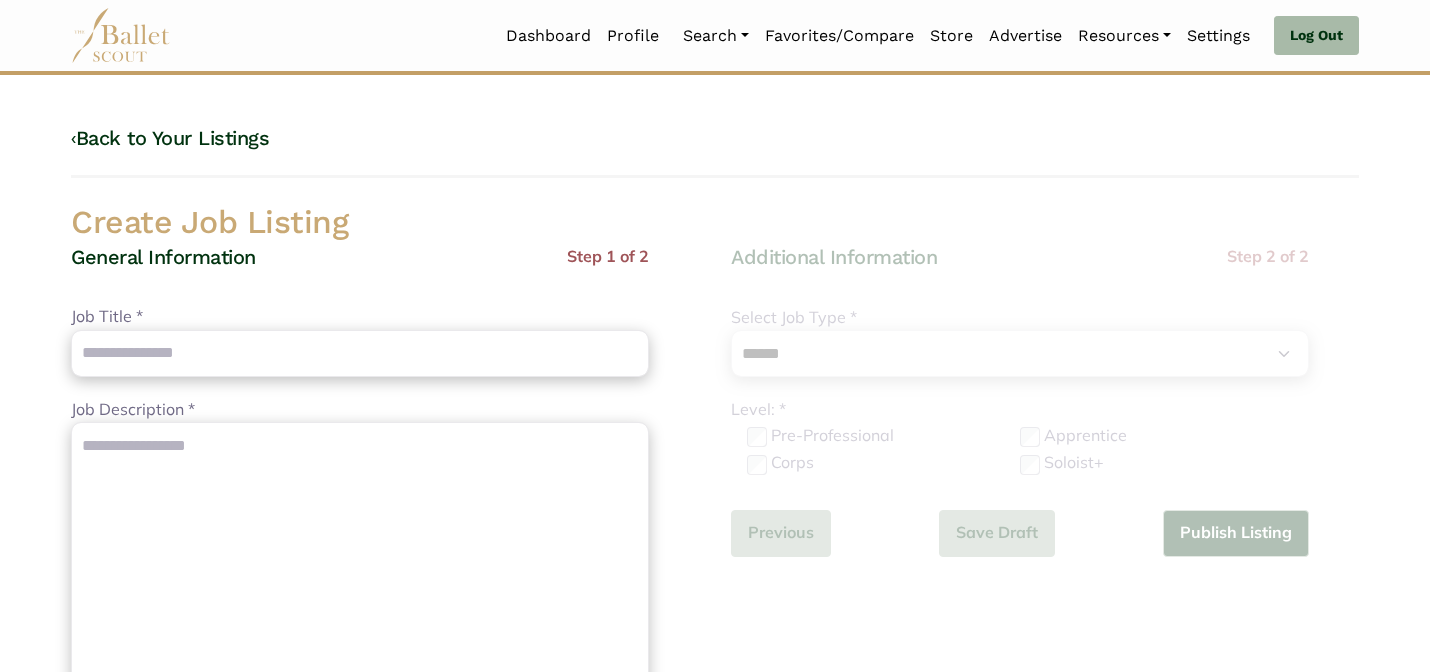 scroll, scrollTop: 0, scrollLeft: 0, axis: both 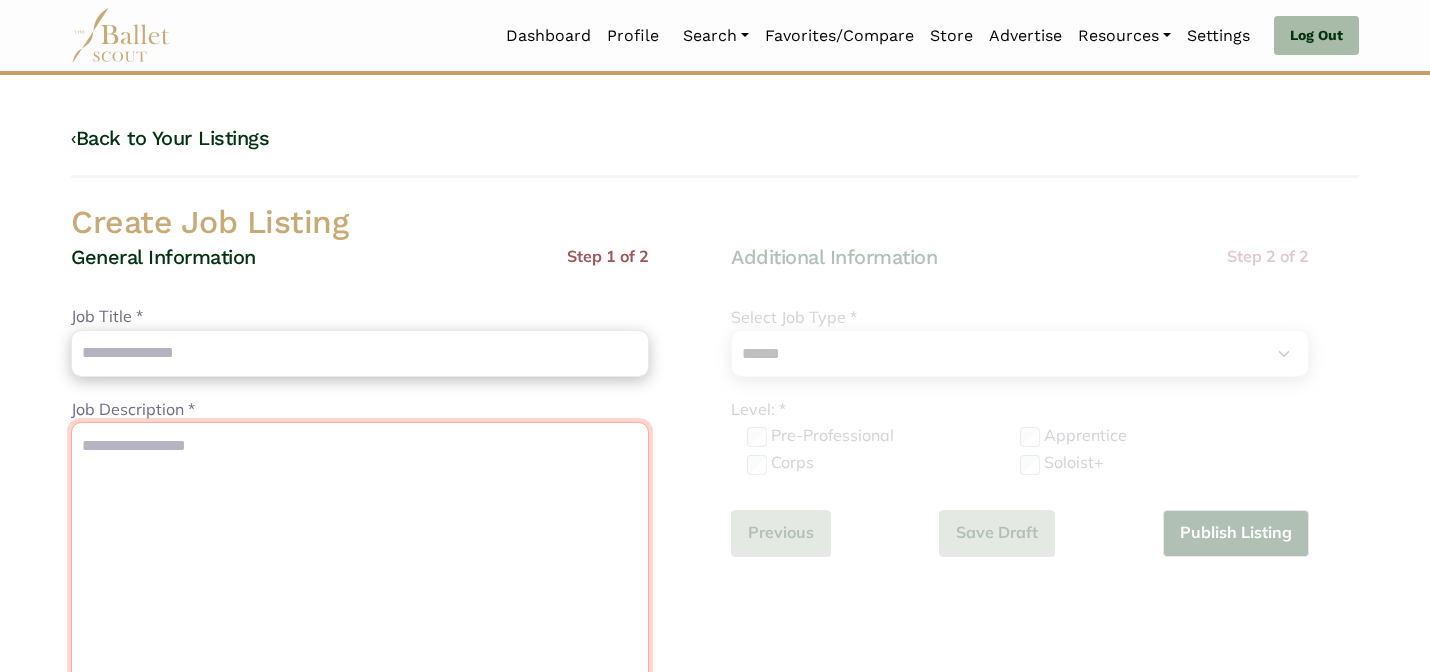 click on "Job Description *" at bounding box center [360, 597] 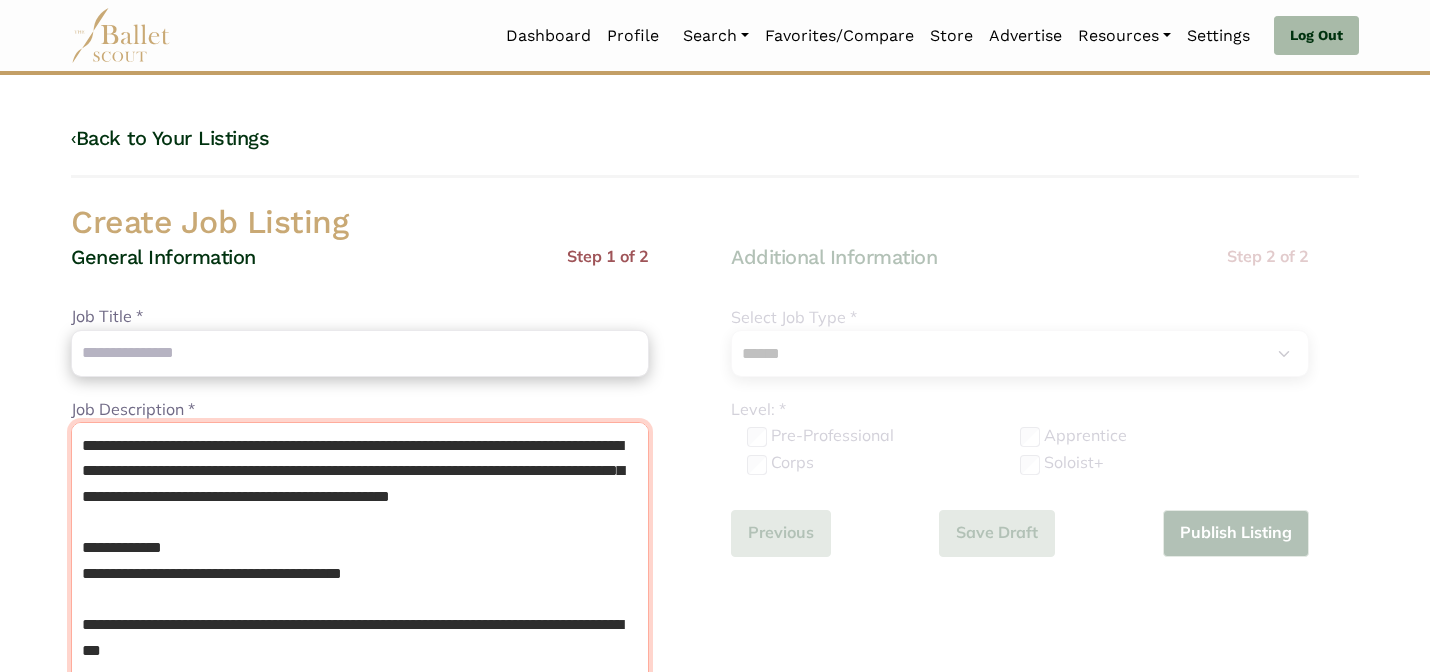 scroll, scrollTop: 196, scrollLeft: 0, axis: vertical 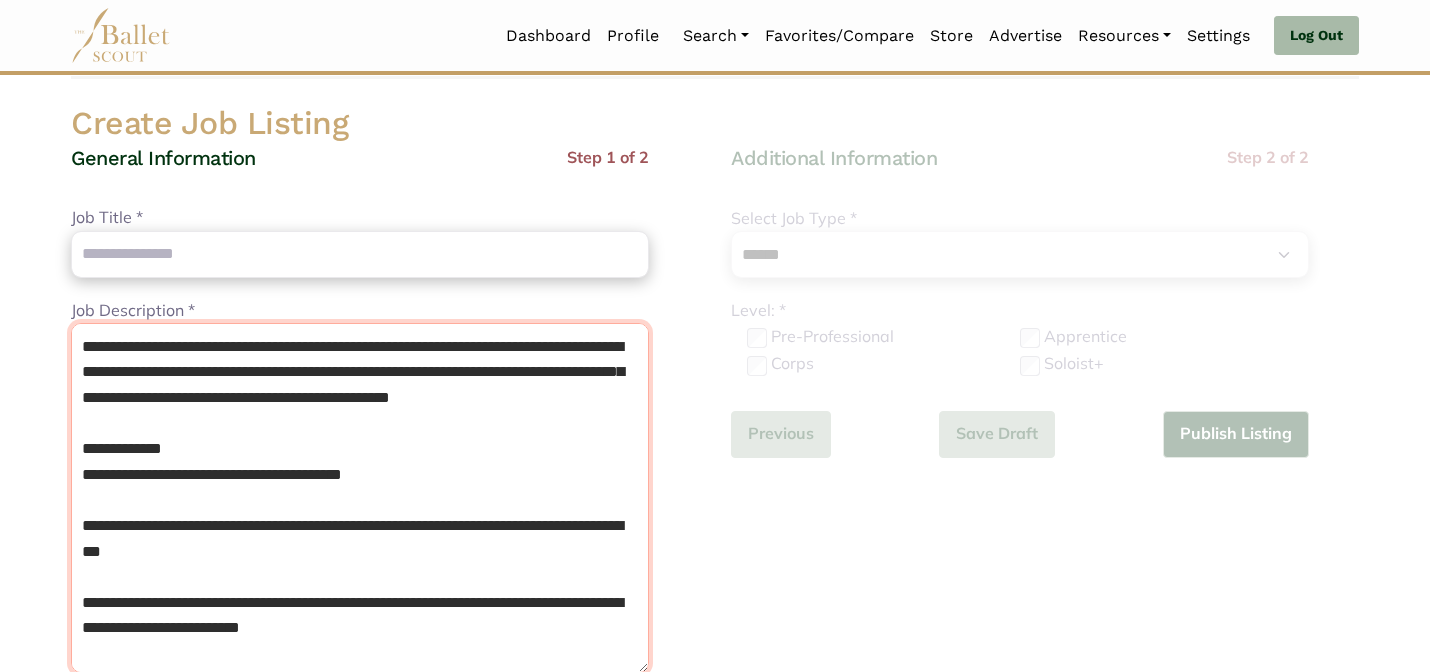 type on "**********" 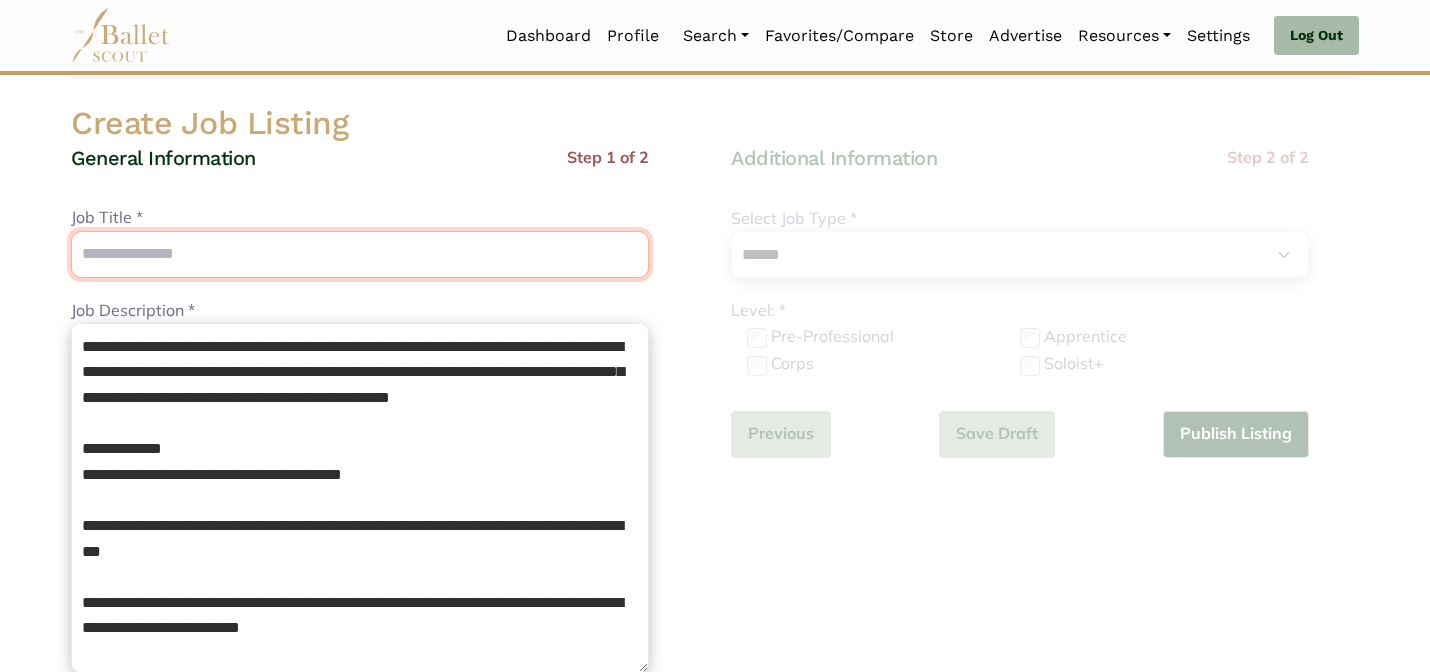 click on "Job Title *" at bounding box center [360, 254] 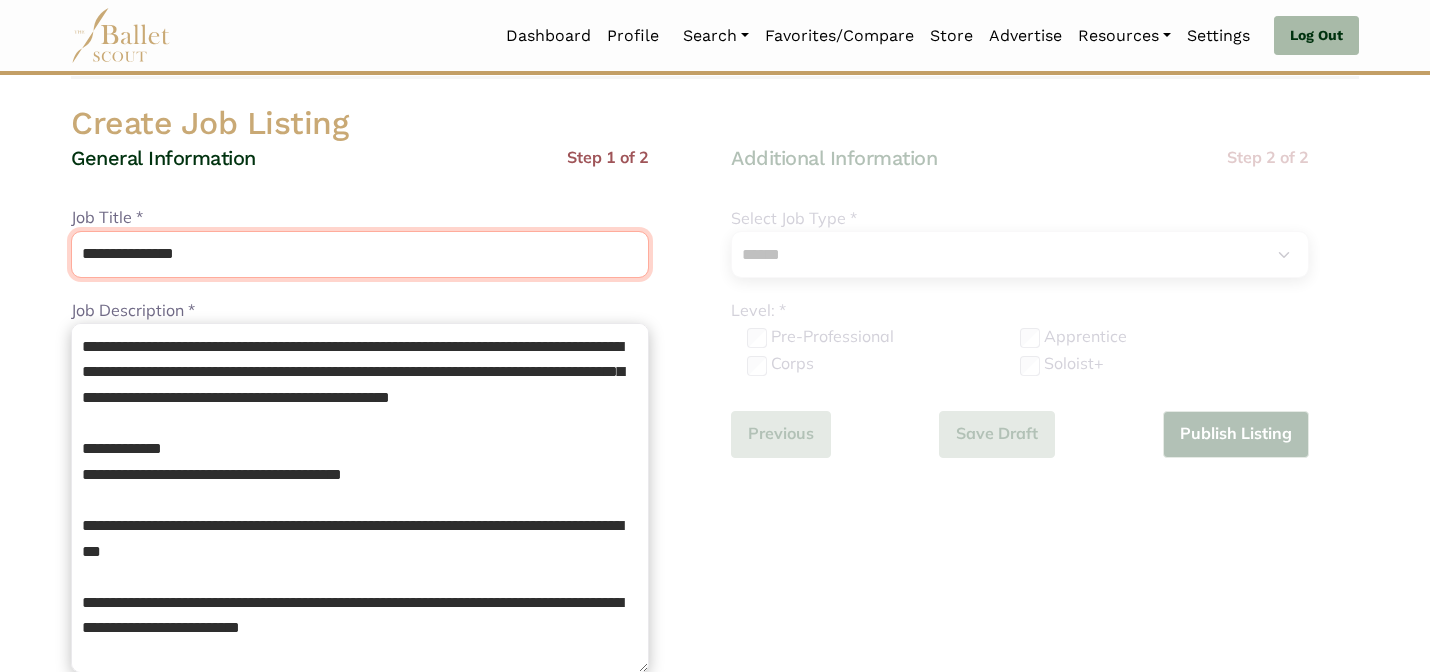 type on "**********" 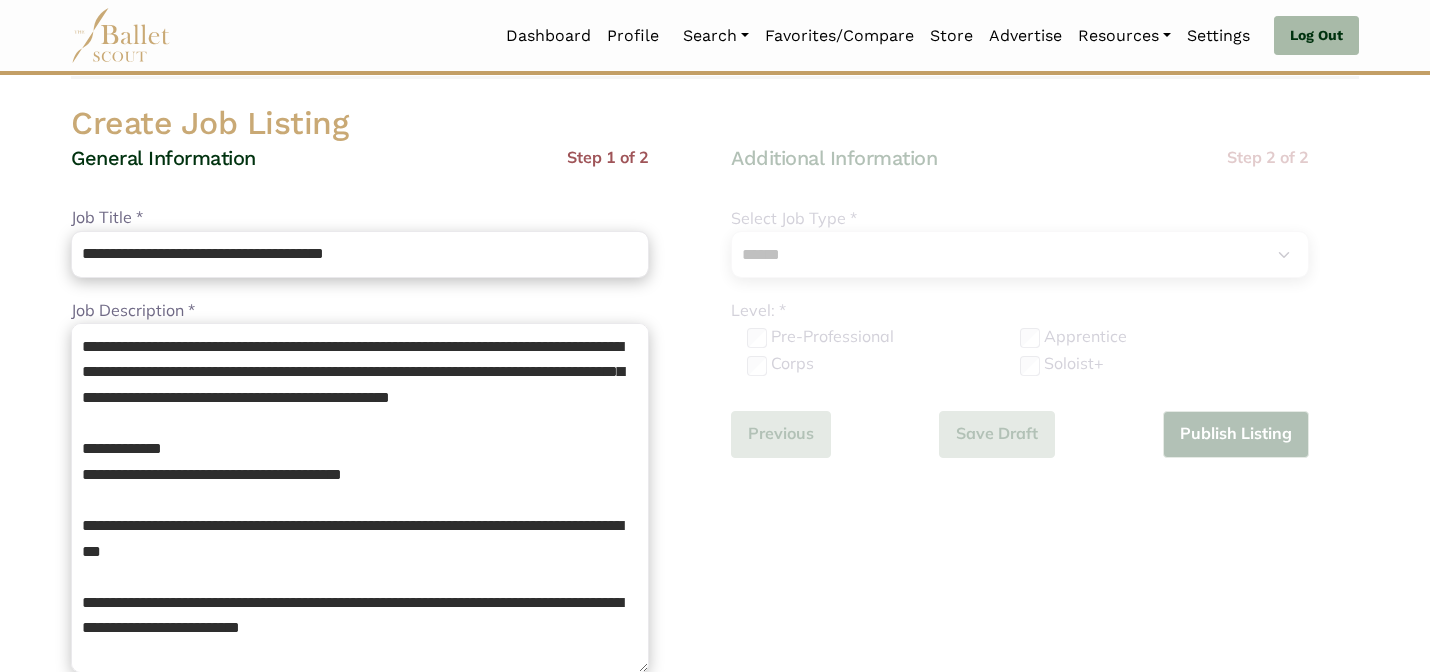 click on "General Information
Step 1 of 2" at bounding box center (360, 175) 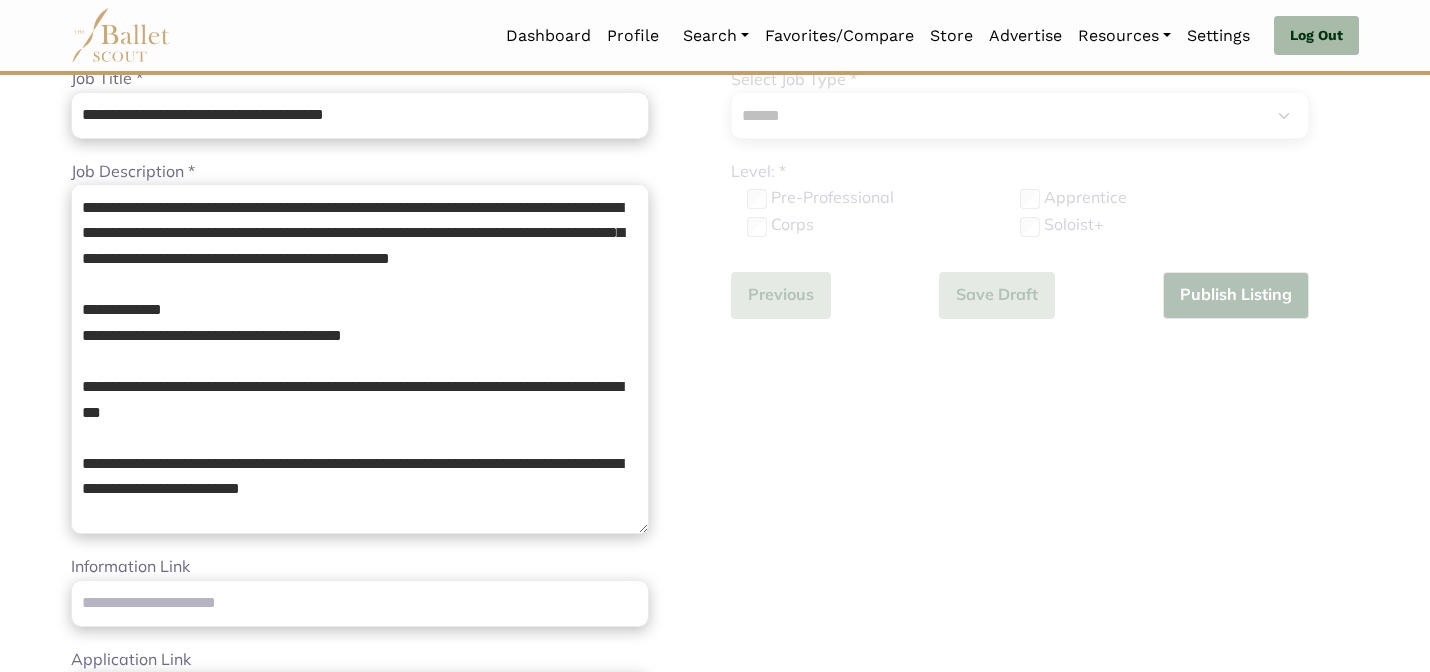 scroll, scrollTop: 259, scrollLeft: 0, axis: vertical 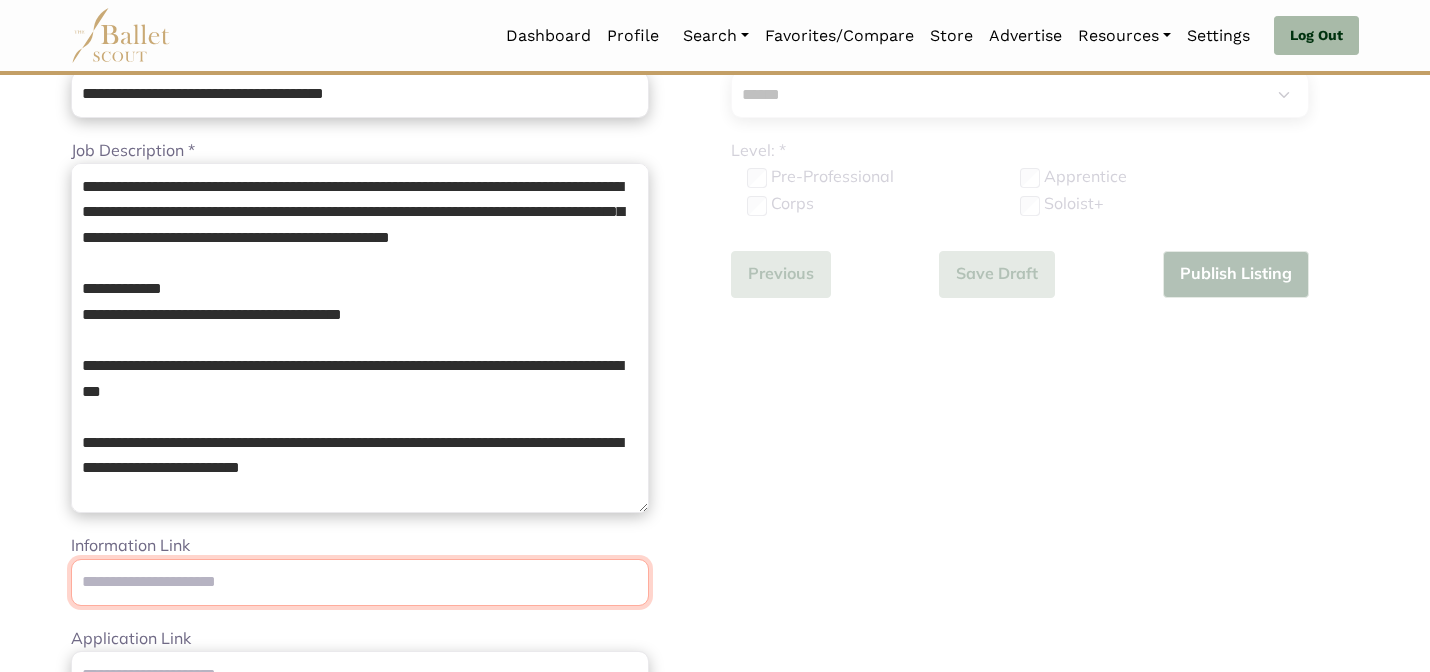 click on "Information Link" at bounding box center (360, 582) 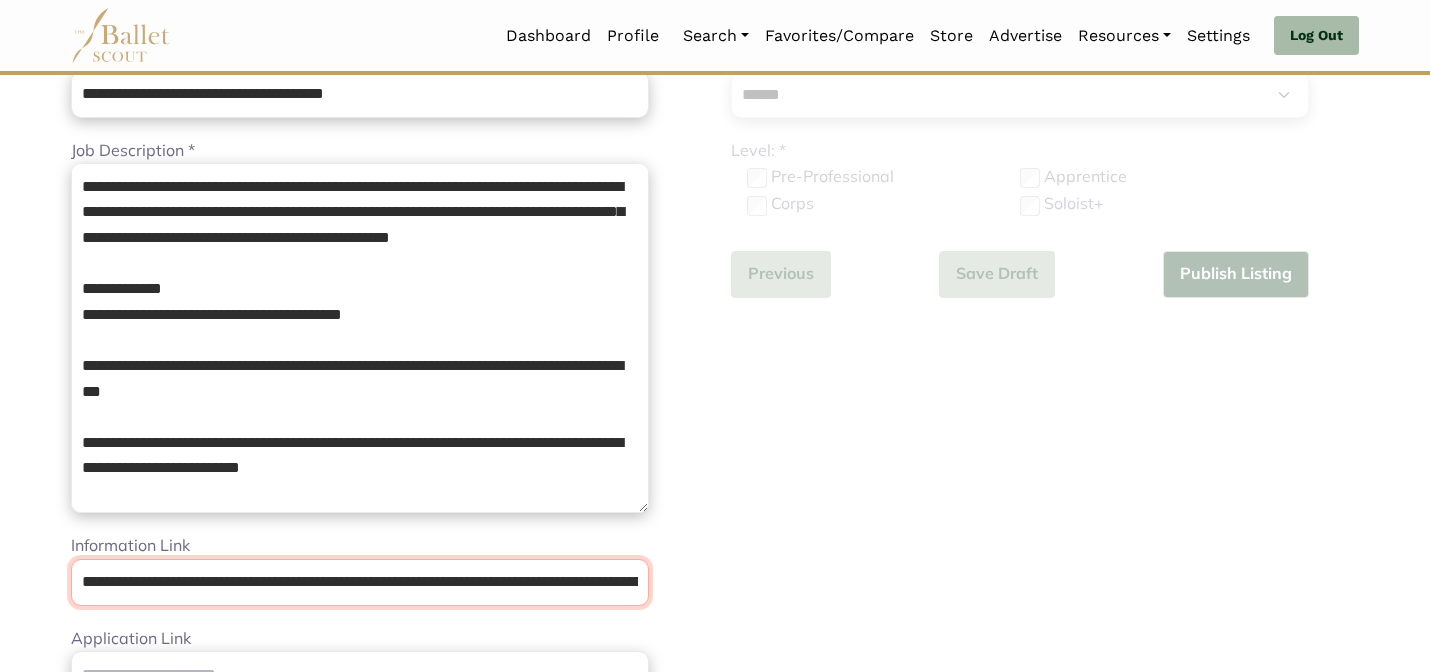 scroll, scrollTop: 0, scrollLeft: 281, axis: horizontal 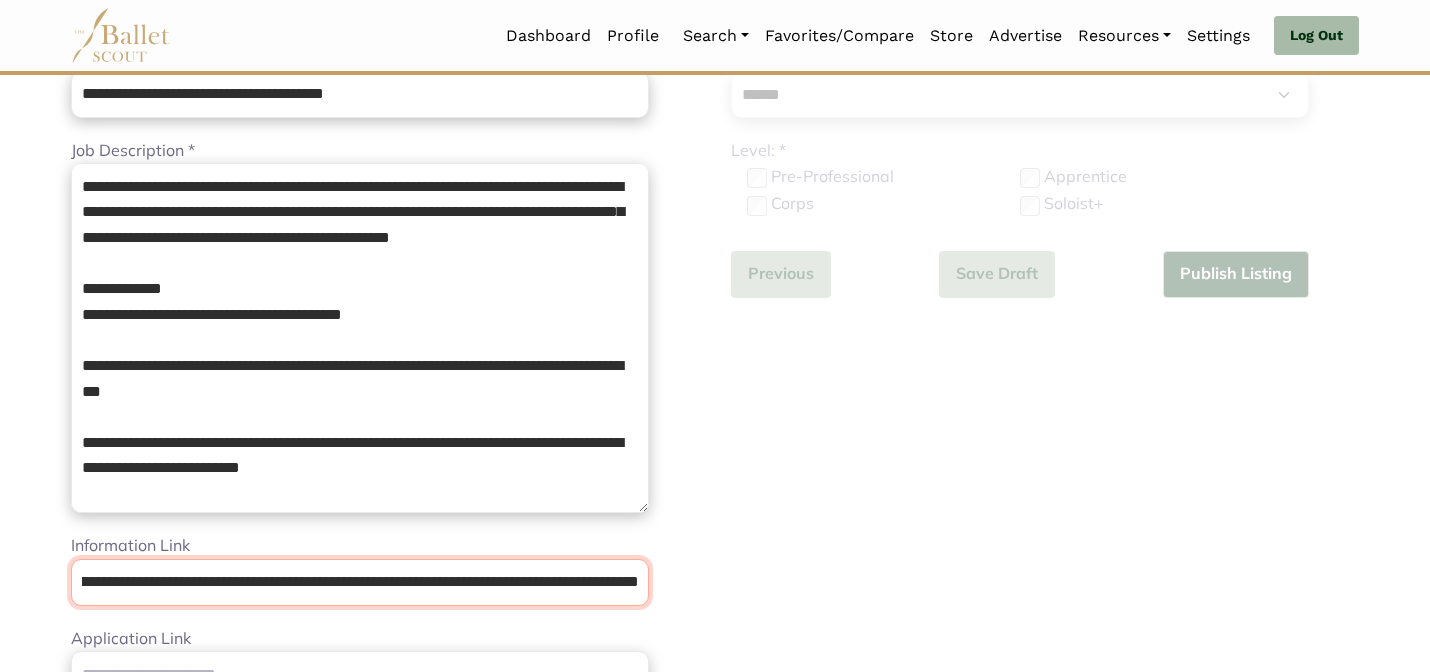 type on "**********" 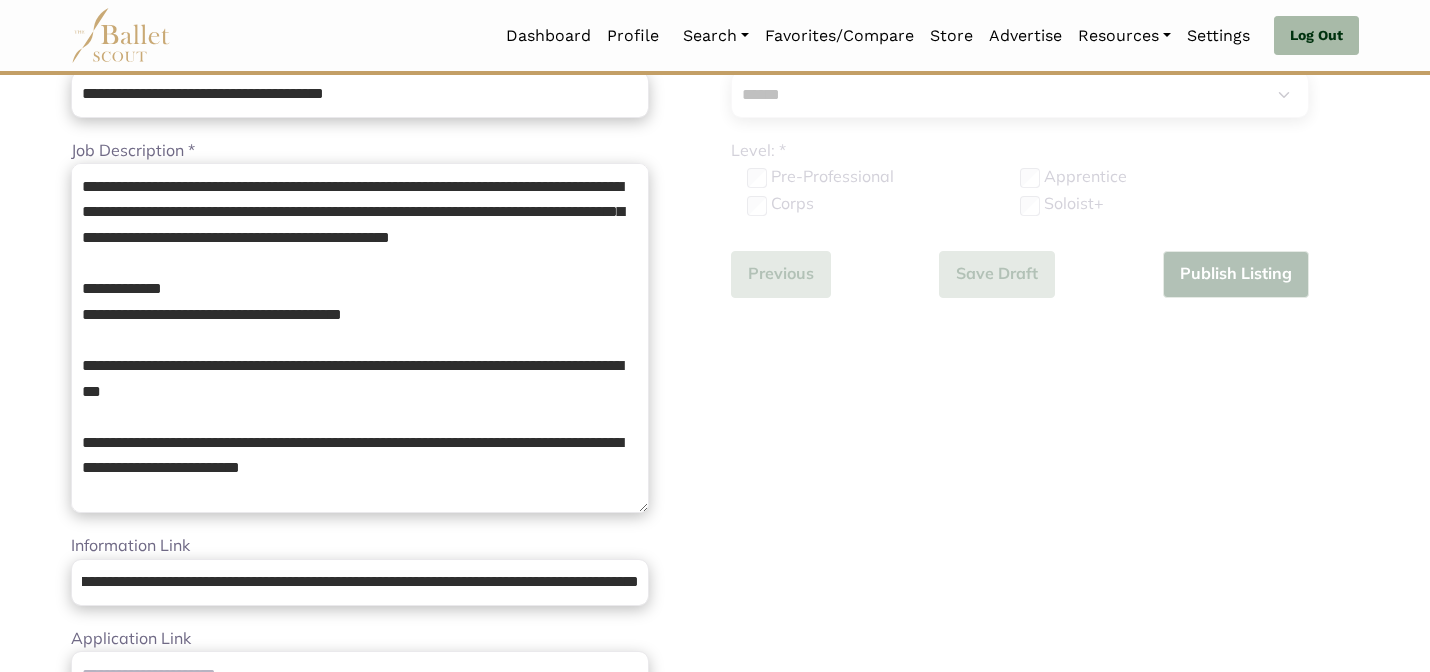 scroll, scrollTop: 0, scrollLeft: 0, axis: both 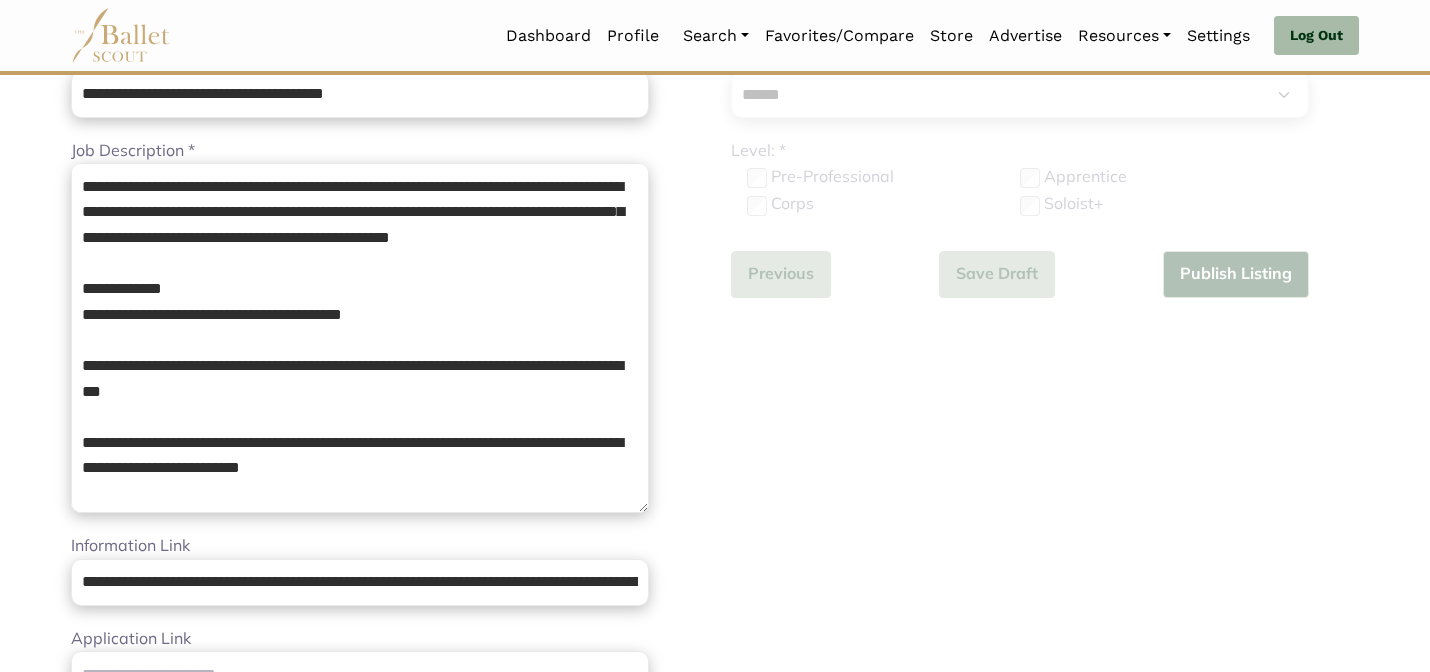 click on "Loading...
Please Wait
Dashboard
Profile" at bounding box center (715, 794) 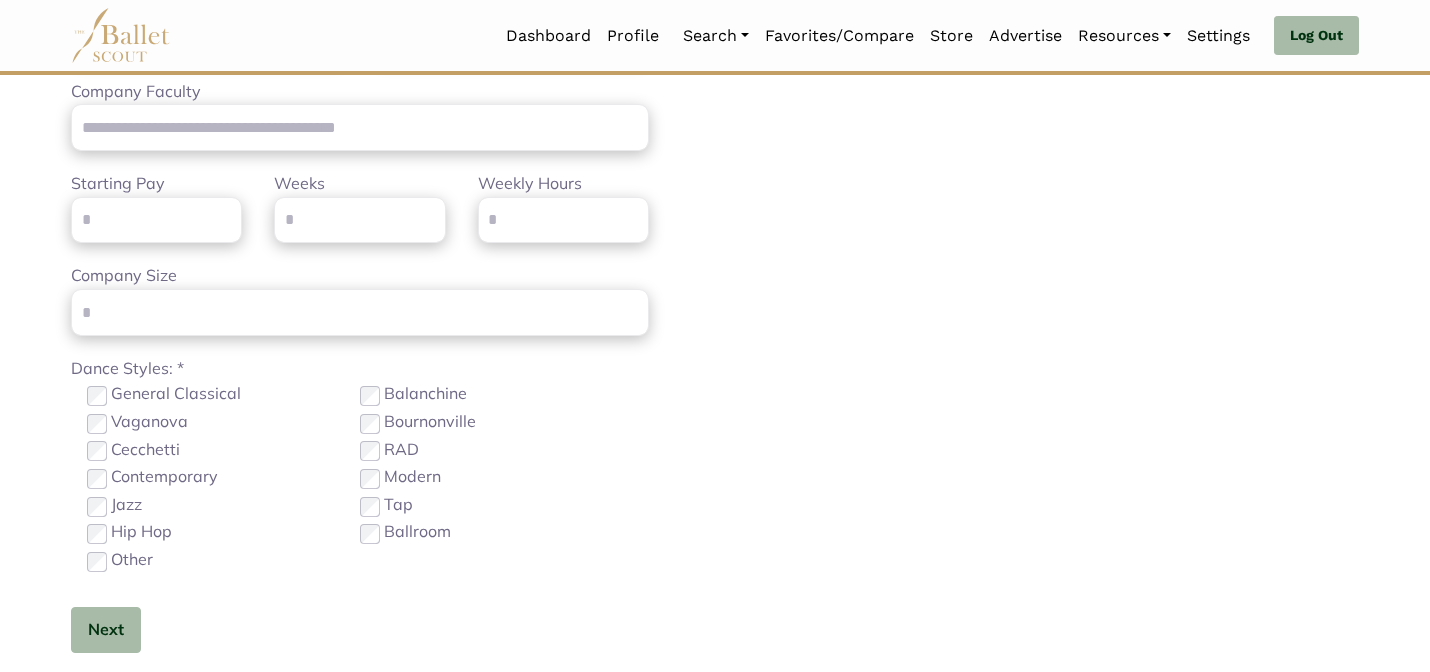 scroll, scrollTop: 1091, scrollLeft: 0, axis: vertical 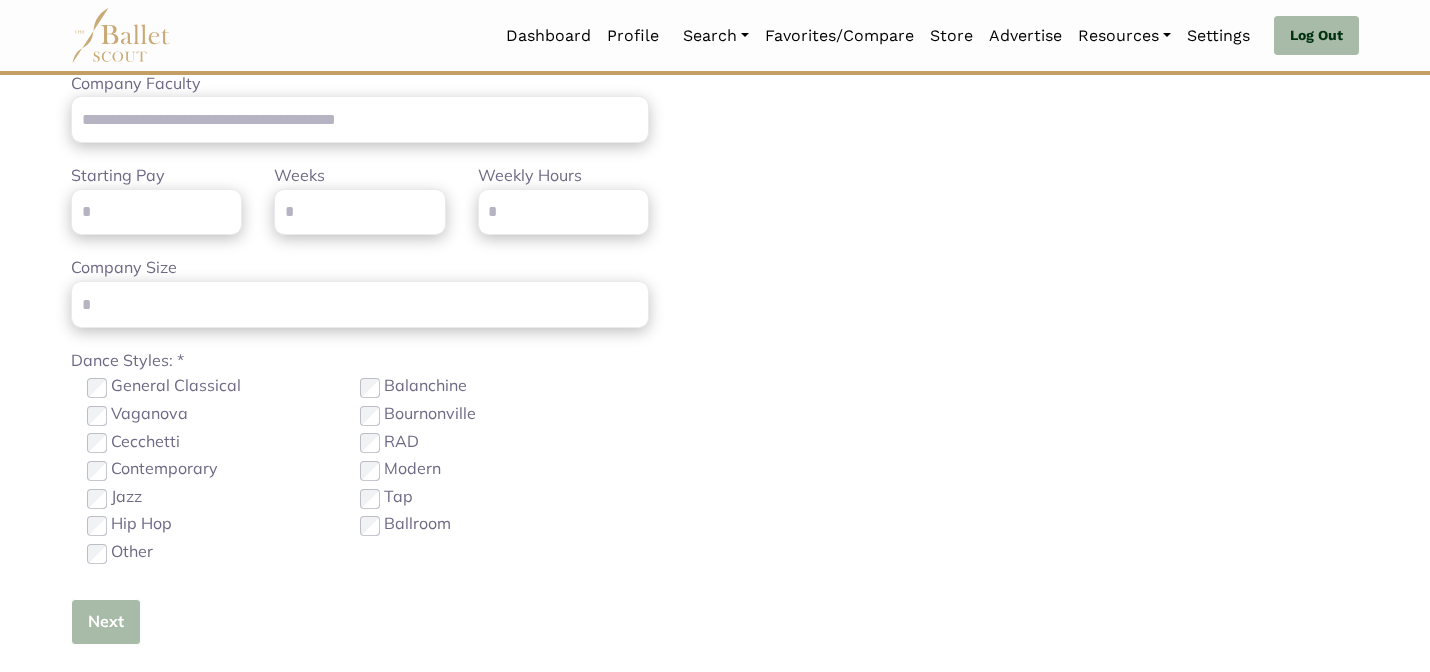click on "Next" at bounding box center [106, 622] 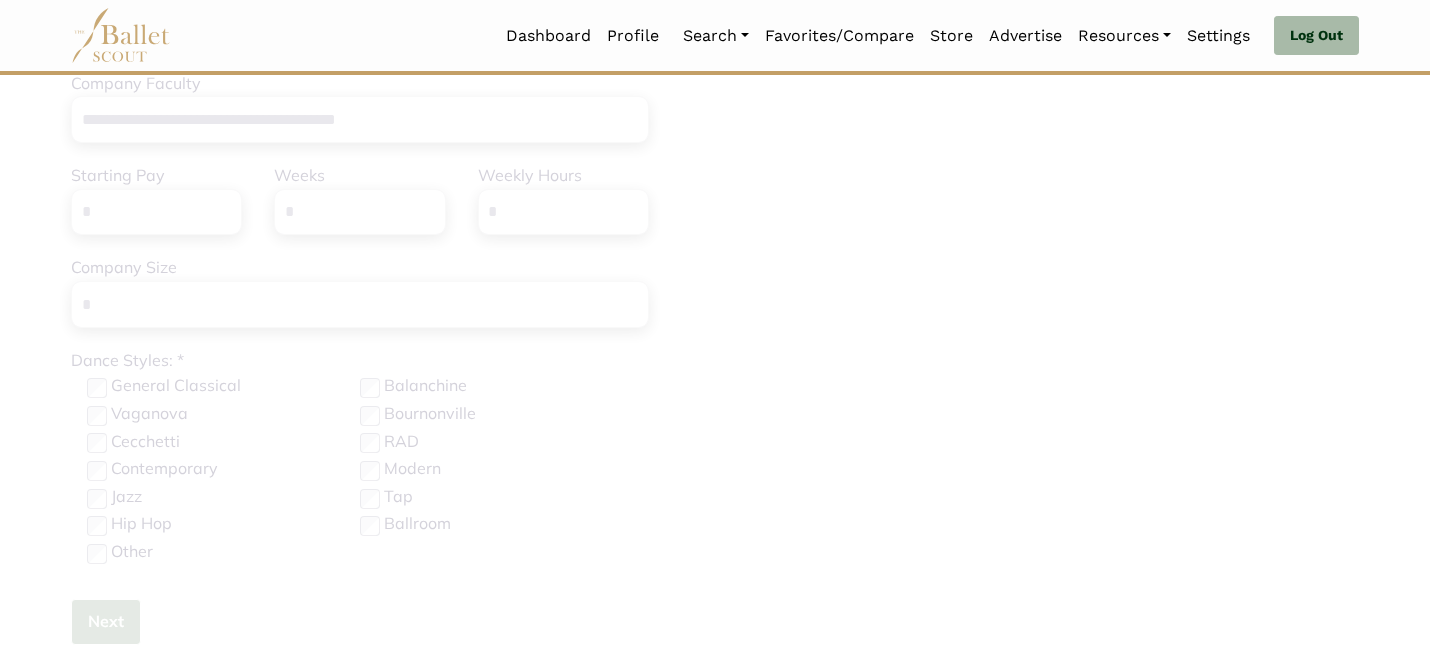 type 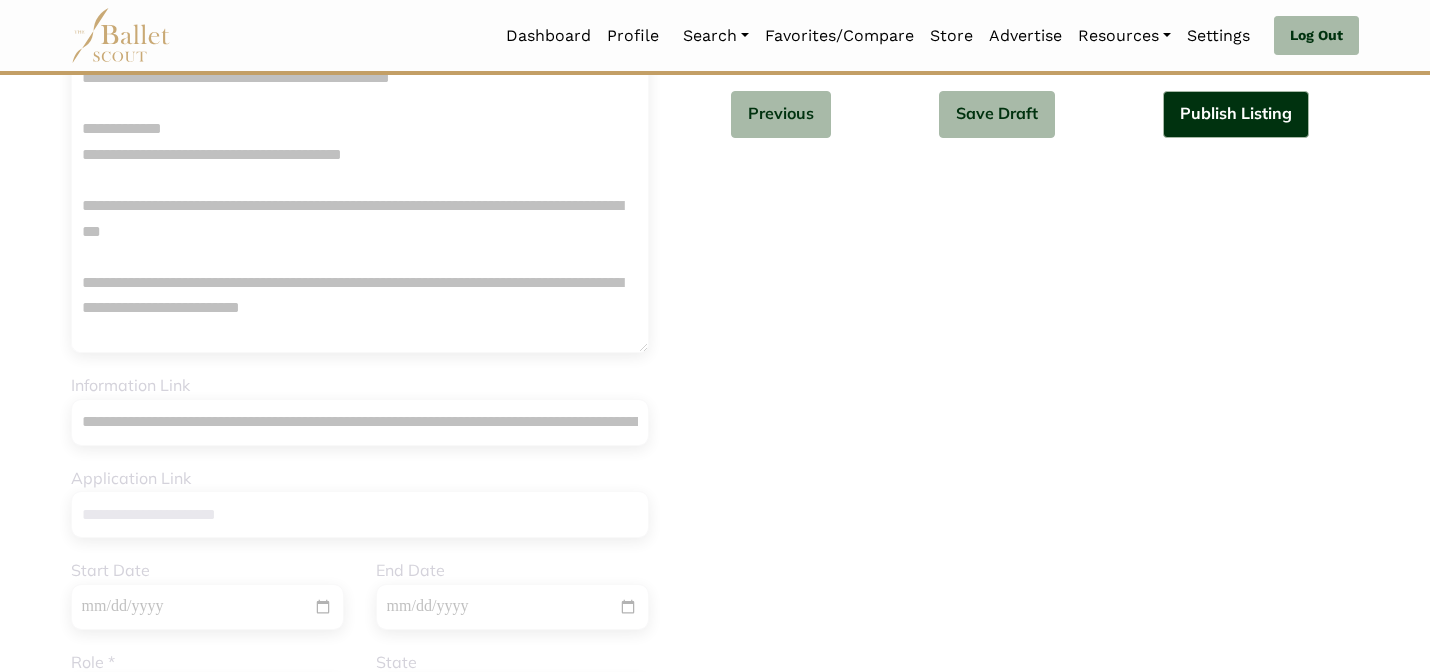 scroll, scrollTop: 0, scrollLeft: 0, axis: both 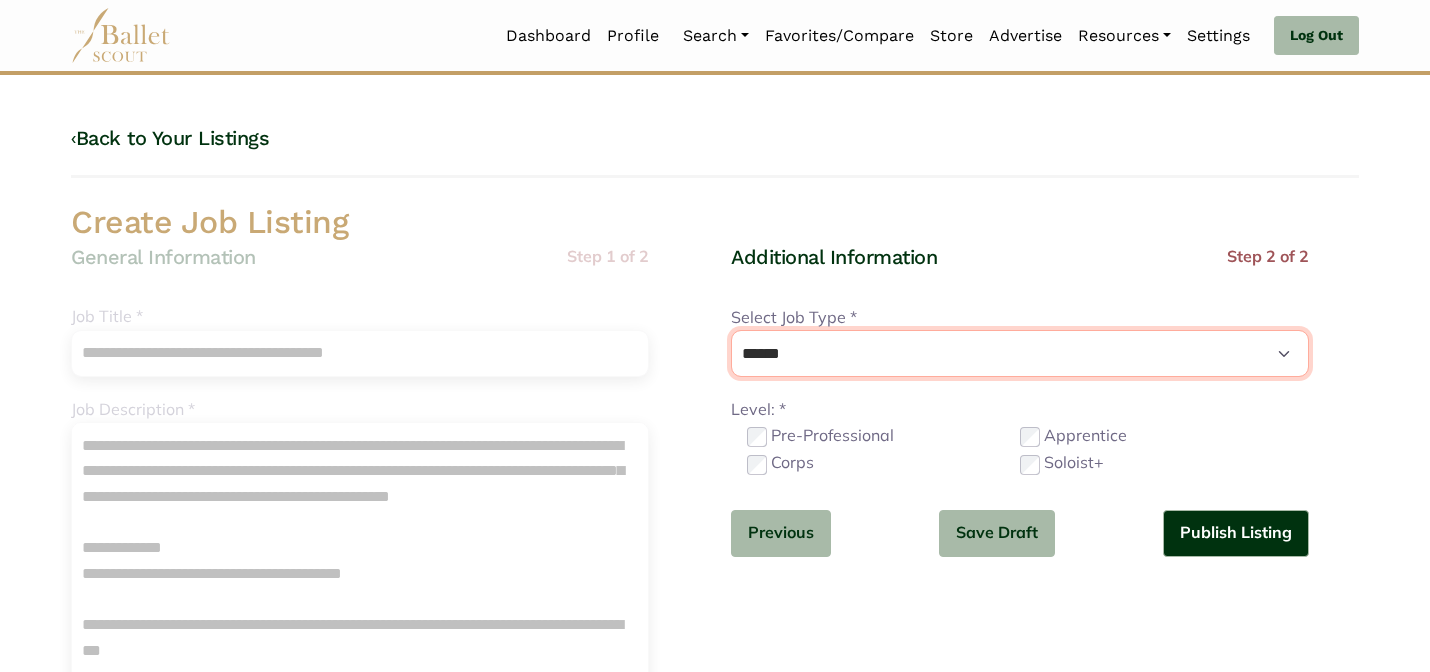 click on "******
*********
***
********" at bounding box center (1020, 353) 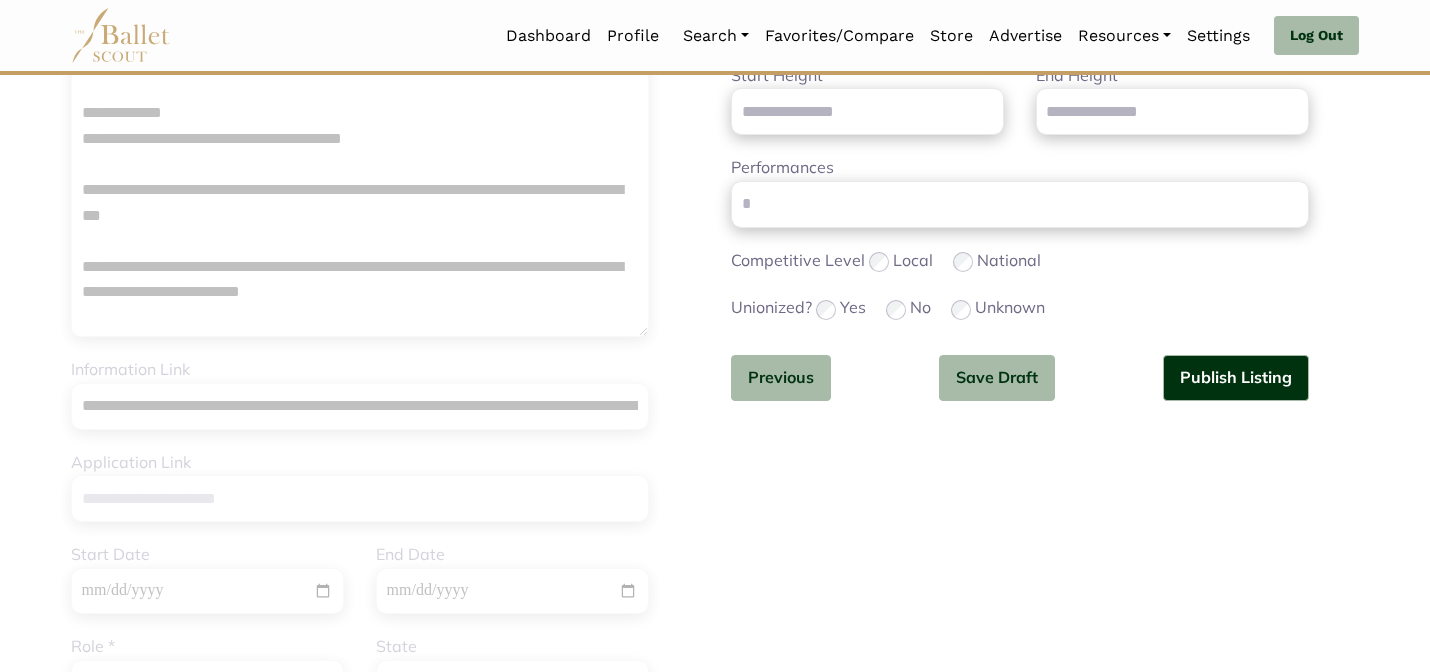 scroll, scrollTop: 460, scrollLeft: 0, axis: vertical 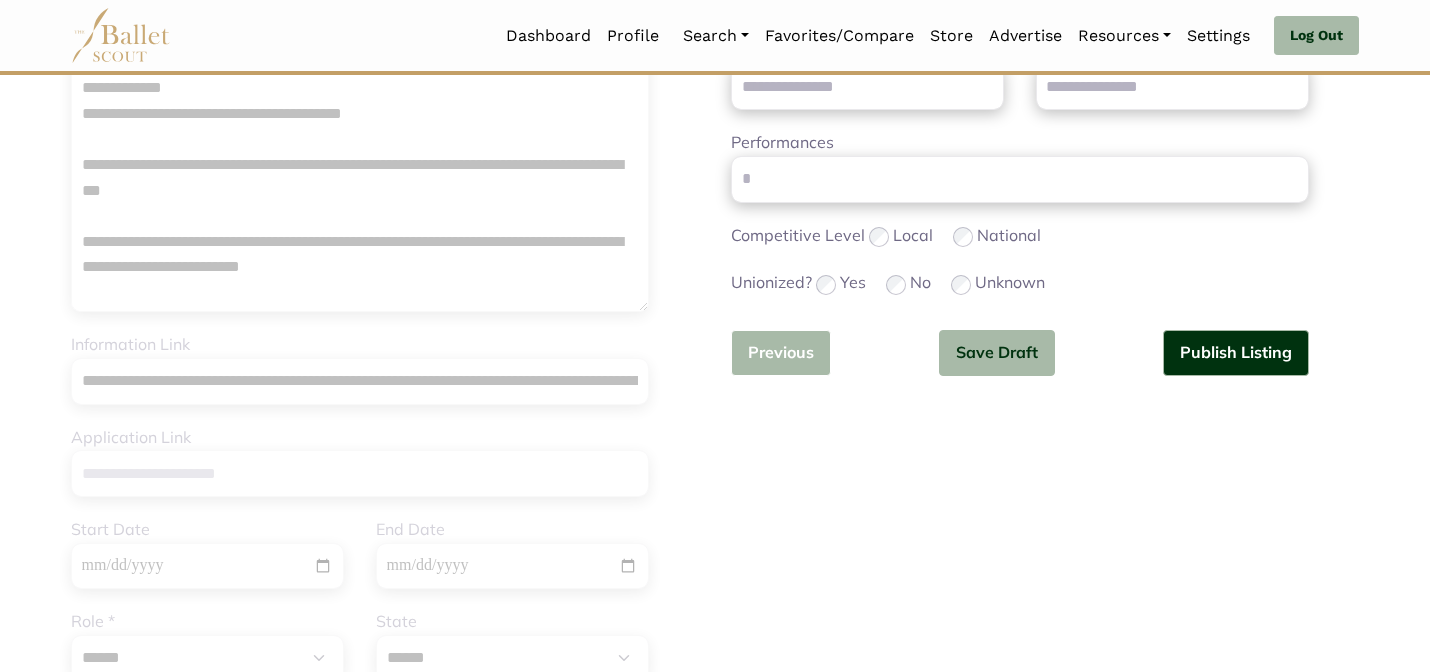 click on "Previous" at bounding box center [781, 353] 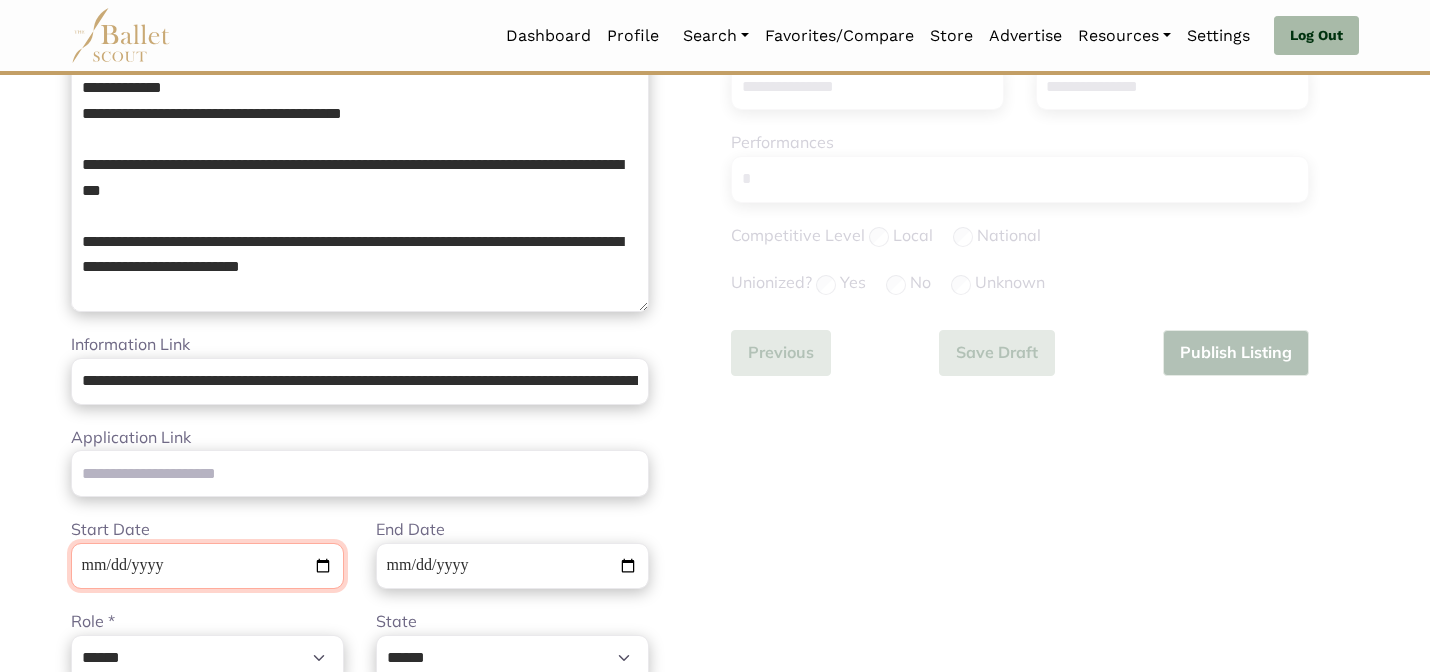 click on "Start Date" at bounding box center [207, 566] 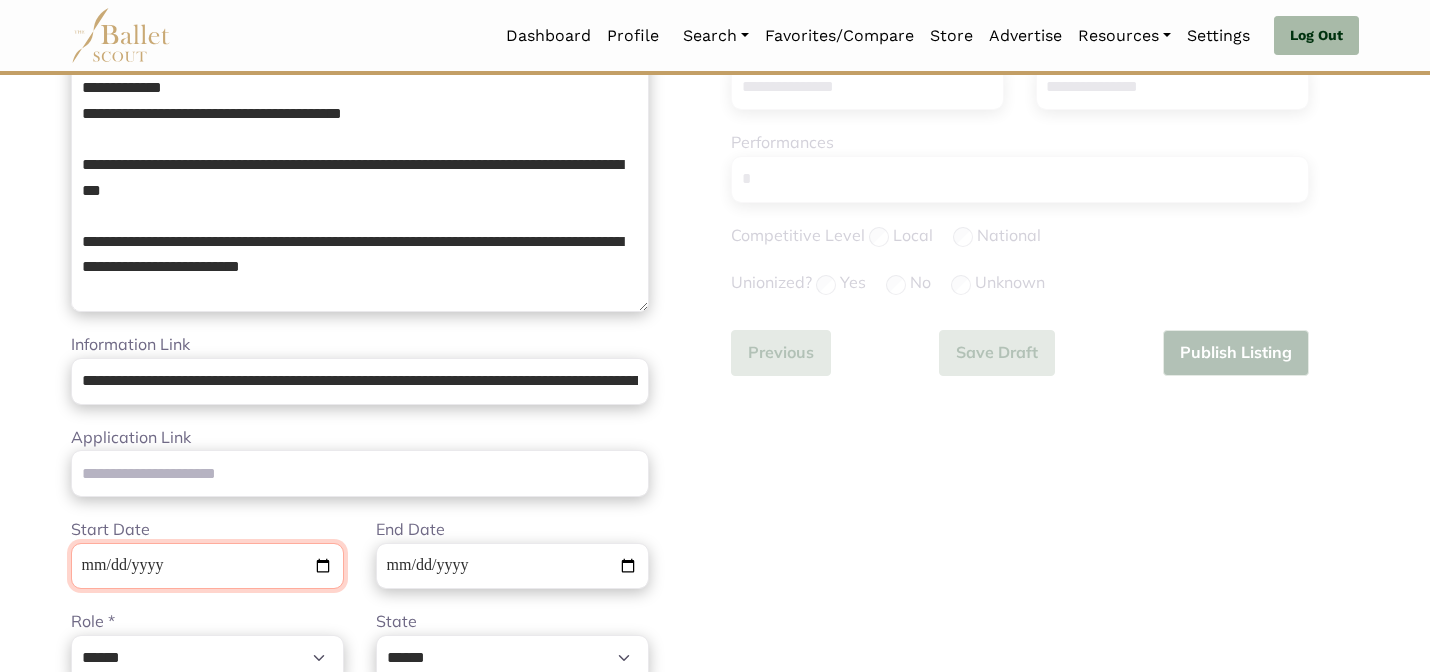 type on "**********" 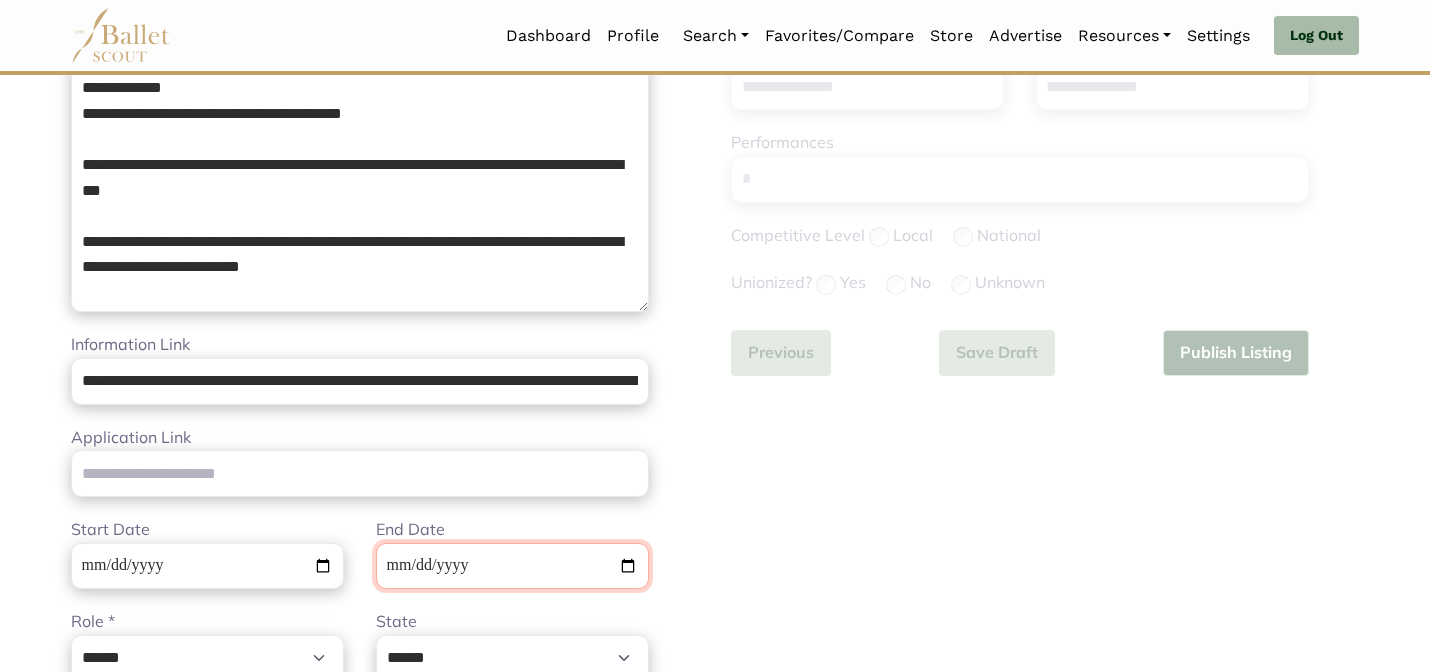 type on "**********" 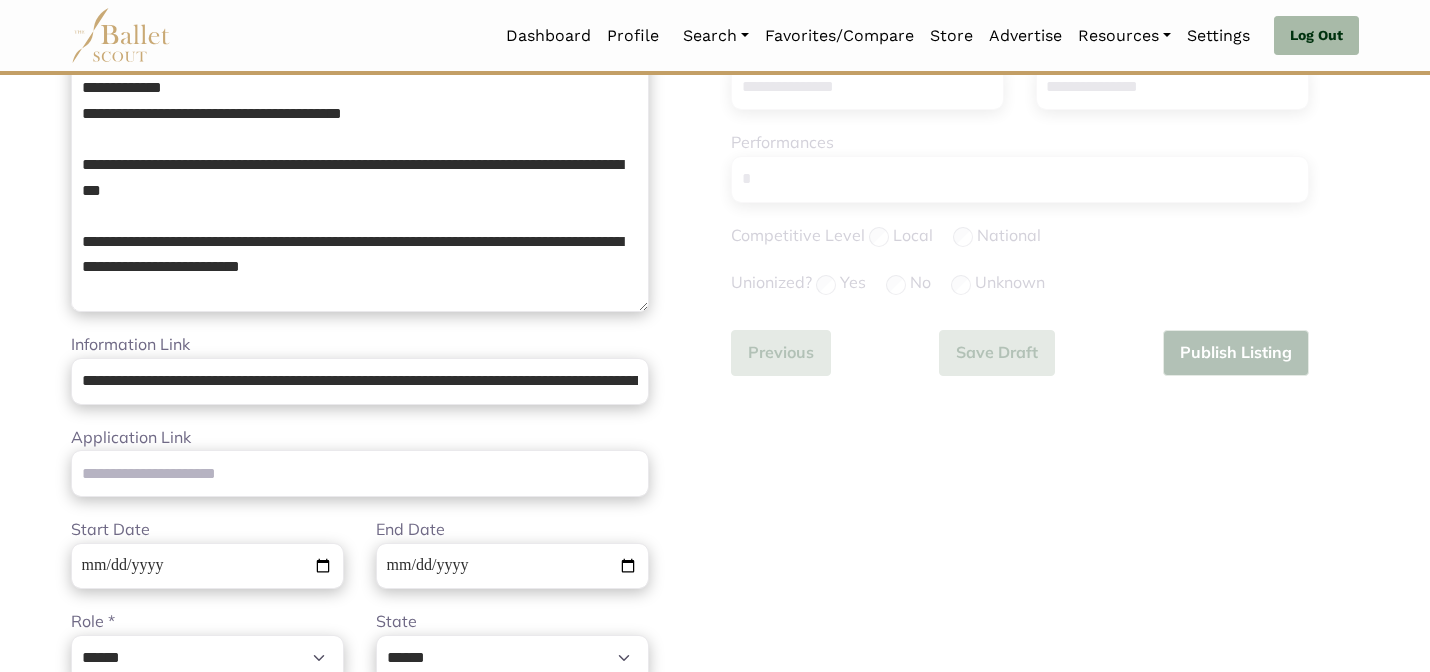 click on "Additional Information
Step 2 of 2
Select Job Type *
******
*********
***
********
Please select a valid job type
Level: *
Pre-Professional
Apprentice
Corps
Soloist+
Yes" at bounding box center [1045, 571] 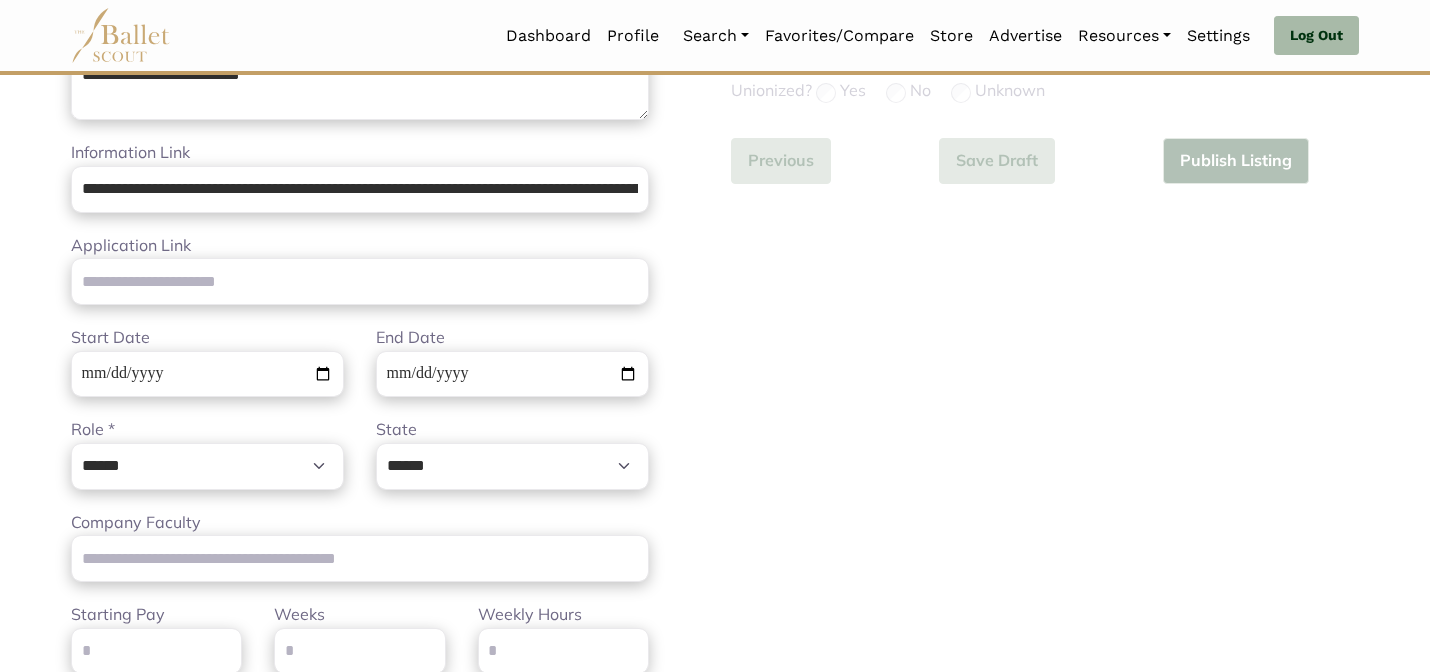 scroll, scrollTop: 660, scrollLeft: 0, axis: vertical 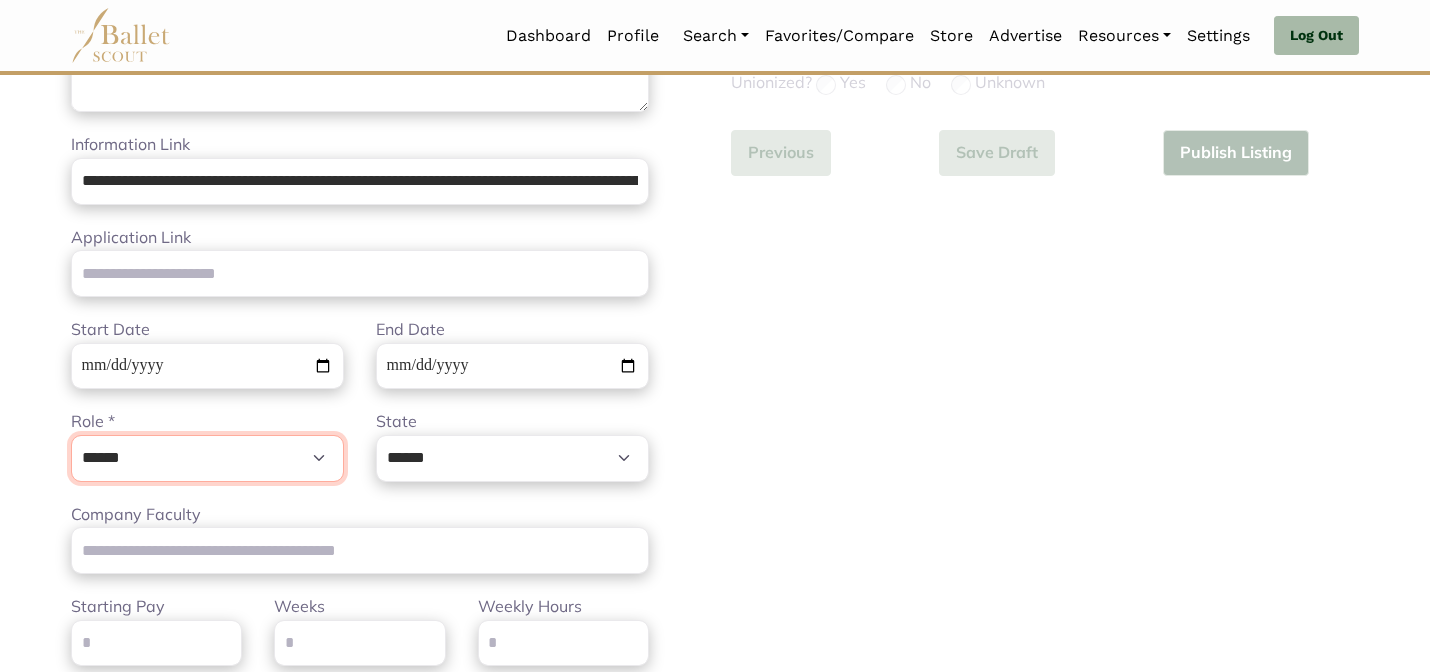 click on "******
******
****
****" at bounding box center [207, 458] 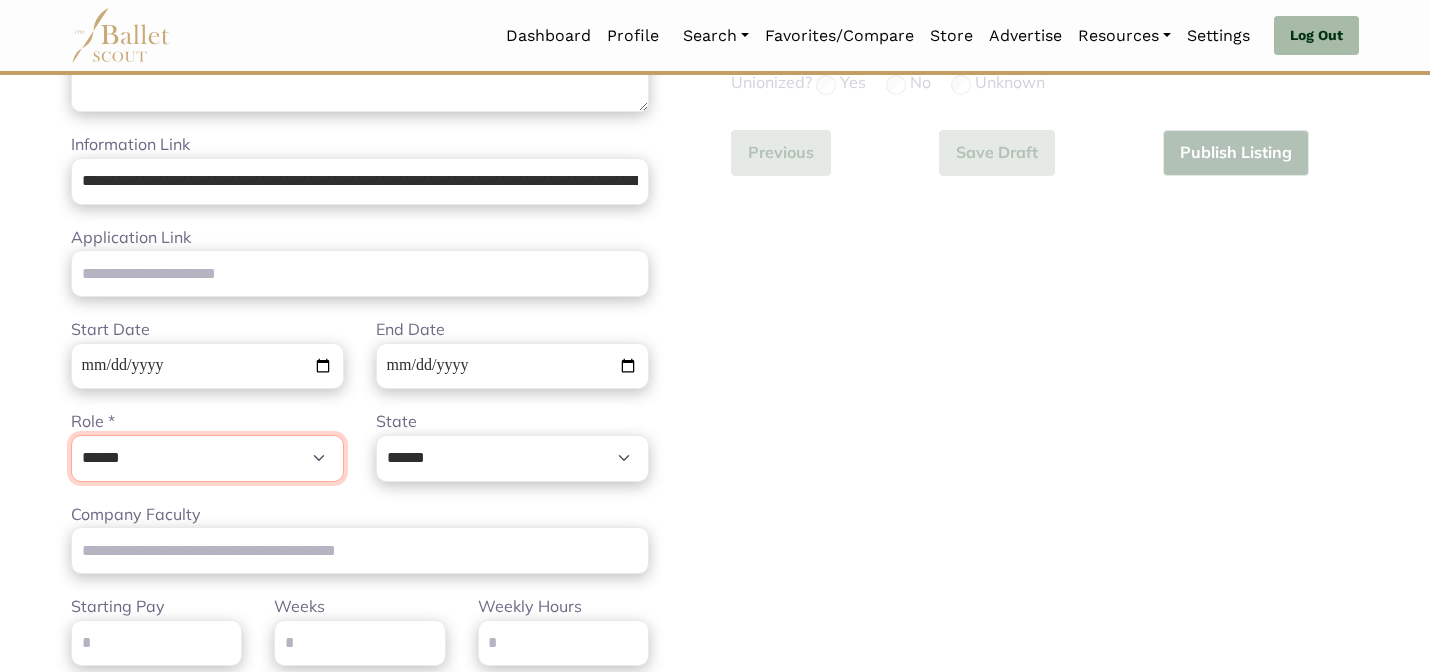 select on "*" 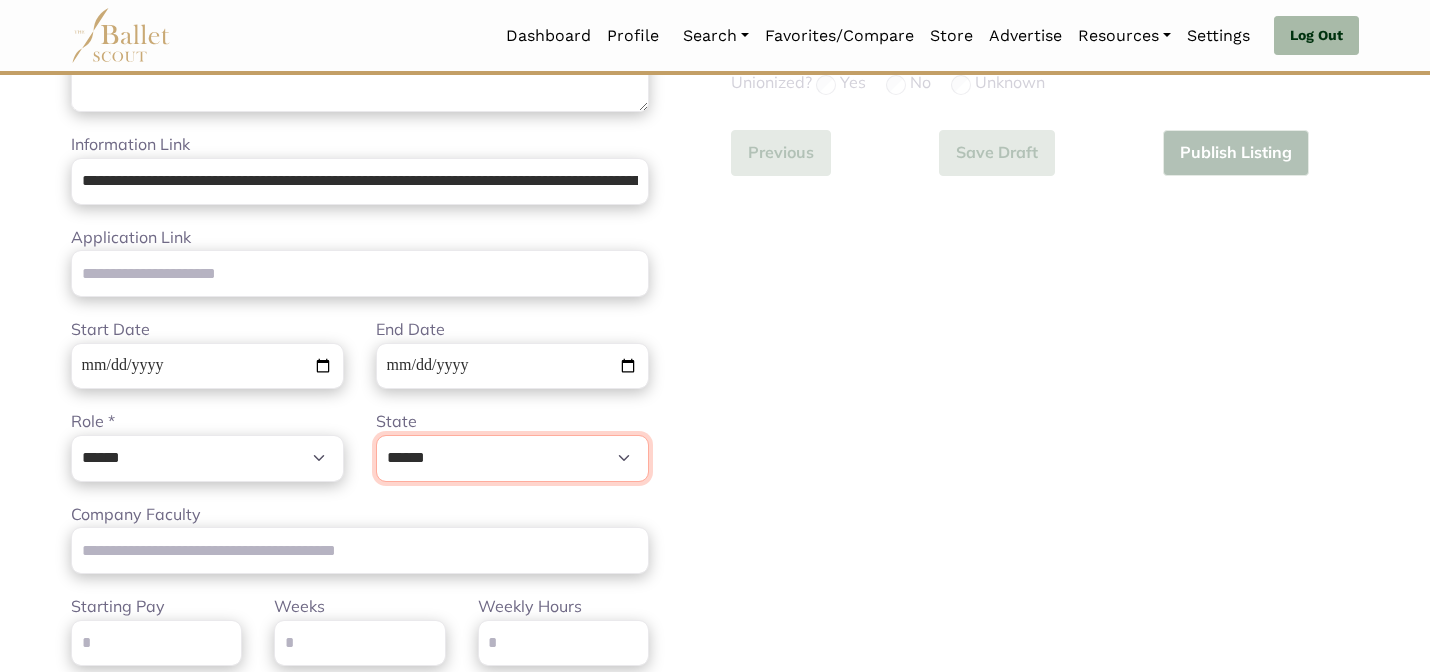 click on "**********" at bounding box center (512, 458) 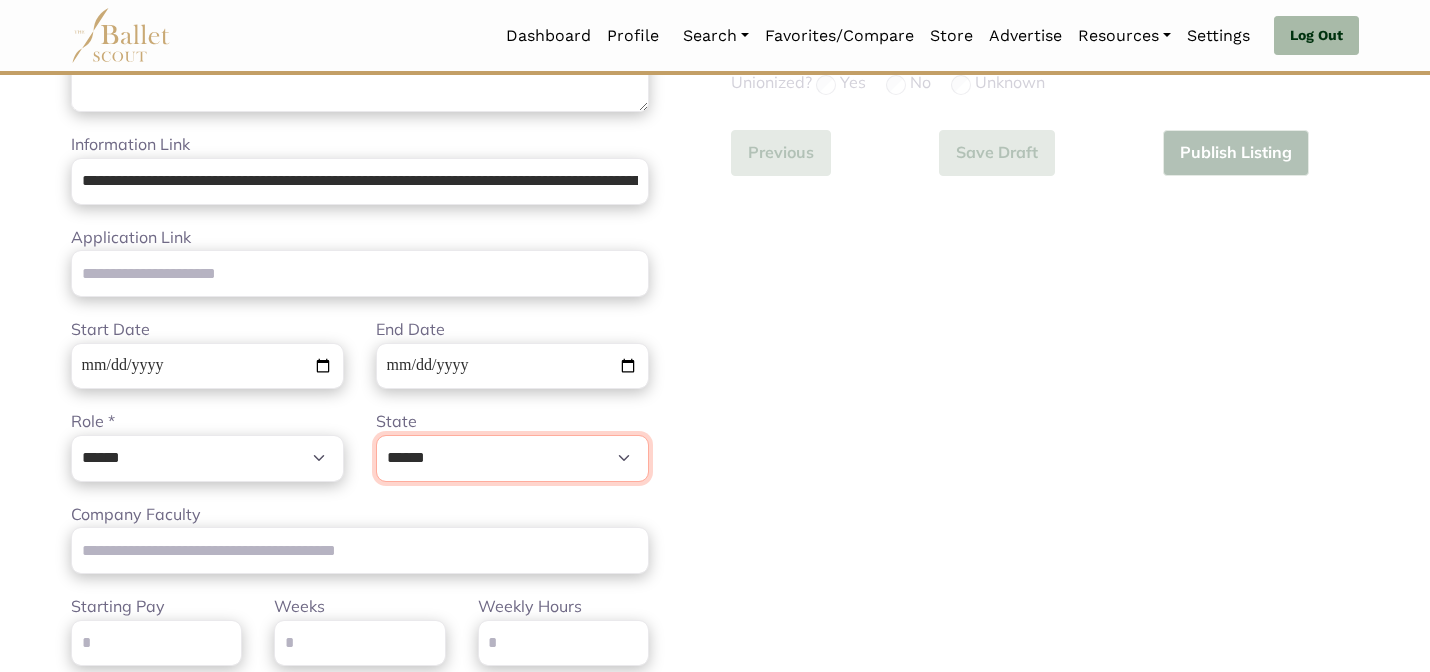 select on "**" 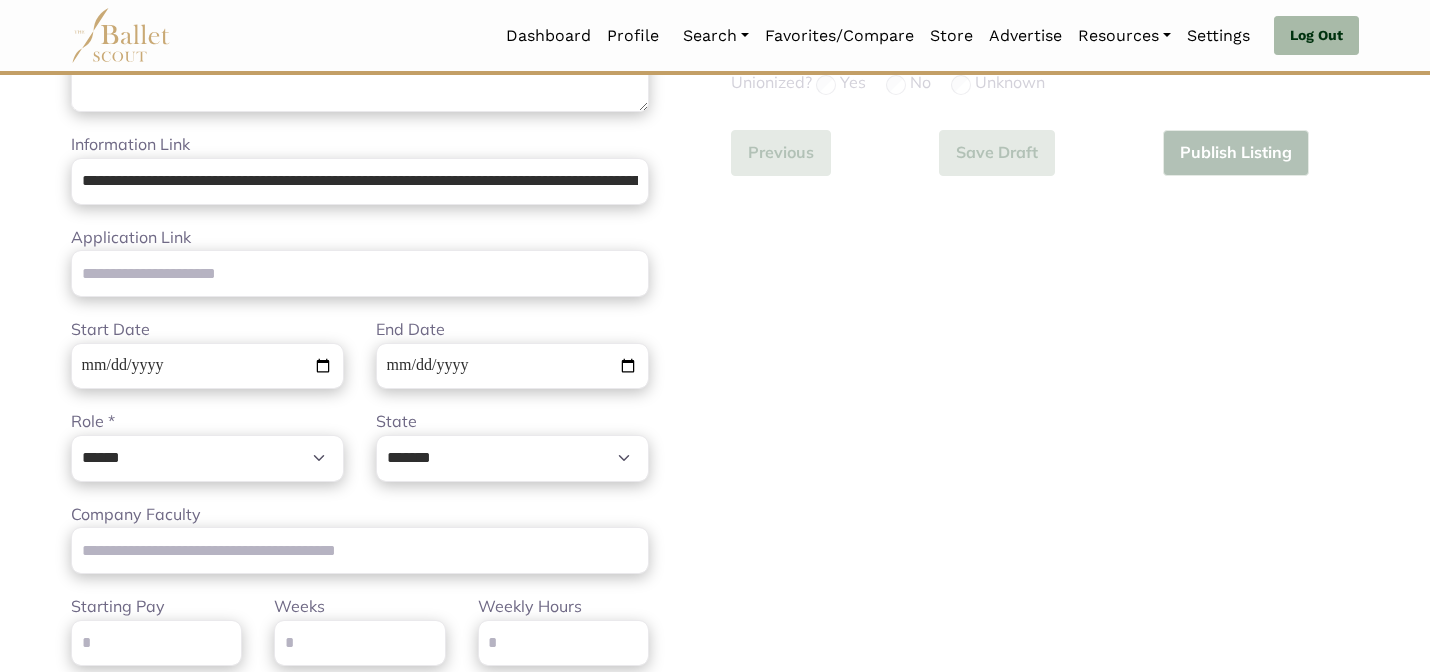click on "Additional Information
Step 2 of 2
Select Job Type *
******
*********
***
********
Please select a valid job type
Level: *
Pre-Professional
Apprentice
Corps
Soloist+
Yes" at bounding box center [1045, 371] 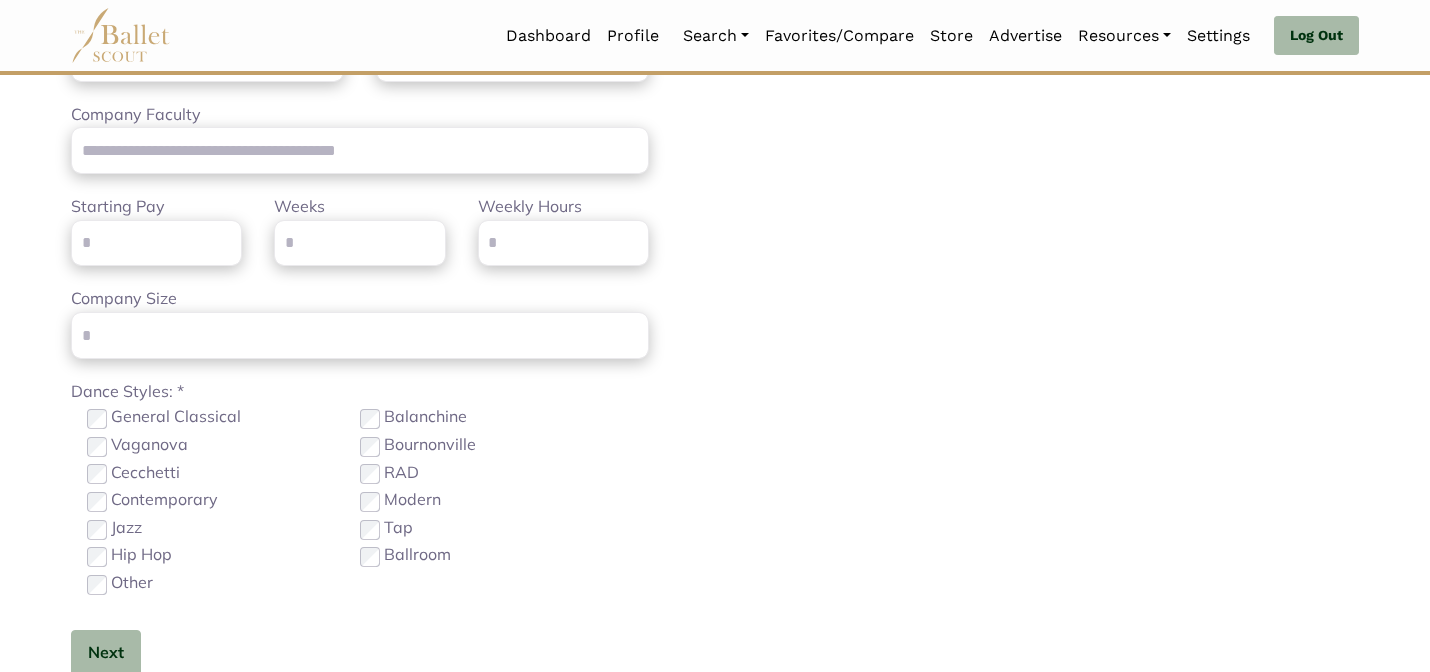 scroll, scrollTop: 1100, scrollLeft: 0, axis: vertical 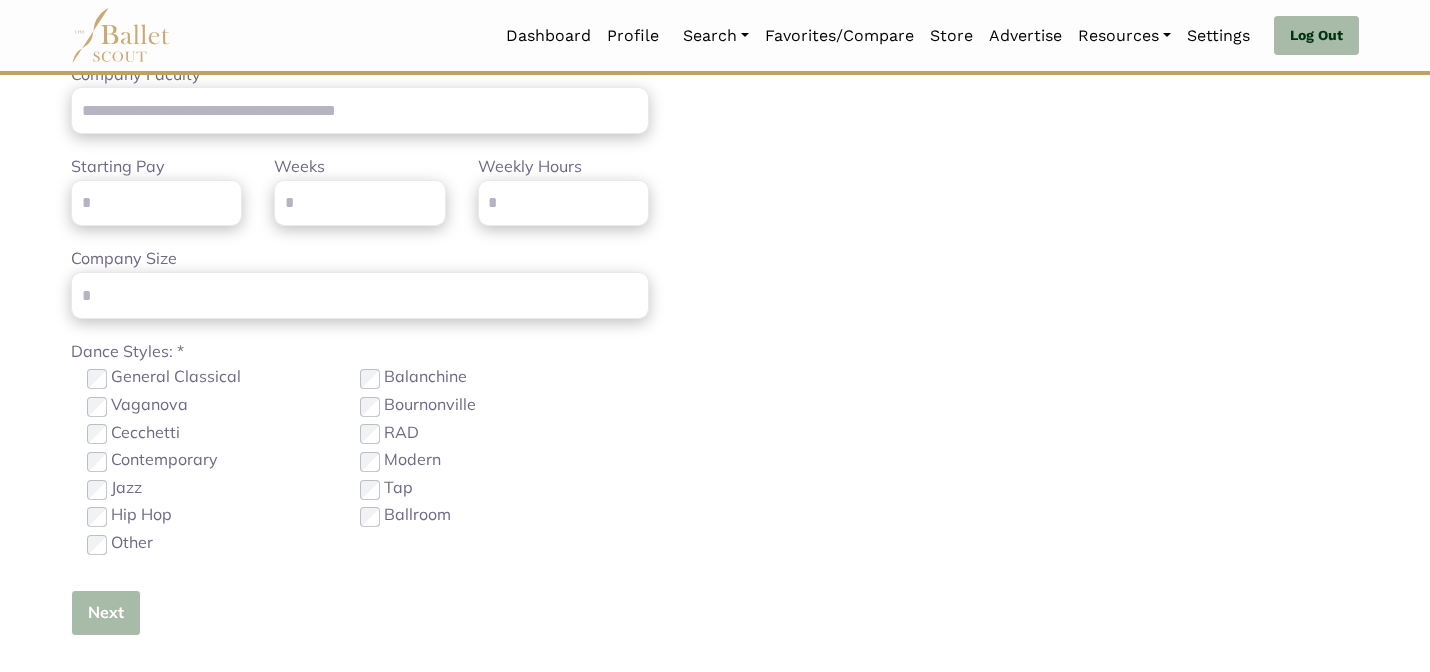 click on "Next" at bounding box center [106, 613] 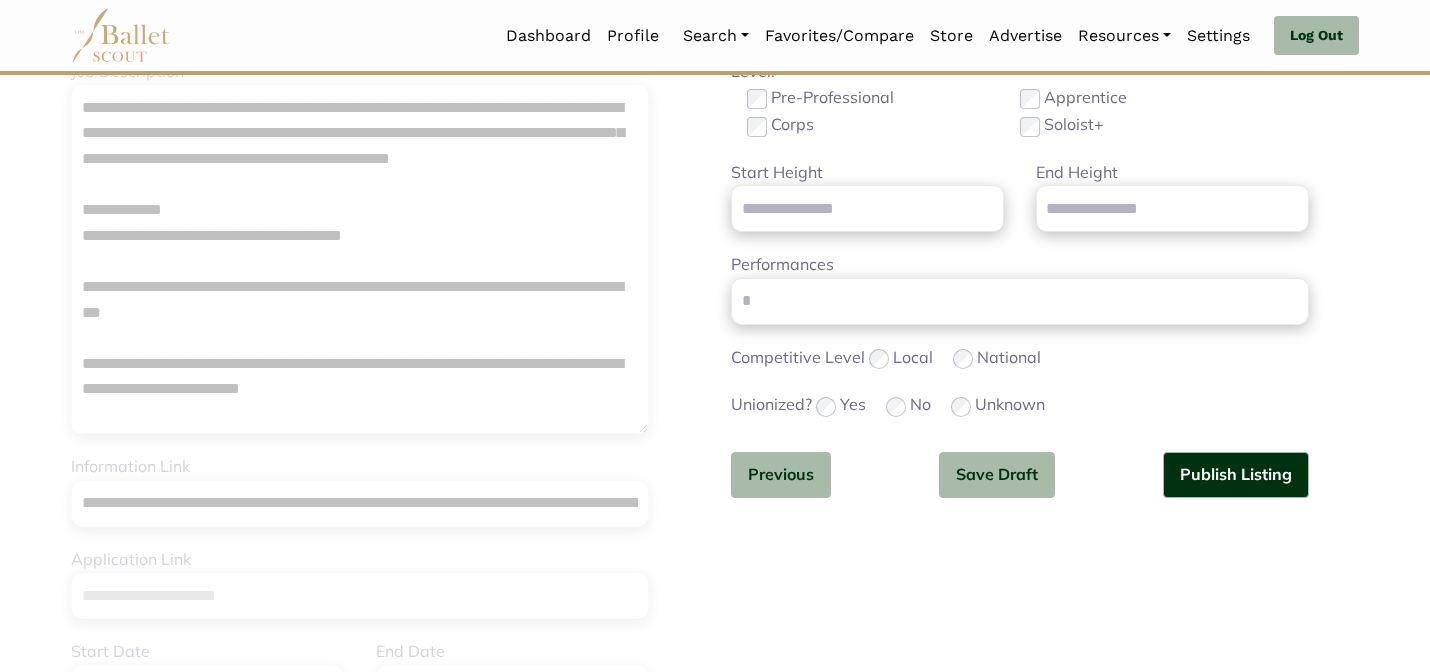 scroll, scrollTop: 308, scrollLeft: 0, axis: vertical 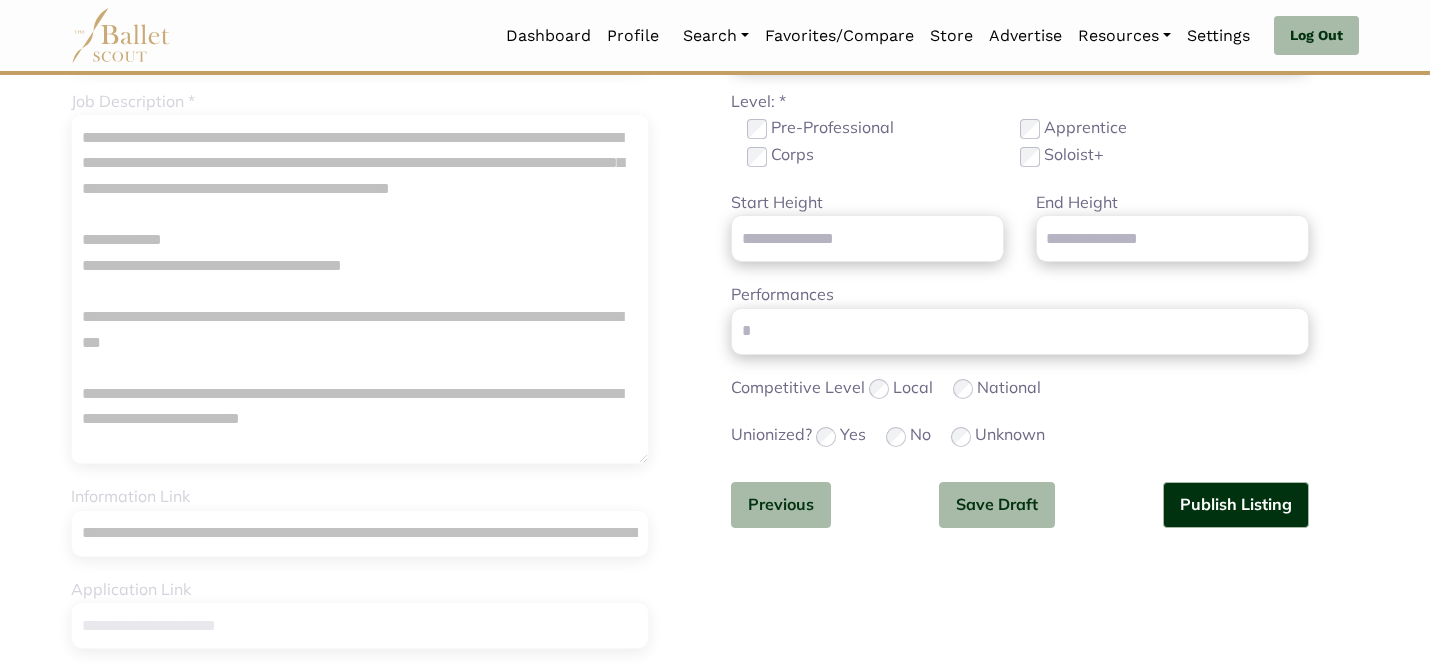 click on "Corps" at bounding box center [883, 155] 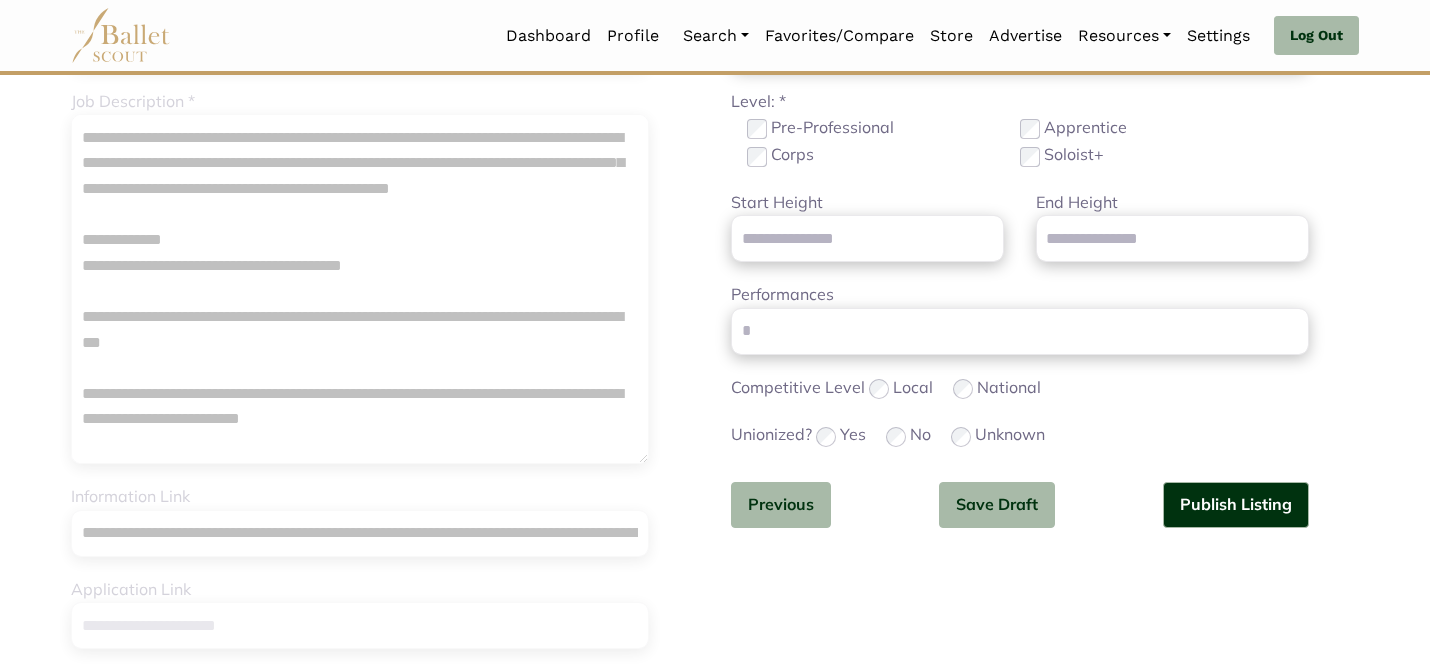click on "Apprentice" at bounding box center [1156, 128] 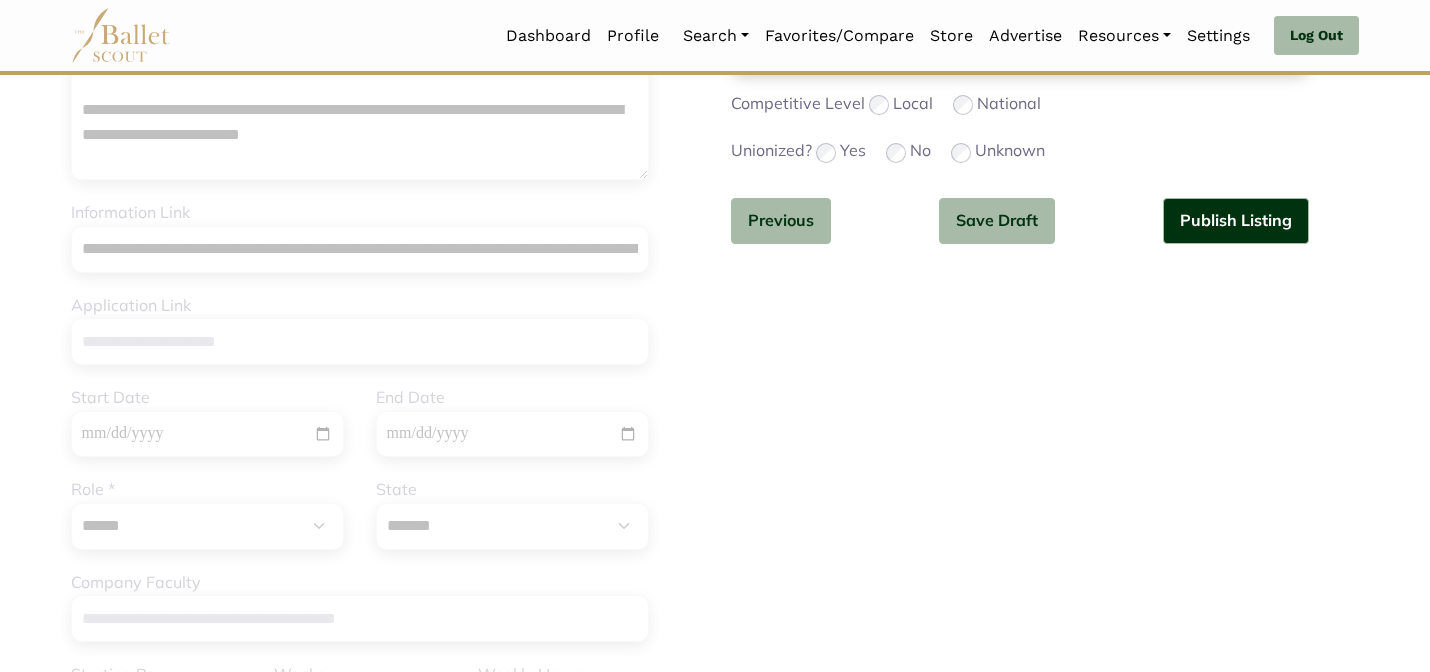 scroll, scrollTop: 632, scrollLeft: 0, axis: vertical 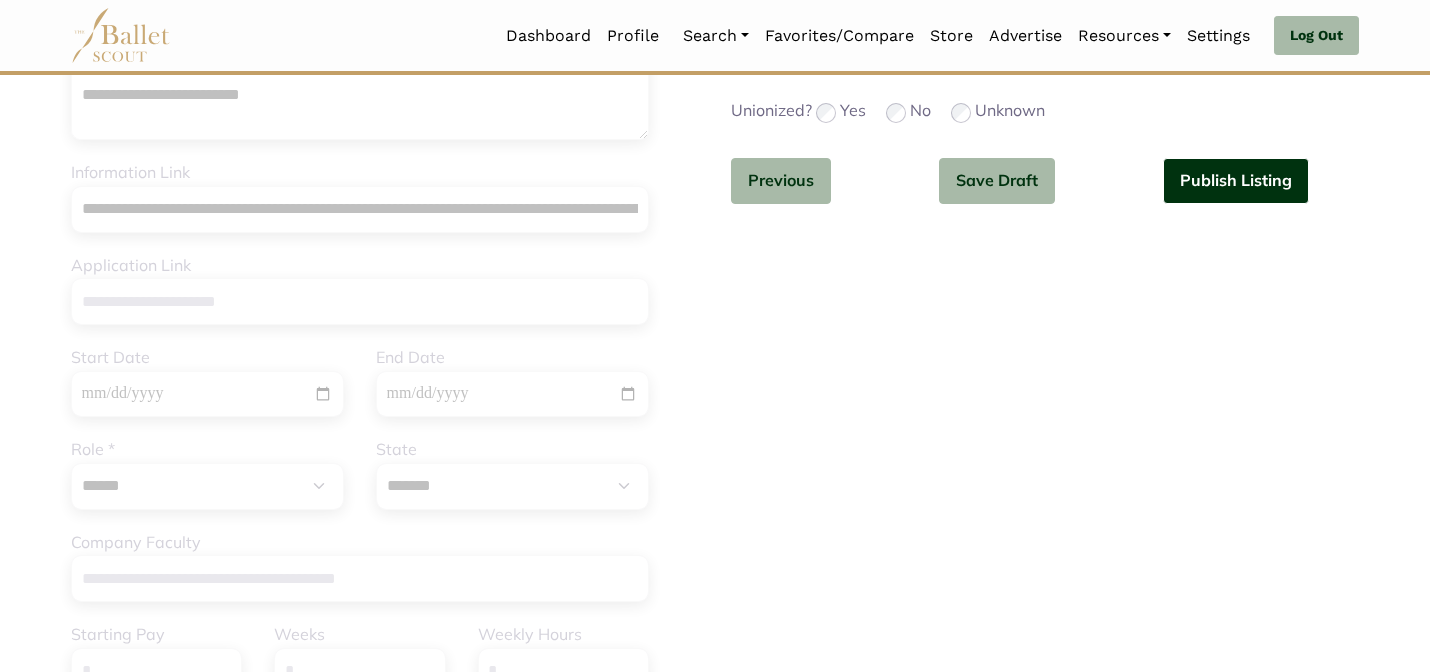 click on "Publish Listing" at bounding box center (1236, 181) 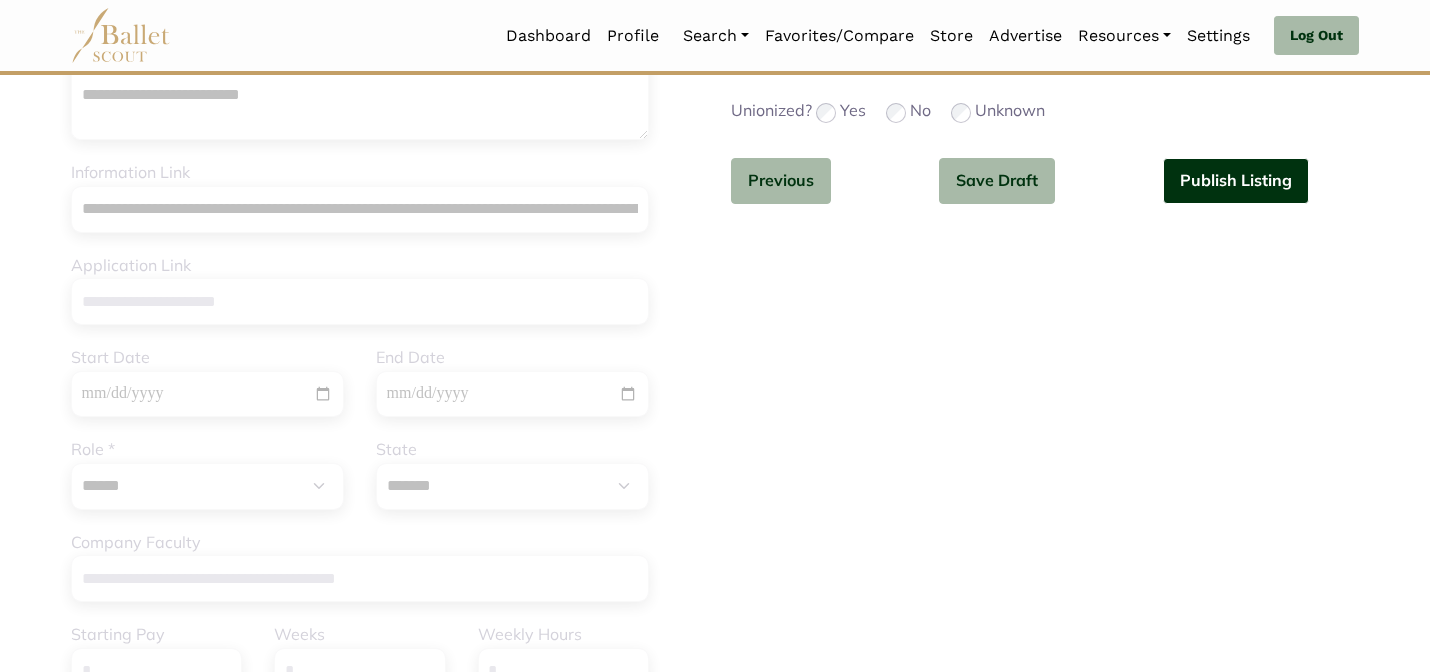 type 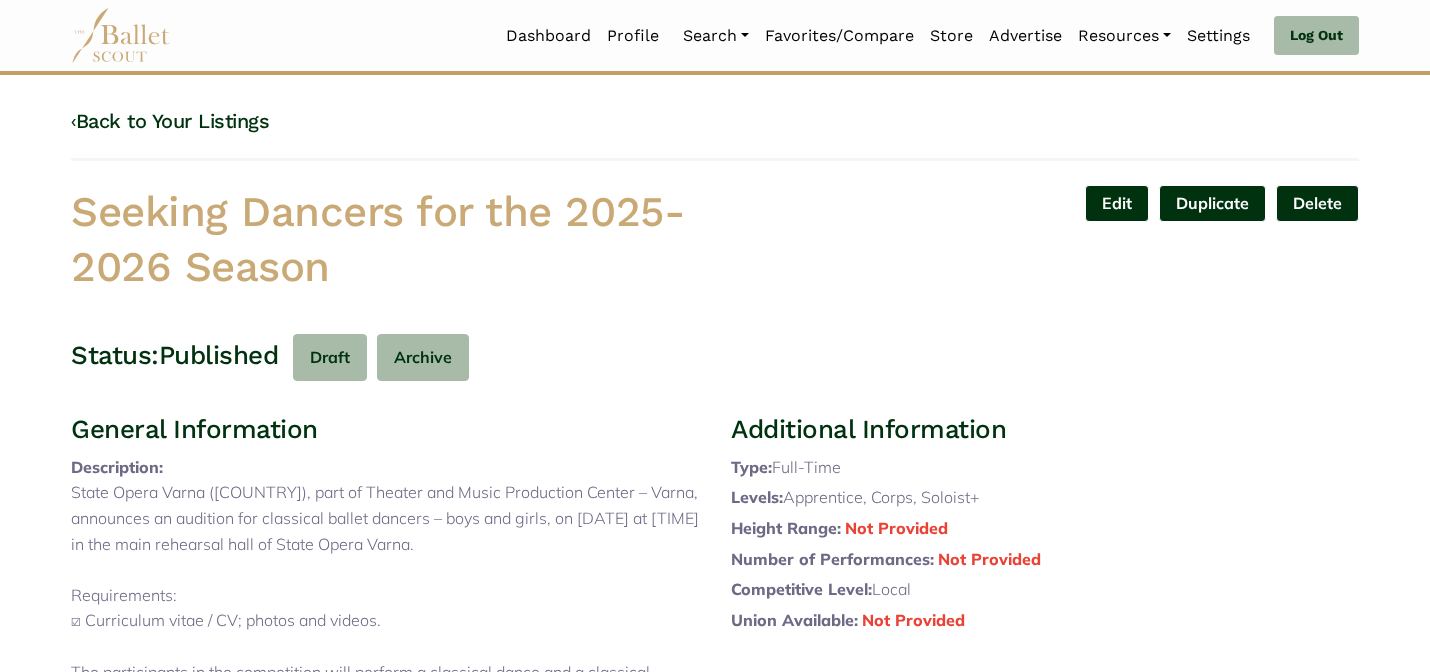 scroll, scrollTop: 0, scrollLeft: 0, axis: both 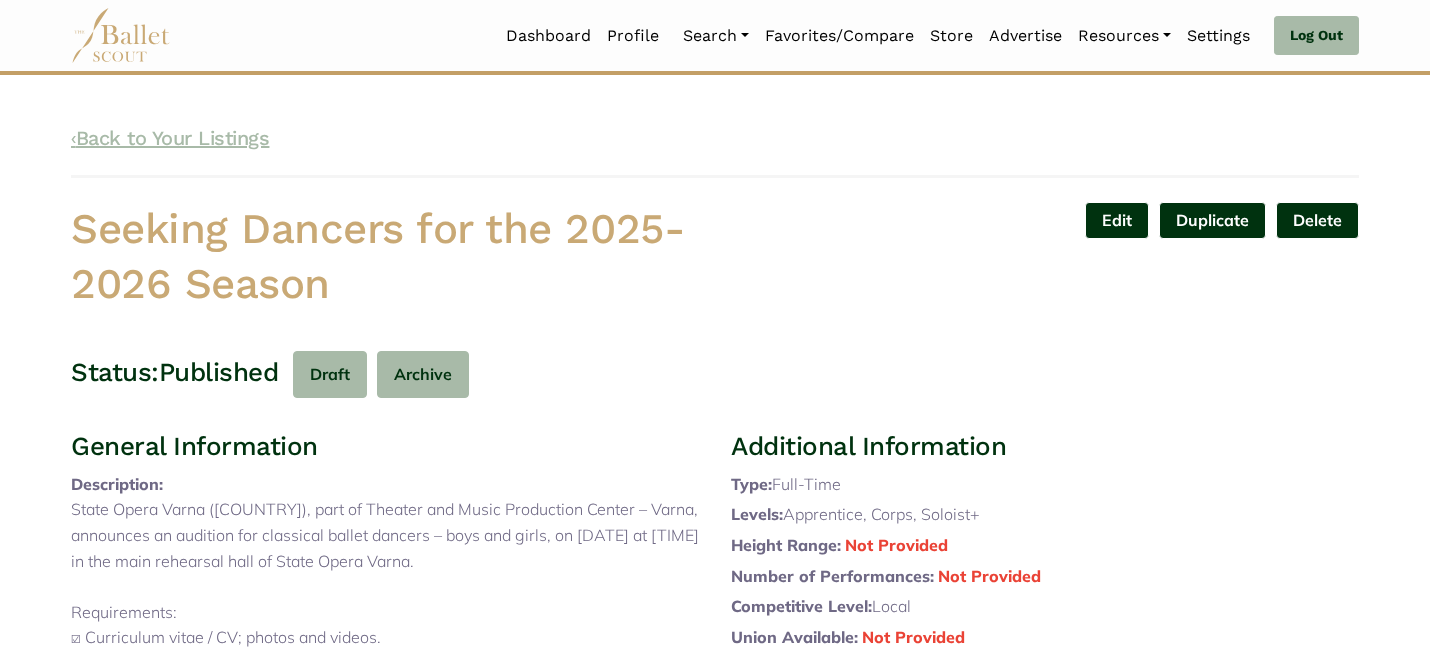 click on "‹  Back to Your Listings" at bounding box center [170, 138] 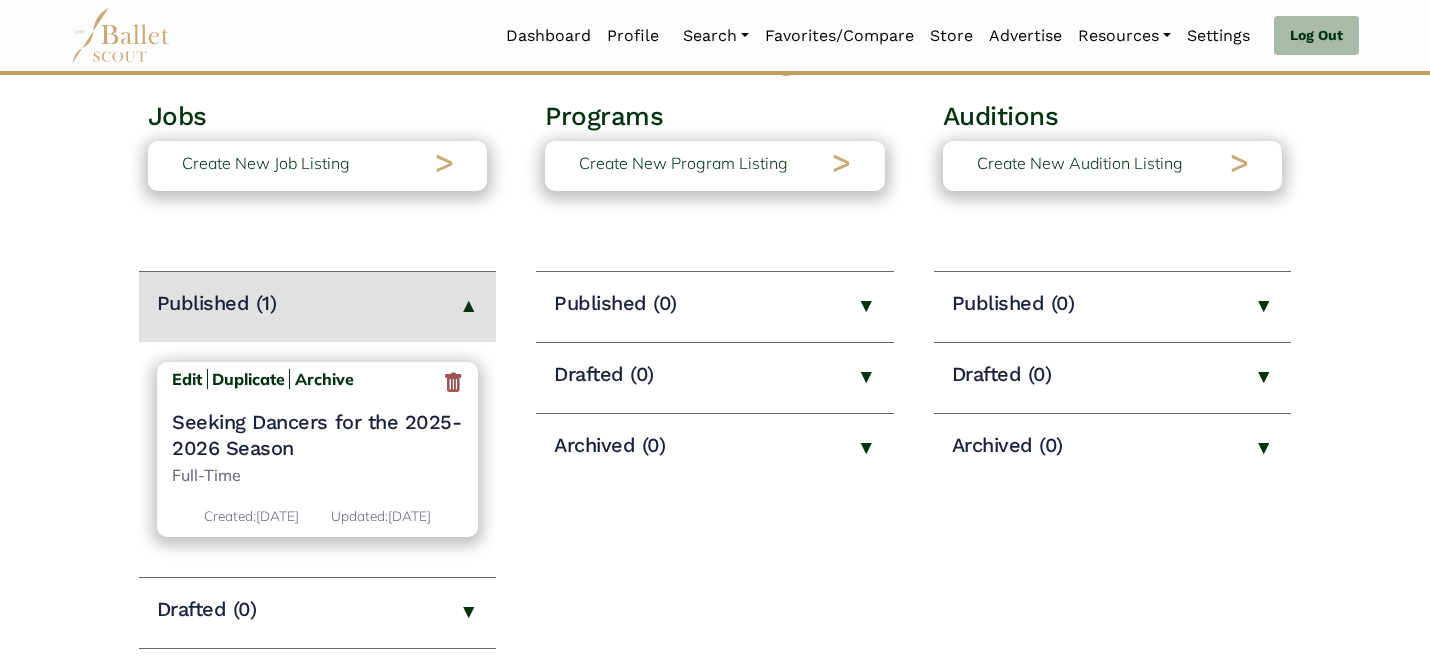 scroll, scrollTop: 120, scrollLeft: 0, axis: vertical 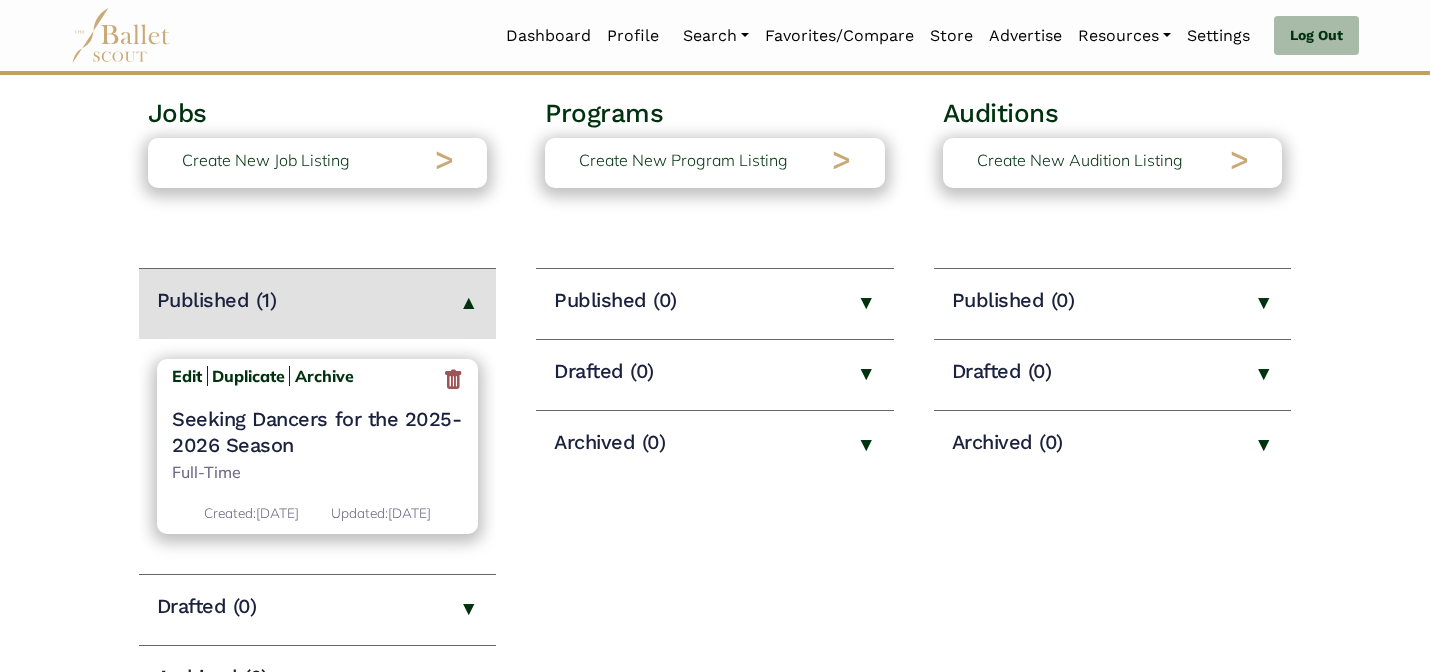 click on "Auditions" at bounding box center (1113, 118) 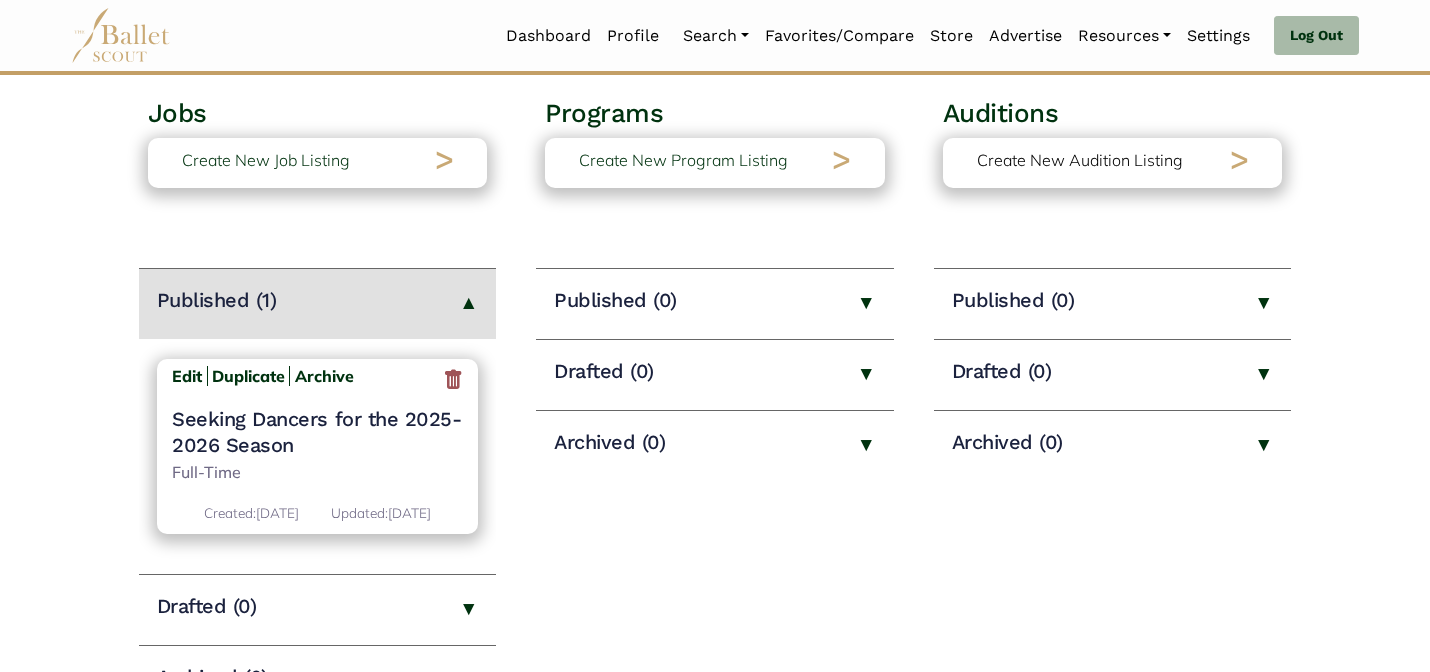 click on "Create New Audition Listing" at bounding box center (1080, 161) 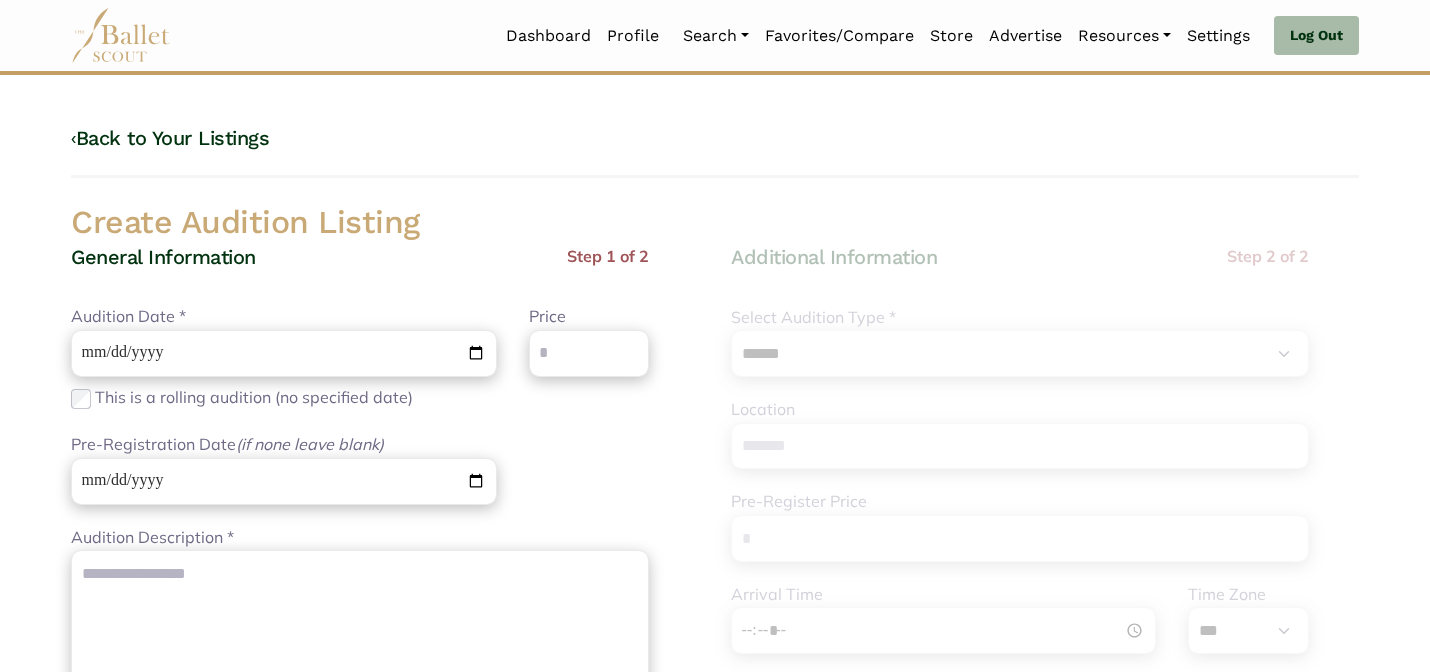 scroll, scrollTop: 0, scrollLeft: 0, axis: both 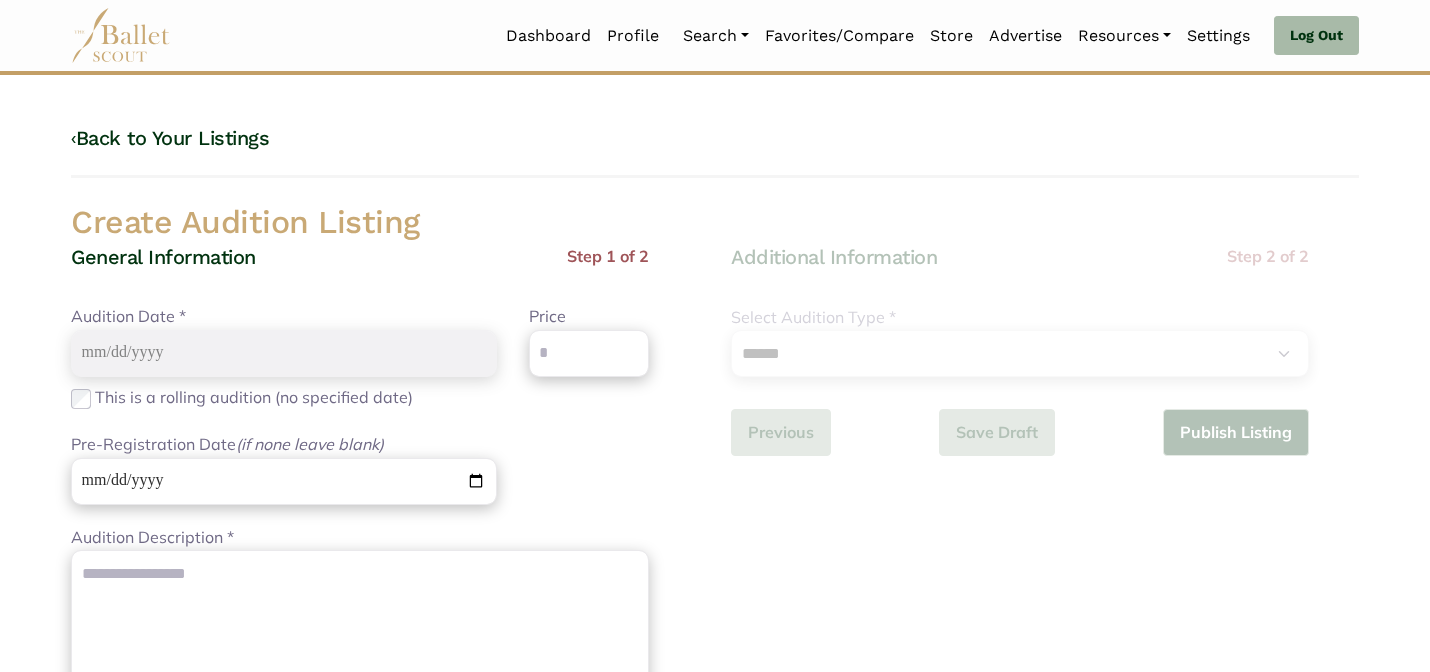 click on "Loading...
Please Wait
Dashboard
Profile" at bounding box center [715, 917] 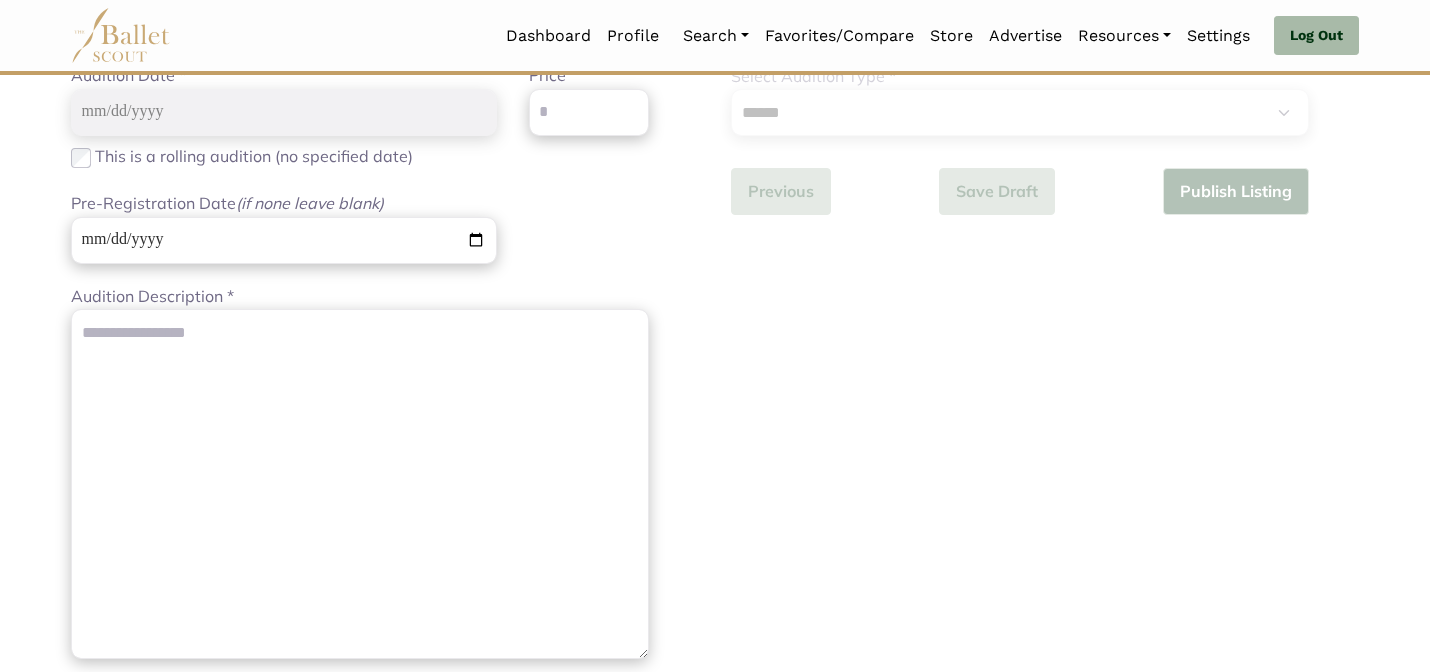scroll, scrollTop: 280, scrollLeft: 0, axis: vertical 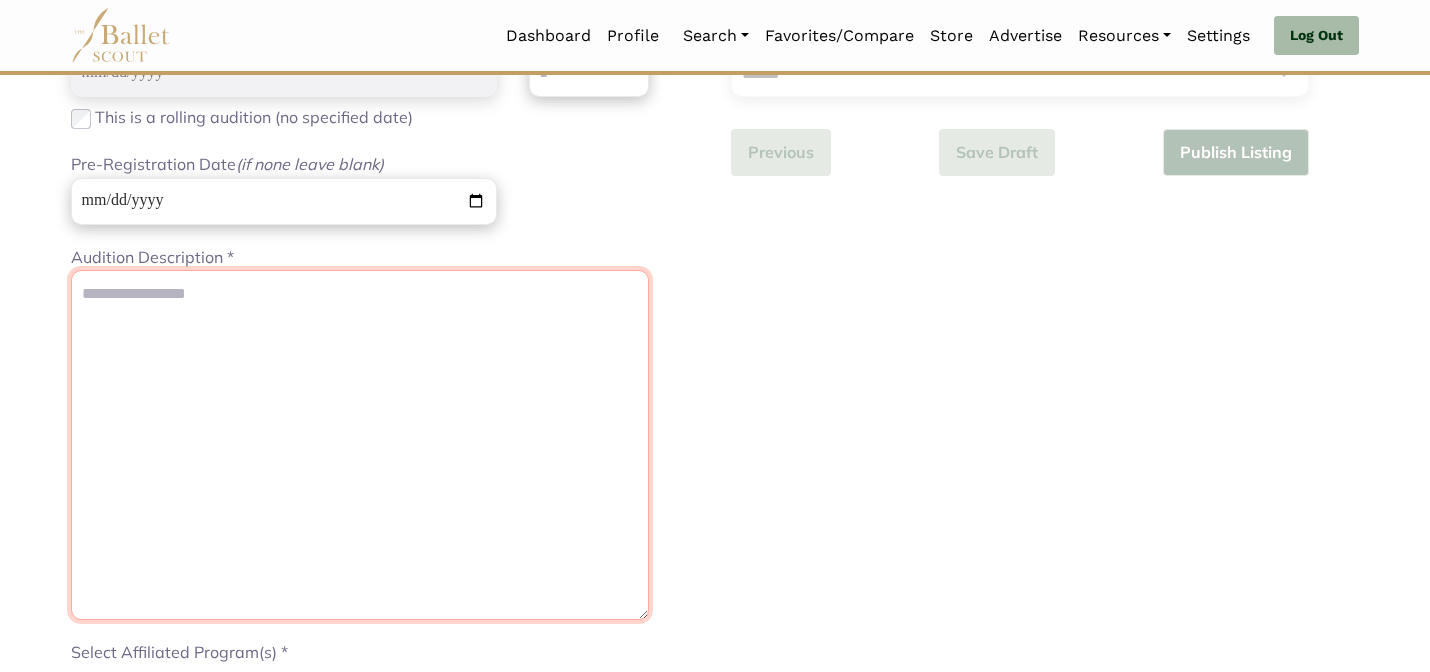 click on "Audition Description *" at bounding box center (360, 445) 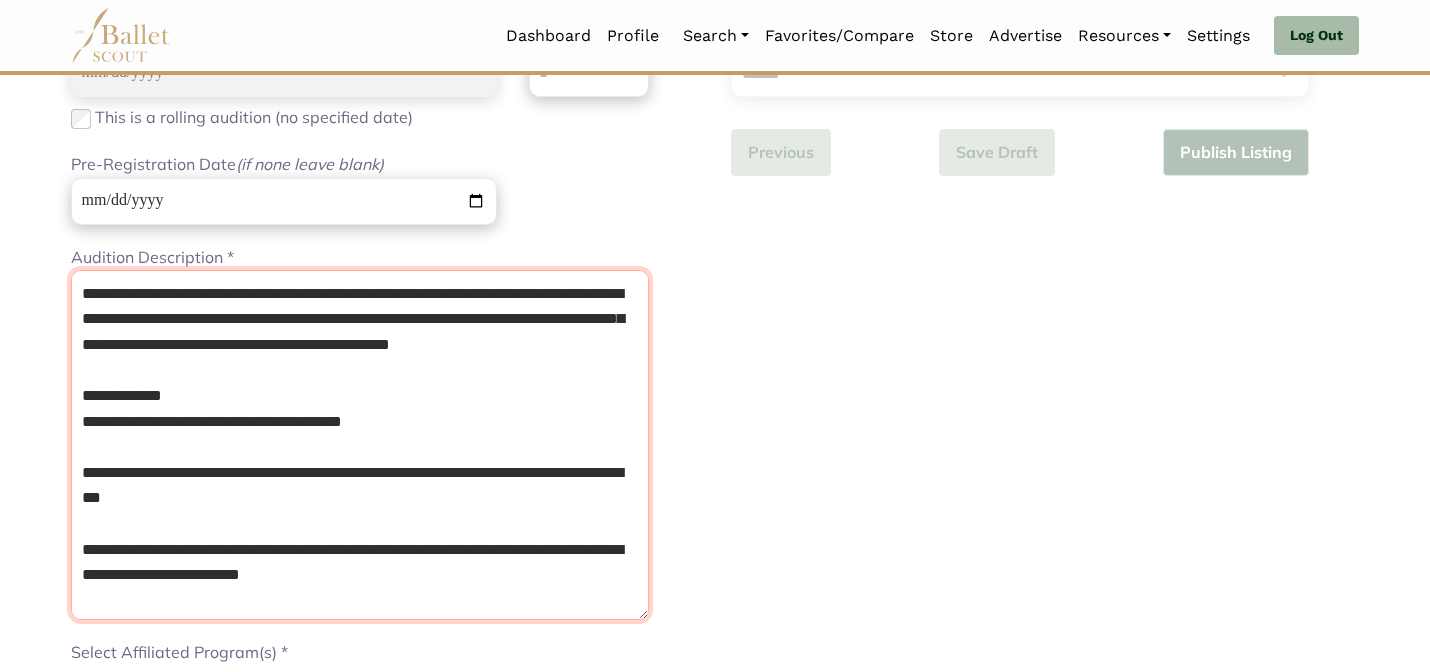 scroll, scrollTop: 196, scrollLeft: 0, axis: vertical 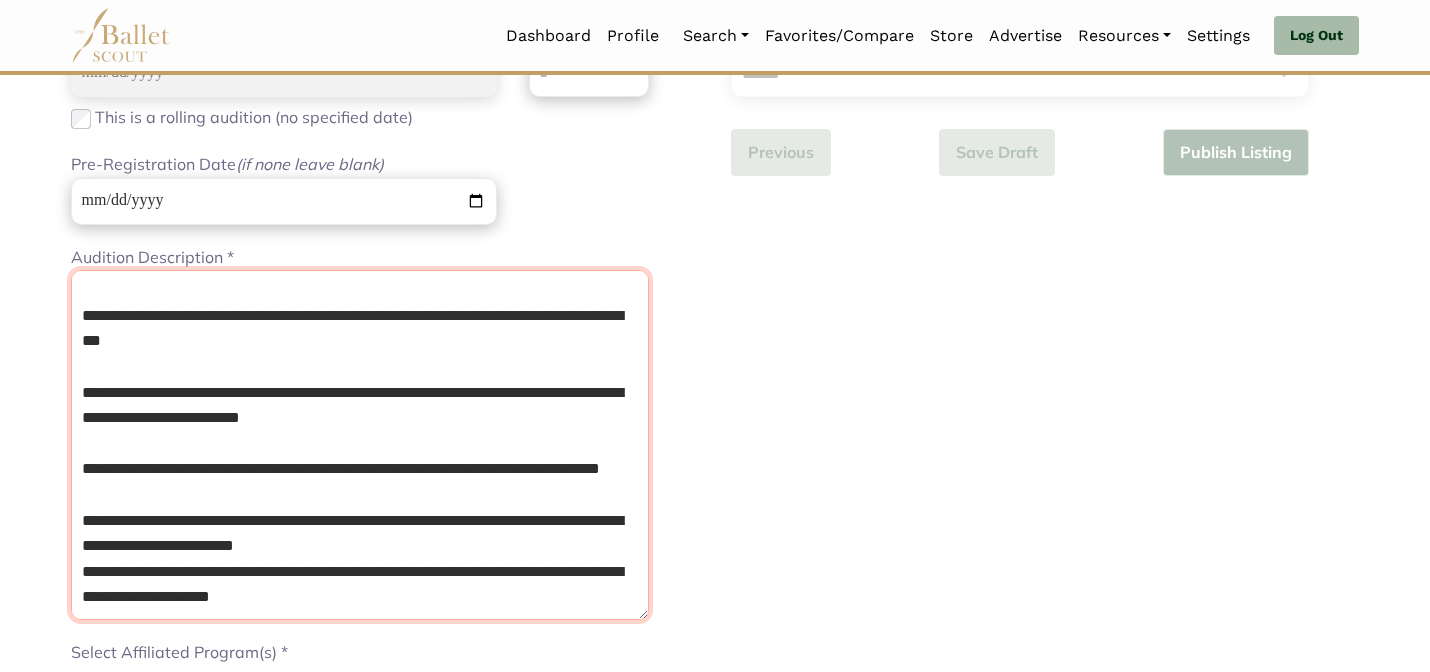 type on "**********" 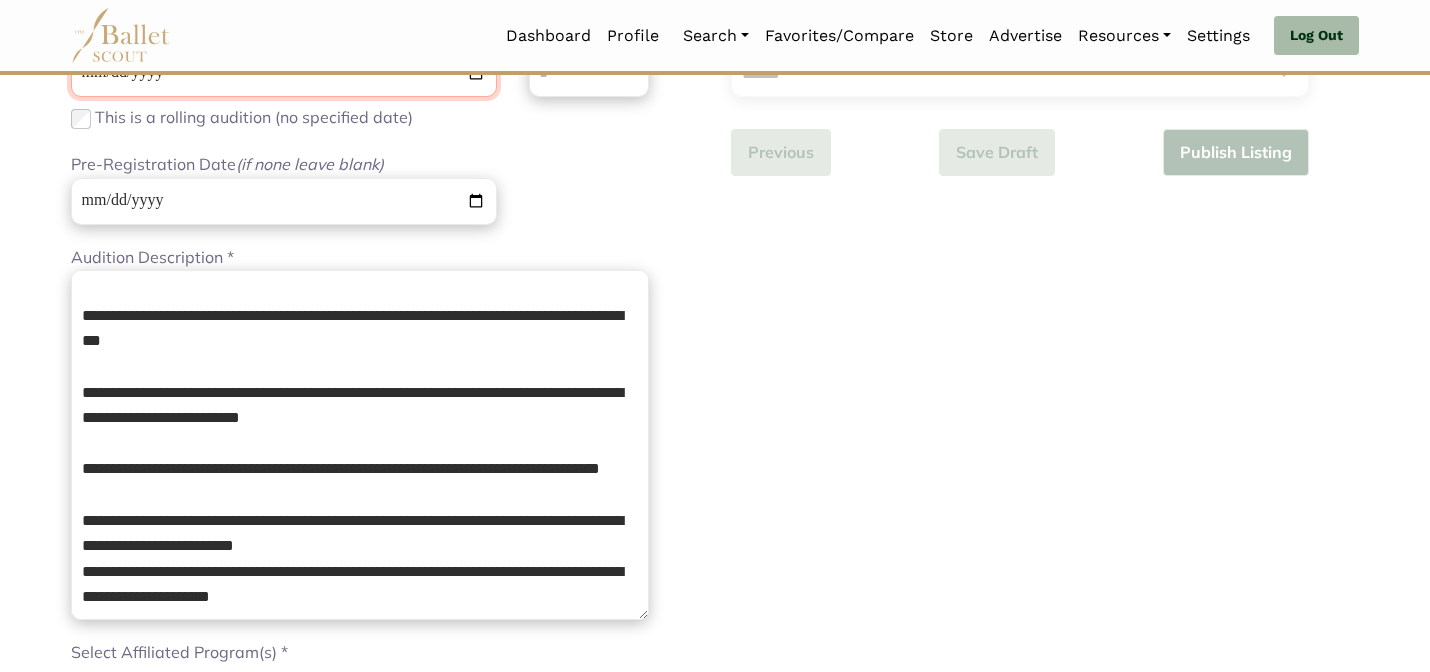 click on "Audition Date *" at bounding box center (284, 73) 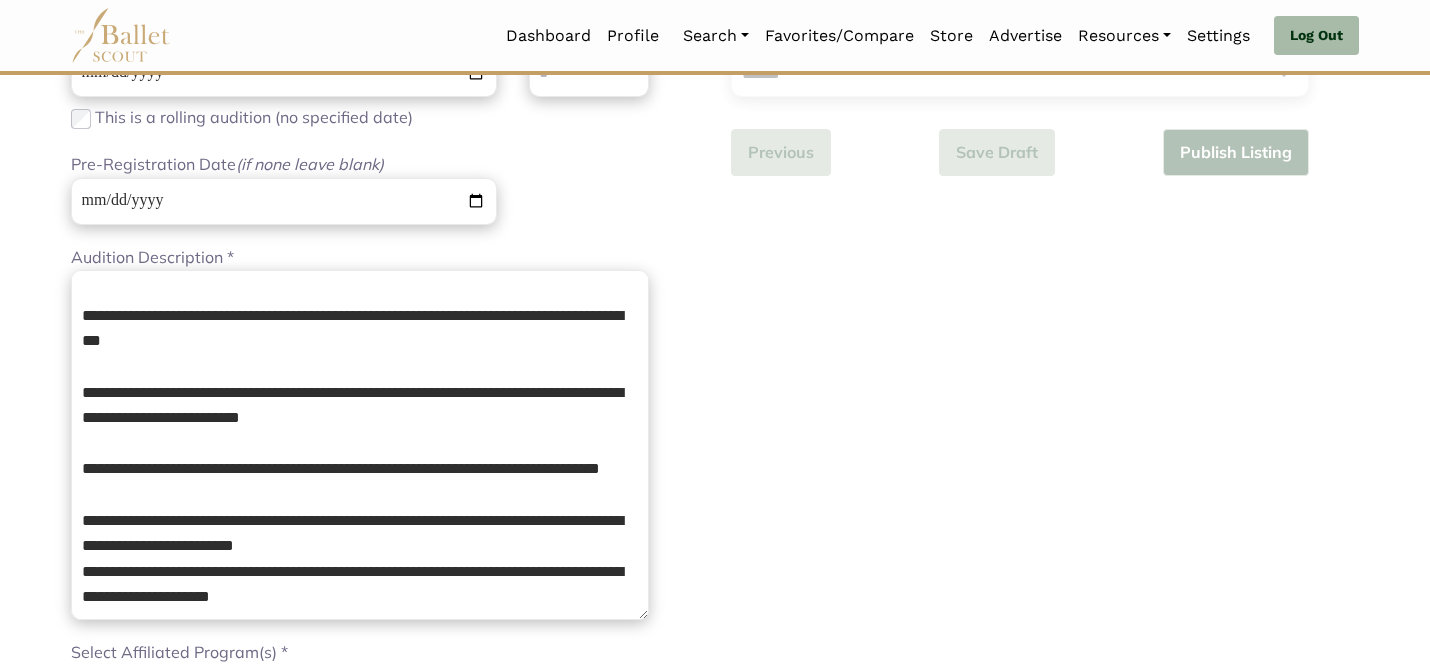click on "Loading...
Please Wait
Dashboard
Profile" at bounding box center [715, 637] 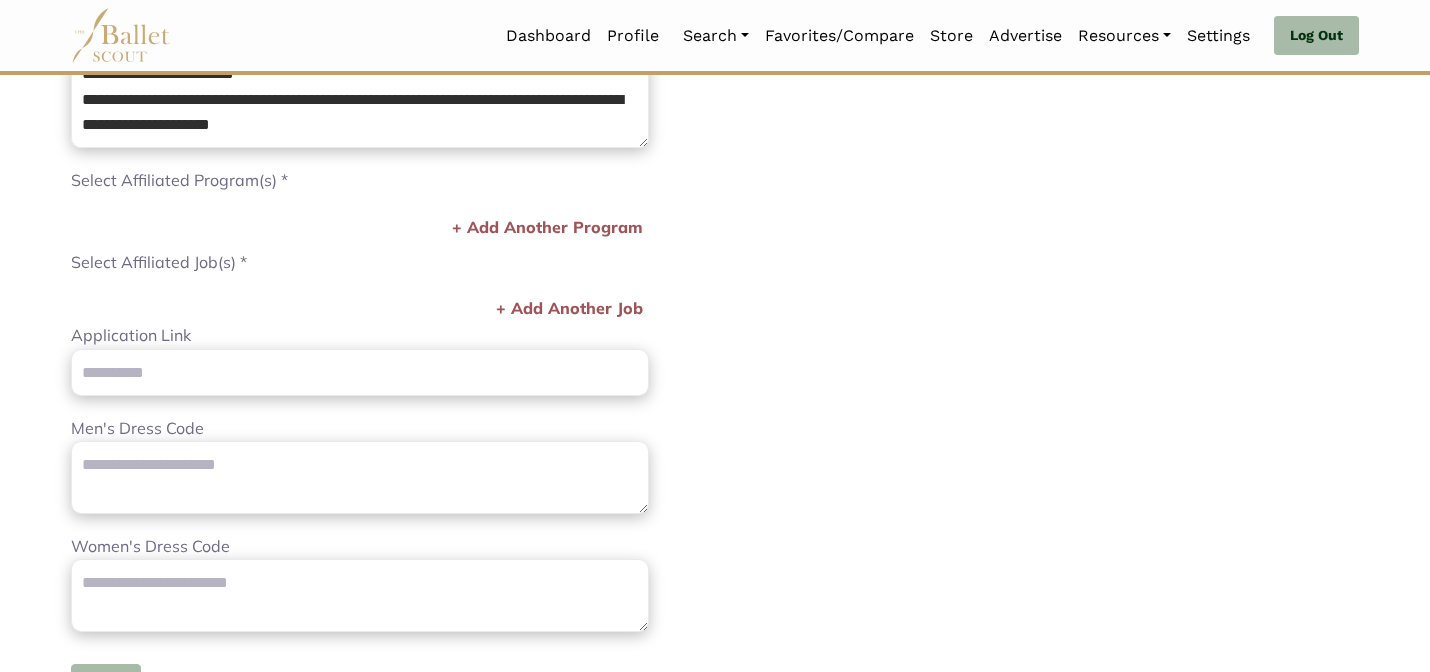 scroll, scrollTop: 760, scrollLeft: 0, axis: vertical 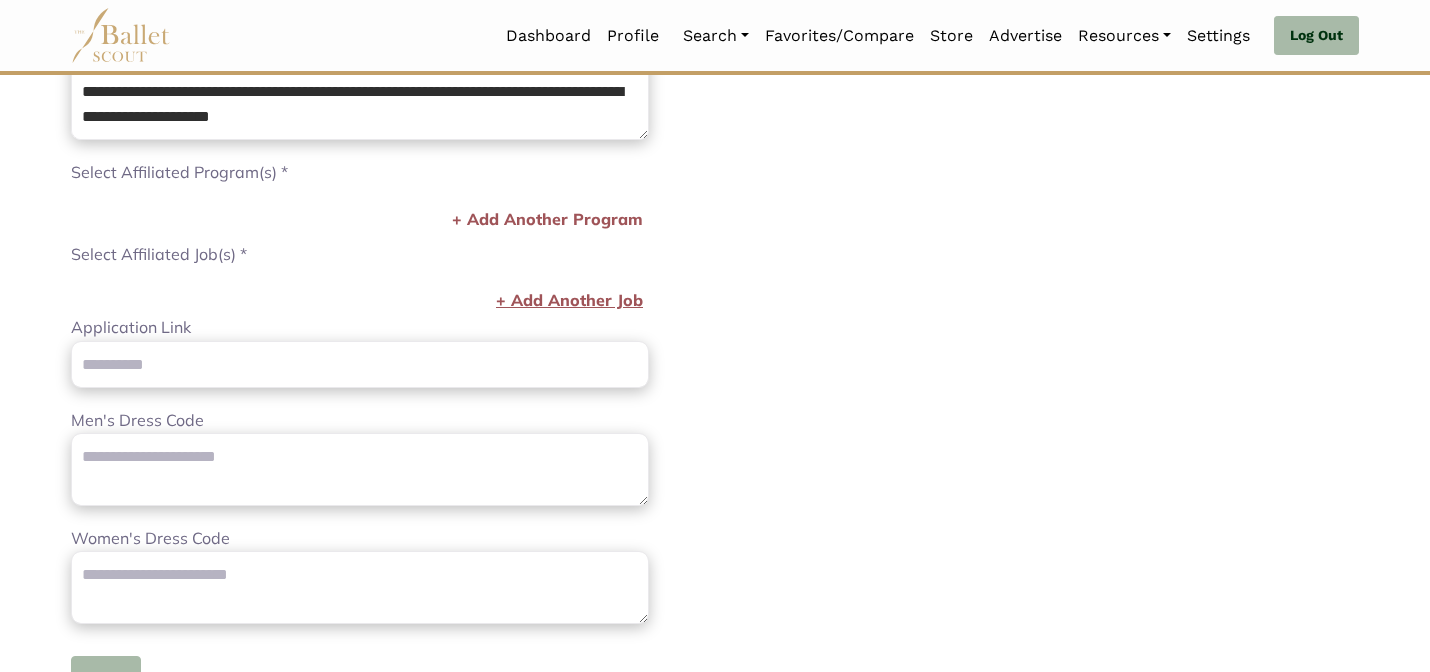 click on "+ Add Another Job" at bounding box center [569, 301] 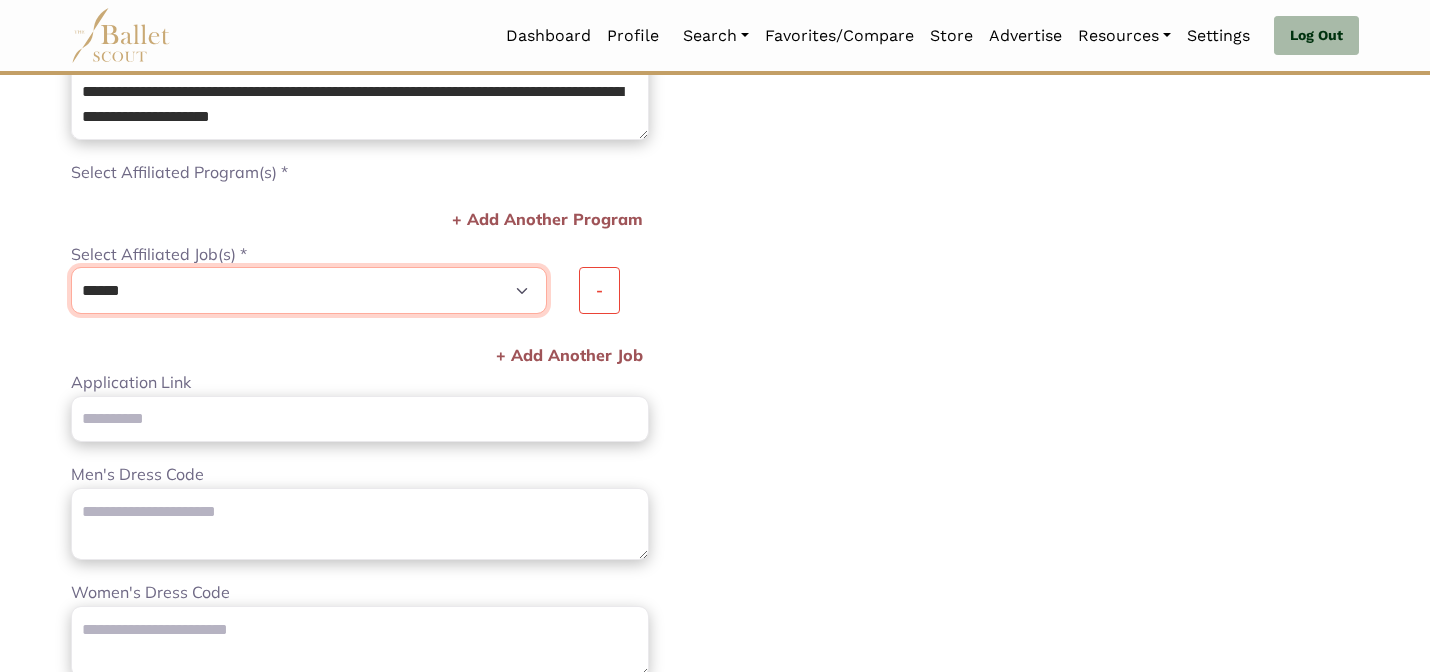 click on "**********" at bounding box center [309, 290] 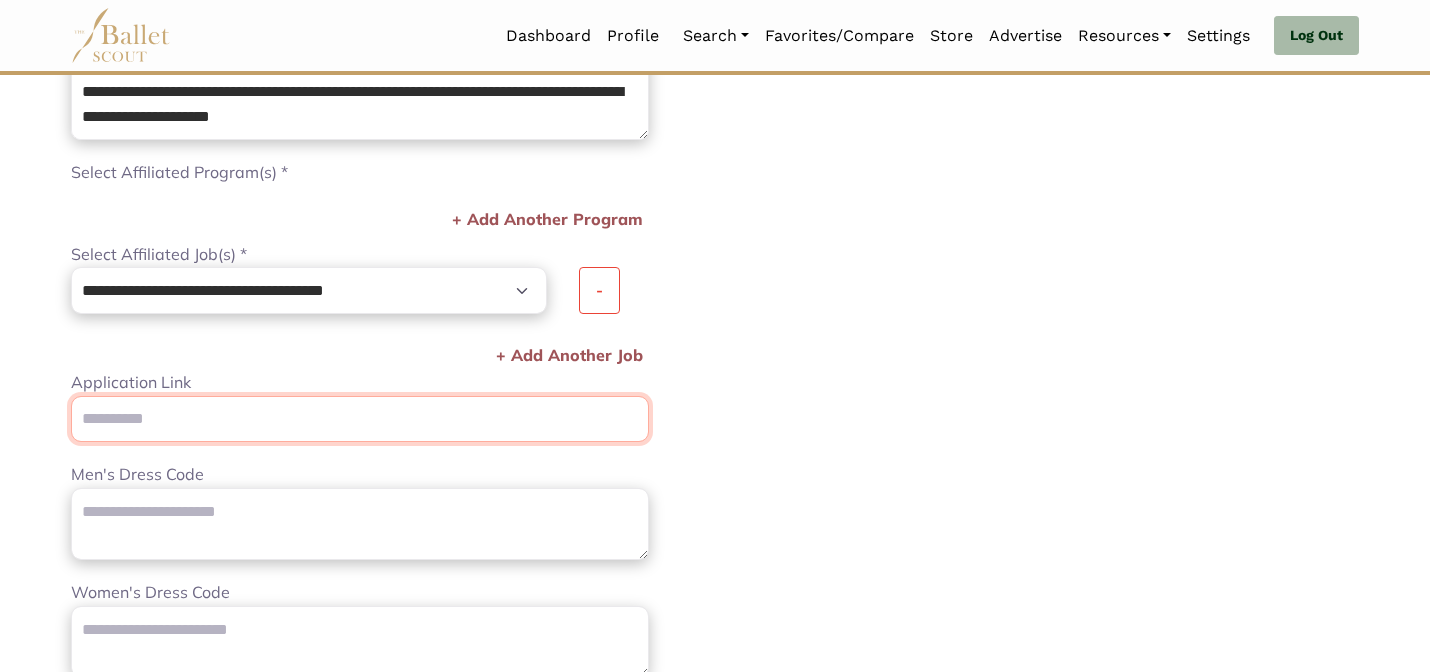 click on "Application Link" at bounding box center (360, 419) 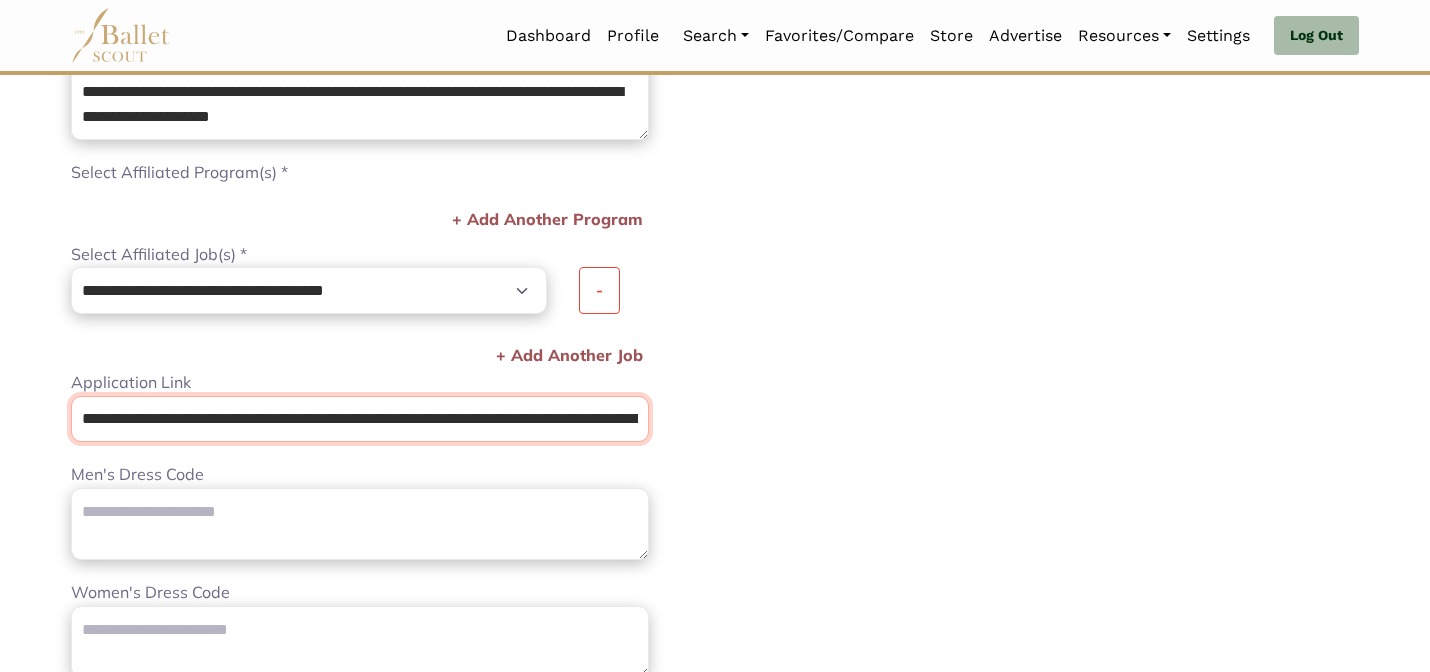 scroll, scrollTop: 0, scrollLeft: 281, axis: horizontal 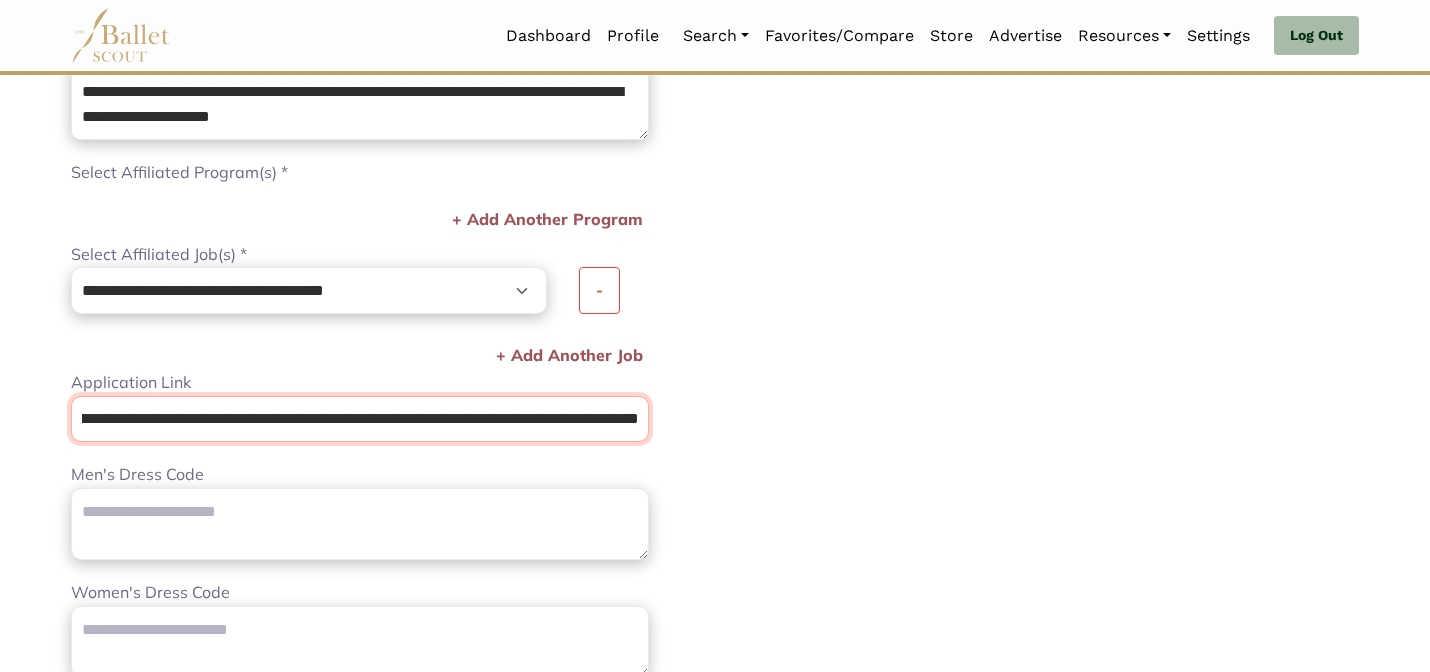 type on "**********" 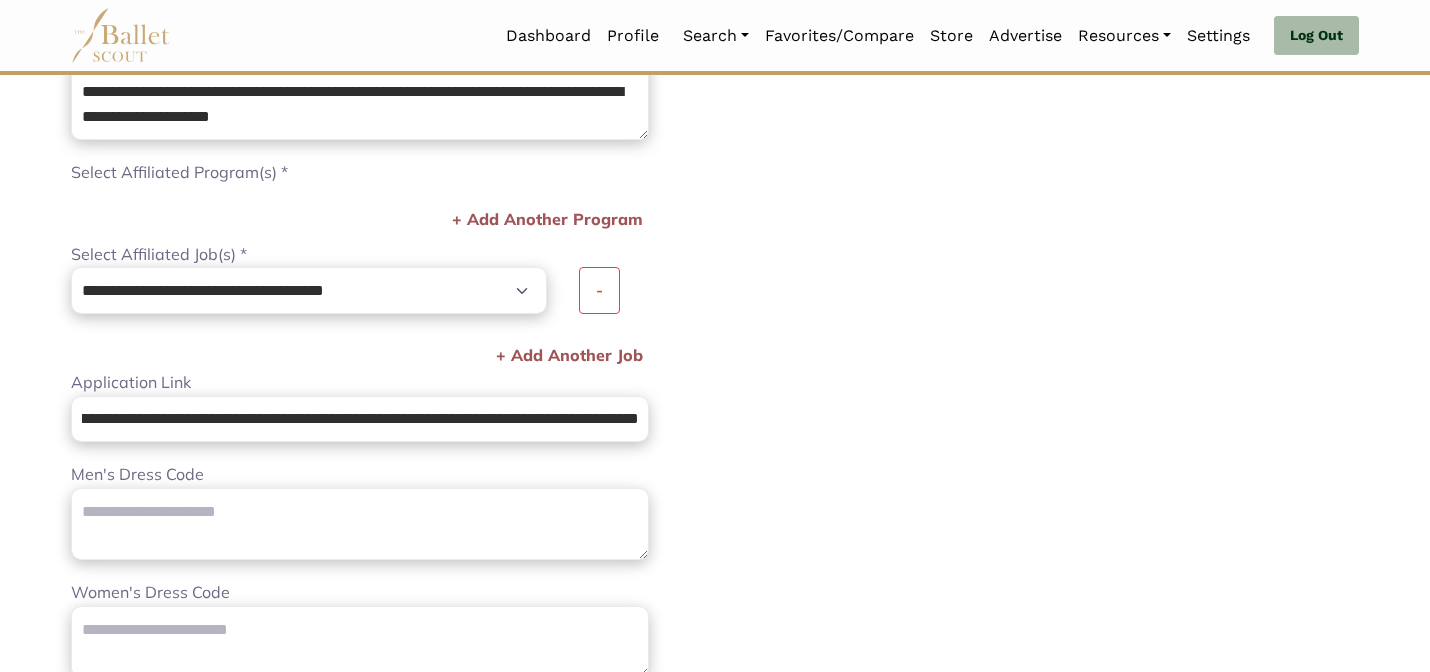 click on "Loading...
Please Wait
Dashboard
Profile" at bounding box center (715, 184) 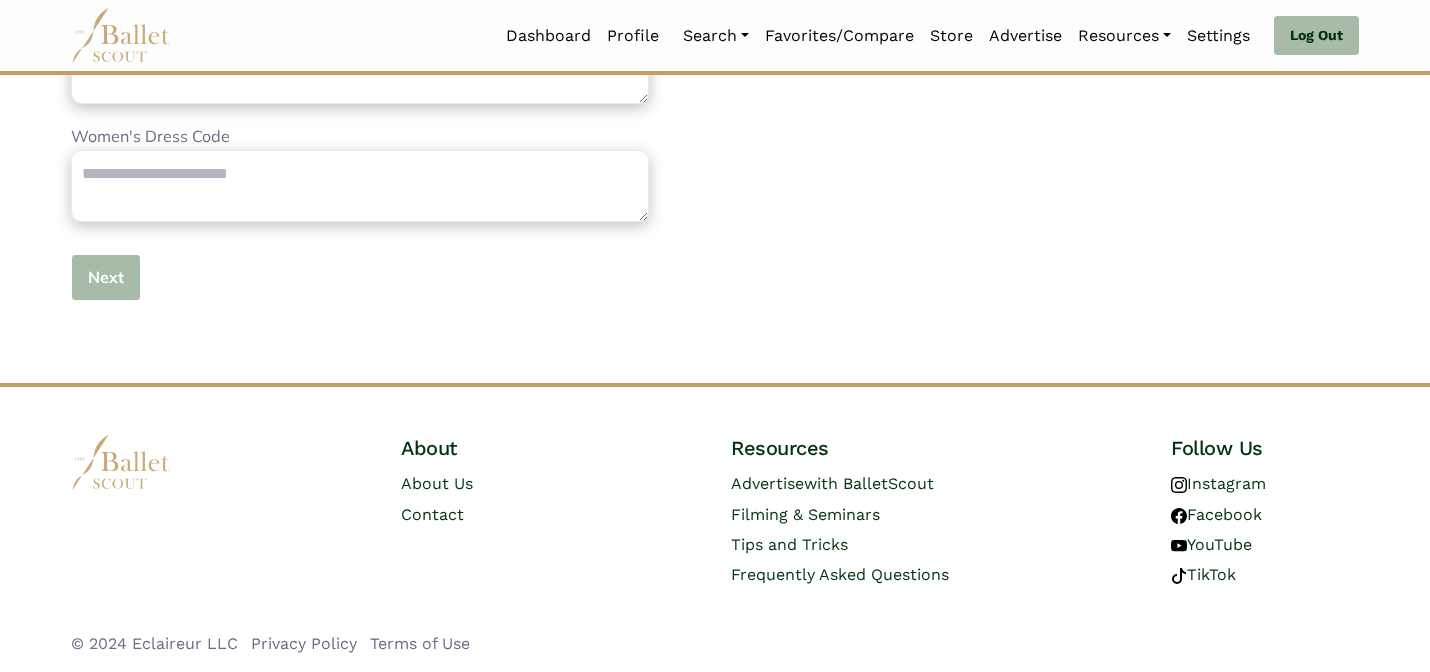 click on "Next" at bounding box center (106, 277) 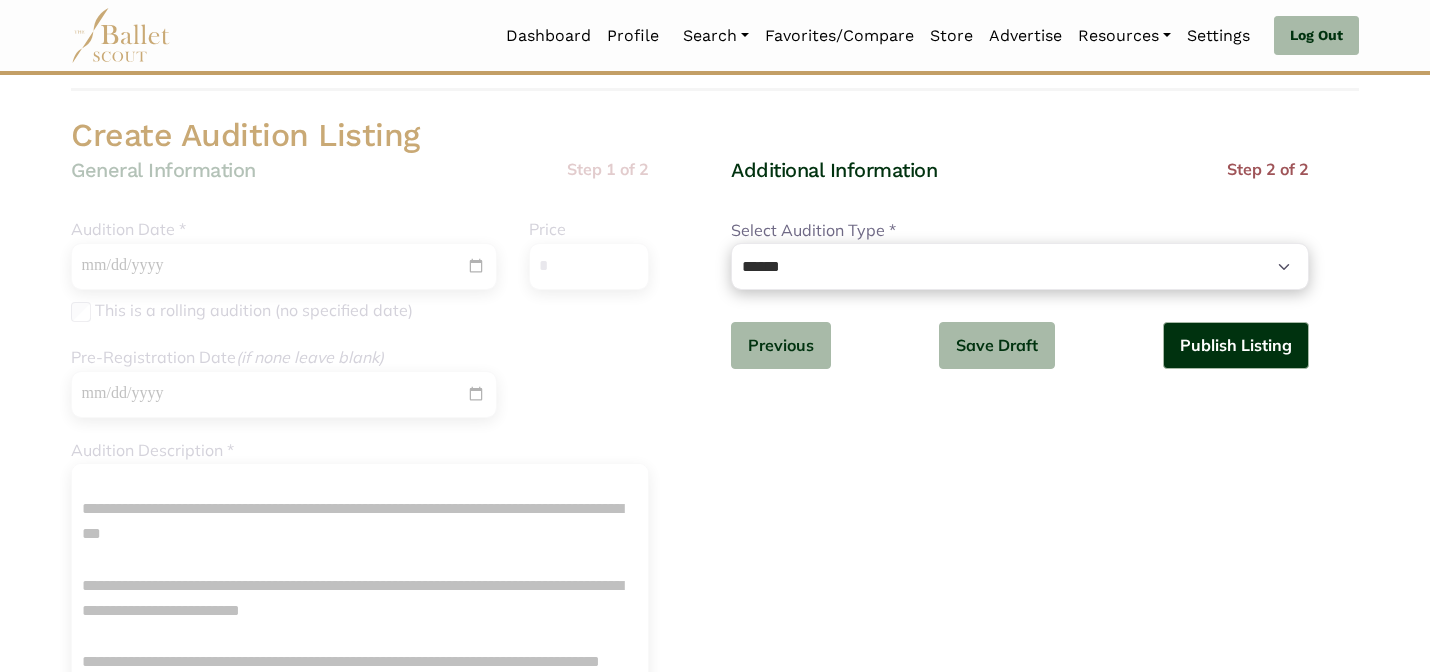 scroll, scrollTop: 0, scrollLeft: 0, axis: both 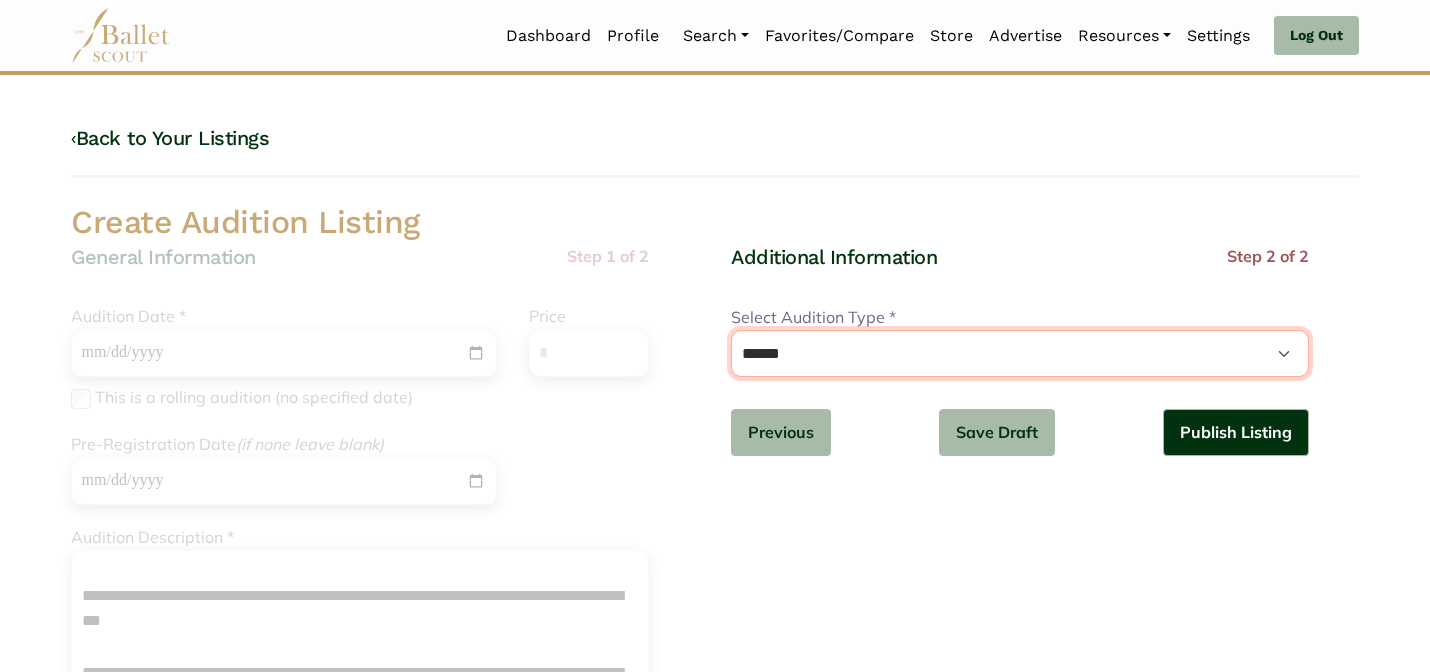 click on "**********" at bounding box center (1020, 353) 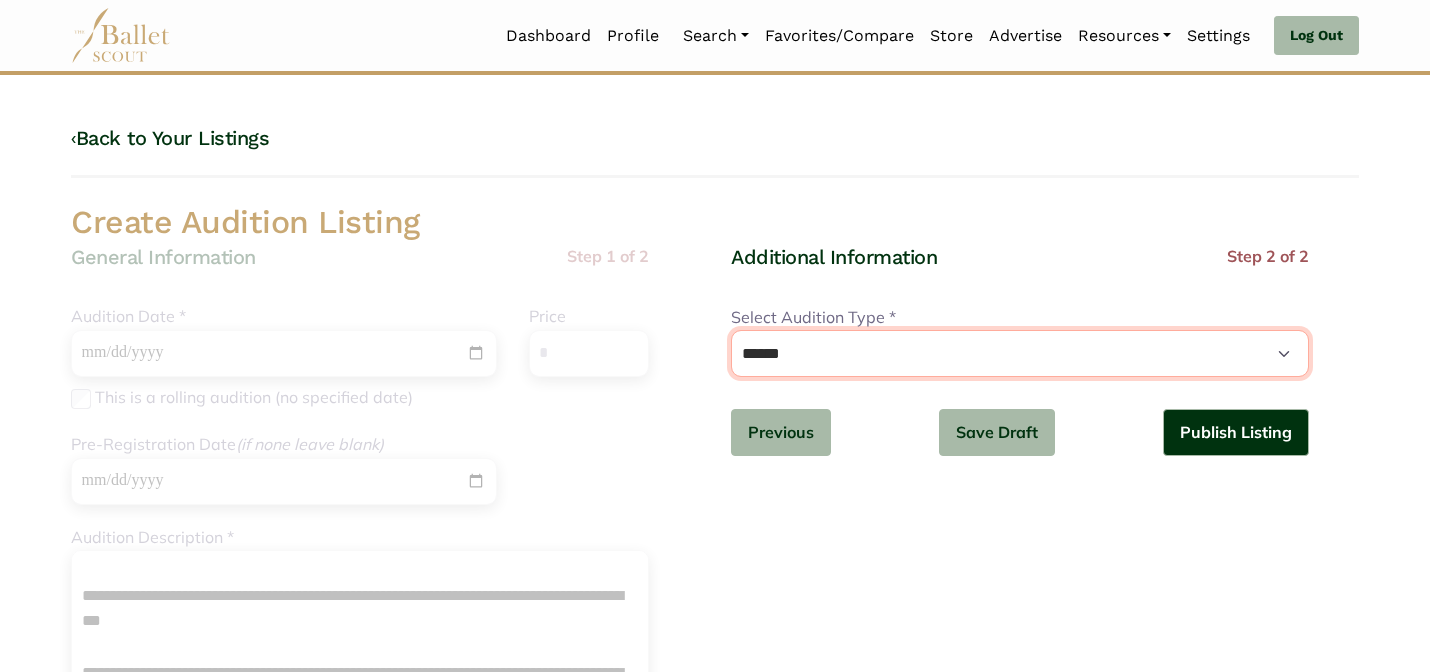 select on "*" 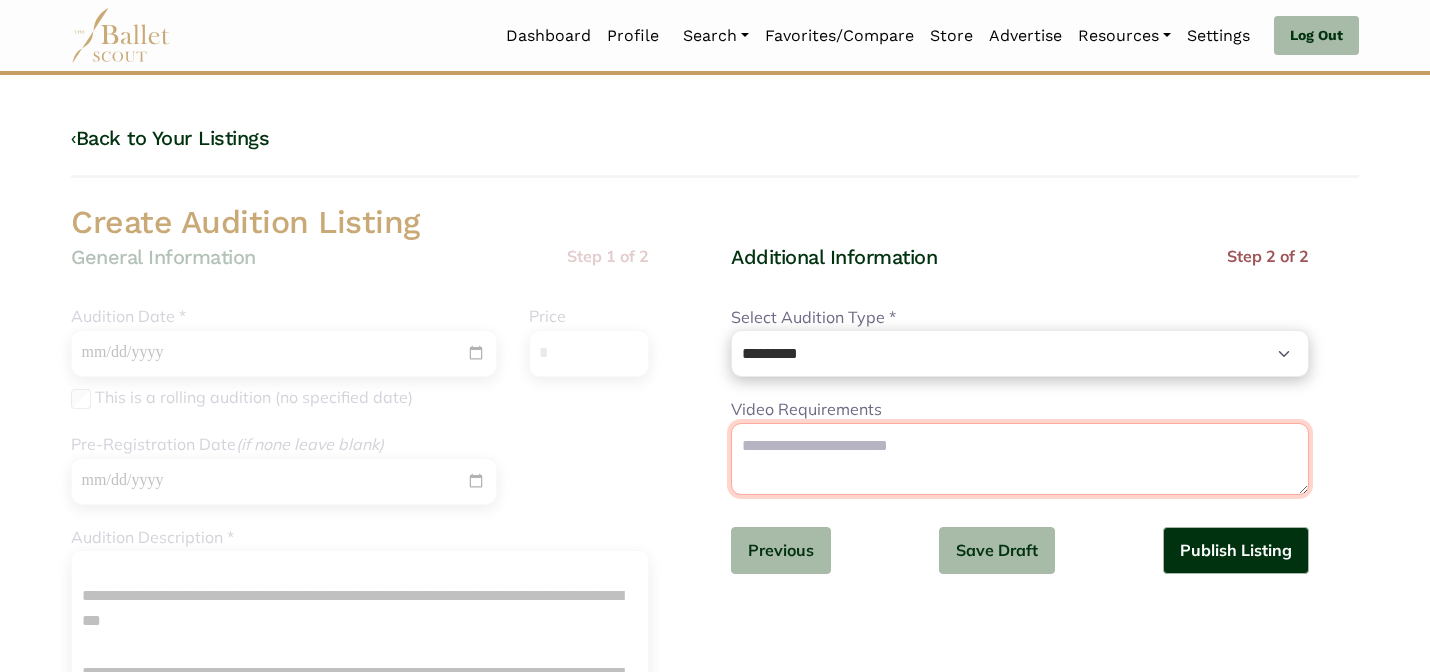 click on "Video Requirements" at bounding box center (1020, 459) 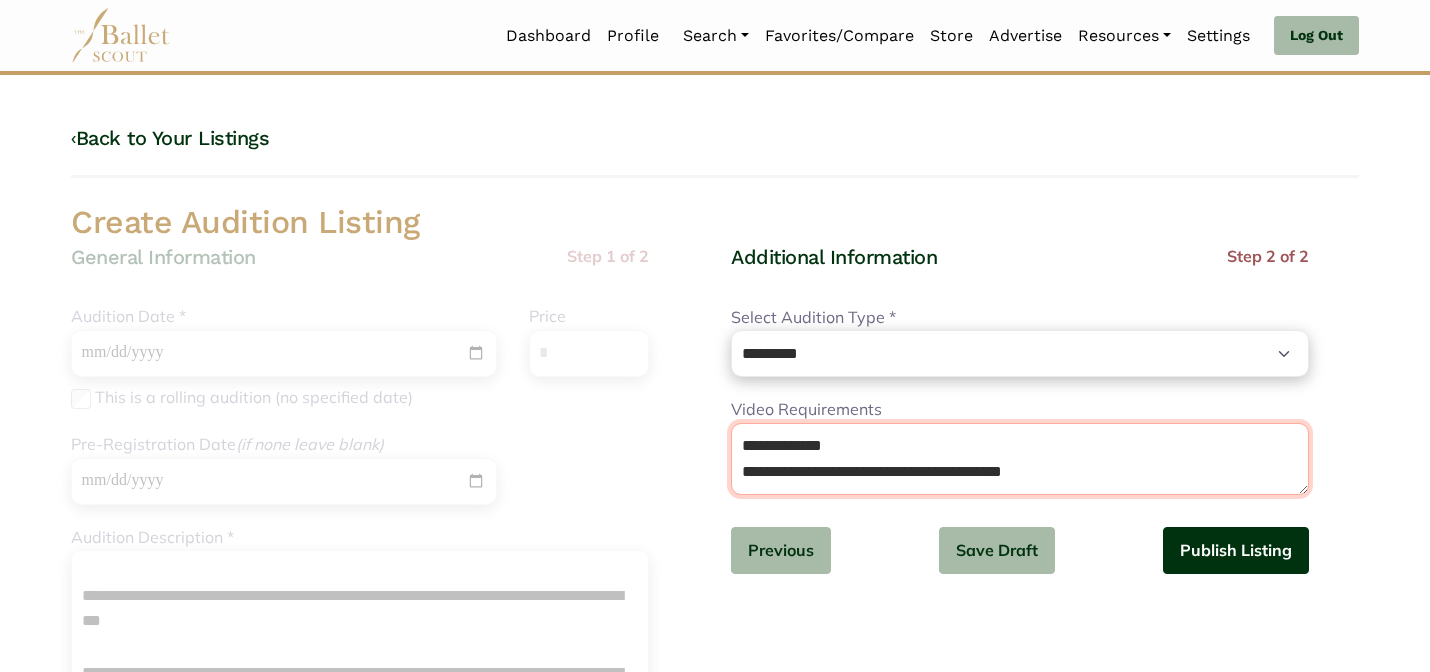 type on "**********" 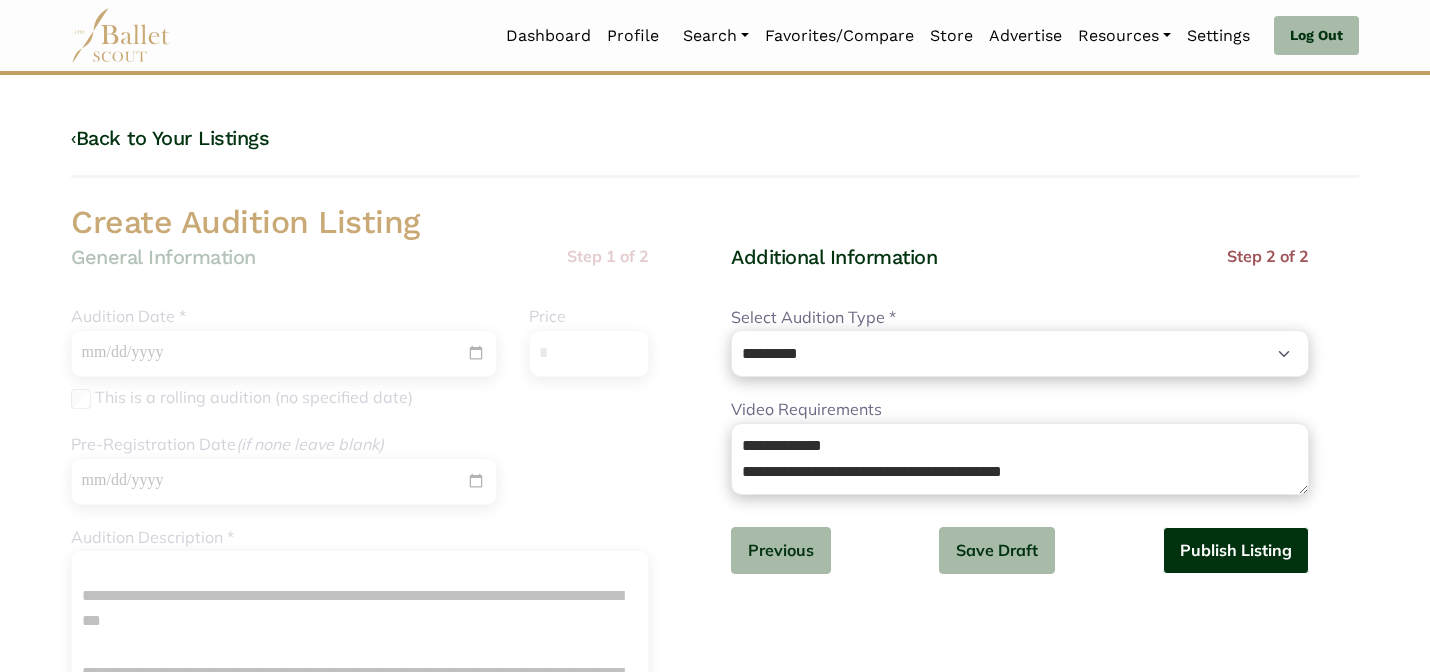 click on "Publish Listing" at bounding box center [1236, 550] 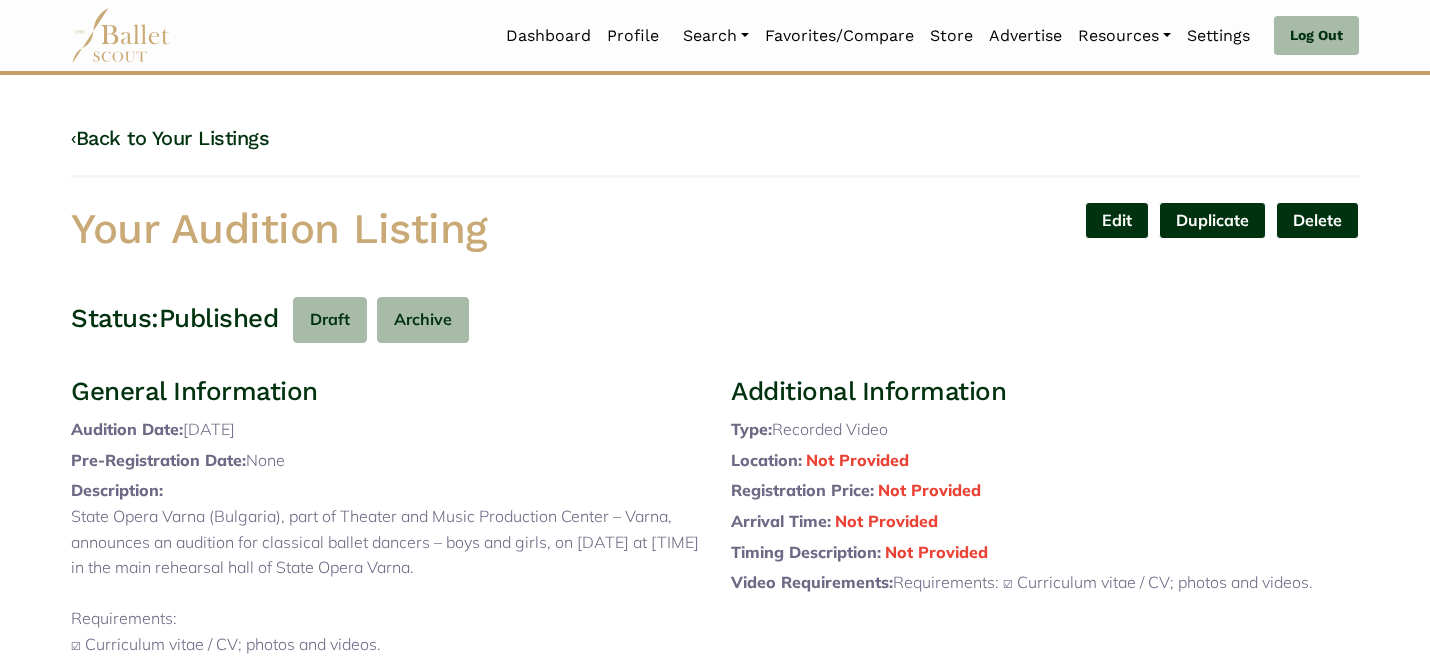 scroll, scrollTop: 0, scrollLeft: 0, axis: both 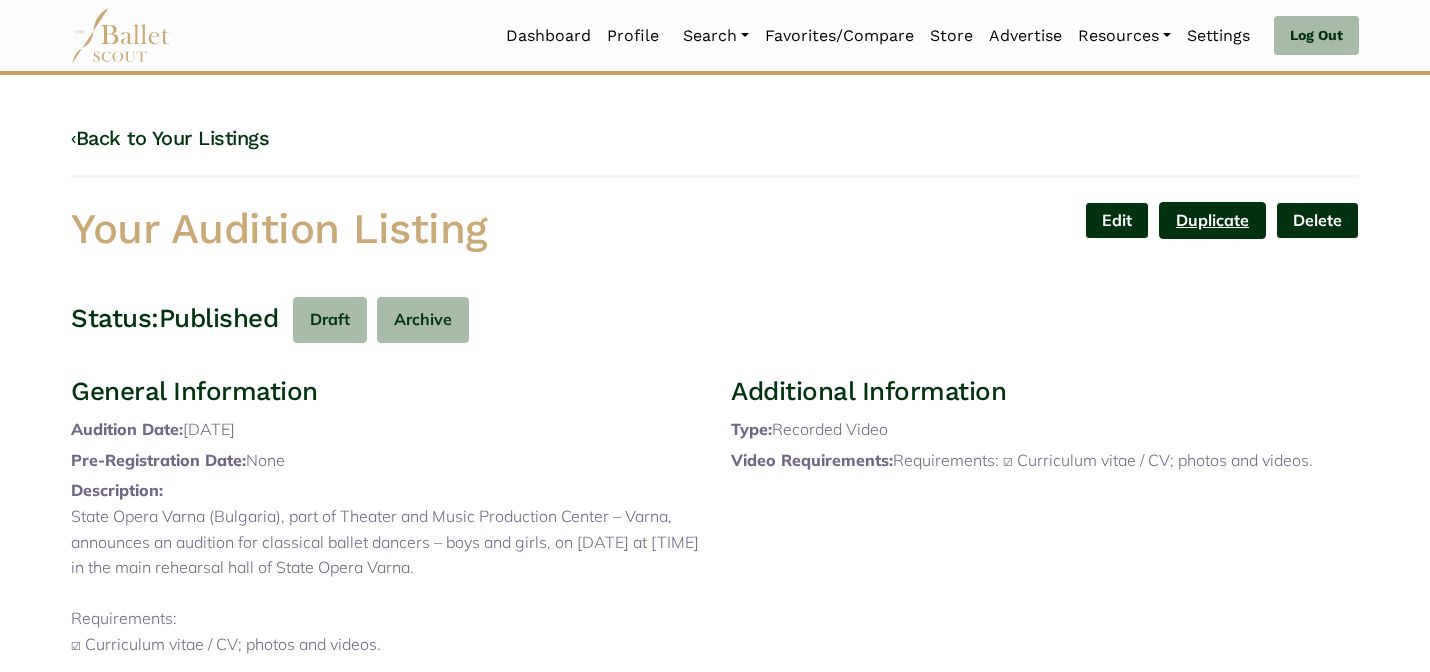 click on "Duplicate" at bounding box center [1212, 220] 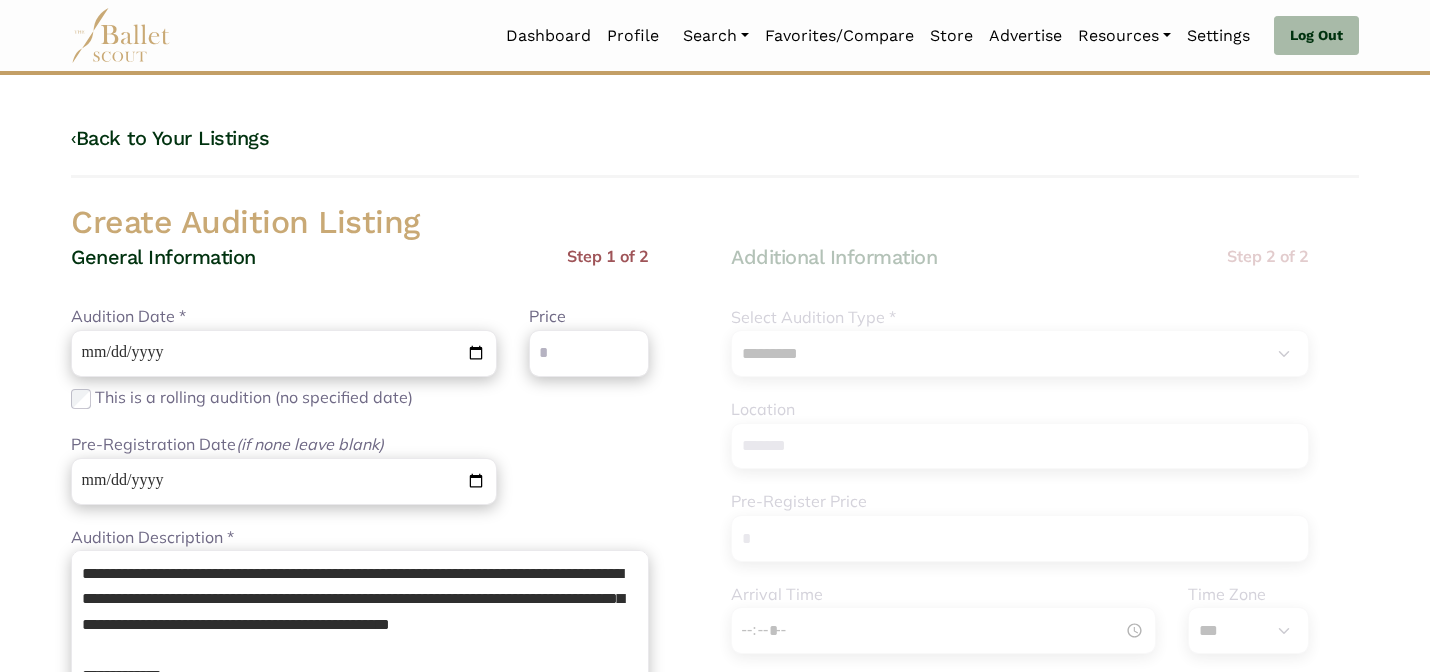 select on "****" 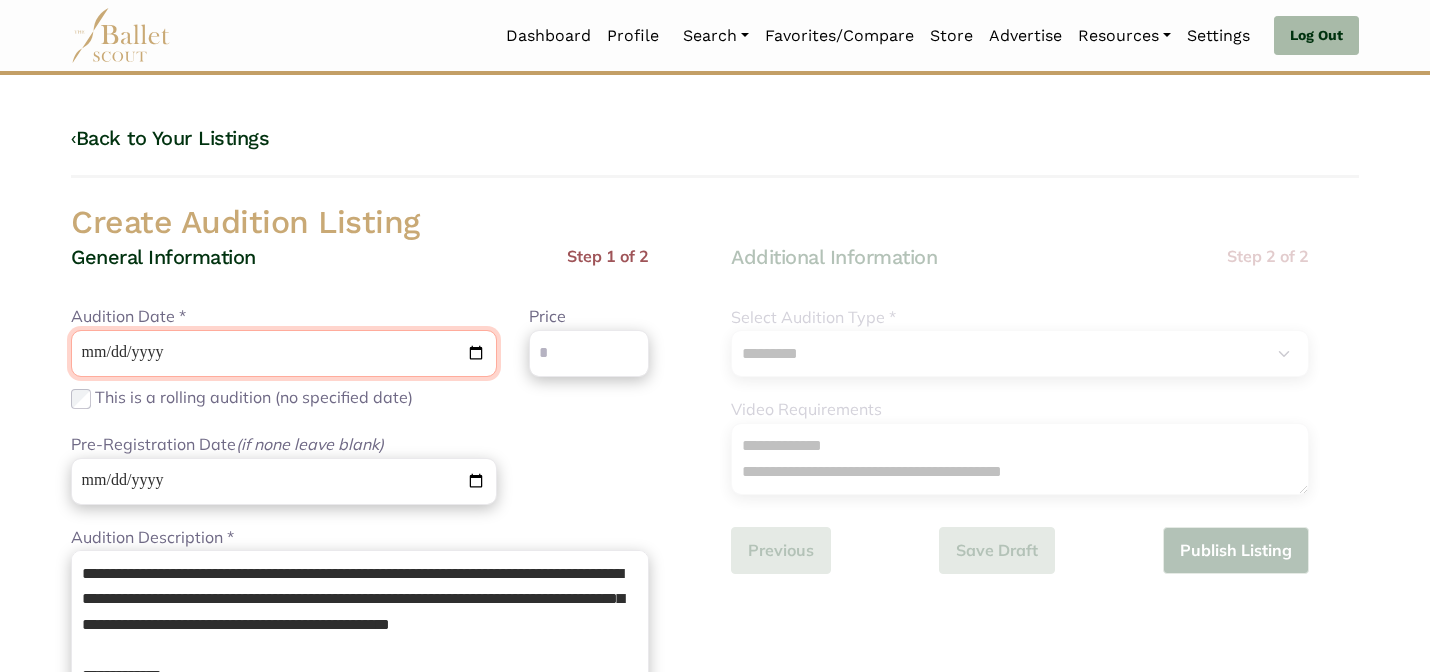 click on "**********" at bounding box center [284, 353] 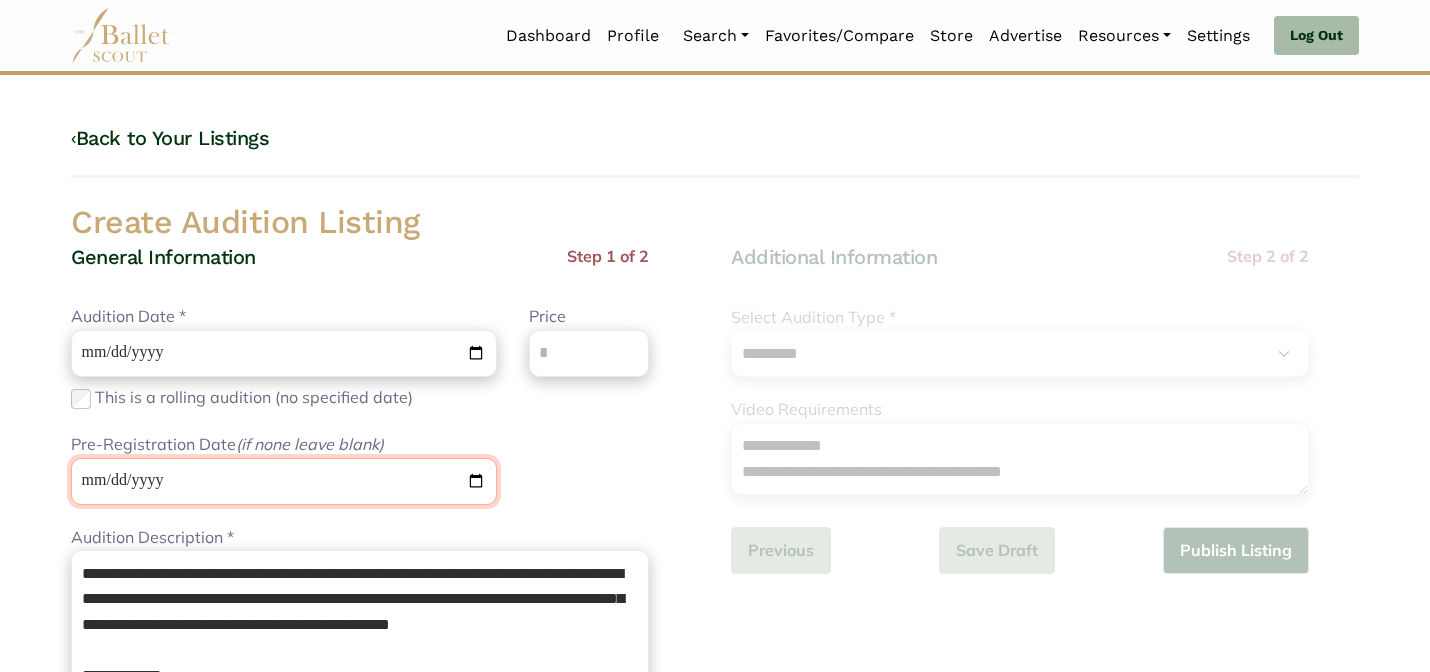 click at bounding box center (284, 481) 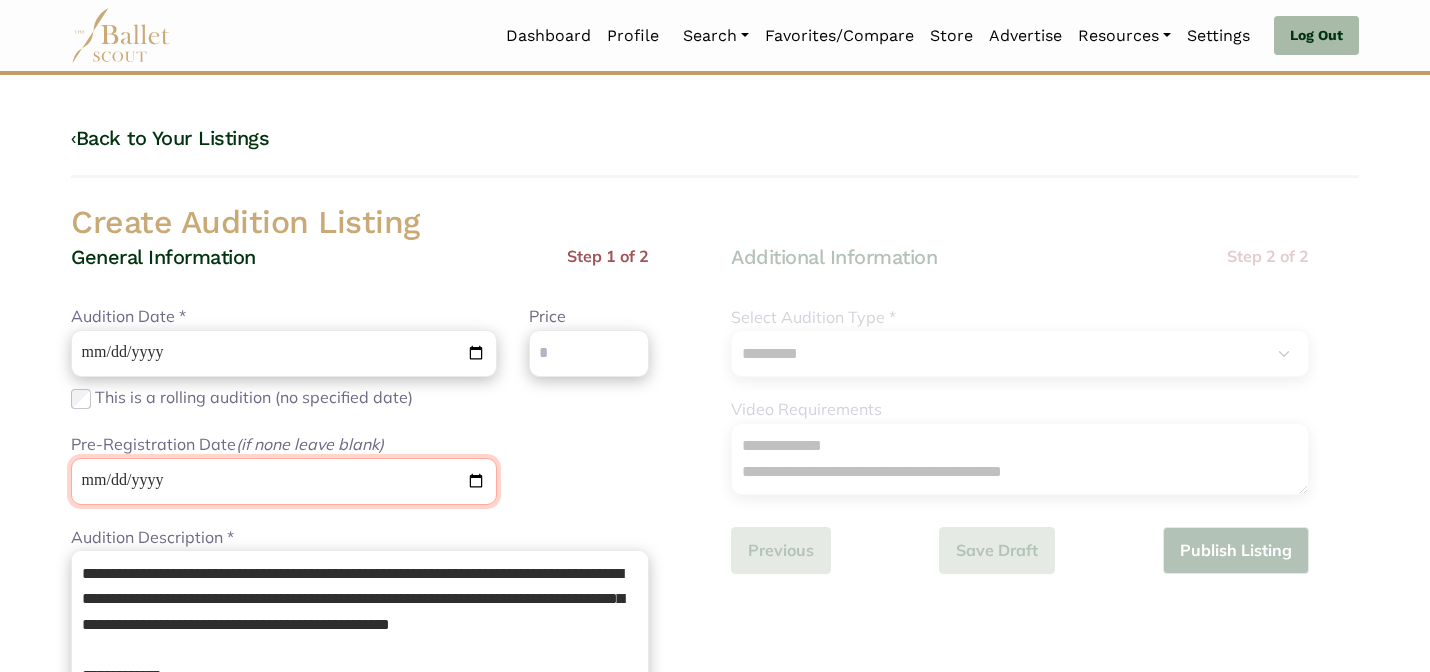 type on "**********" 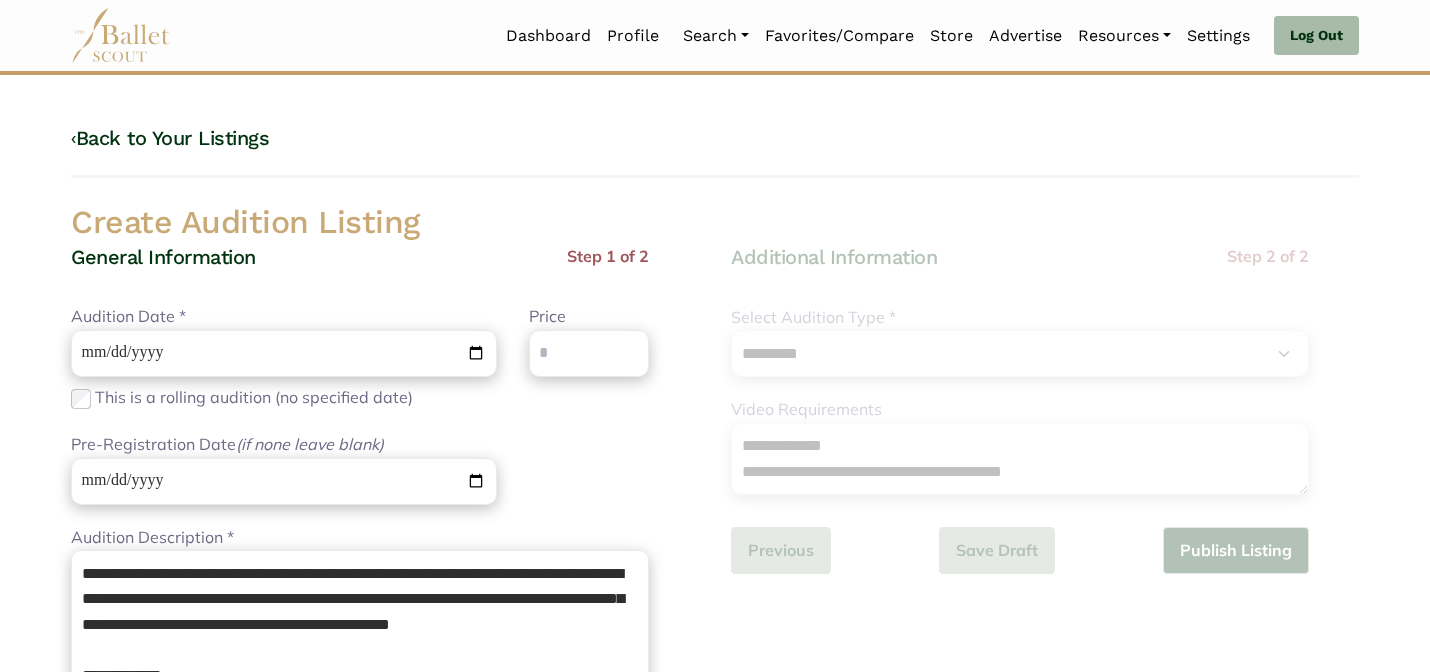 click on "Create Audition Listing" at bounding box center [715, 223] 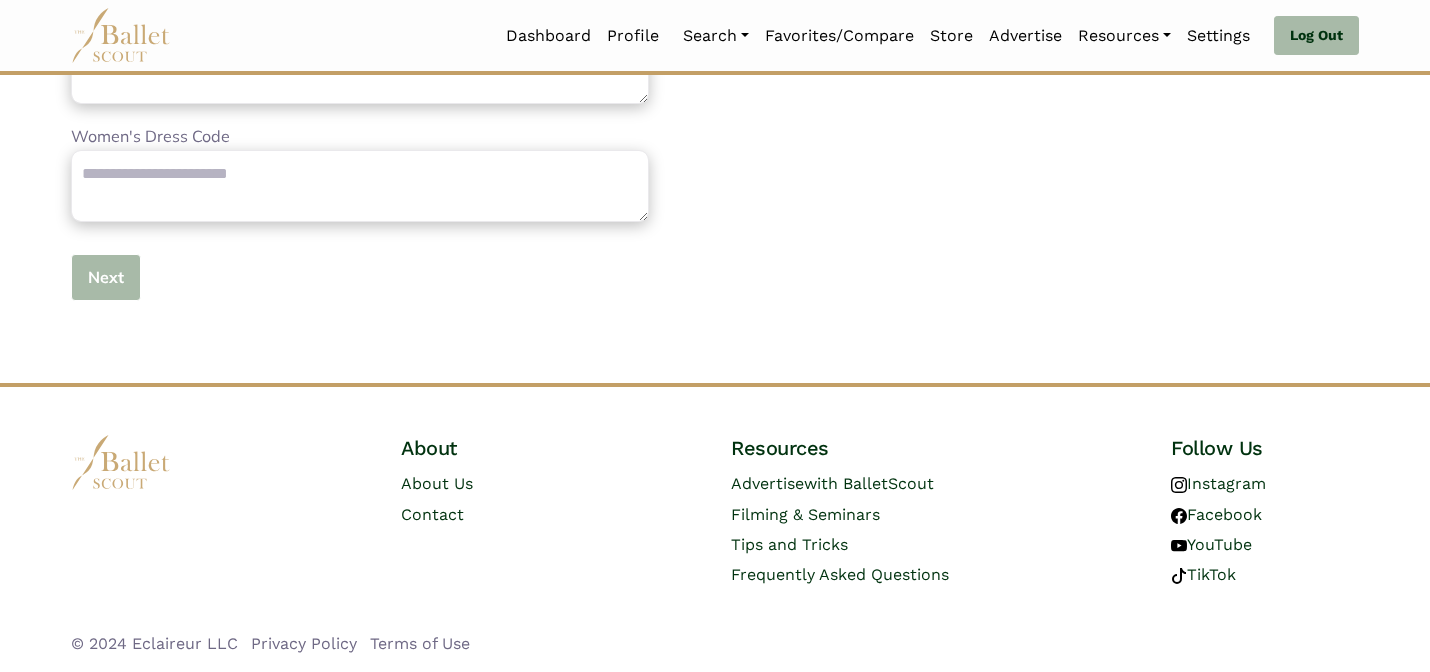 click on "Next" at bounding box center (106, 277) 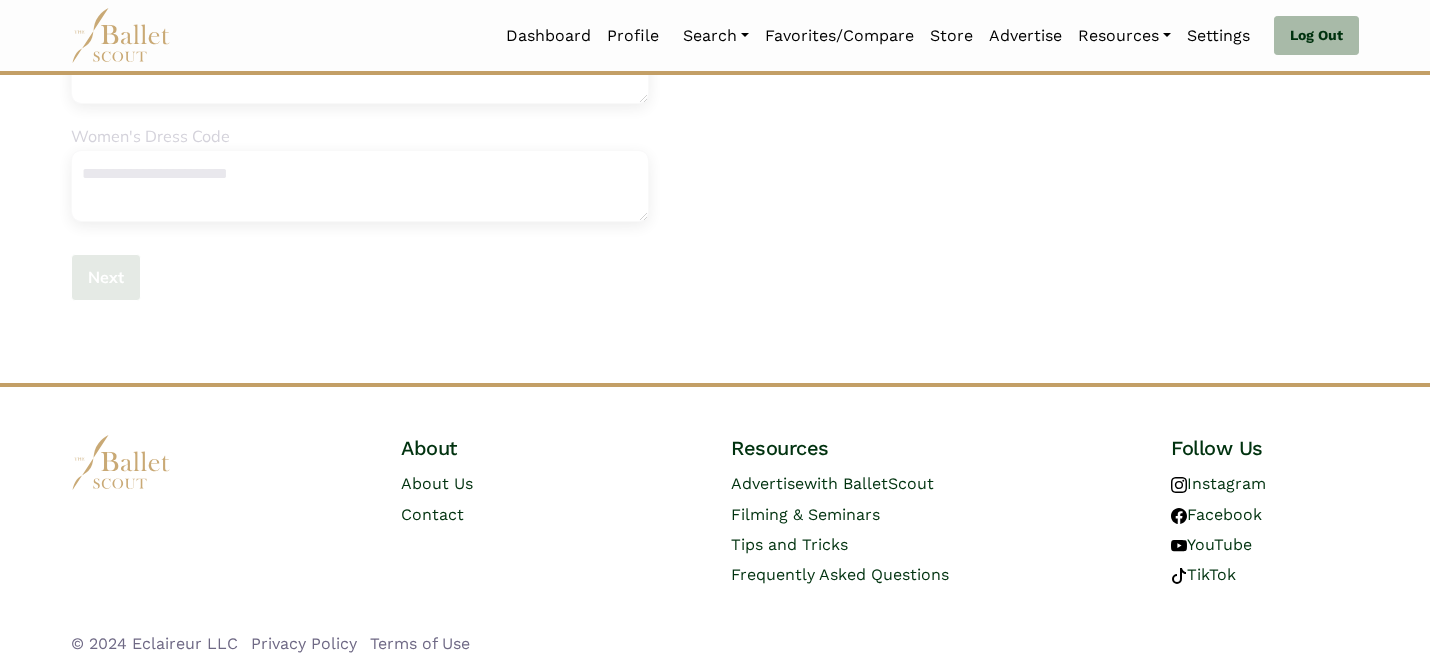 type 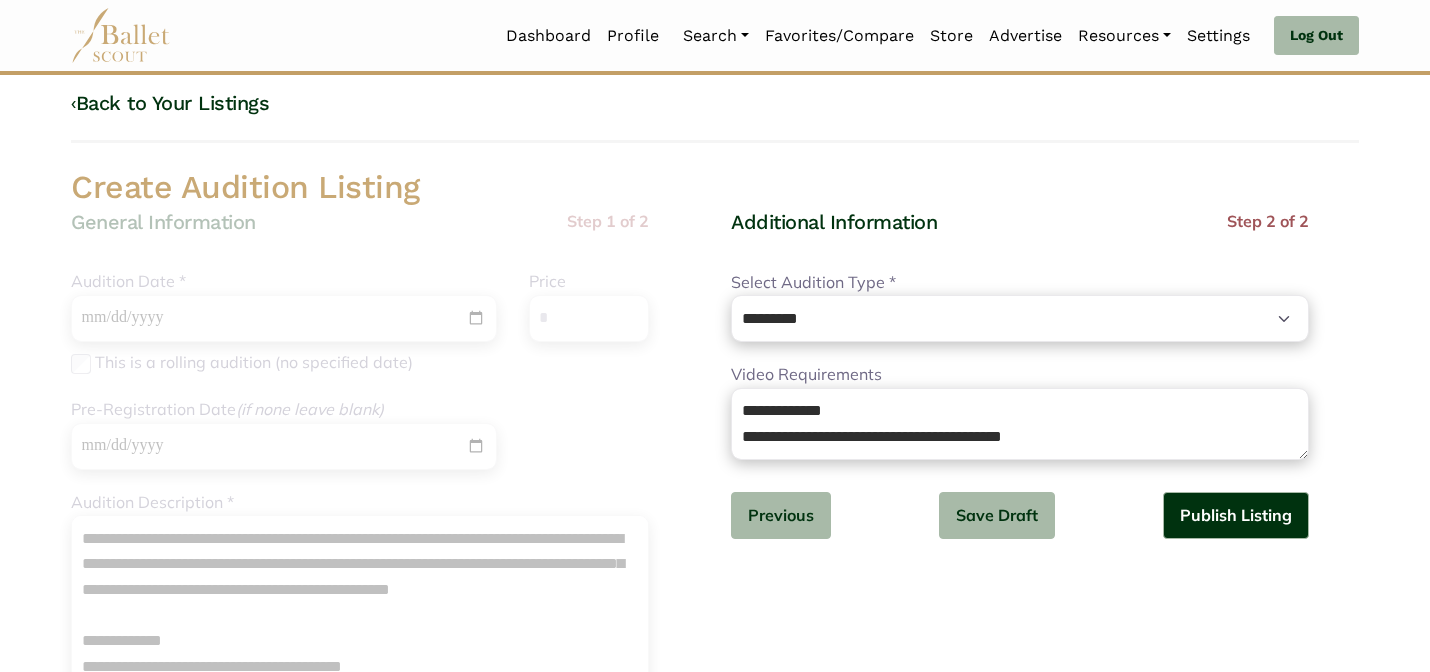 scroll, scrollTop: 40, scrollLeft: 0, axis: vertical 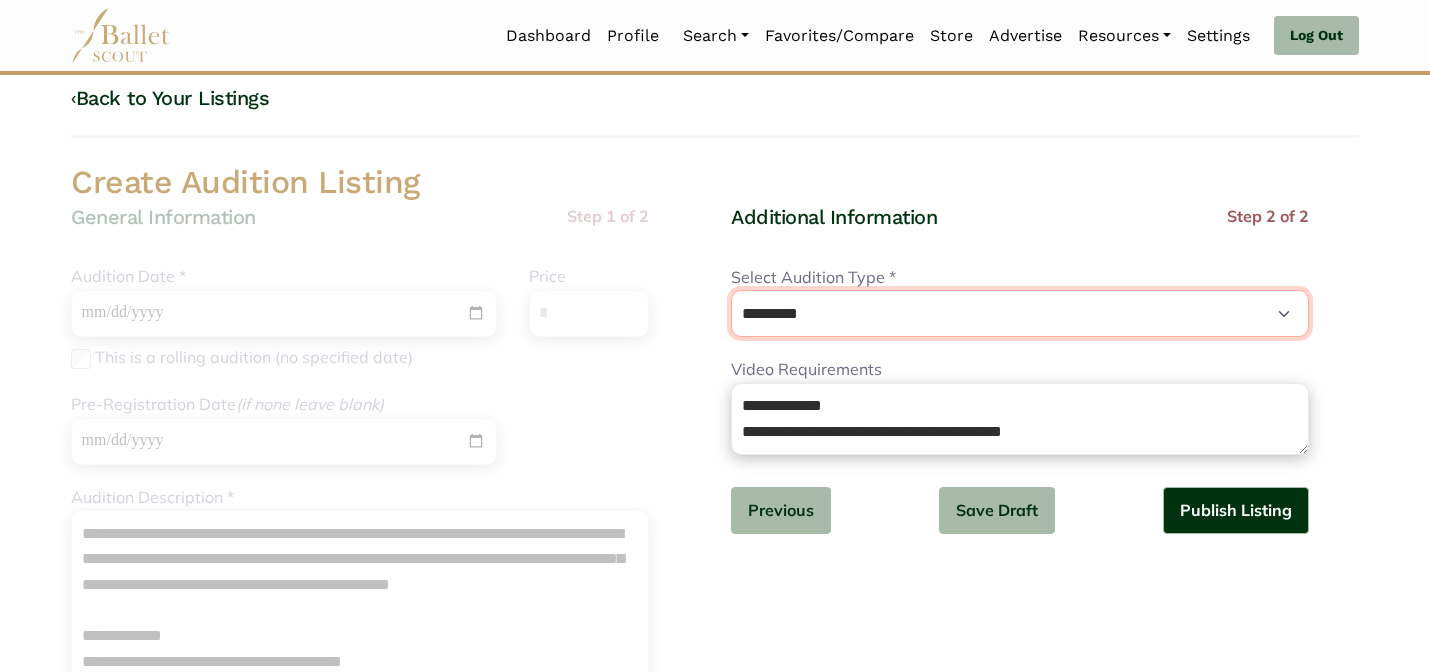 click on "**********" at bounding box center [1020, 313] 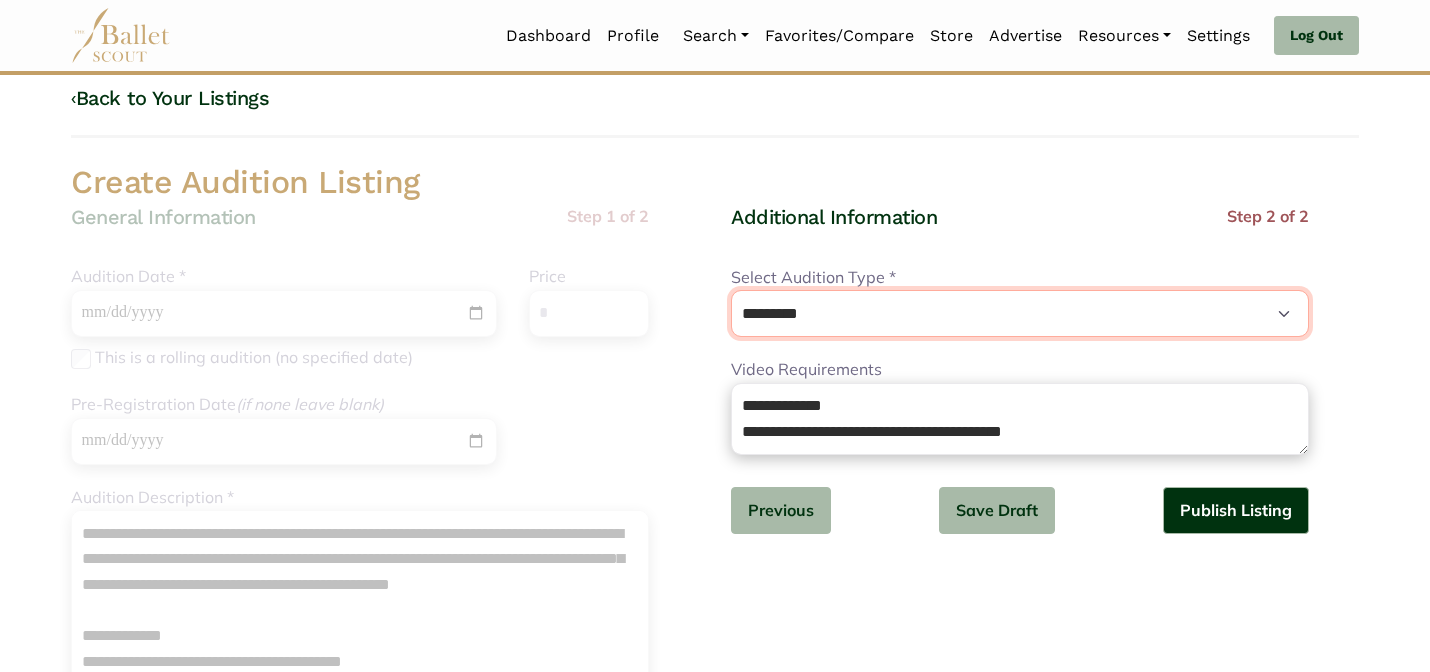 select on "*" 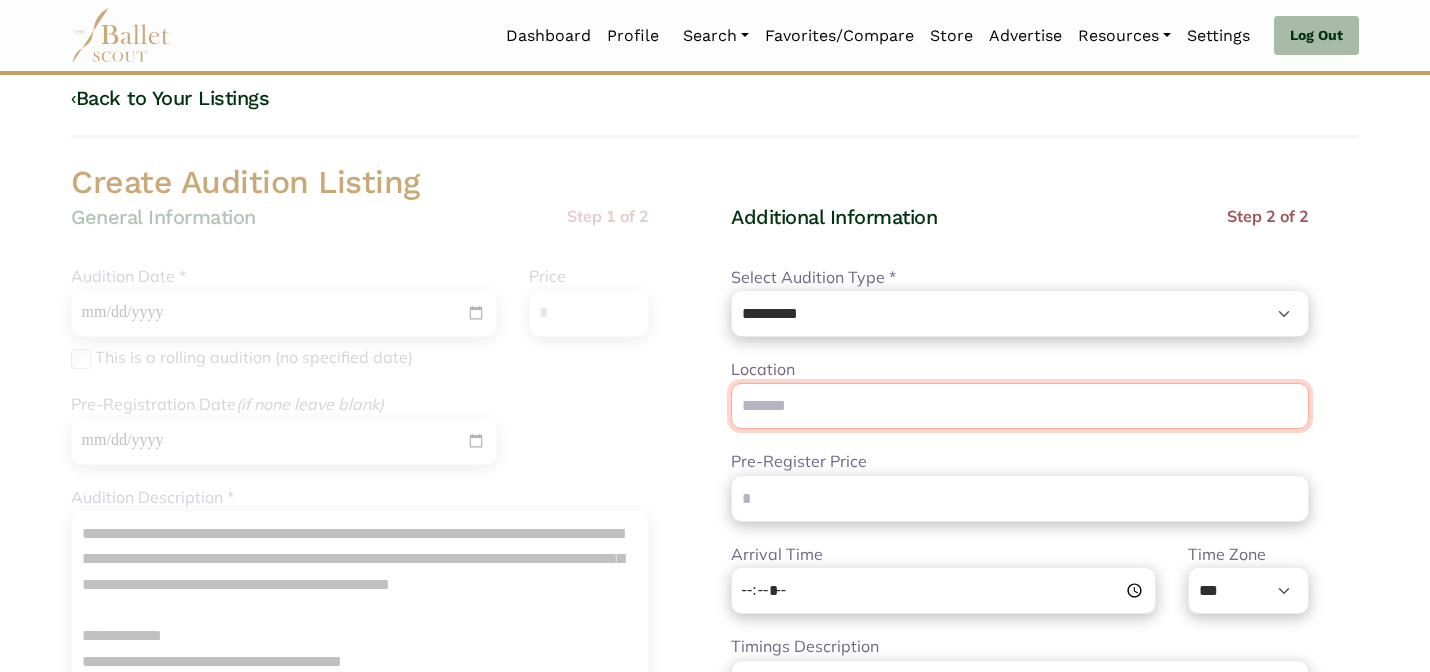 click on "Location" at bounding box center (1020, 406) 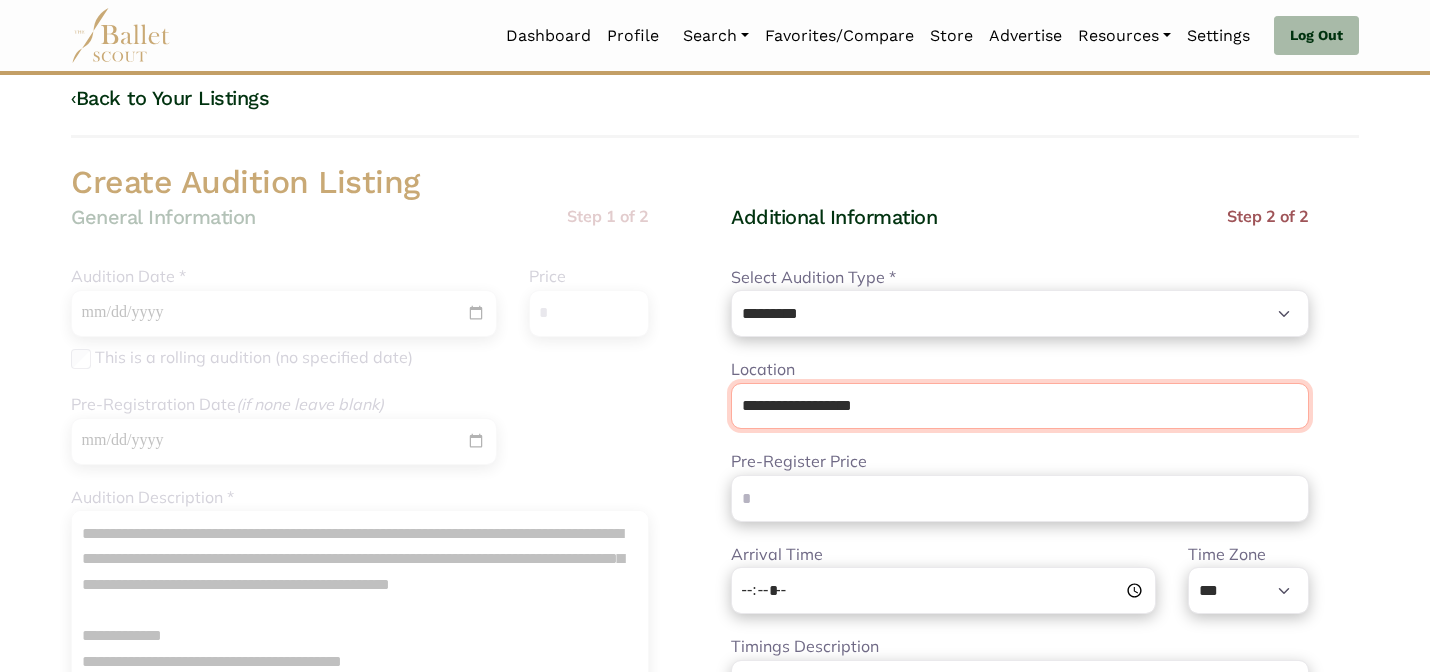 paste on "**********" 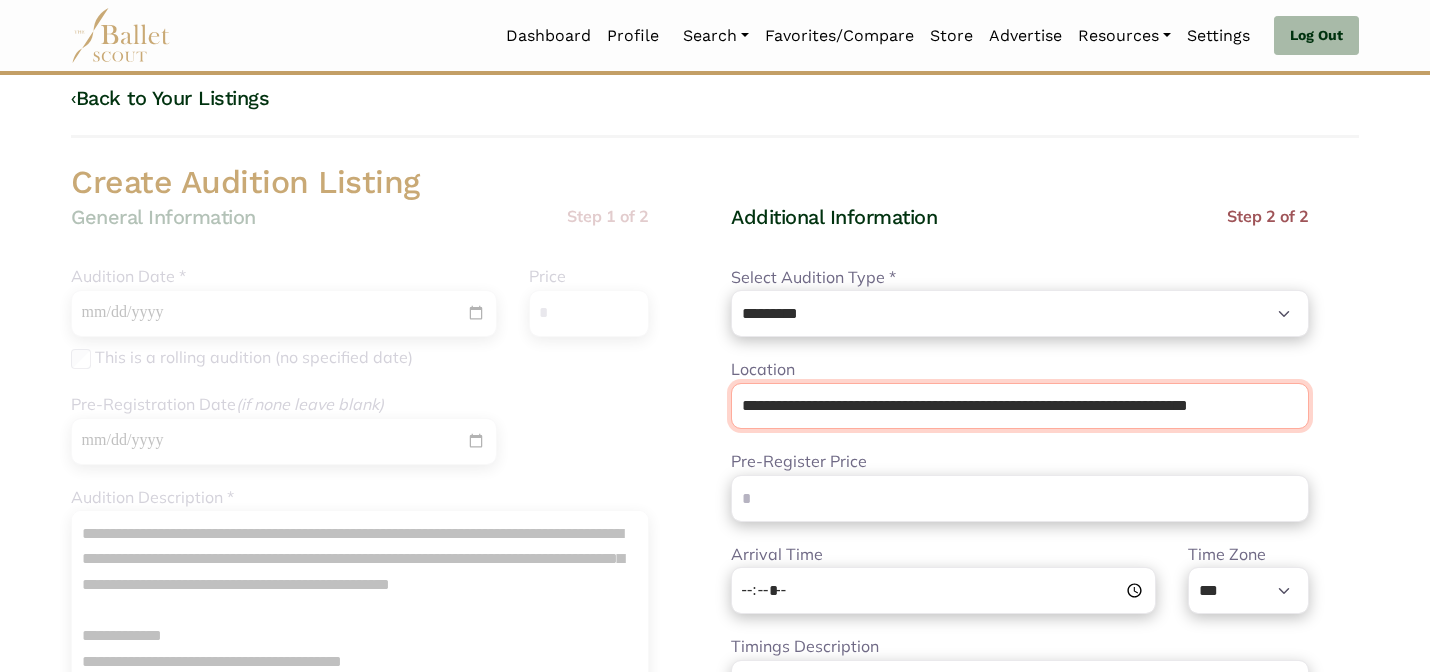 scroll, scrollTop: 0, scrollLeft: 14, axis: horizontal 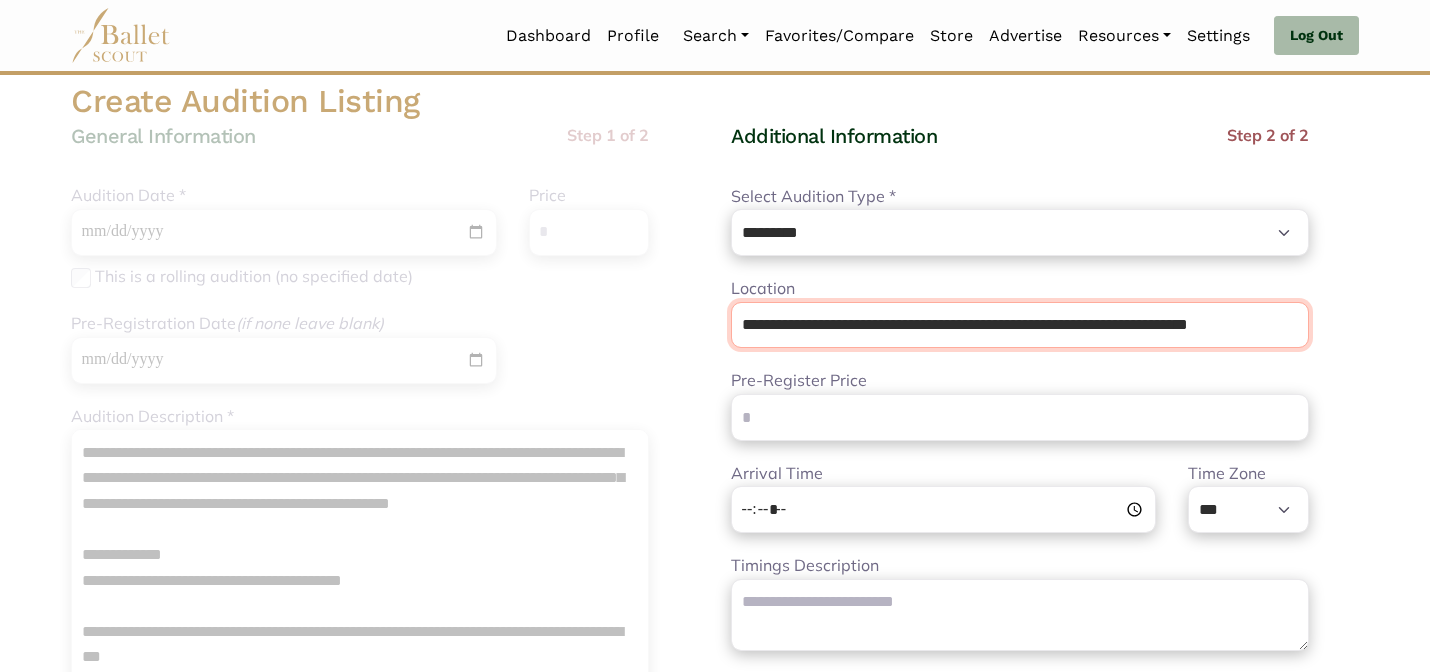 click on "**********" at bounding box center (1020, 325) 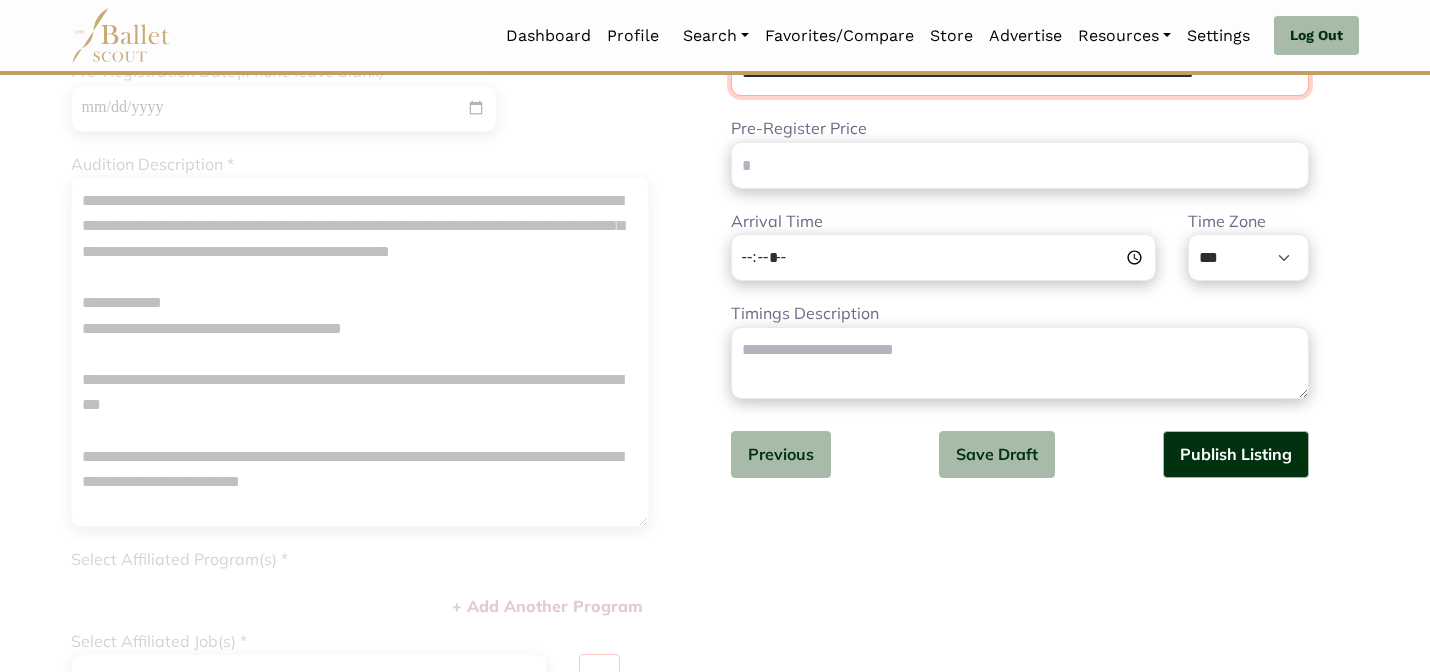 scroll, scrollTop: 374, scrollLeft: 0, axis: vertical 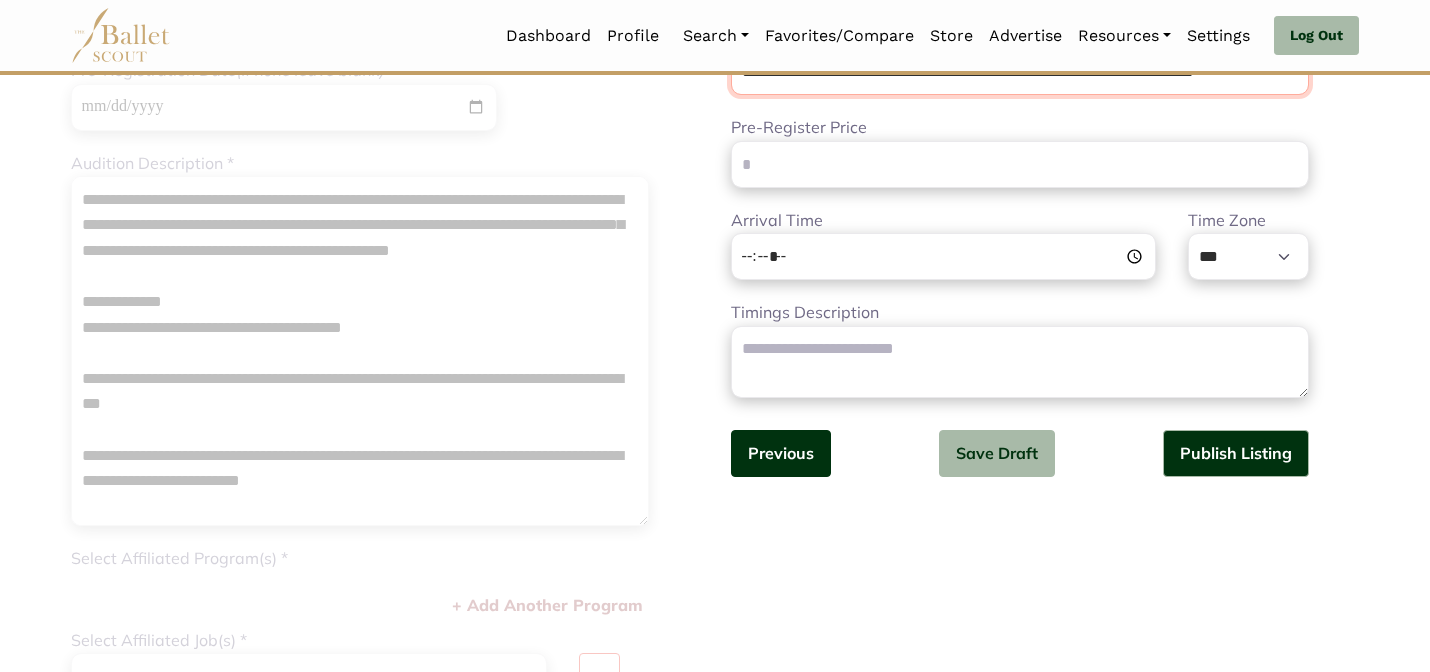 type on "**********" 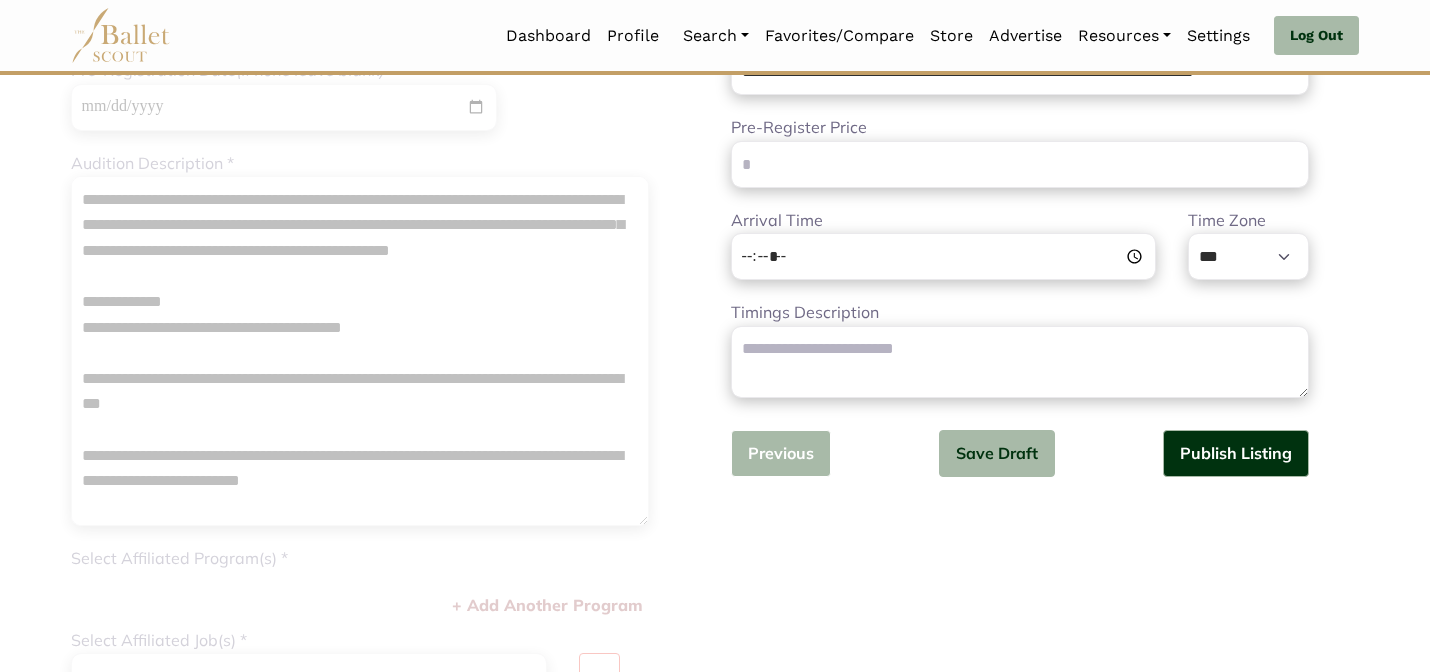 click on "Previous" at bounding box center [781, 453] 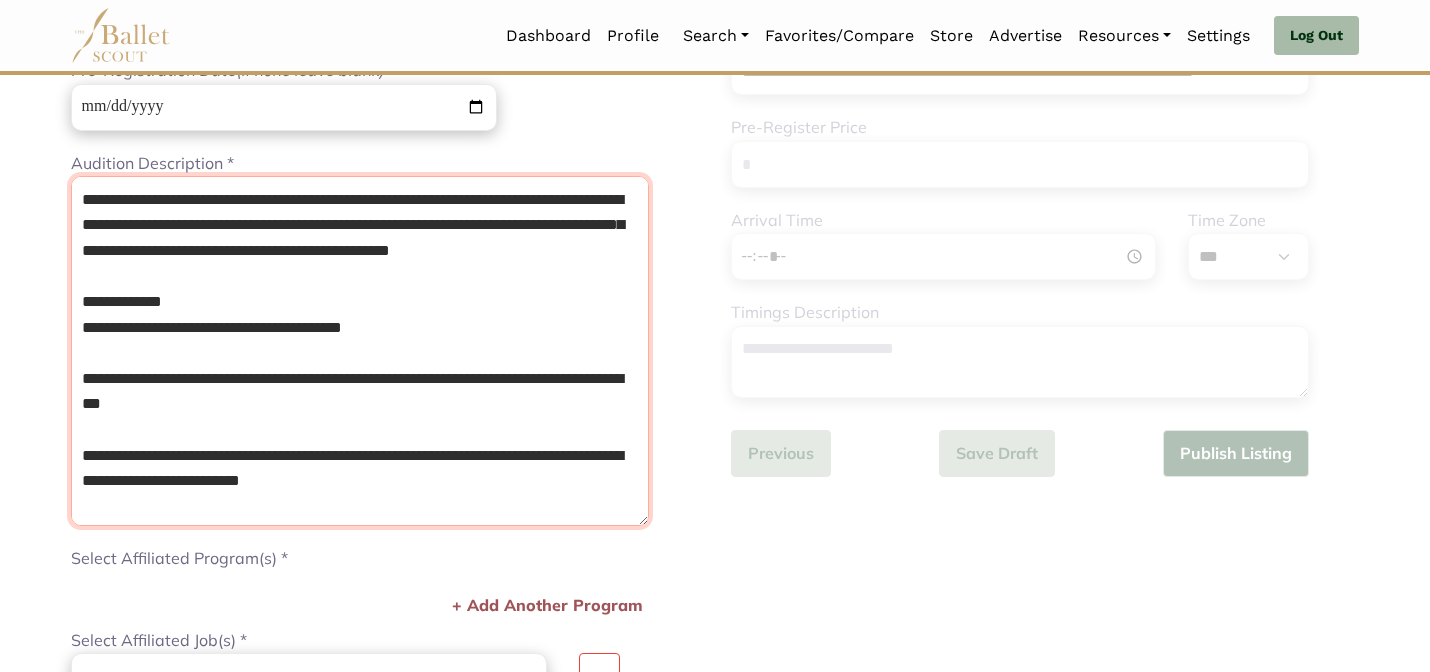 drag, startPoint x: 298, startPoint y: 279, endPoint x: 178, endPoint y: 256, distance: 122.18429 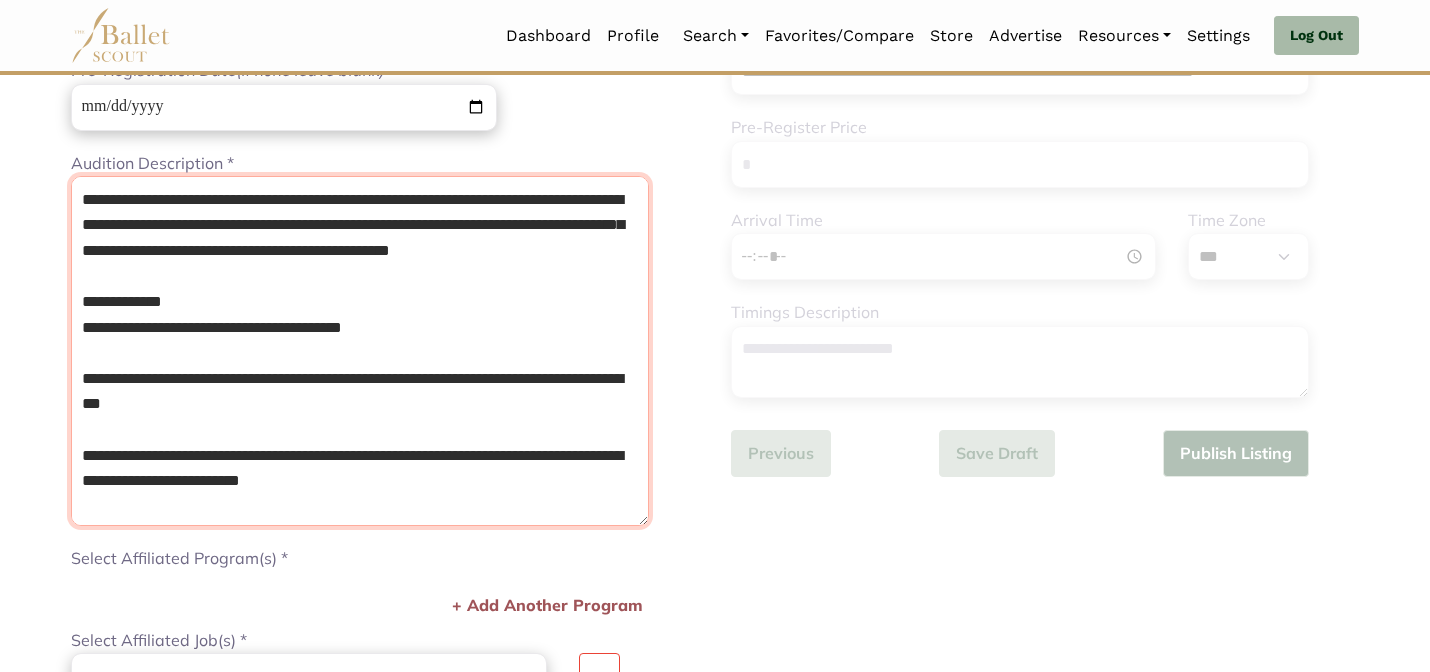 click on "**********" at bounding box center (360, 351) 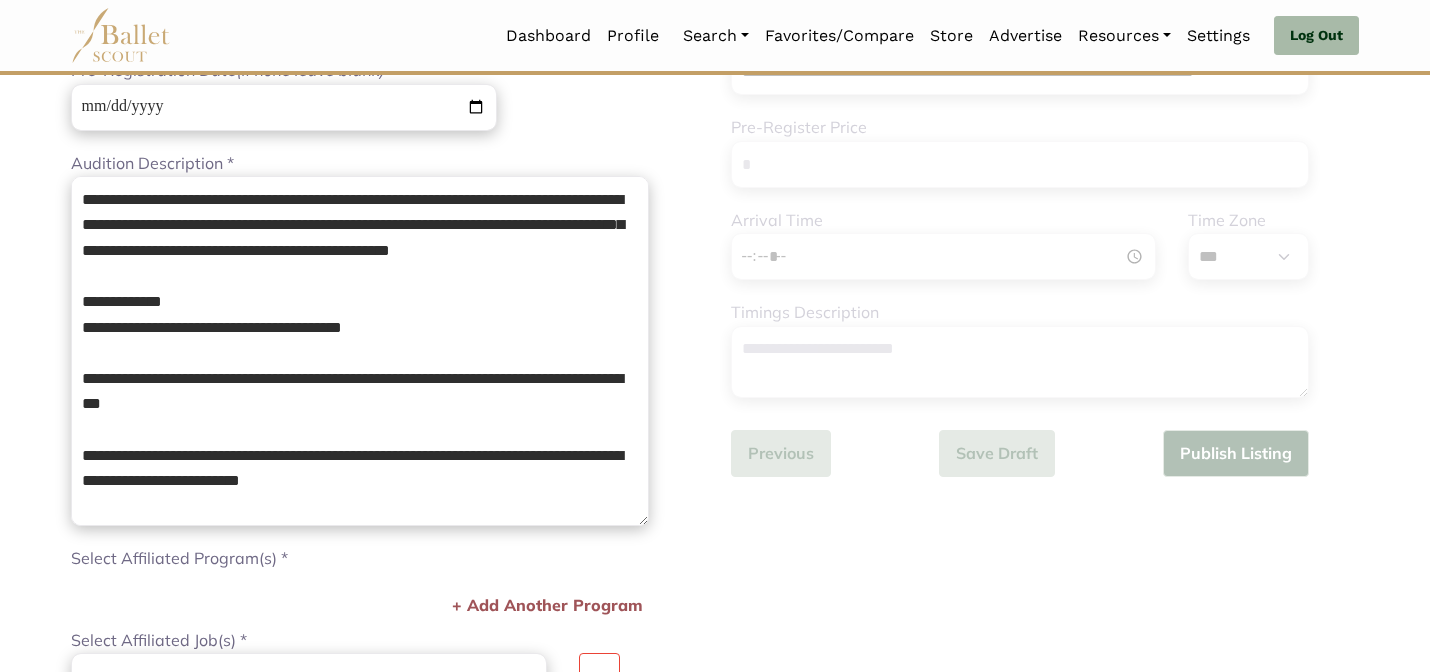 click on "**********" at bounding box center (1045, 189) 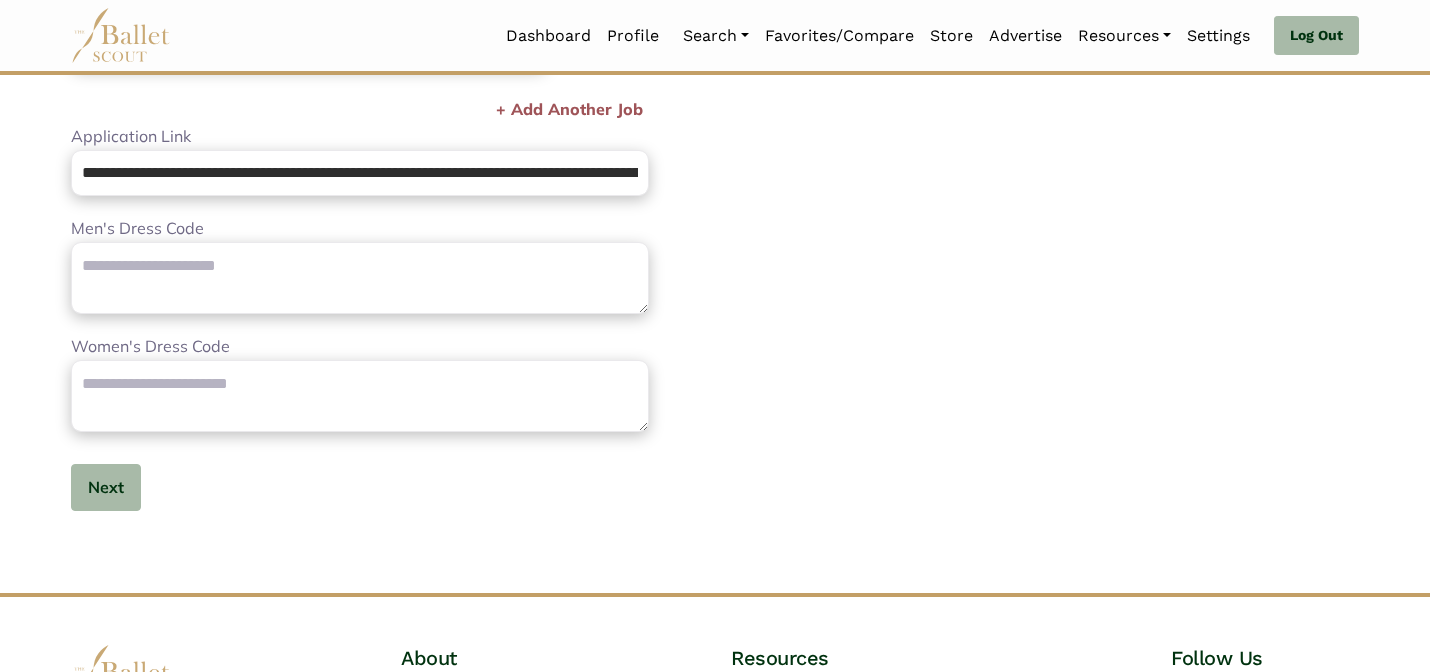 scroll, scrollTop: 1216, scrollLeft: 0, axis: vertical 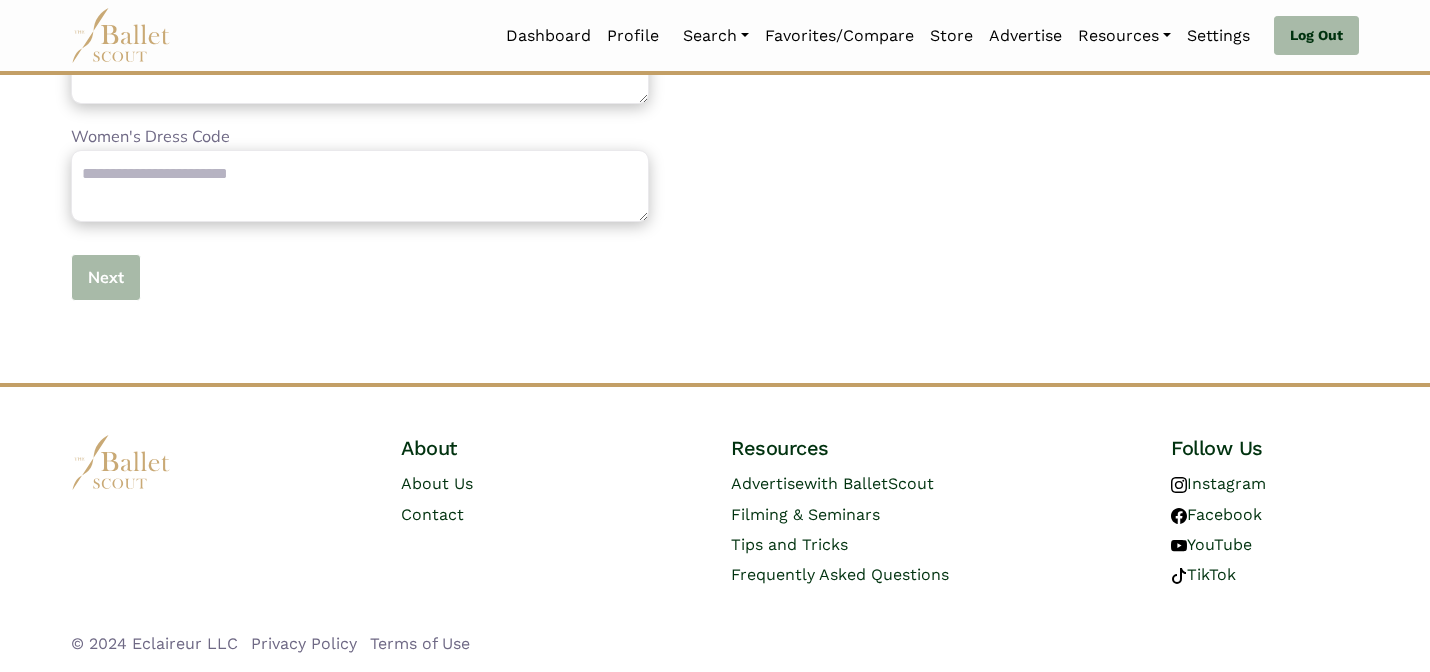 click on "Next" at bounding box center [106, 277] 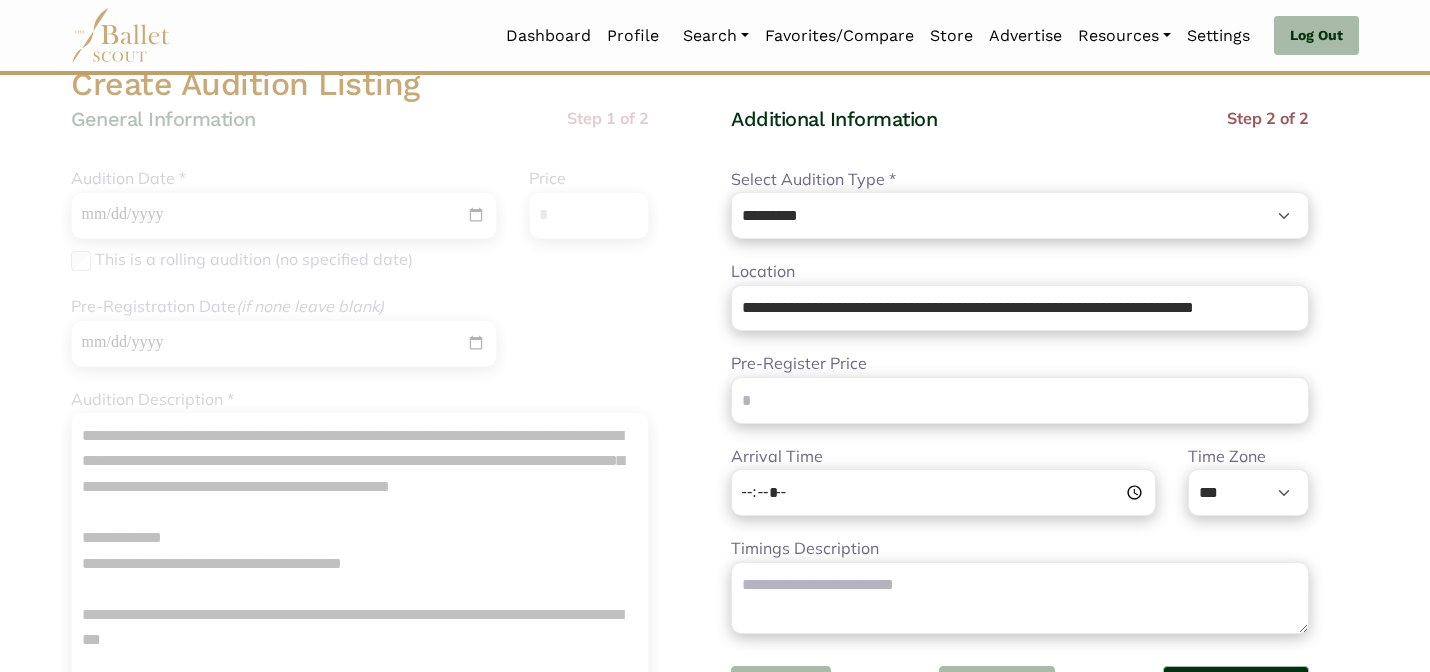 scroll, scrollTop: 160, scrollLeft: 0, axis: vertical 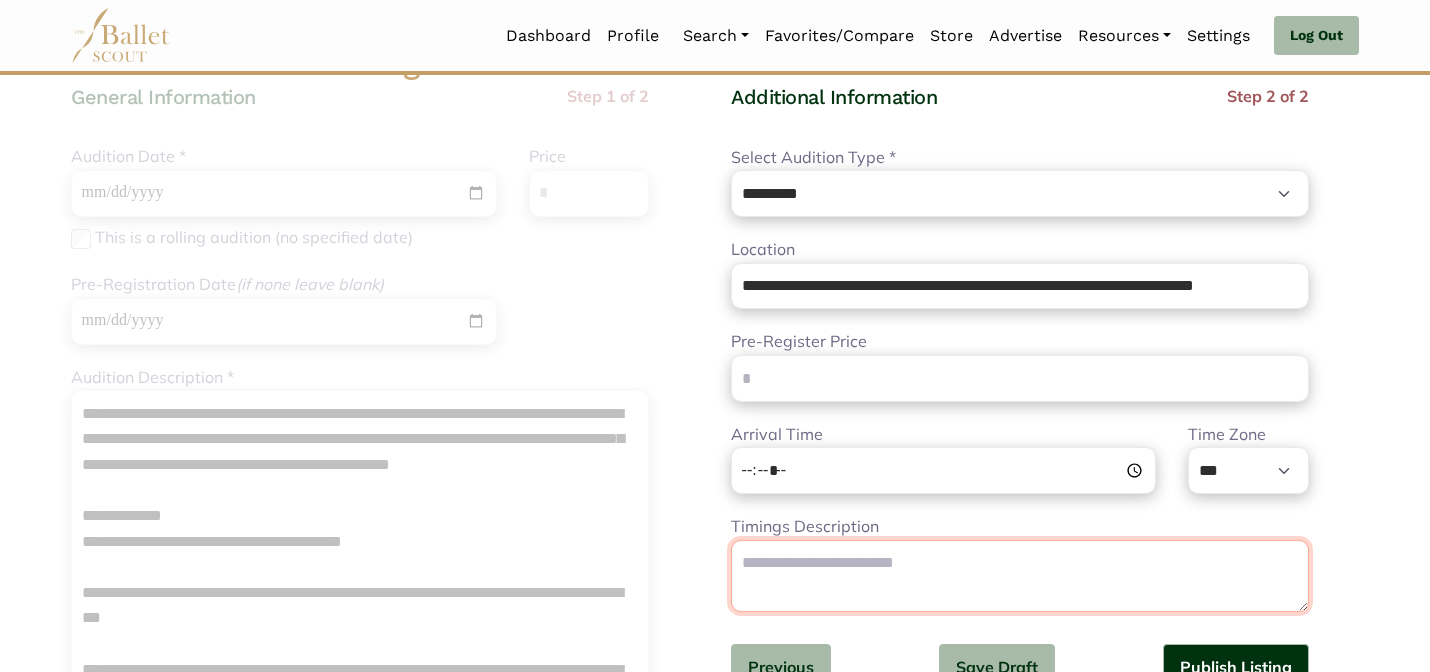 click on "Timings Description" at bounding box center [1020, 576] 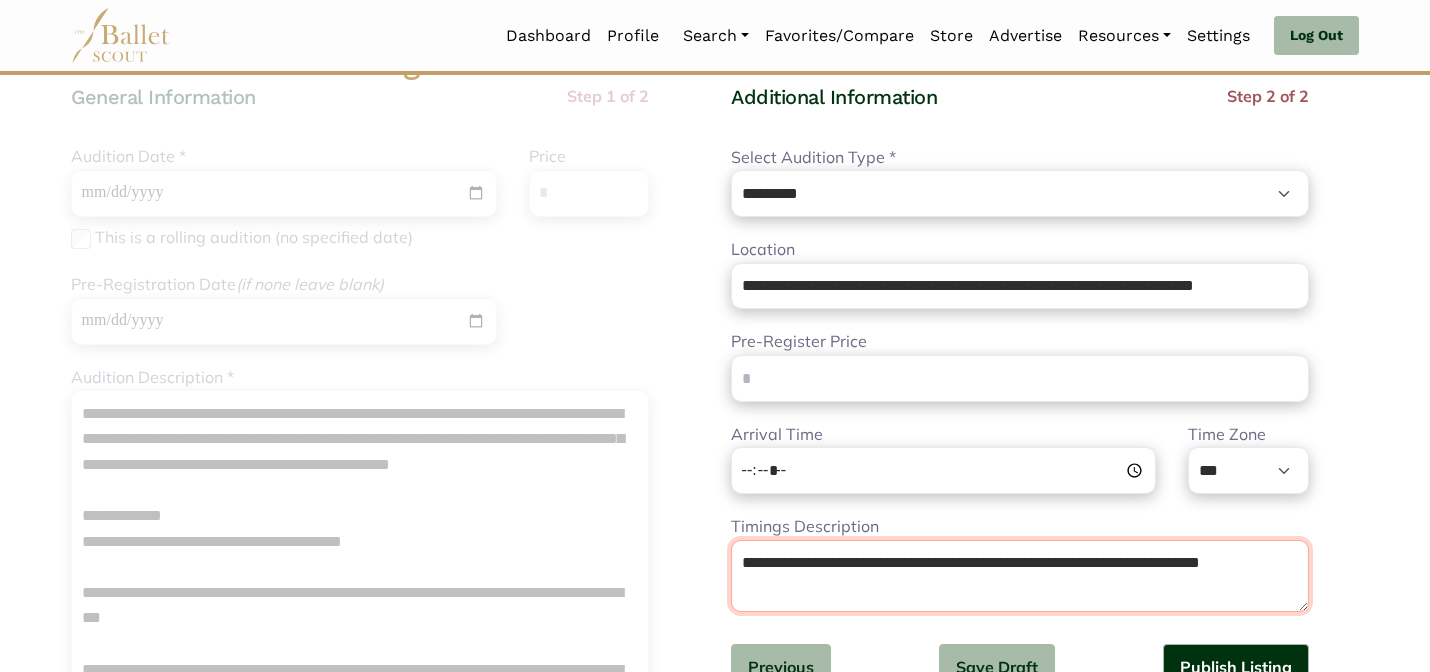 type on "**********" 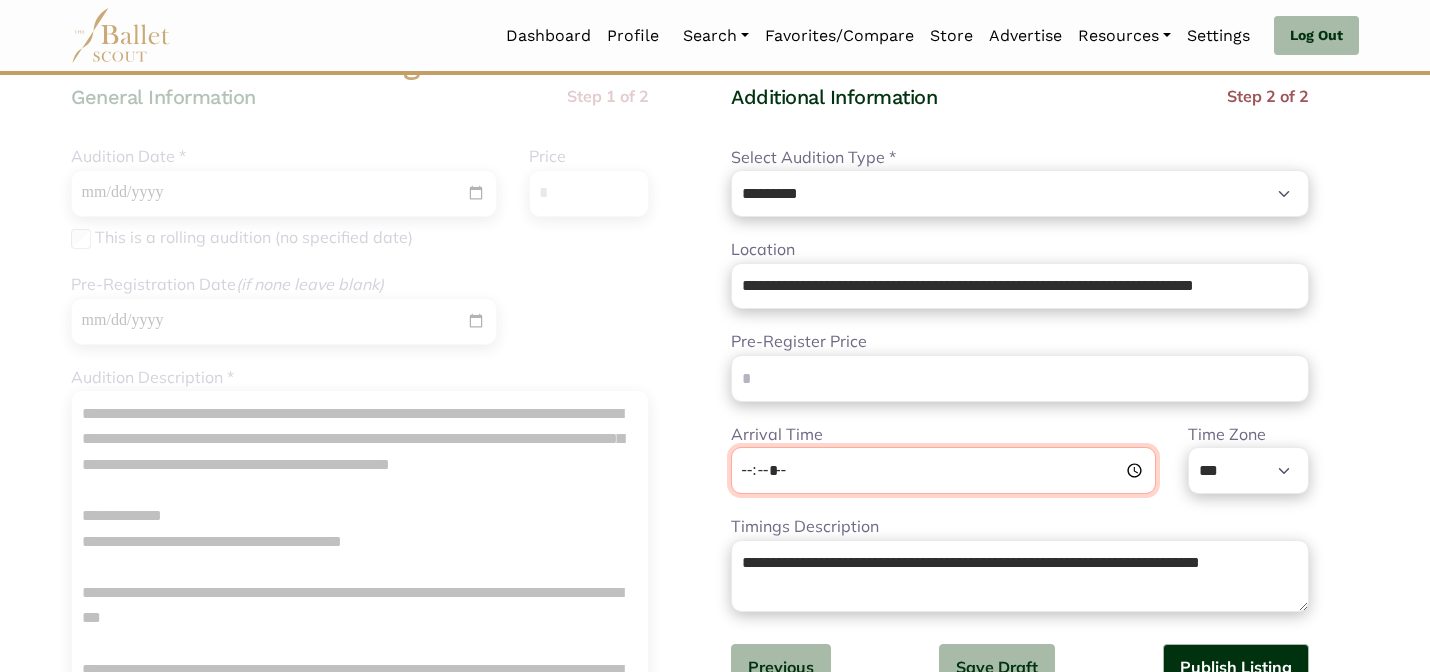 click on "Arrival Time" at bounding box center (943, 470) 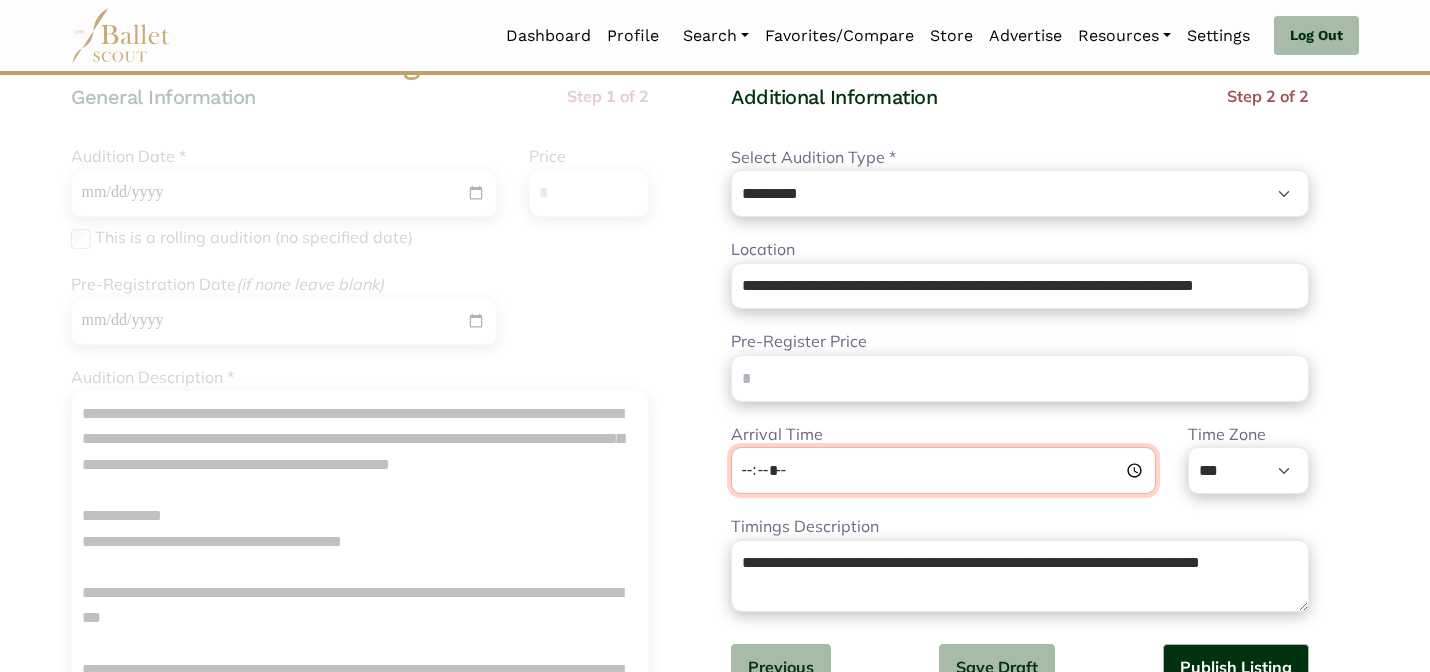 type on "*****" 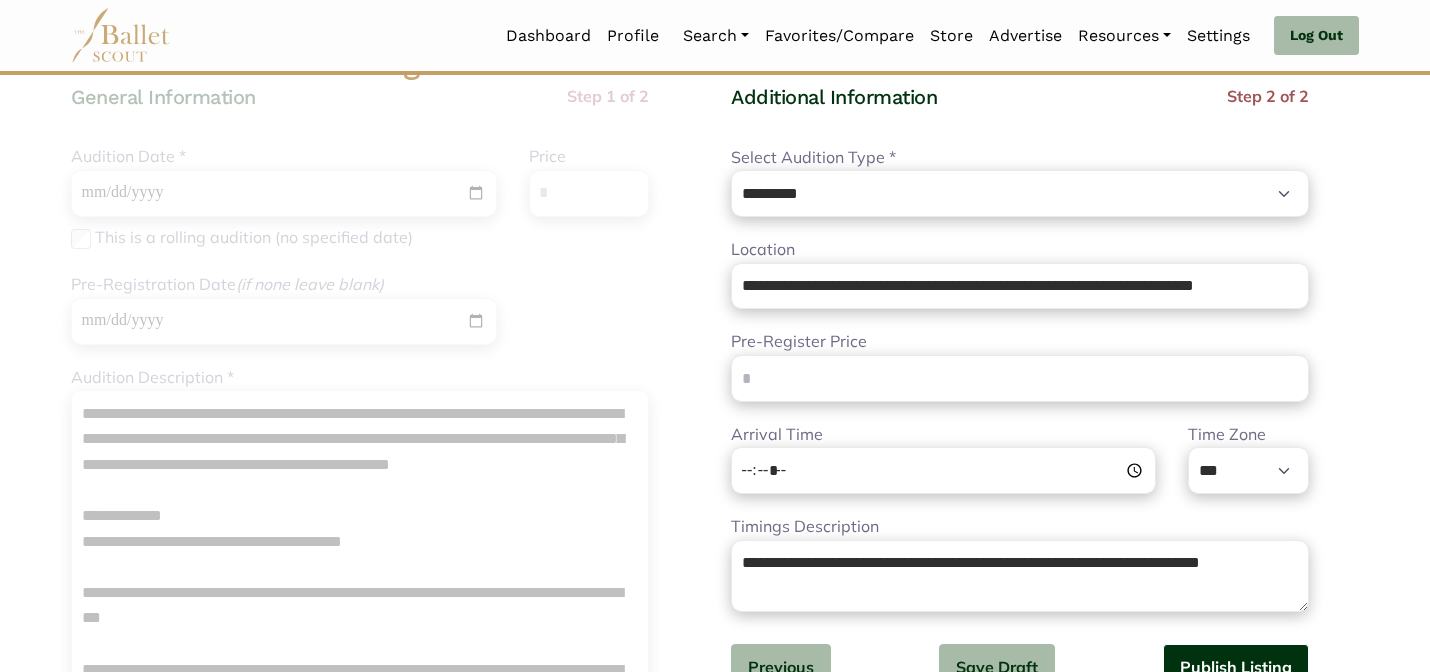 click on "Publish Listing" at bounding box center (1236, 667) 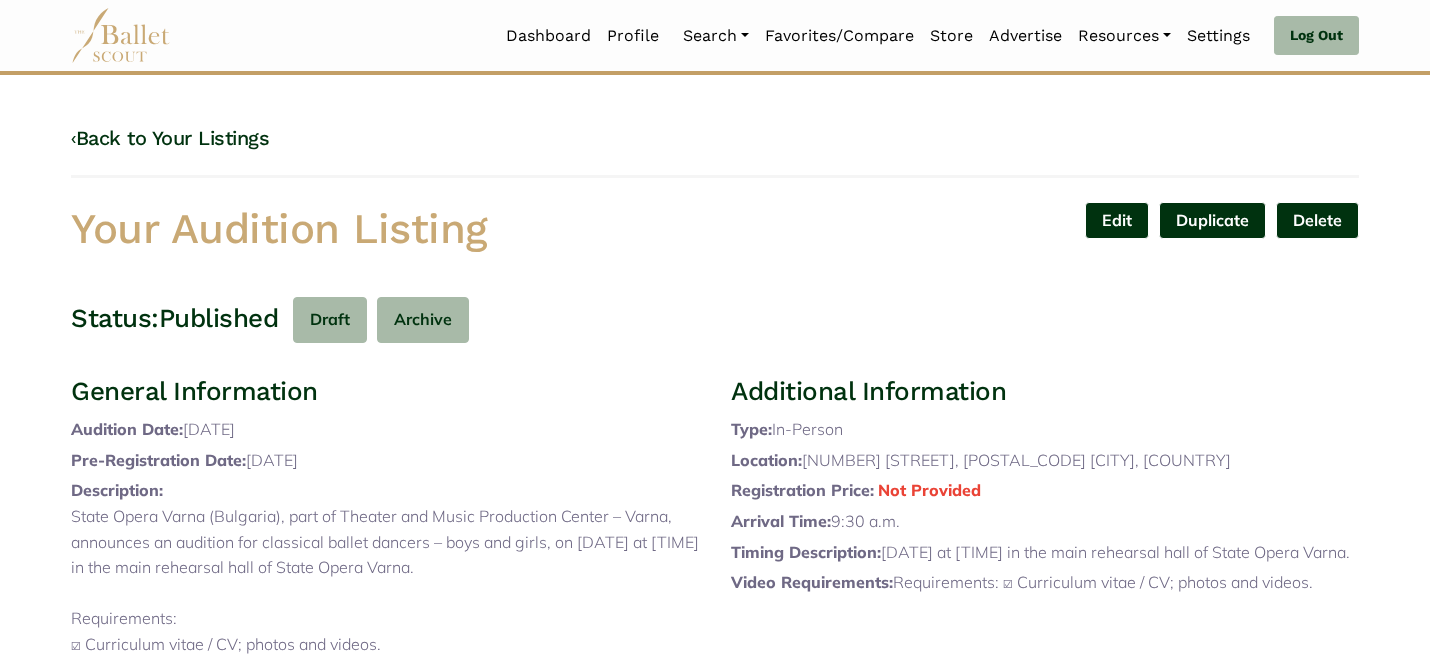 scroll, scrollTop: 0, scrollLeft: 0, axis: both 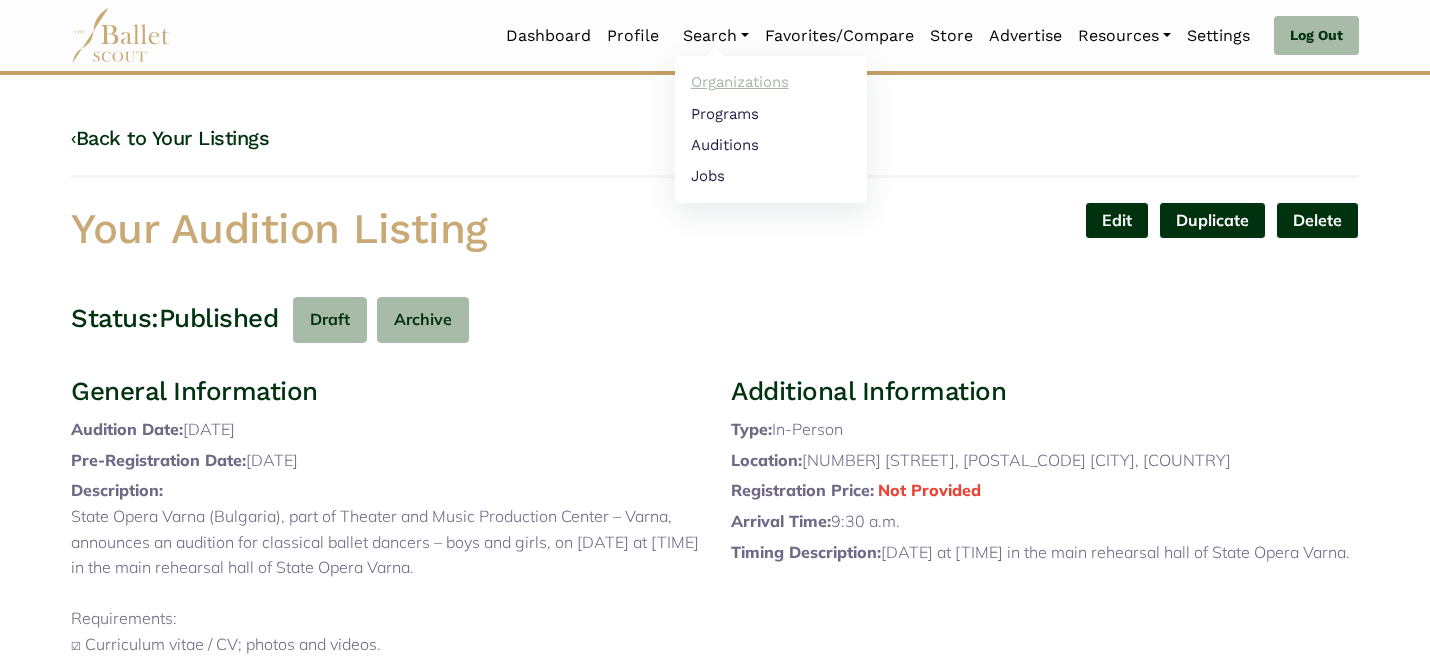 click on "Organizations" at bounding box center [771, 82] 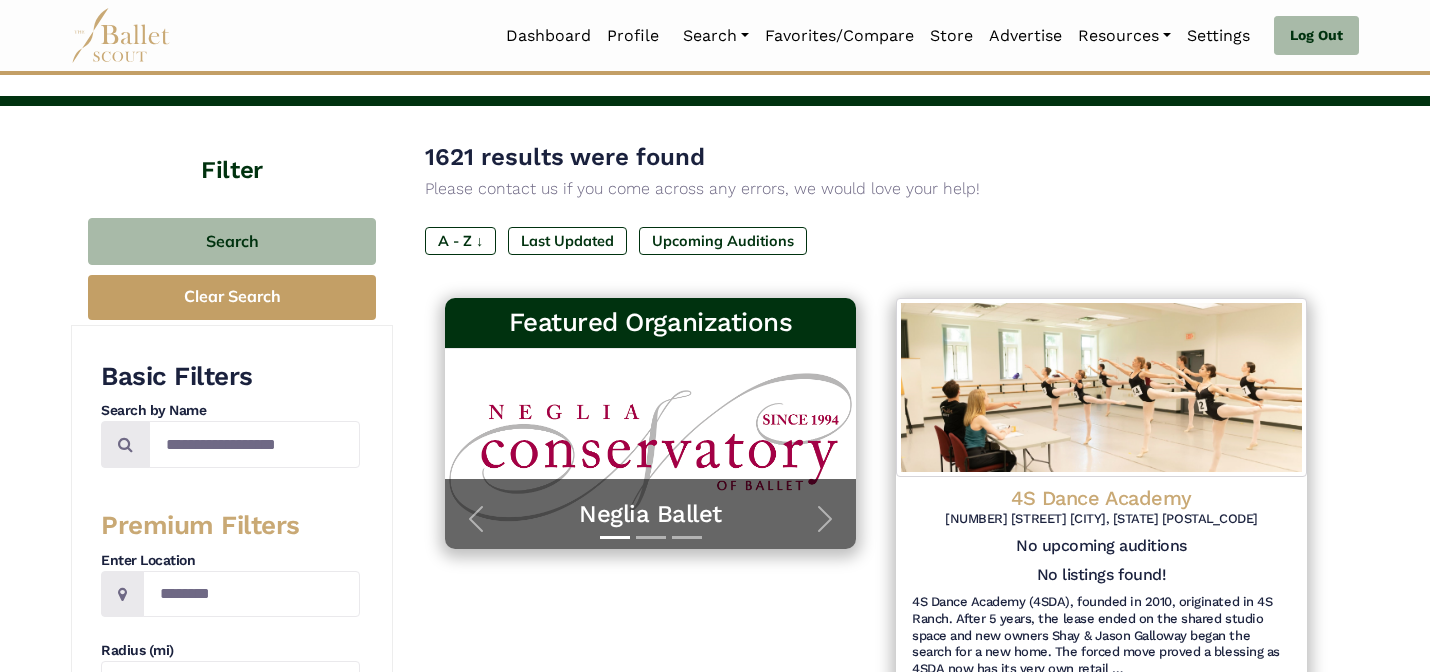 scroll, scrollTop: 120, scrollLeft: 0, axis: vertical 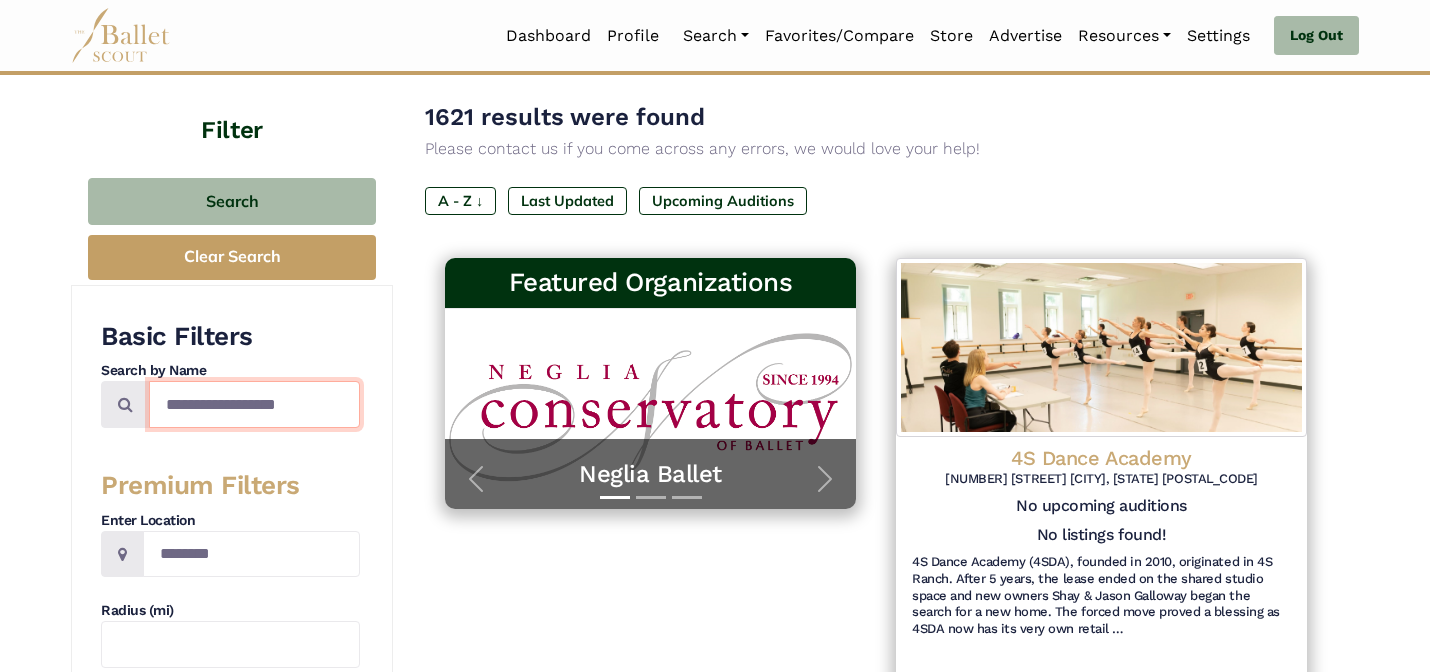 click at bounding box center (254, 404) 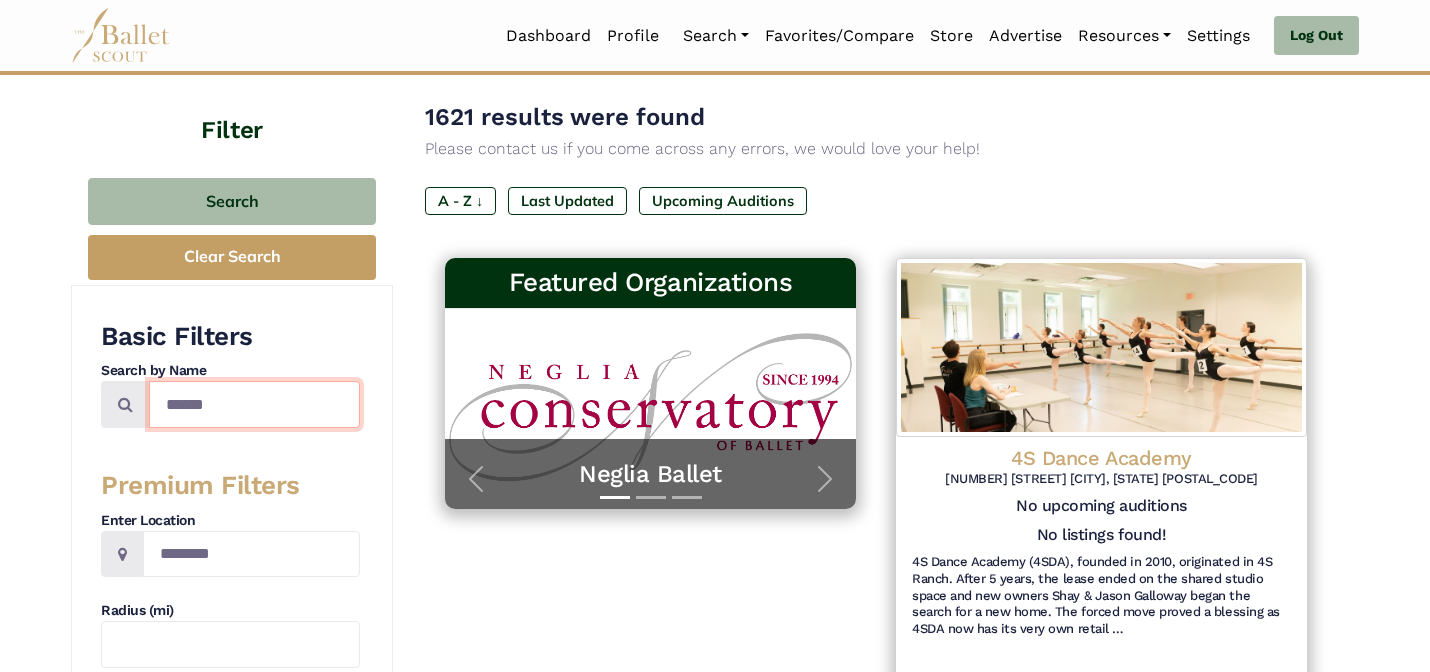 type on "******" 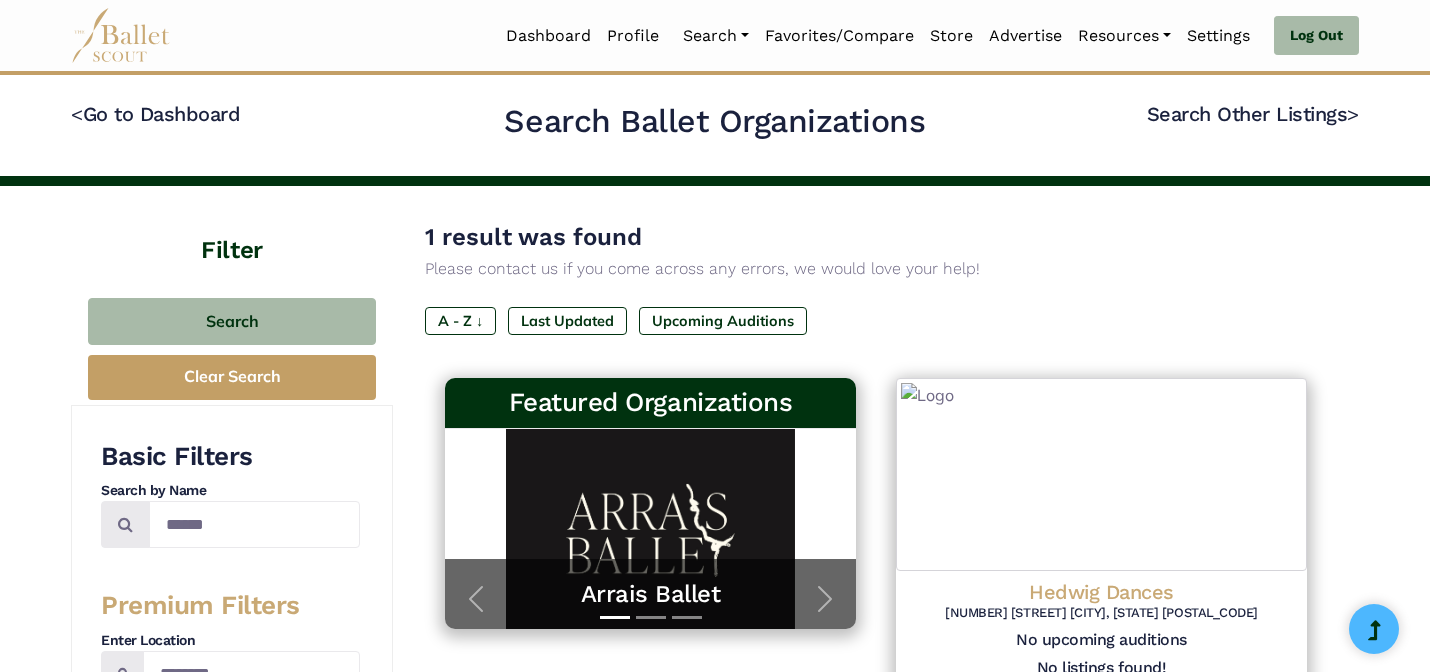 scroll, scrollTop: 0, scrollLeft: 0, axis: both 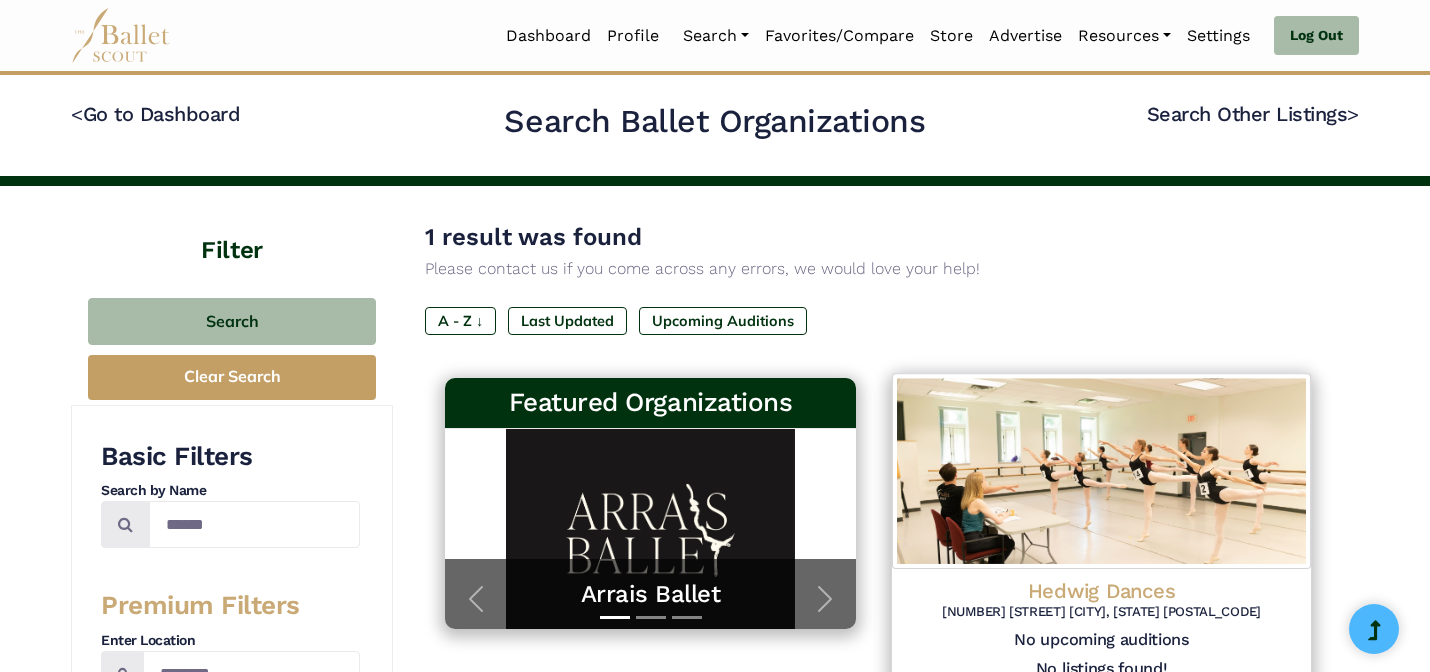 click at bounding box center [1101, 472] 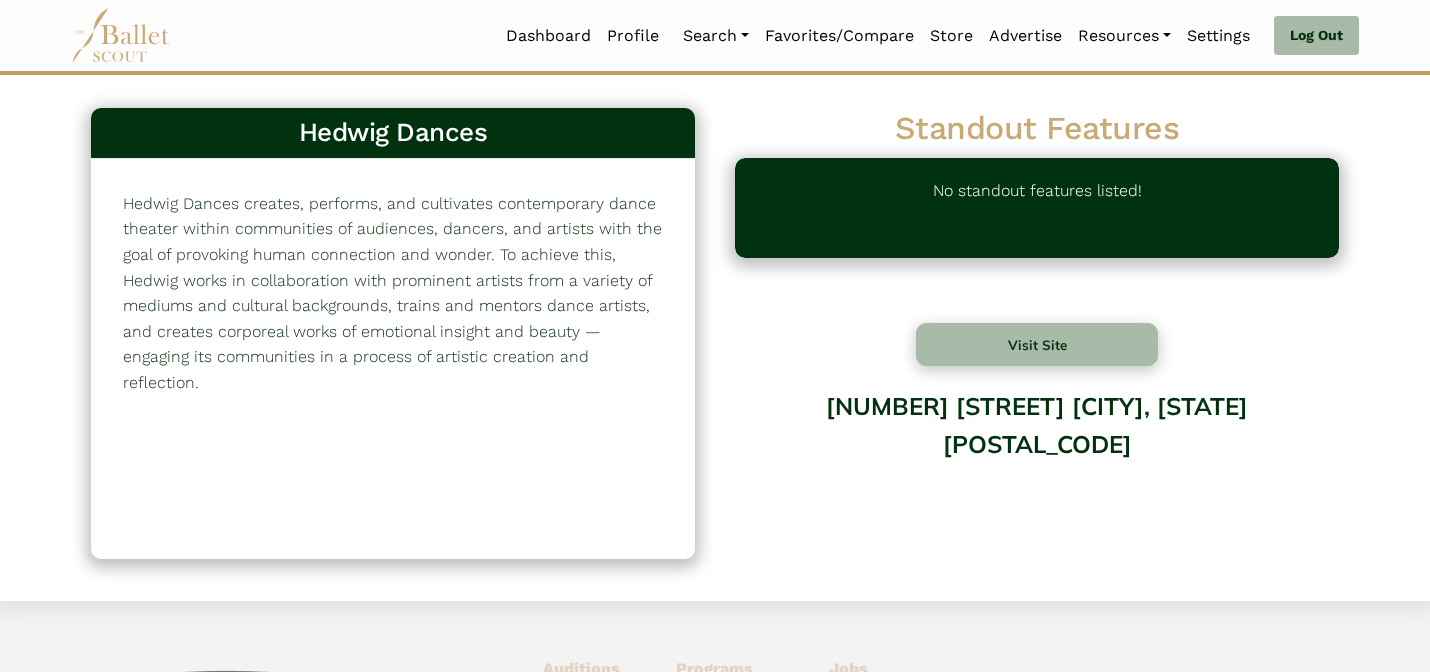 scroll, scrollTop: 0, scrollLeft: 0, axis: both 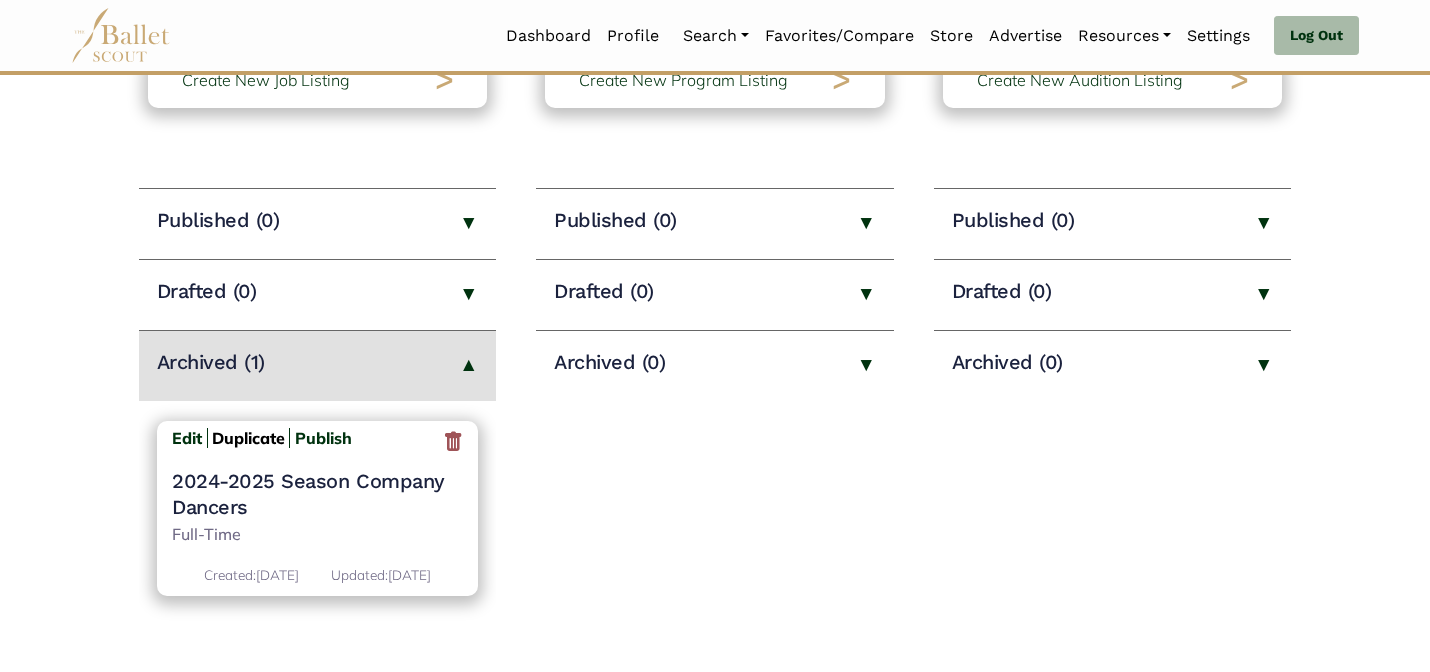 click on "Duplicate" at bounding box center [248, 438] 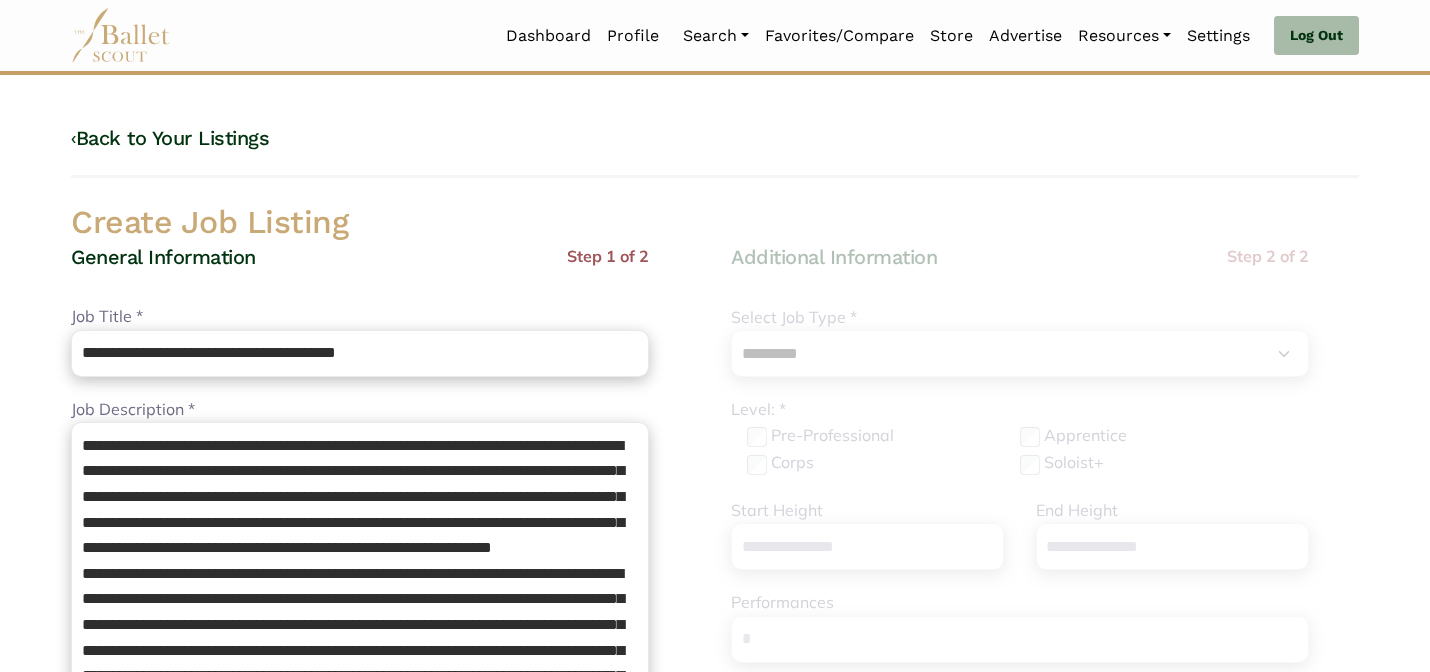 select on "*" 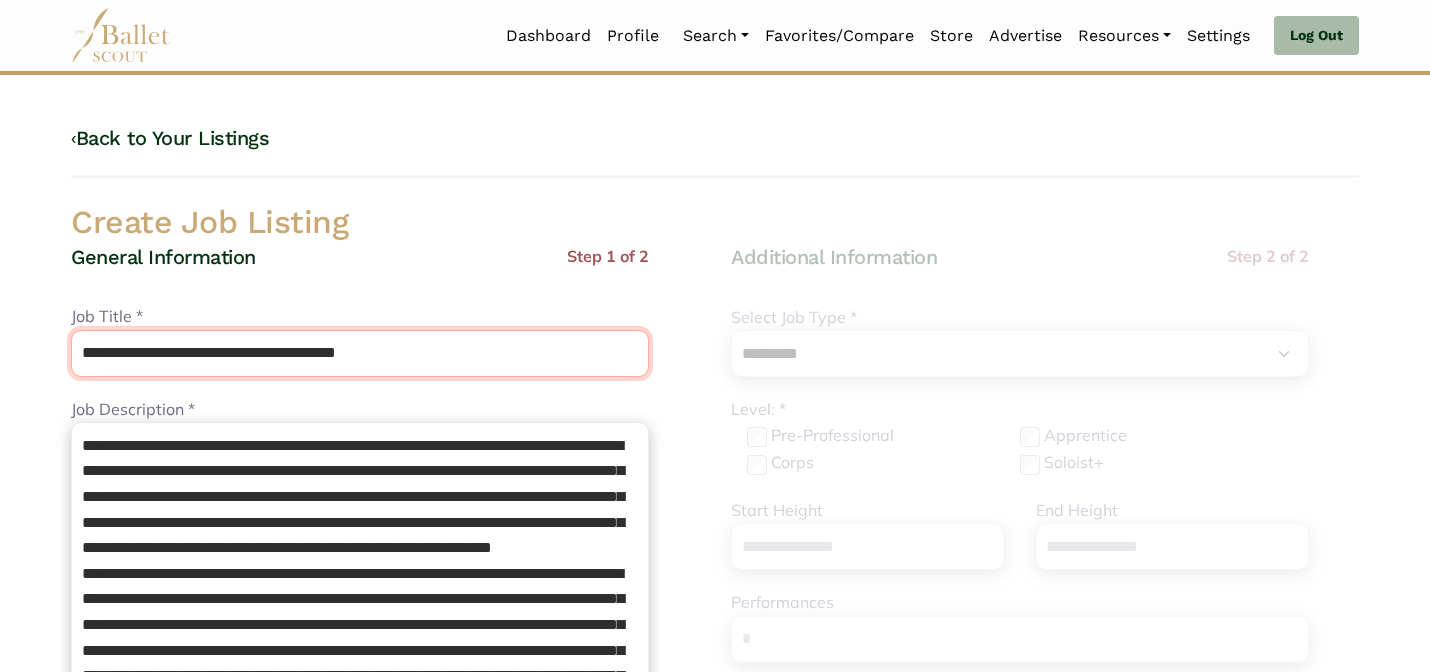 drag, startPoint x: 485, startPoint y: 355, endPoint x: 442, endPoint y: 301, distance: 69.02898 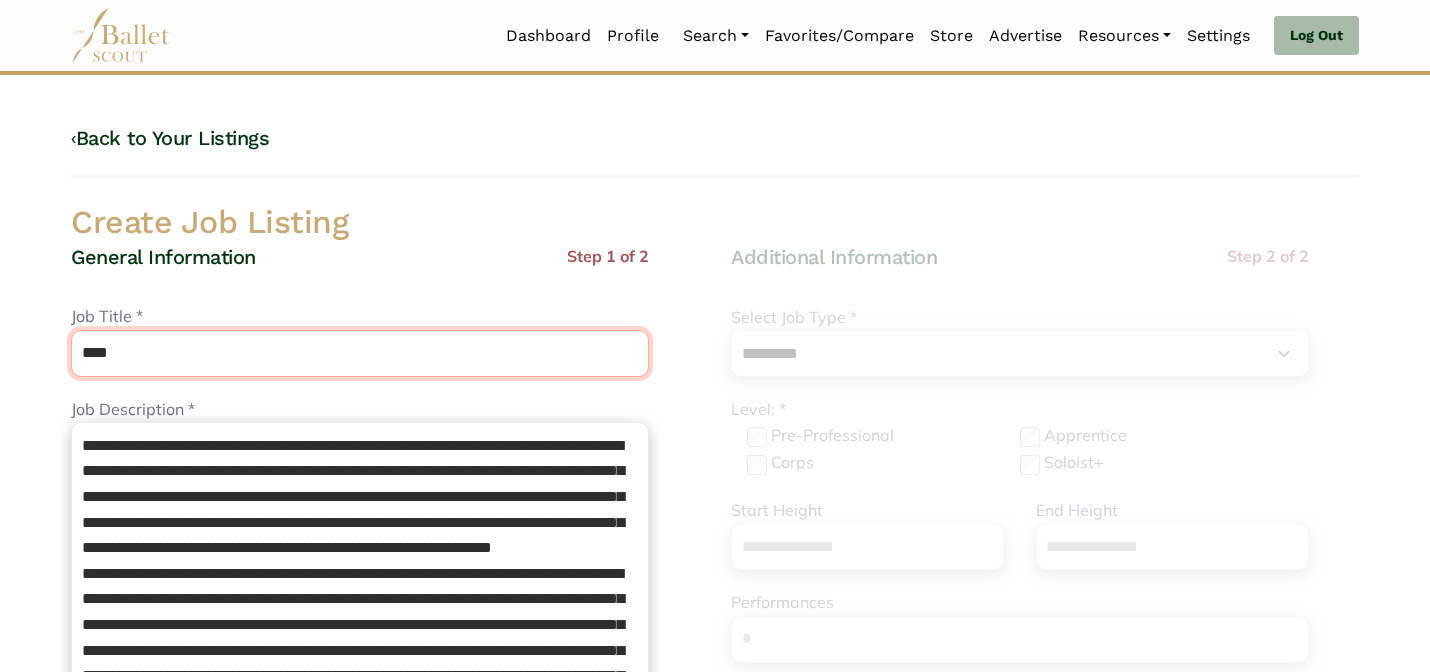 type on "**********" 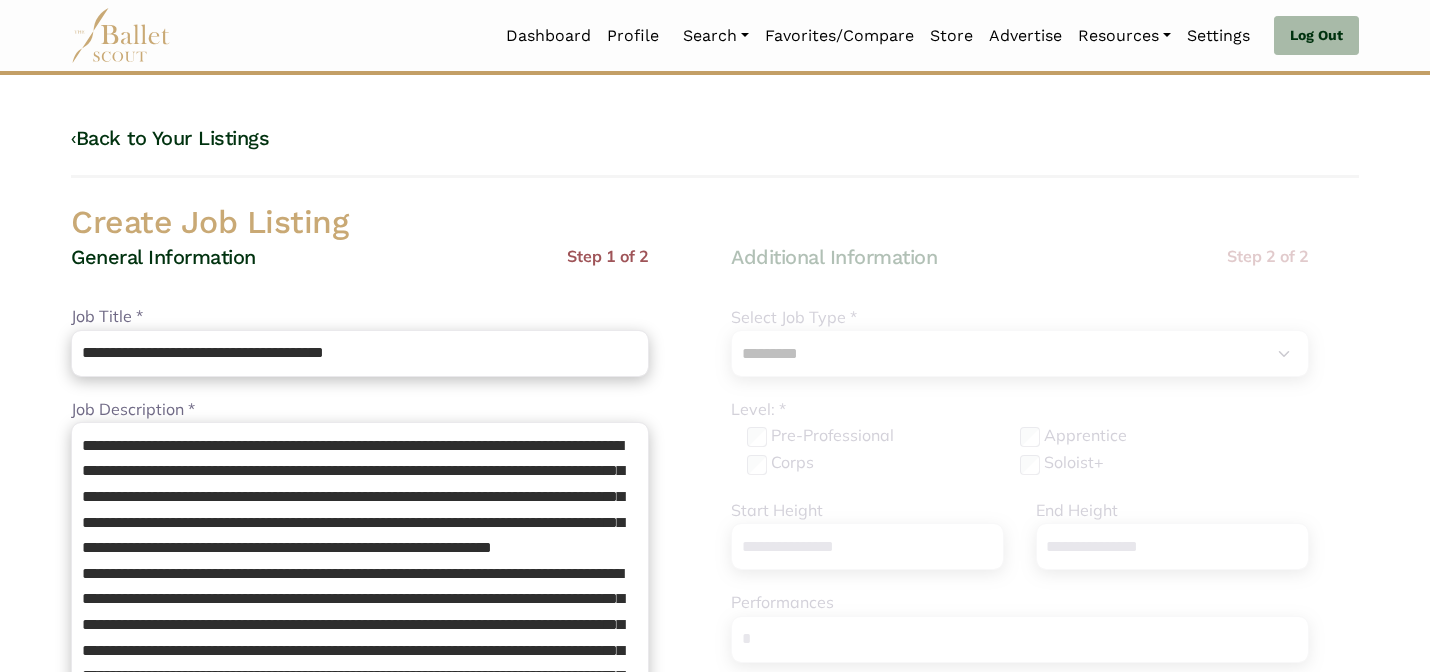 click on "General Information
Step 1 of 2" at bounding box center (360, 274) 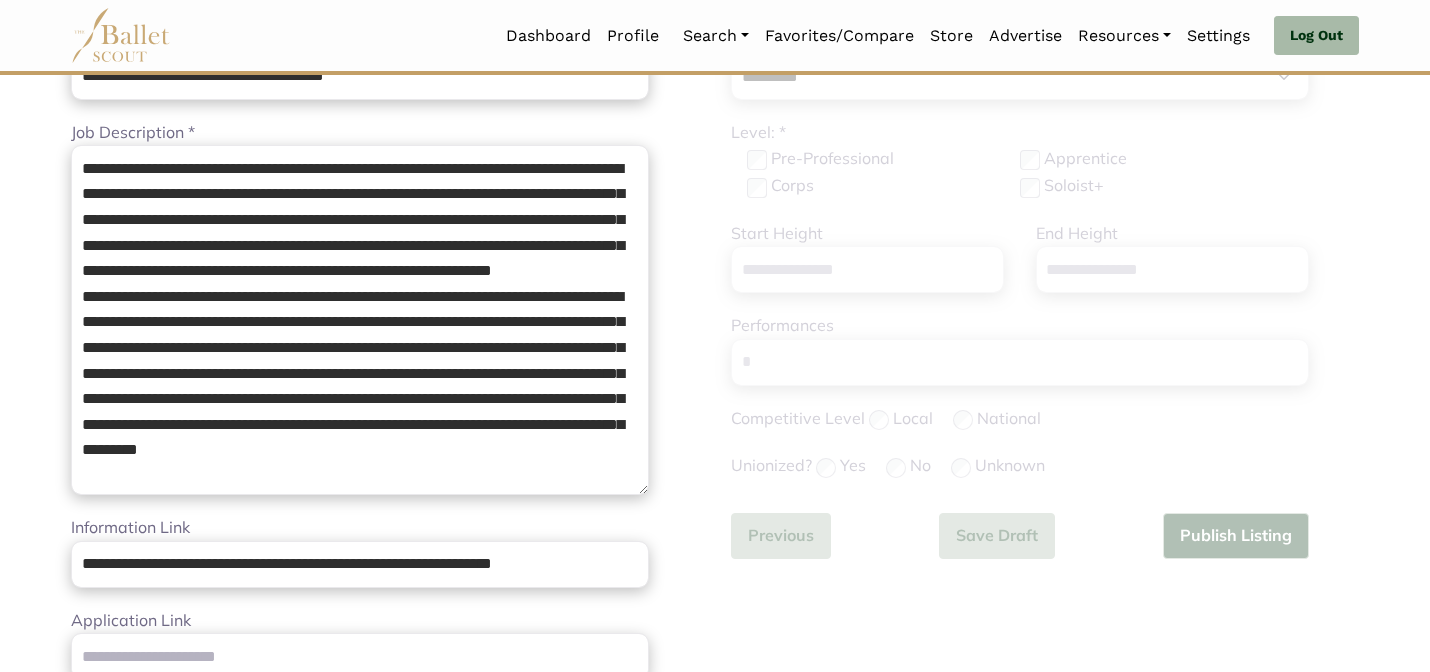 scroll, scrollTop: 280, scrollLeft: 0, axis: vertical 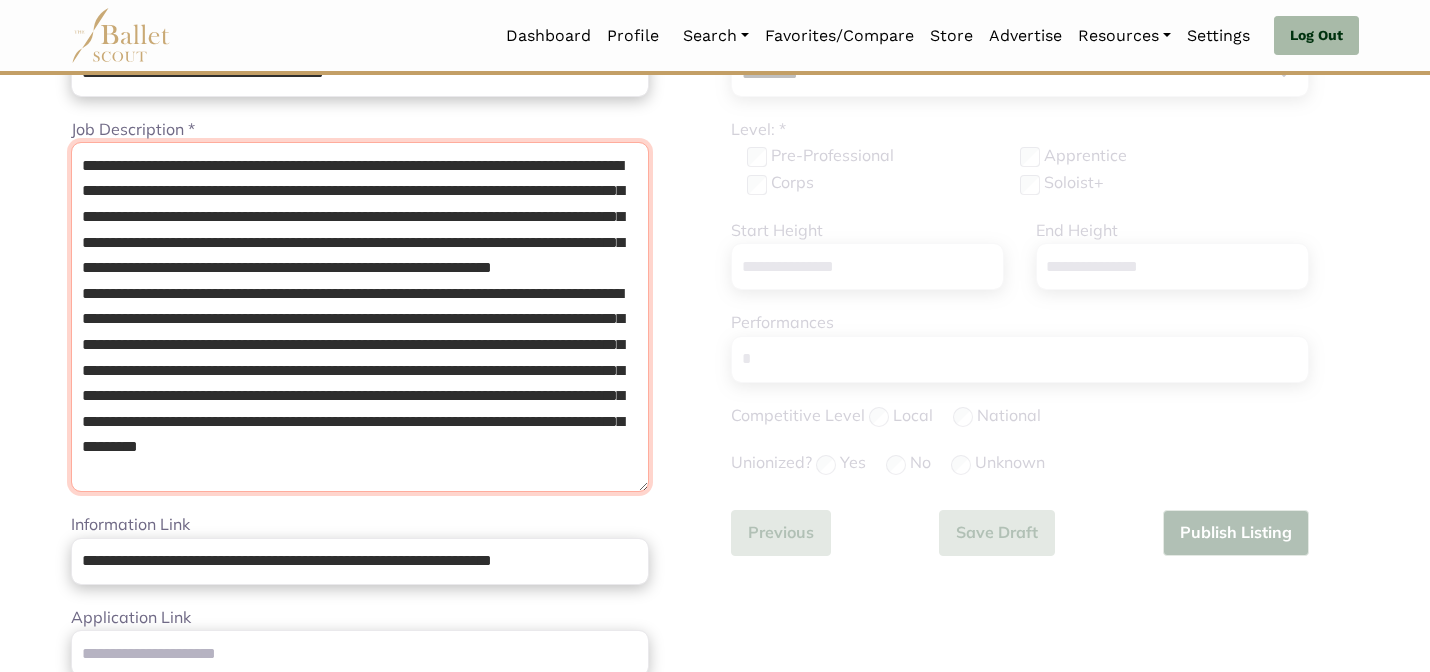 drag, startPoint x: 591, startPoint y: 471, endPoint x: 382, endPoint y: 105, distance: 421.47003 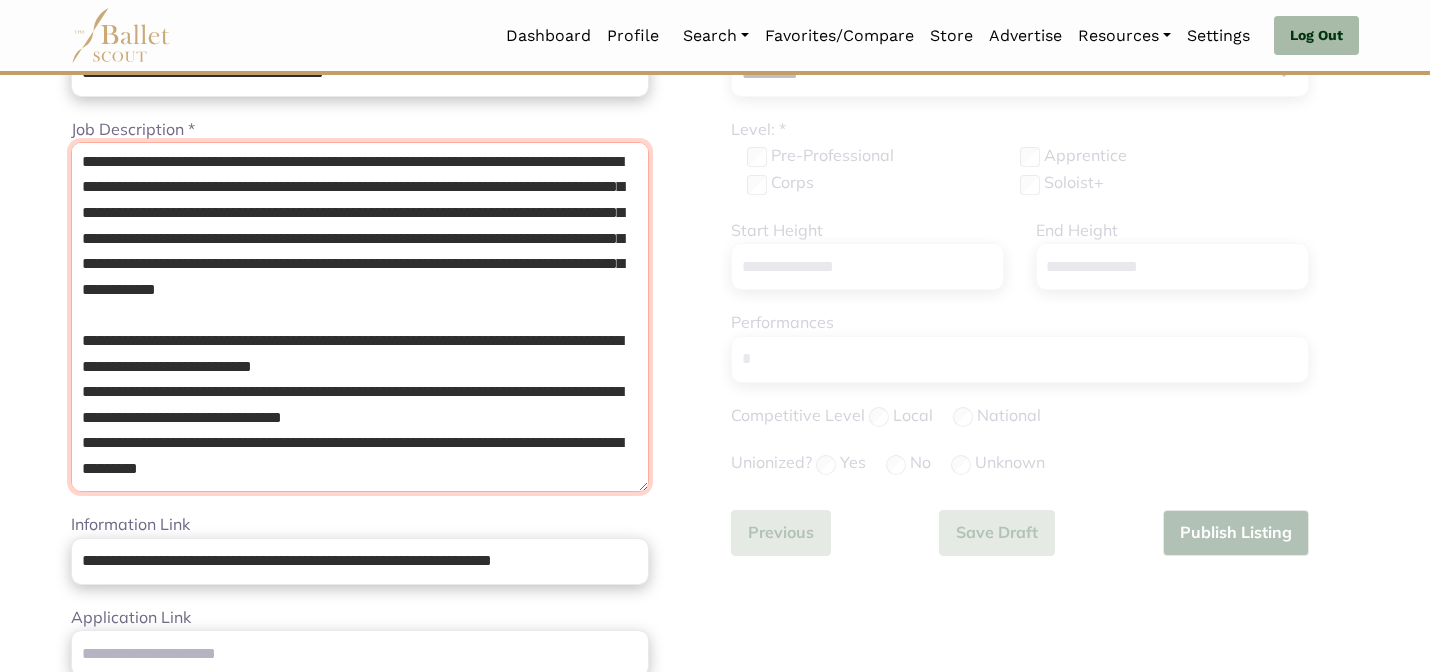 scroll, scrollTop: 68, scrollLeft: 0, axis: vertical 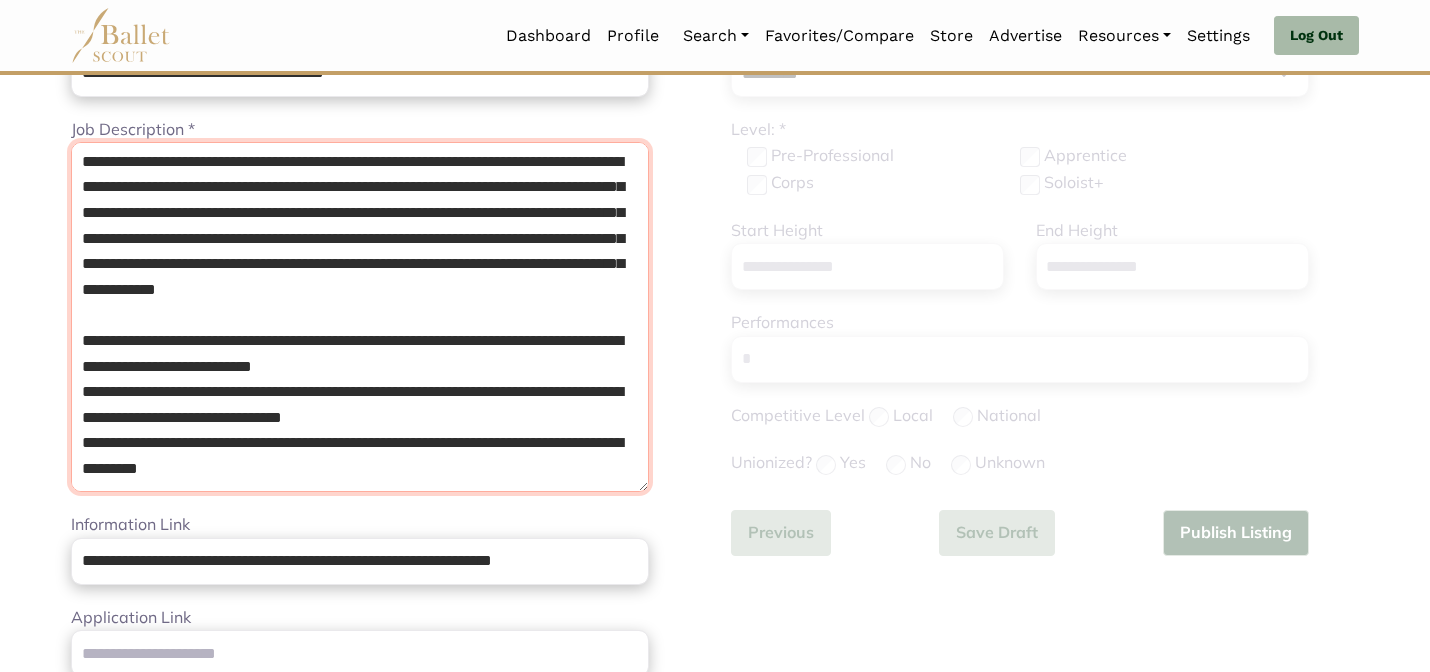 paste on "**********" 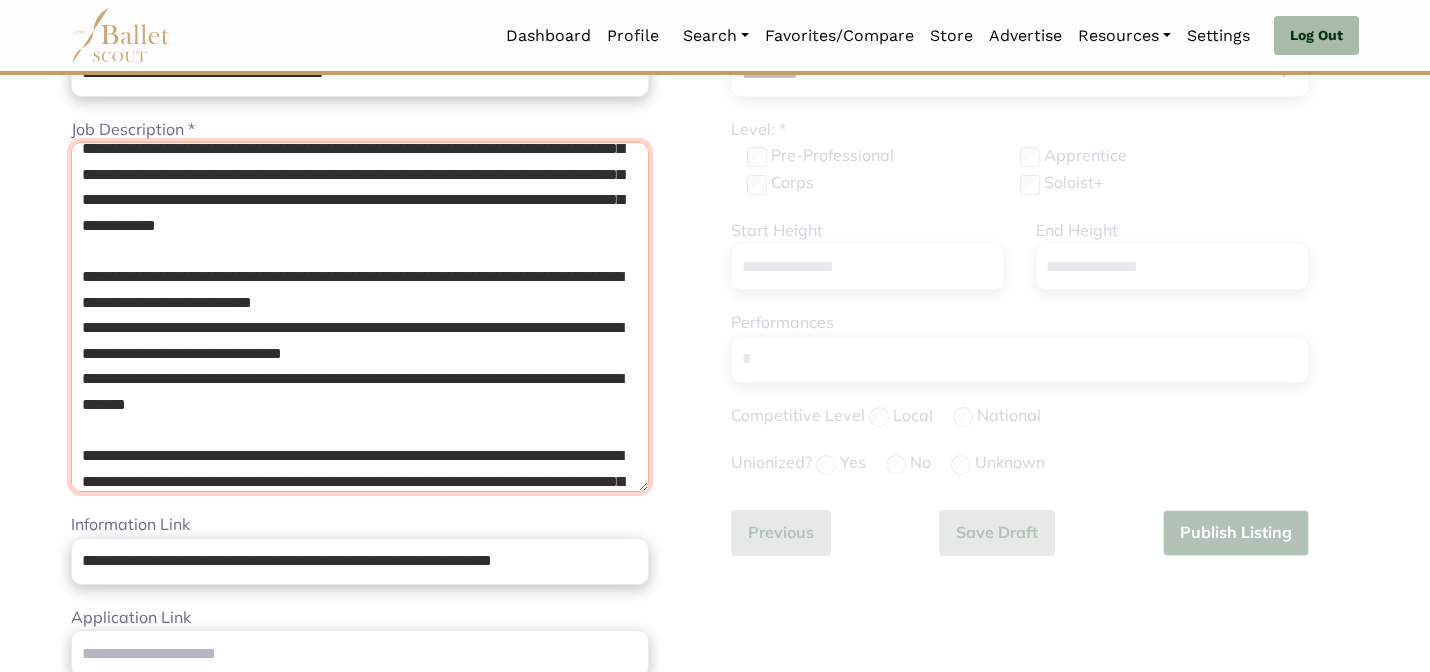 scroll, scrollTop: 222, scrollLeft: 0, axis: vertical 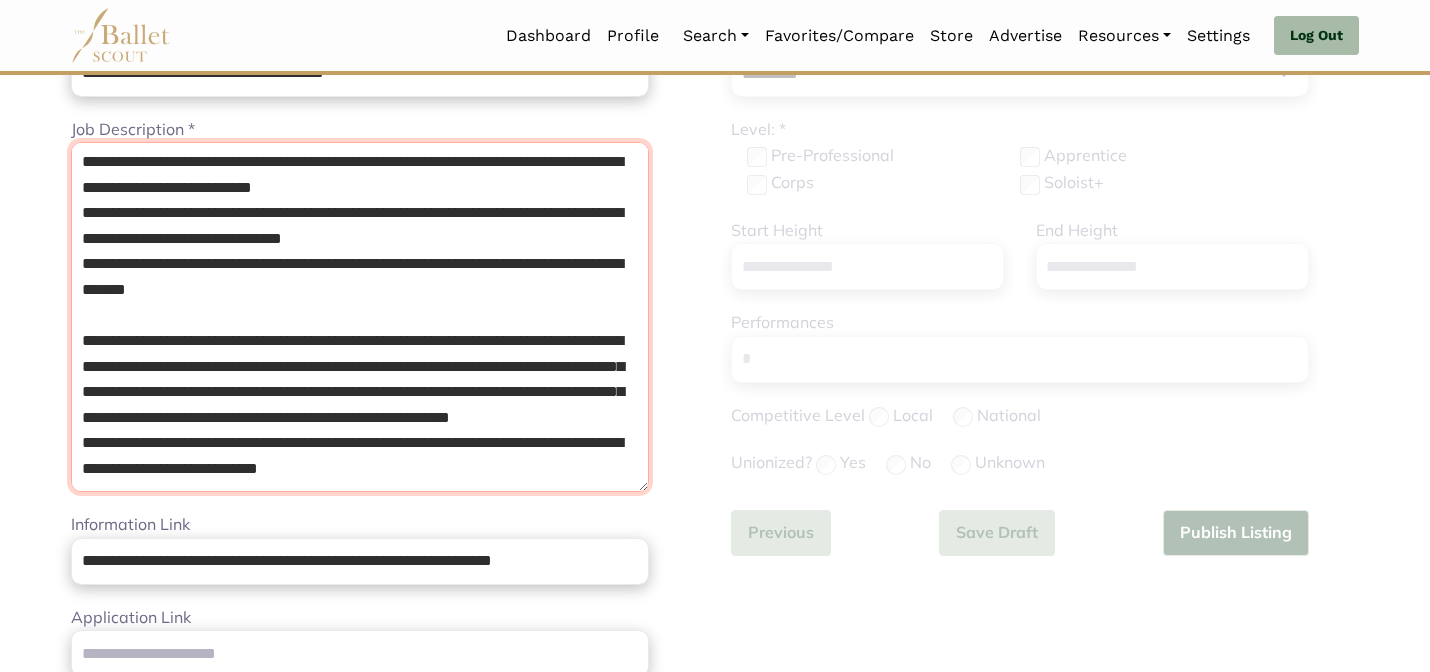 type on "**********" 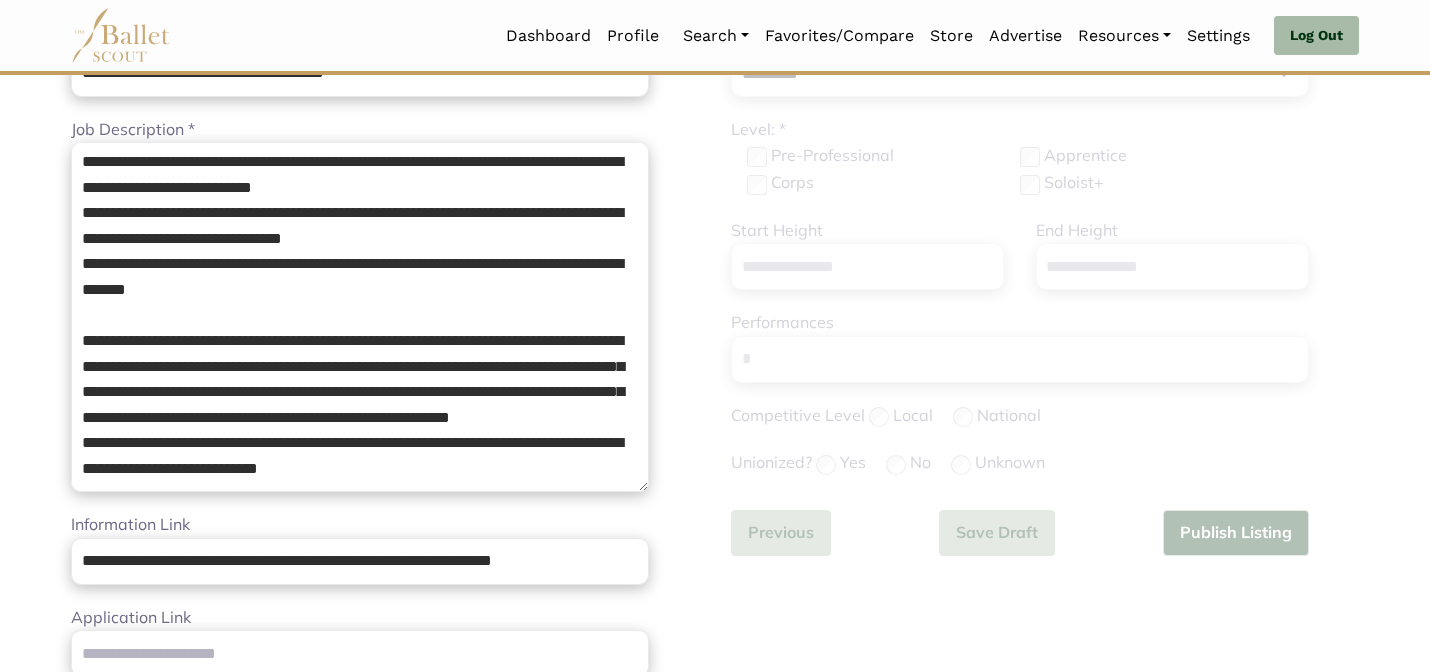 click on "Loading...
Please Wait
Dashboard
Profile" at bounding box center (715, 773) 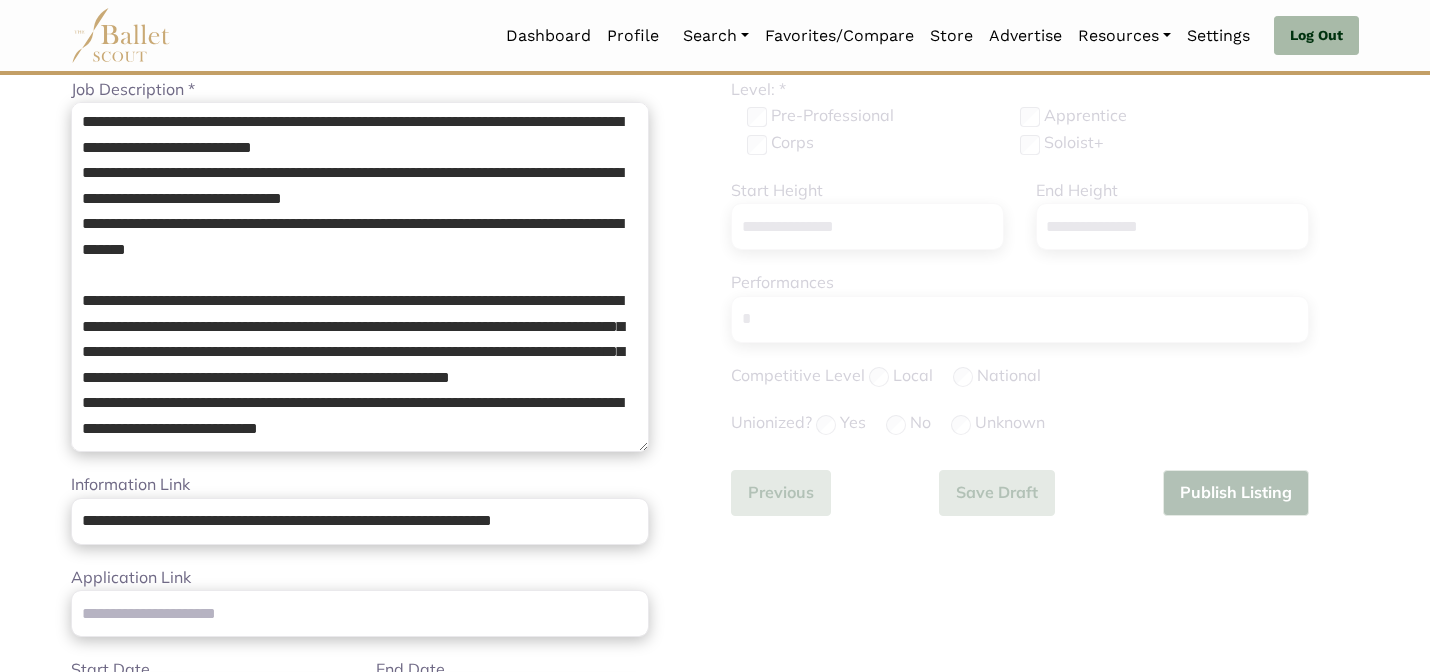 scroll, scrollTop: 400, scrollLeft: 0, axis: vertical 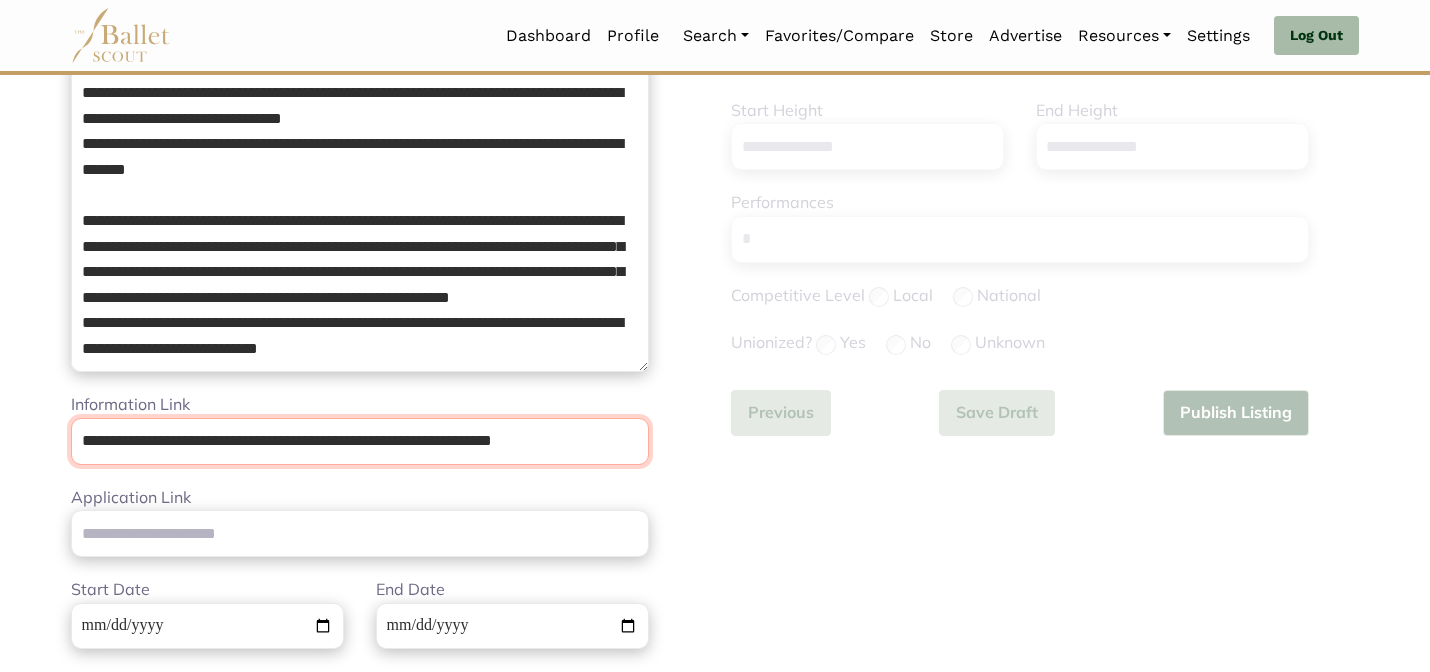 drag, startPoint x: 72, startPoint y: 436, endPoint x: 882, endPoint y: 598, distance: 826.04114 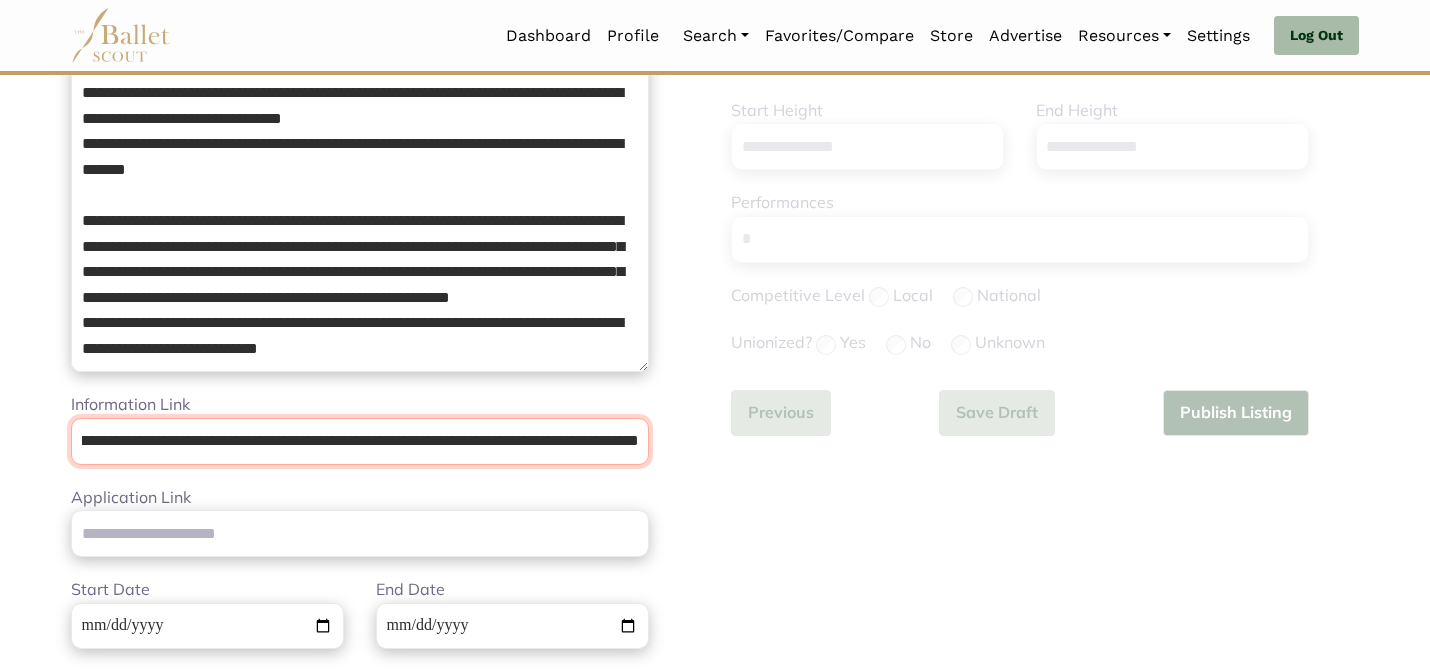 scroll, scrollTop: 0, scrollLeft: 284, axis: horizontal 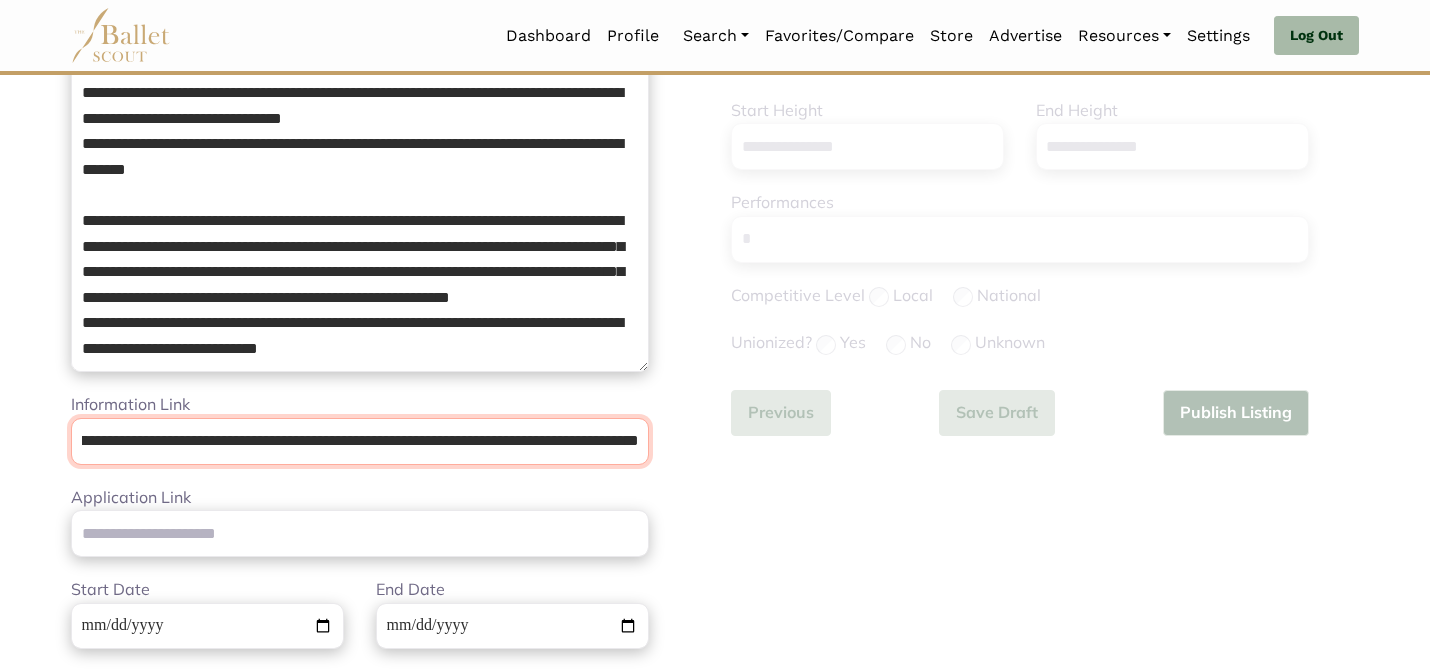 type on "**********" 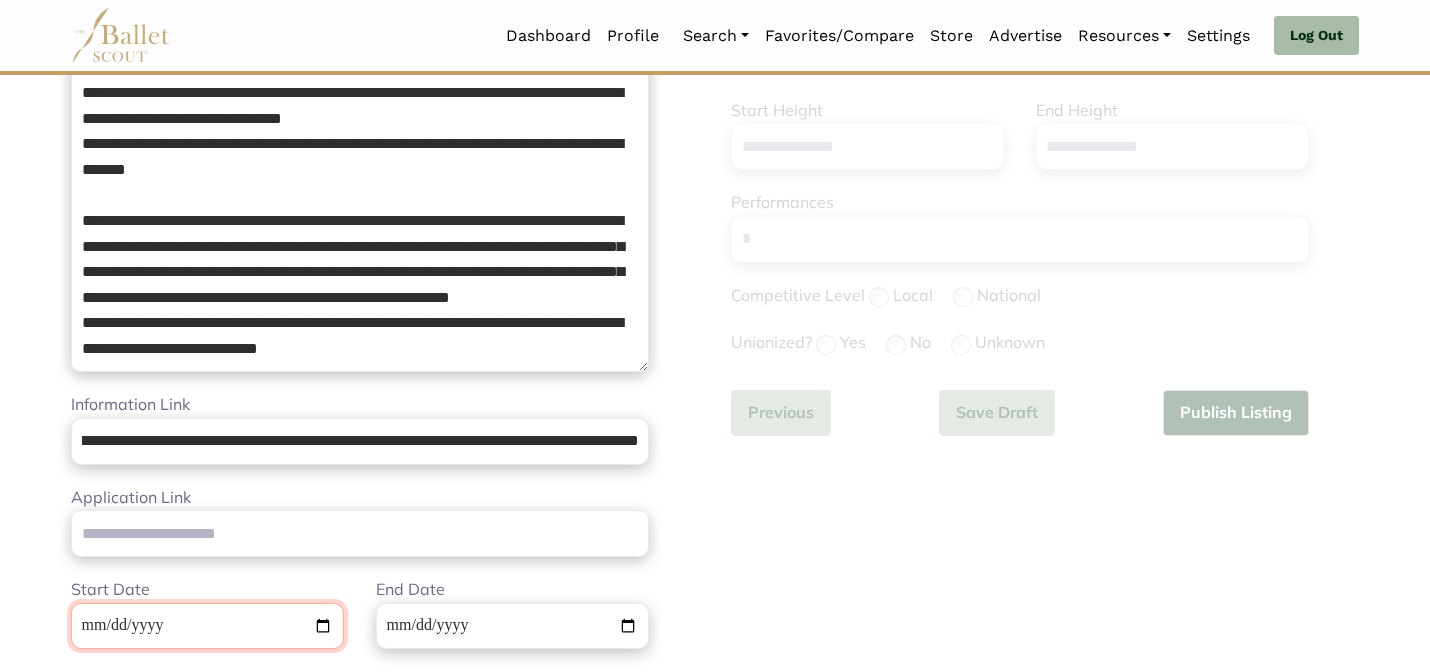 click on "Start Date" at bounding box center (207, 626) 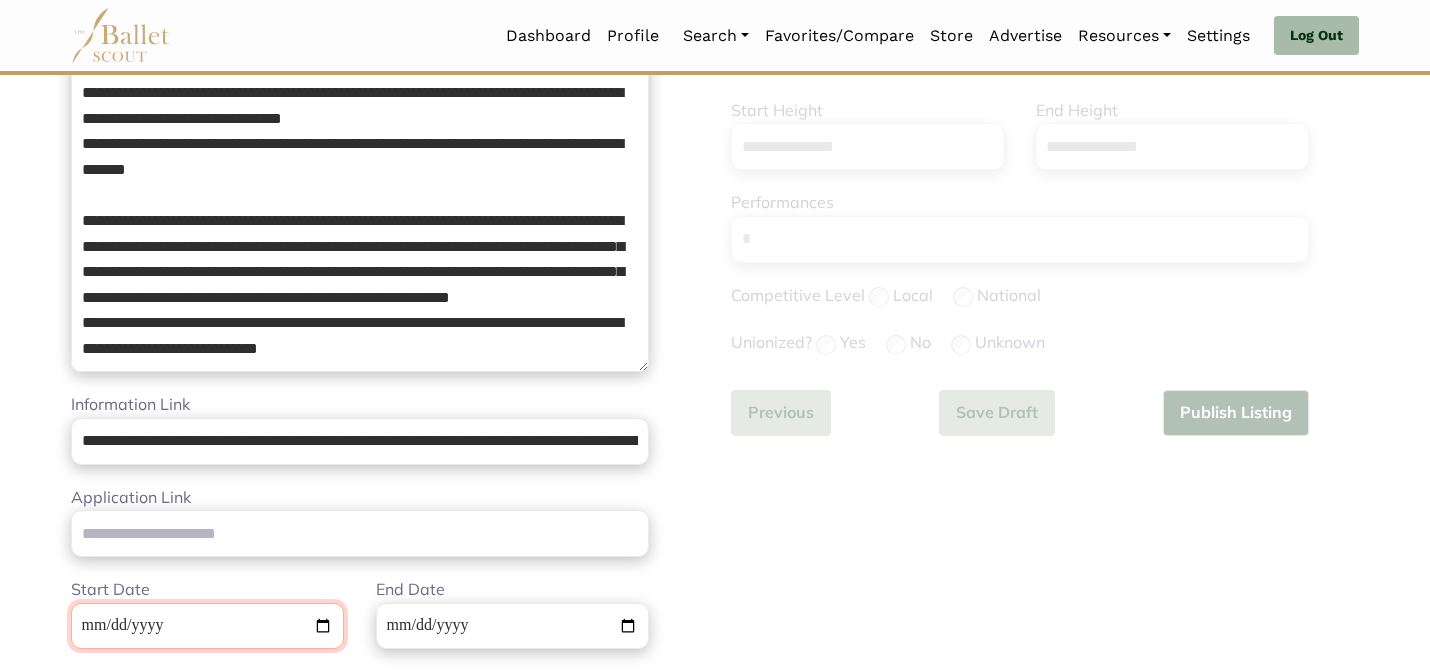 type on "**********" 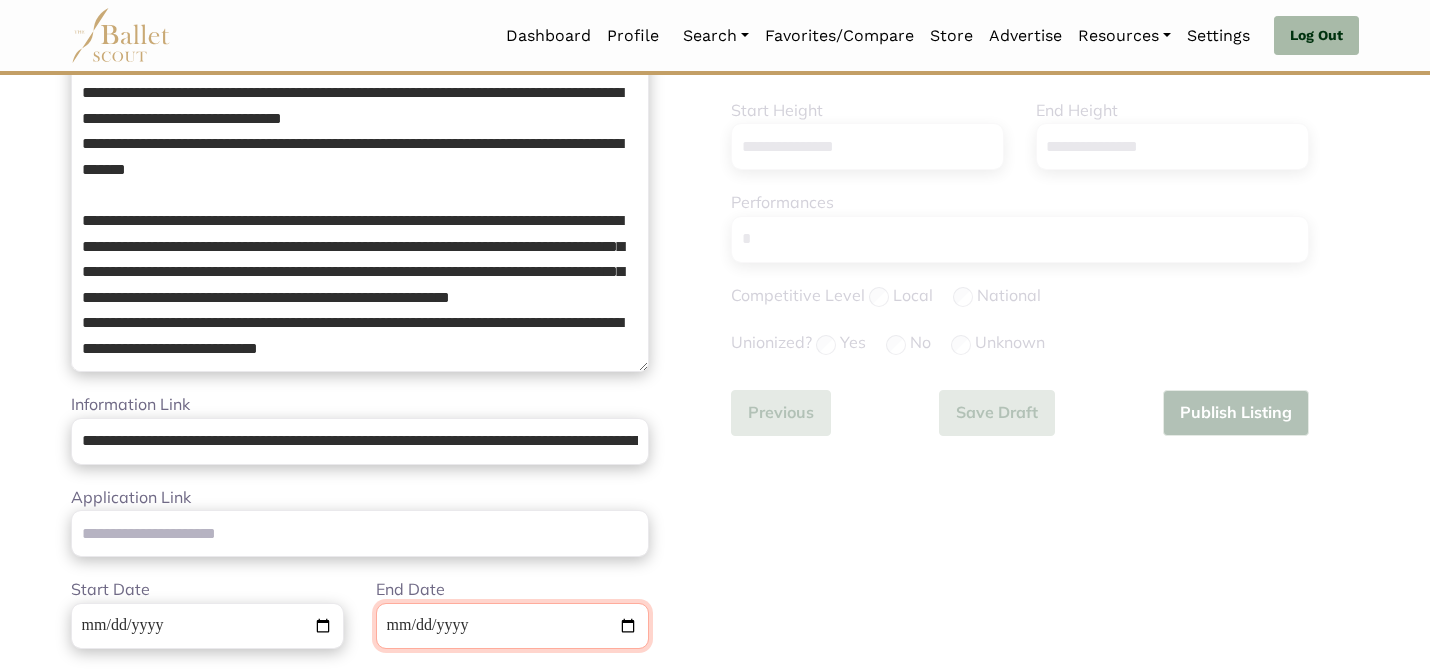 type on "**********" 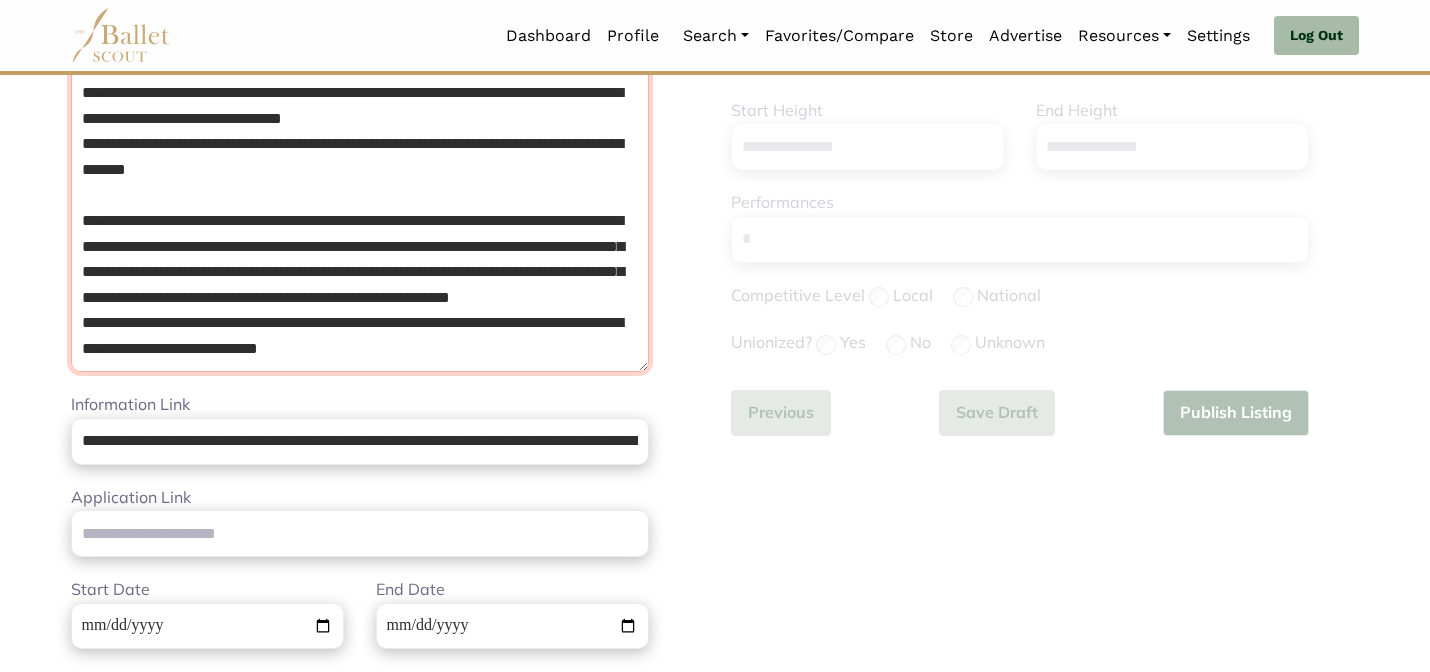 click on "**********" at bounding box center [360, 197] 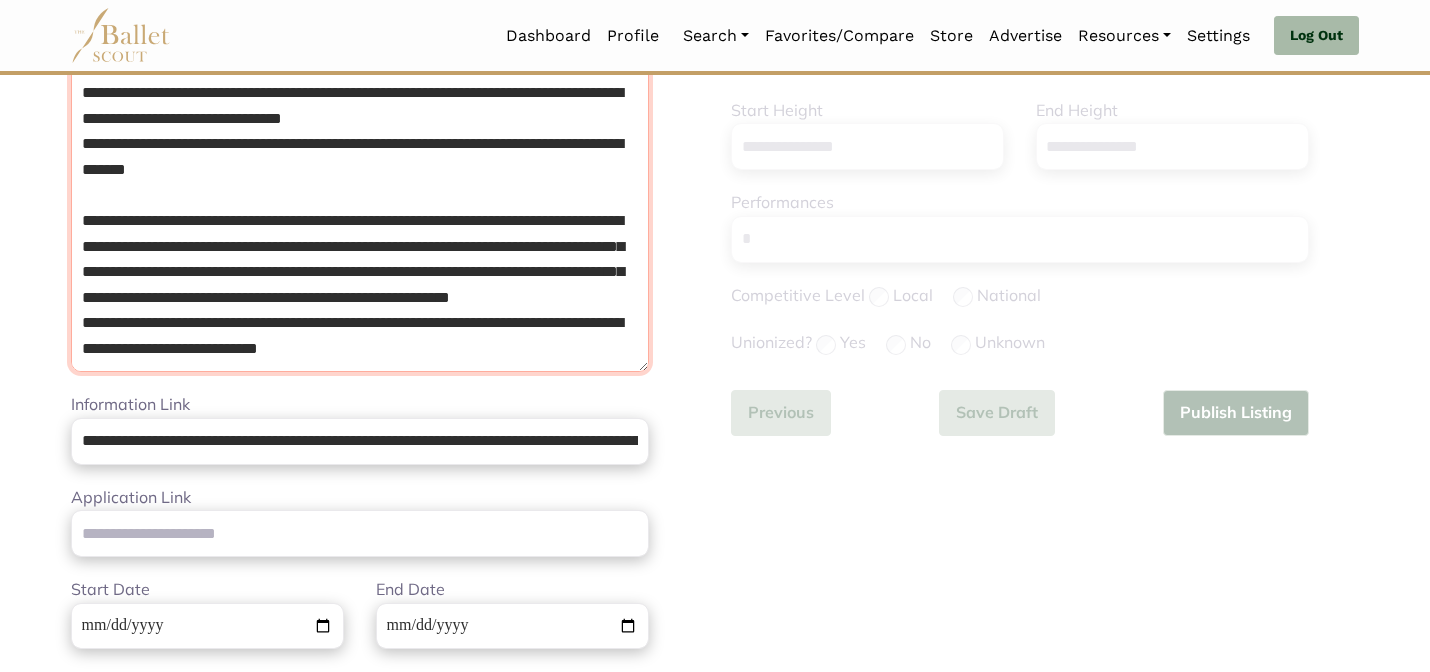 type on "**********" 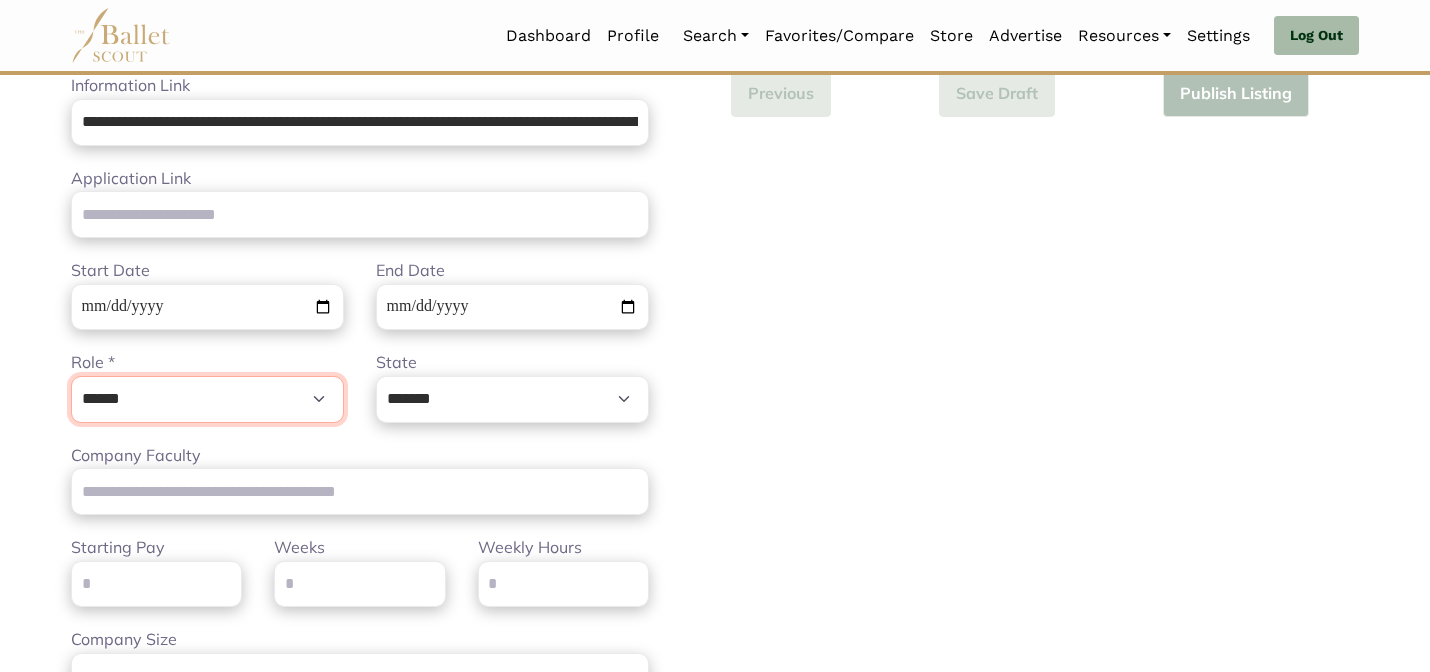 scroll, scrollTop: 782, scrollLeft: 0, axis: vertical 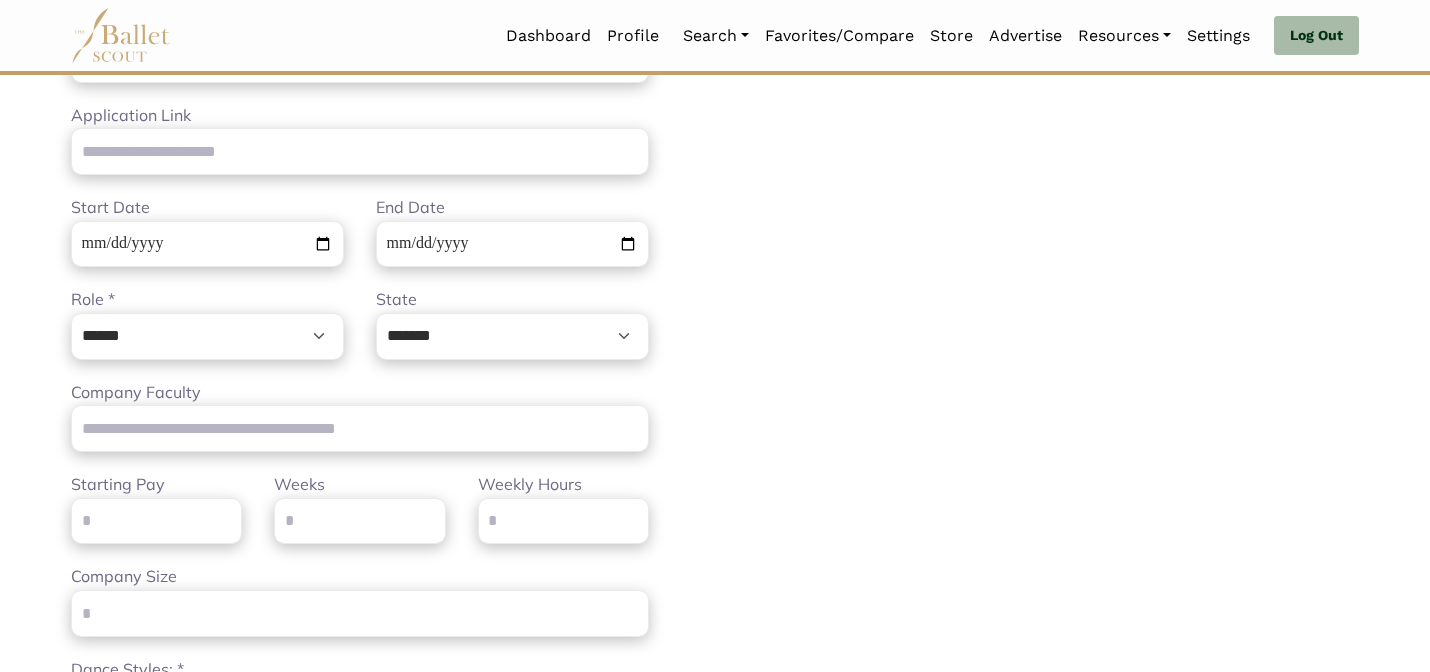 click on "Loading...
Please Wait
Dashboard
Profile" at bounding box center (715, 271) 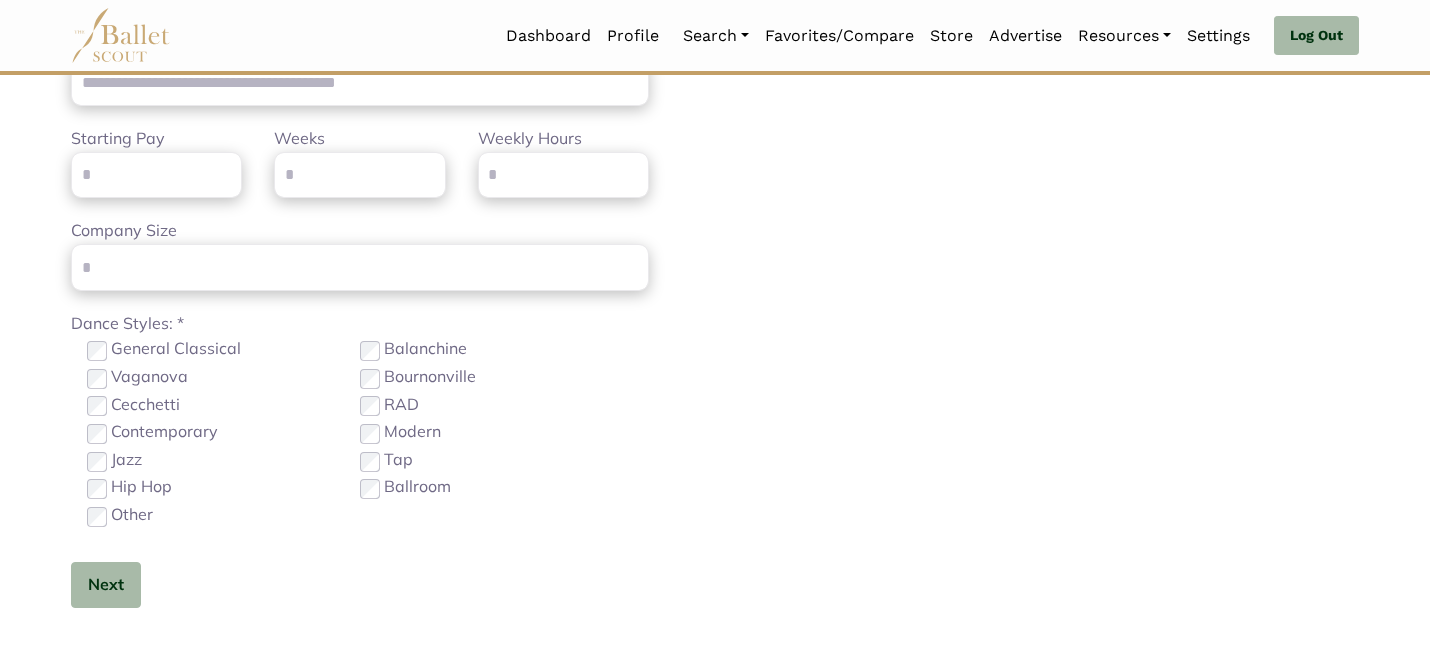 scroll, scrollTop: 1142, scrollLeft: 0, axis: vertical 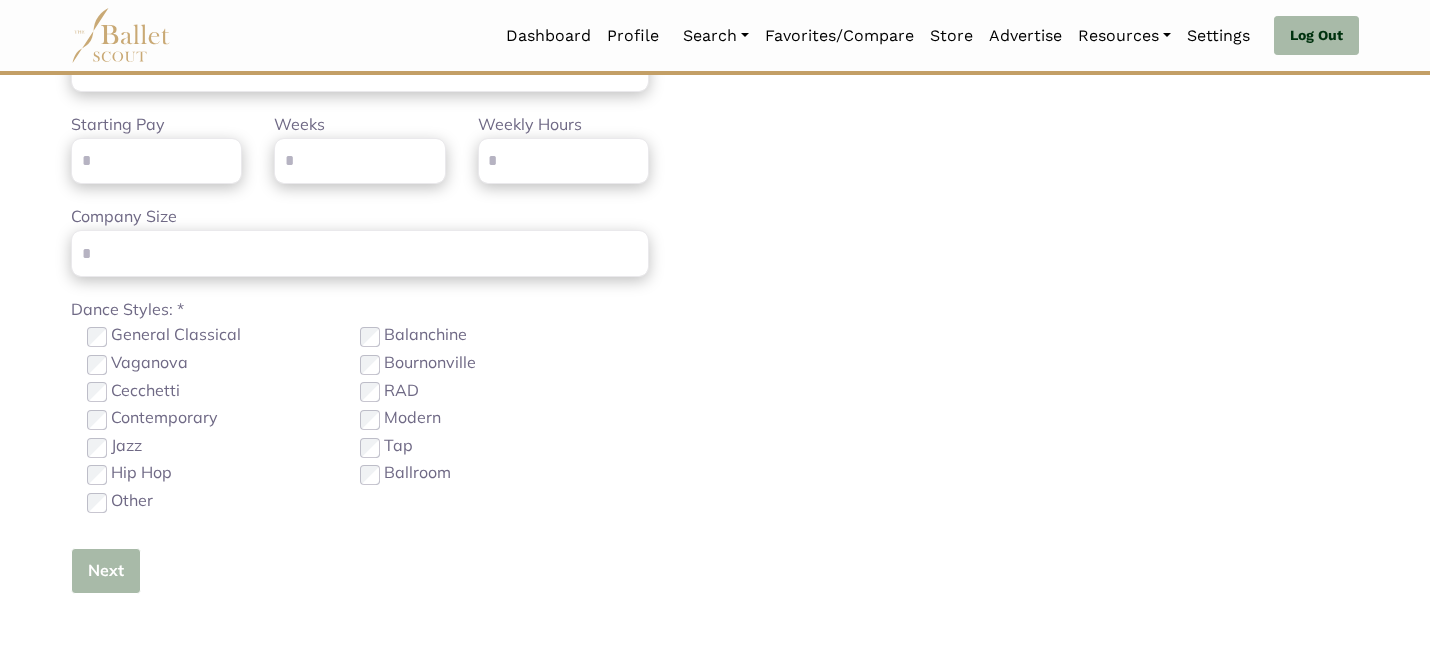 click on "Next" at bounding box center [106, 571] 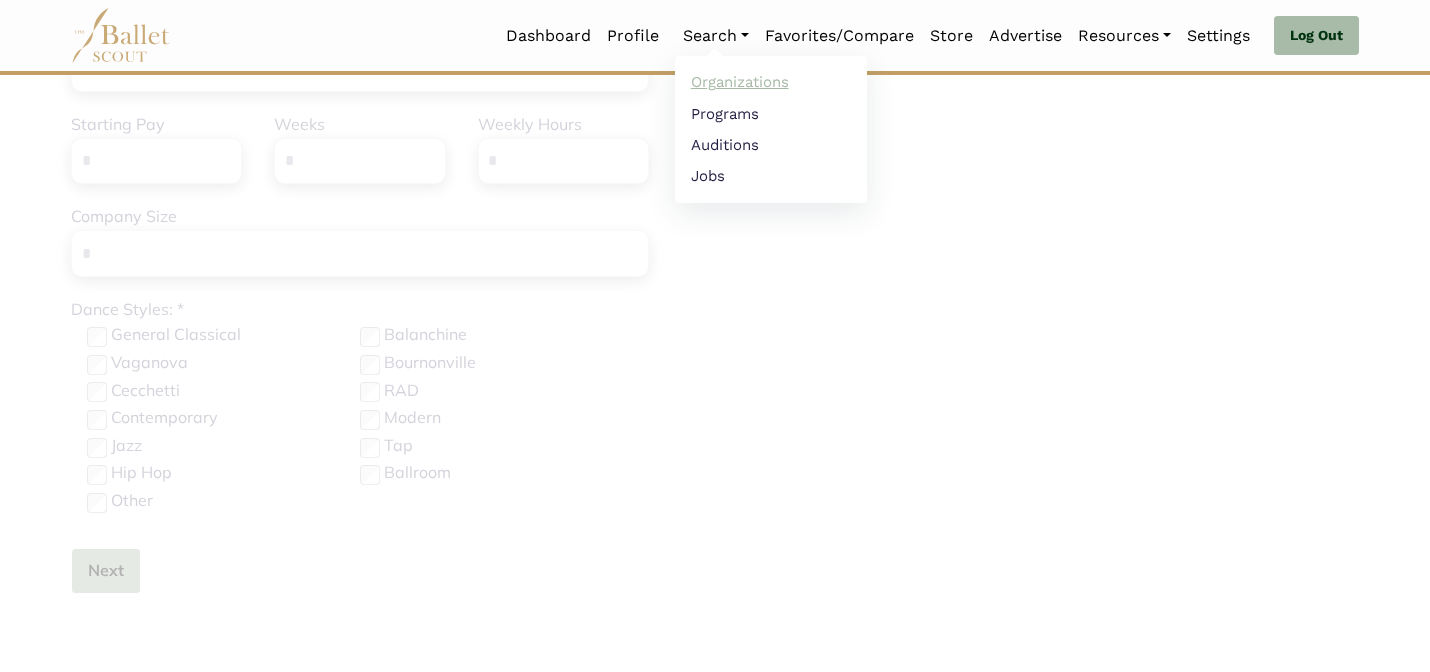 type 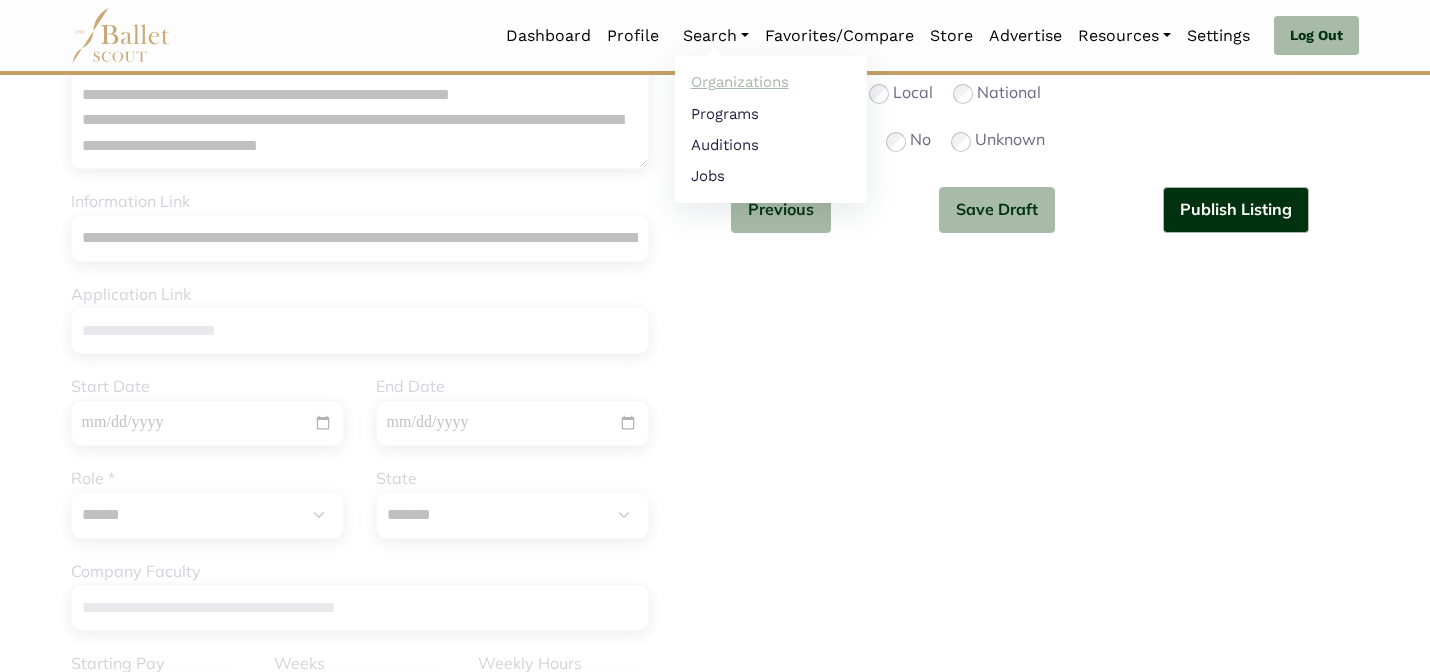 scroll, scrollTop: 510, scrollLeft: 0, axis: vertical 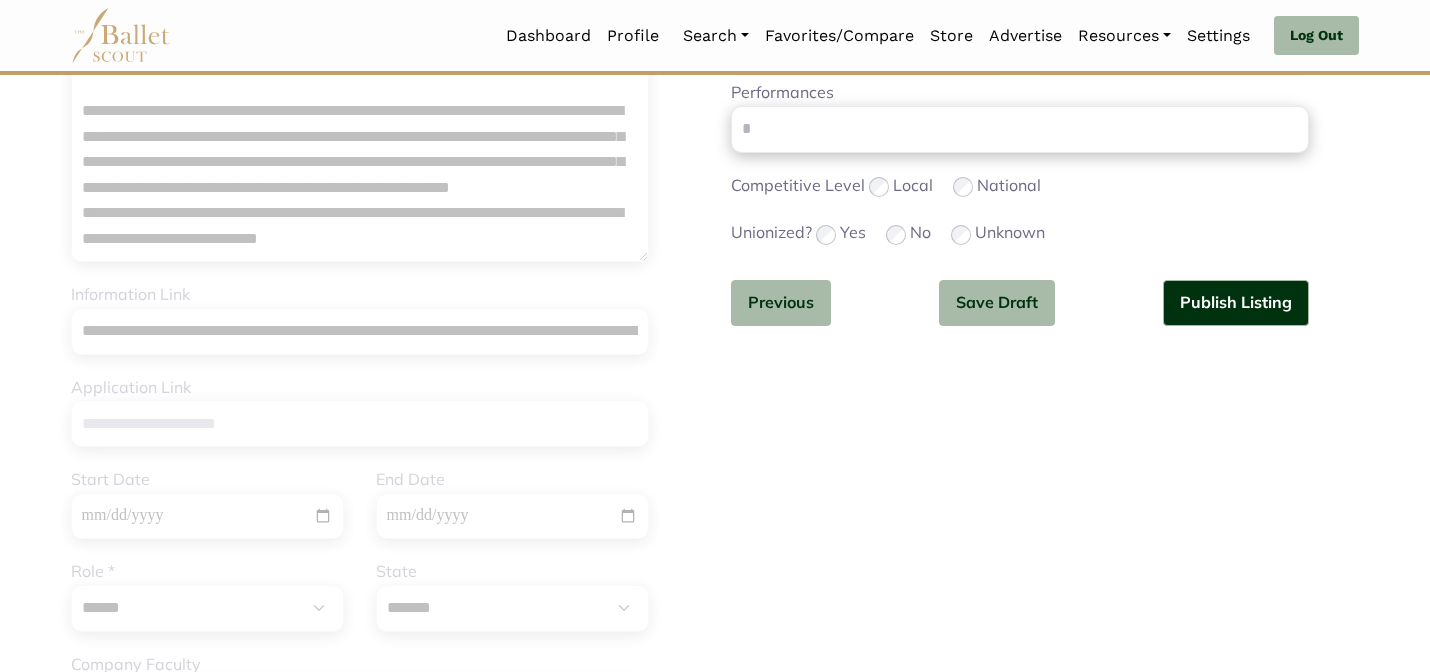 click on "Local" at bounding box center [901, 186] 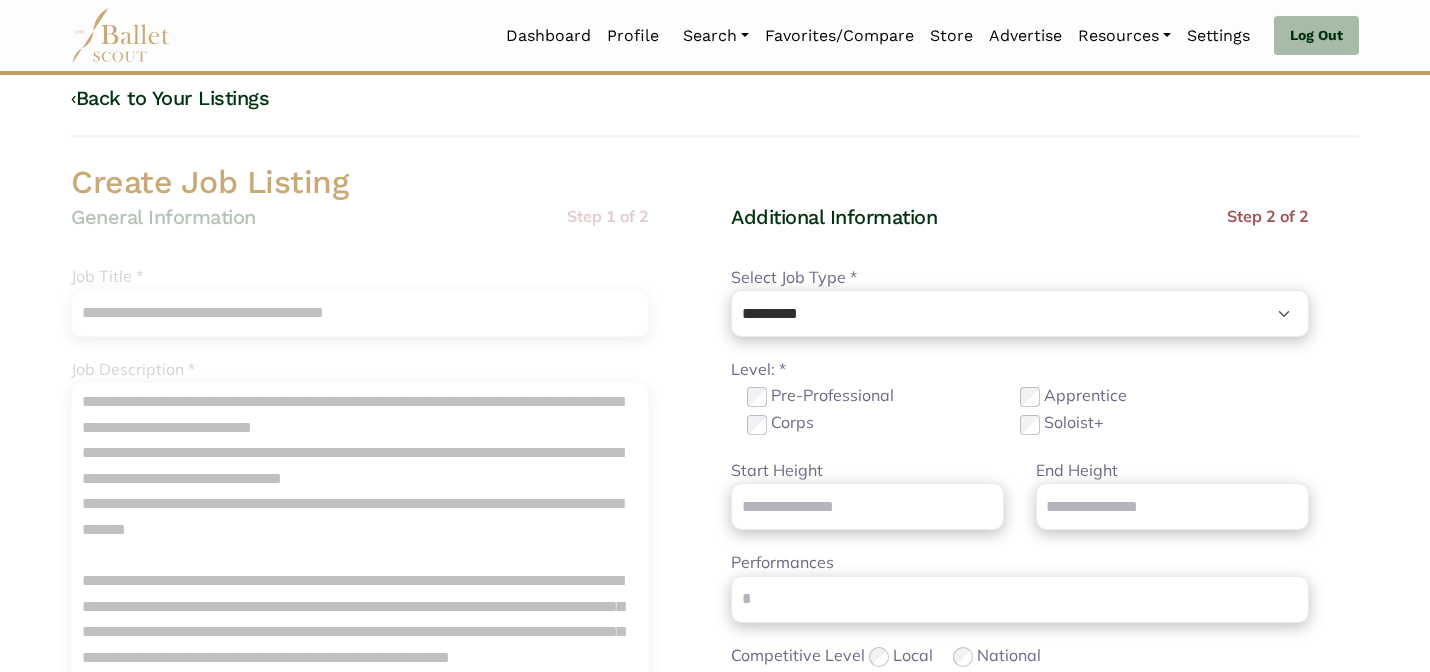 scroll, scrollTop: 672, scrollLeft: 0, axis: vertical 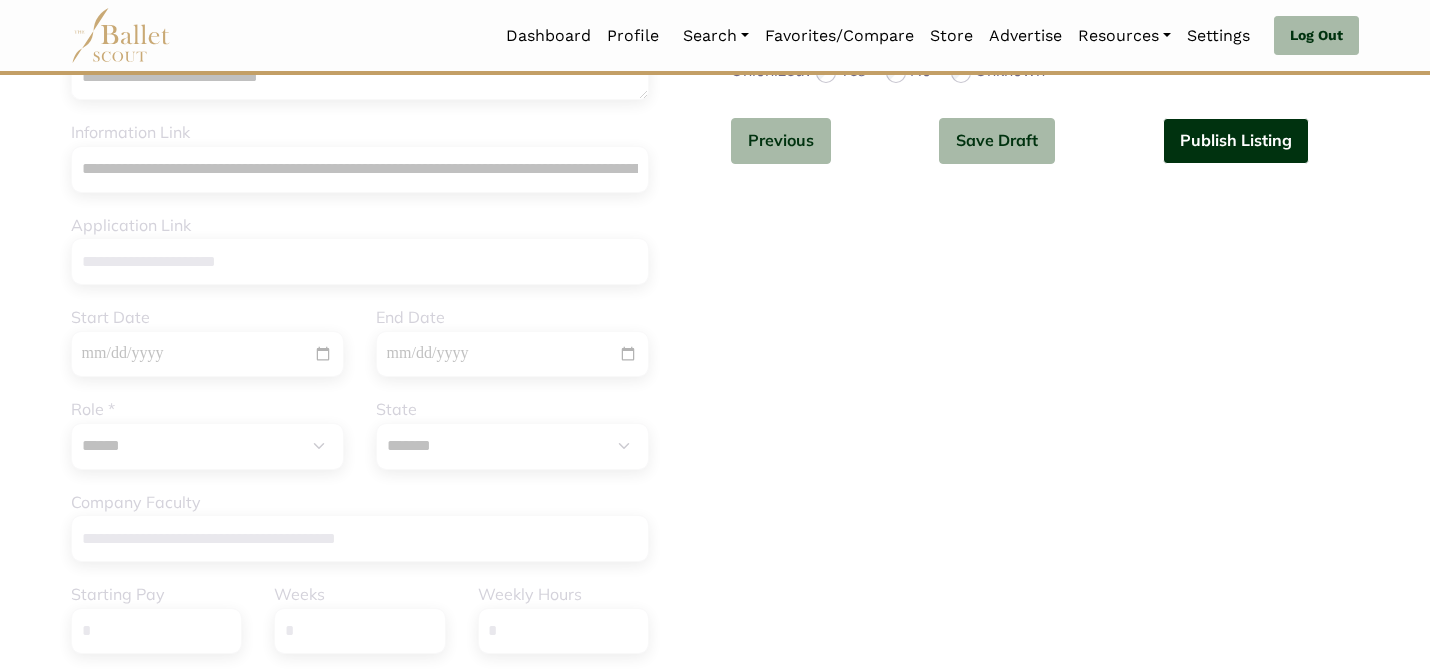click on "Publish Listing" at bounding box center [1236, 141] 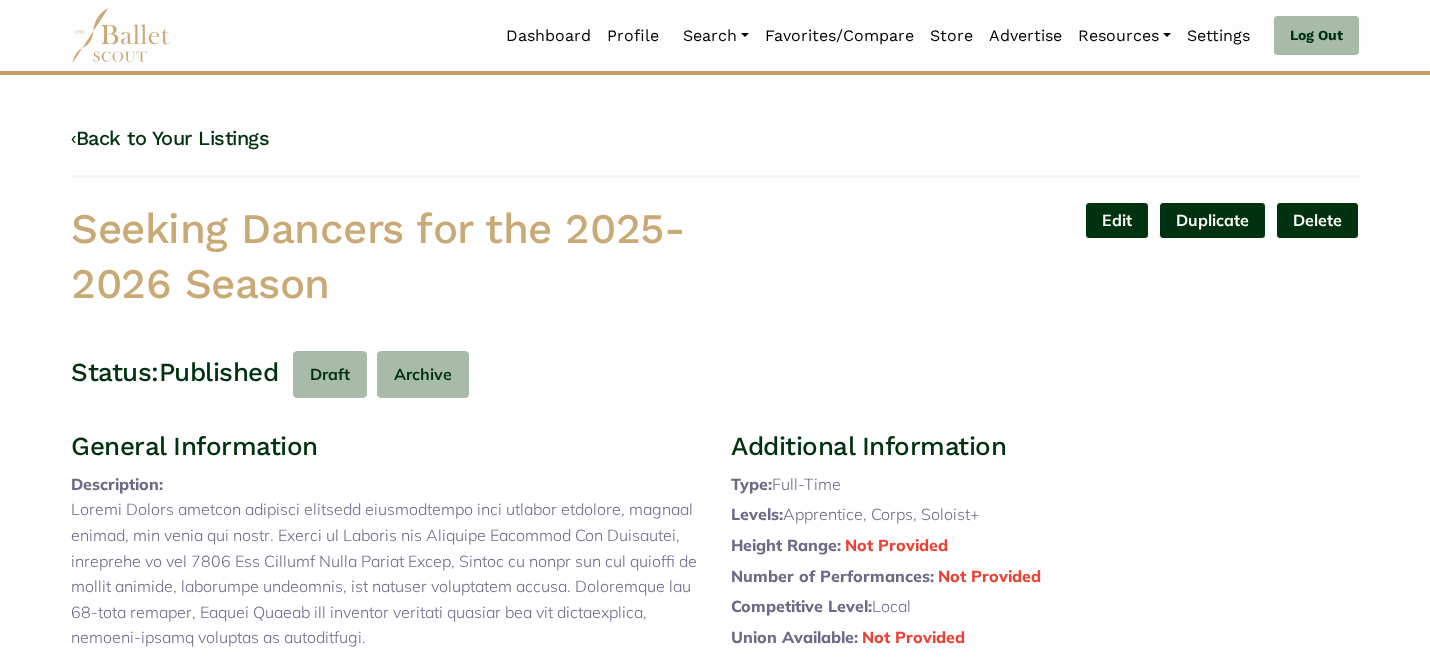 scroll, scrollTop: 0, scrollLeft: 0, axis: both 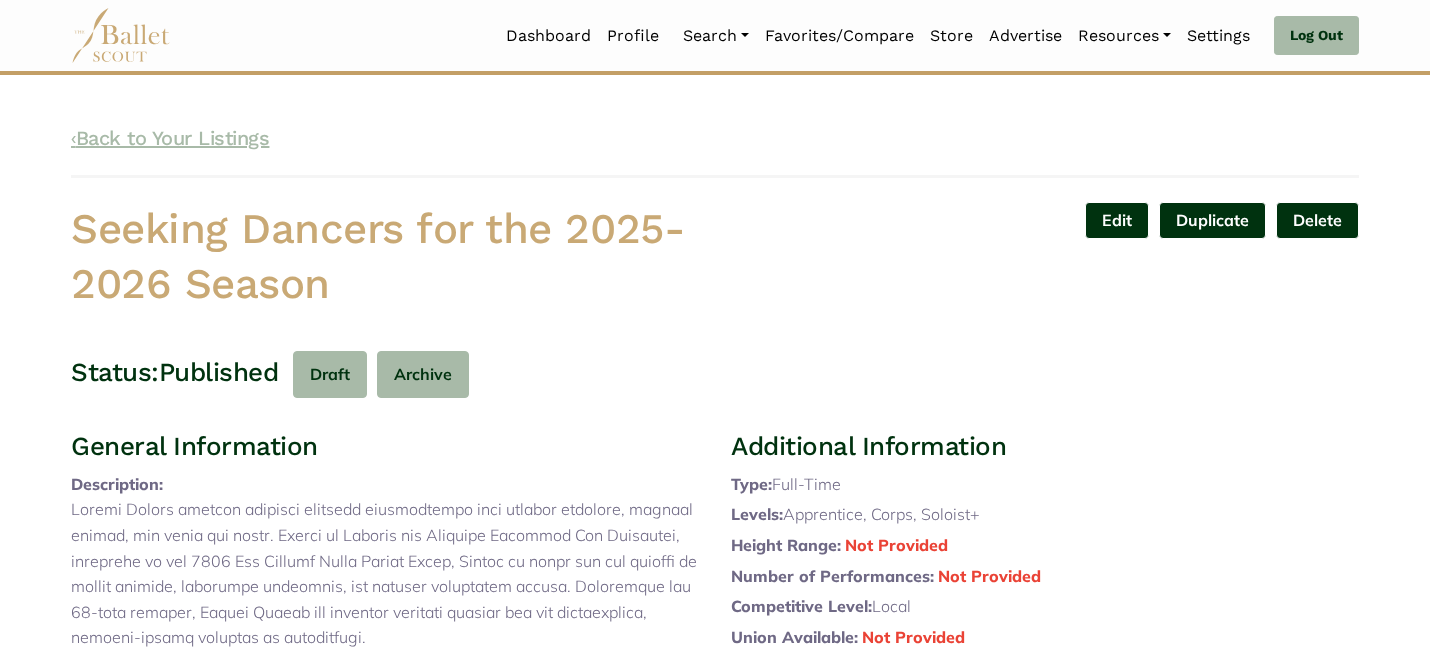 click on "‹  Back to Your Listings" at bounding box center [170, 138] 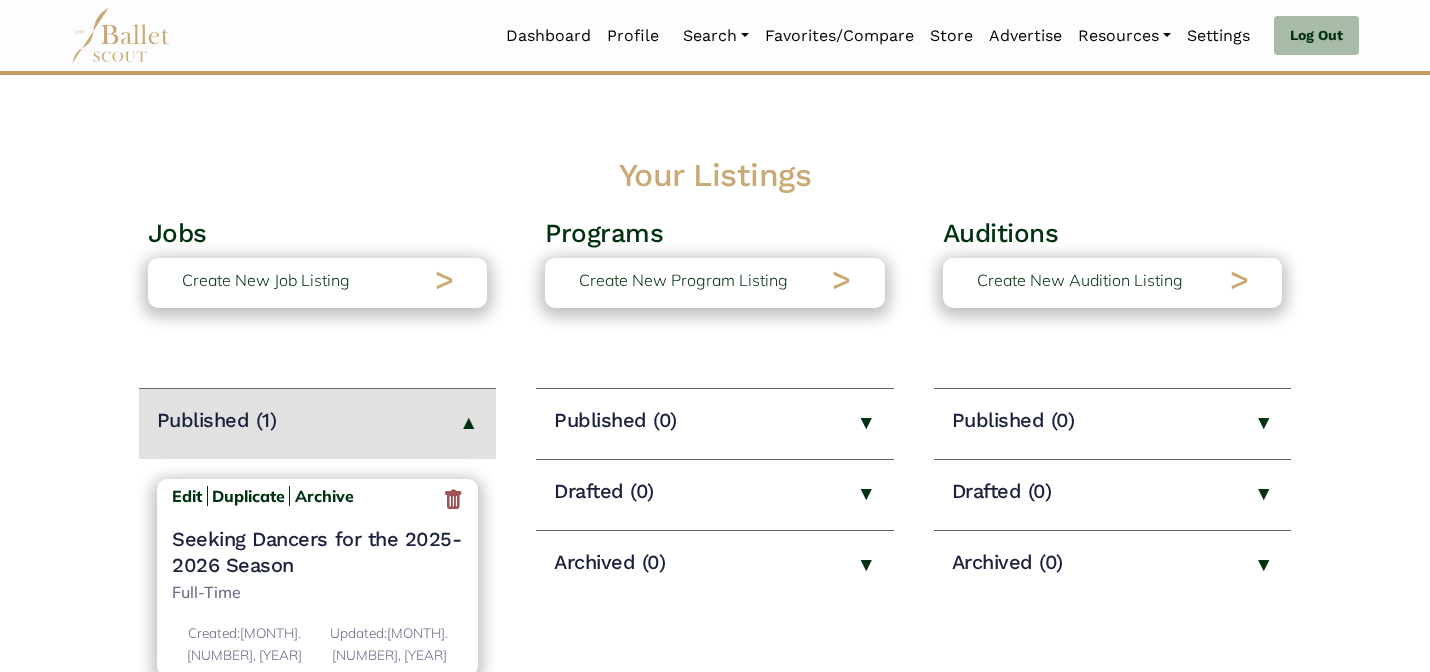 scroll, scrollTop: 0, scrollLeft: 0, axis: both 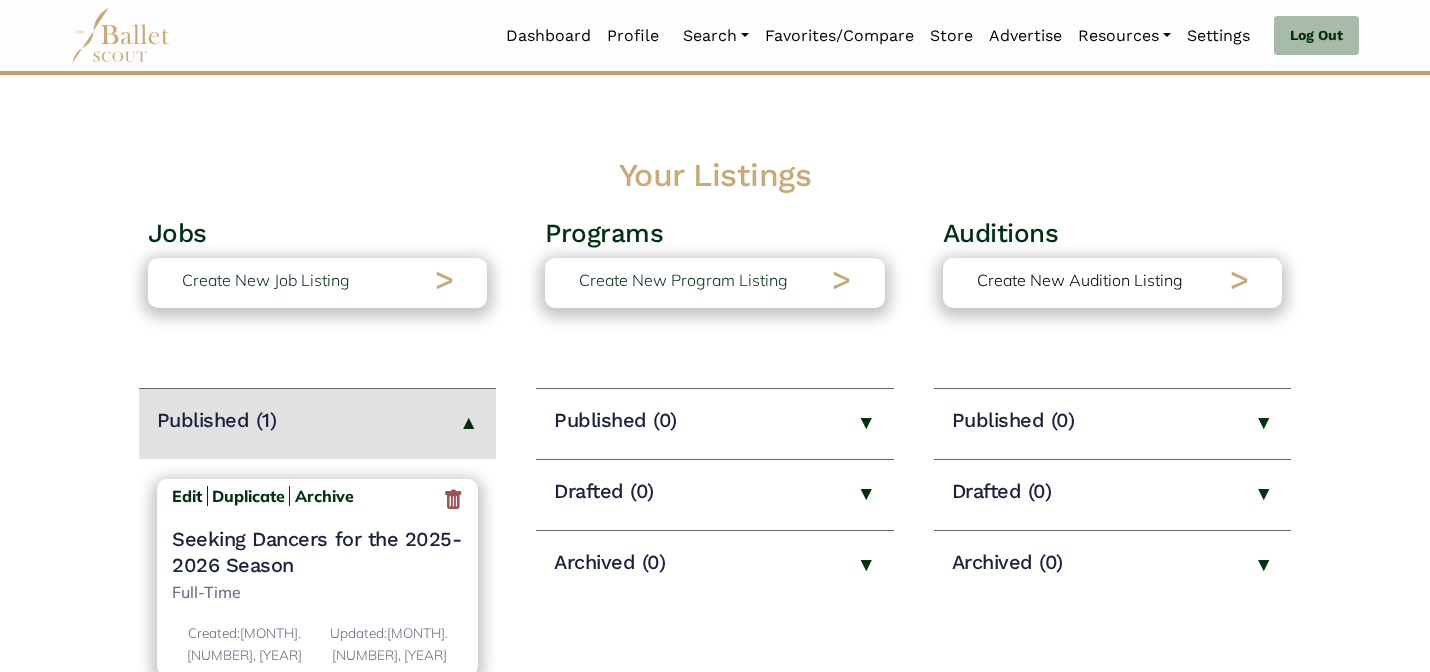 click on "Create New Audition Listing" at bounding box center [1080, 281] 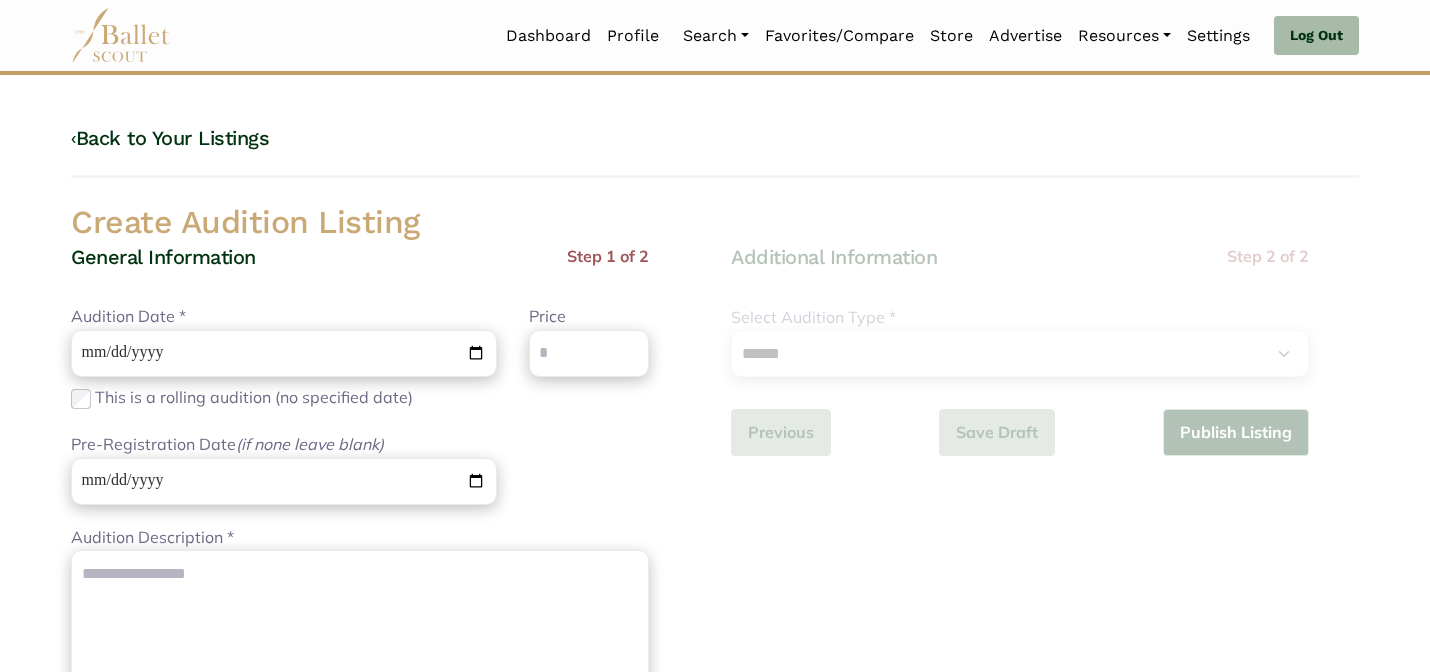 scroll, scrollTop: 0, scrollLeft: 0, axis: both 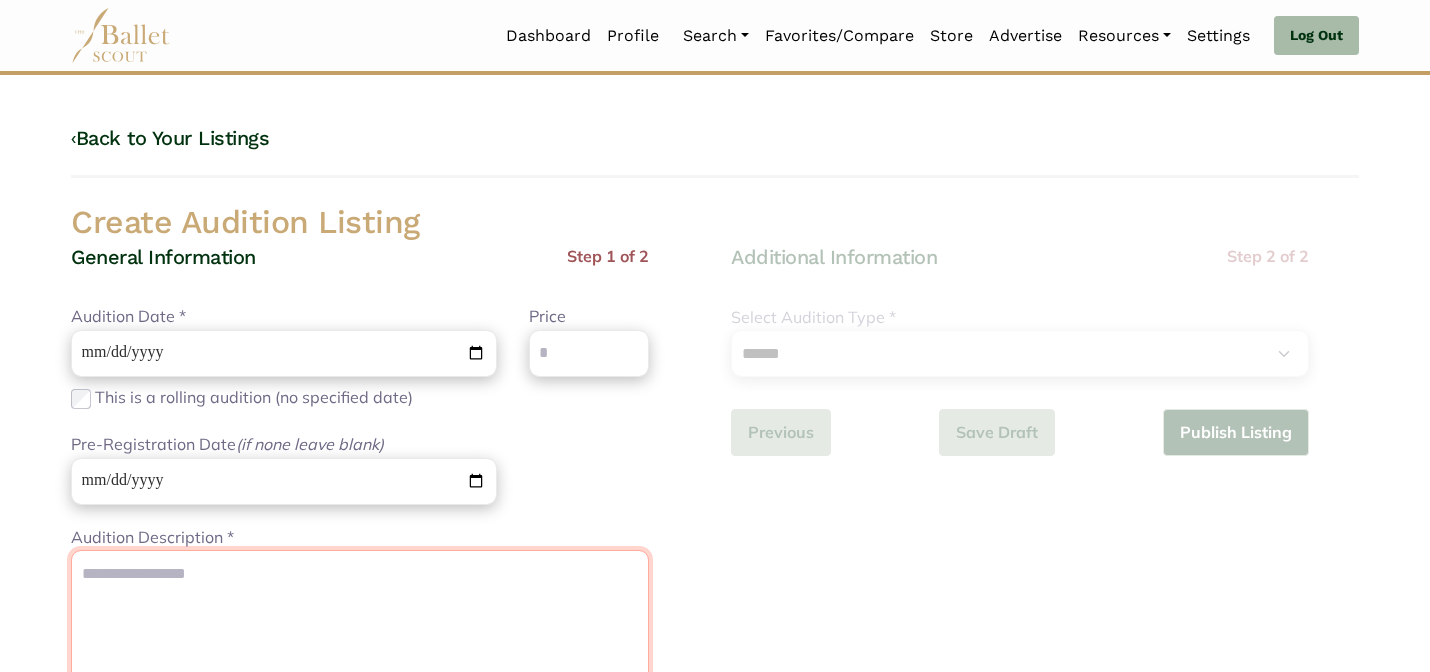 click on "Audition Description *" at bounding box center [360, 725] 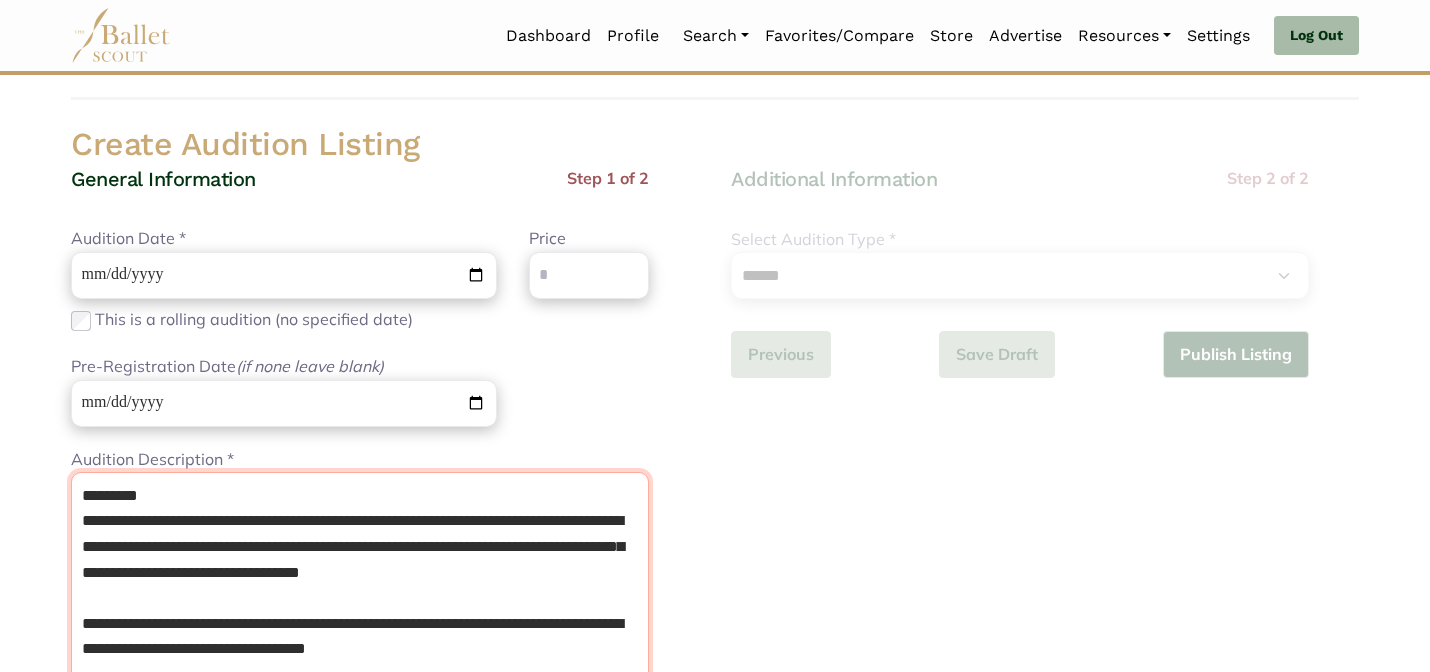 scroll, scrollTop: 90, scrollLeft: 0, axis: vertical 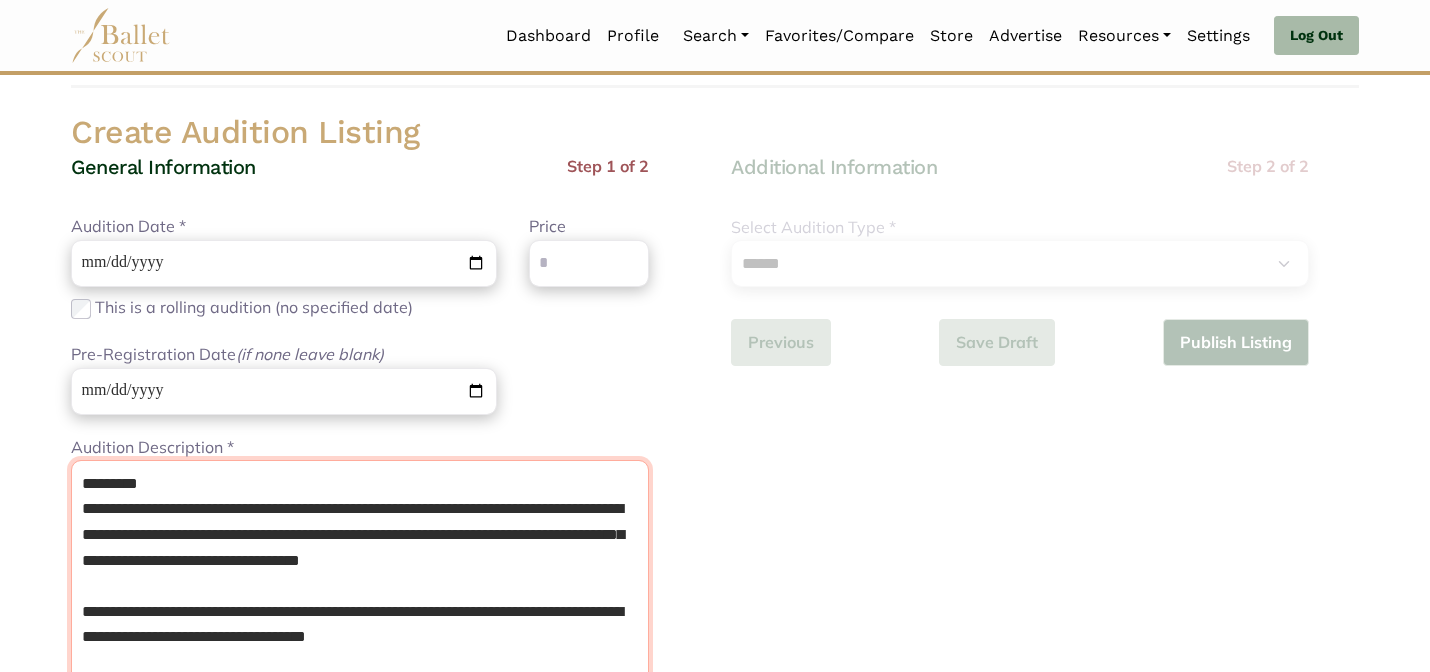 type on "**********" 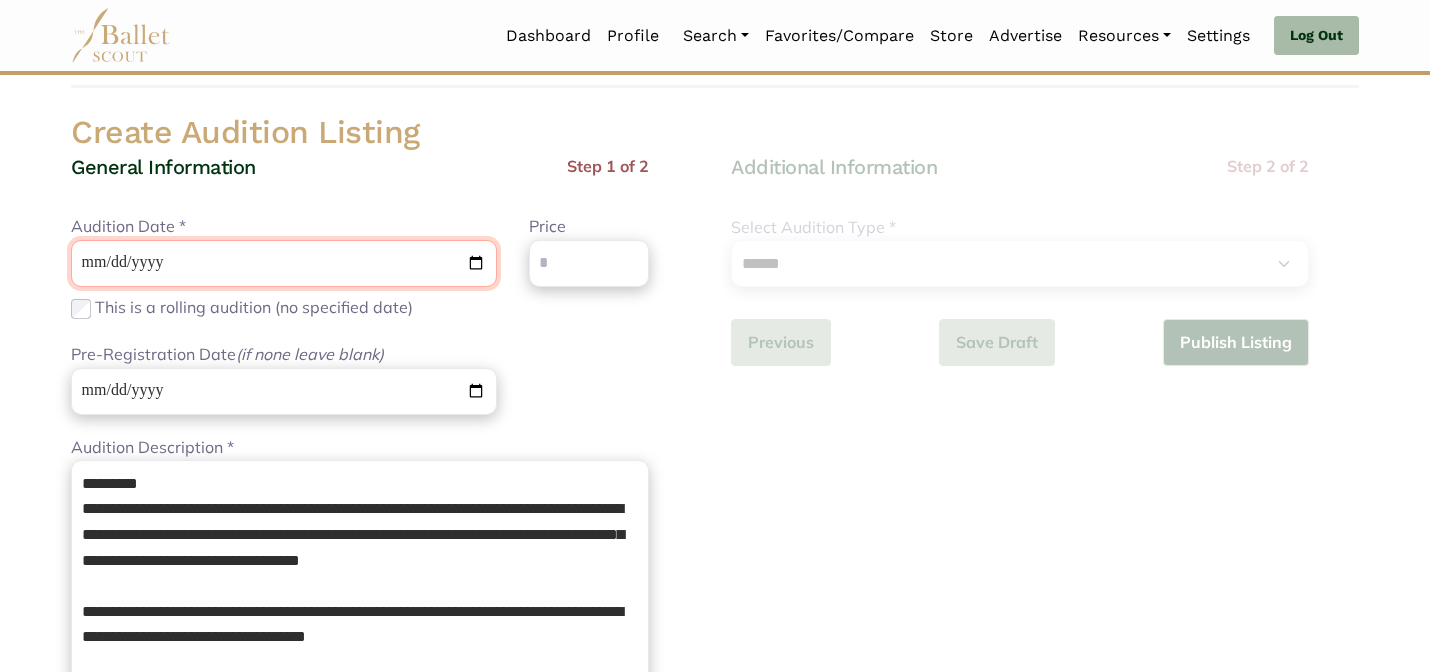 click on "Audition Date *" at bounding box center [284, 263] 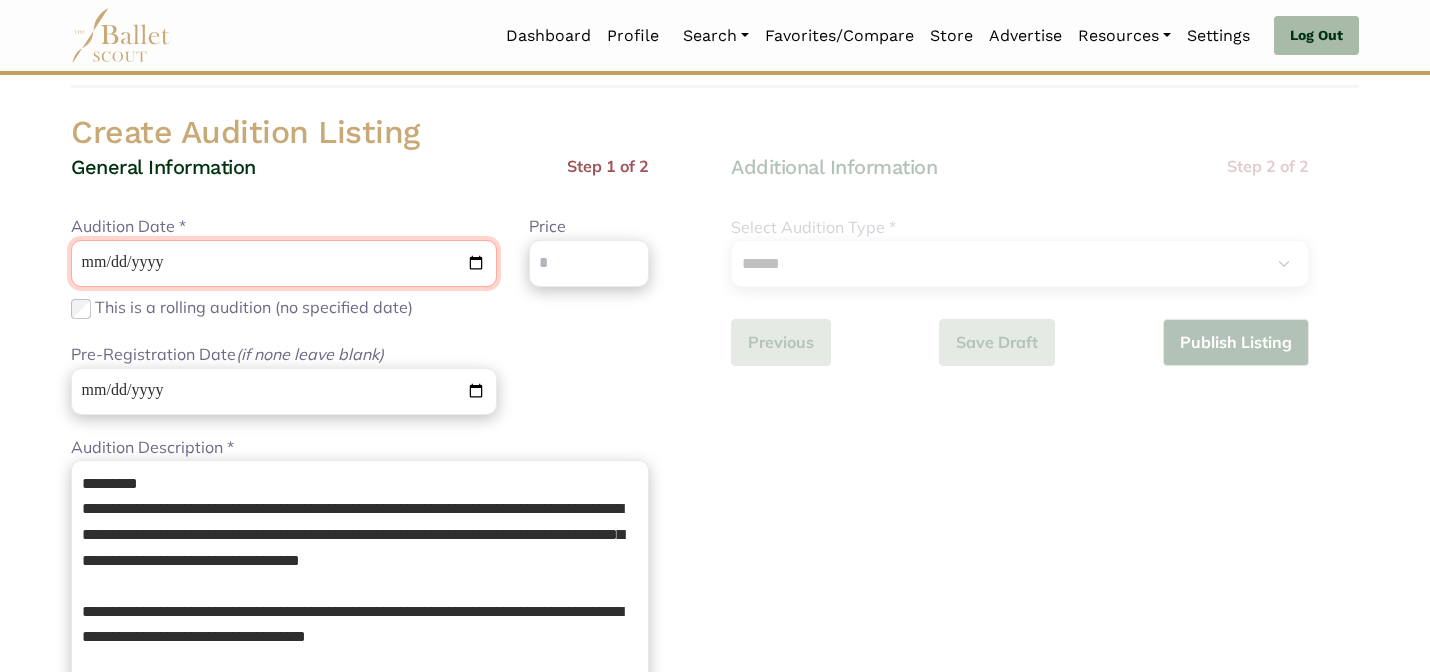 type on "**********" 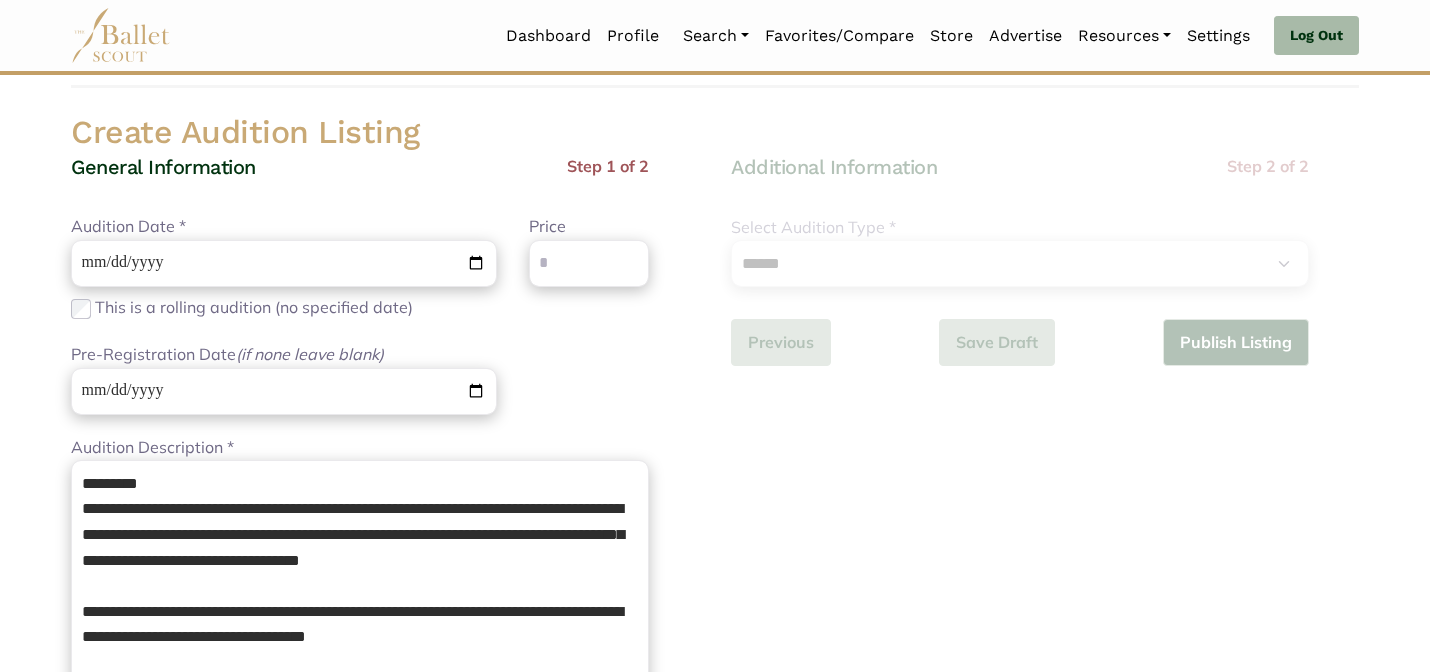 click on "Loading...
Please Wait
Dashboard
Profile" at bounding box center [715, 827] 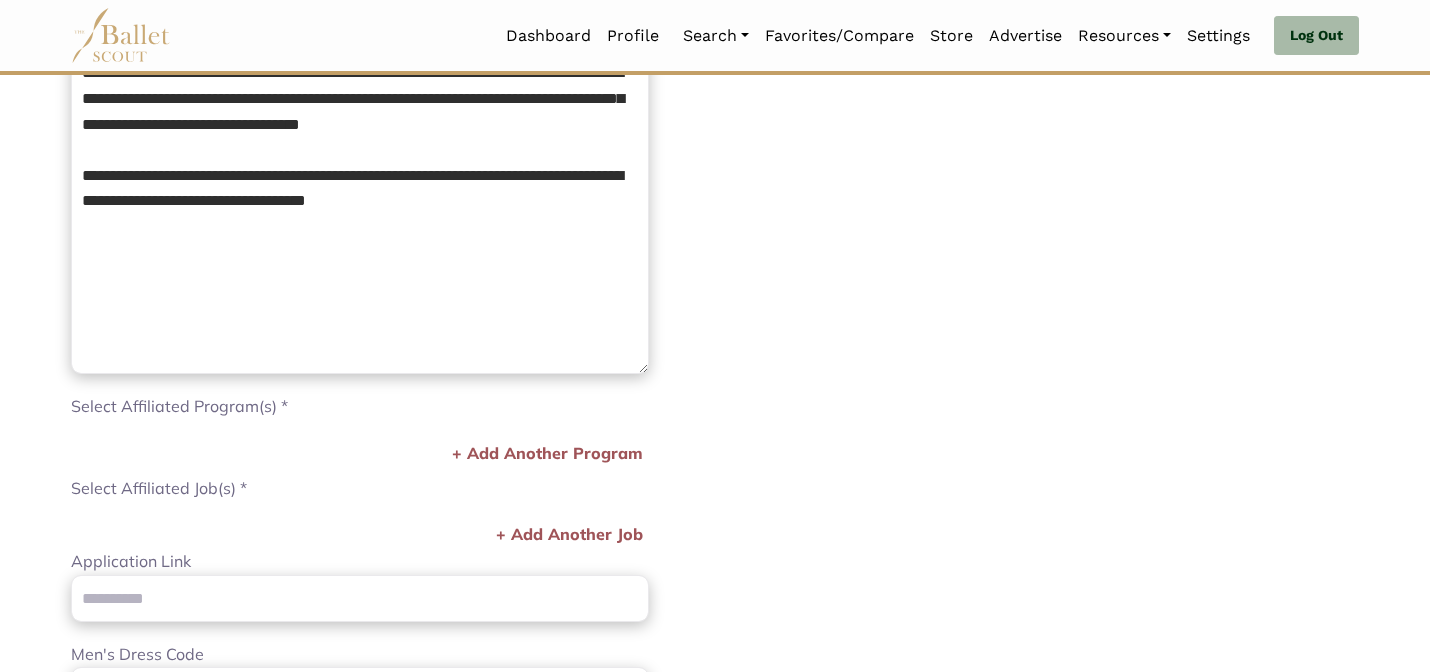 scroll, scrollTop: 530, scrollLeft: 0, axis: vertical 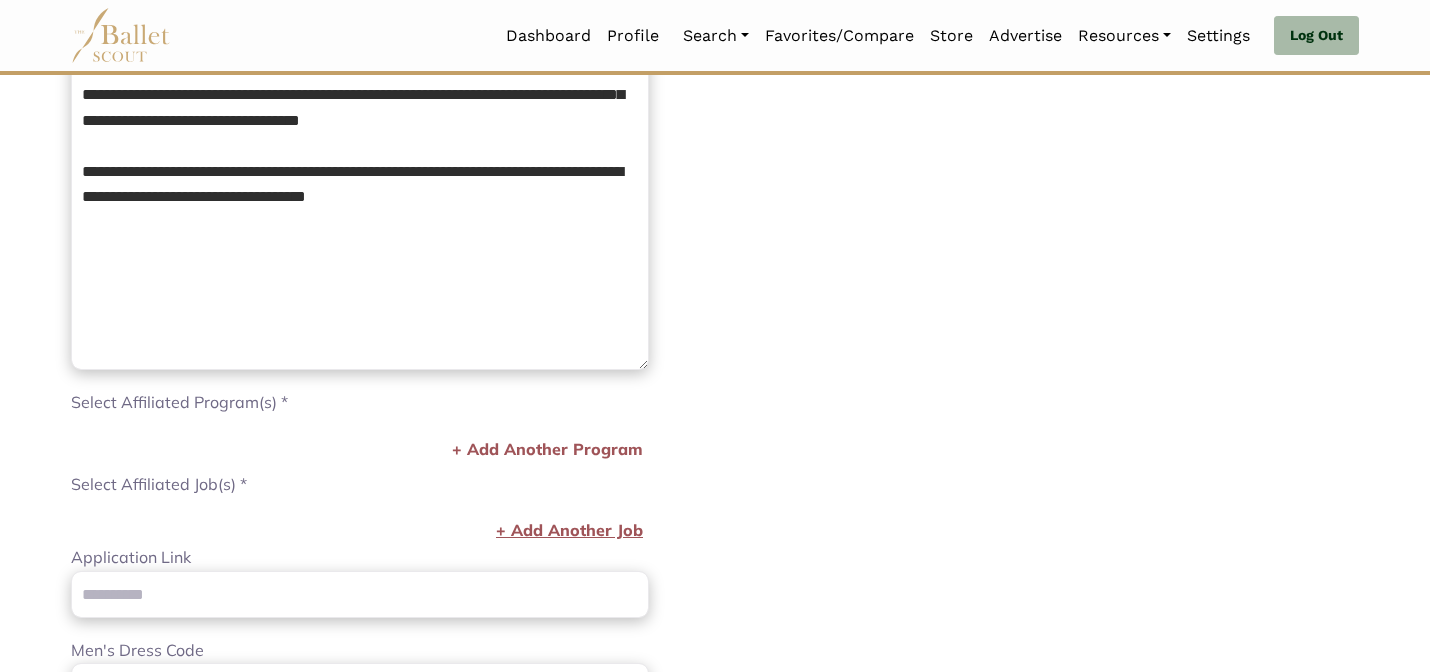 click on "+ Add Another Job" at bounding box center (569, 531) 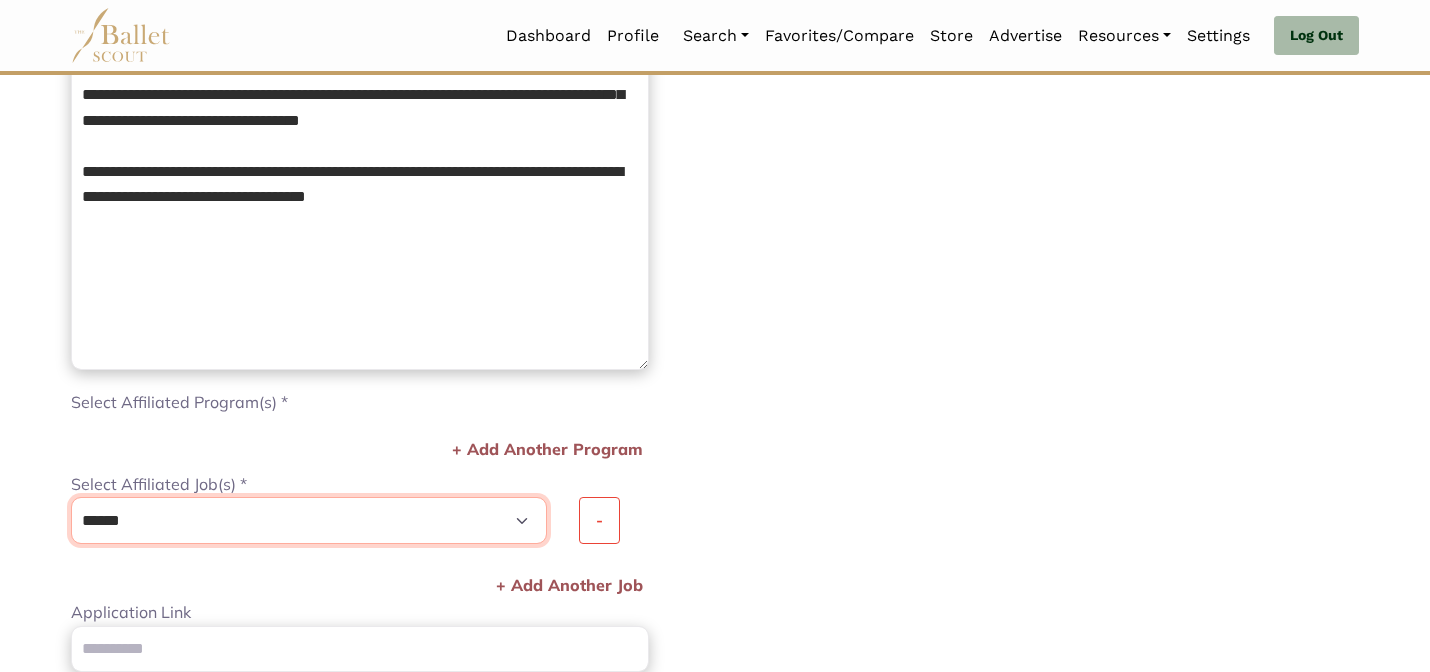 click on "**********" at bounding box center [309, 520] 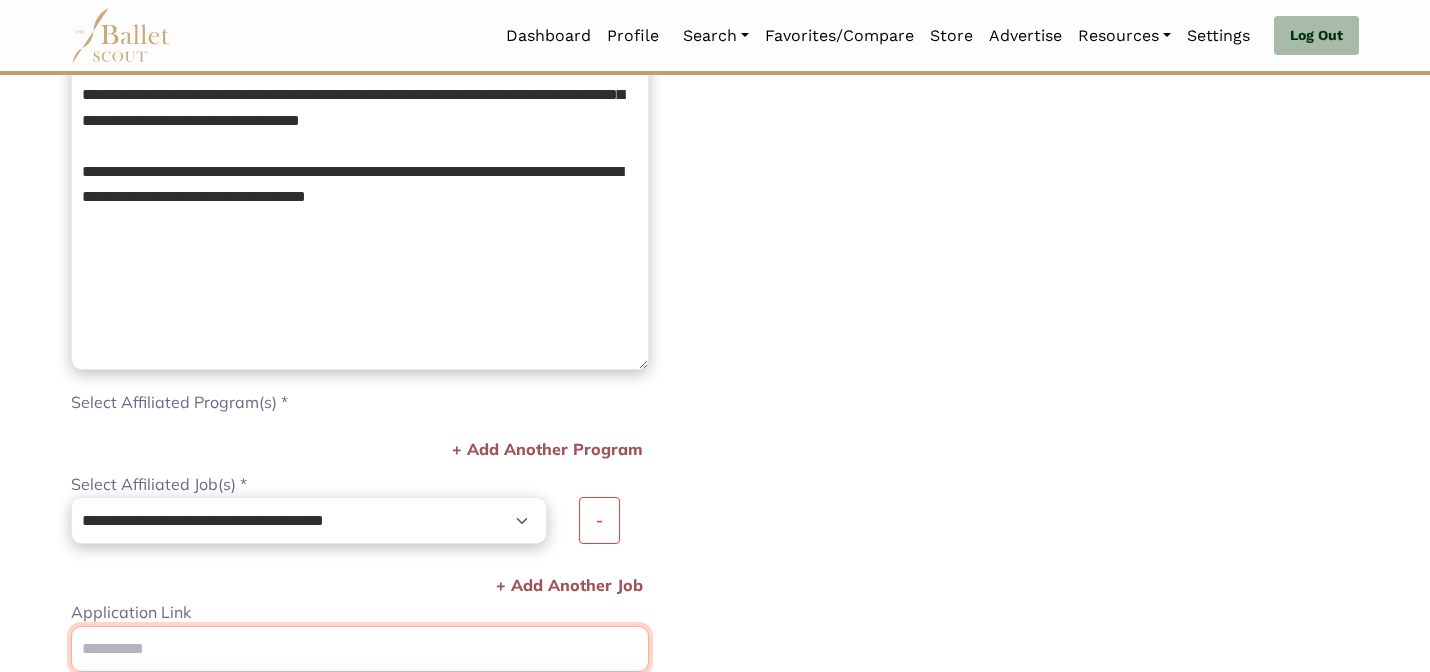 click on "Application Link" at bounding box center (360, 649) 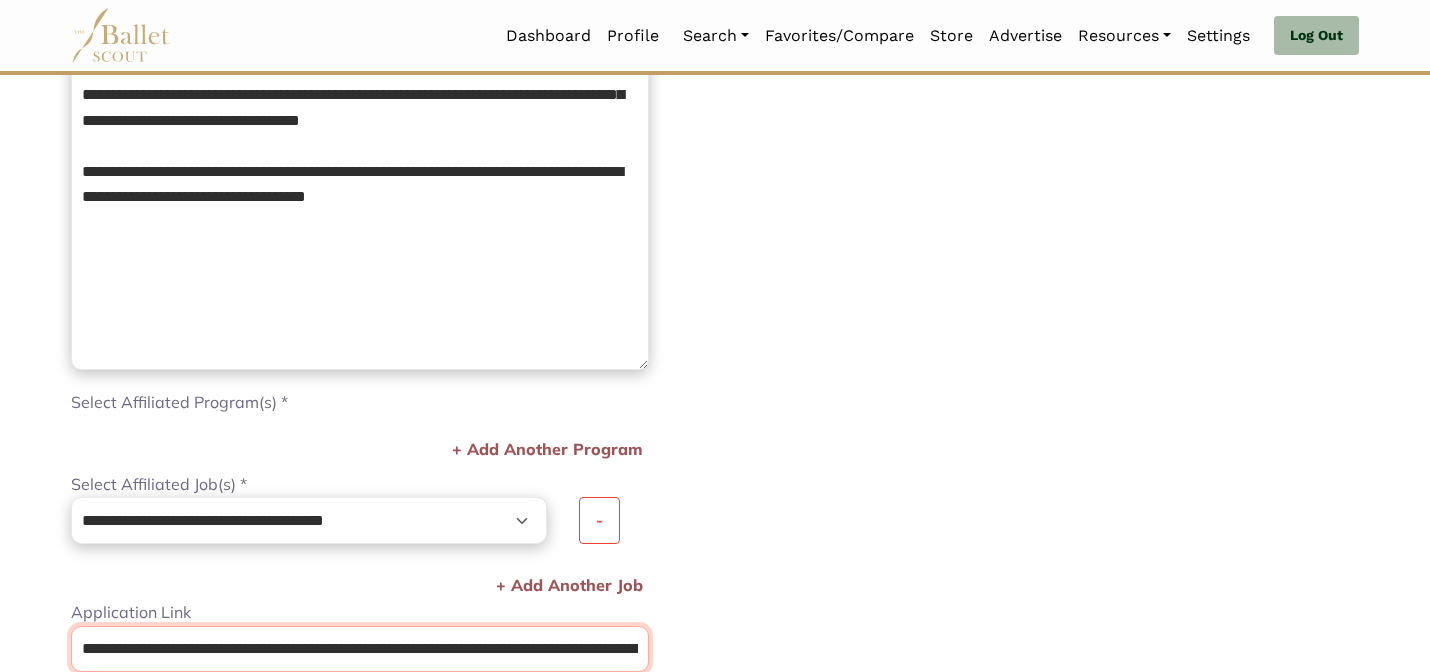 scroll, scrollTop: 0, scrollLeft: 284, axis: horizontal 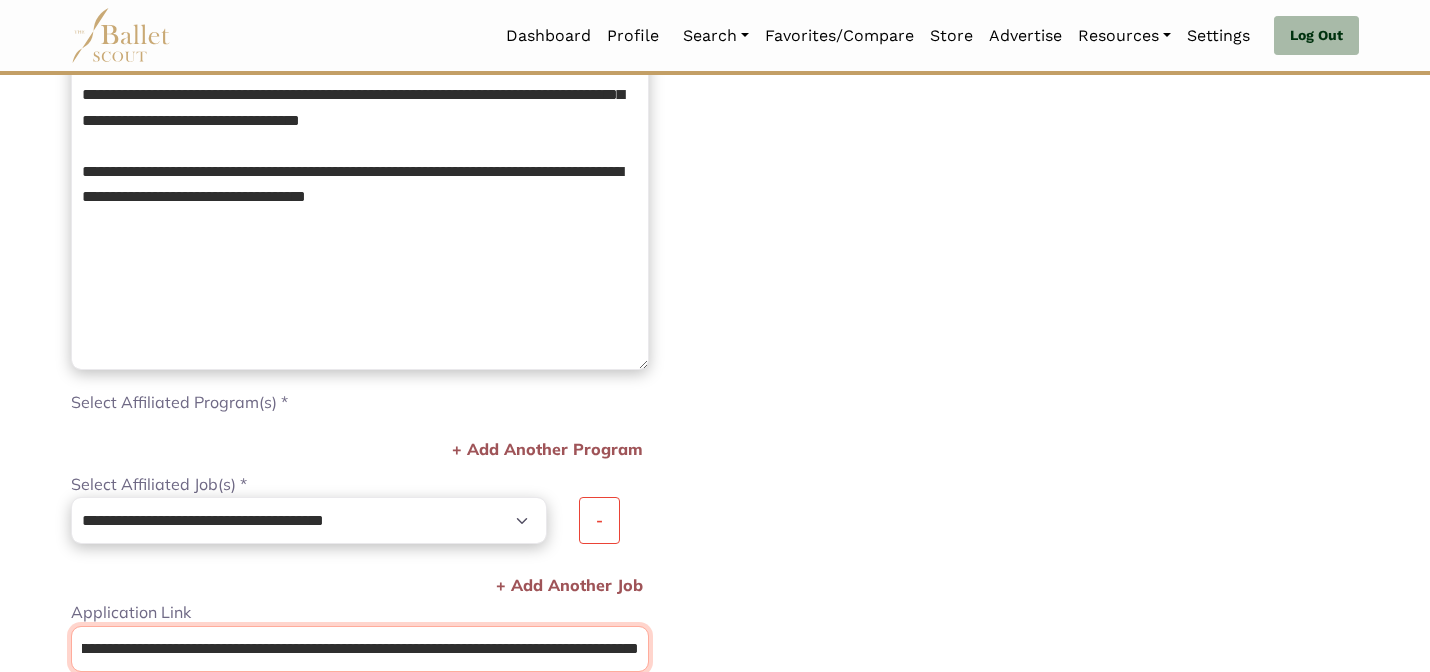type on "**********" 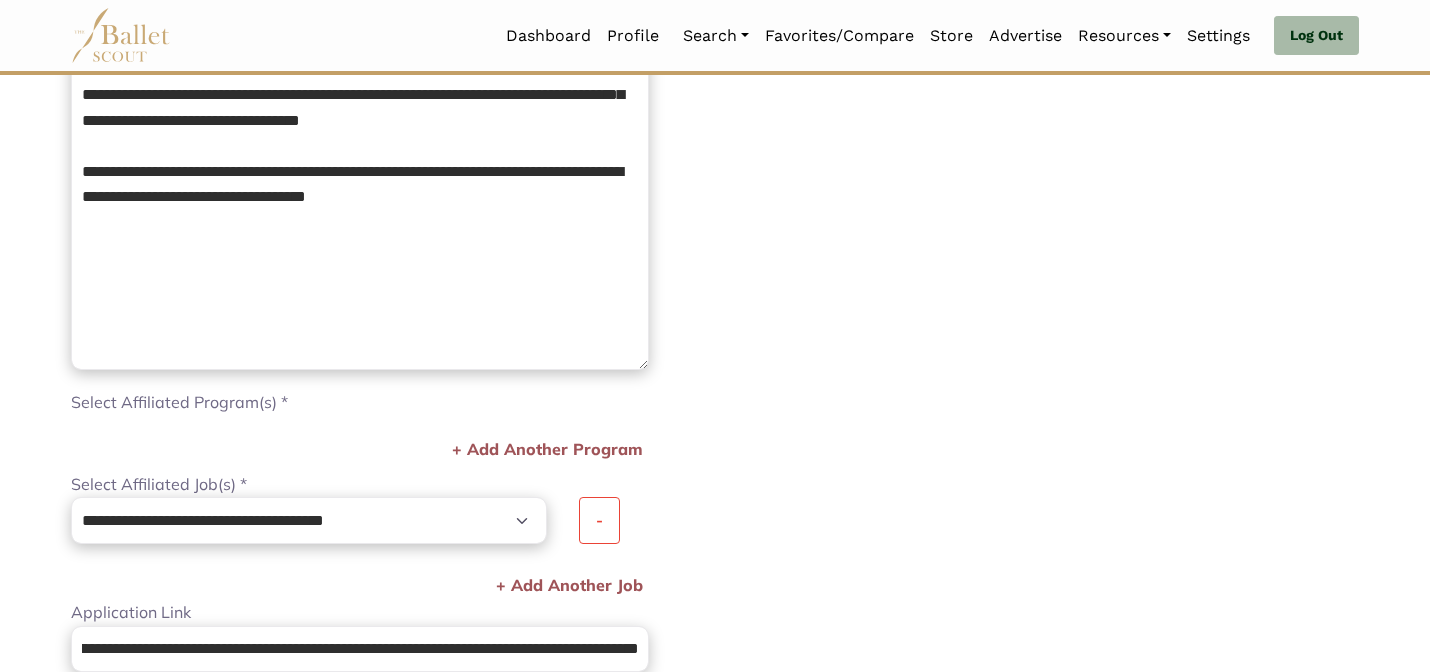 click on "**********" at bounding box center [1045, 392] 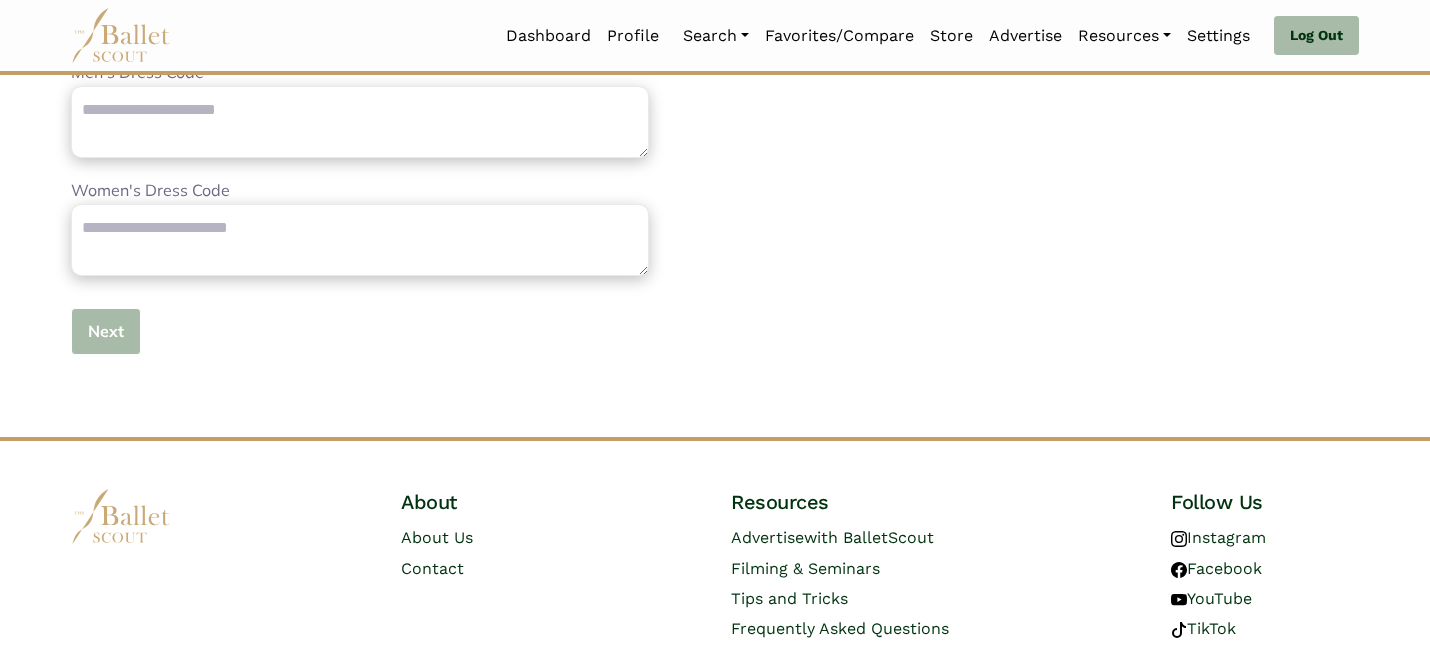 click on "Next" at bounding box center (106, 331) 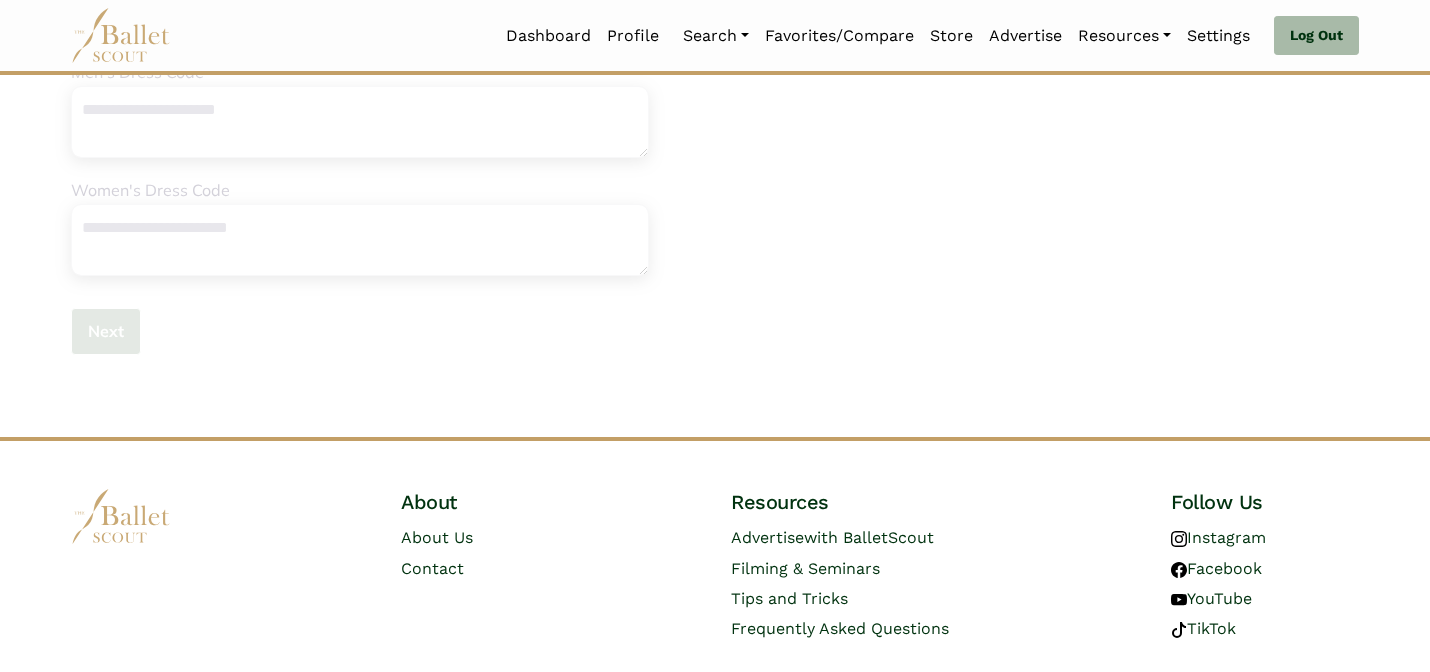 type 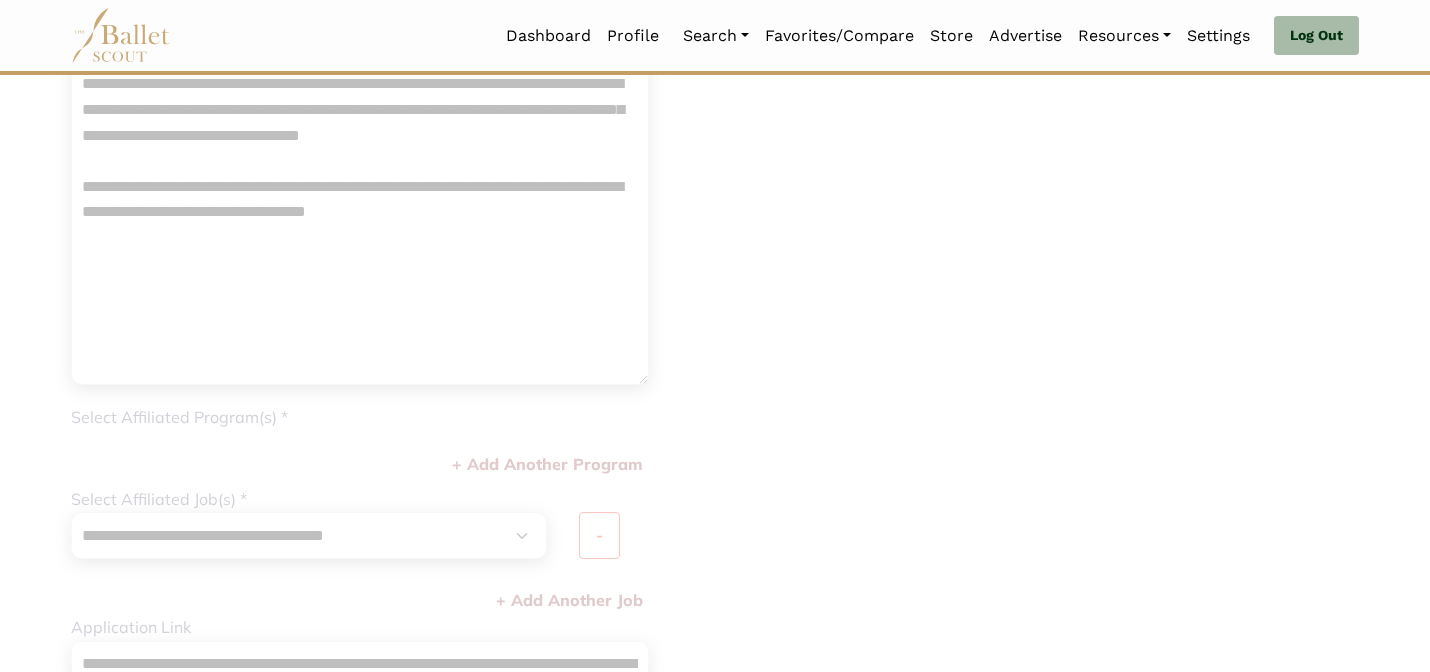 scroll, scrollTop: 0, scrollLeft: 0, axis: both 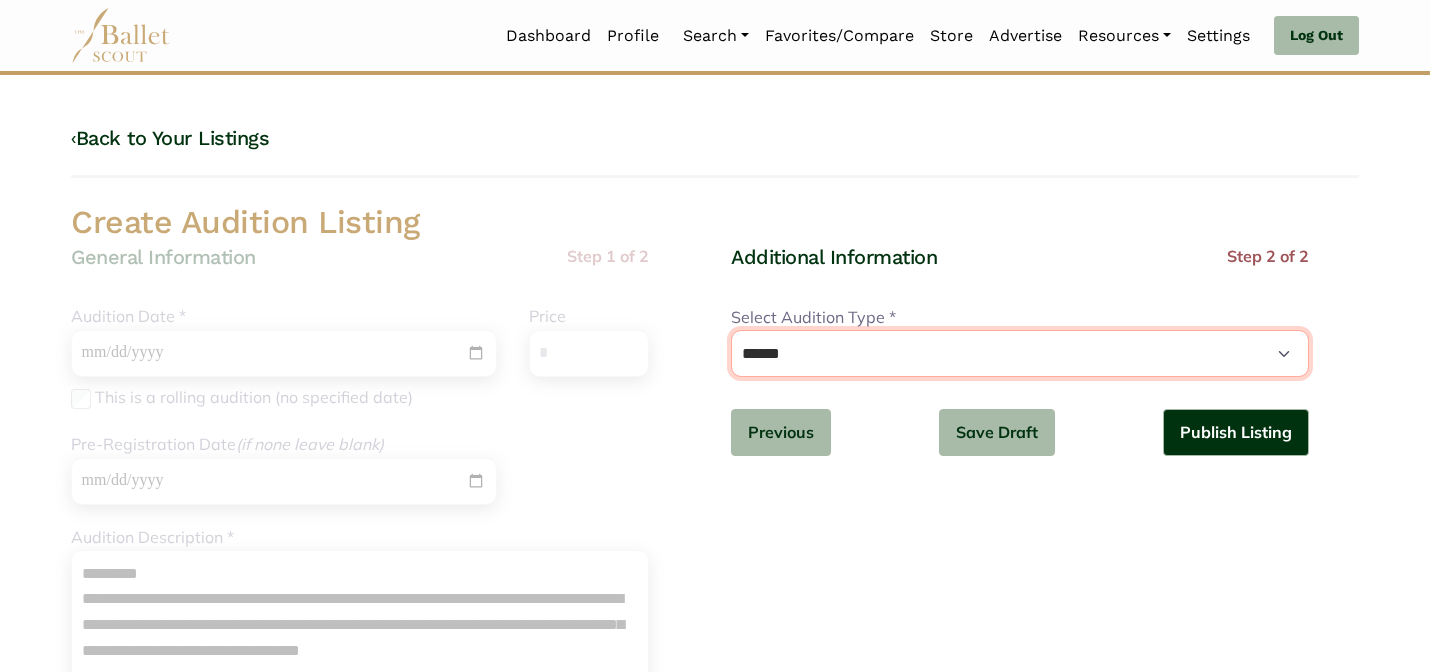click on "**********" at bounding box center (1020, 353) 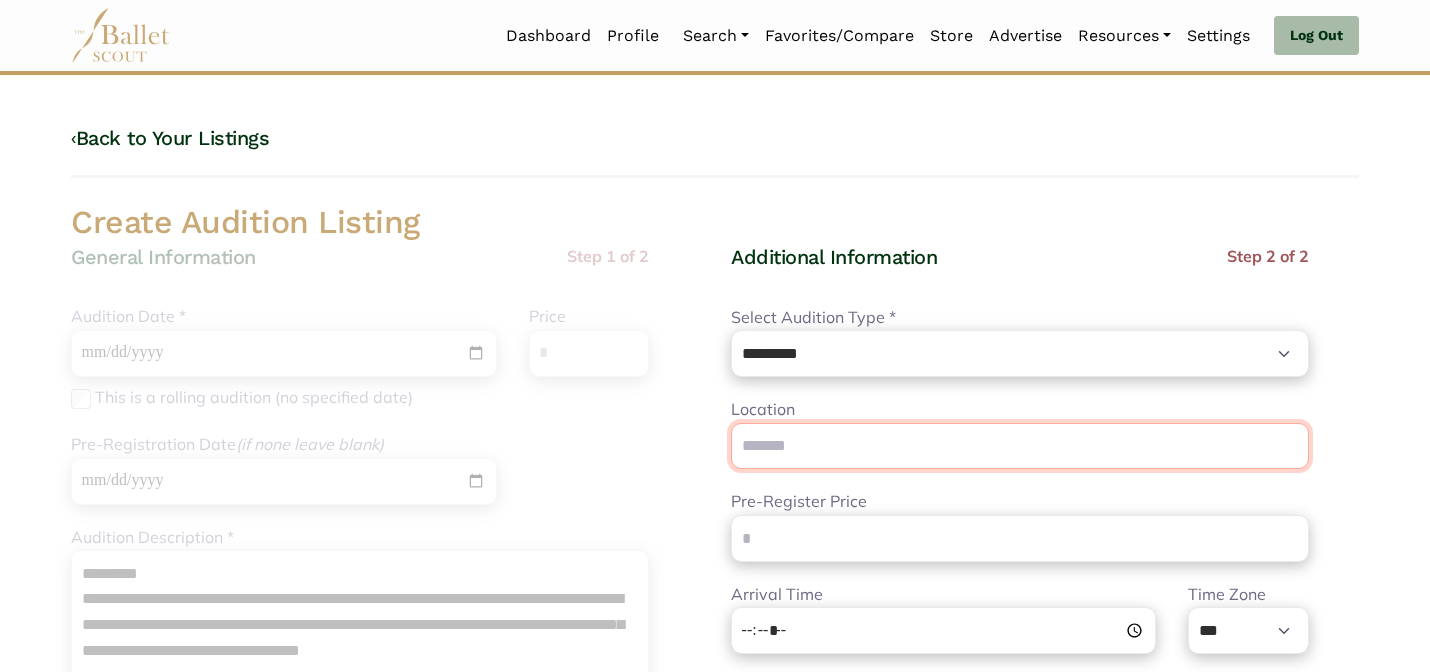 click on "Location" at bounding box center [1020, 446] 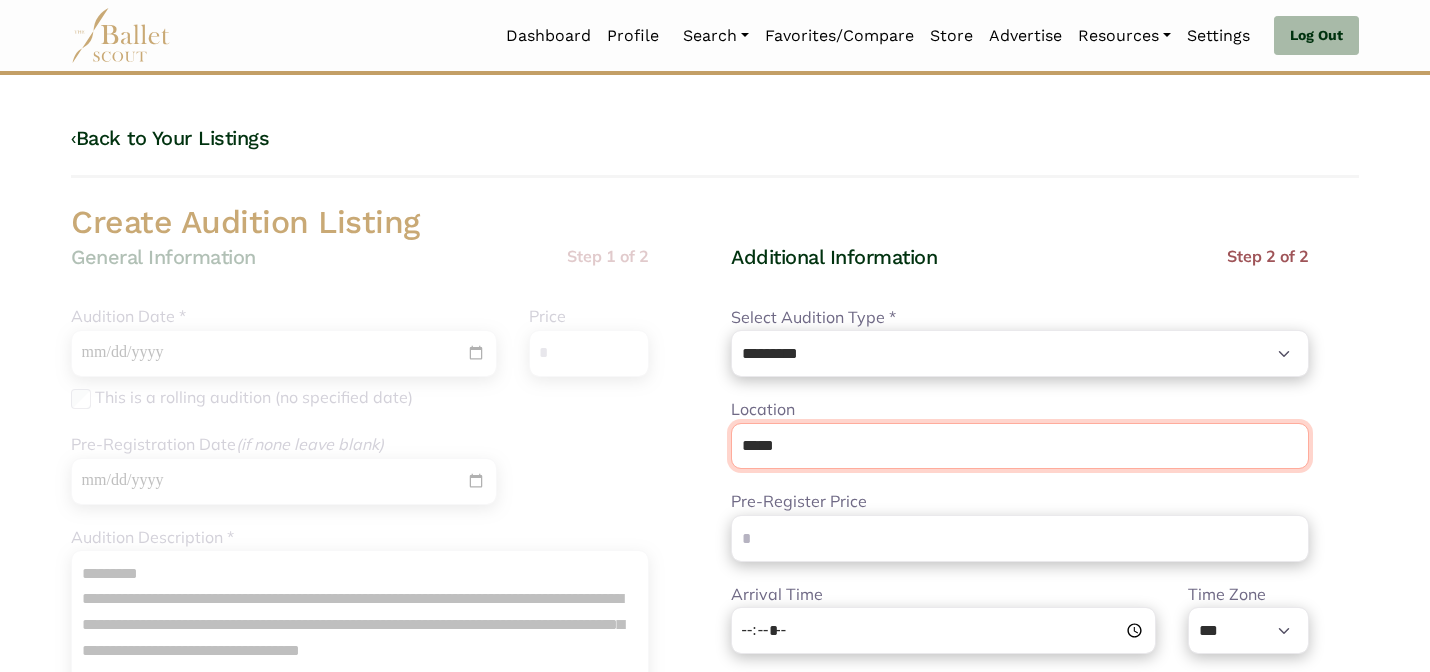 type on "**********" 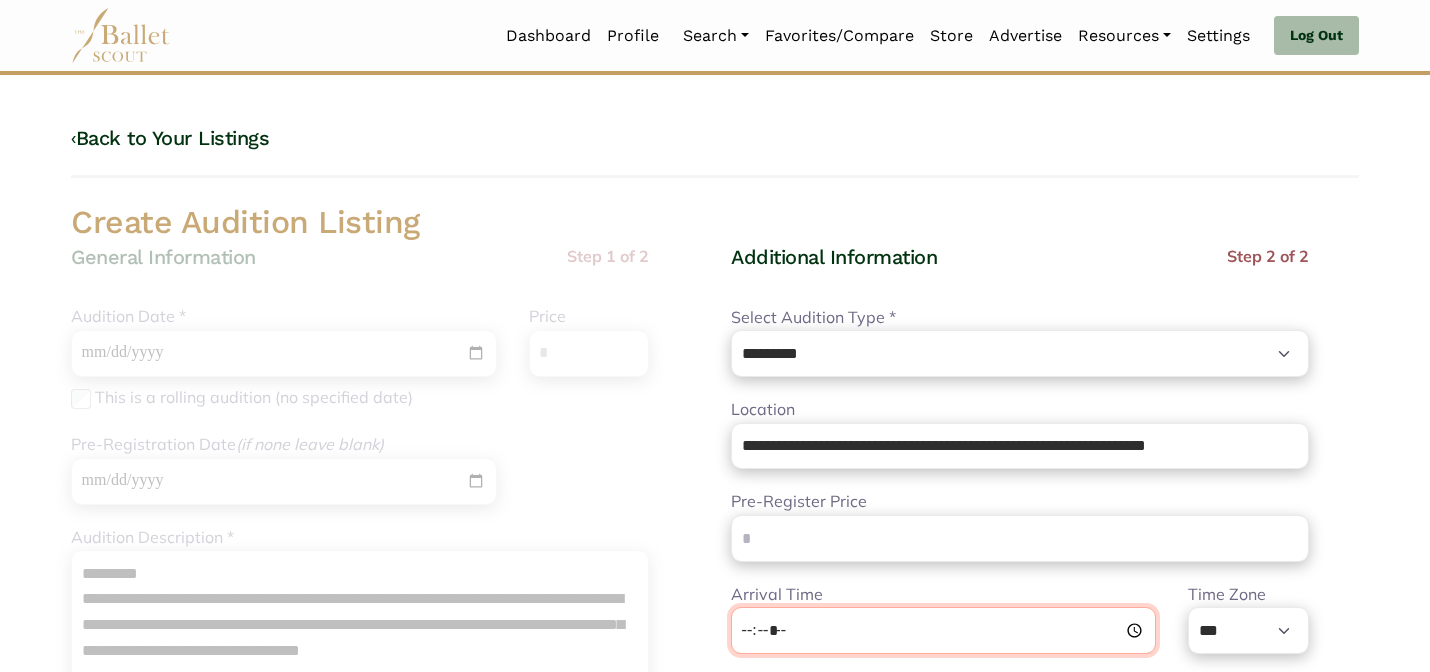 type on "*****" 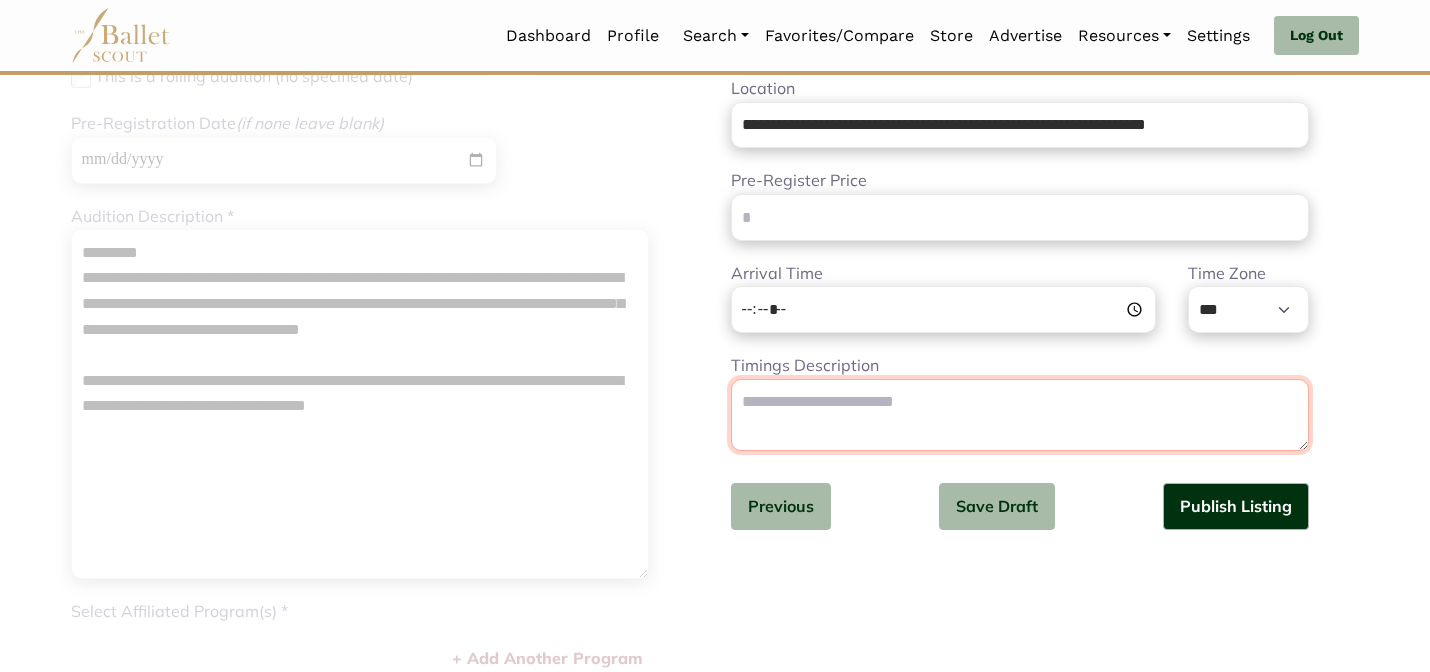 scroll, scrollTop: 388, scrollLeft: 0, axis: vertical 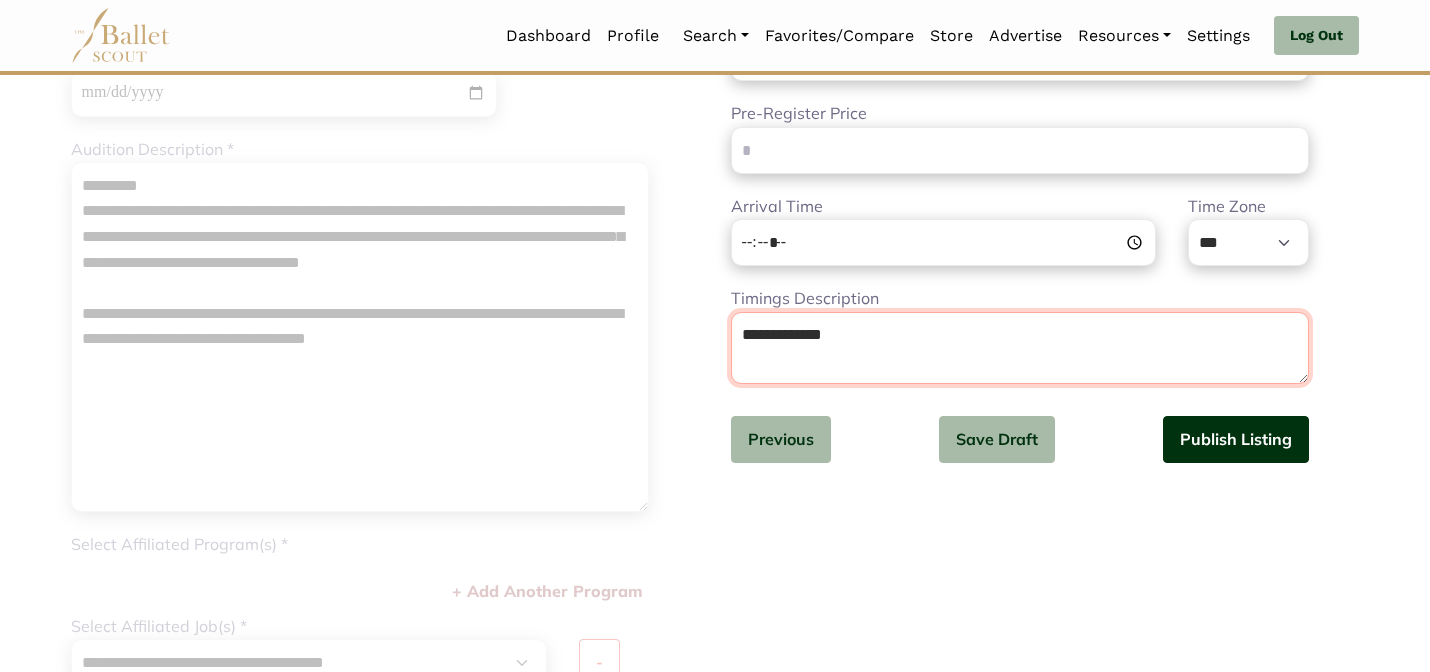 type on "**********" 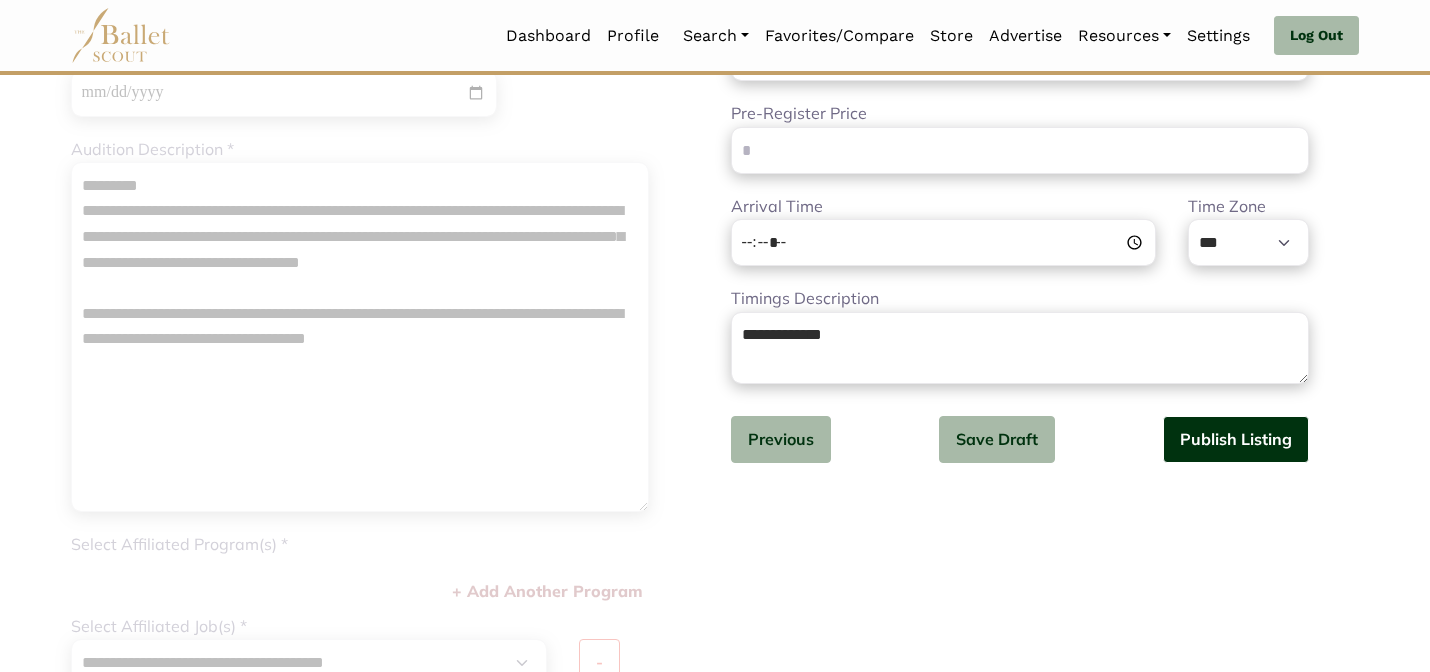click on "Publish Listing" at bounding box center [1236, 439] 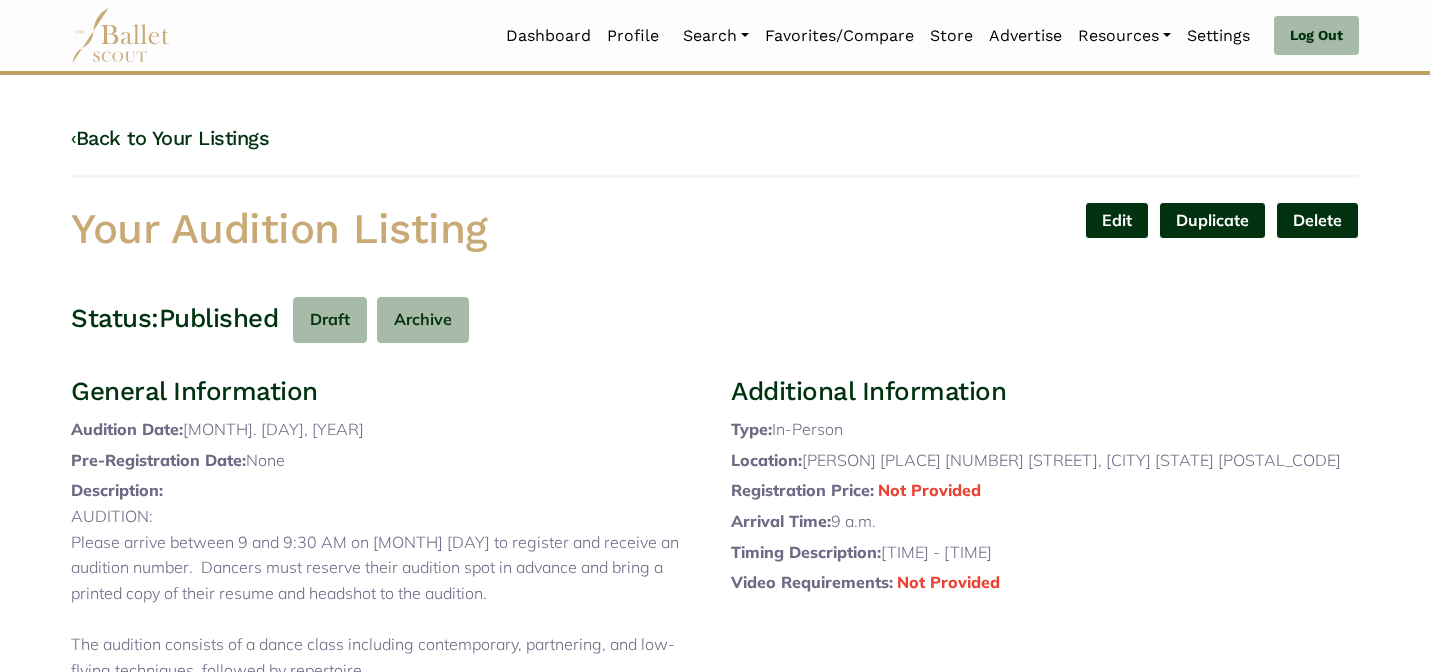 scroll, scrollTop: 0, scrollLeft: 0, axis: both 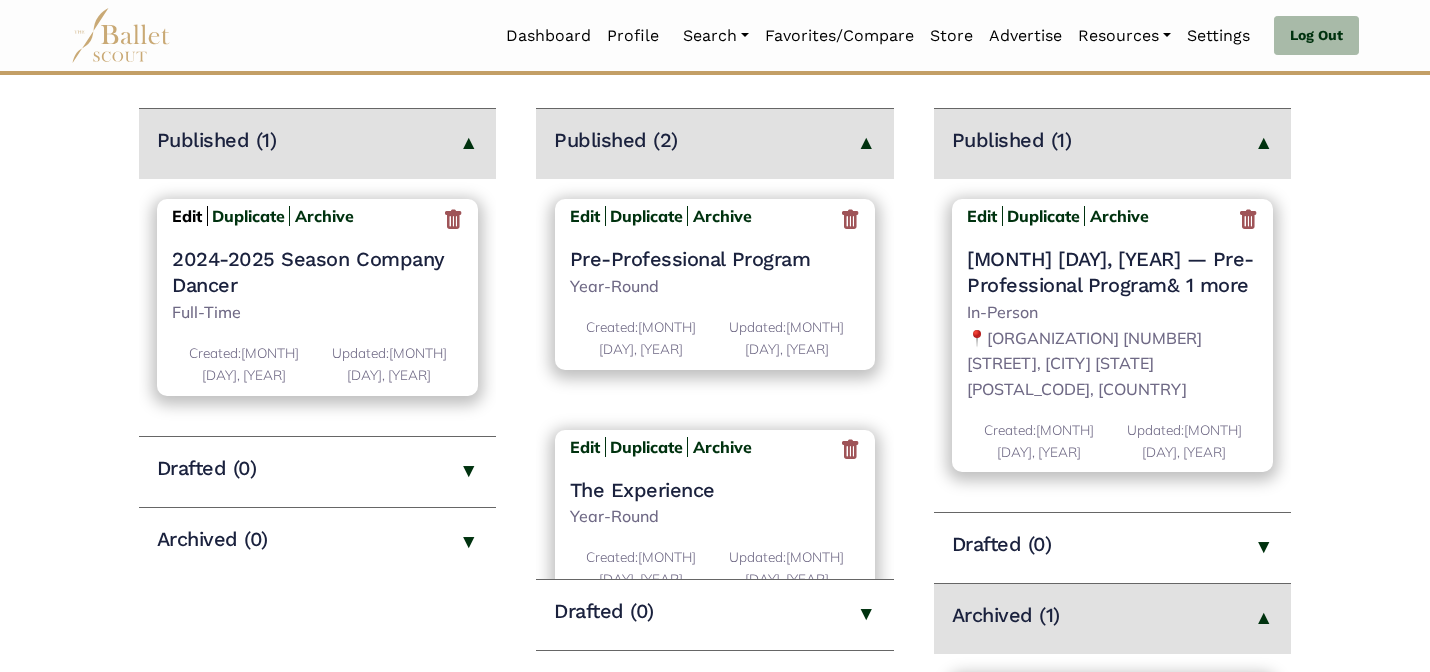 click on "Edit" at bounding box center (187, 216) 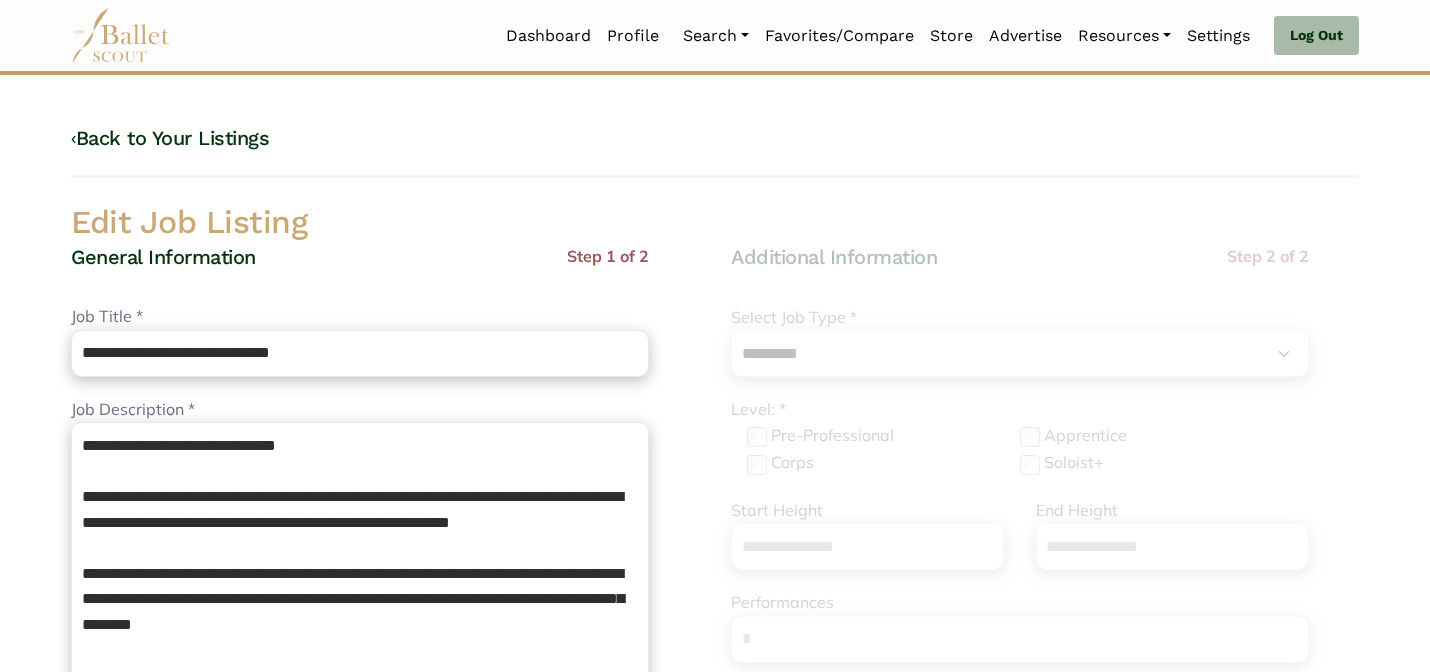 select on "*" 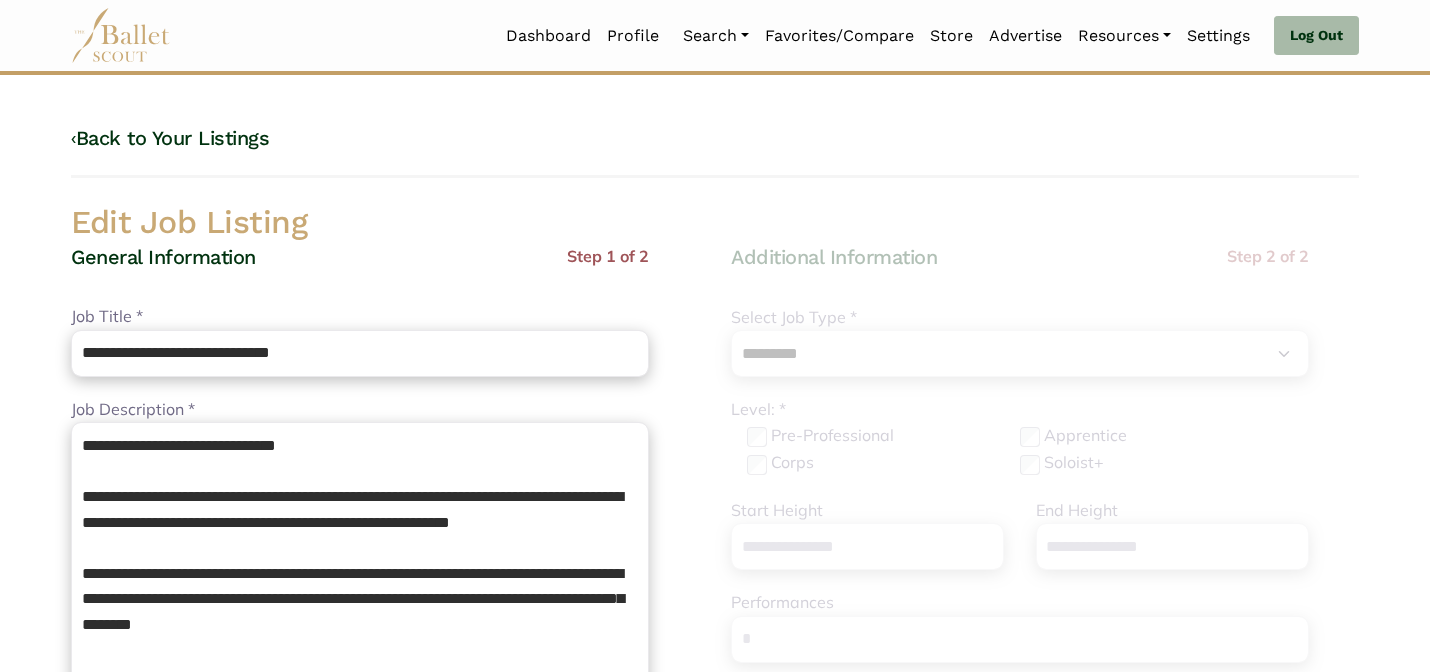 scroll, scrollTop: 0, scrollLeft: 0, axis: both 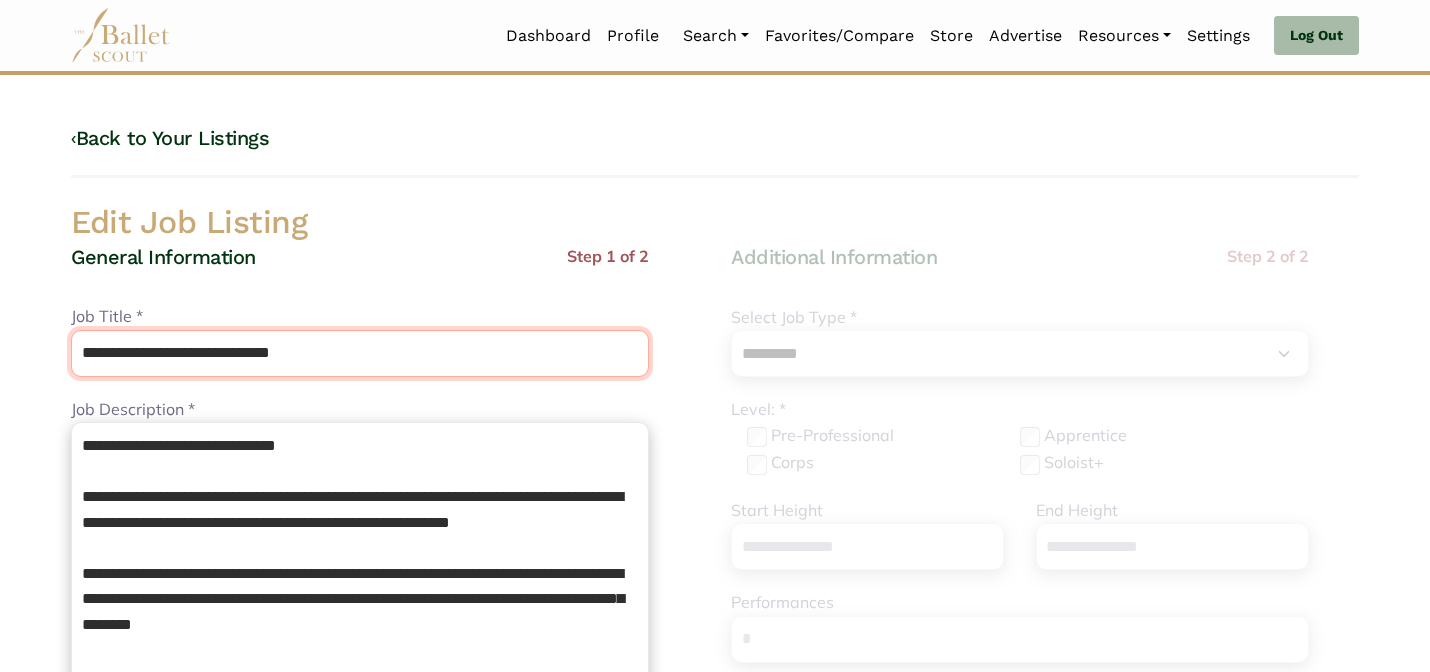 drag, startPoint x: 387, startPoint y: 338, endPoint x: 384, endPoint y: 371, distance: 33.13608 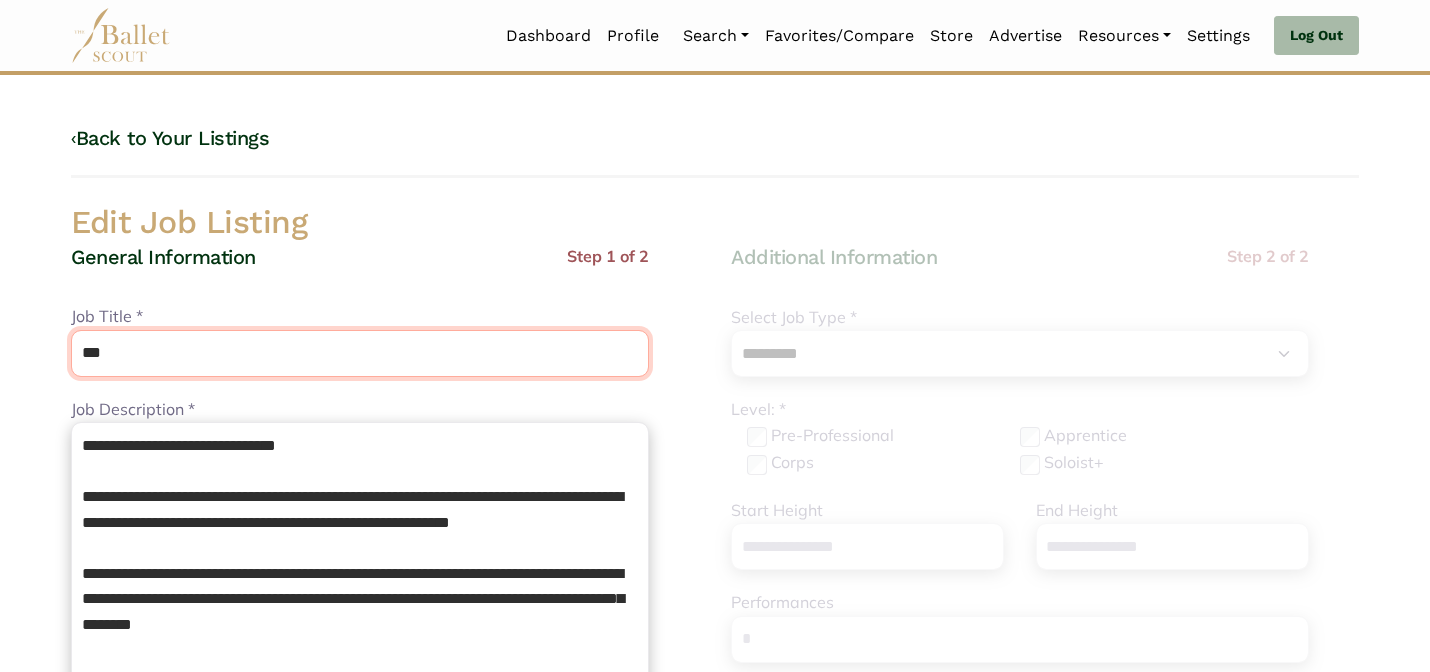 type on "**********" 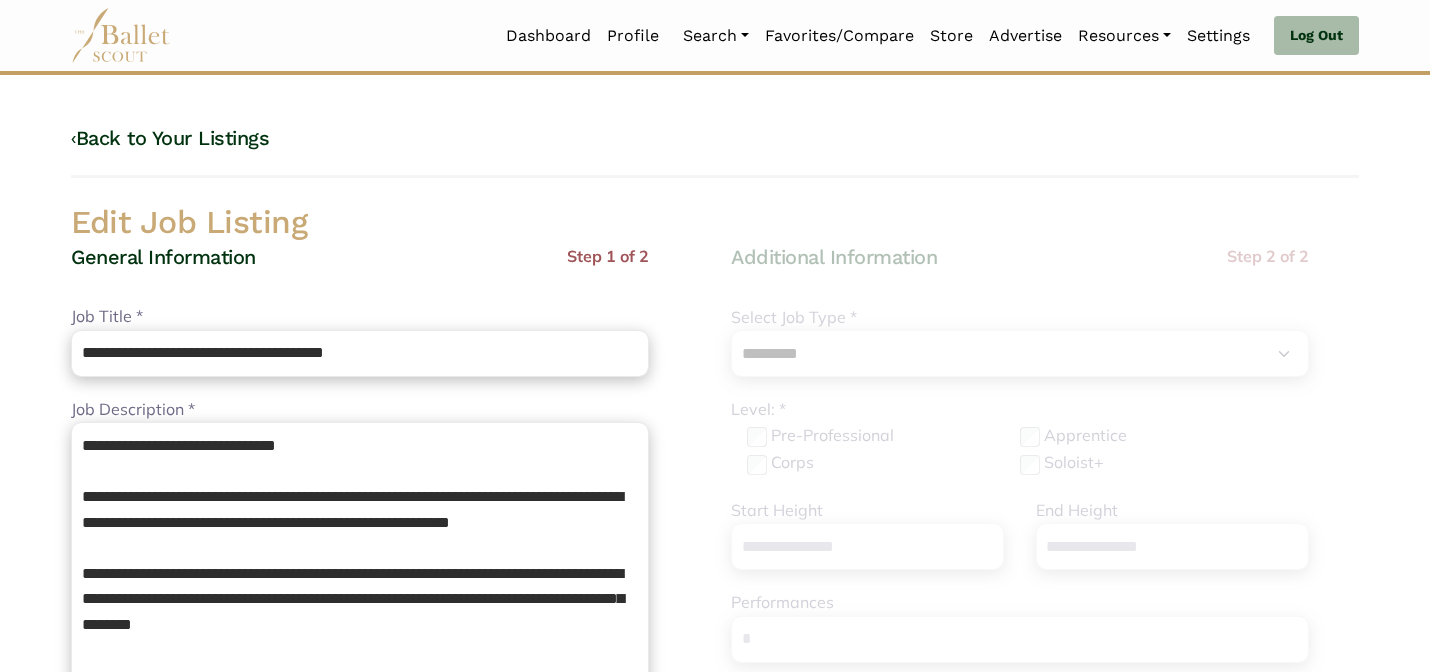 click on "General Information
Step 1 of 2" at bounding box center (360, 274) 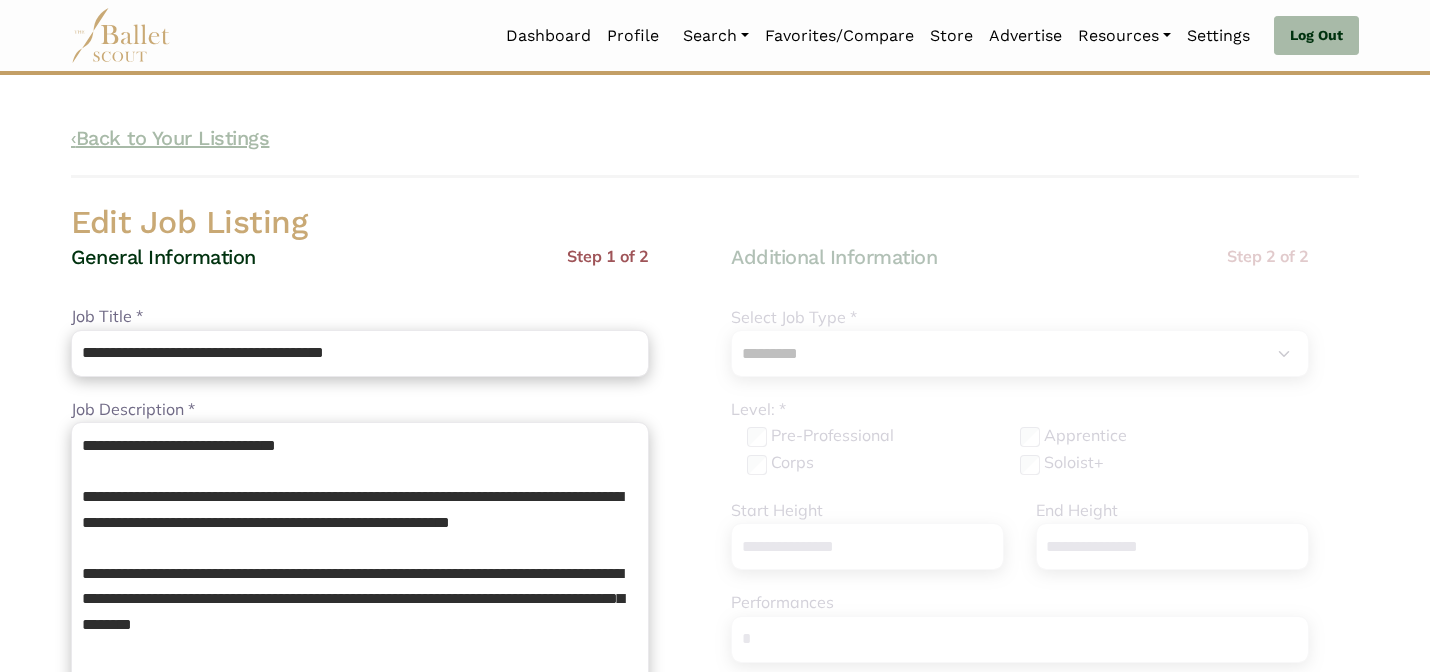 click on "‹  Back to Your Listings" at bounding box center [170, 138] 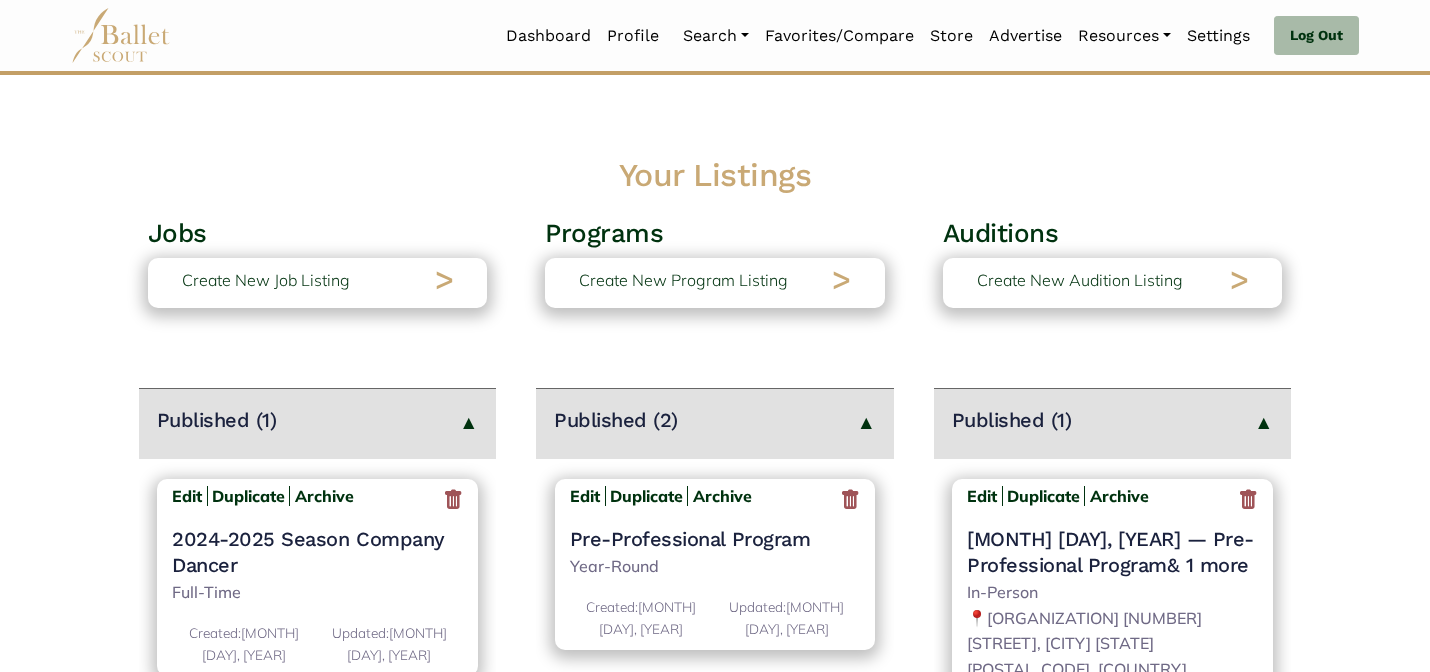 scroll, scrollTop: 0, scrollLeft: 0, axis: both 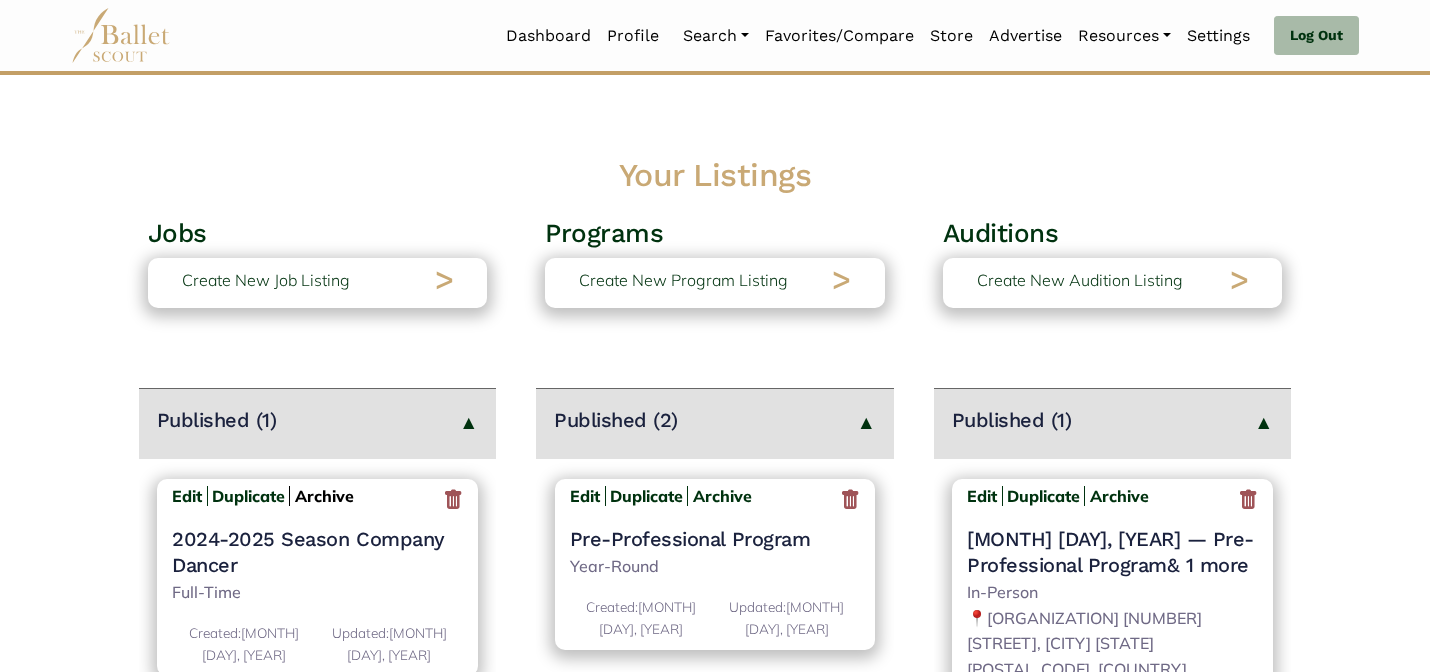 click on "Archive" at bounding box center (324, 496) 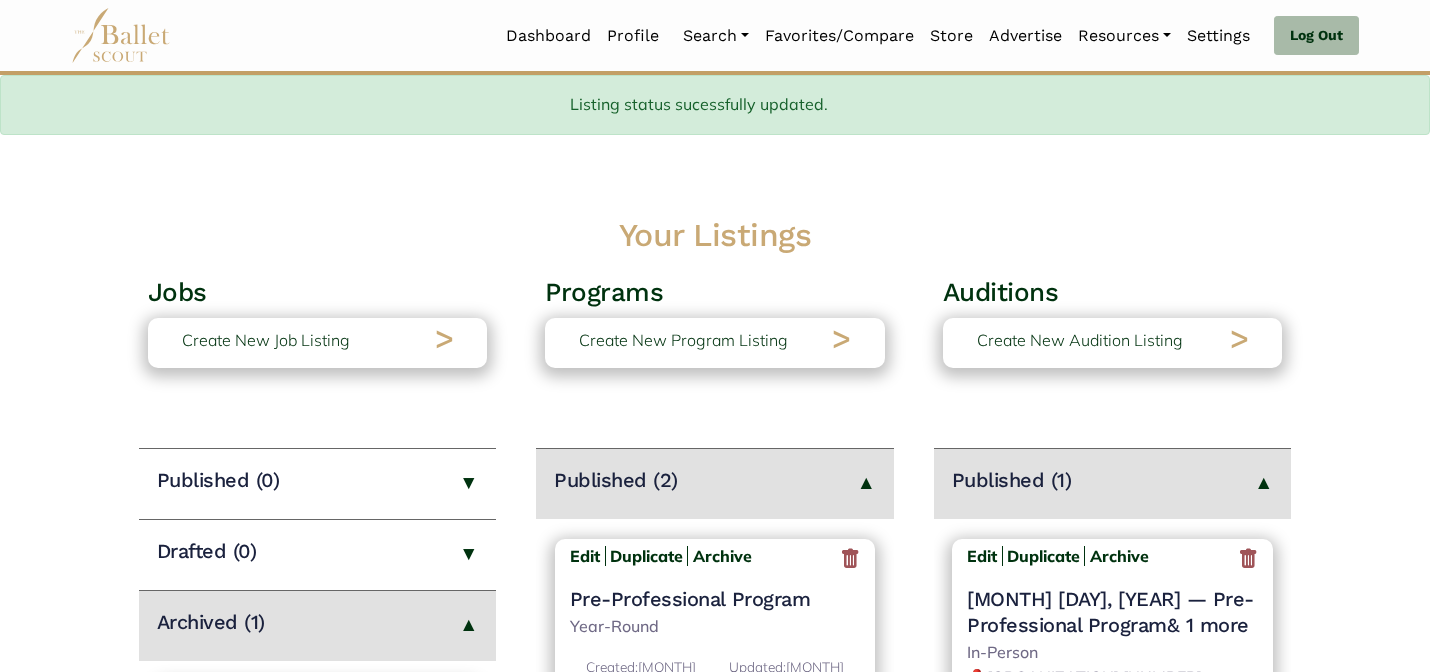 scroll, scrollTop: 60, scrollLeft: 0, axis: vertical 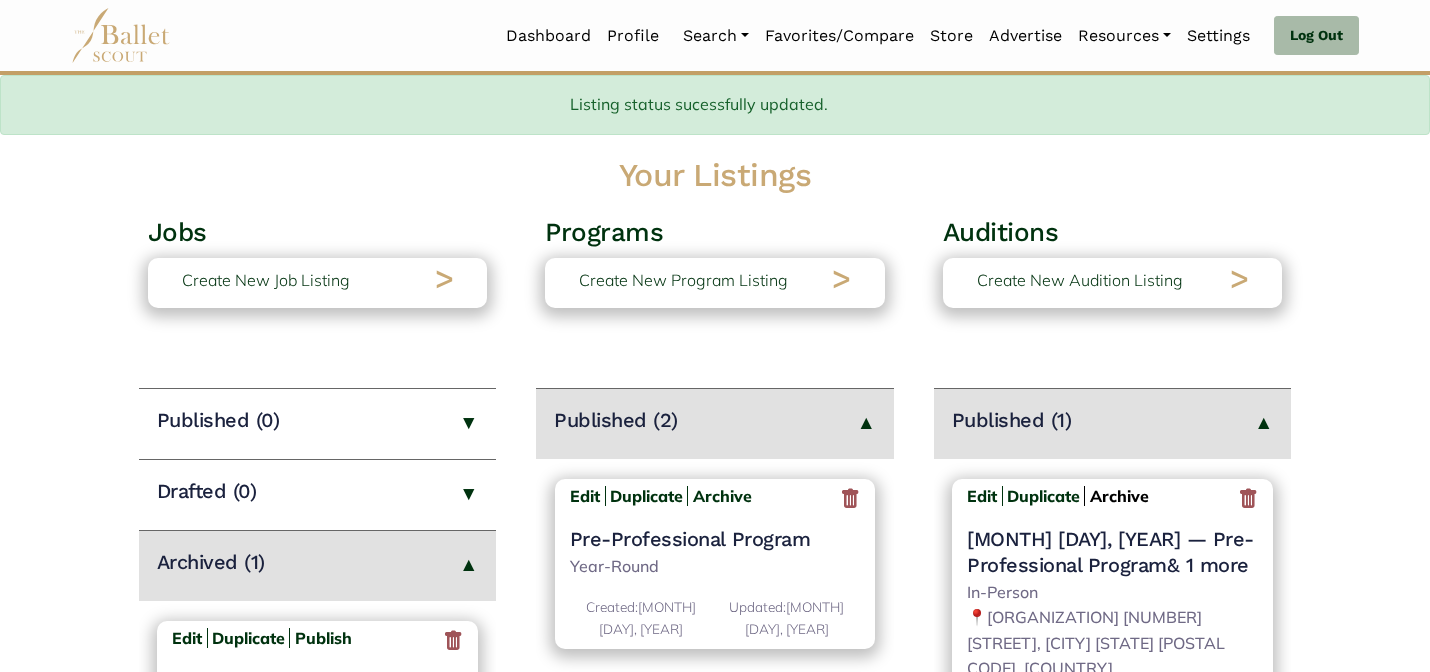 click on "Archive" at bounding box center [1119, 496] 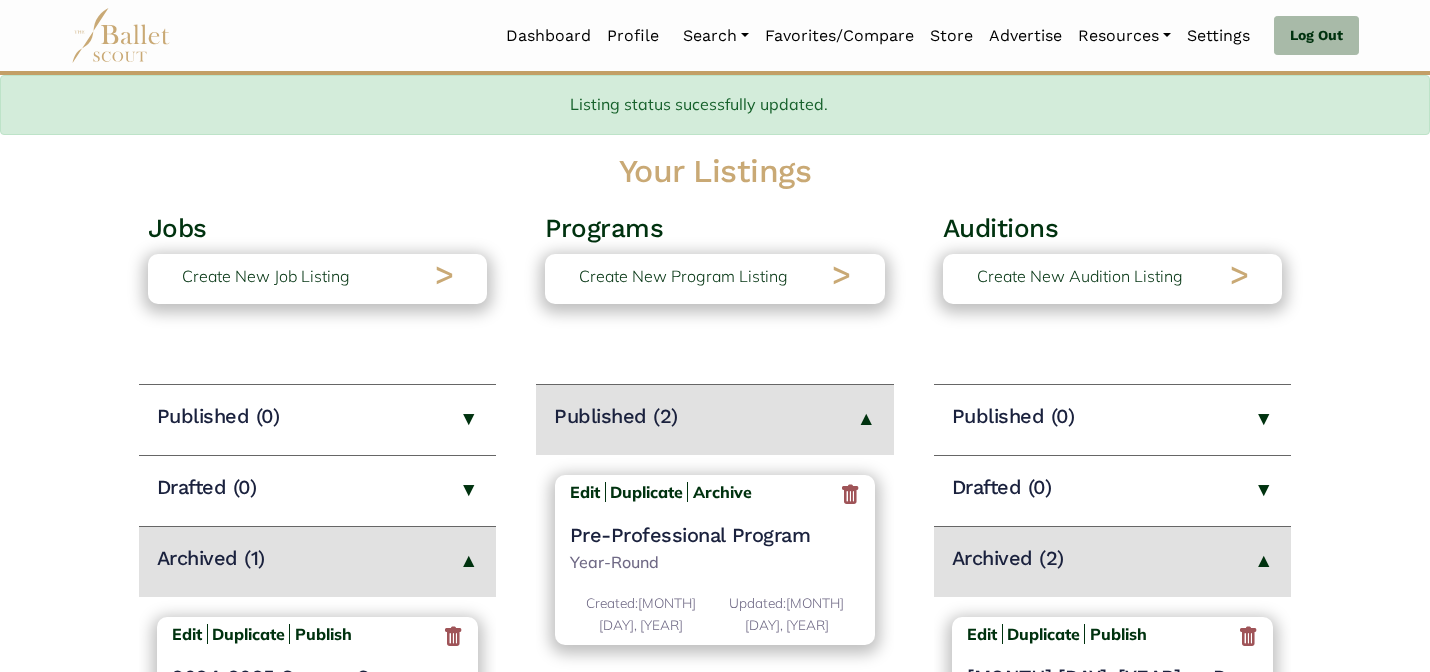 scroll, scrollTop: 60, scrollLeft: 0, axis: vertical 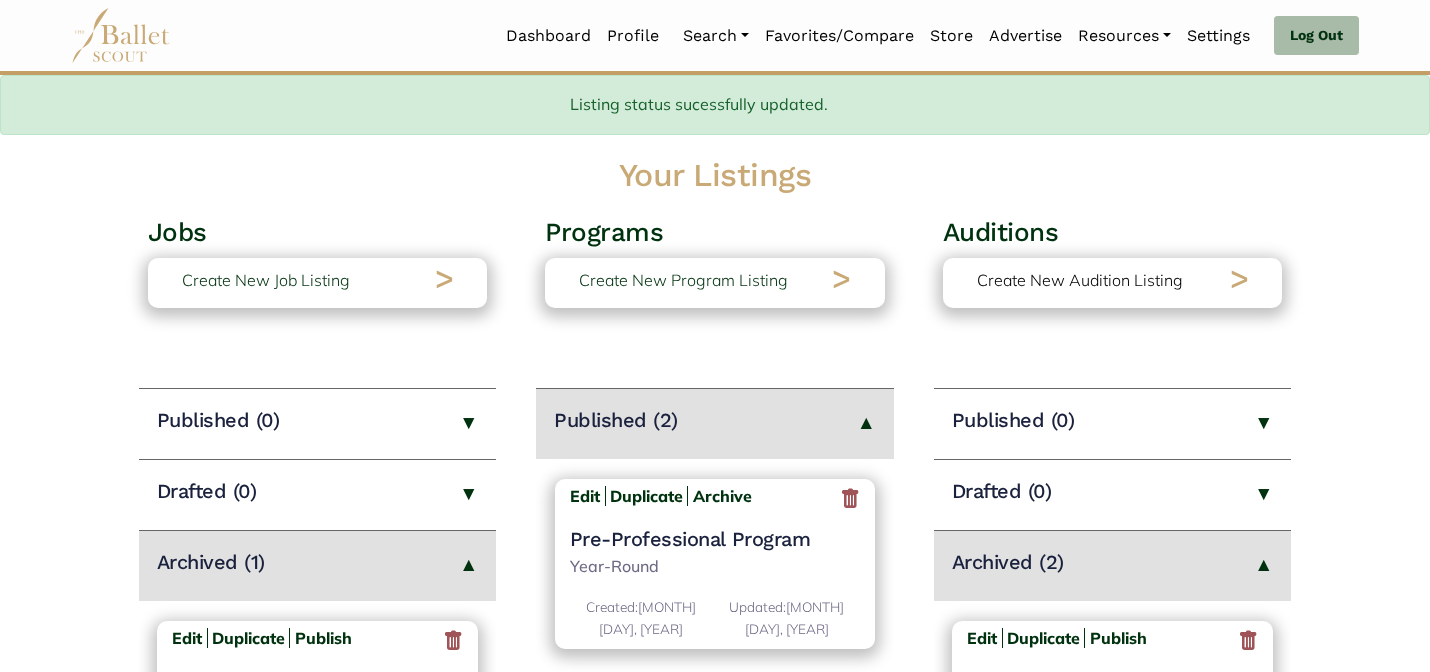 click on "Create New Audition Listing  >" at bounding box center (1113, 283) 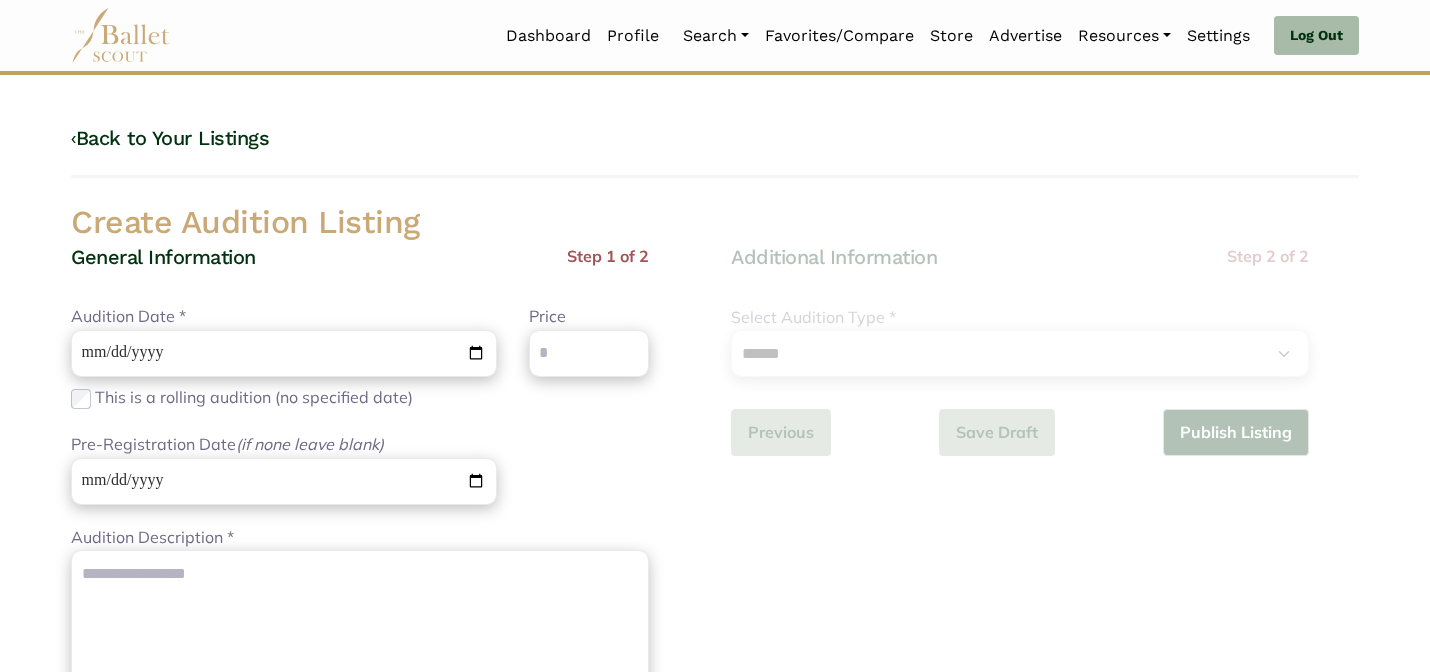 scroll, scrollTop: 0, scrollLeft: 0, axis: both 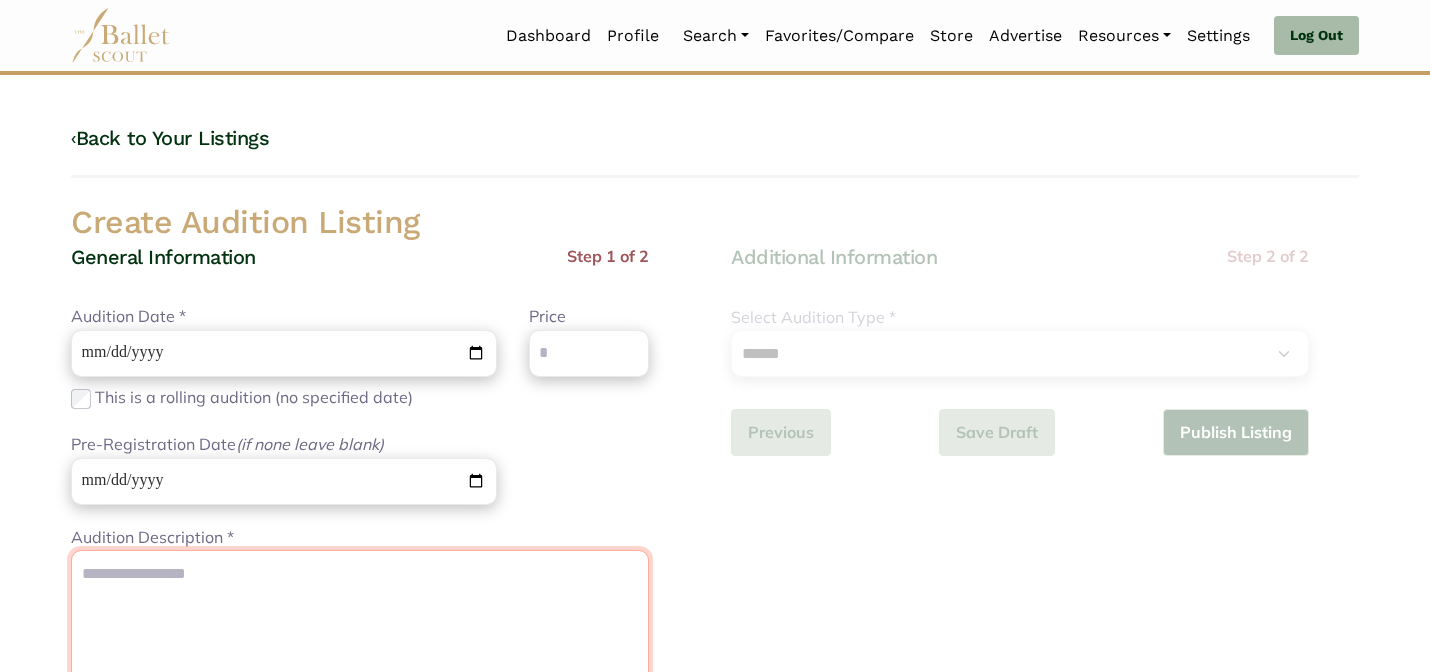 click on "Audition Description *" at bounding box center [360, 725] 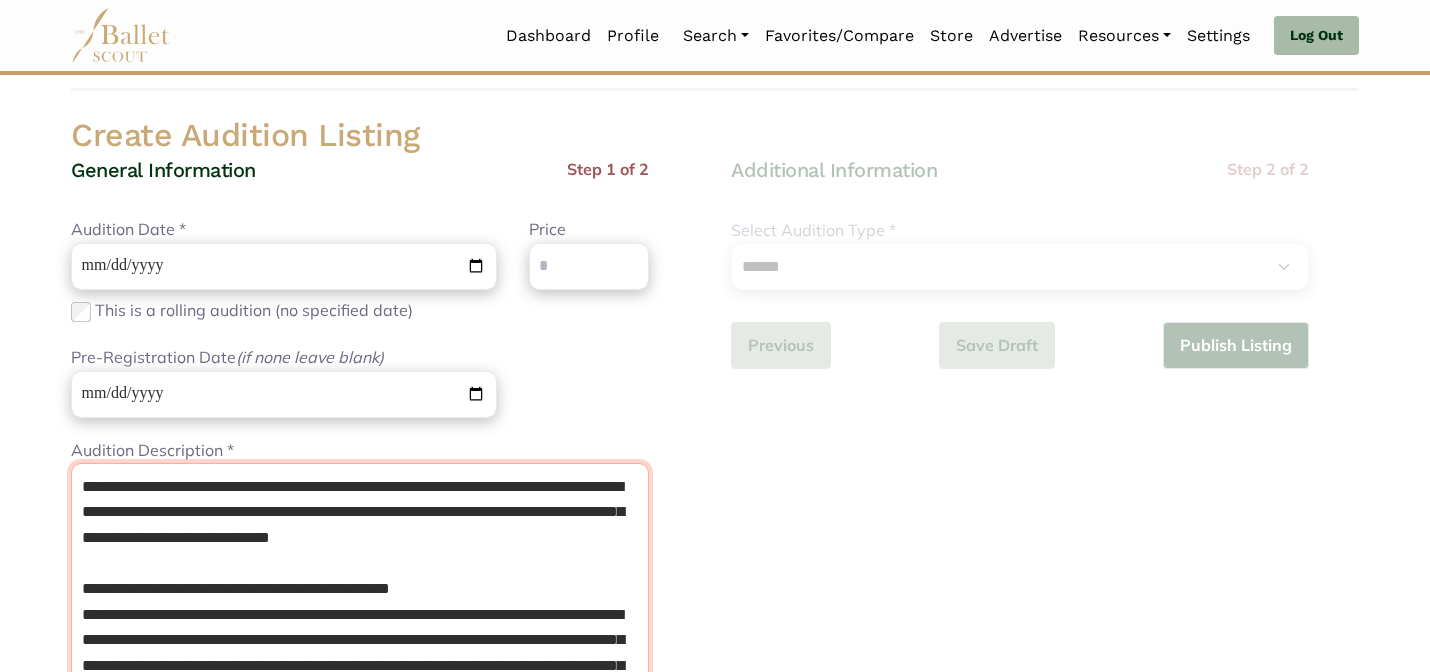 scroll, scrollTop: 116, scrollLeft: 0, axis: vertical 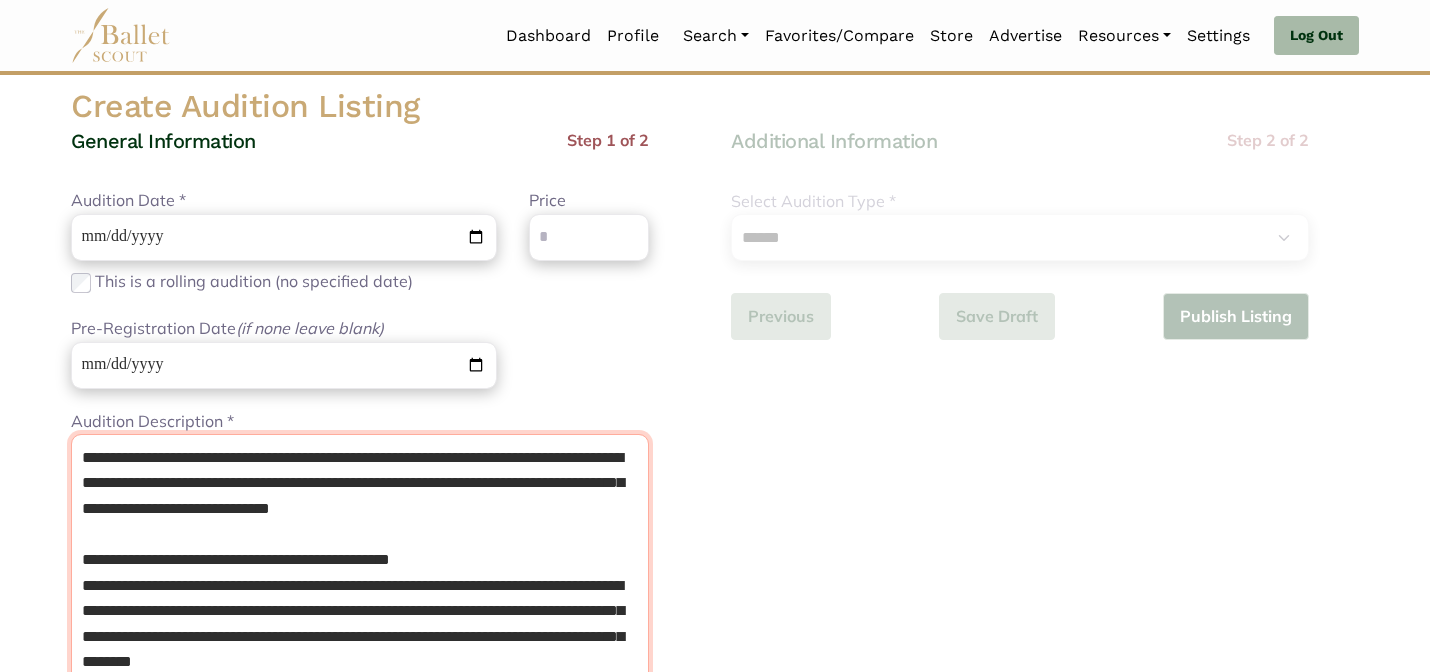 type on "**********" 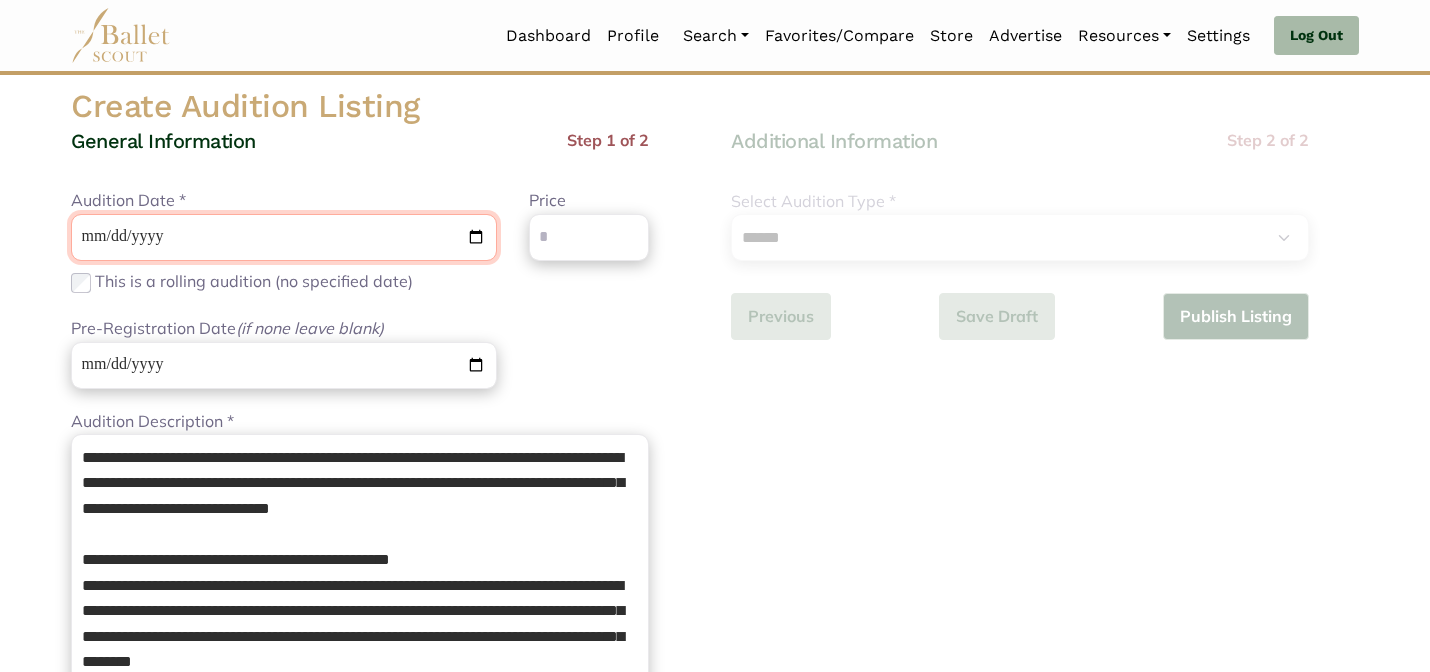 click on "Audition Date *" at bounding box center (284, 237) 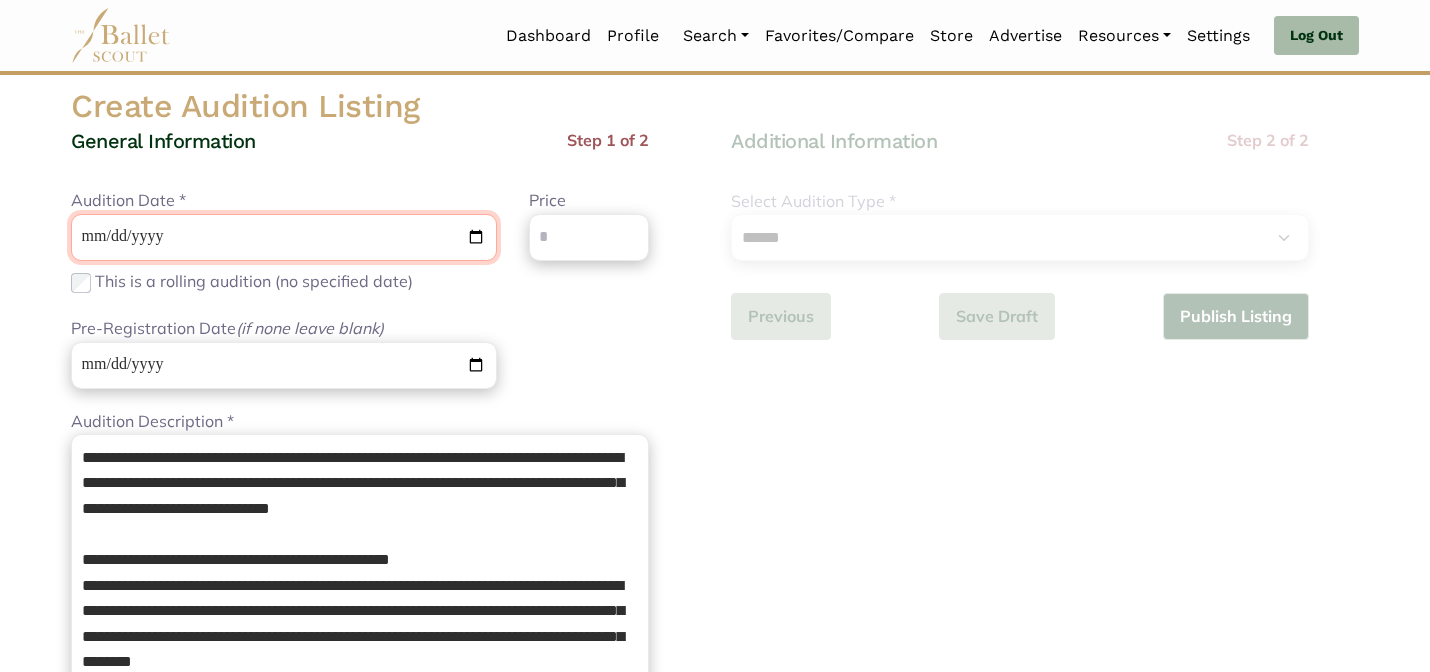 type on "**********" 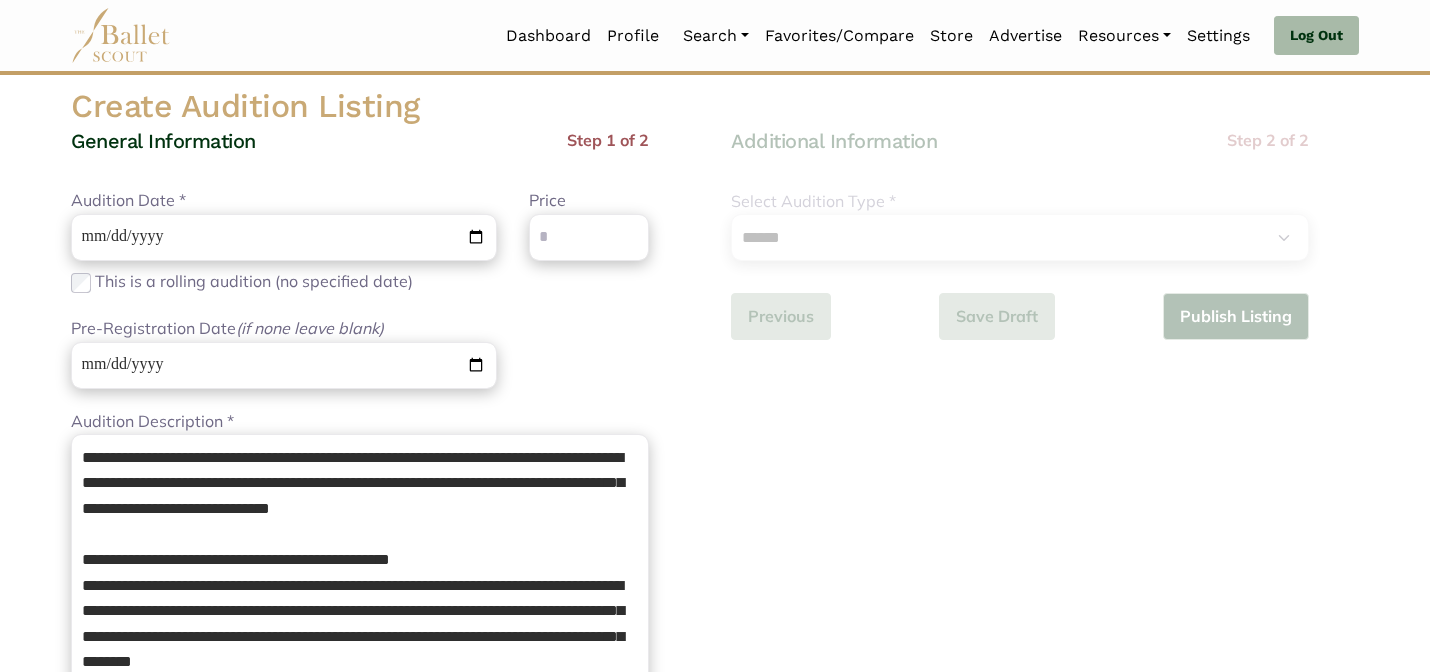 click on "Loading...
Please Wait
Dashboard
Profile" at bounding box center [715, 801] 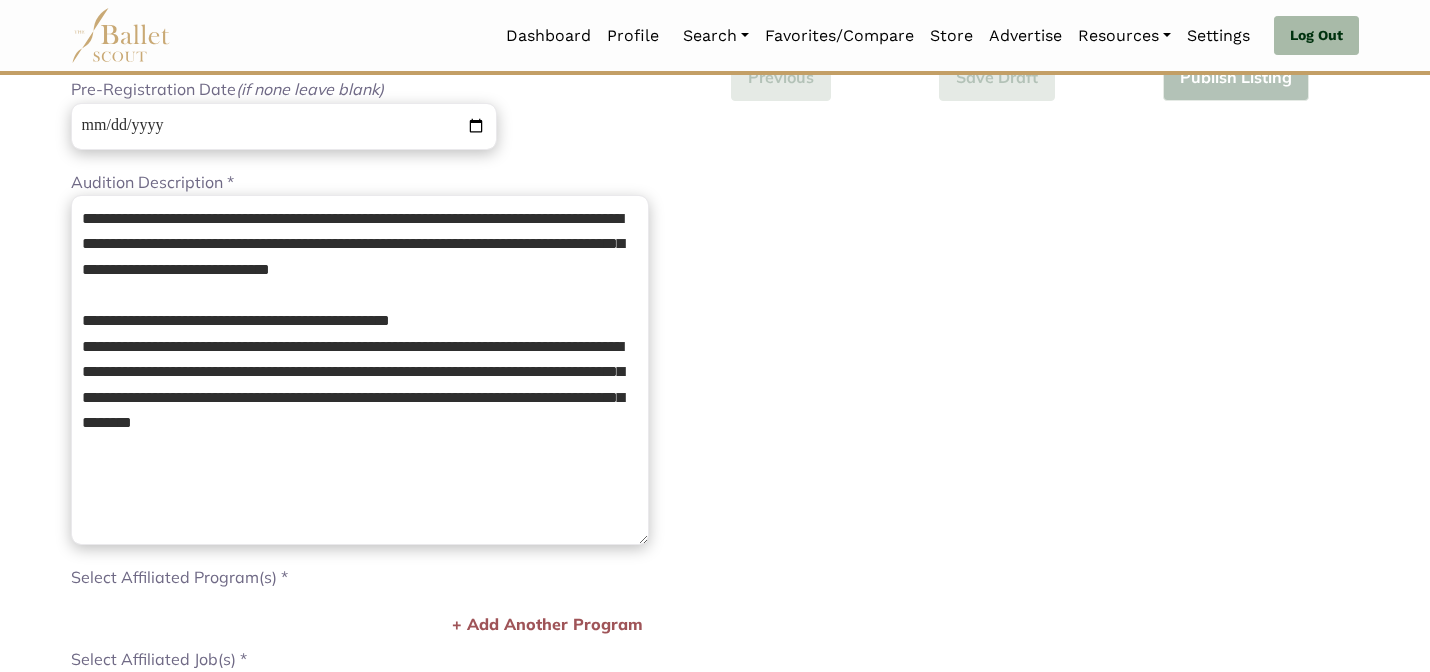 scroll, scrollTop: 356, scrollLeft: 0, axis: vertical 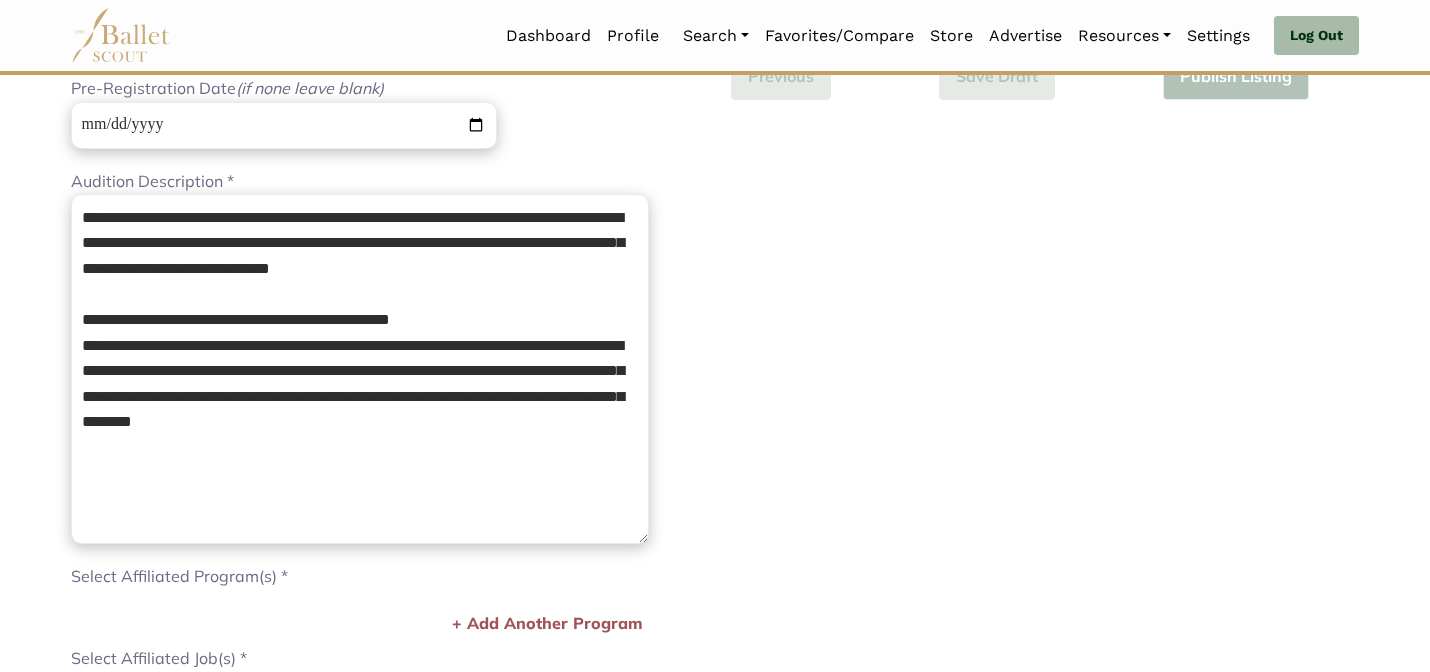 click on "Loading...
Please Wait
Dashboard
Profile" at bounding box center [715, 561] 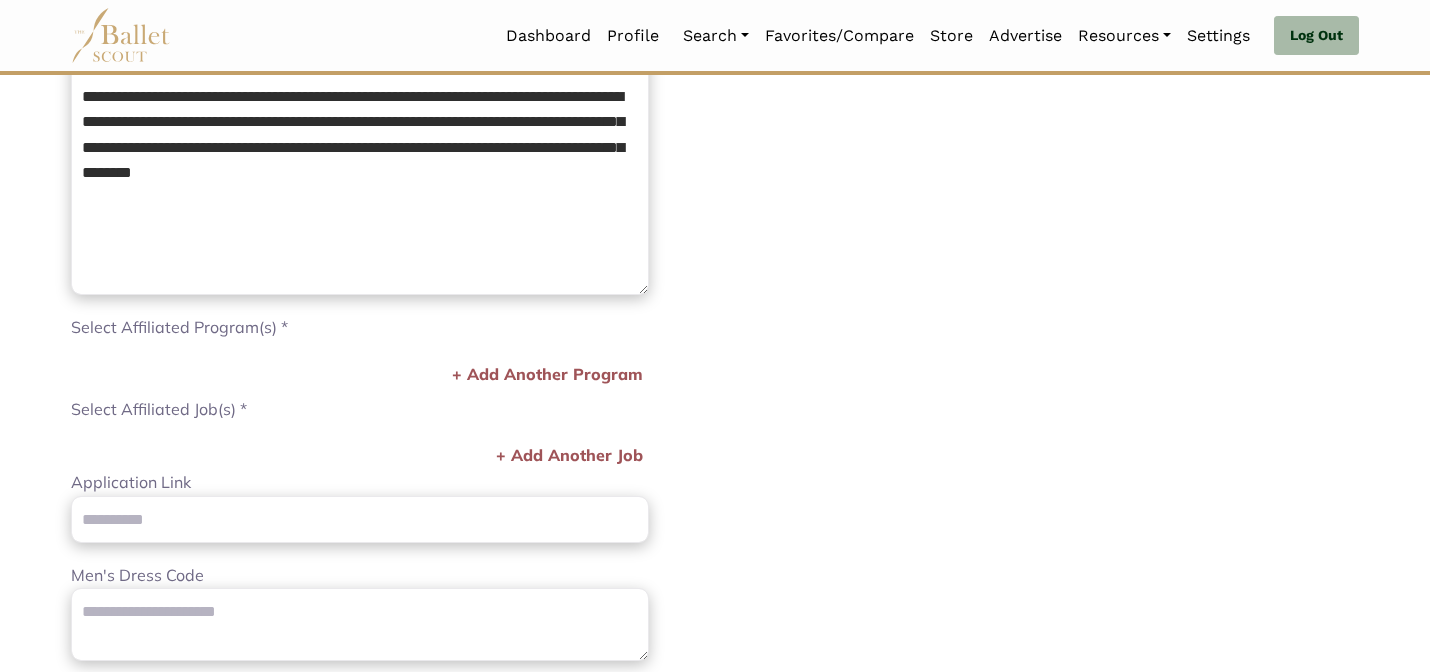 scroll, scrollTop: 636, scrollLeft: 0, axis: vertical 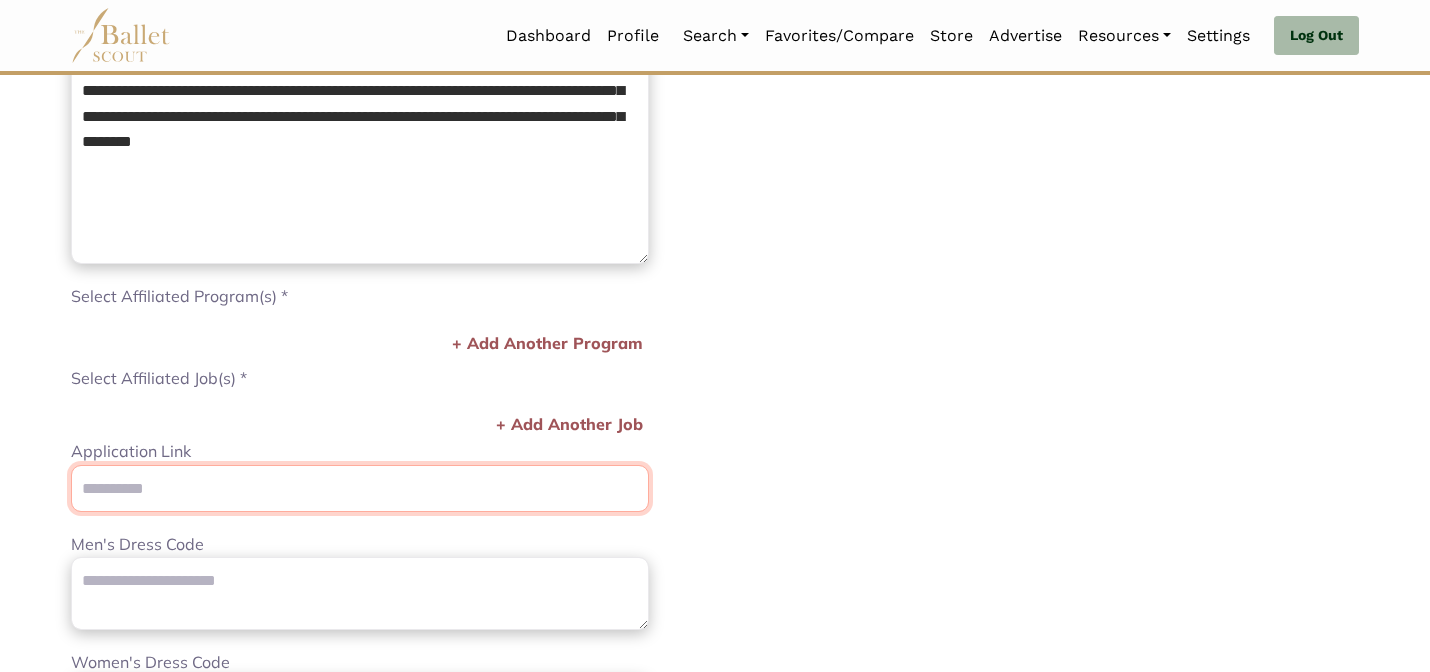 click on "Application Link" at bounding box center (360, 488) 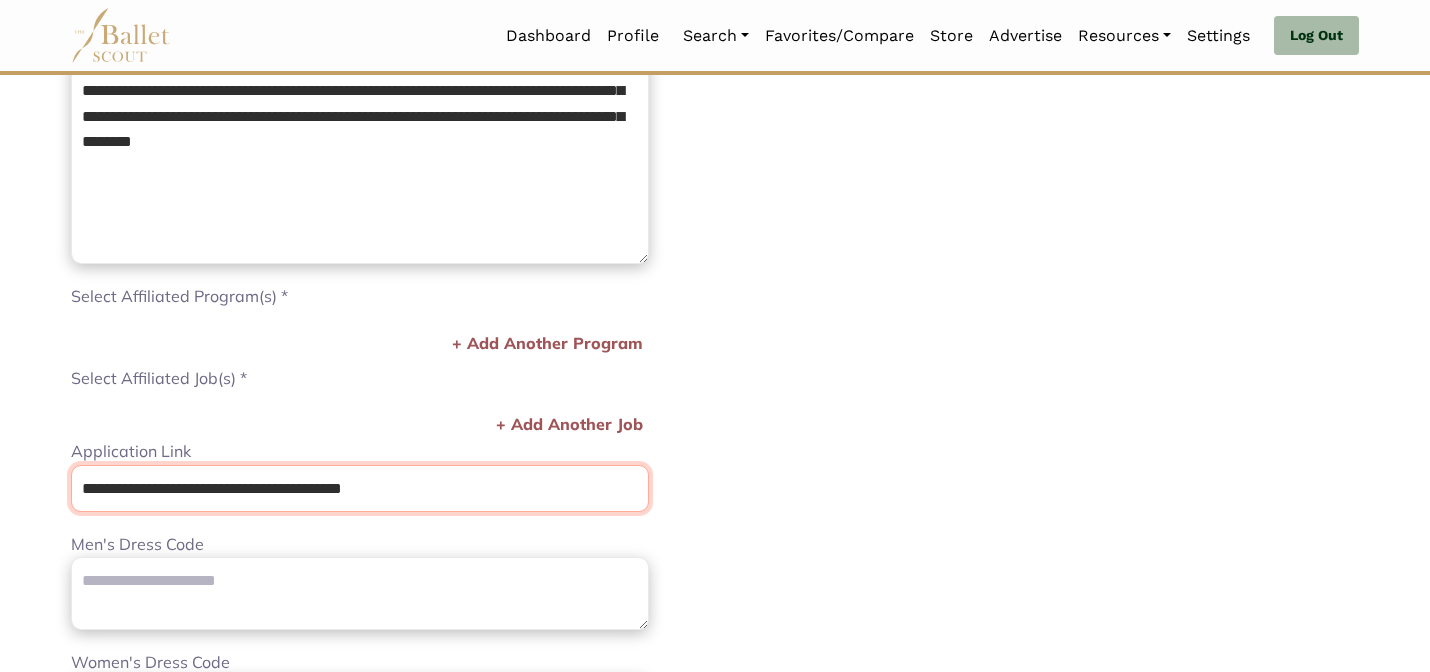 type on "**********" 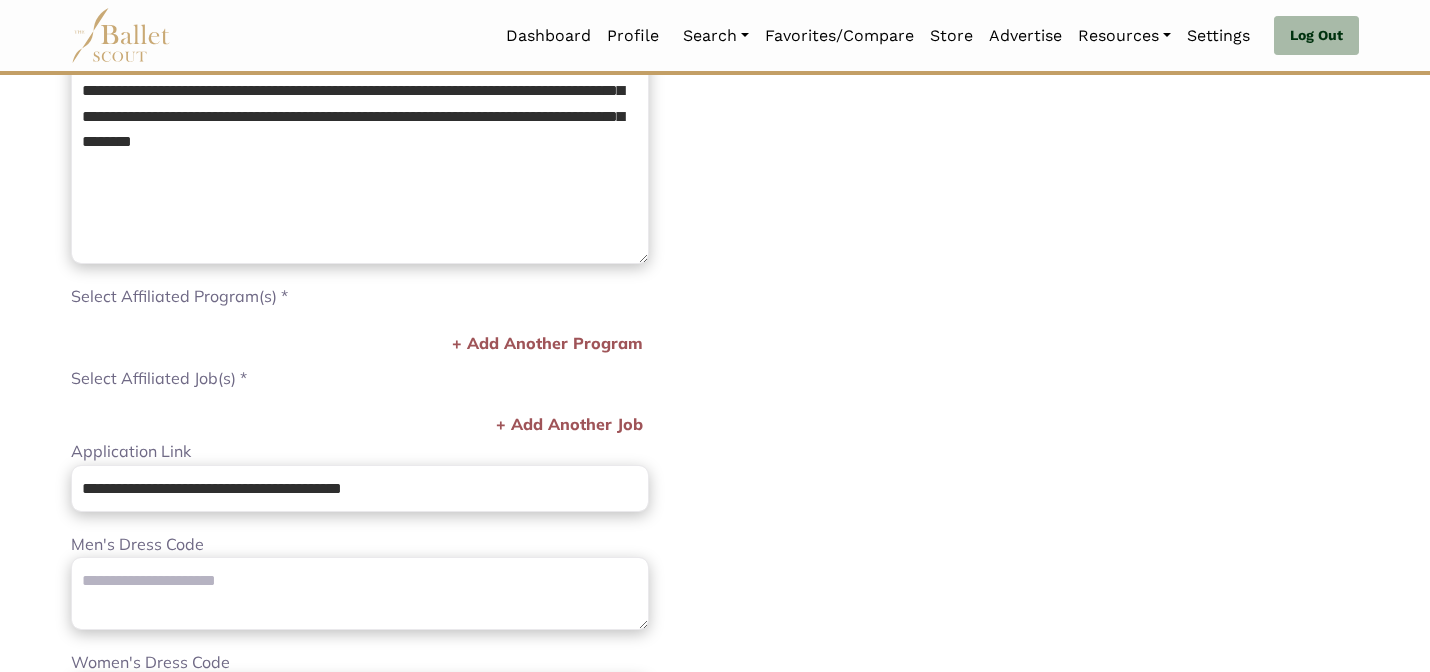click on "**********" at bounding box center (360, 297) 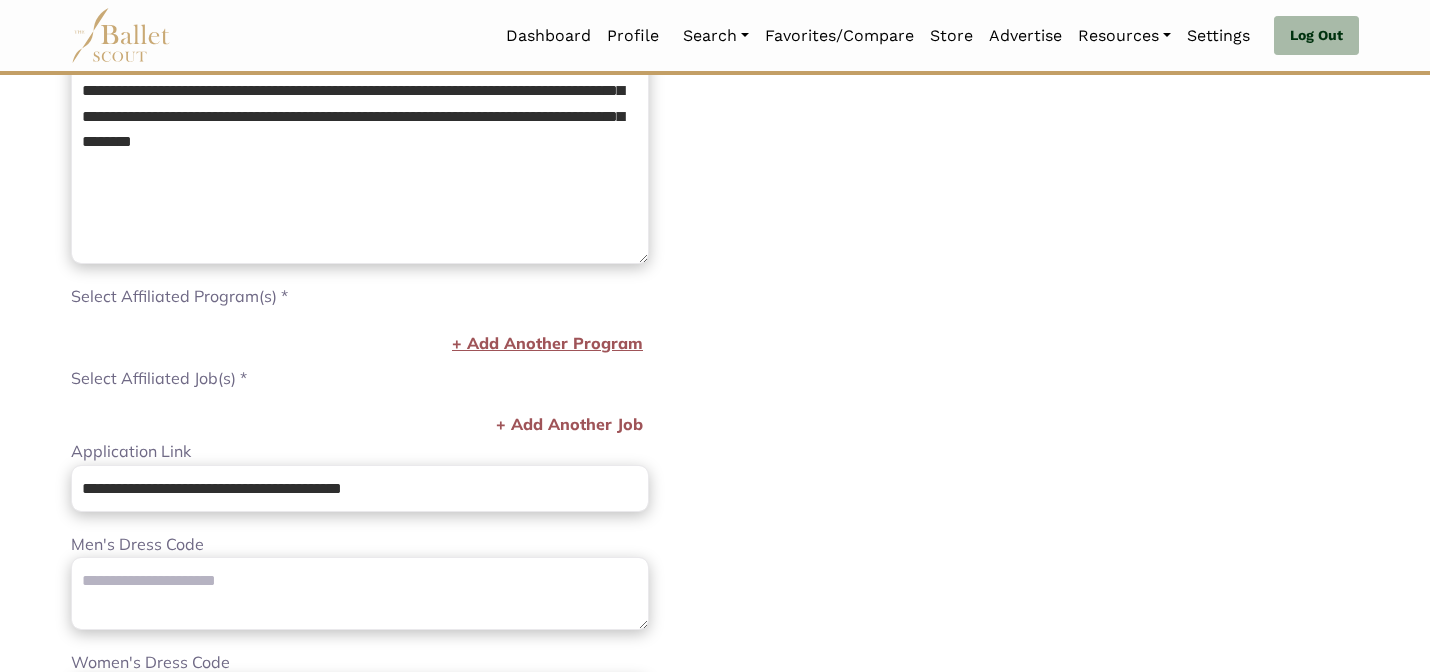 click on "+ Add Another Program" at bounding box center [547, 344] 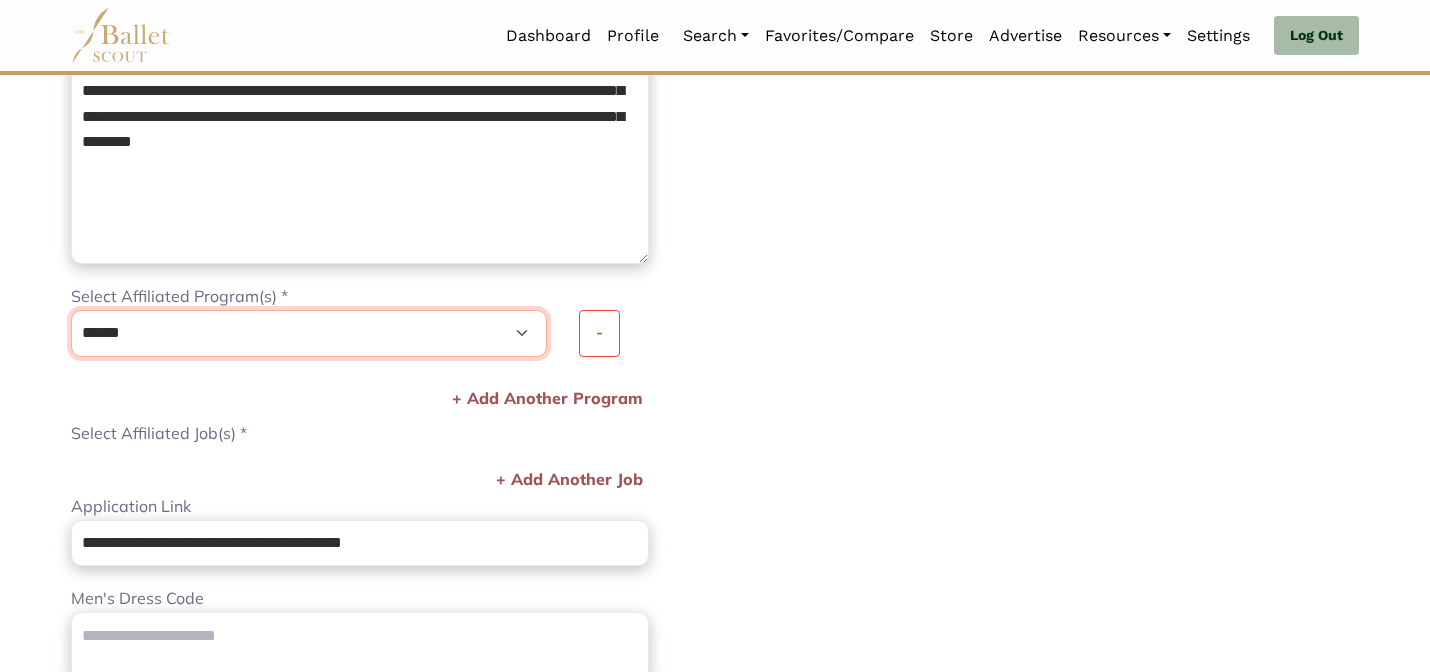 click on "**********" at bounding box center (309, 333) 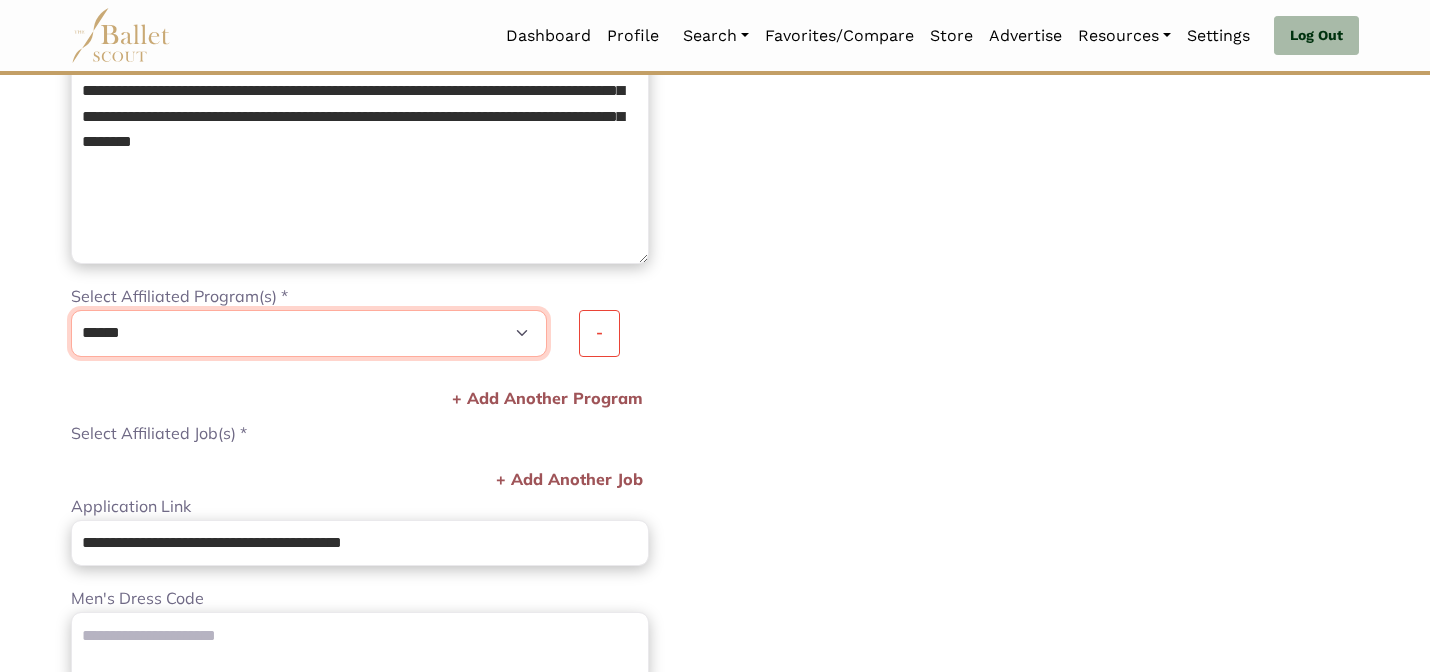 select on "****" 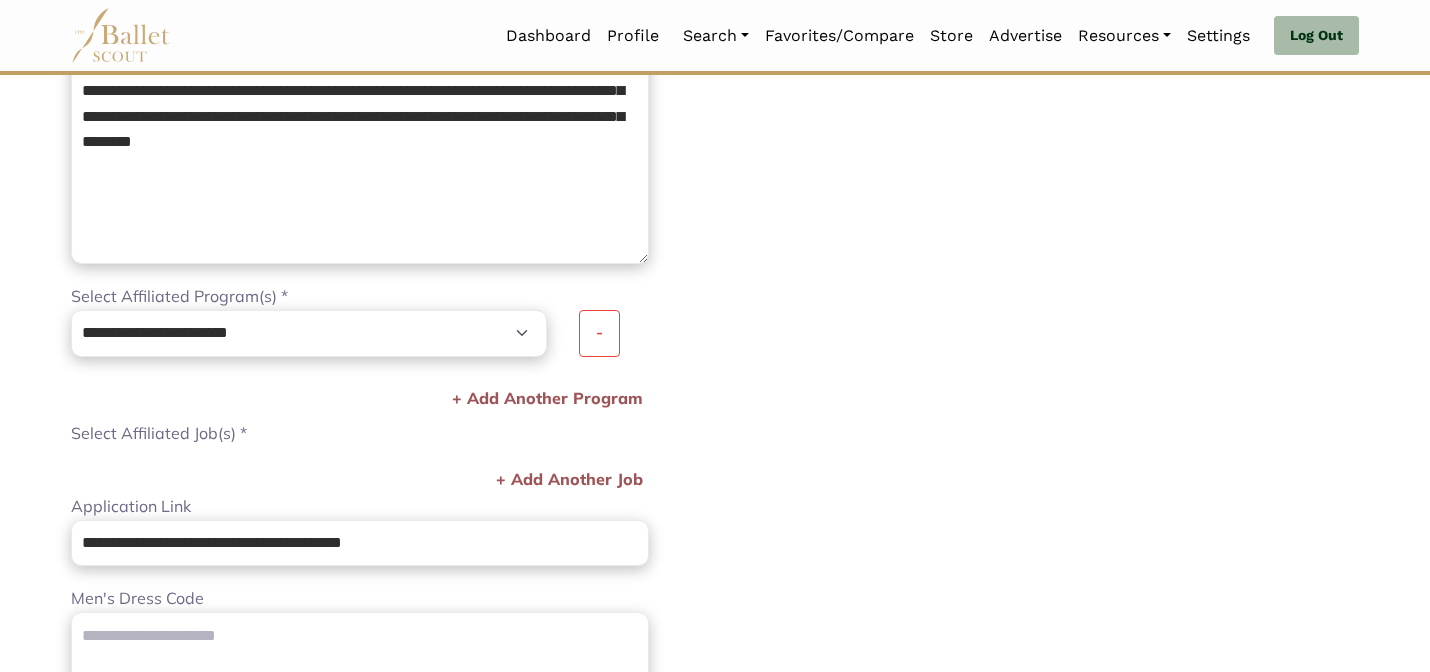 click on "Select Affiliated Job(s) *
******
Please enter a valid job
-" at bounding box center (360, 434) 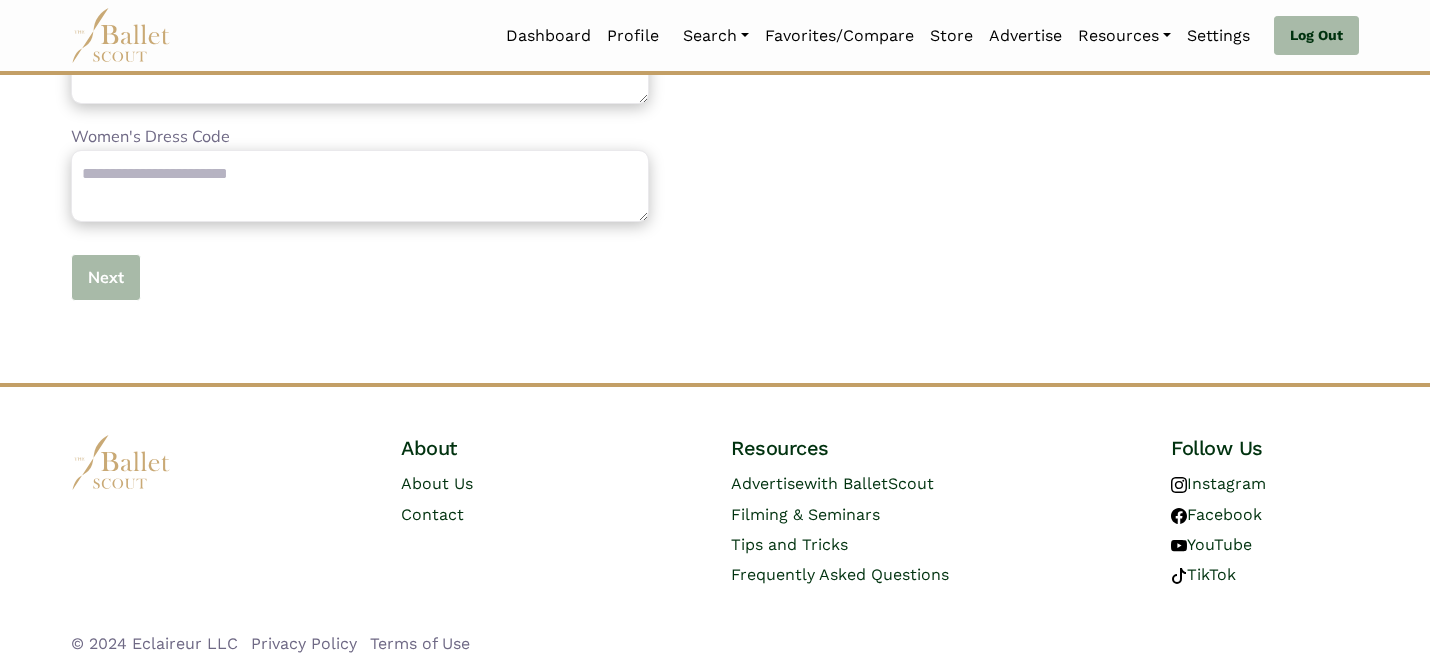 click on "Next" at bounding box center (106, 277) 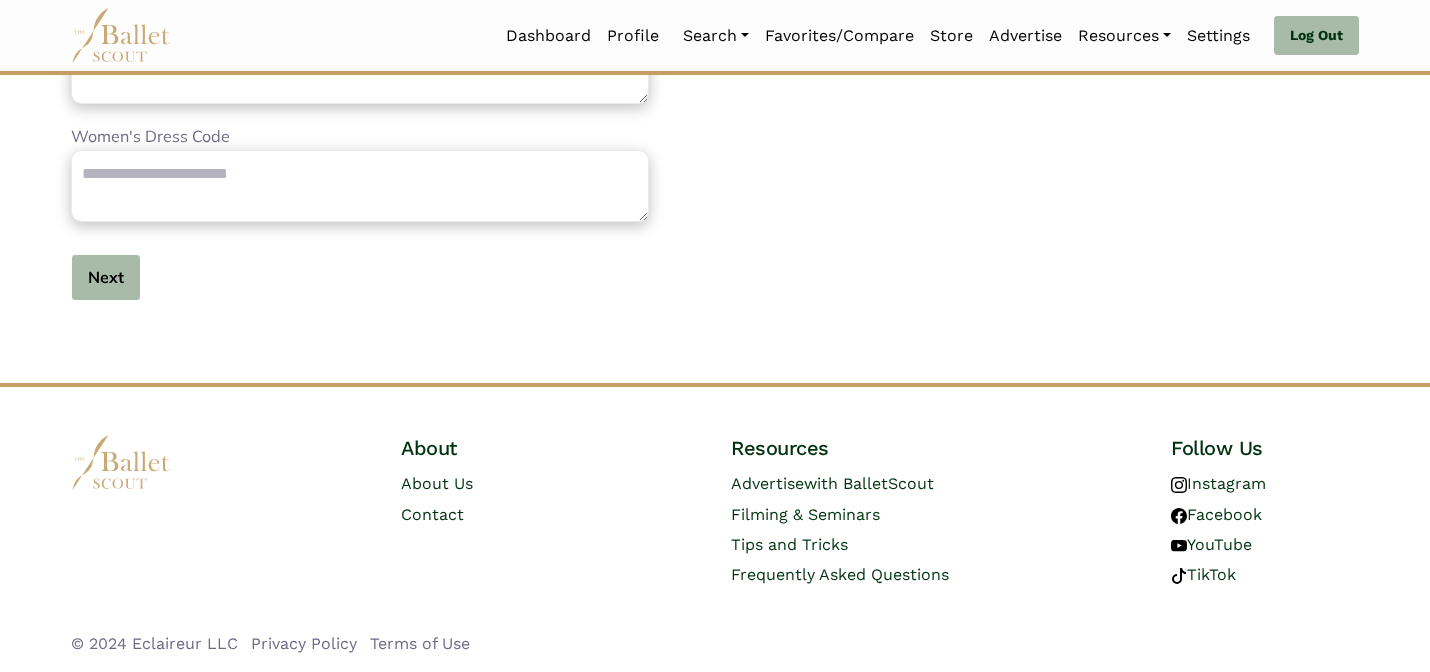 type 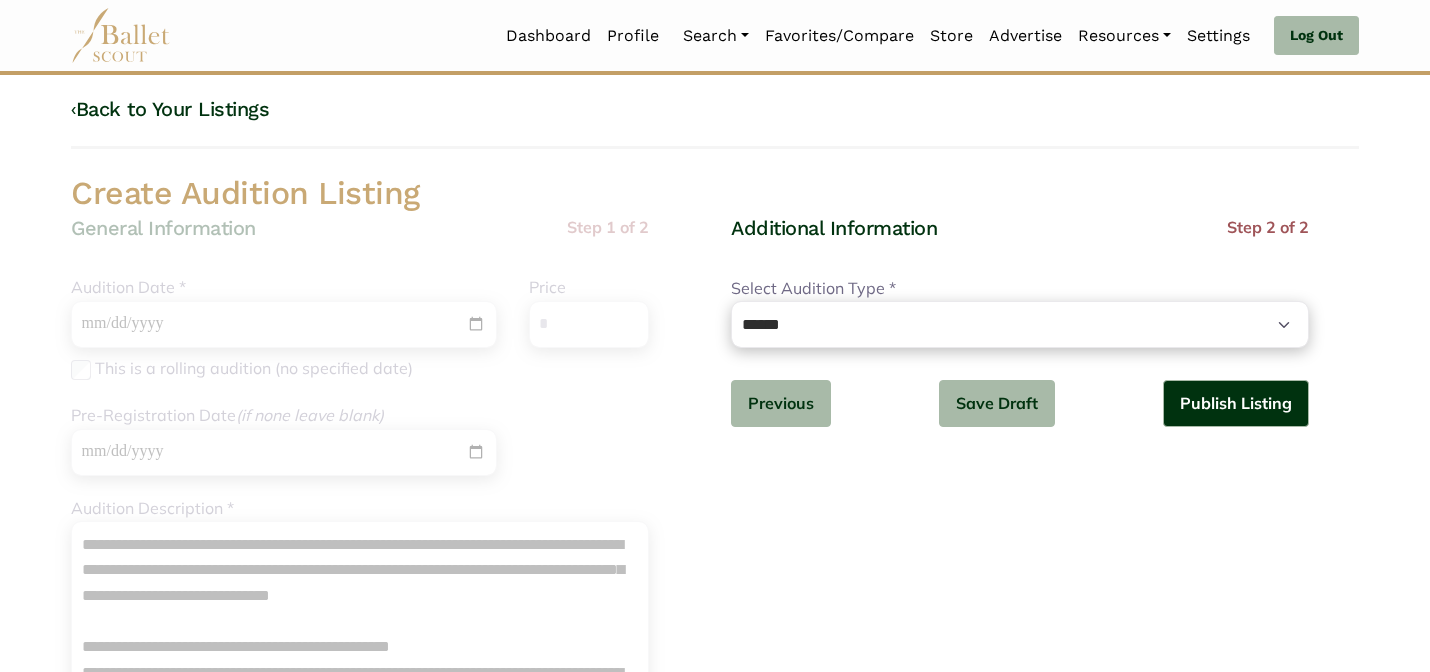 scroll, scrollTop: 0, scrollLeft: 0, axis: both 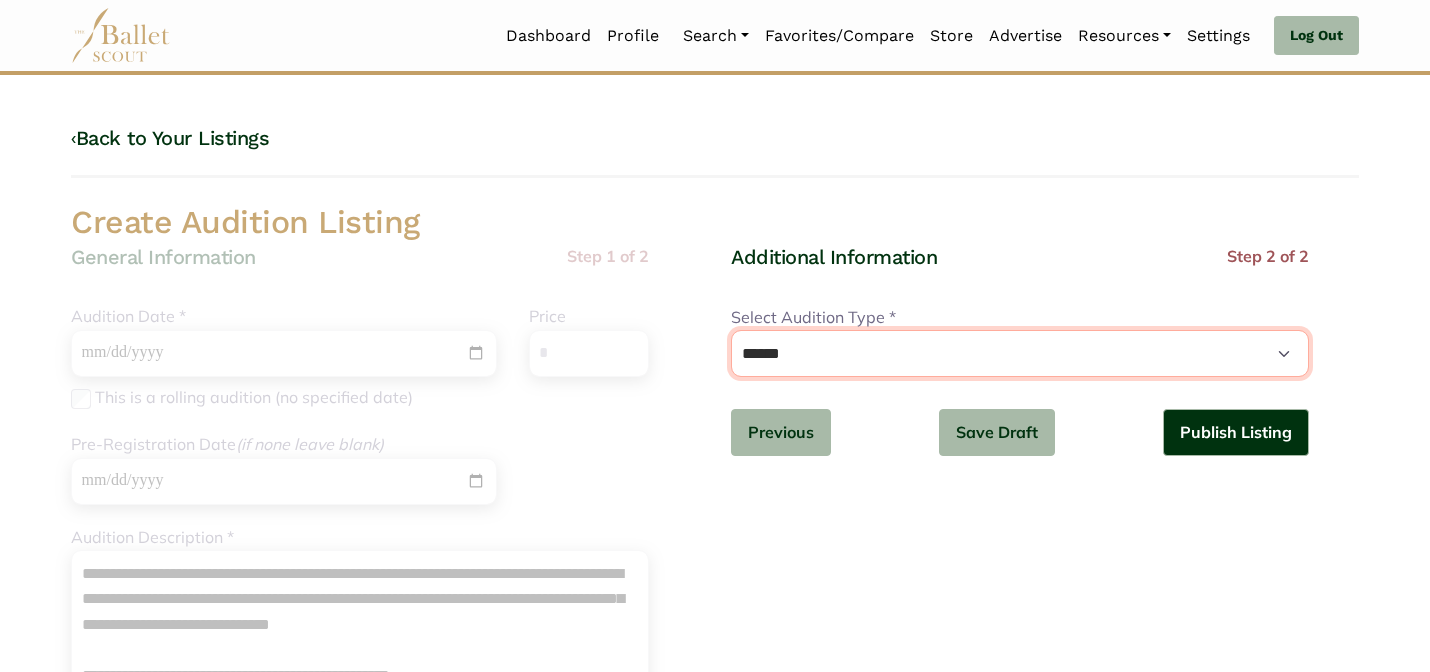 click on "**********" at bounding box center [1020, 353] 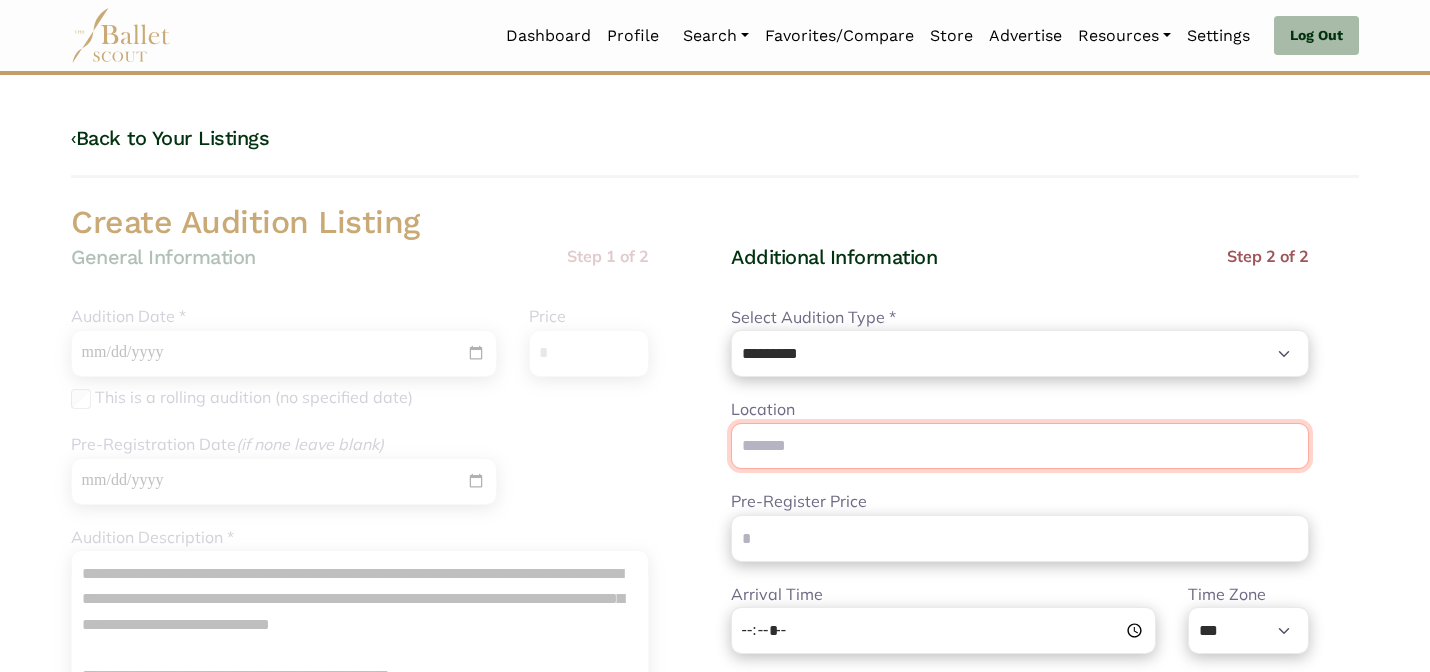 click on "Location" at bounding box center [1020, 446] 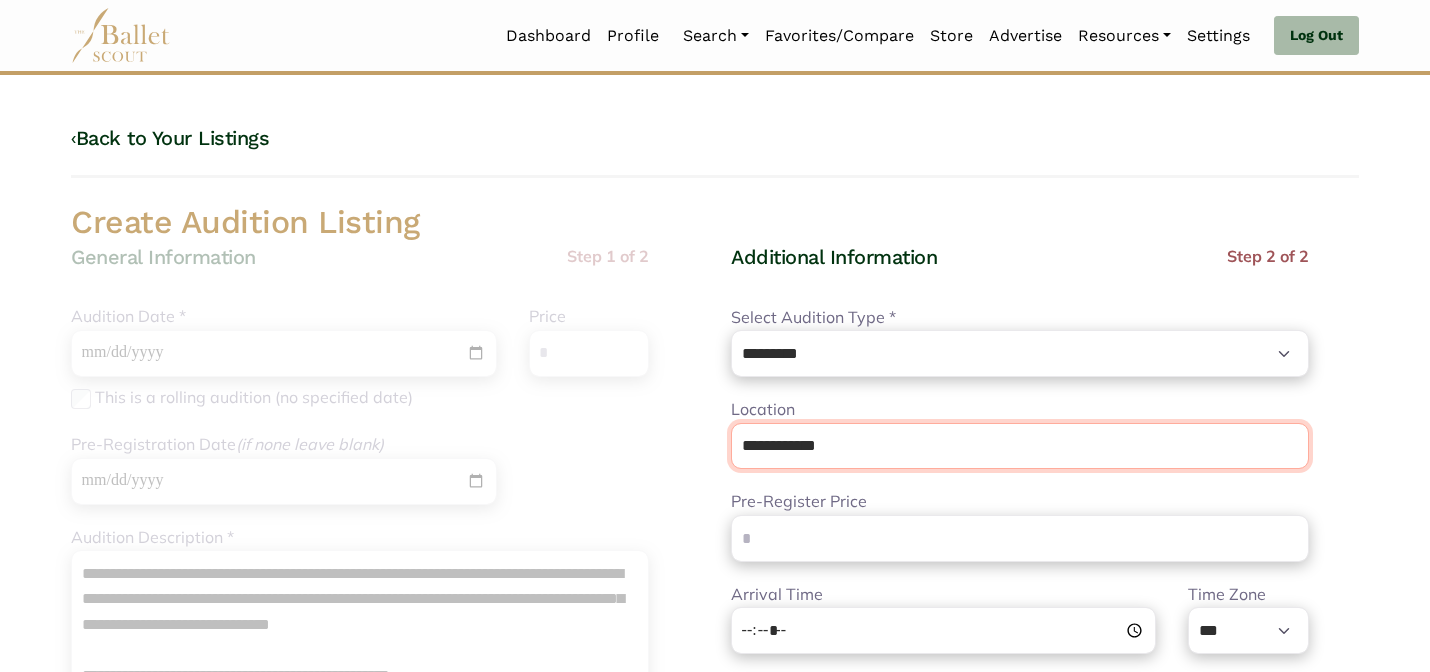paste on "**********" 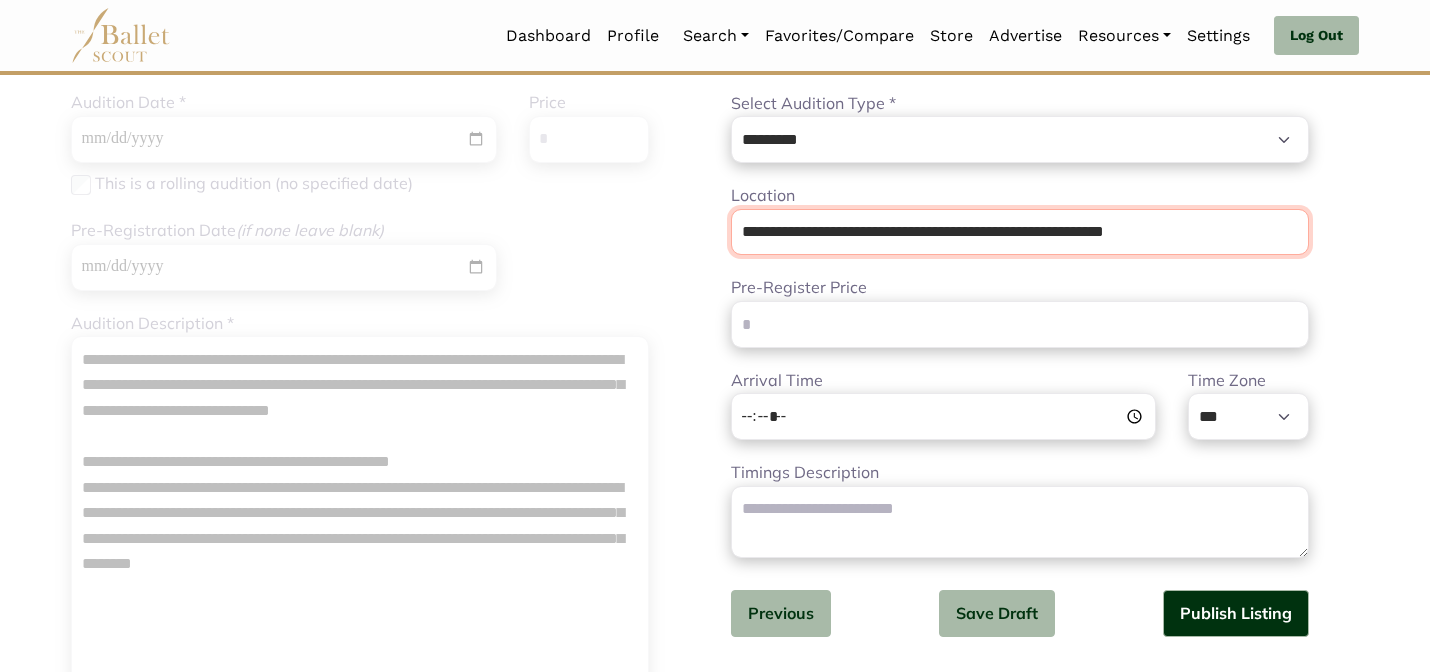 scroll, scrollTop: 225, scrollLeft: 0, axis: vertical 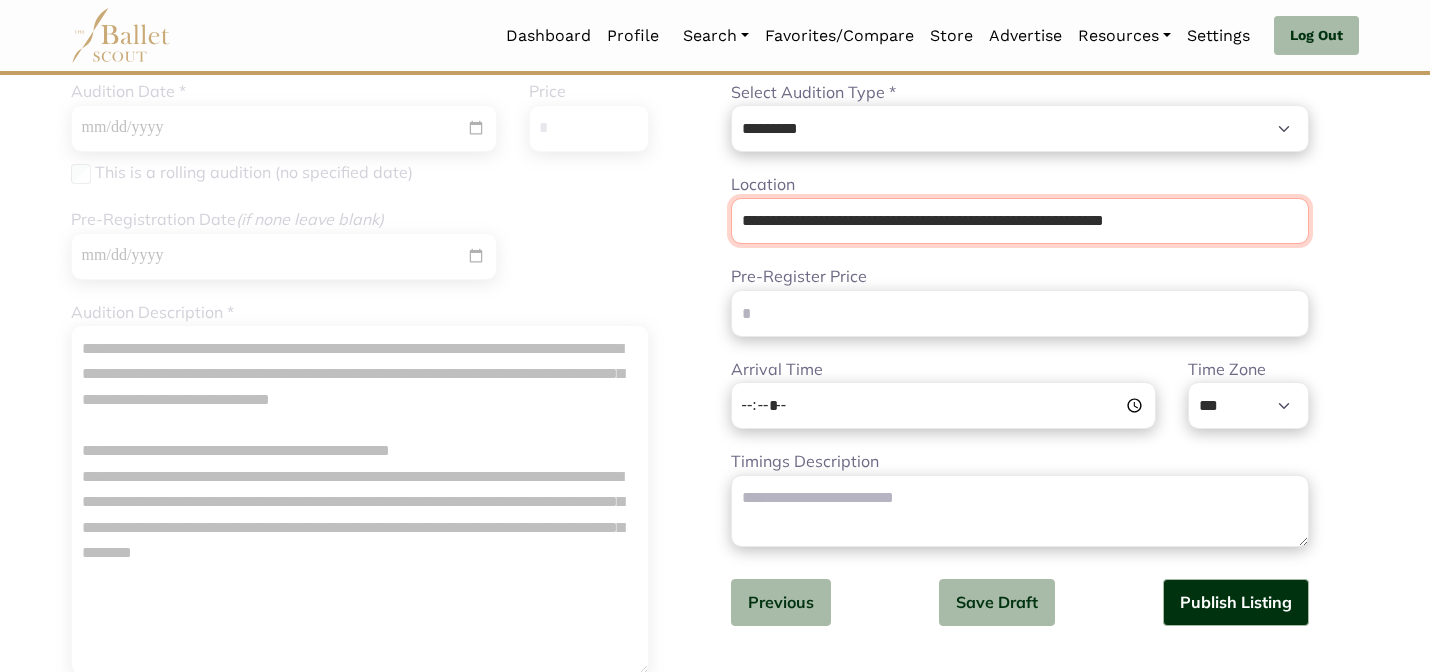 type on "**********" 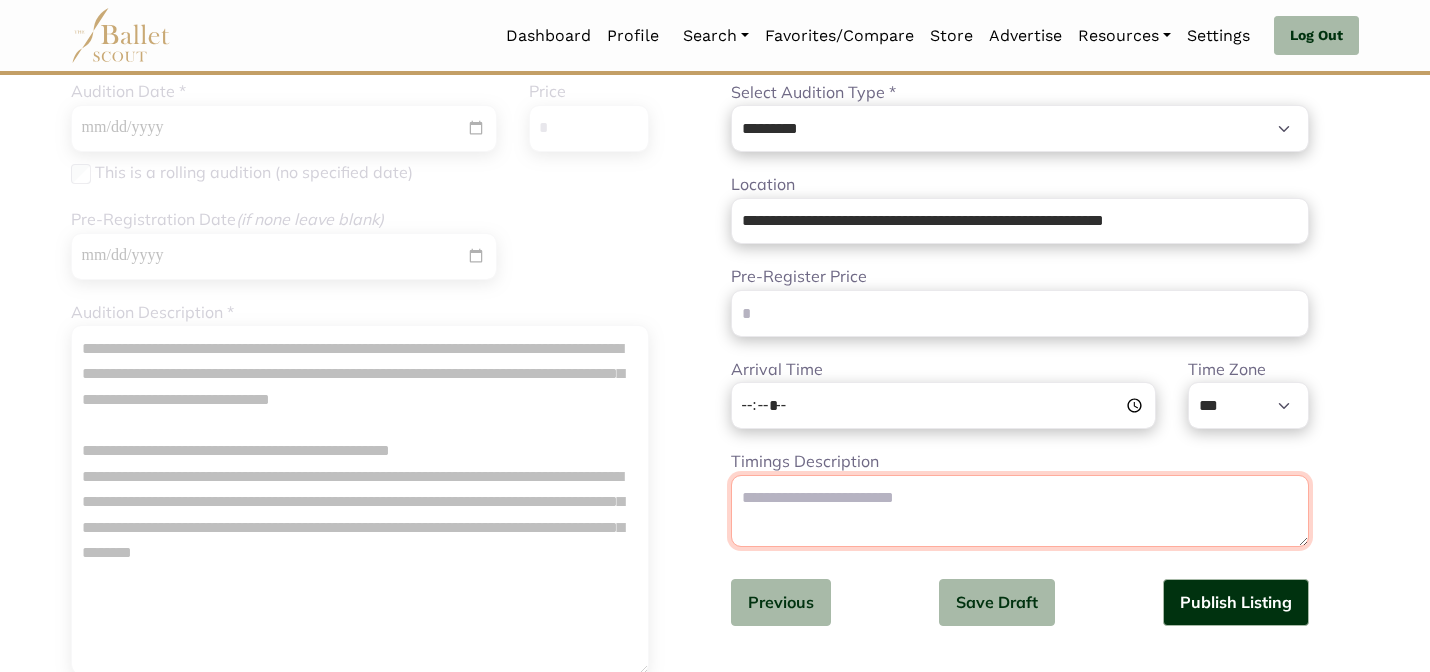 click on "Timings Description" at bounding box center [1020, 511] 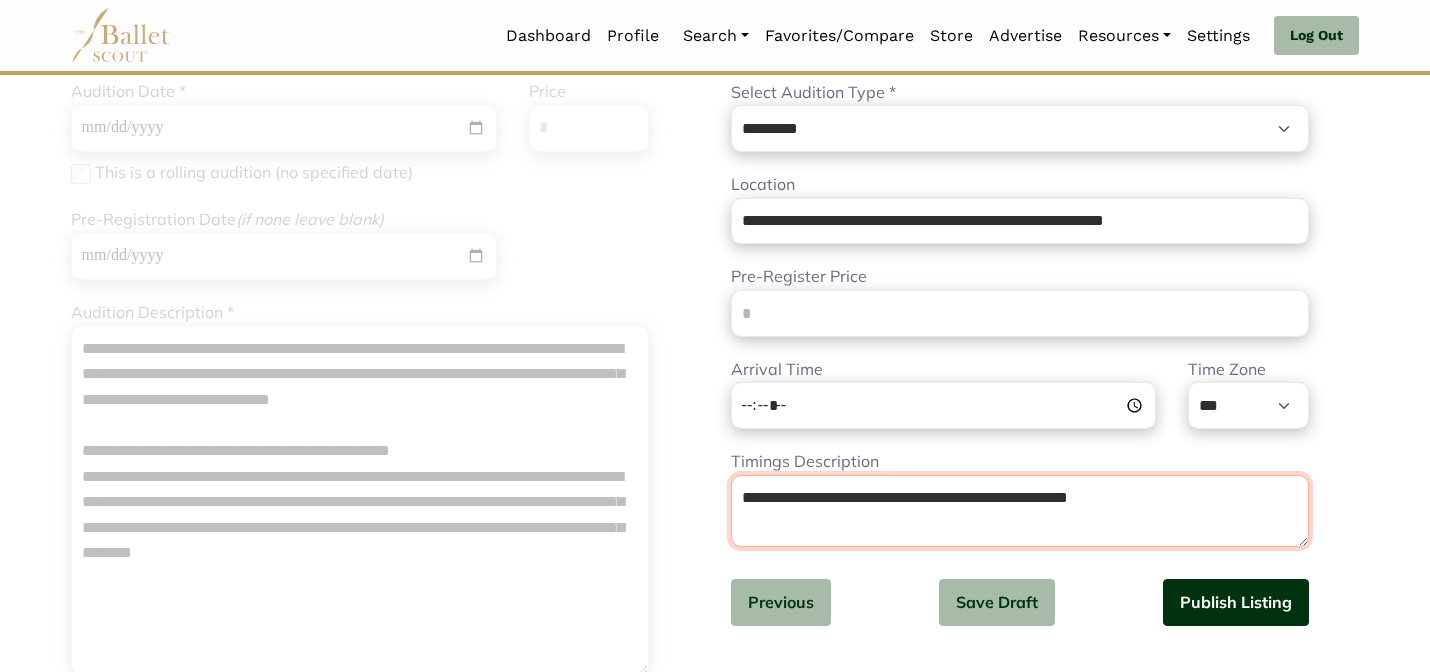 type on "**********" 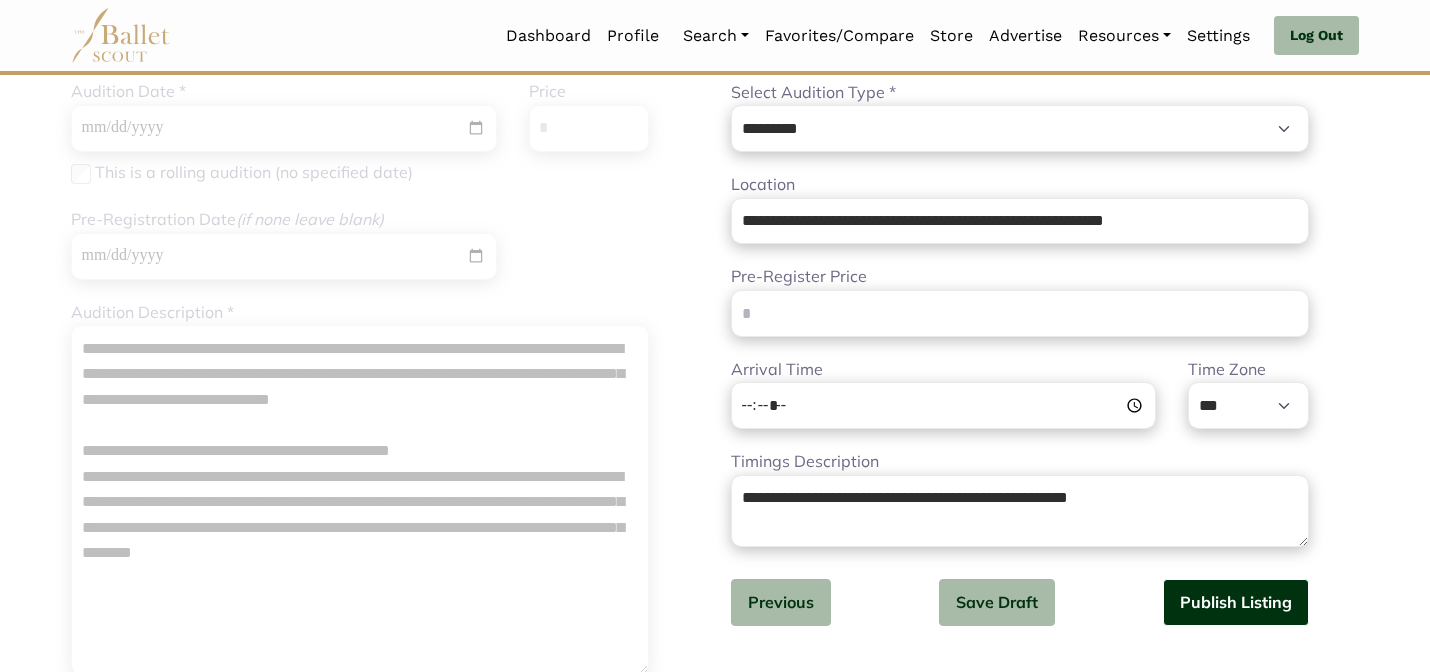 click on "Publish Listing" at bounding box center [1236, 602] 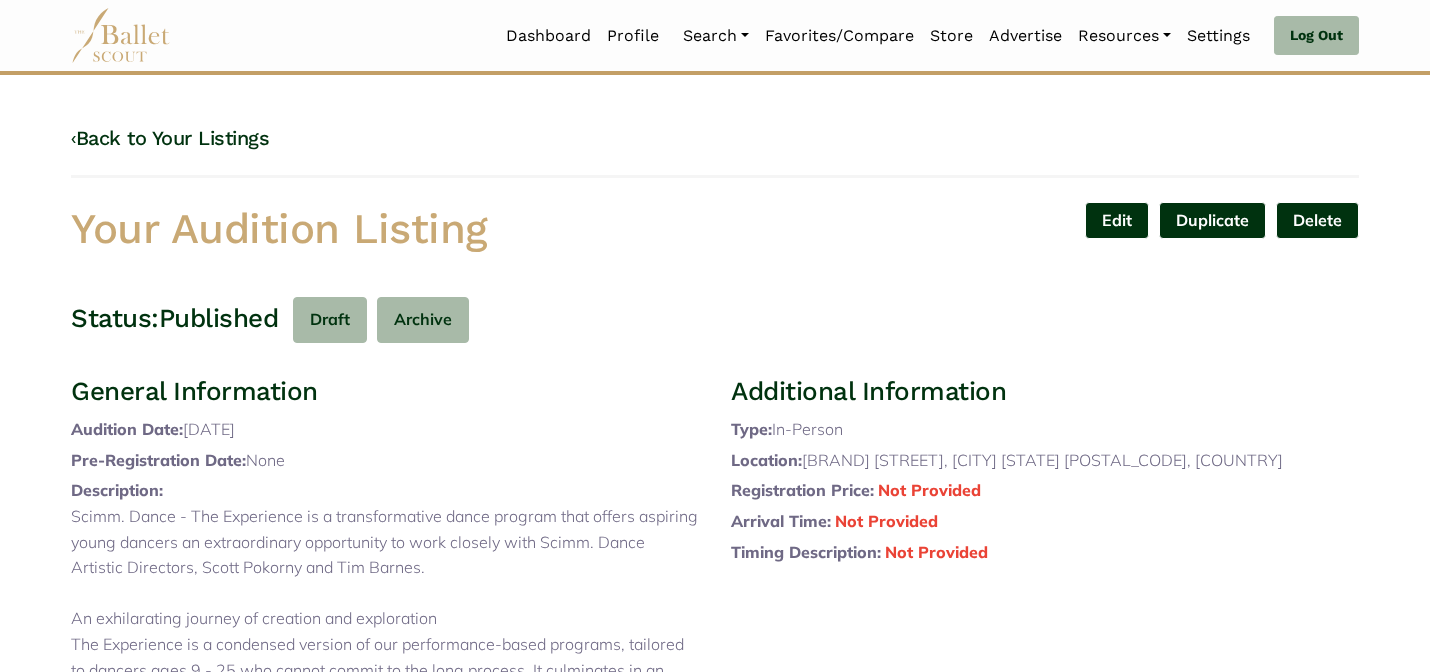 scroll, scrollTop: 0, scrollLeft: 0, axis: both 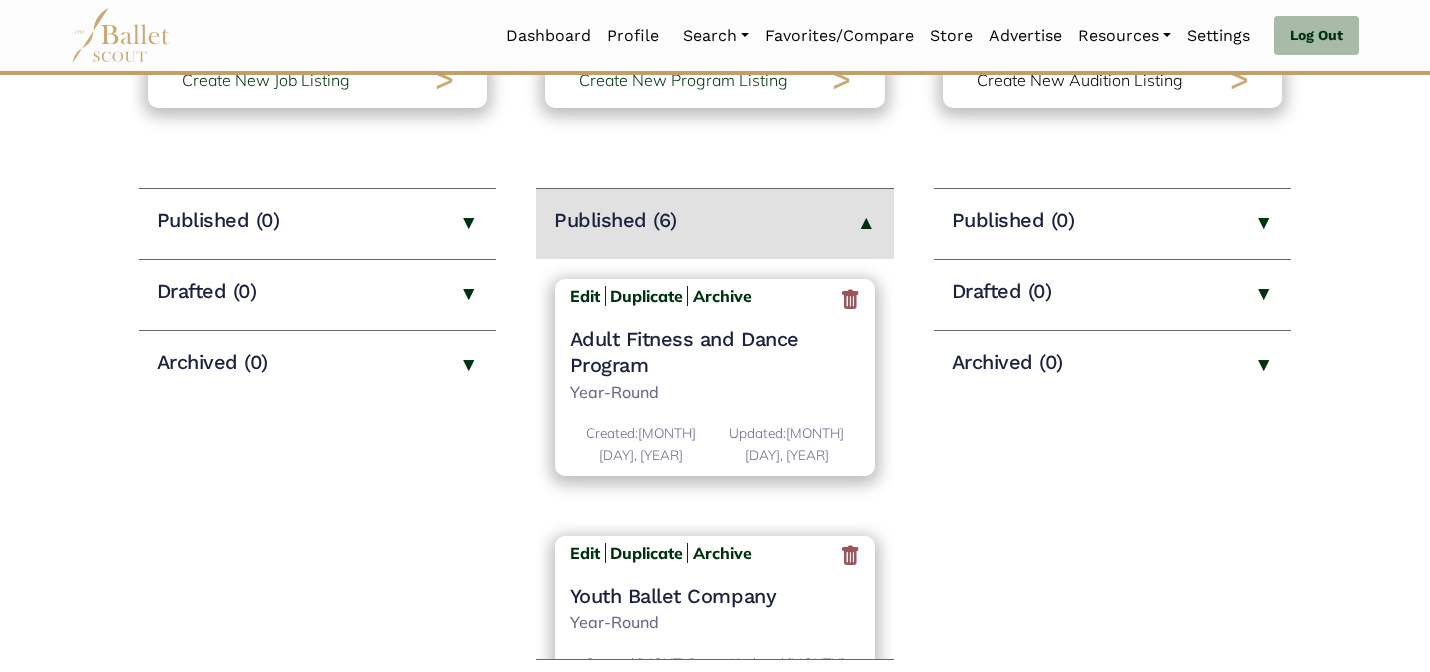 click on "Create New Audition Listing" at bounding box center (1080, 81) 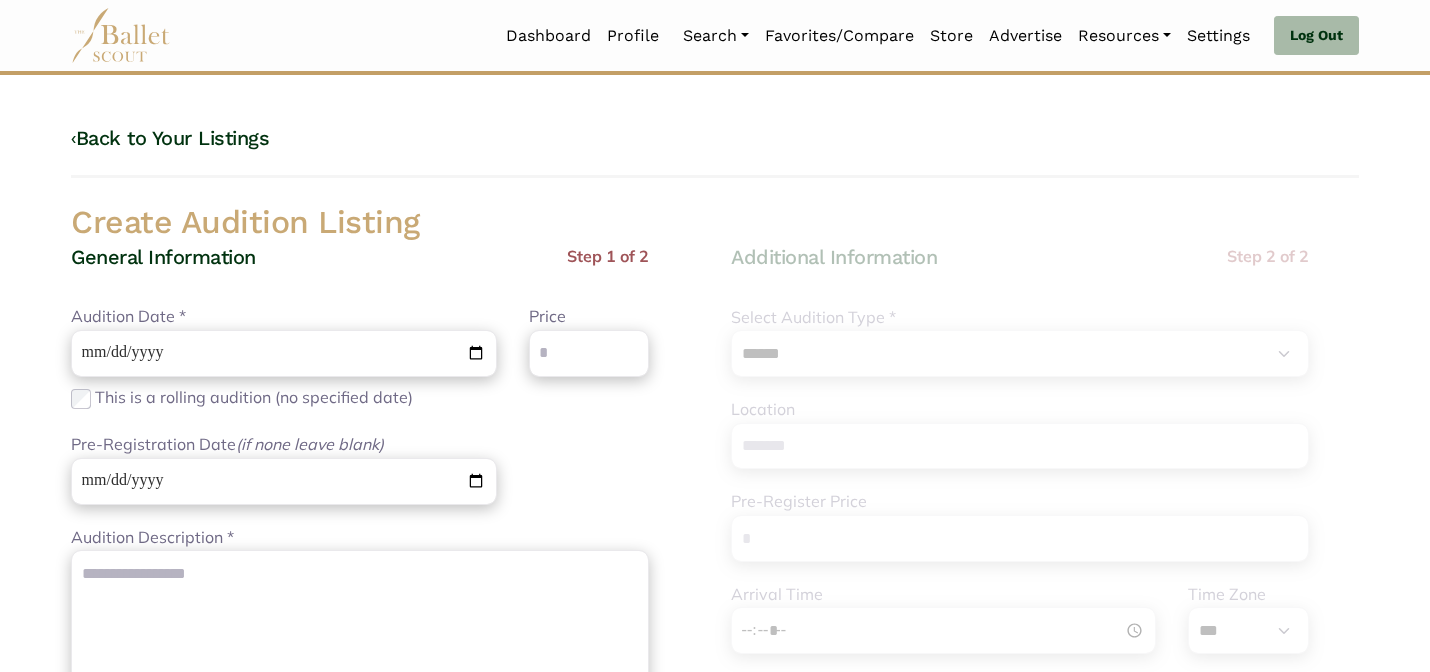 scroll, scrollTop: 0, scrollLeft: 0, axis: both 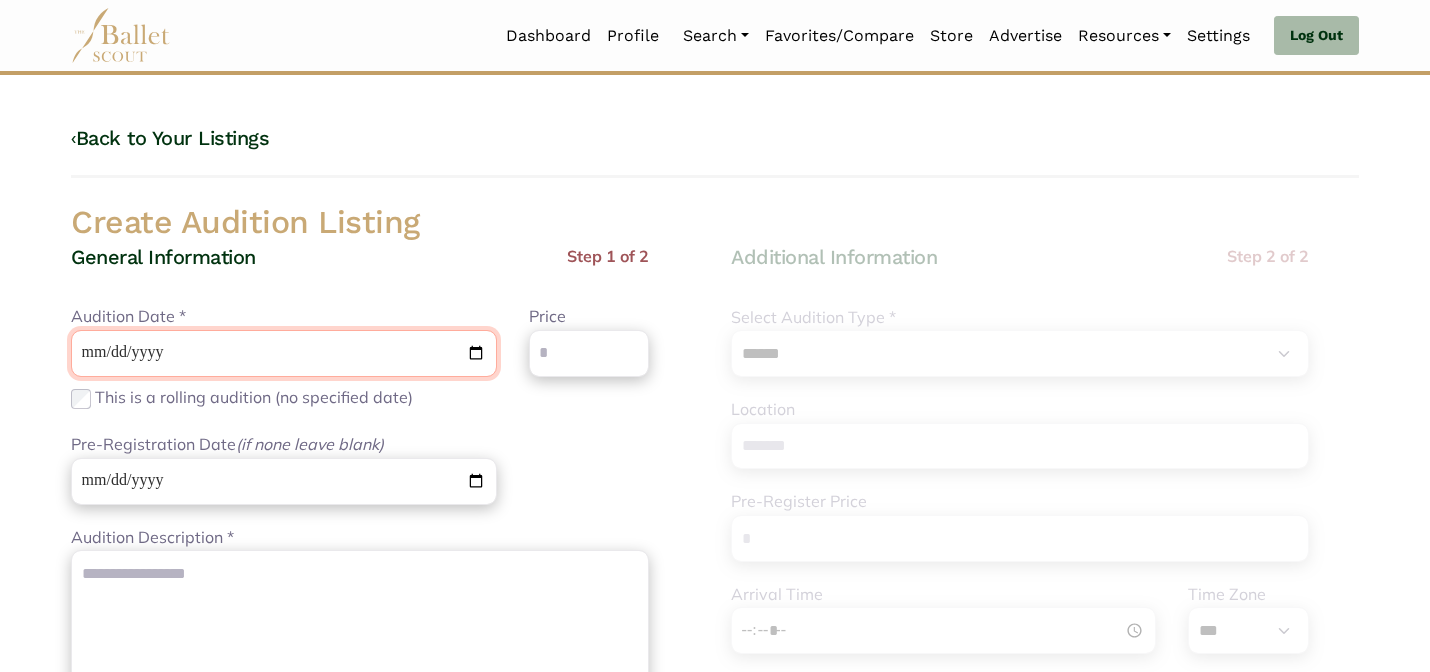 click on "Audition Date *" at bounding box center [284, 353] 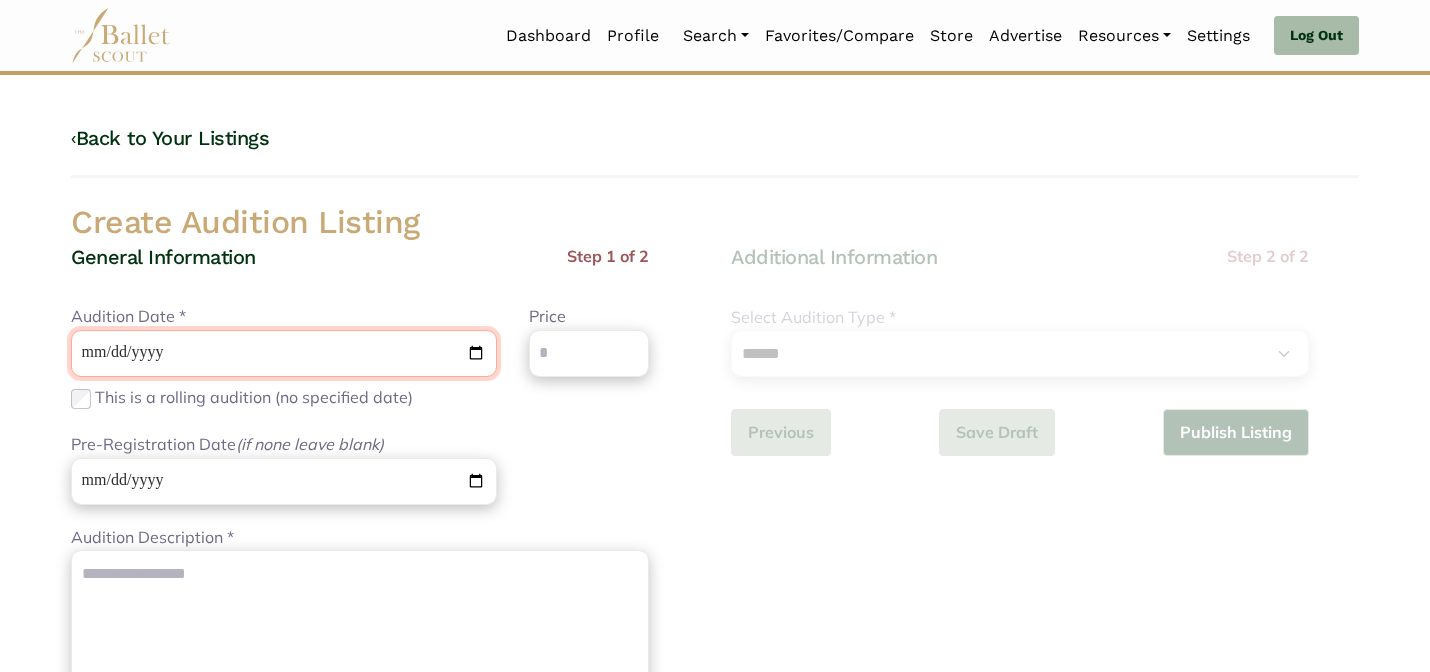 type on "**********" 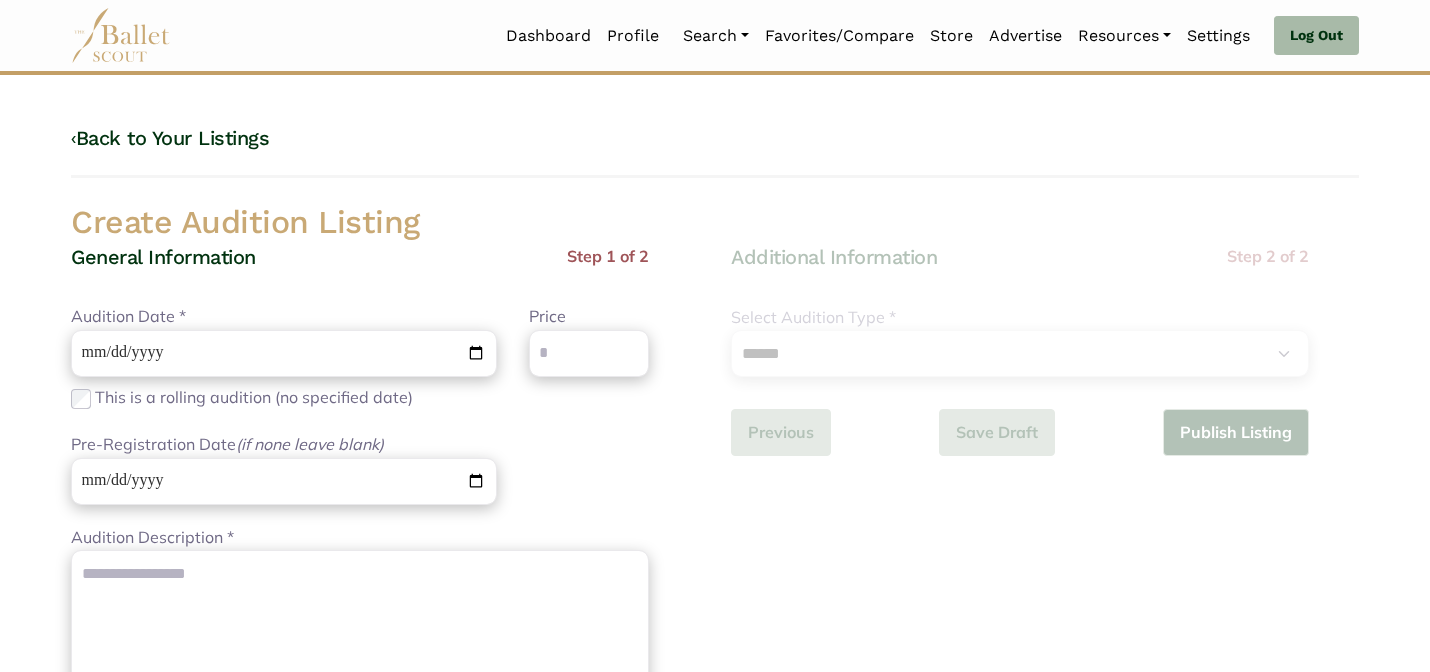 click on "**********" at bounding box center [715, 834] 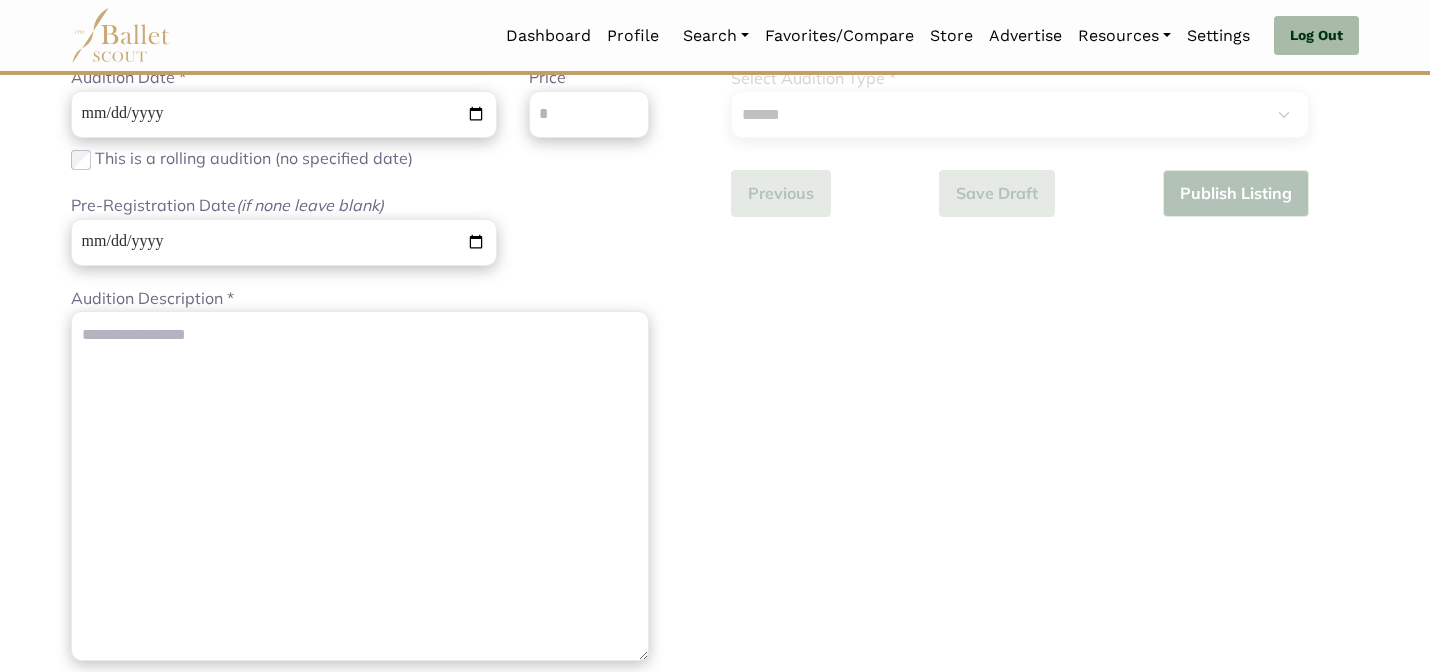 scroll, scrollTop: 240, scrollLeft: 0, axis: vertical 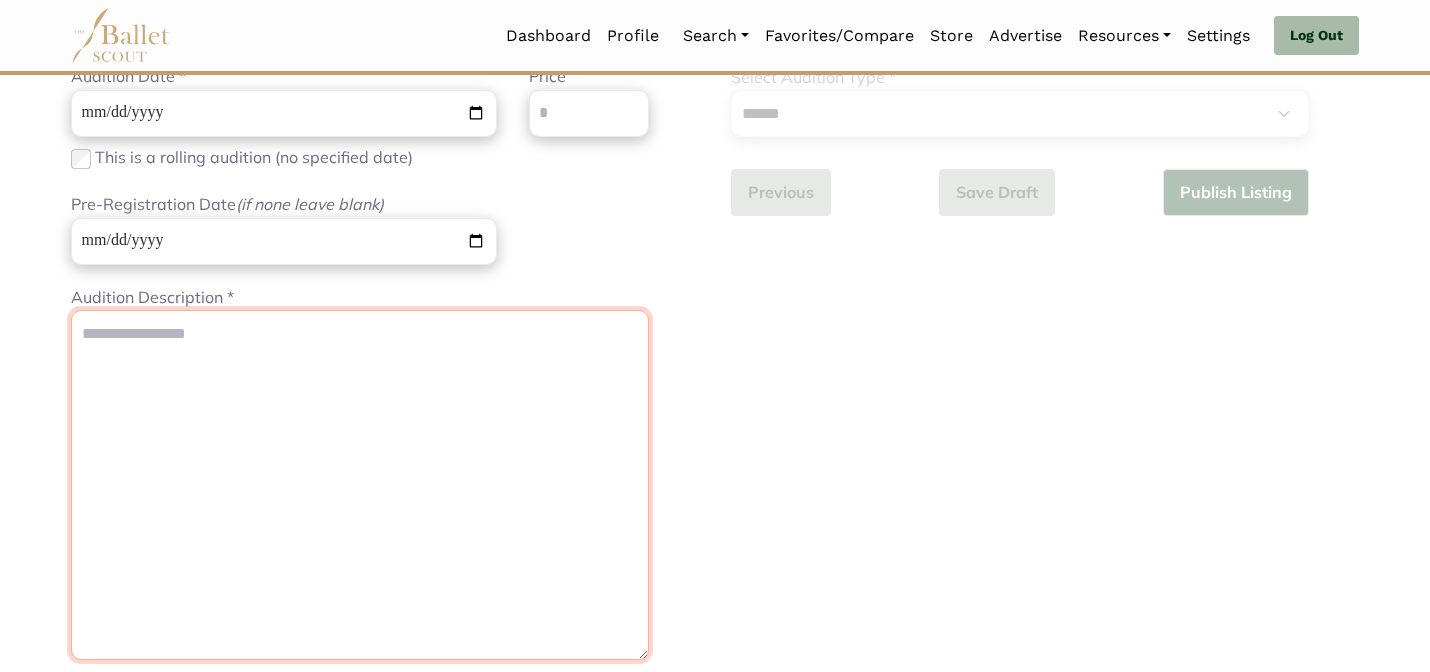 click on "Audition Description *" at bounding box center (360, 485) 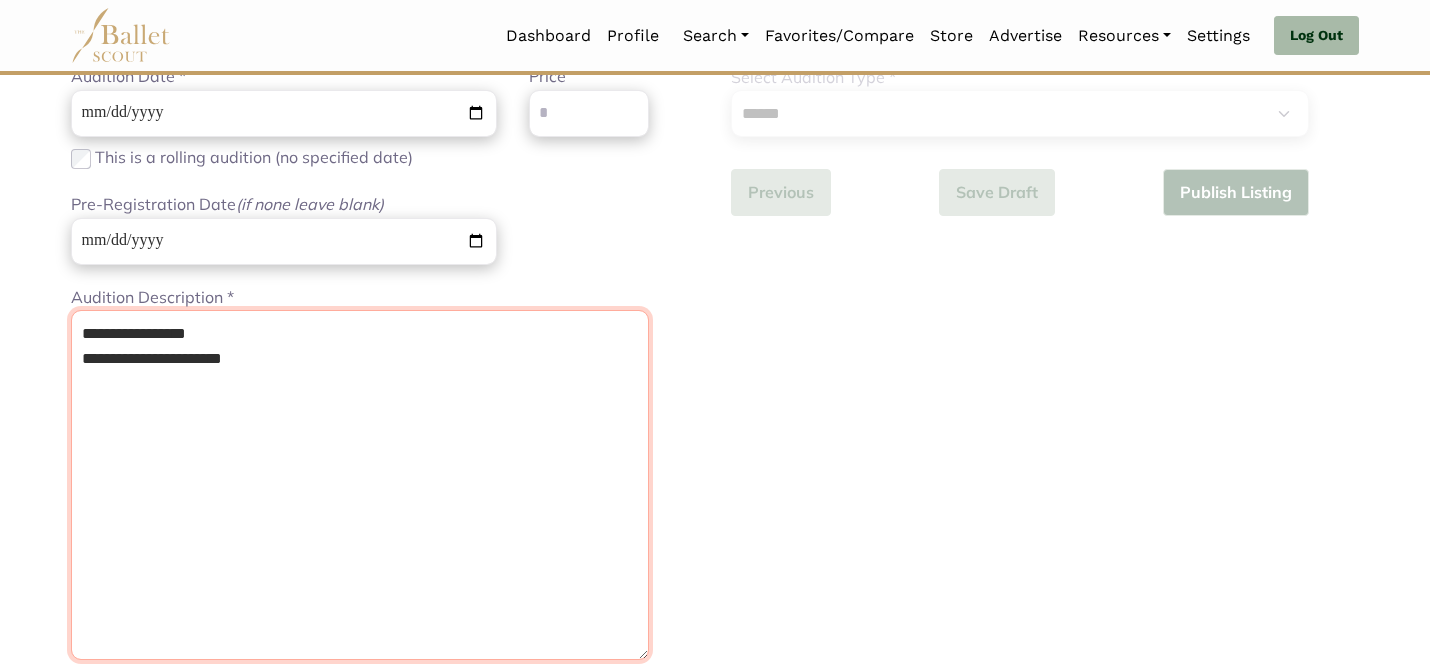 paste on "**********" 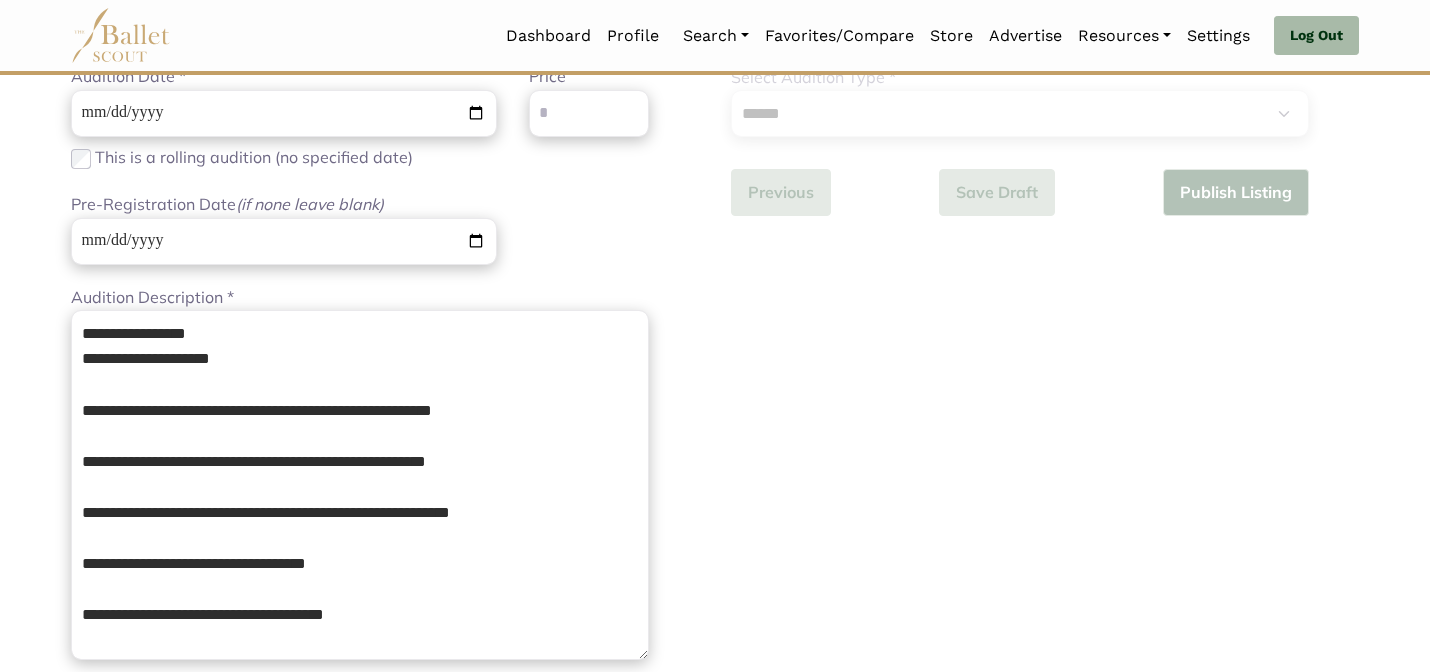 click on "Loading...
Please Wait
Dashboard
Profile" at bounding box center (715, 677) 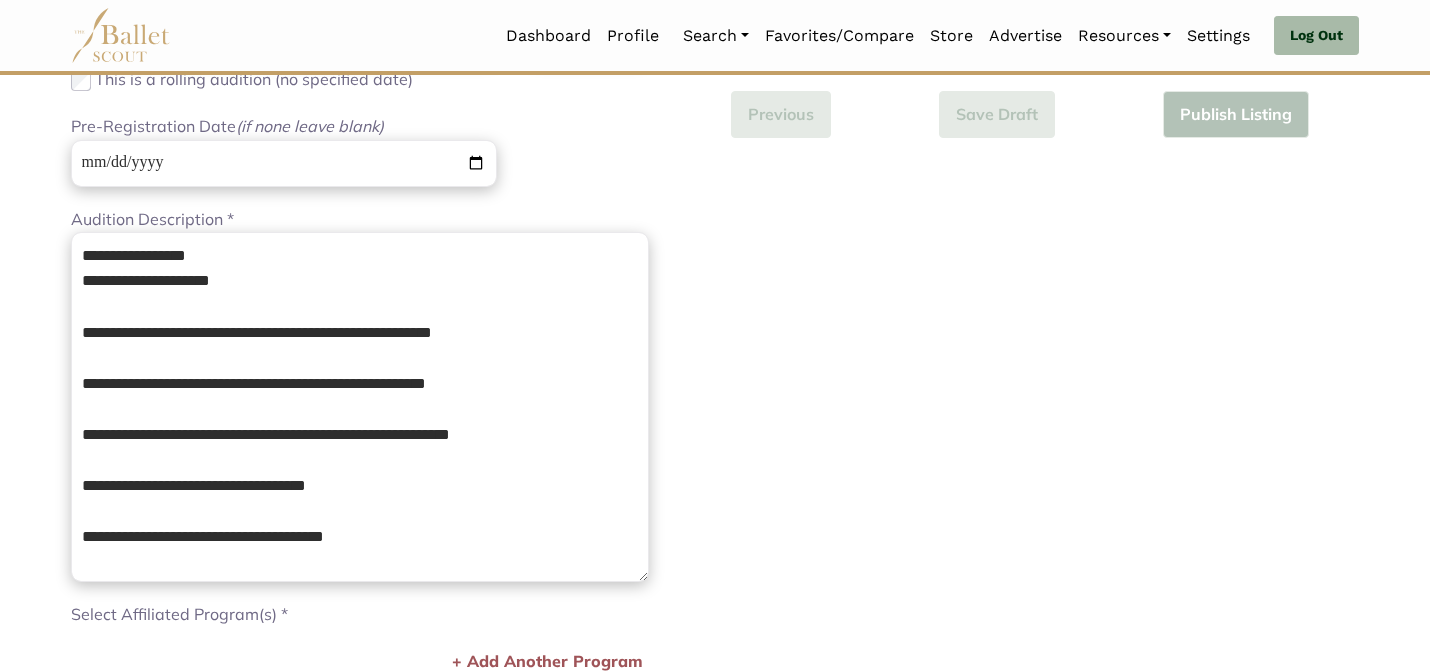 scroll, scrollTop: 320, scrollLeft: 0, axis: vertical 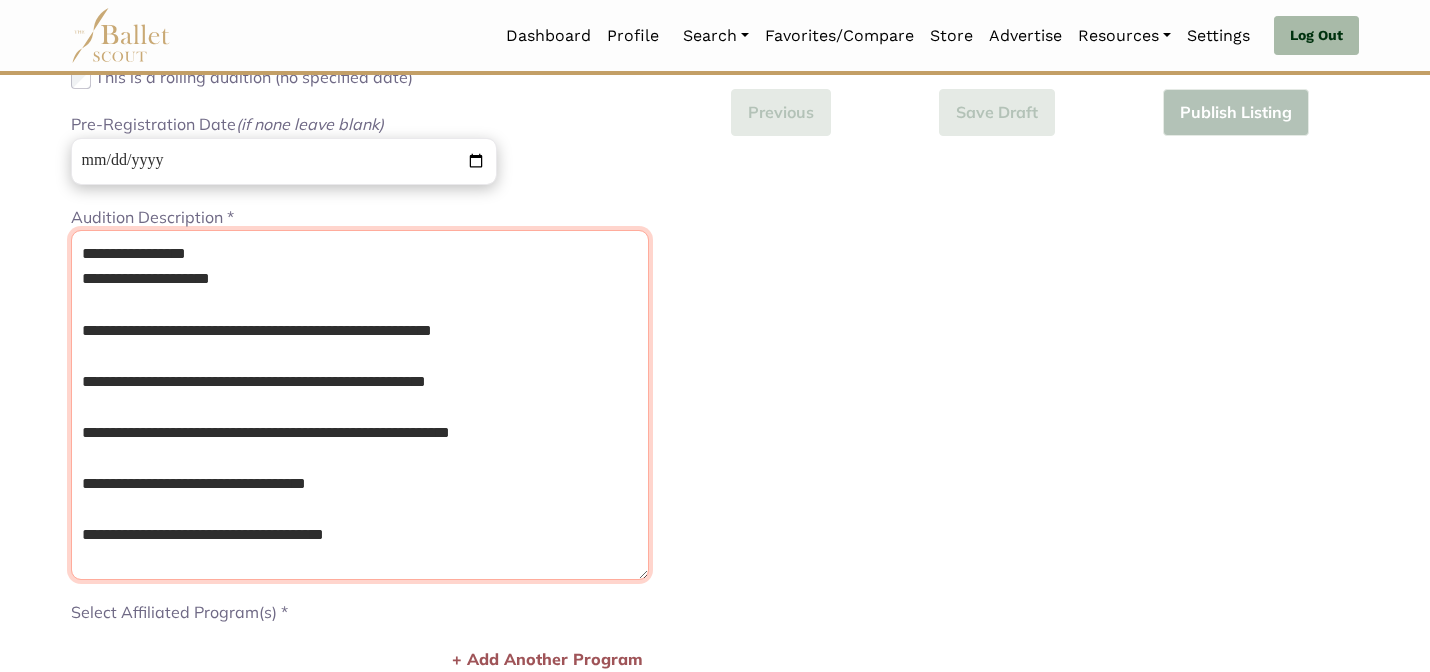 click on "**********" at bounding box center [360, 405] 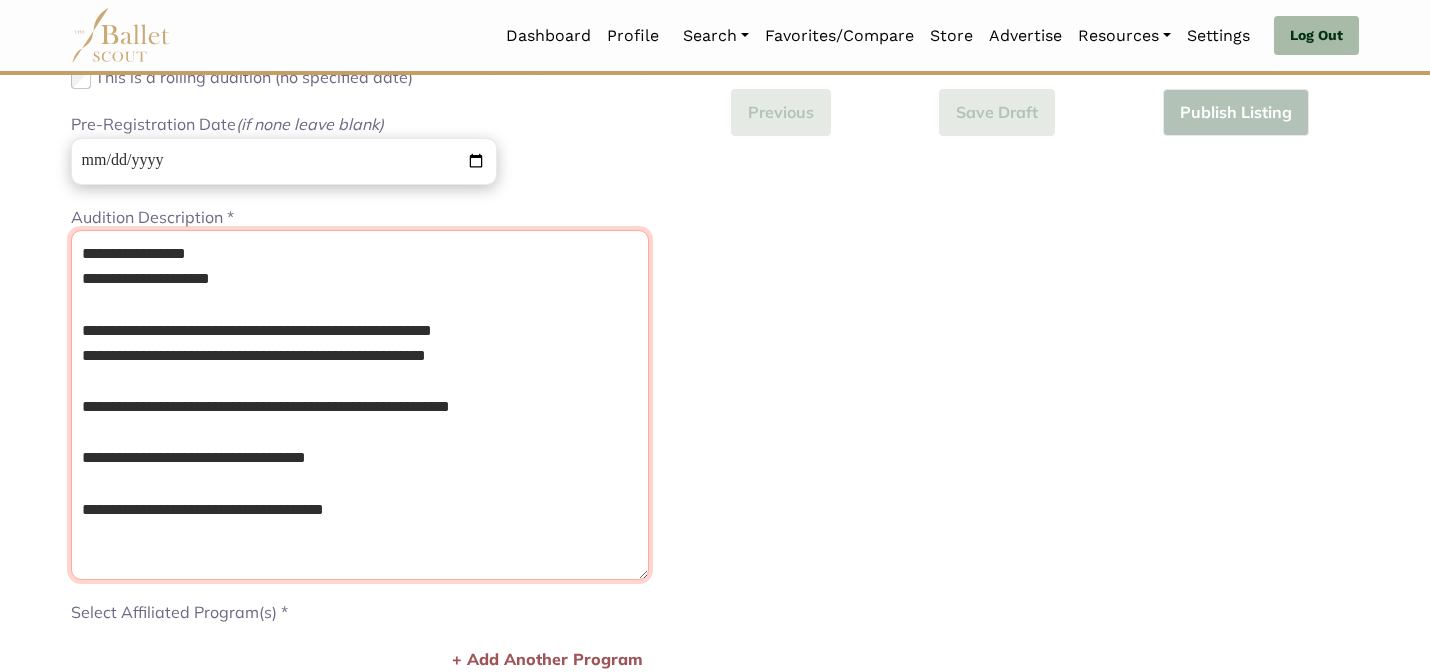 click on "**********" at bounding box center [360, 405] 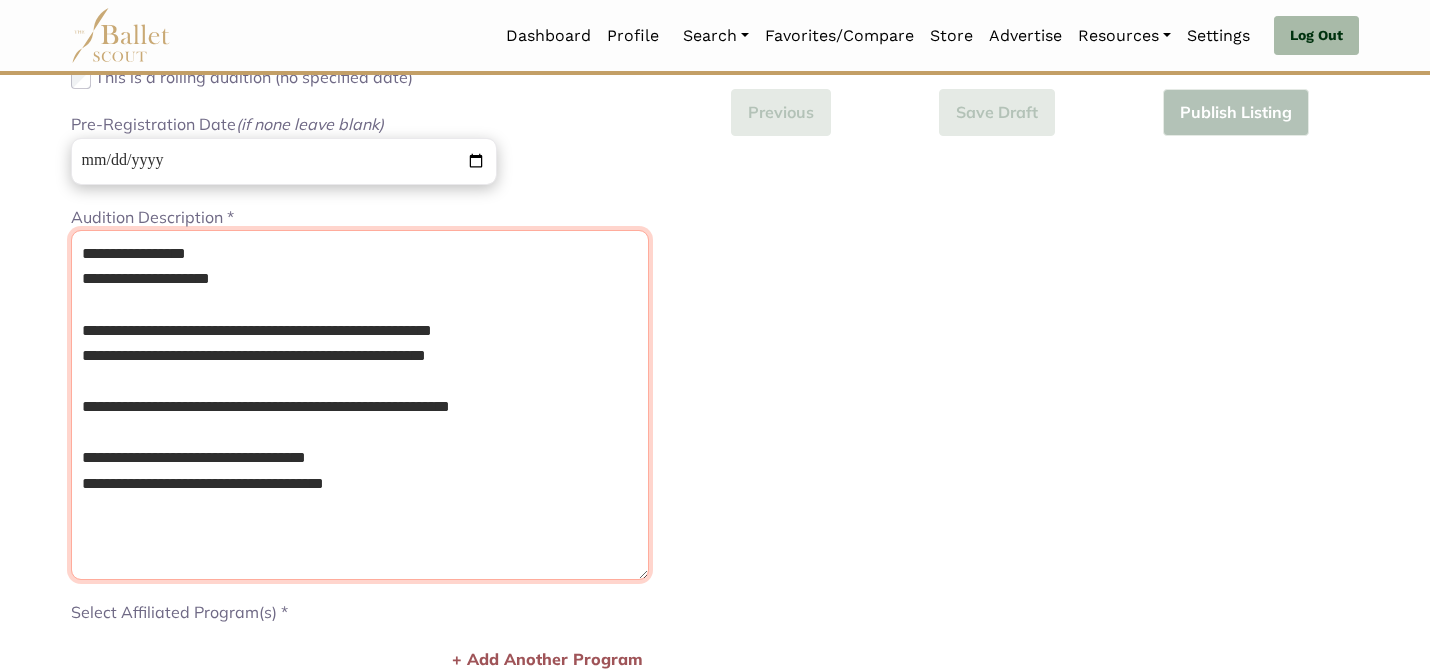 type on "**********" 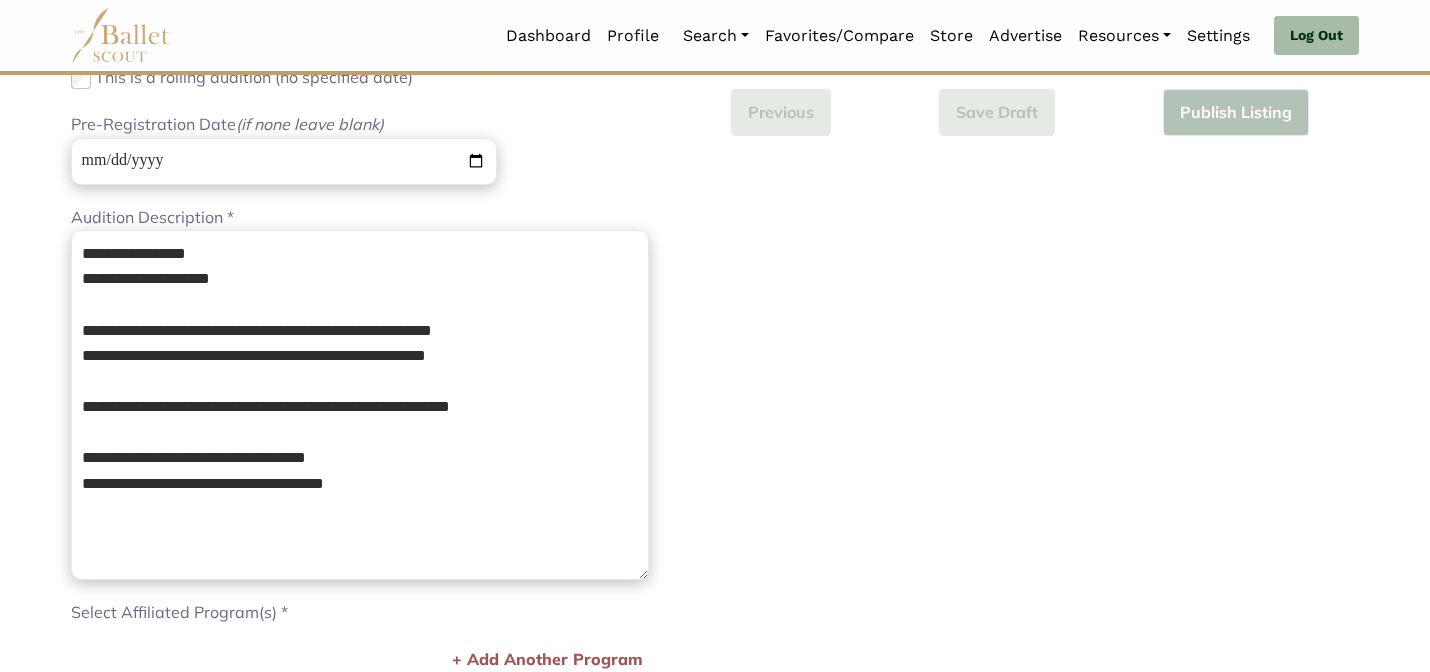 click on "Loading...
Please Wait
Dashboard
Profile" at bounding box center (715, 597) 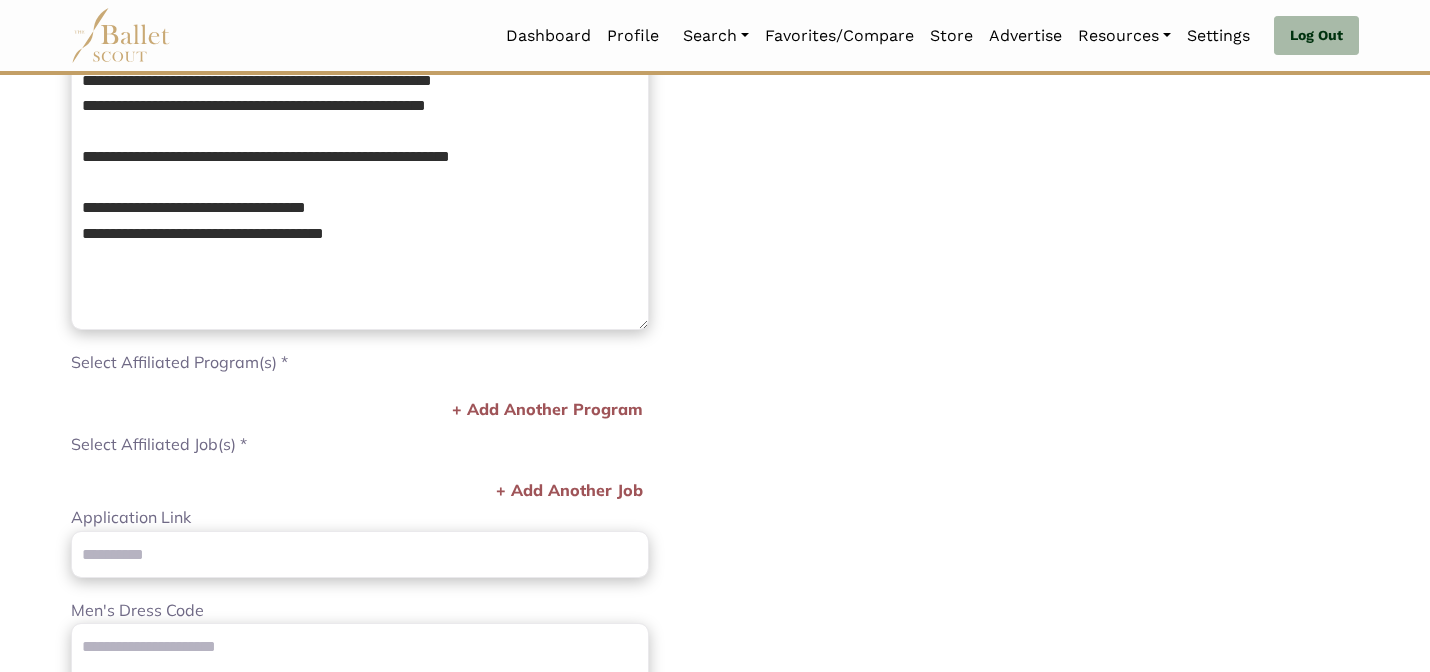 scroll, scrollTop: 600, scrollLeft: 0, axis: vertical 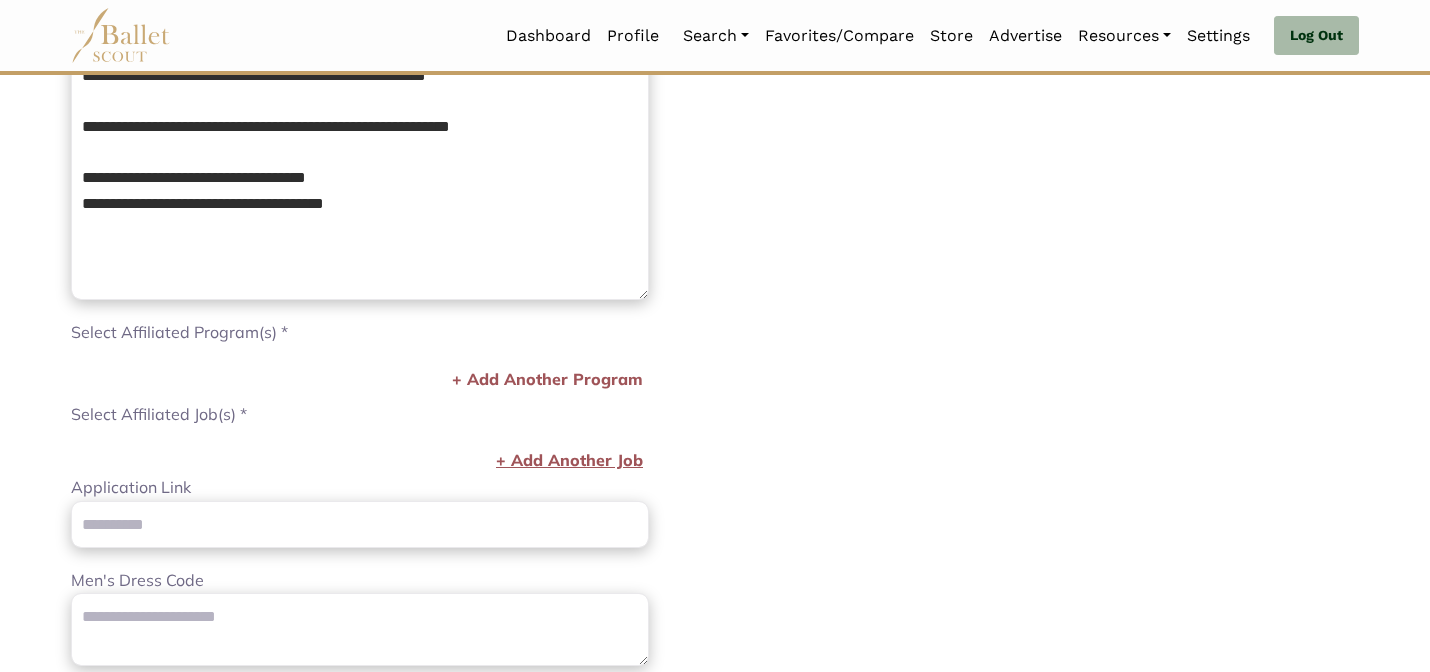 click on "+ Add Another Job" at bounding box center (569, 461) 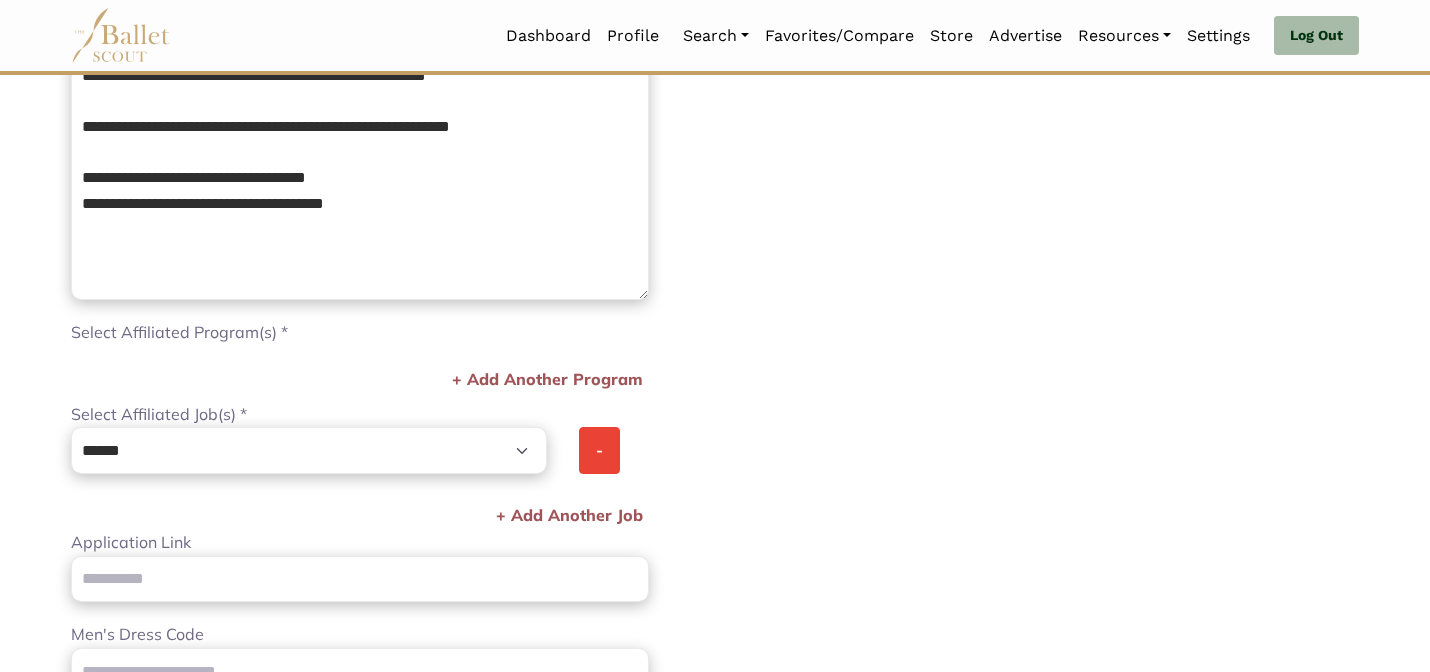 click on "-" at bounding box center [0, 0] 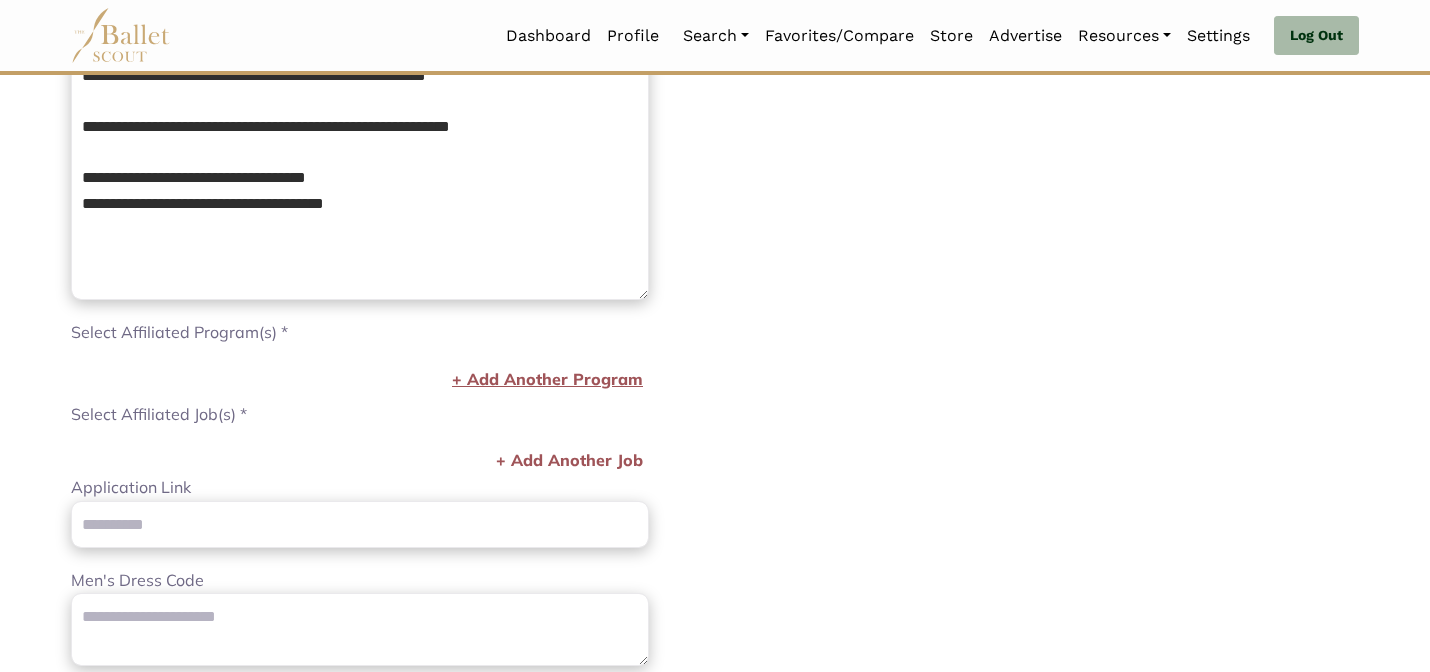 click on "+ Add Another Program" at bounding box center (547, 380) 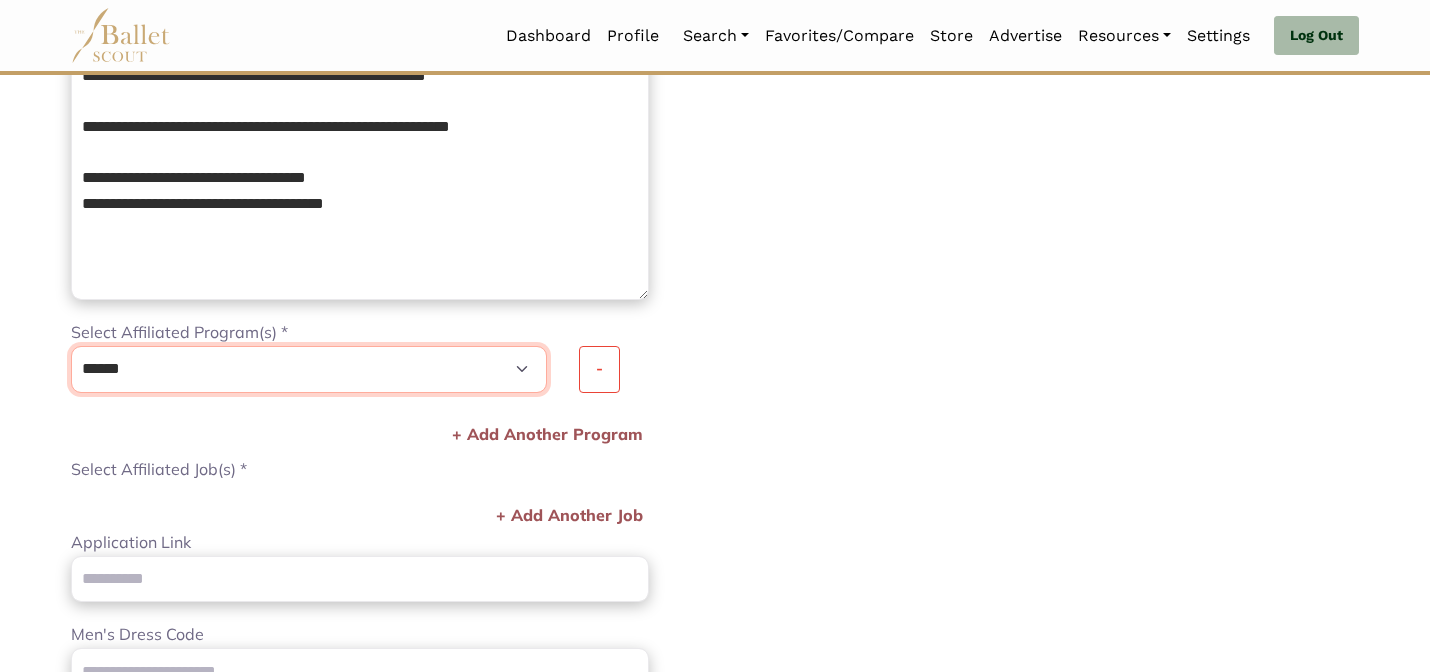 click on "**********" at bounding box center (309, 369) 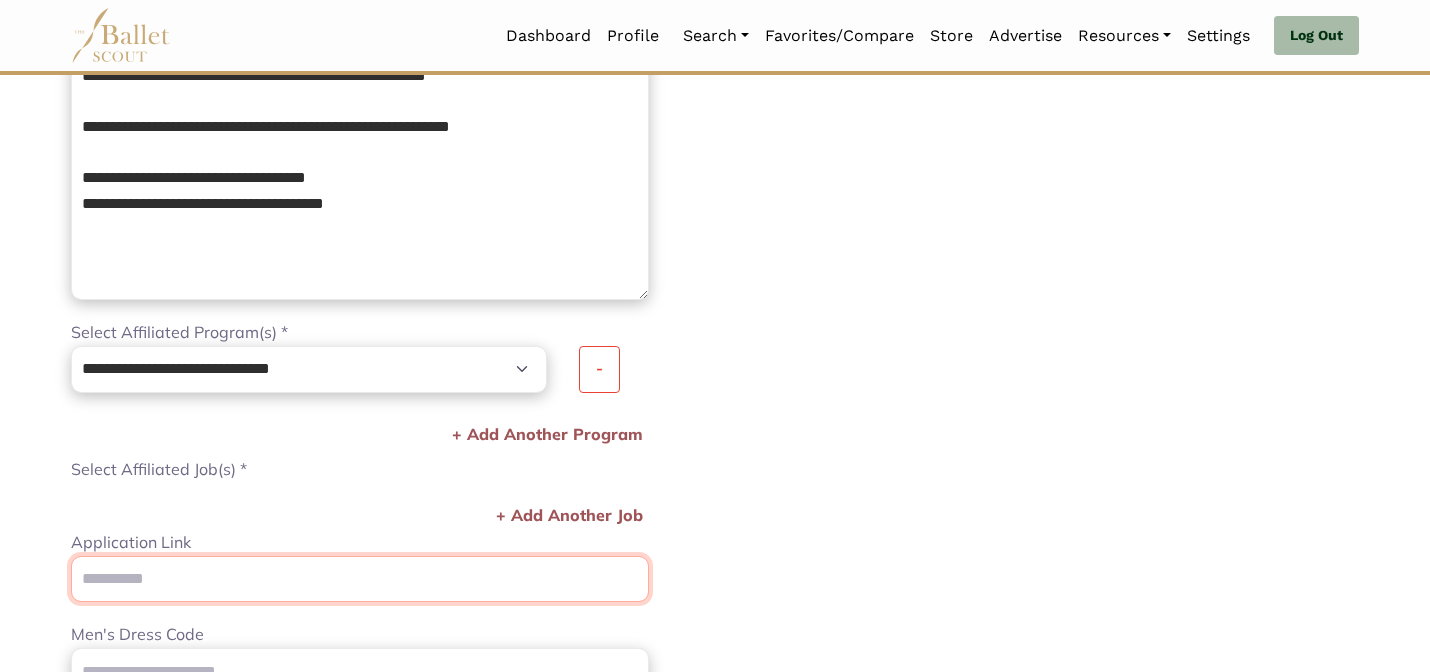 click on "Application Link" at bounding box center [360, 579] 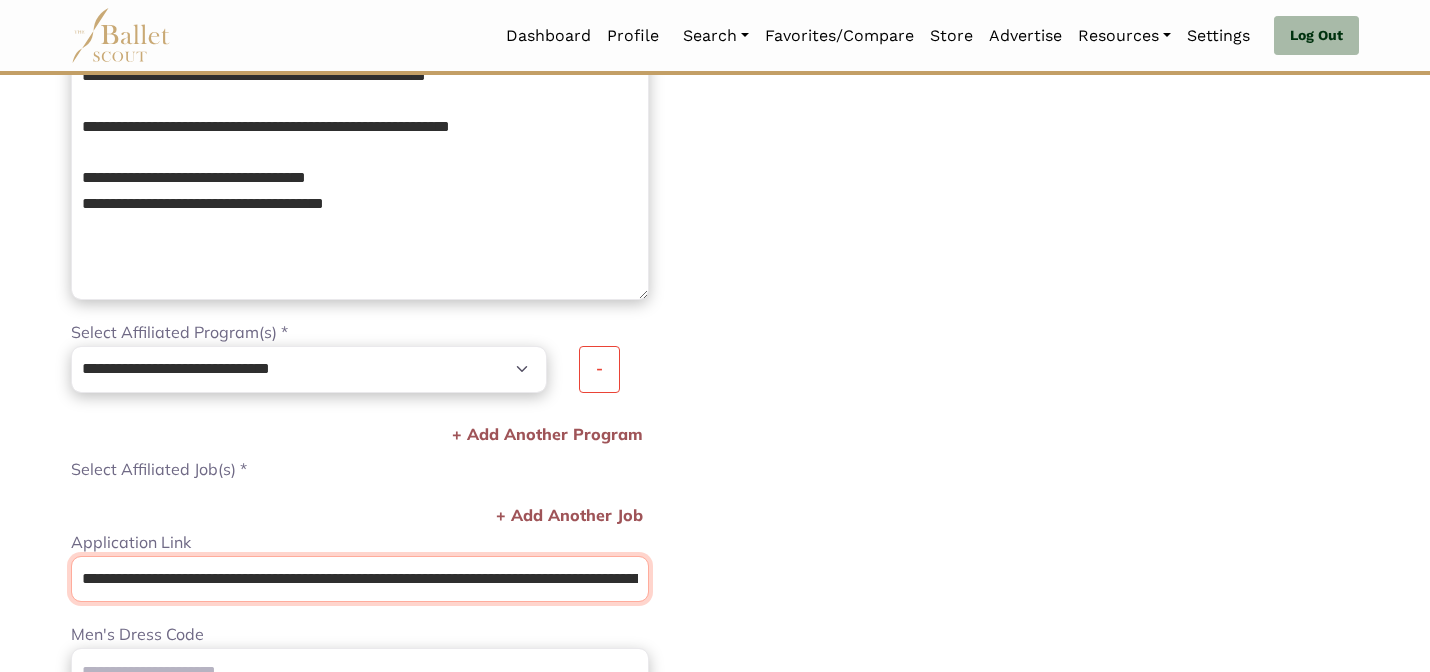 scroll, scrollTop: 0, scrollLeft: 276, axis: horizontal 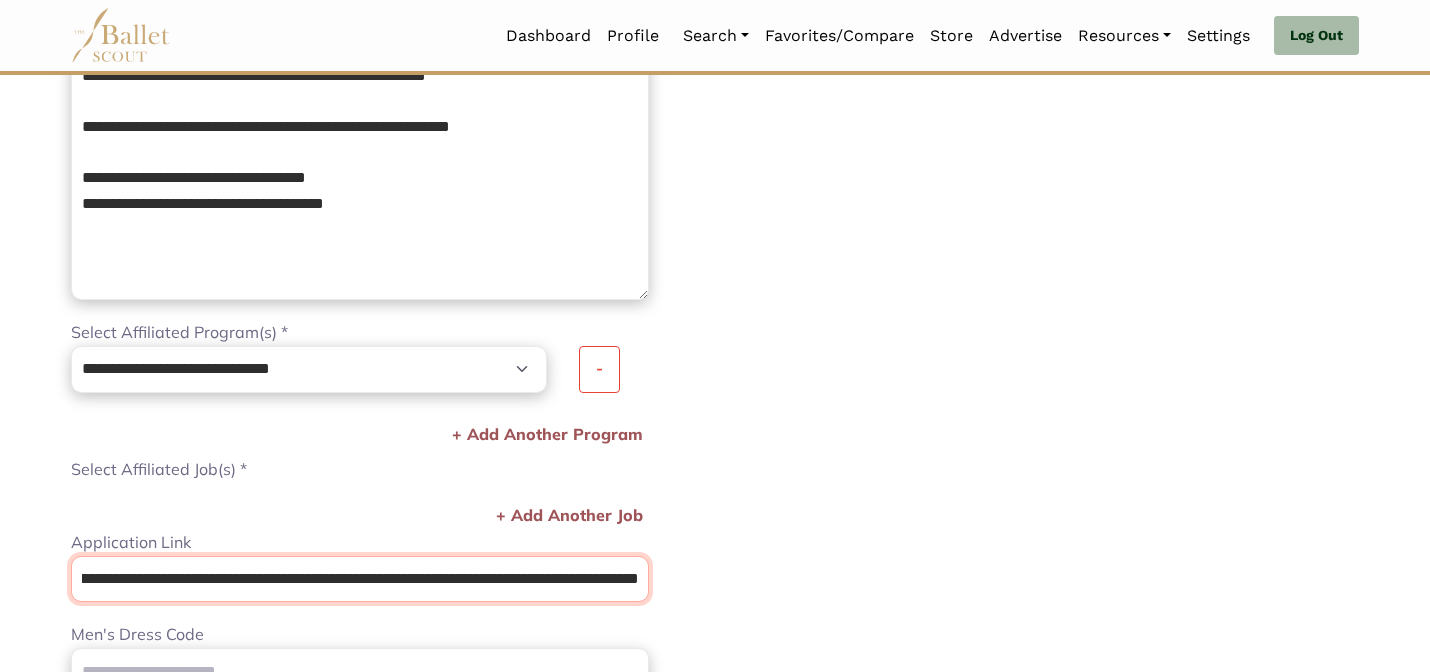 type on "**********" 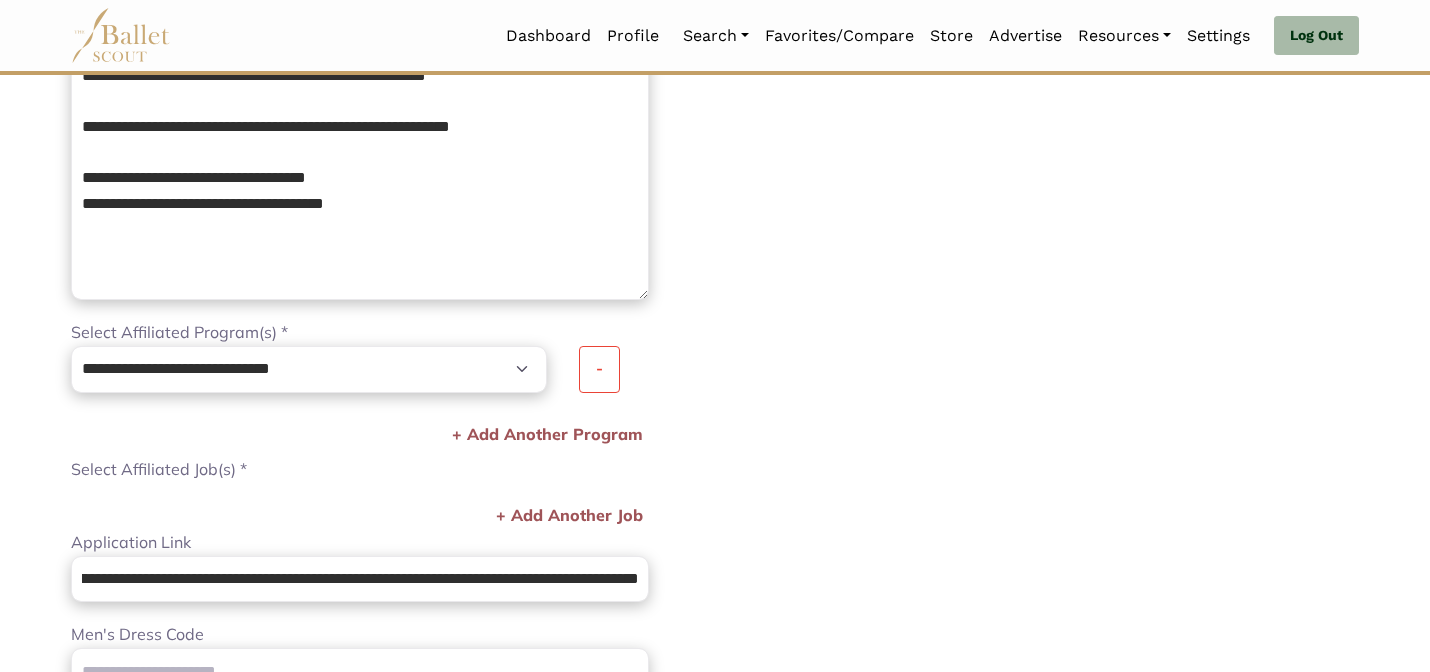 click on "Loading...
Please Wait
Dashboard
Profile" at bounding box center [715, 344] 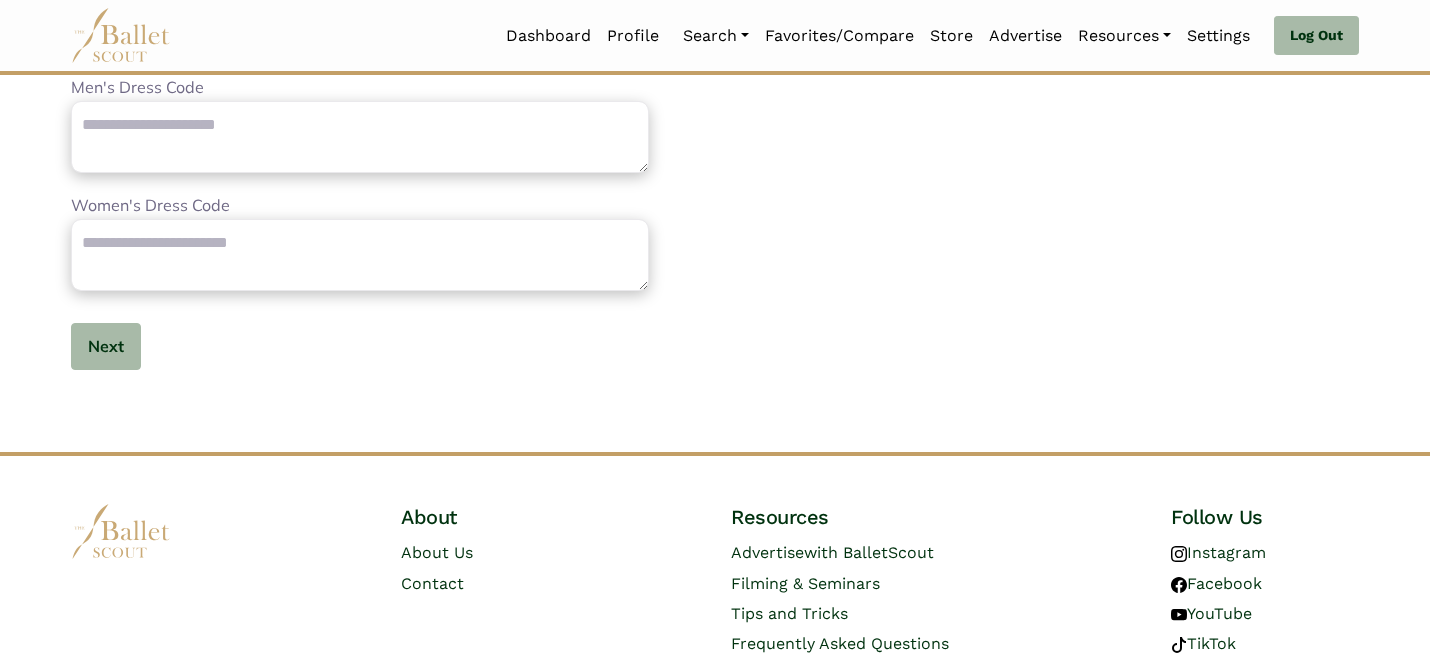 scroll, scrollTop: 1216, scrollLeft: 0, axis: vertical 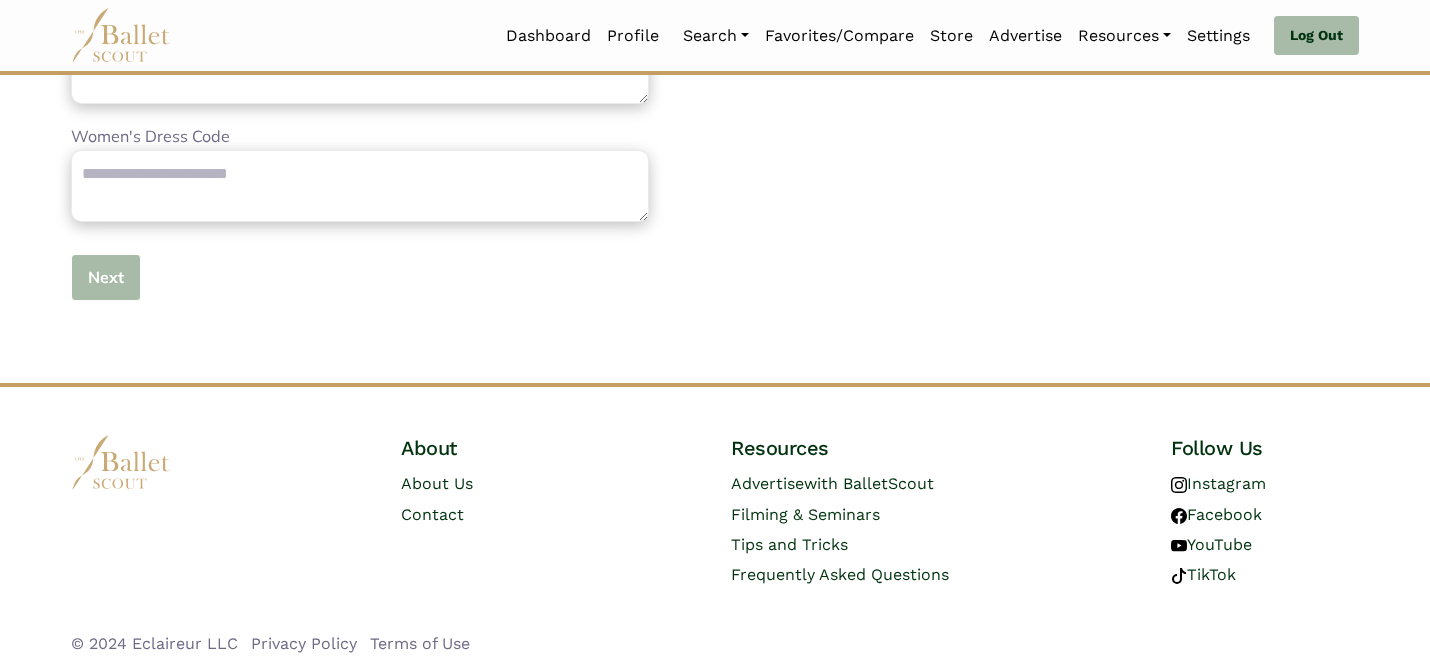 click on "Next" at bounding box center (106, 277) 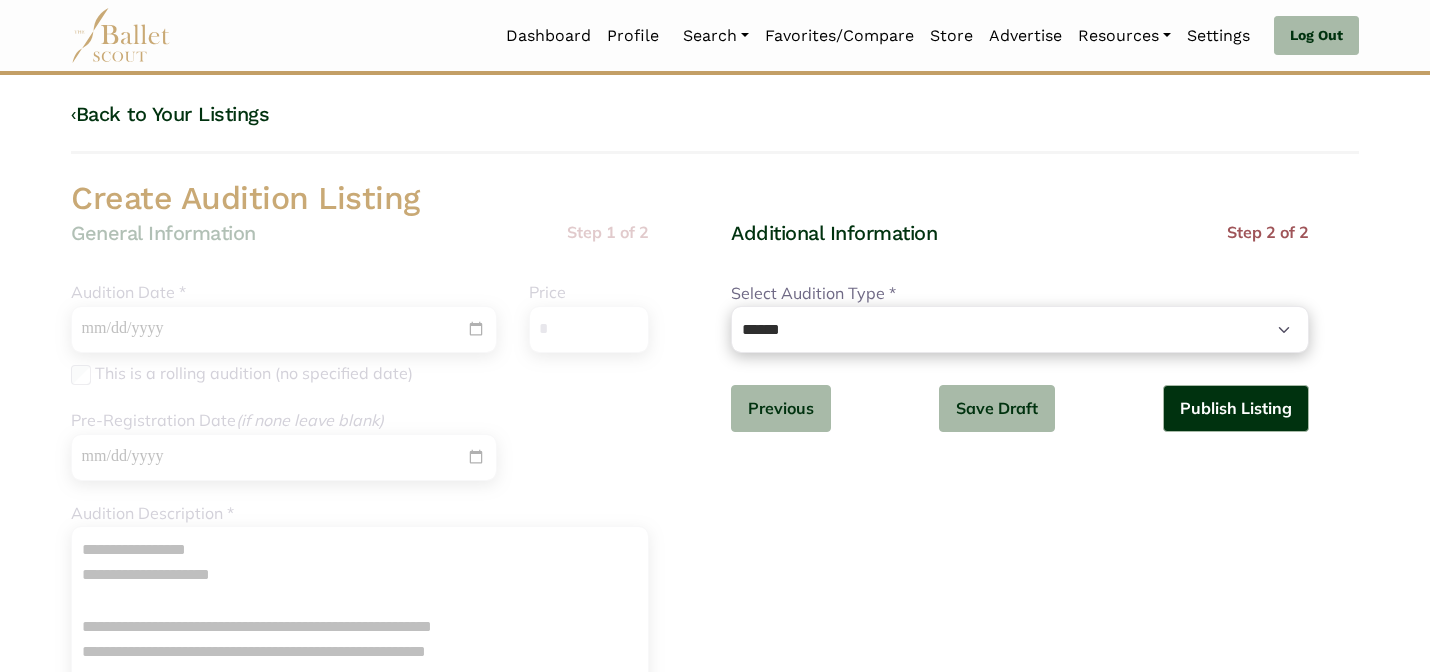 scroll, scrollTop: 0, scrollLeft: 0, axis: both 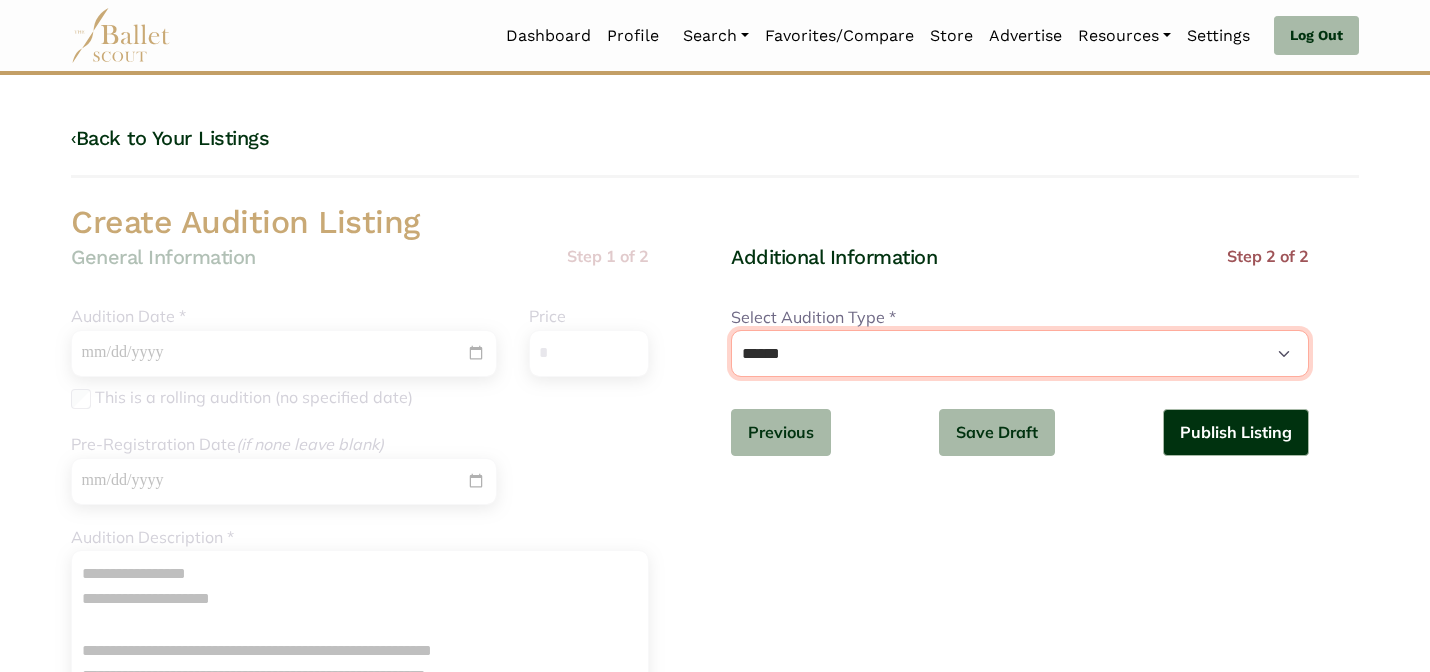 click on "**********" at bounding box center [1020, 353] 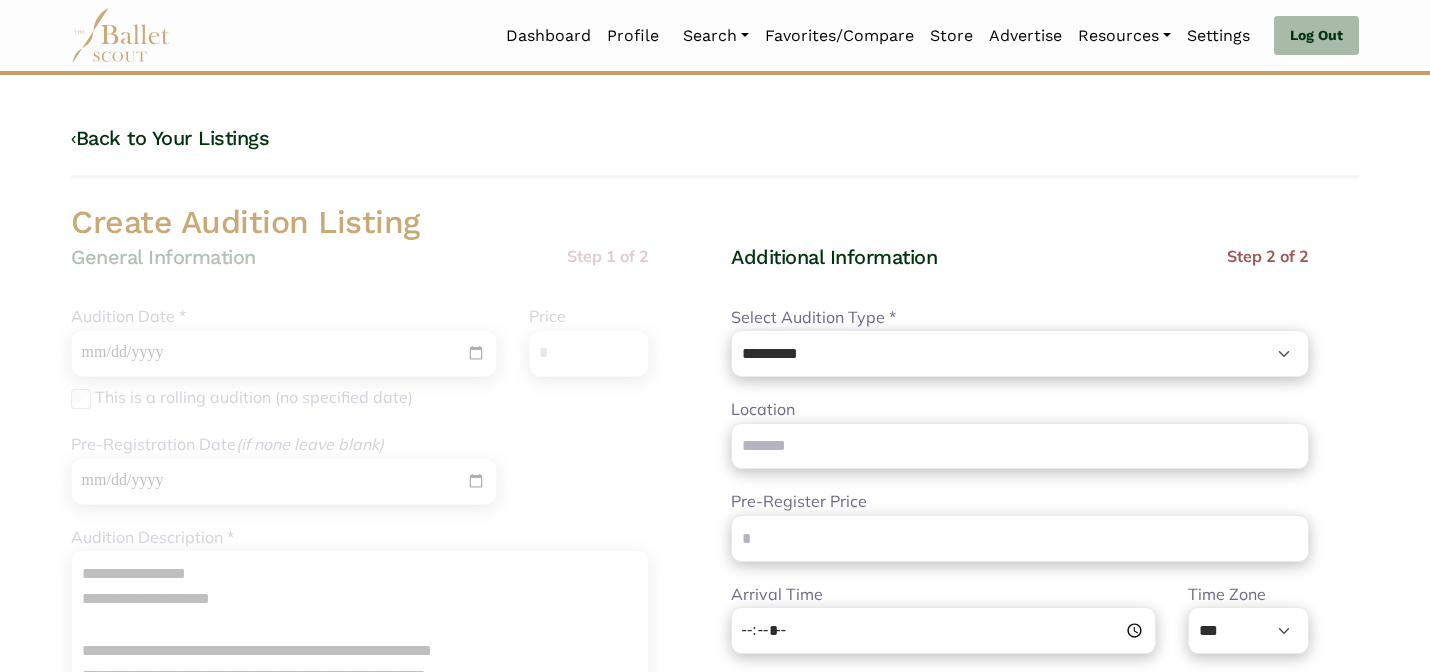click on "Create Audition Listing" at bounding box center [715, 223] 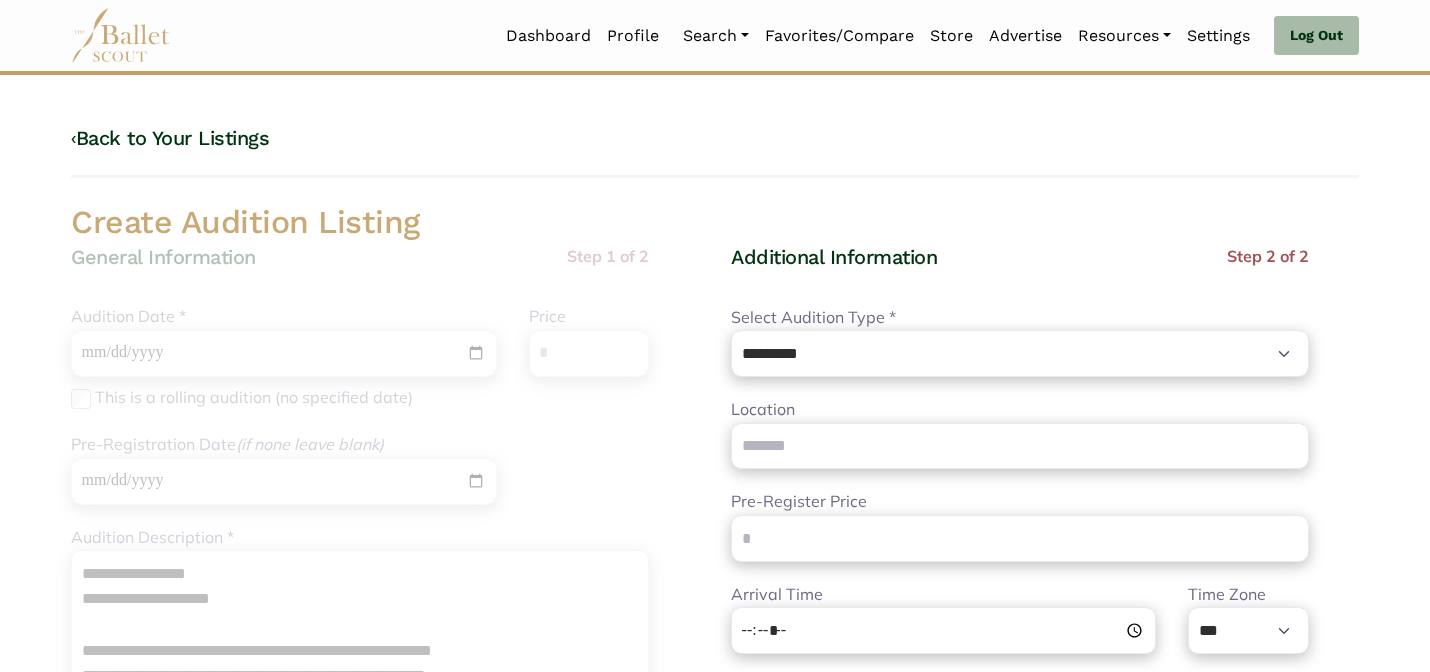 scroll, scrollTop: 632, scrollLeft: 0, axis: vertical 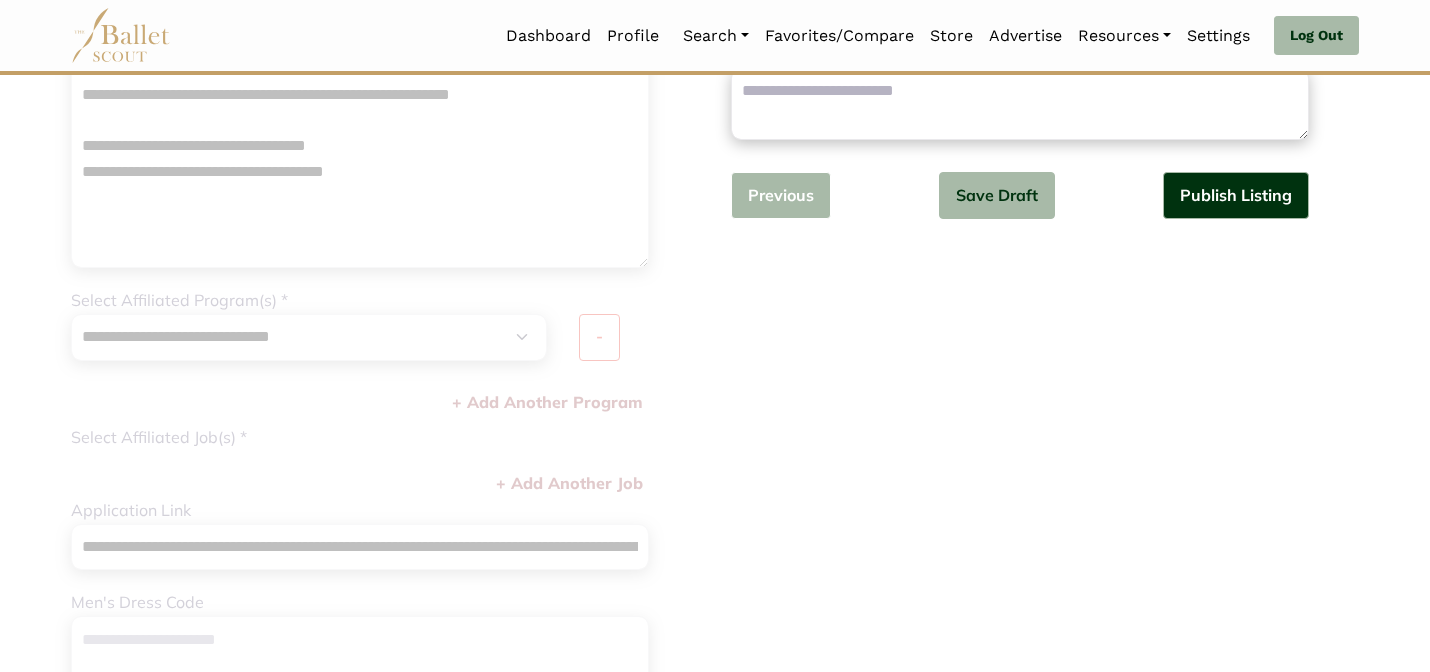 click on "Previous" at bounding box center (781, 195) 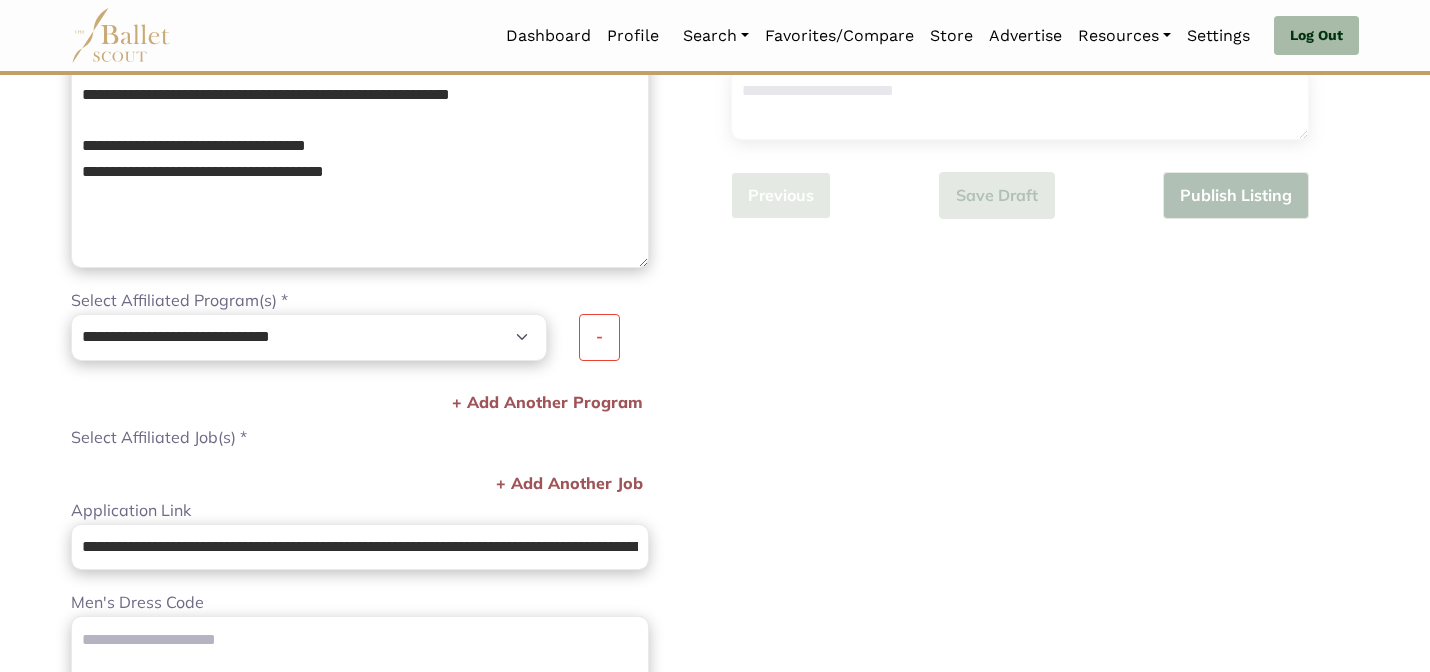 type 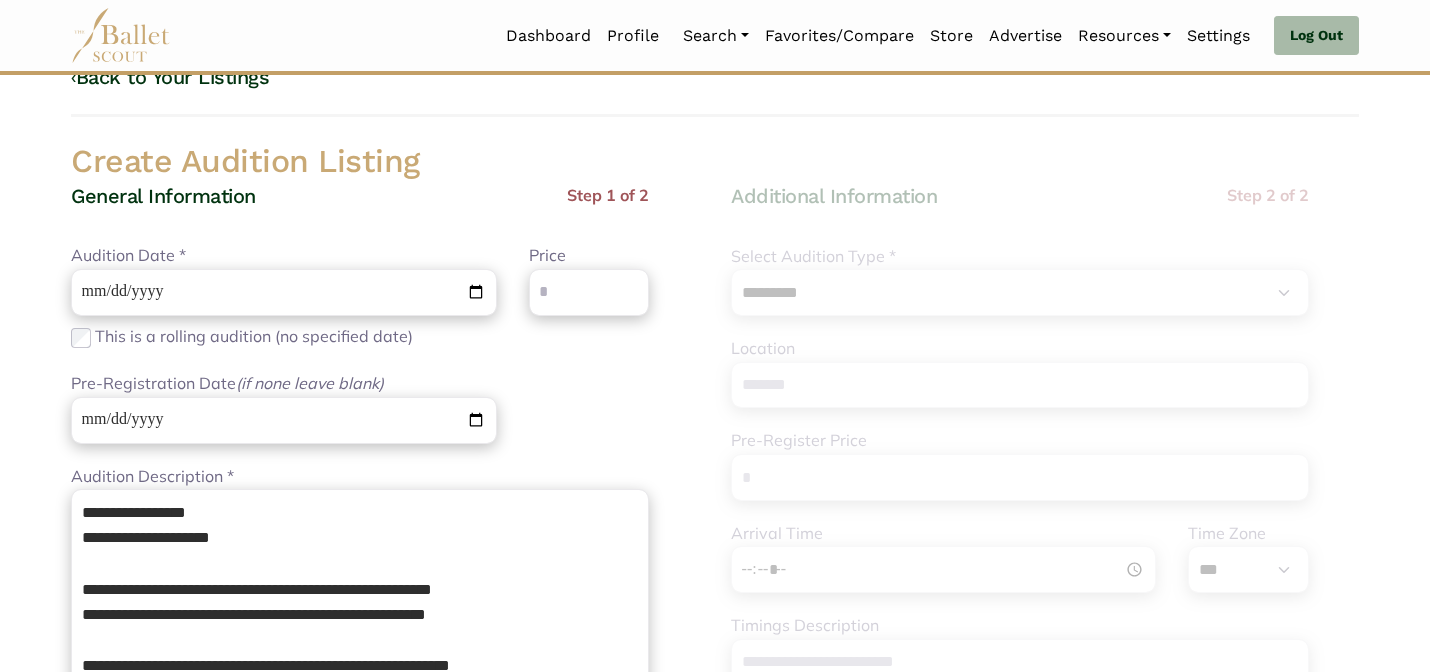 scroll, scrollTop: 0, scrollLeft: 0, axis: both 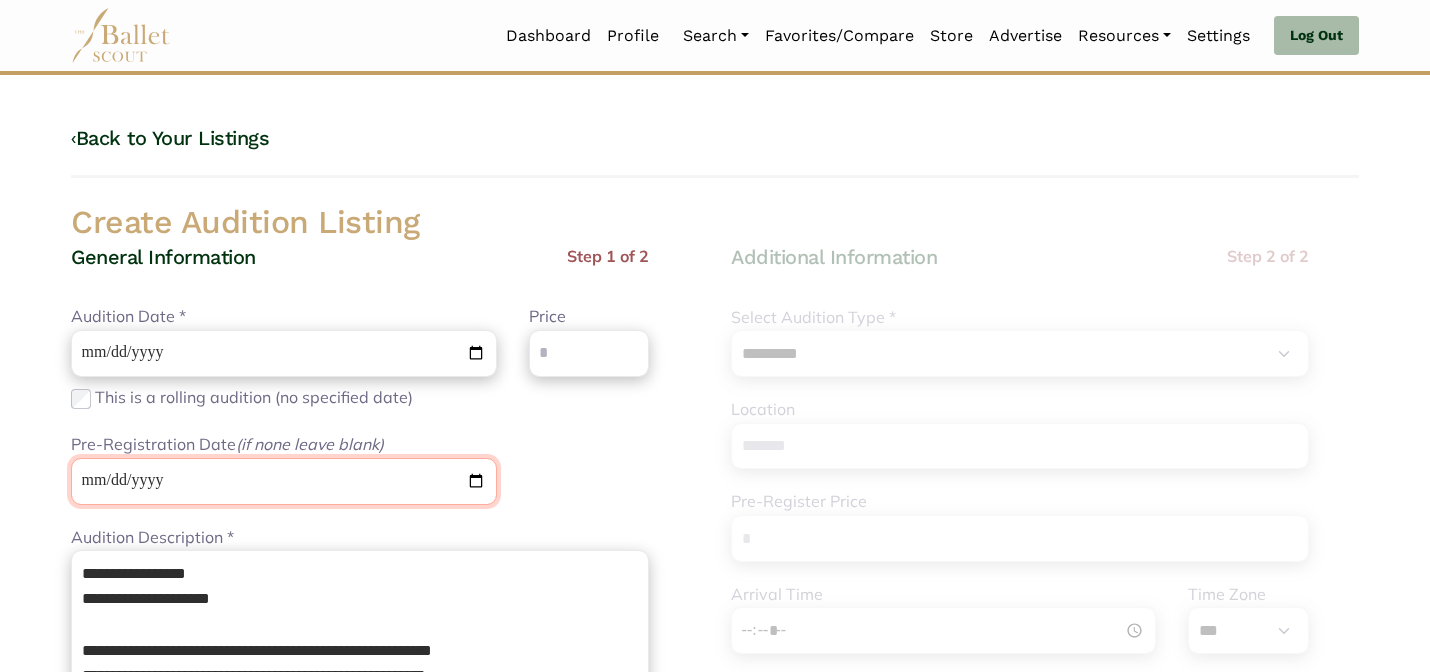 click at bounding box center [284, 481] 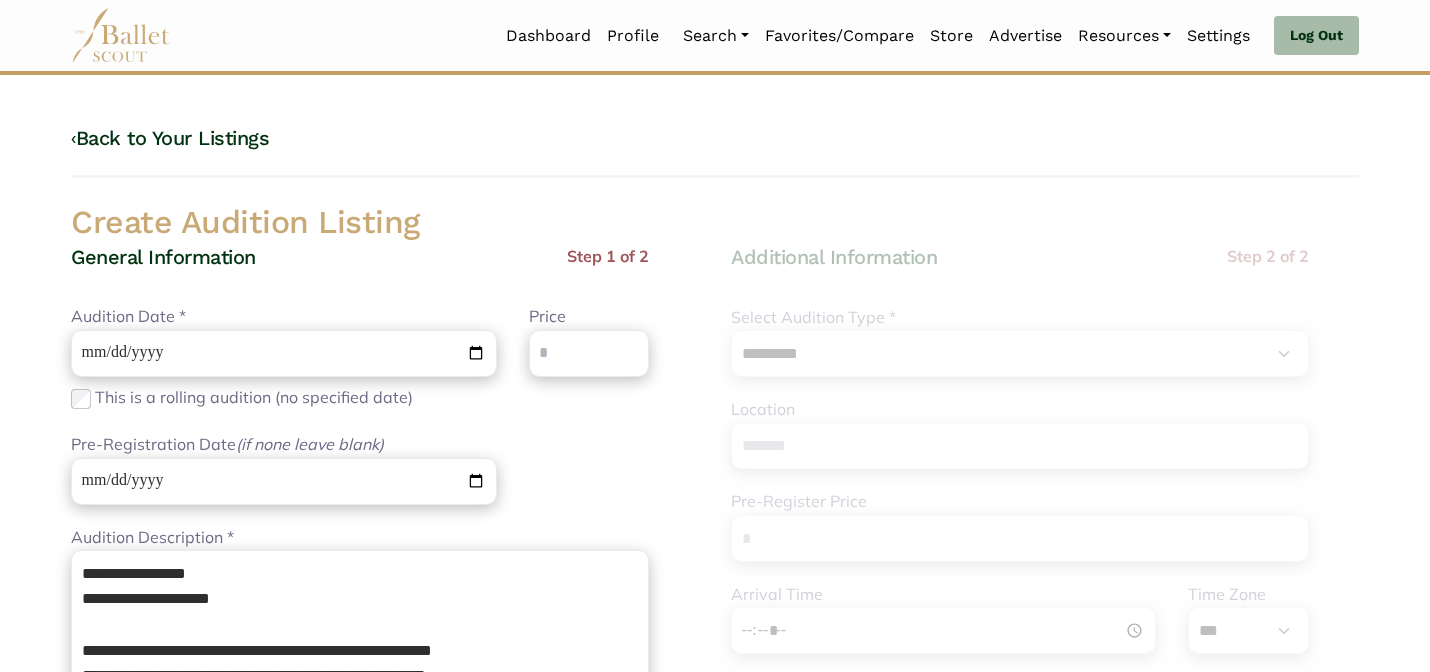 click on "**********" at bounding box center (715, 862) 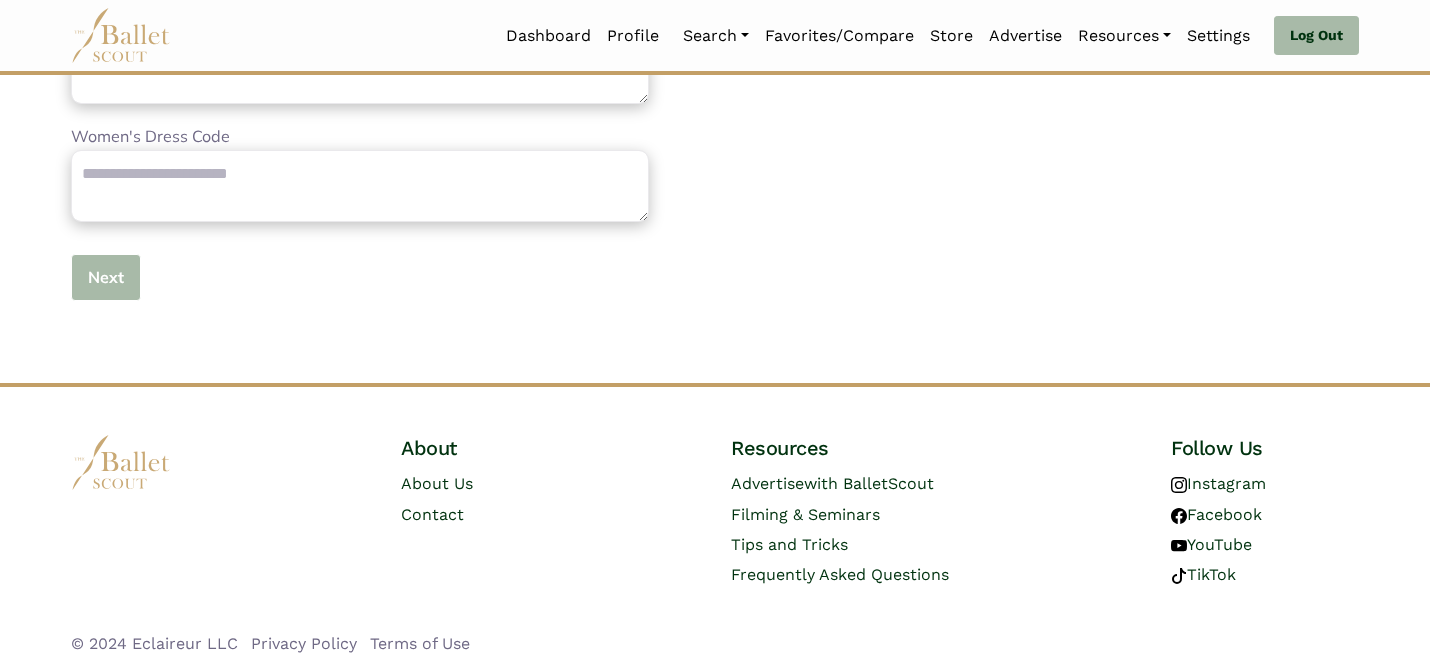 click on "Next" at bounding box center (106, 277) 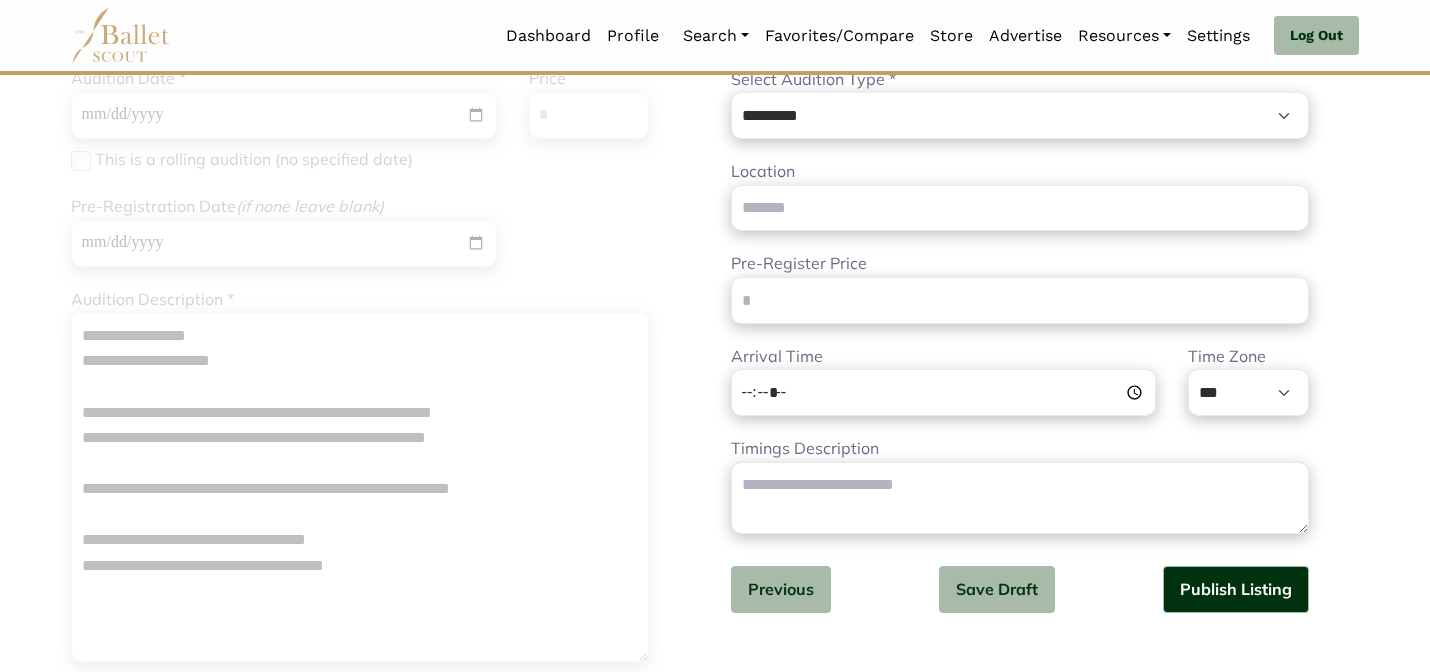 scroll, scrollTop: 224, scrollLeft: 0, axis: vertical 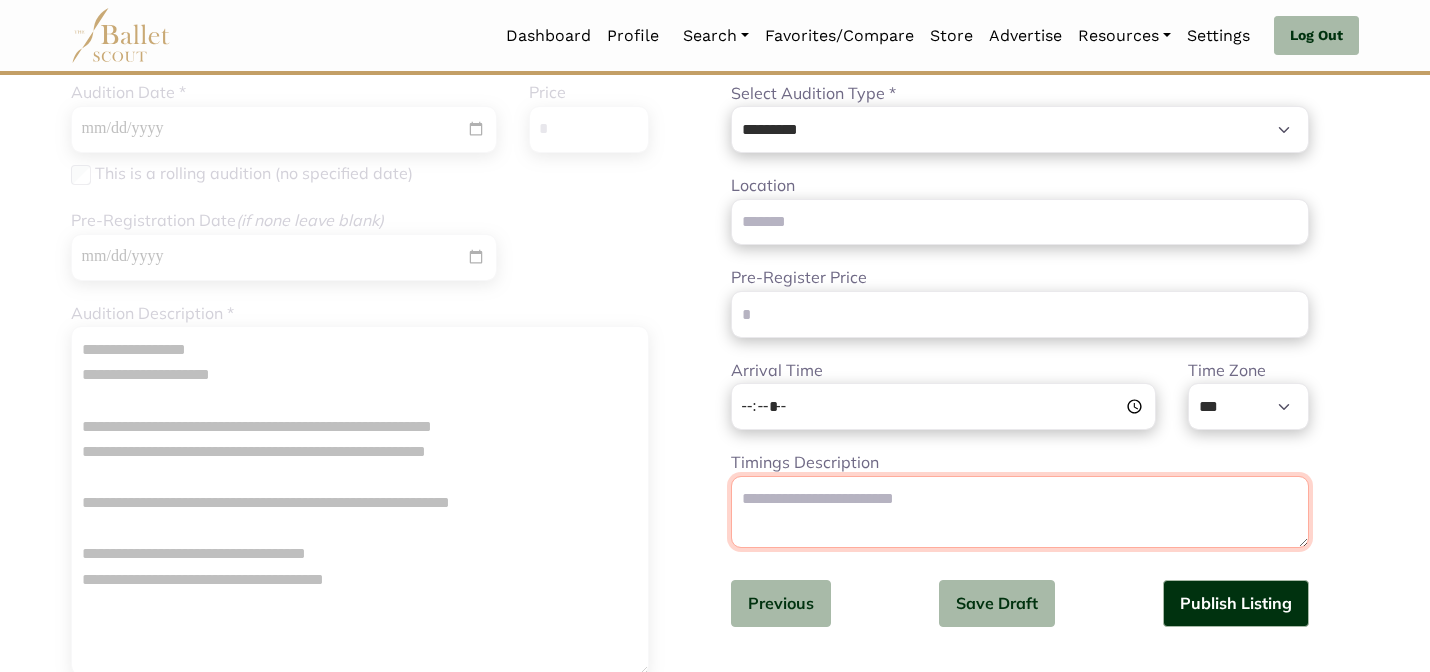 click on "Timings Description" at bounding box center [1020, 512] 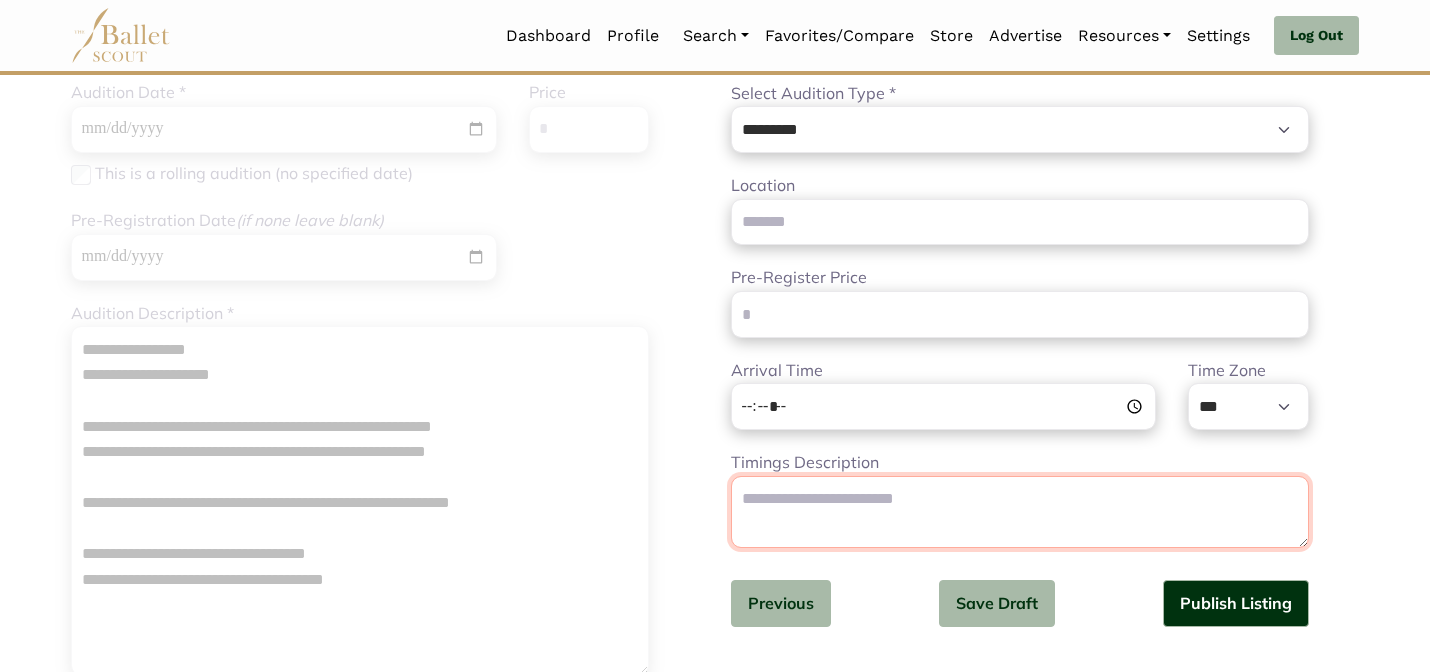 paste on "**********" 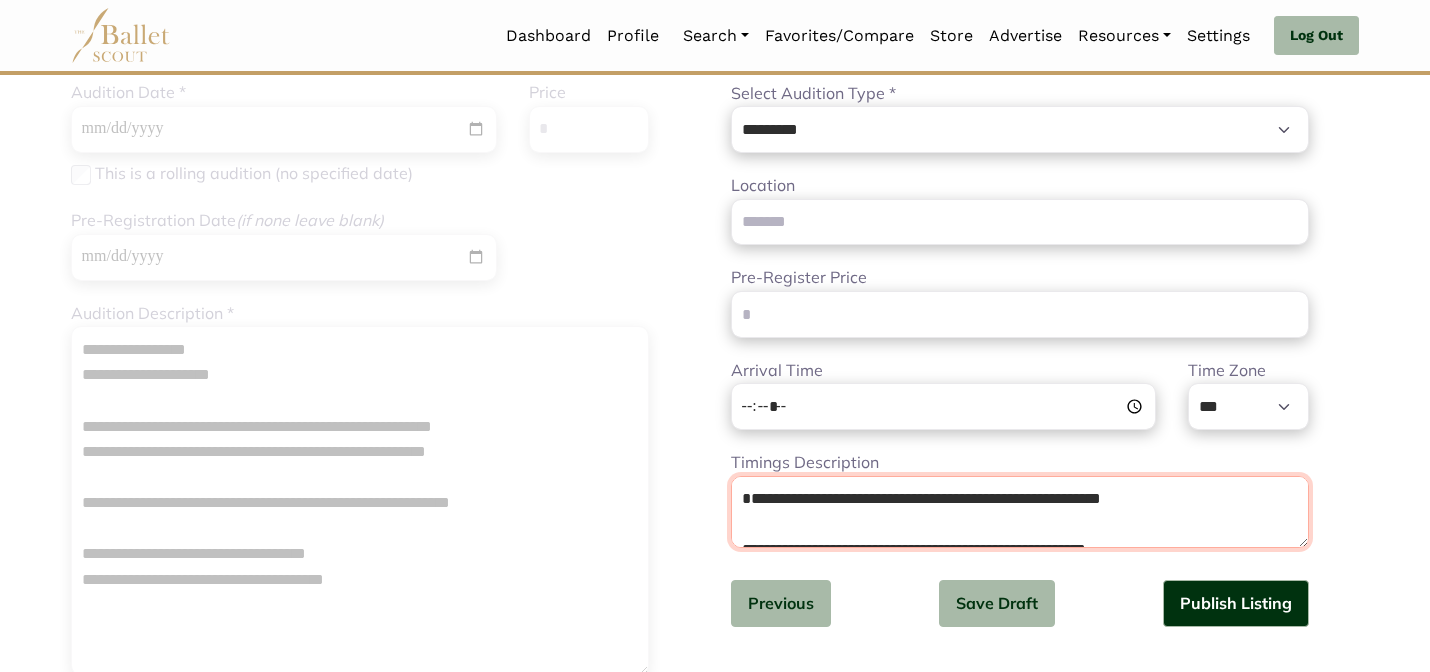 scroll, scrollTop: 64, scrollLeft: 0, axis: vertical 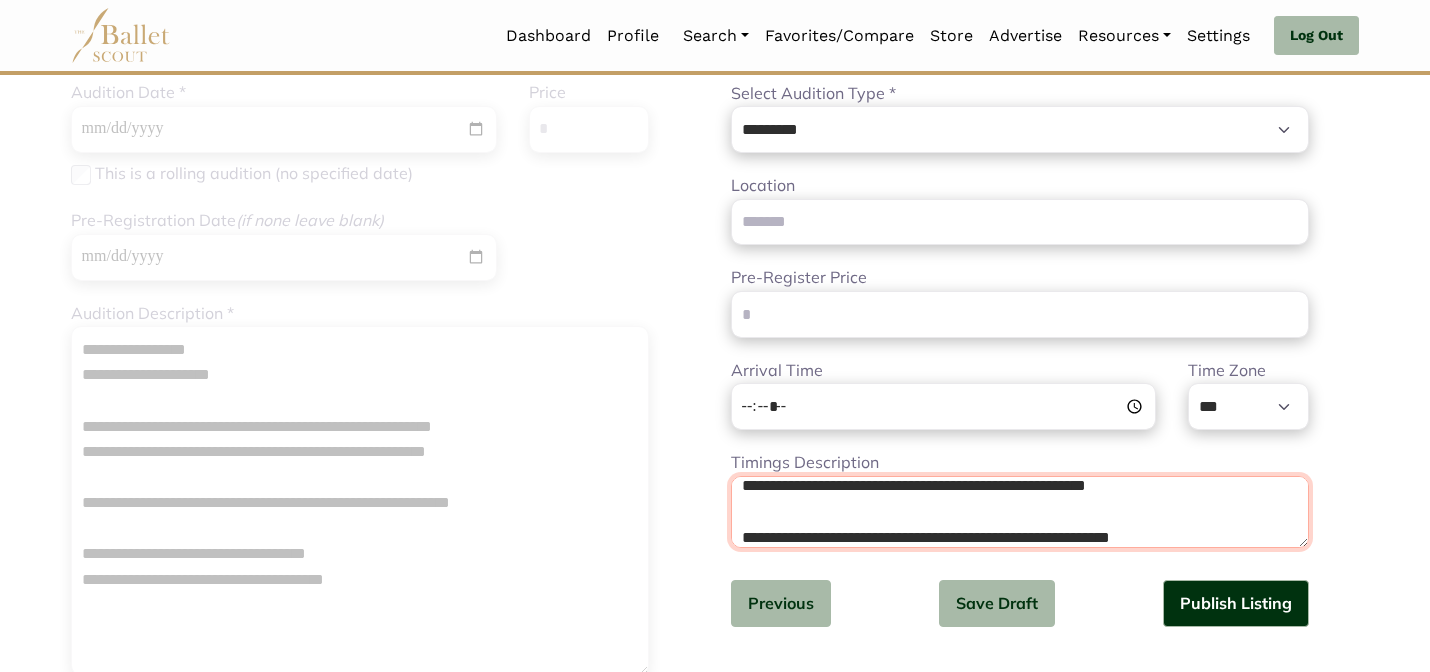 click on "**********" at bounding box center (1020, 512) 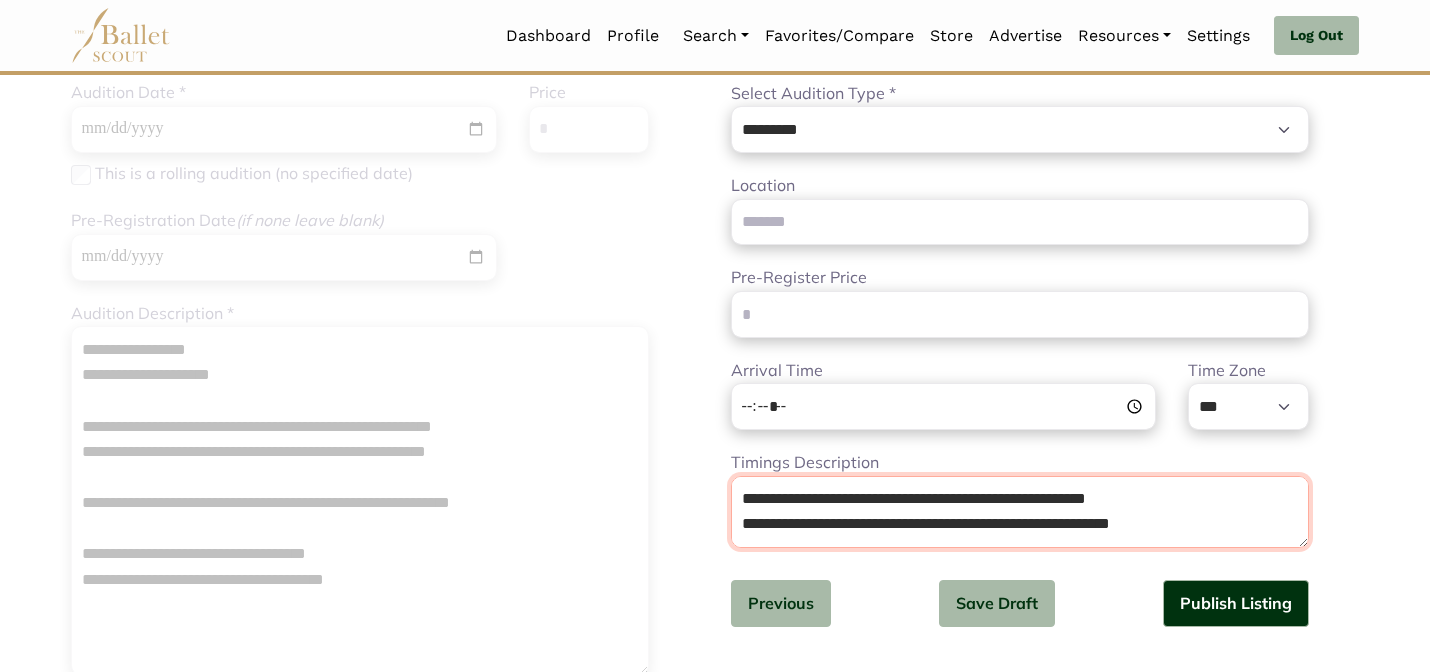 scroll, scrollTop: 10, scrollLeft: 0, axis: vertical 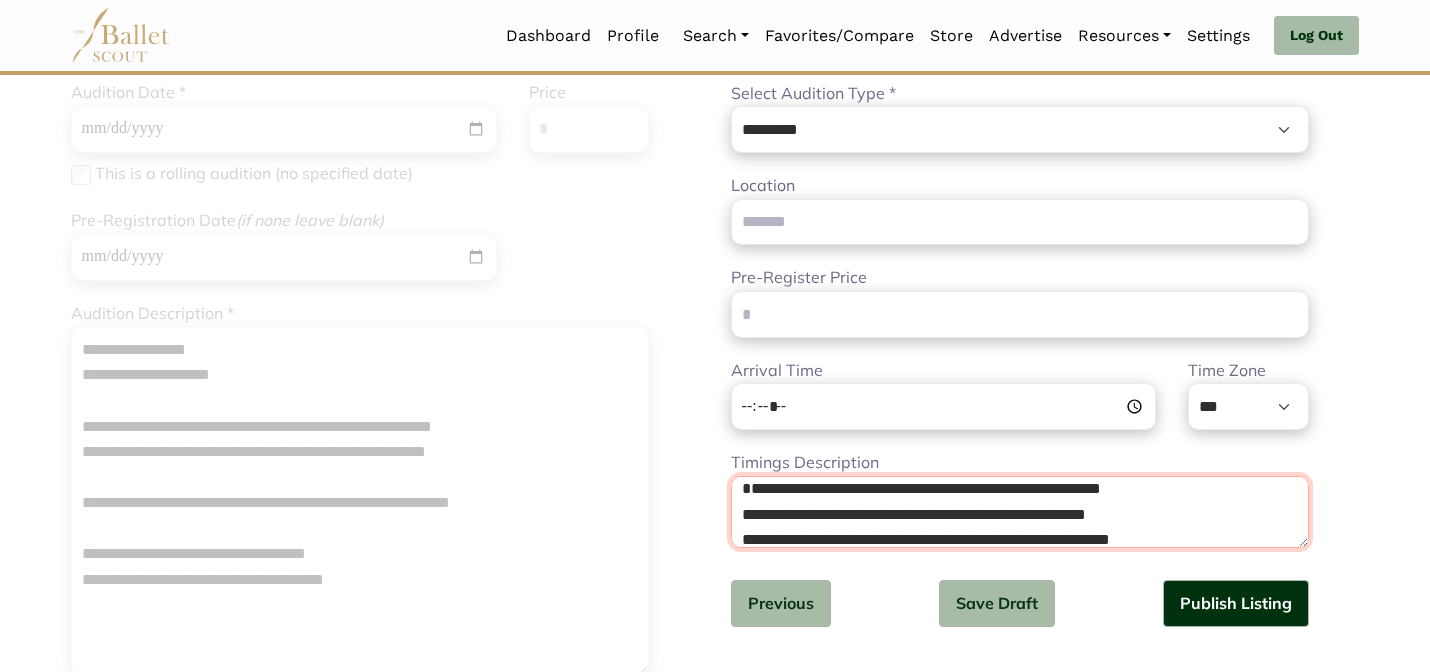 type on "**********" 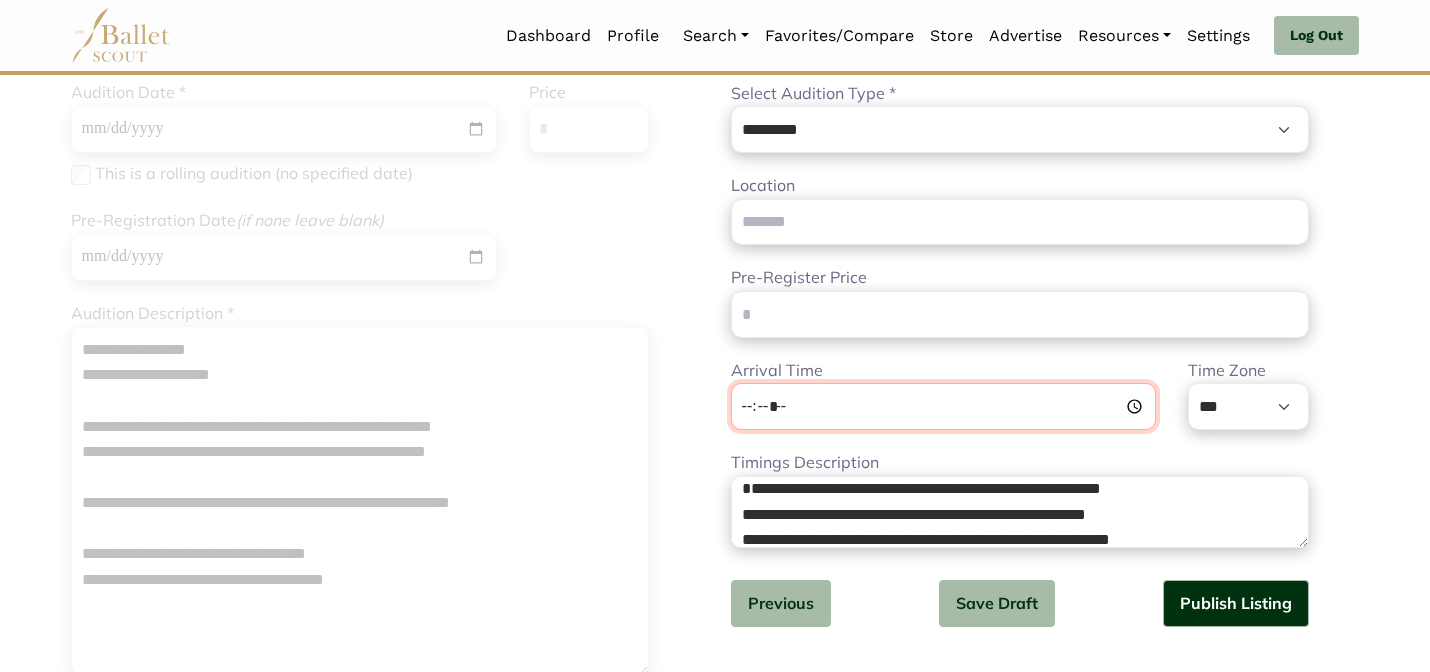 click on "Arrival Time" at bounding box center [943, 406] 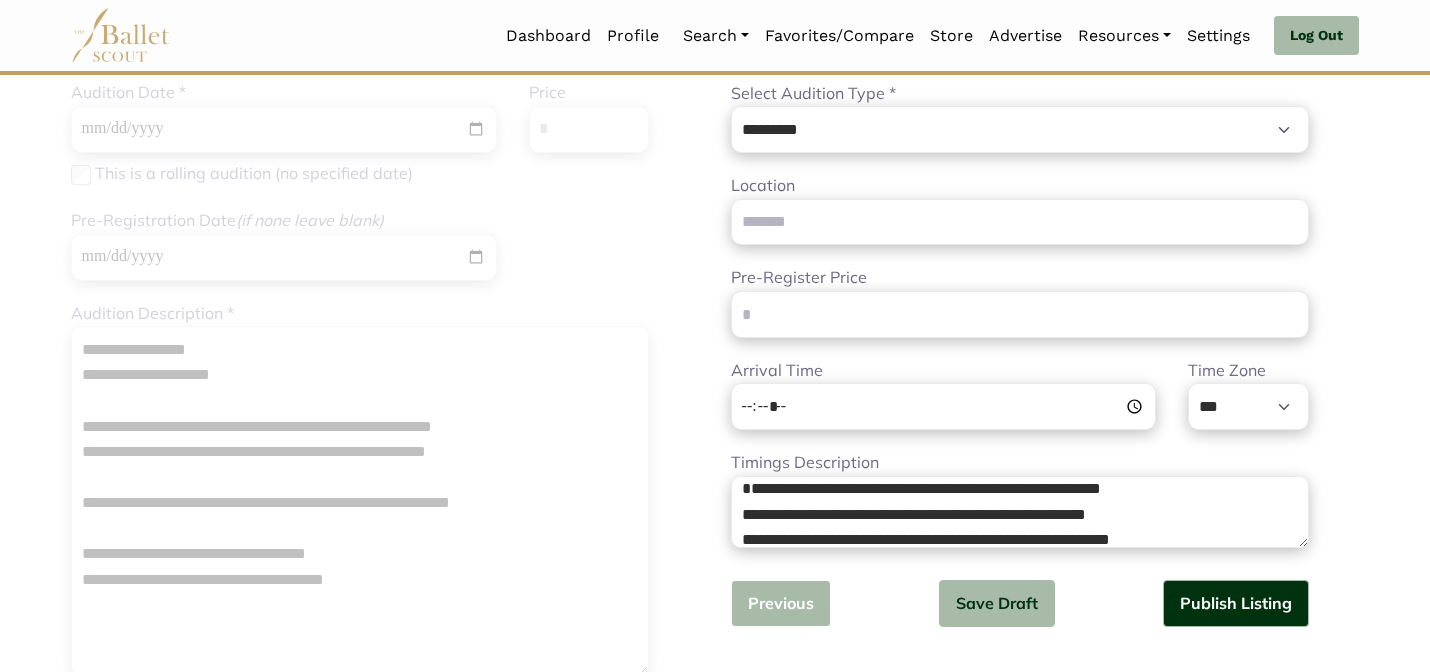 click on "Previous" at bounding box center (781, 603) 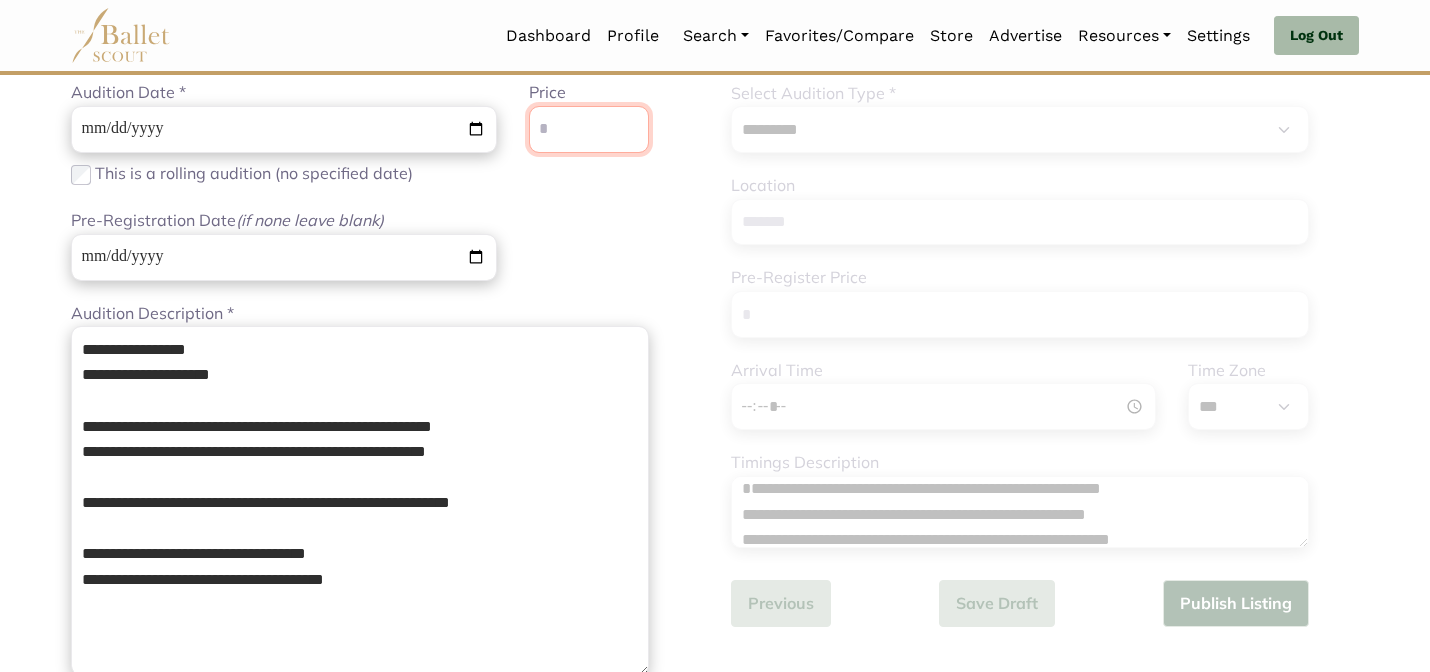 click on "Price" at bounding box center [589, 129] 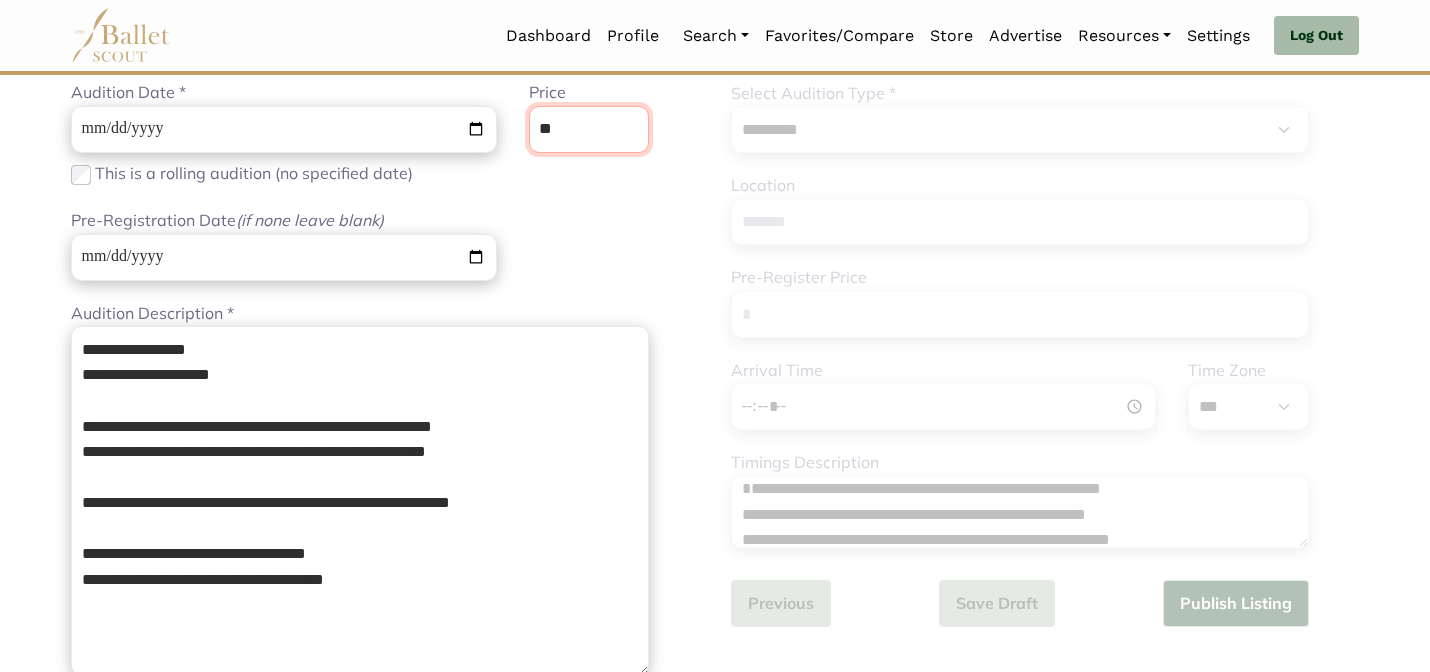 type on "**" 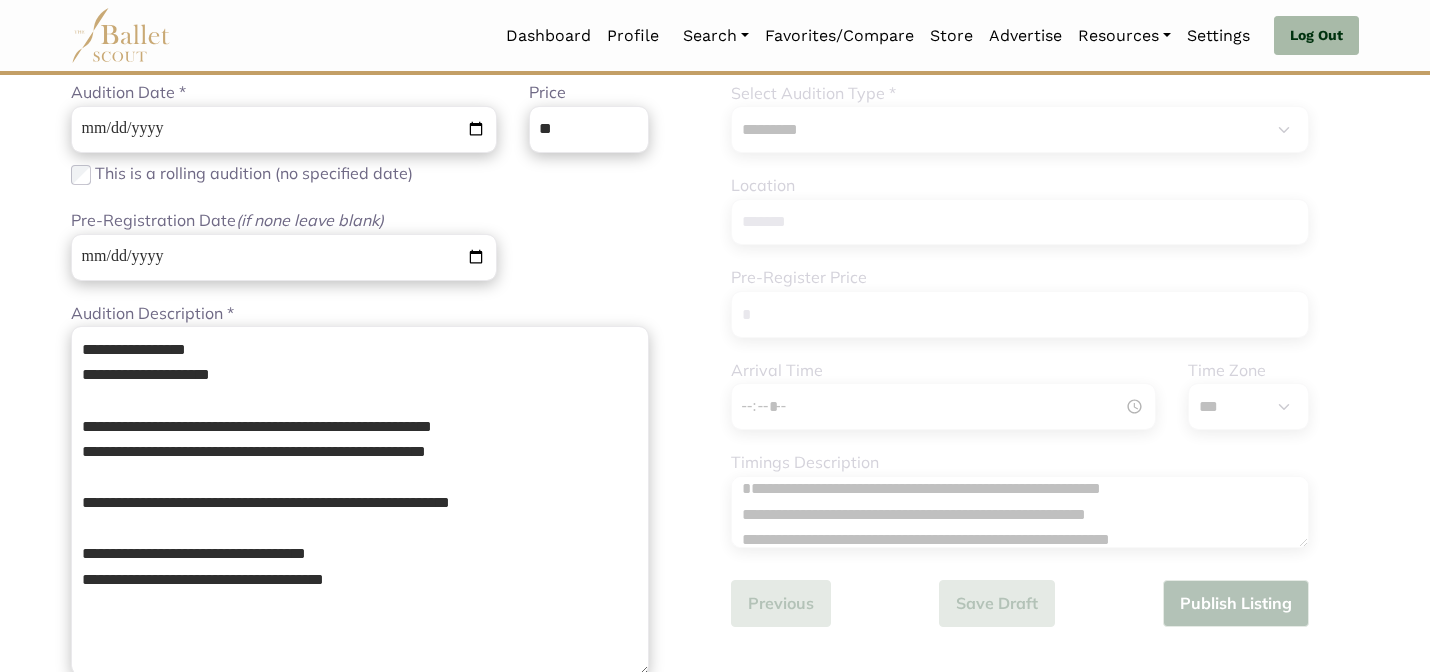 click on "Loading...
Please Wait
Dashboard
Profile" at bounding box center [715, 720] 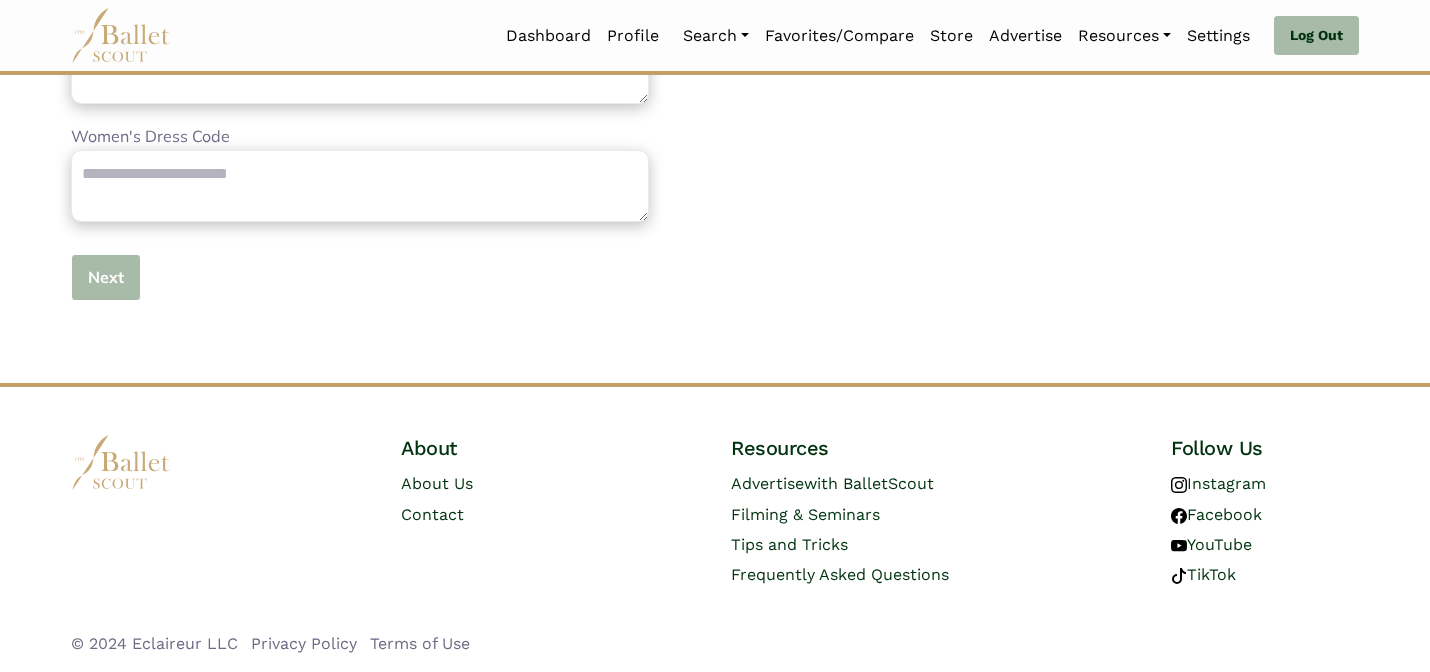 click on "Next" at bounding box center [106, 277] 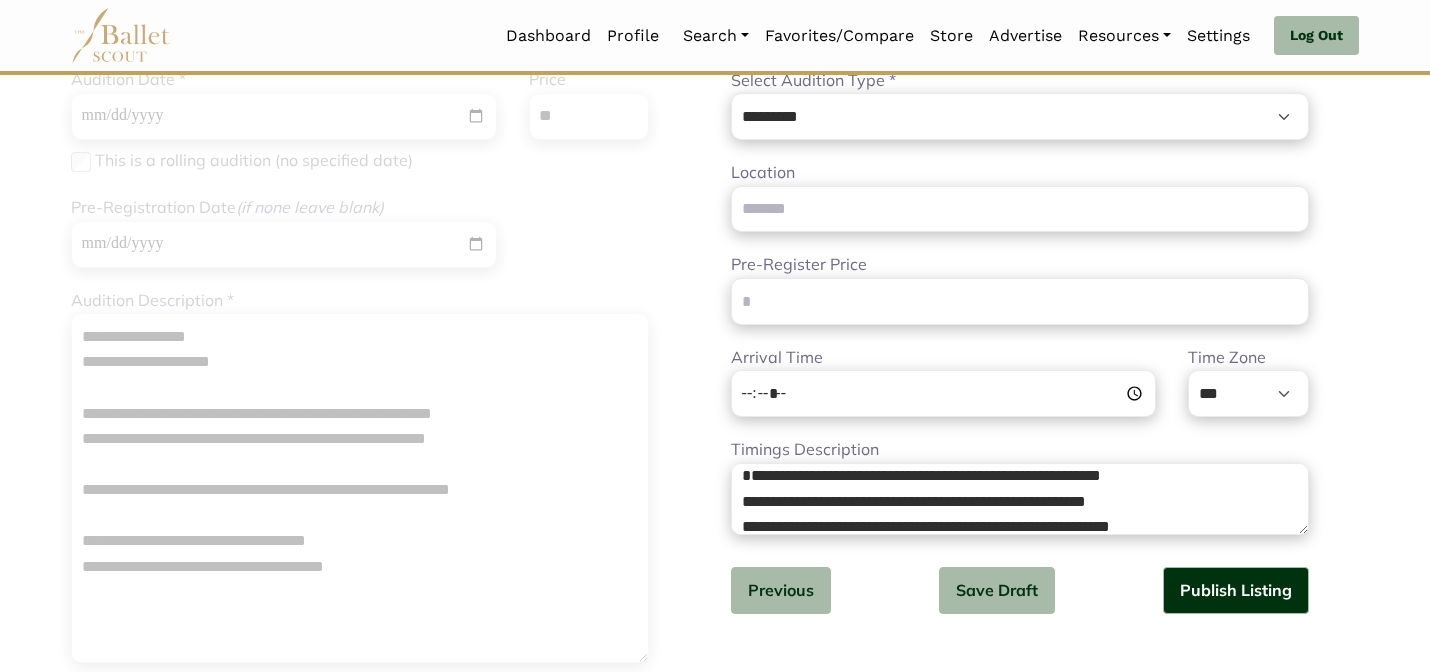 scroll, scrollTop: 240, scrollLeft: 0, axis: vertical 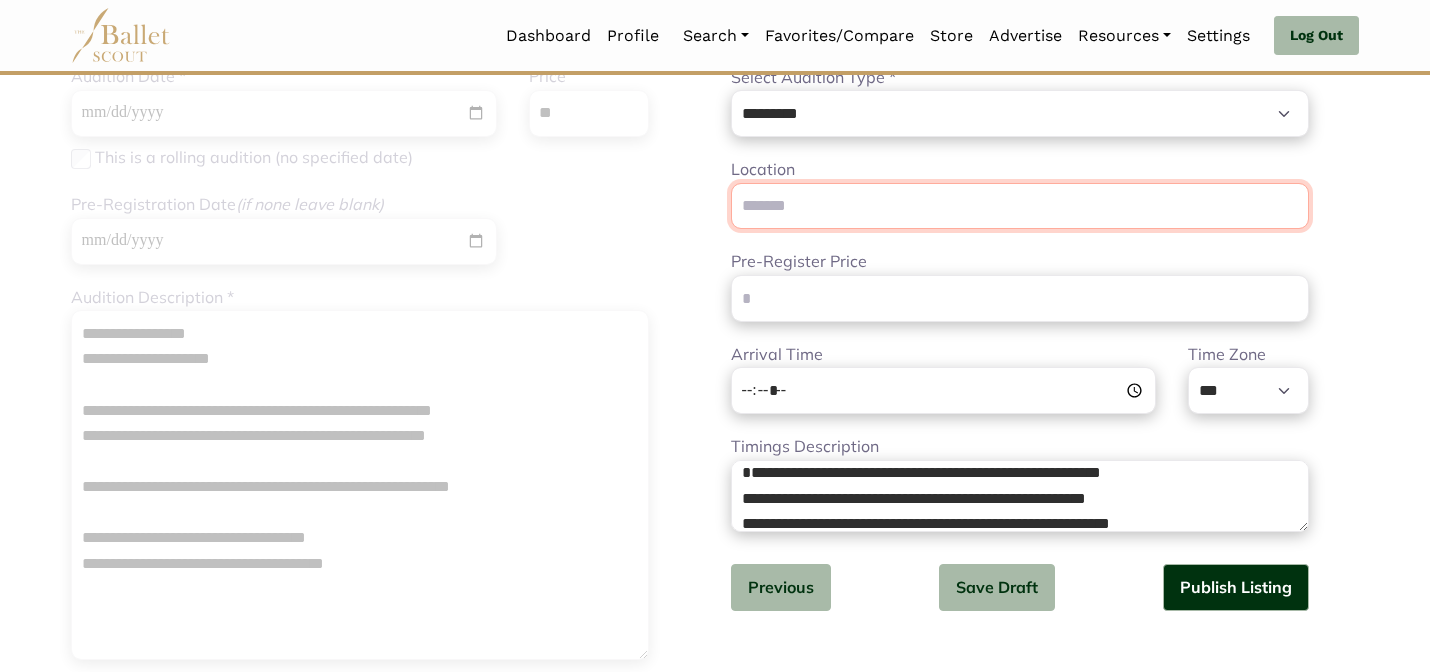 click on "Location" at bounding box center [1020, 206] 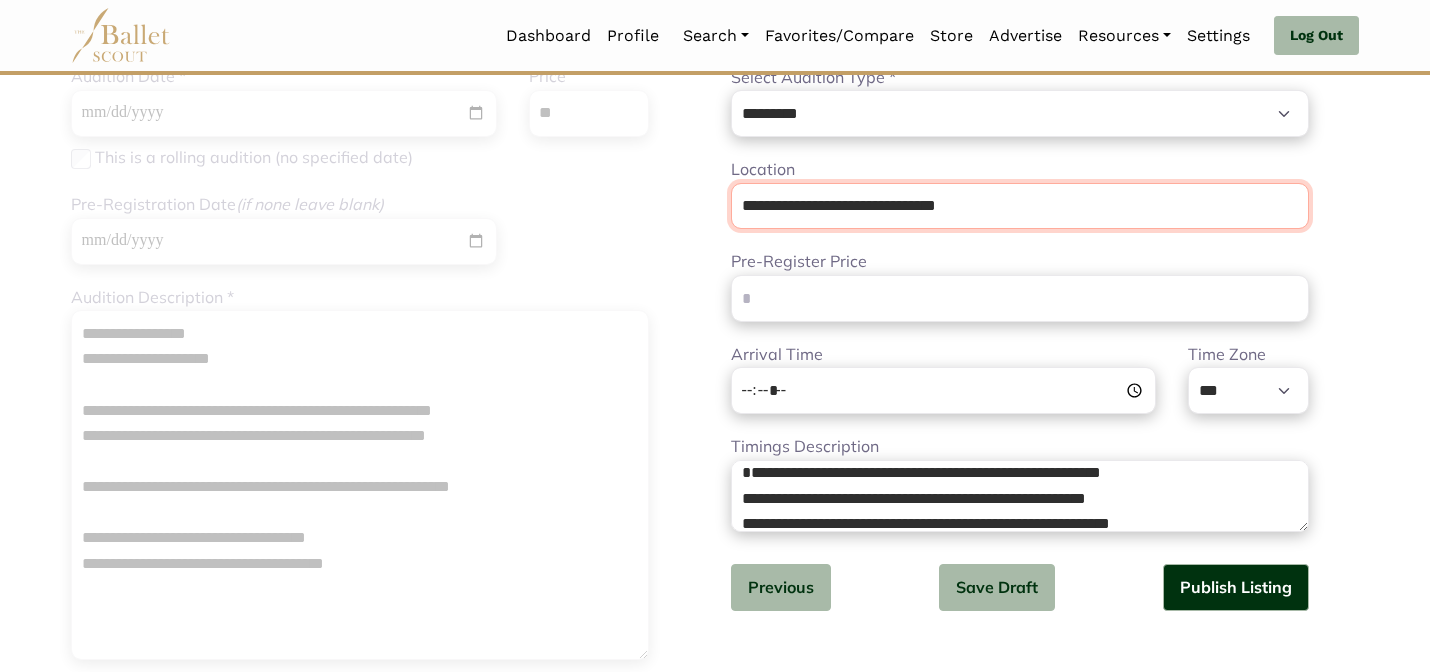 paste on "**********" 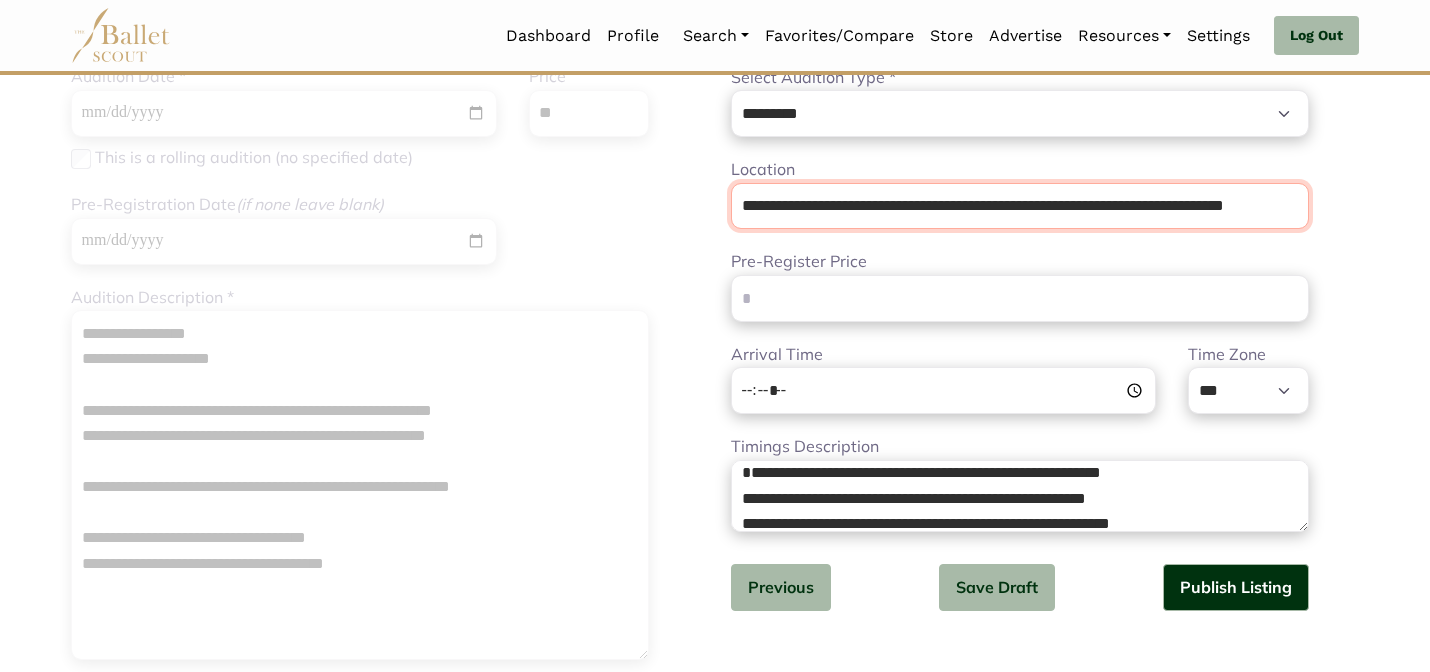 scroll, scrollTop: 0, scrollLeft: 51, axis: horizontal 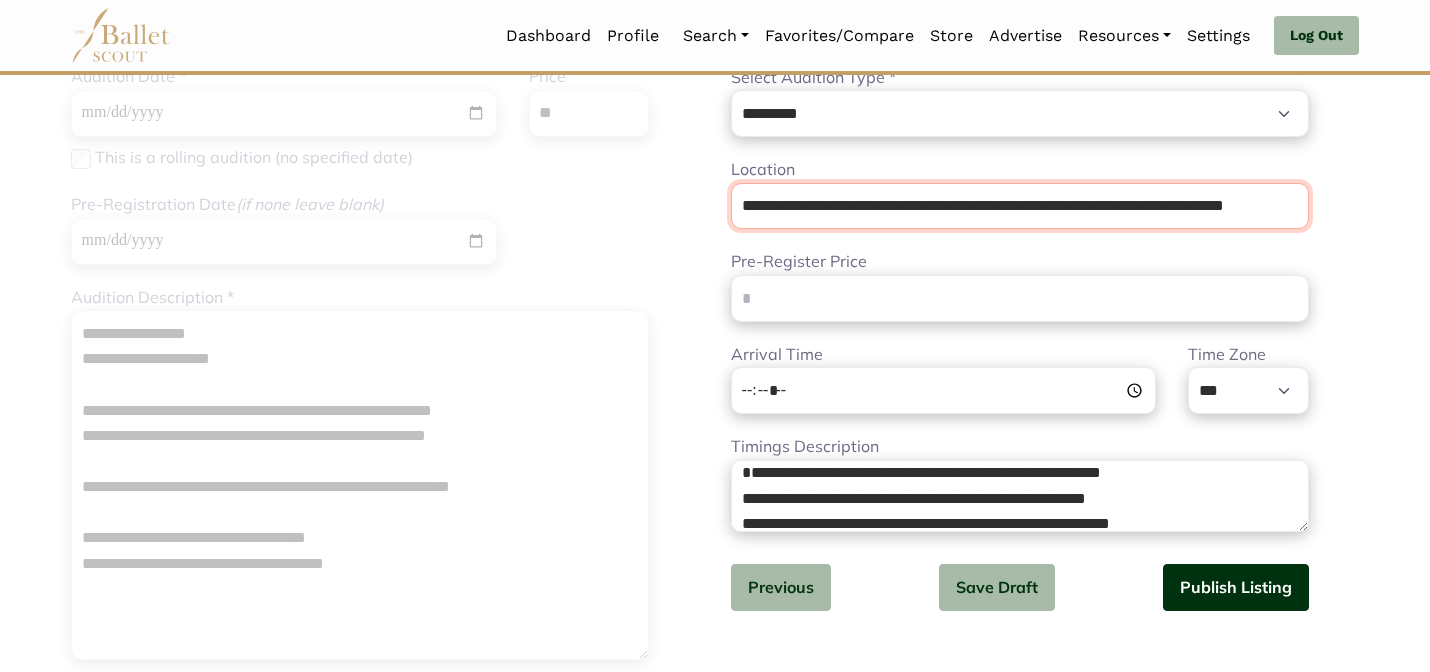 type on "**********" 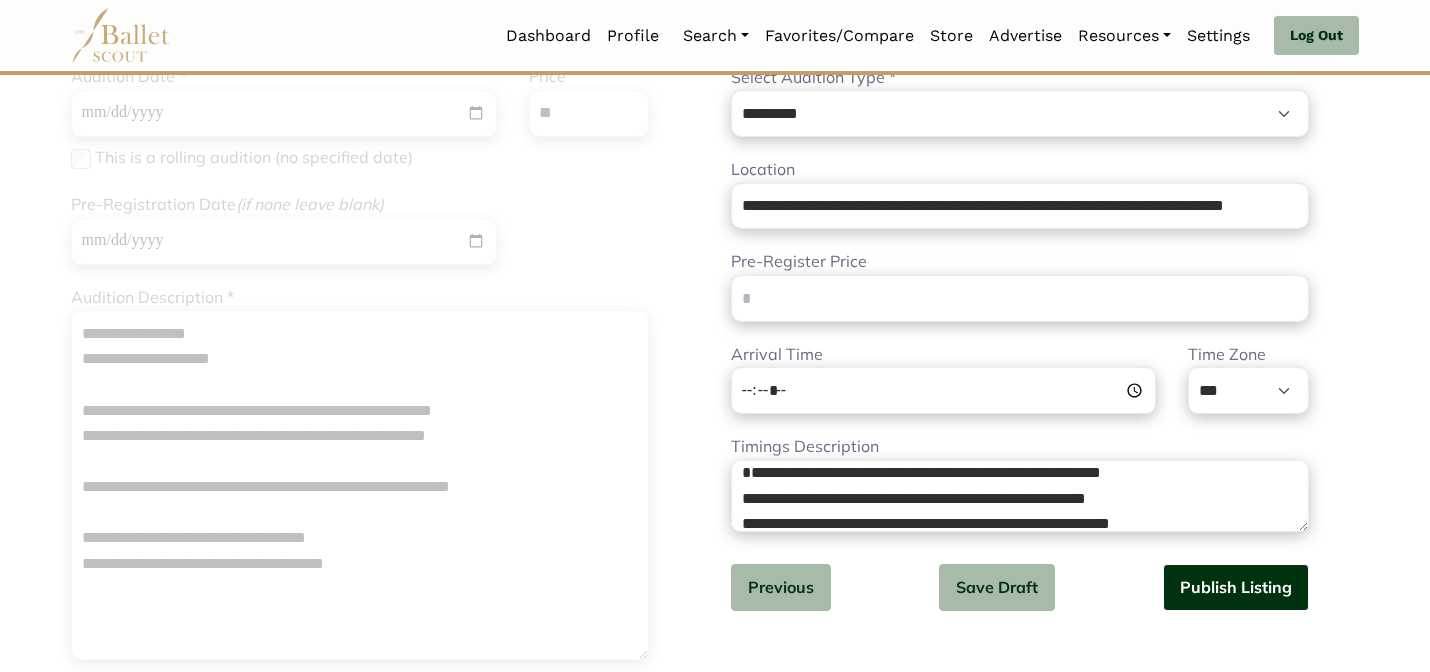 scroll, scrollTop: 0, scrollLeft: 0, axis: both 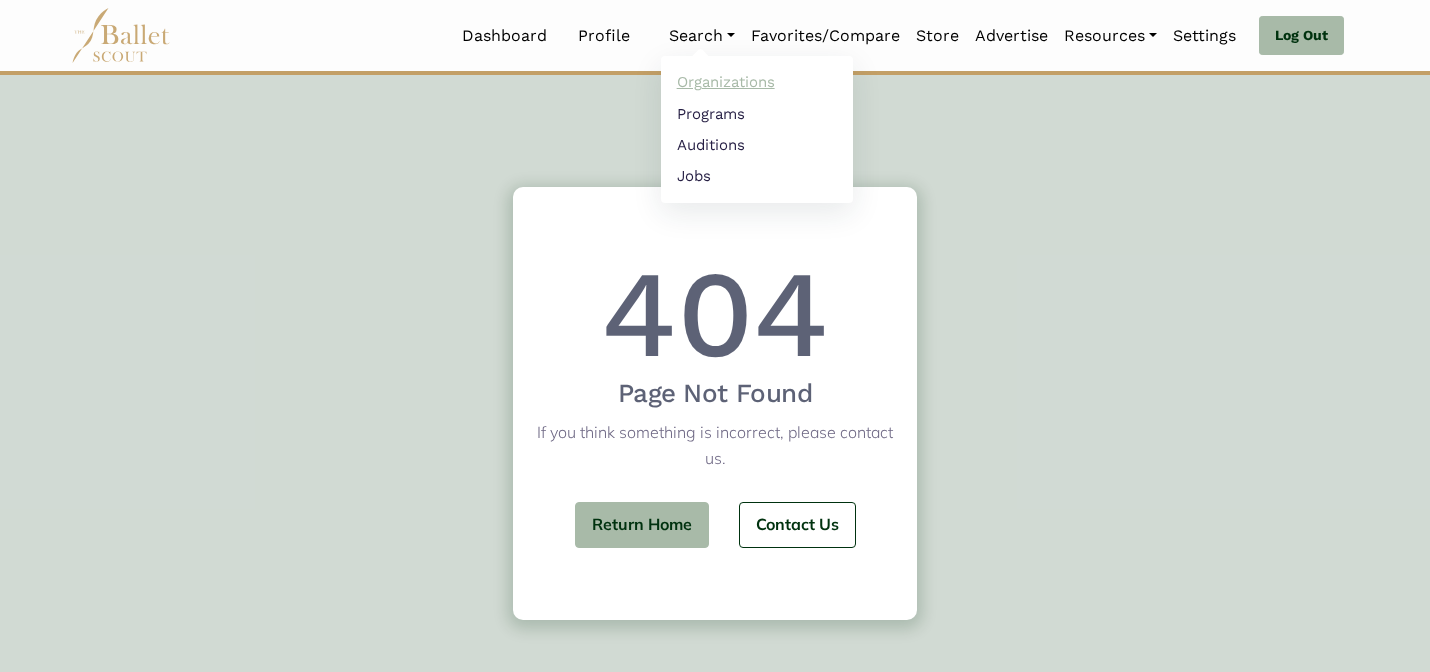 click on "Organizations" at bounding box center [757, 82] 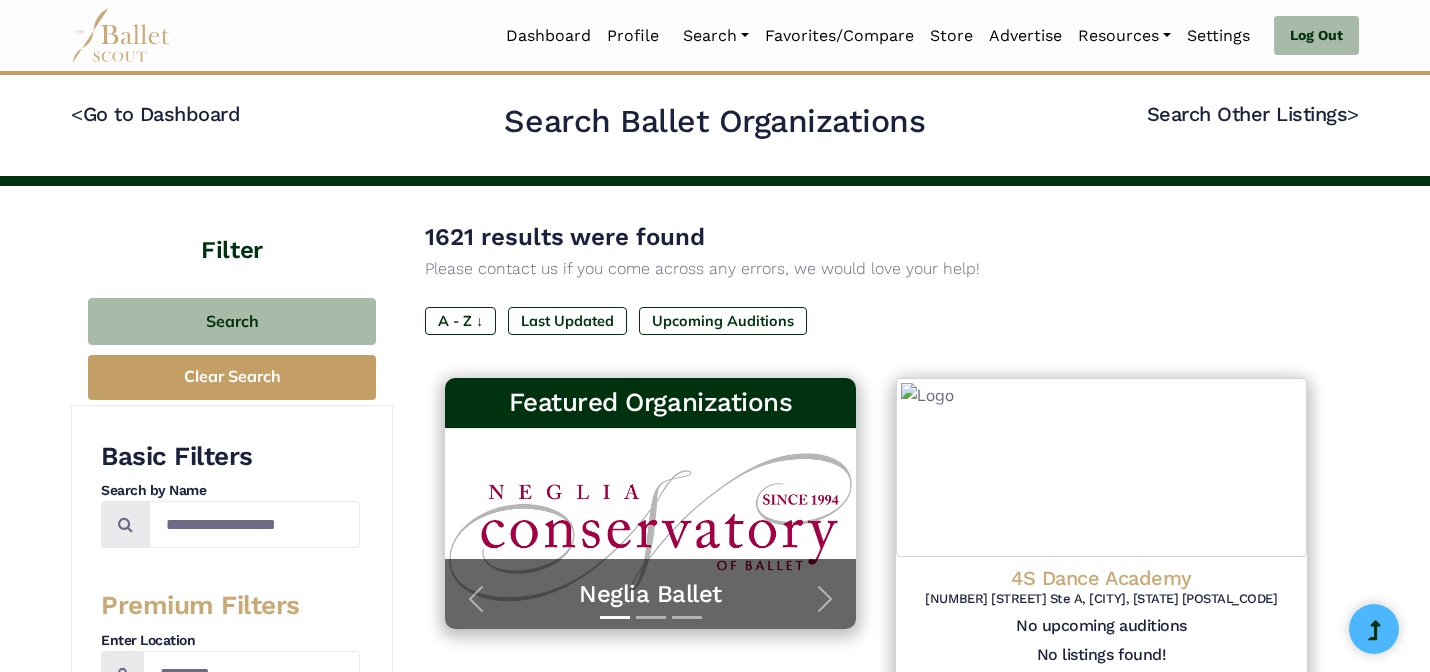 scroll, scrollTop: 0, scrollLeft: 0, axis: both 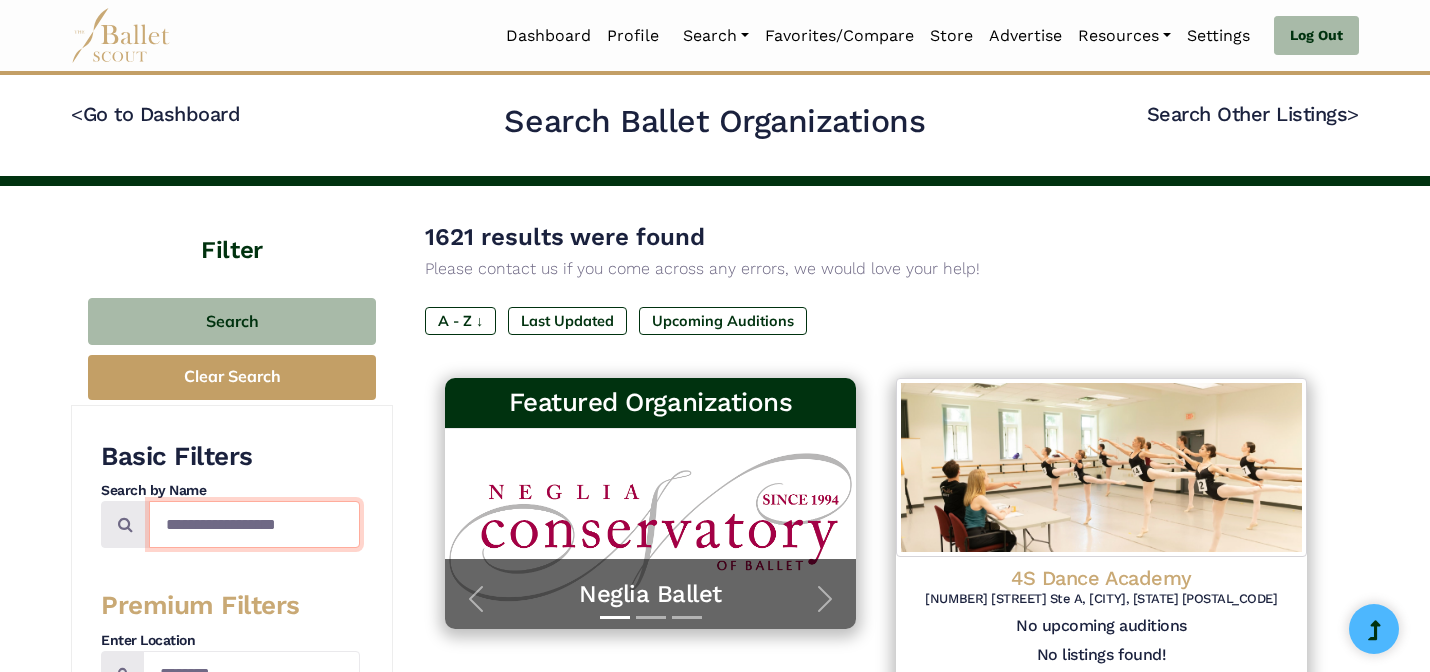 click at bounding box center (254, 524) 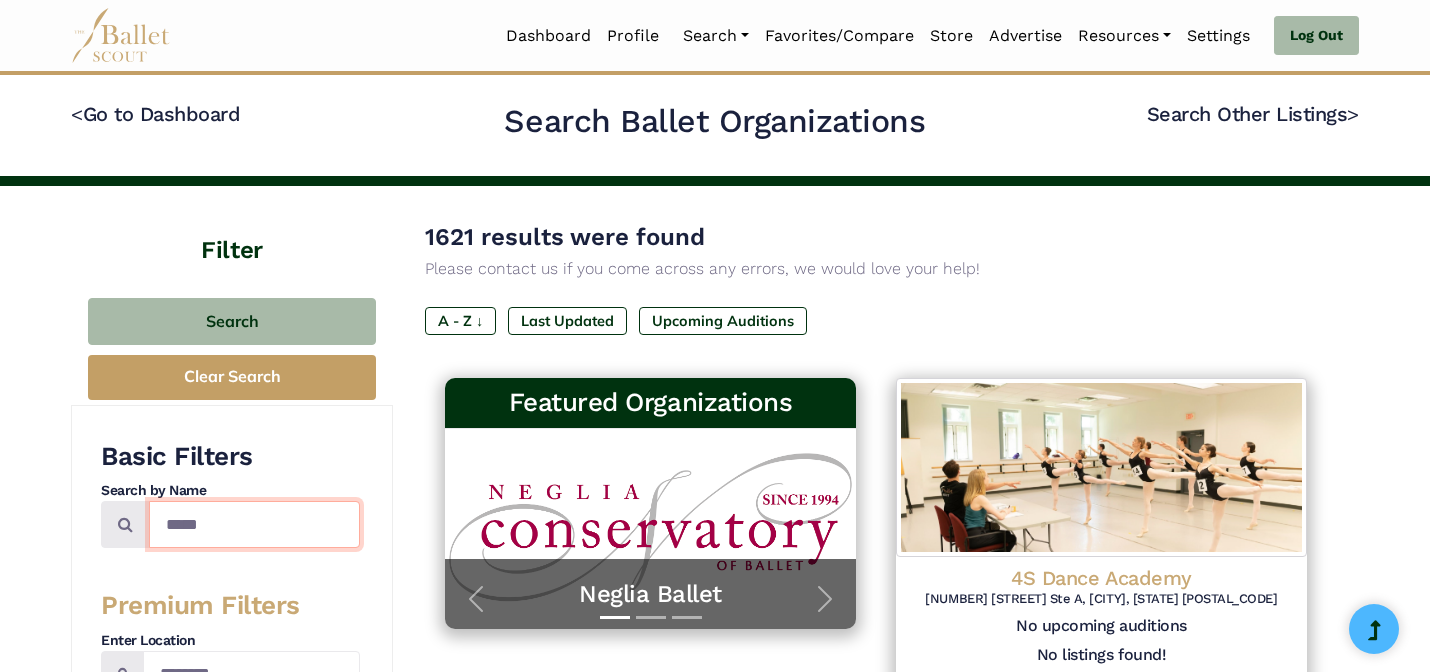 type on "*****" 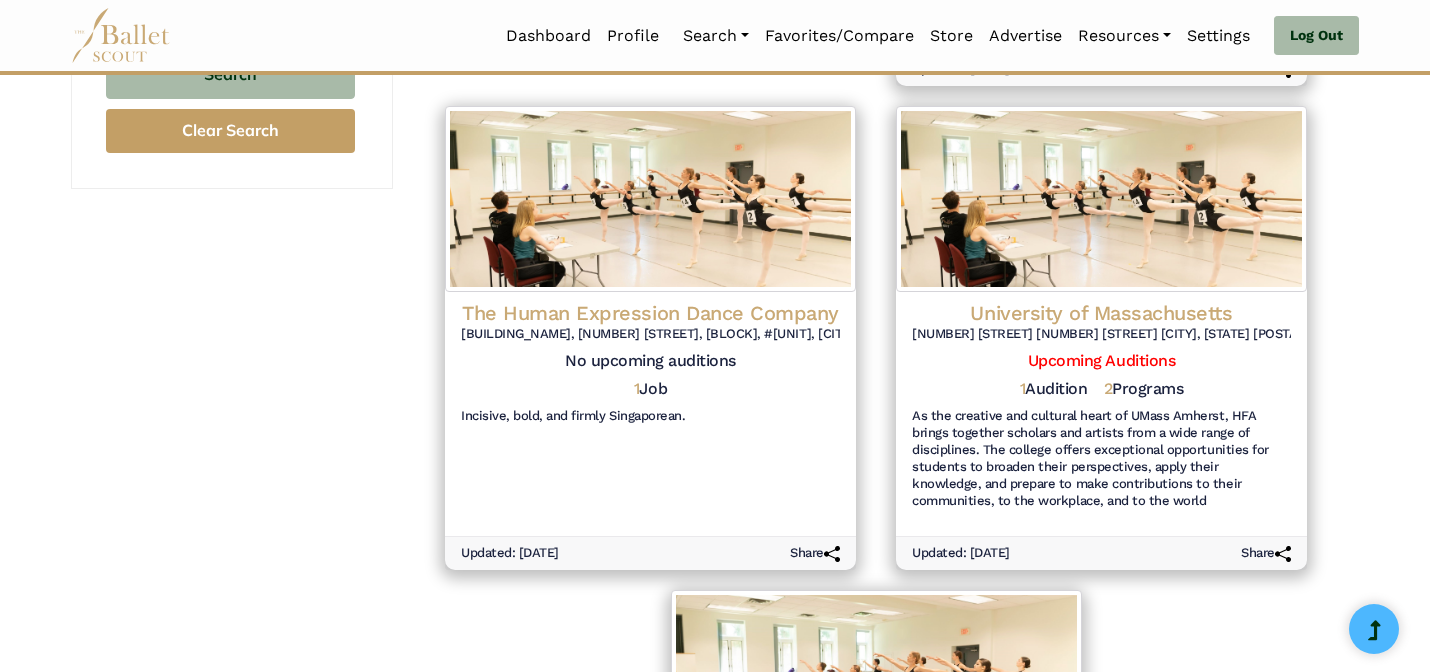 scroll, scrollTop: 772, scrollLeft: 0, axis: vertical 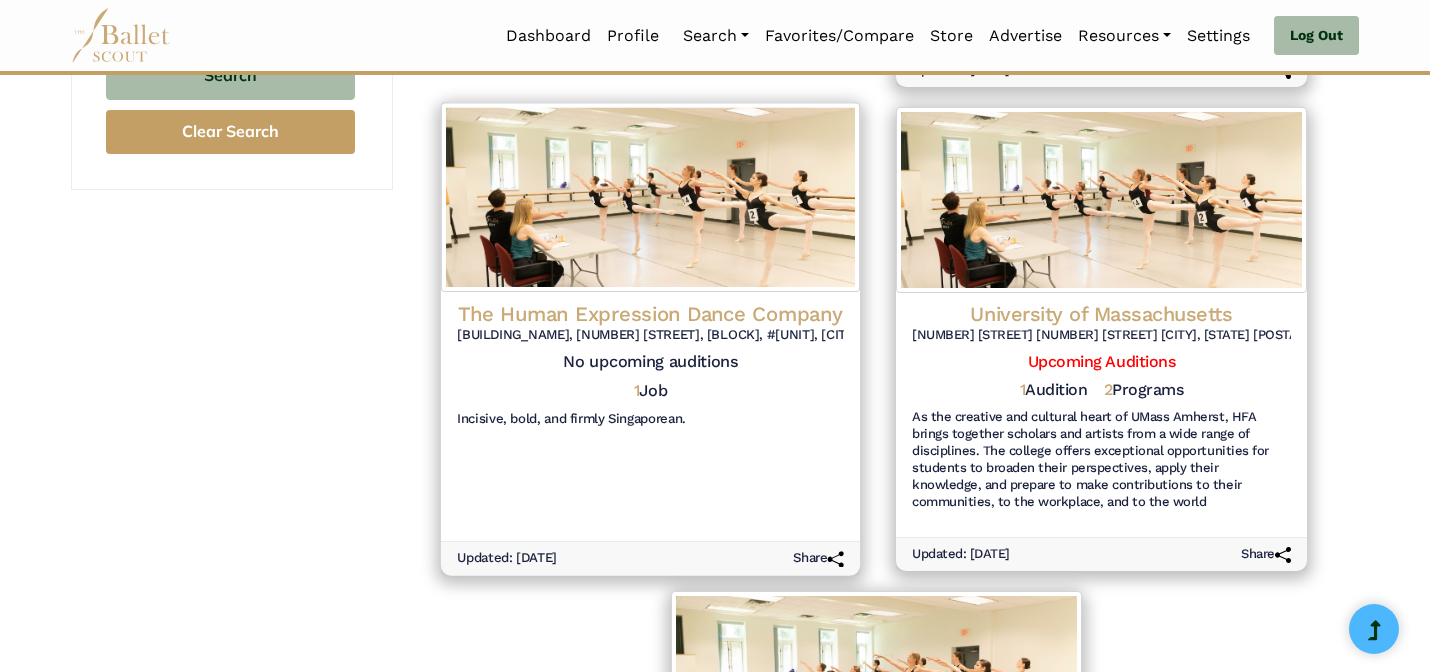 click on "The Human Expression Dance Company" at bounding box center [650, 313] 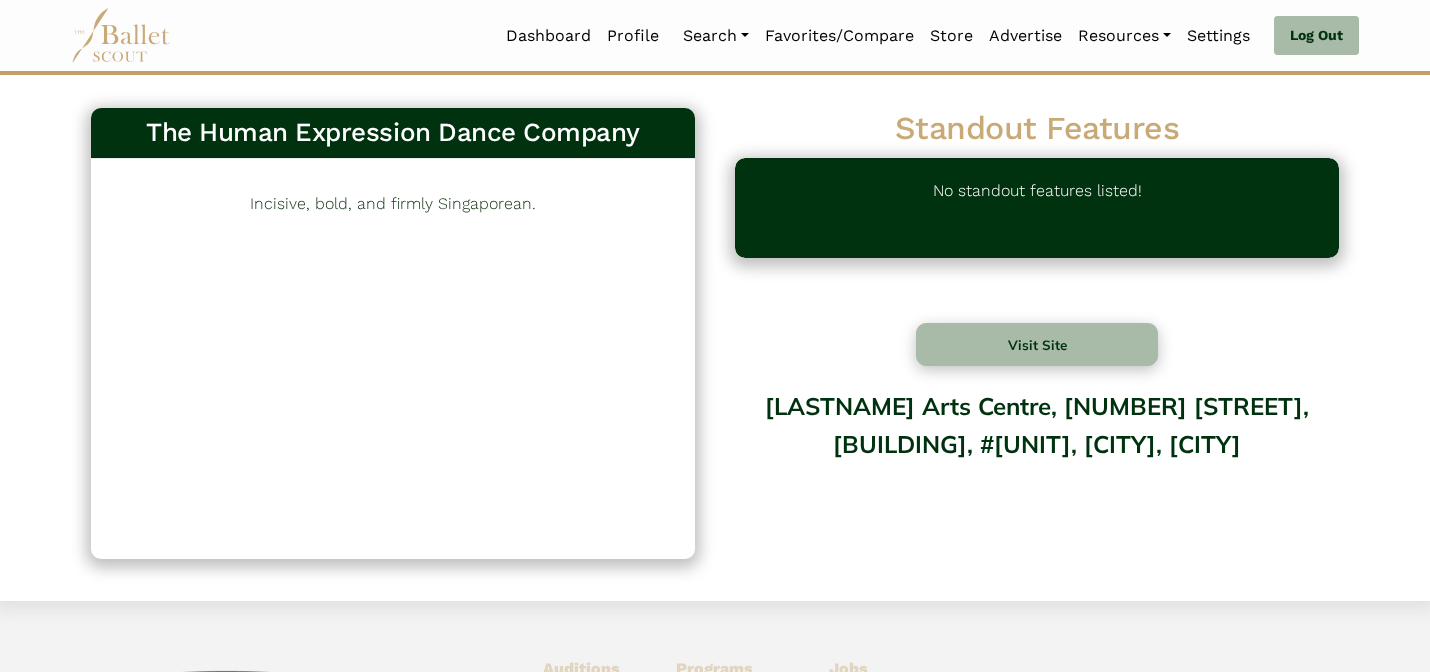 scroll, scrollTop: 0, scrollLeft: 0, axis: both 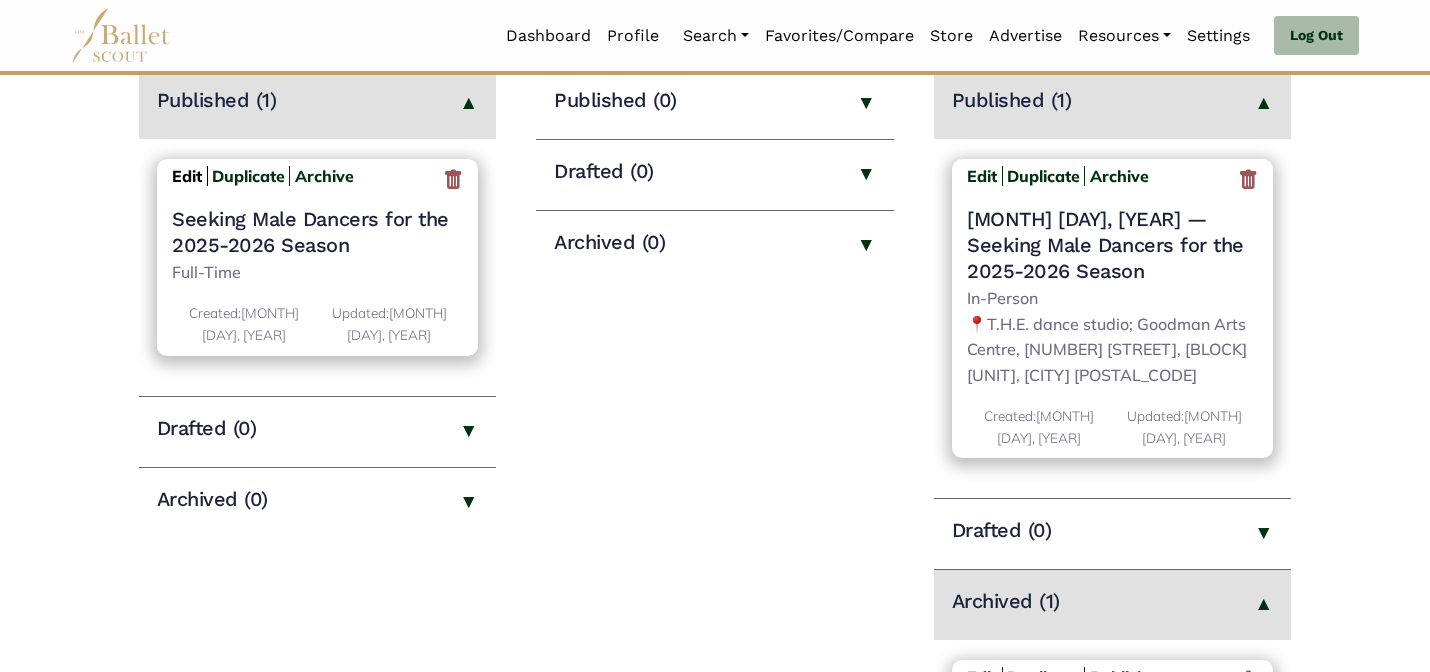 click on "Edit" at bounding box center [187, 176] 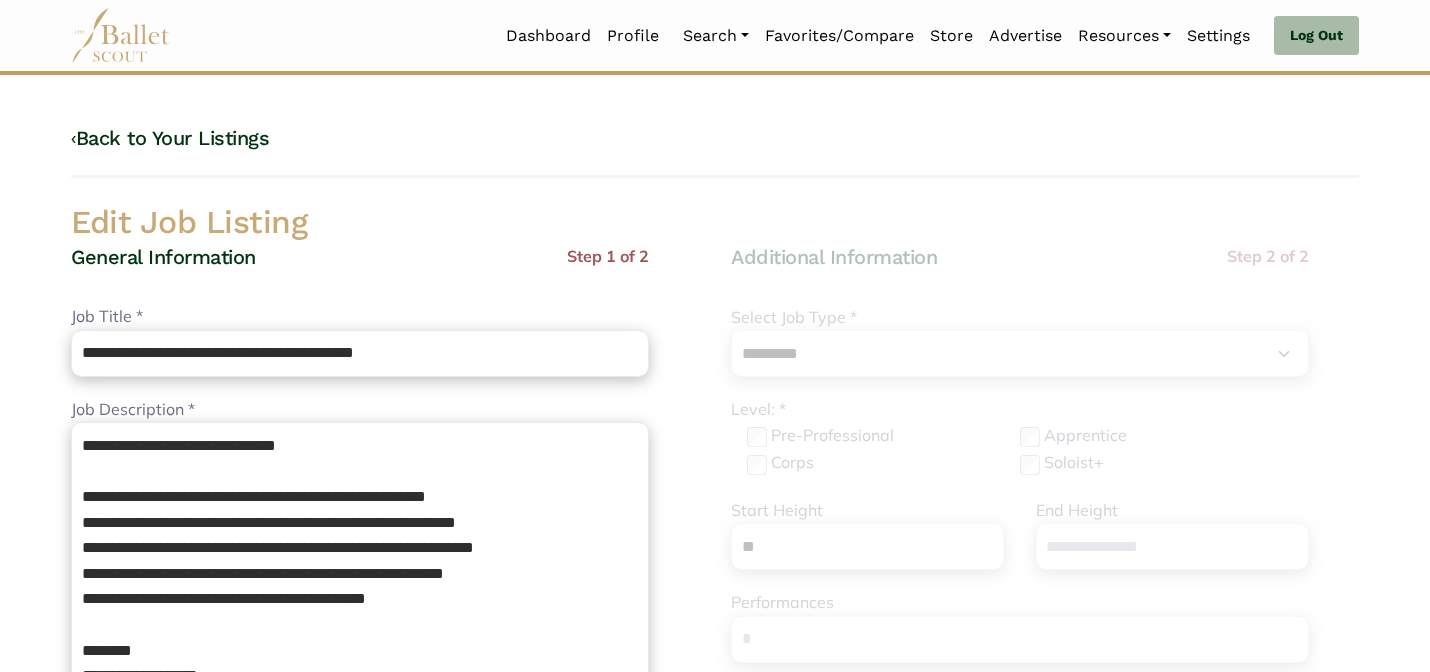 select on "*" 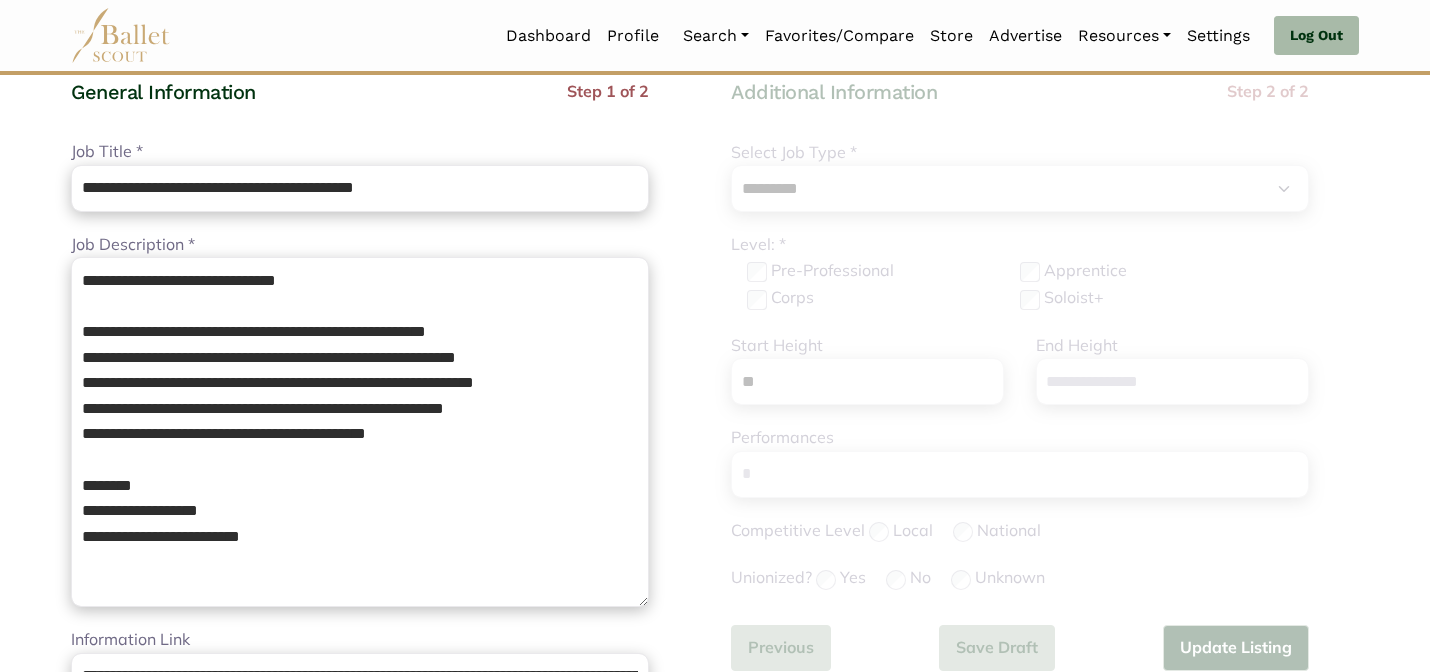 scroll, scrollTop: 190, scrollLeft: 0, axis: vertical 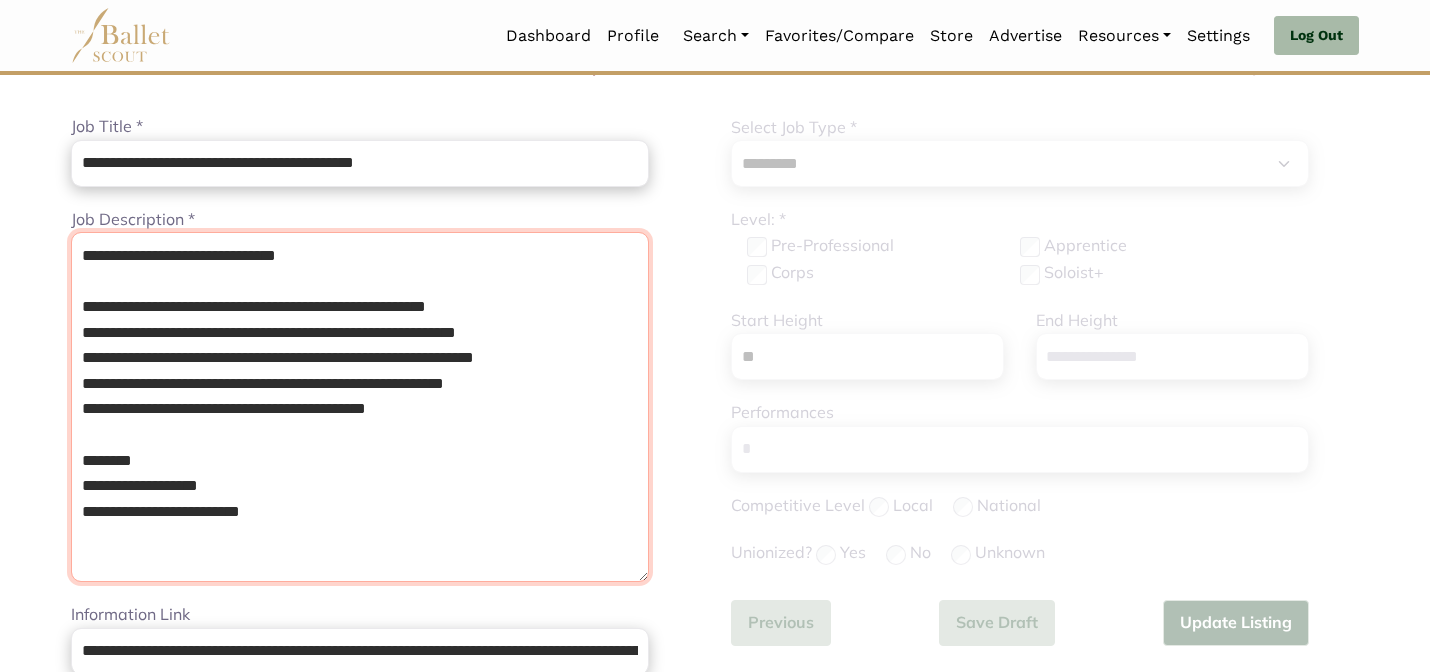 drag, startPoint x: 321, startPoint y: 528, endPoint x: 123, endPoint y: 209, distance: 375.45306 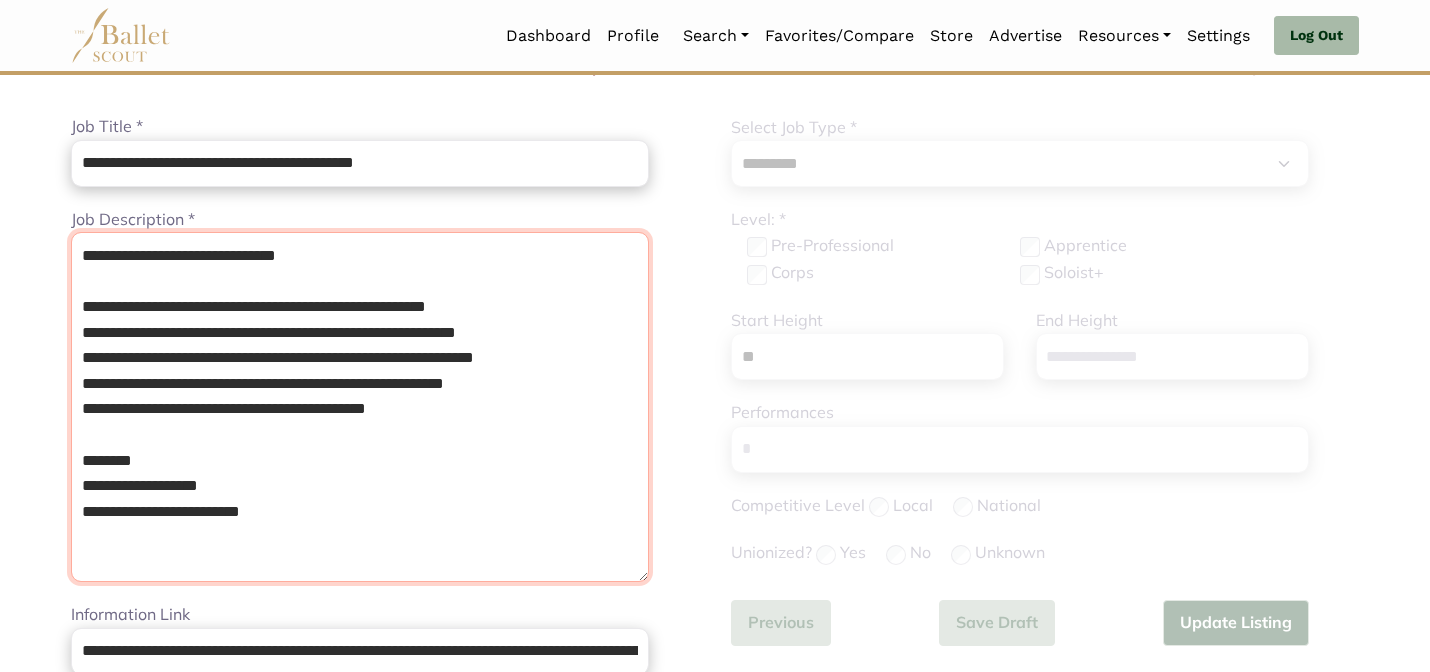 click on "**********" at bounding box center (360, 395) 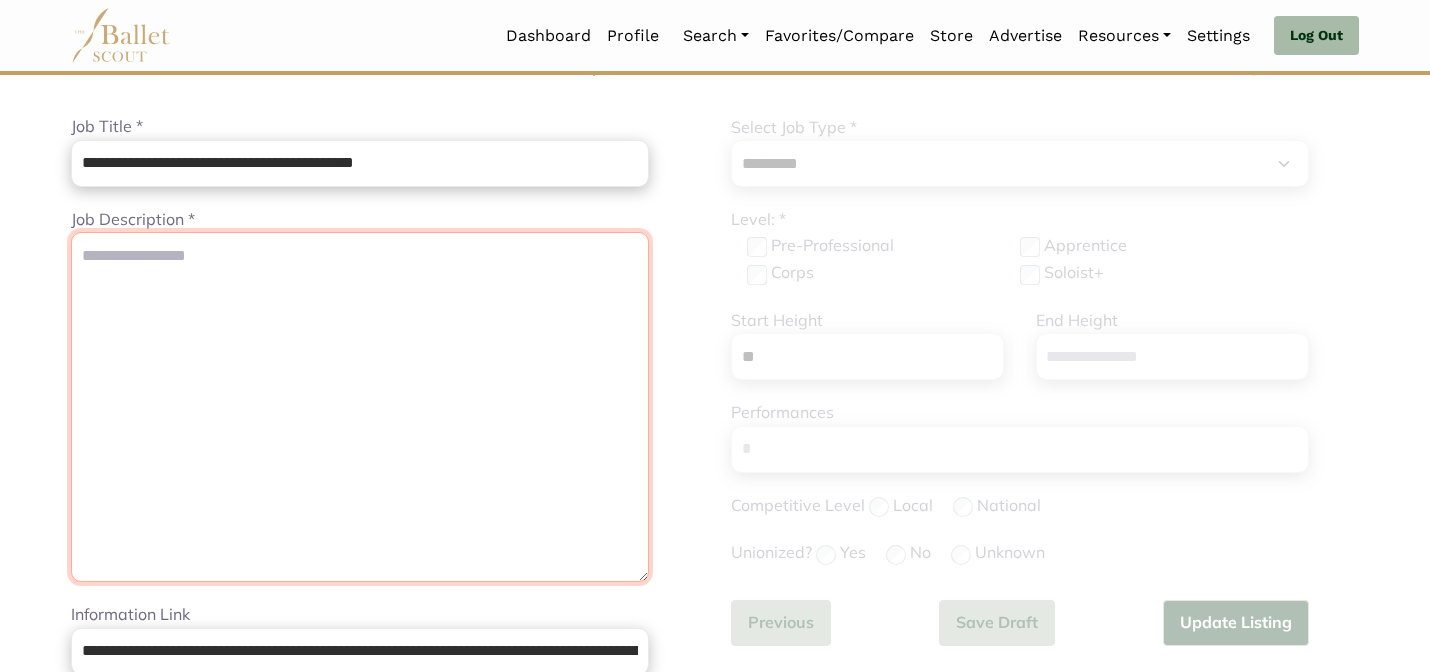 paste on "**********" 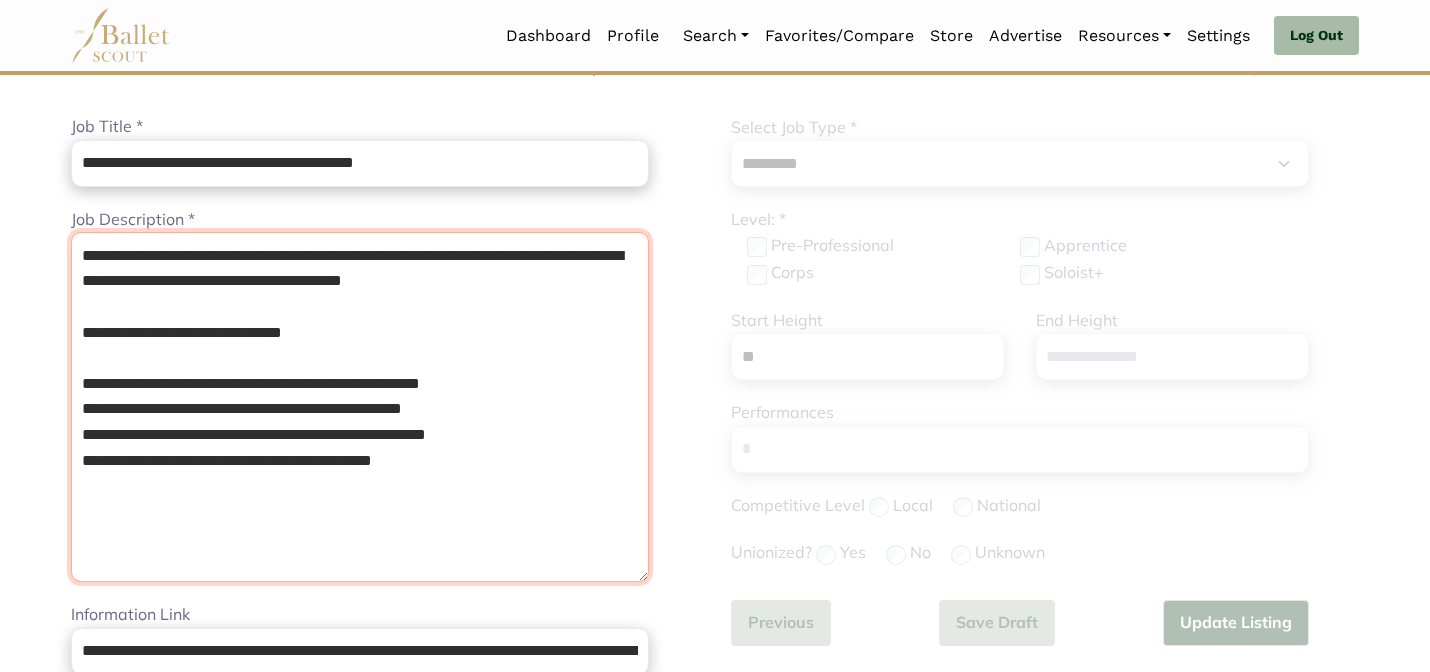 type on "**********" 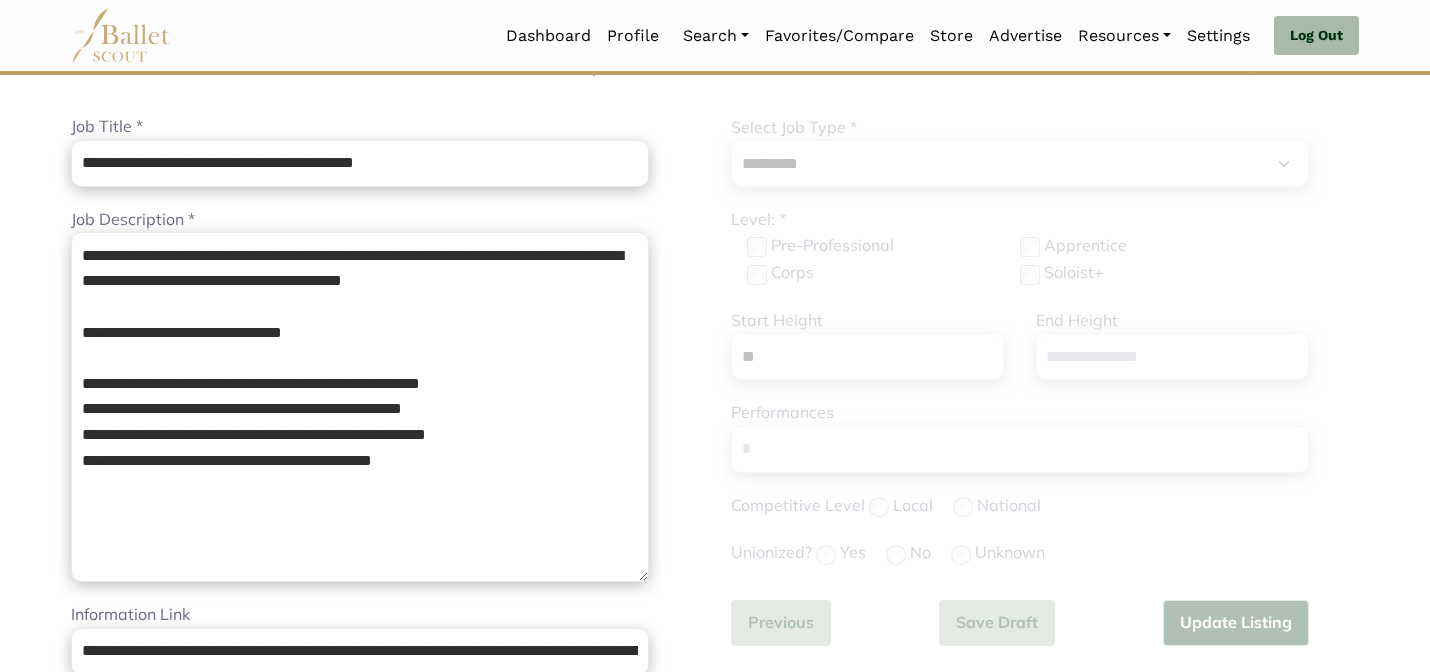 click on "Loading...
Please Wait
Dashboard
Profile" at bounding box center (715, 863) 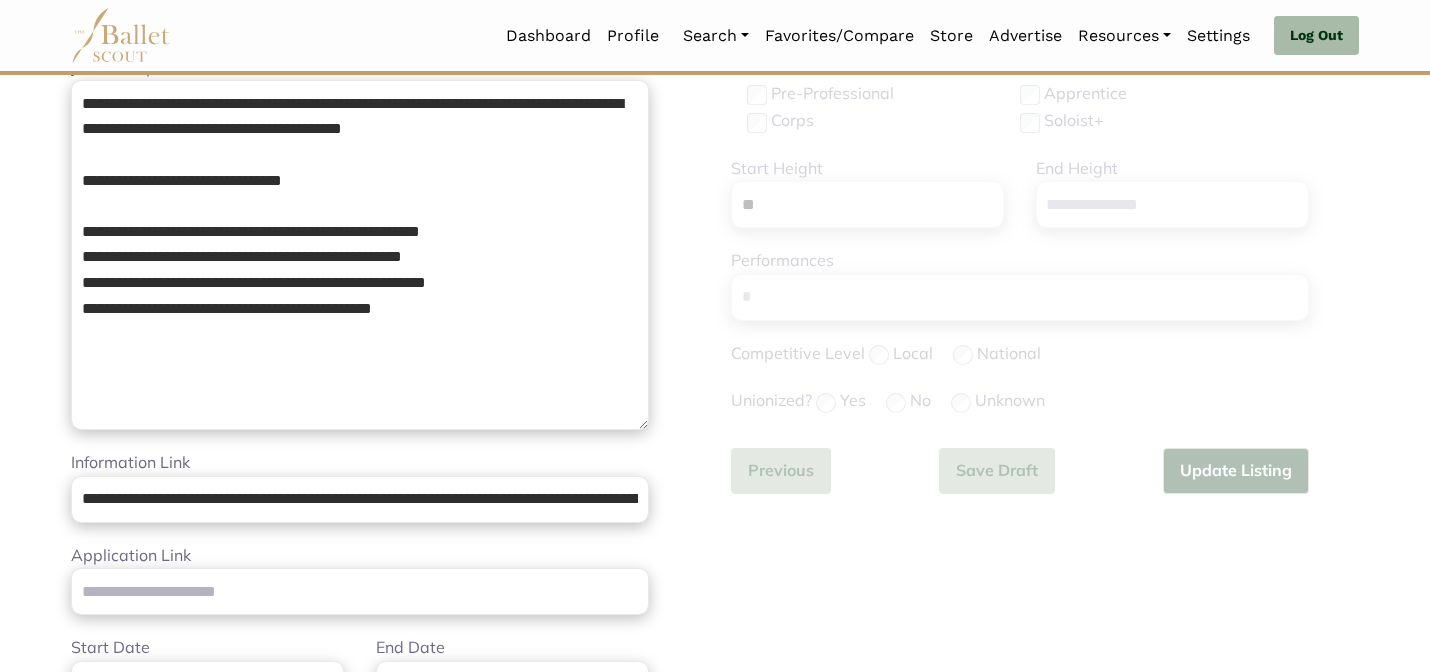 scroll, scrollTop: 350, scrollLeft: 0, axis: vertical 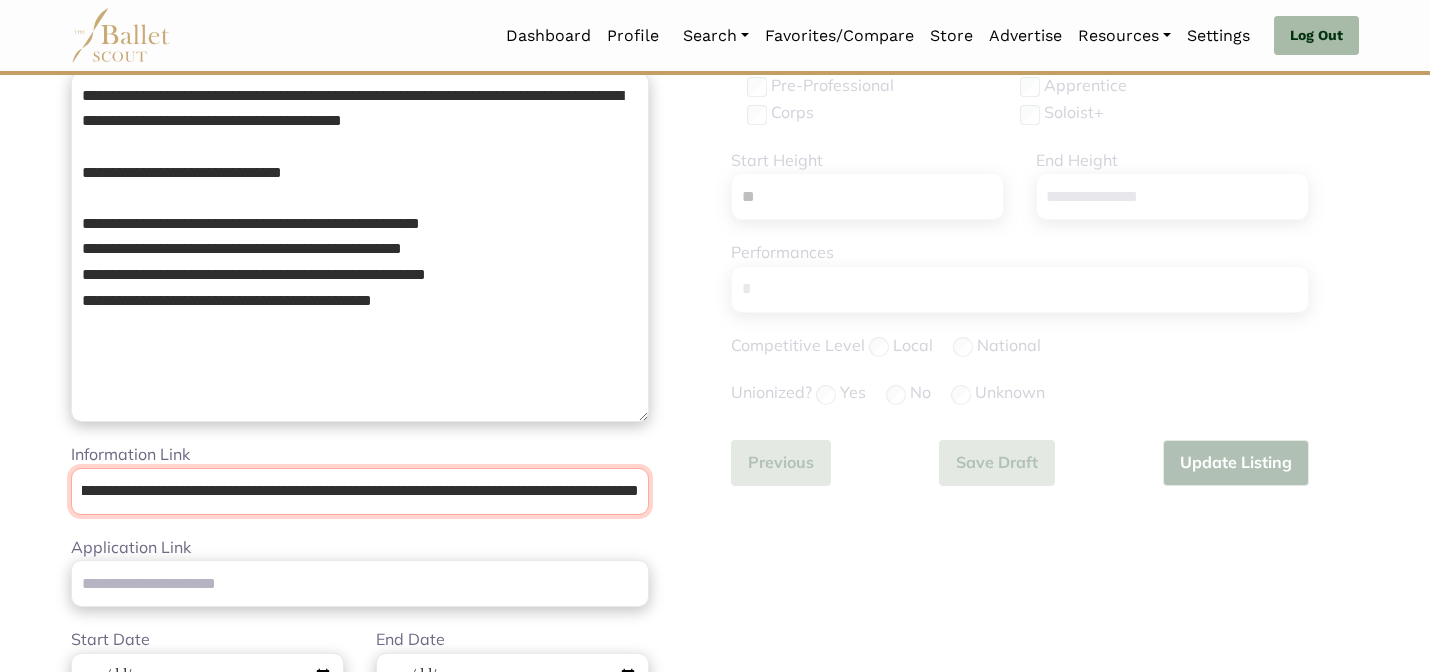 drag, startPoint x: 79, startPoint y: 482, endPoint x: 856, endPoint y: 611, distance: 787.6357 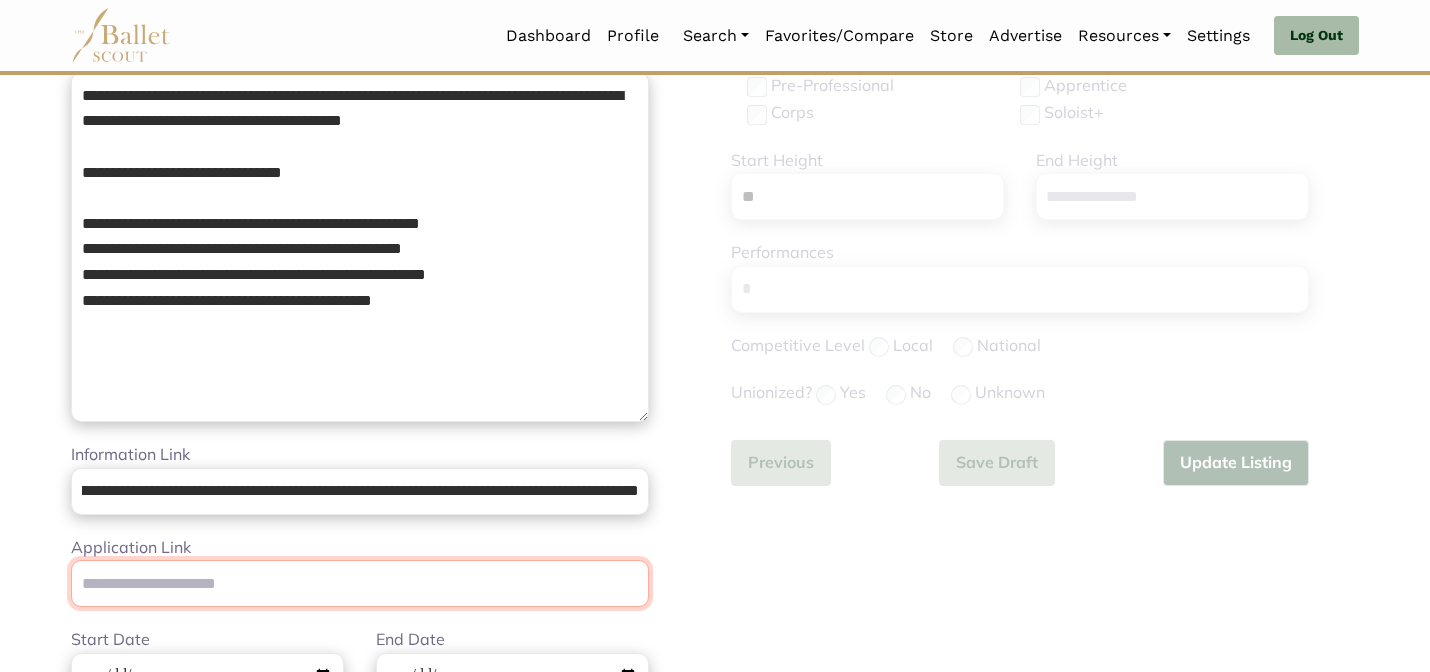 scroll, scrollTop: 0, scrollLeft: 0, axis: both 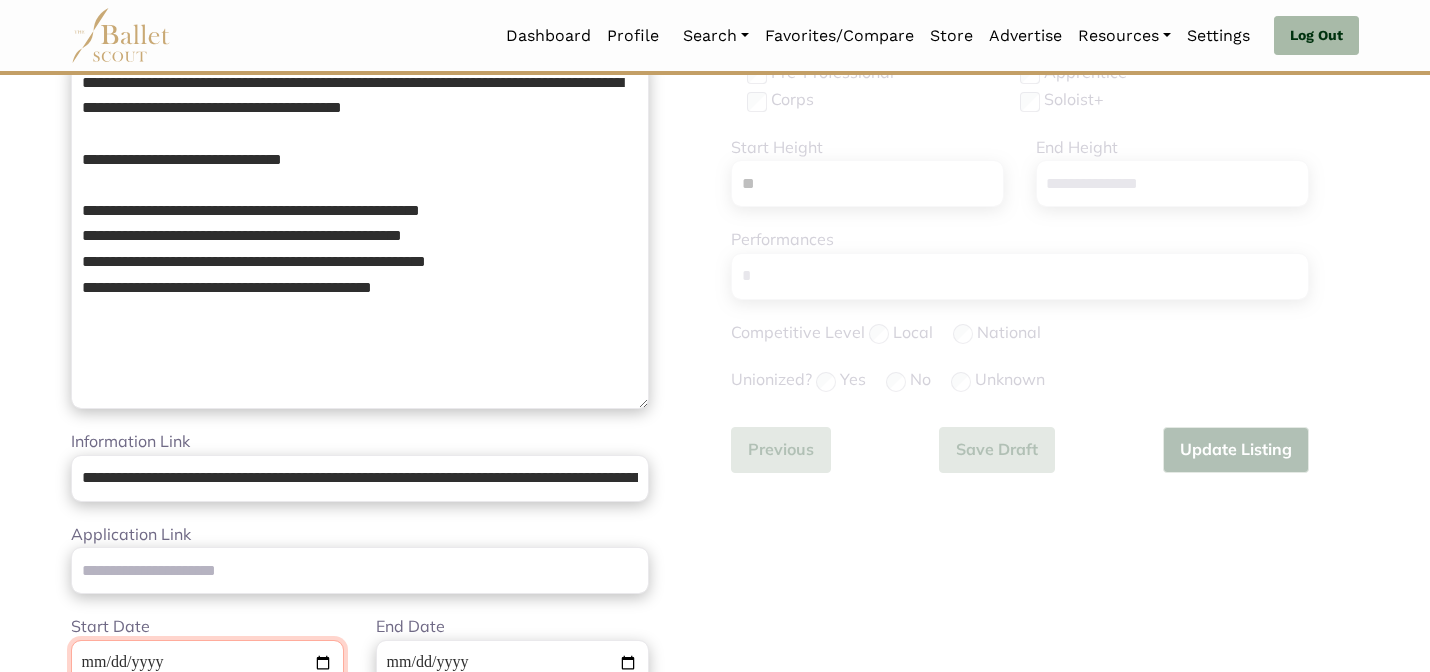 type on "**********" 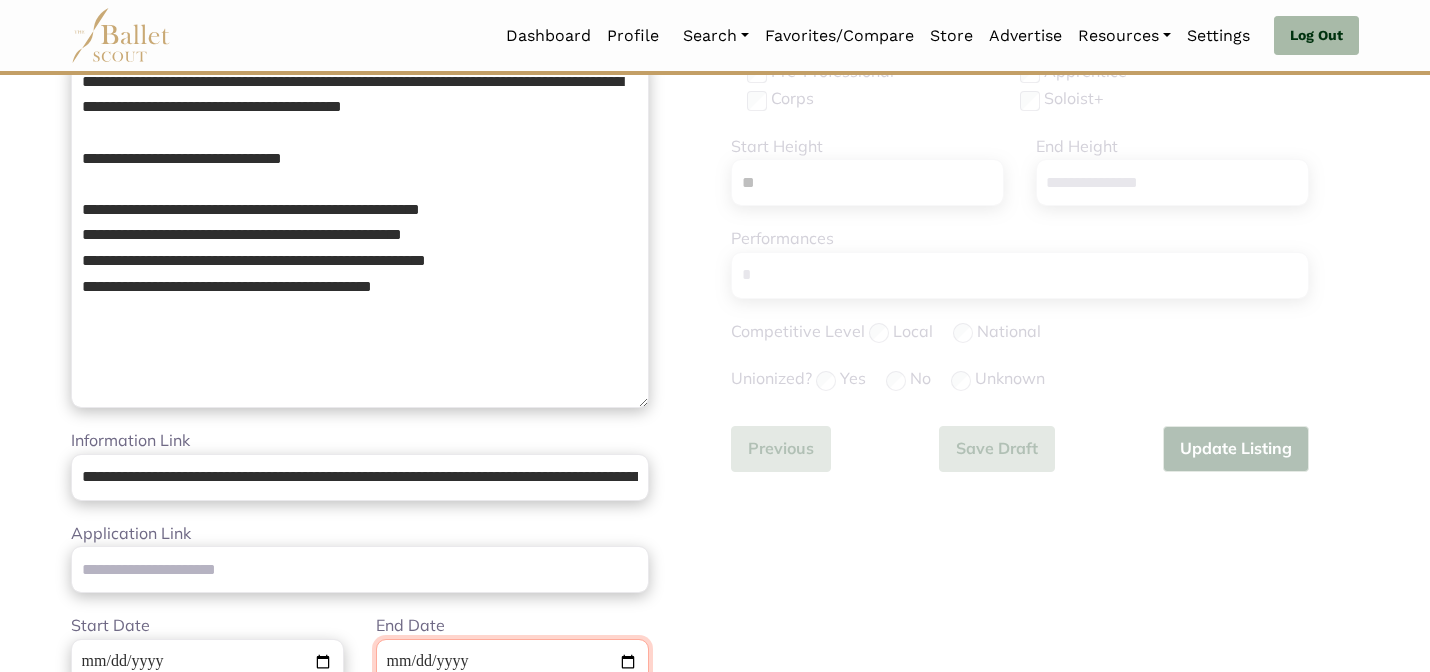 scroll, scrollTop: 377, scrollLeft: 0, axis: vertical 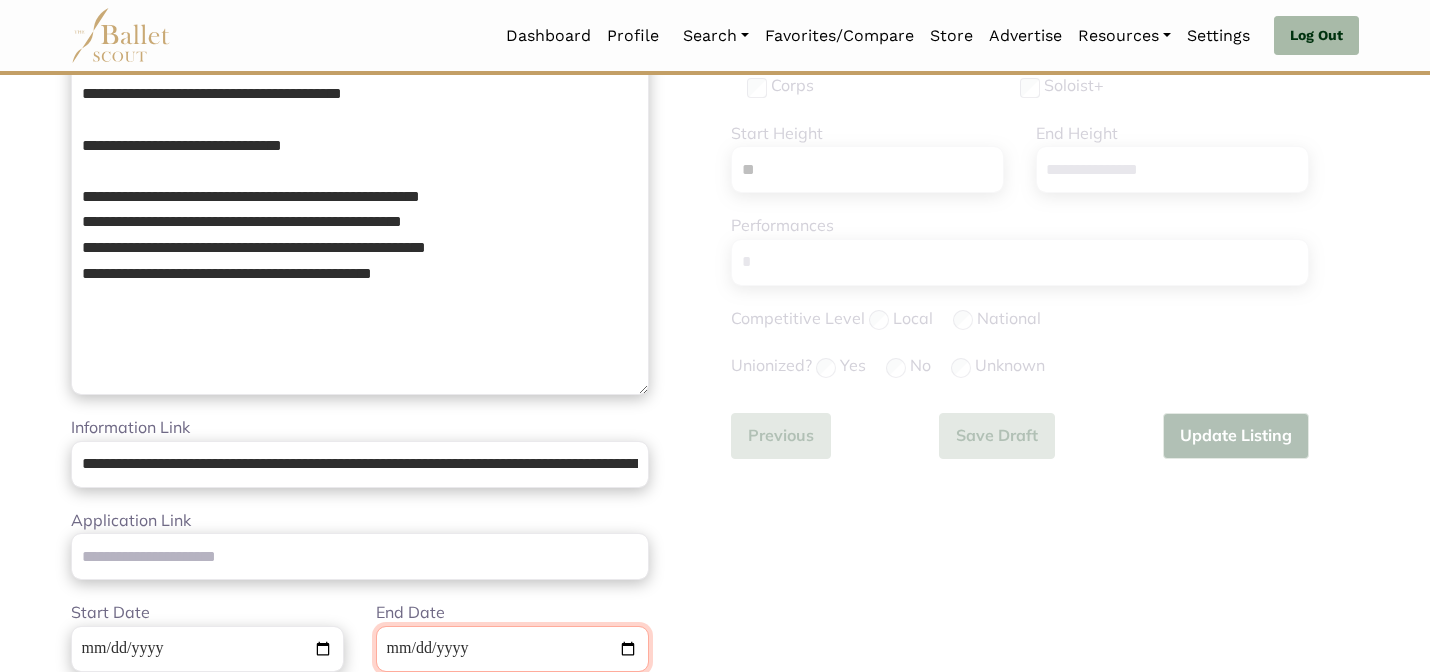 type on "**********" 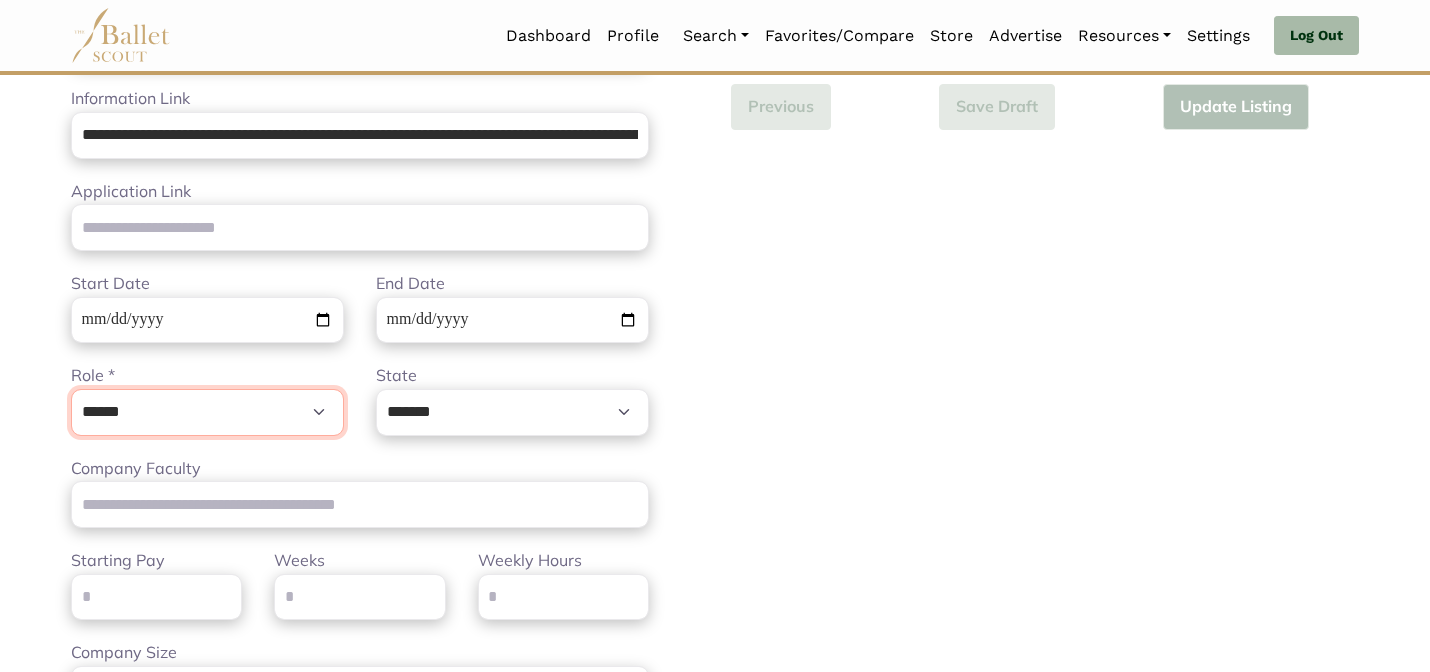 scroll, scrollTop: 782, scrollLeft: 0, axis: vertical 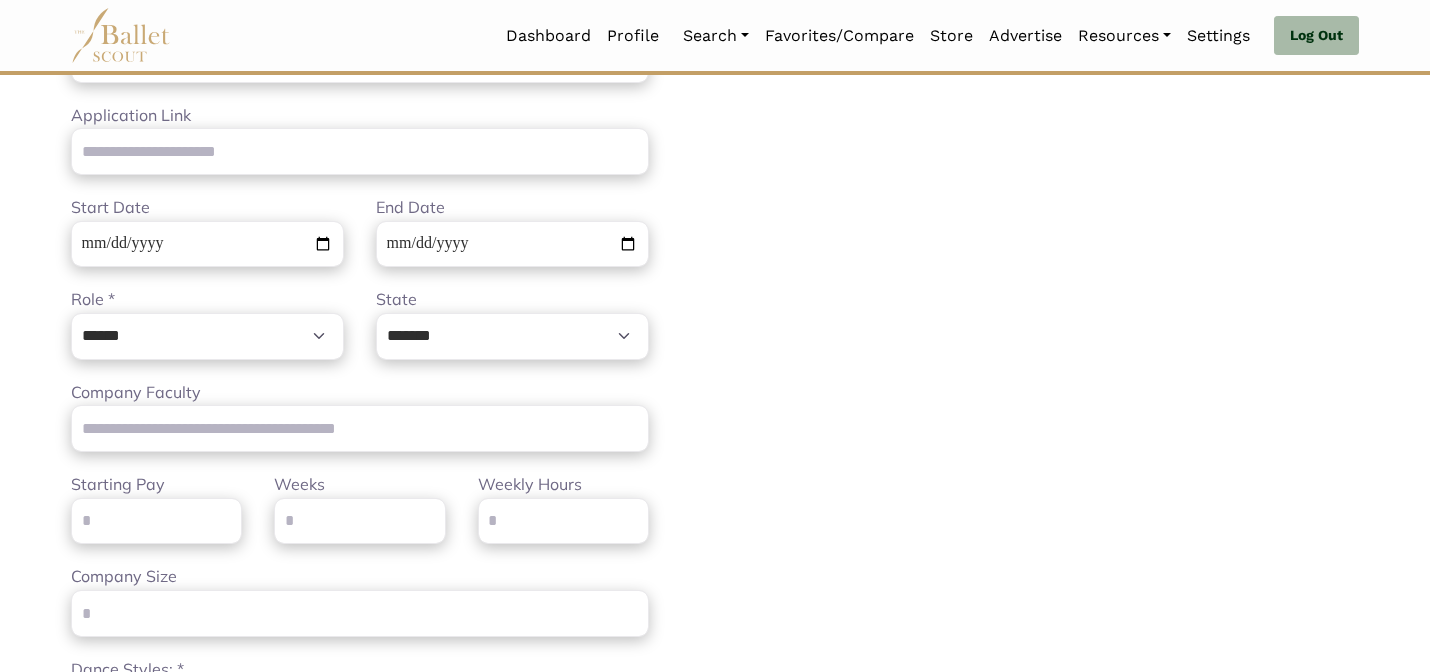 click on "Additional Information
Step 2 of 2
Select Job Type *
******
*********
***
********
Please select a valid job type
Level: *
Pre-Professional
Apprentice
Corps
Soloist+
**" at bounding box center [1045, 249] 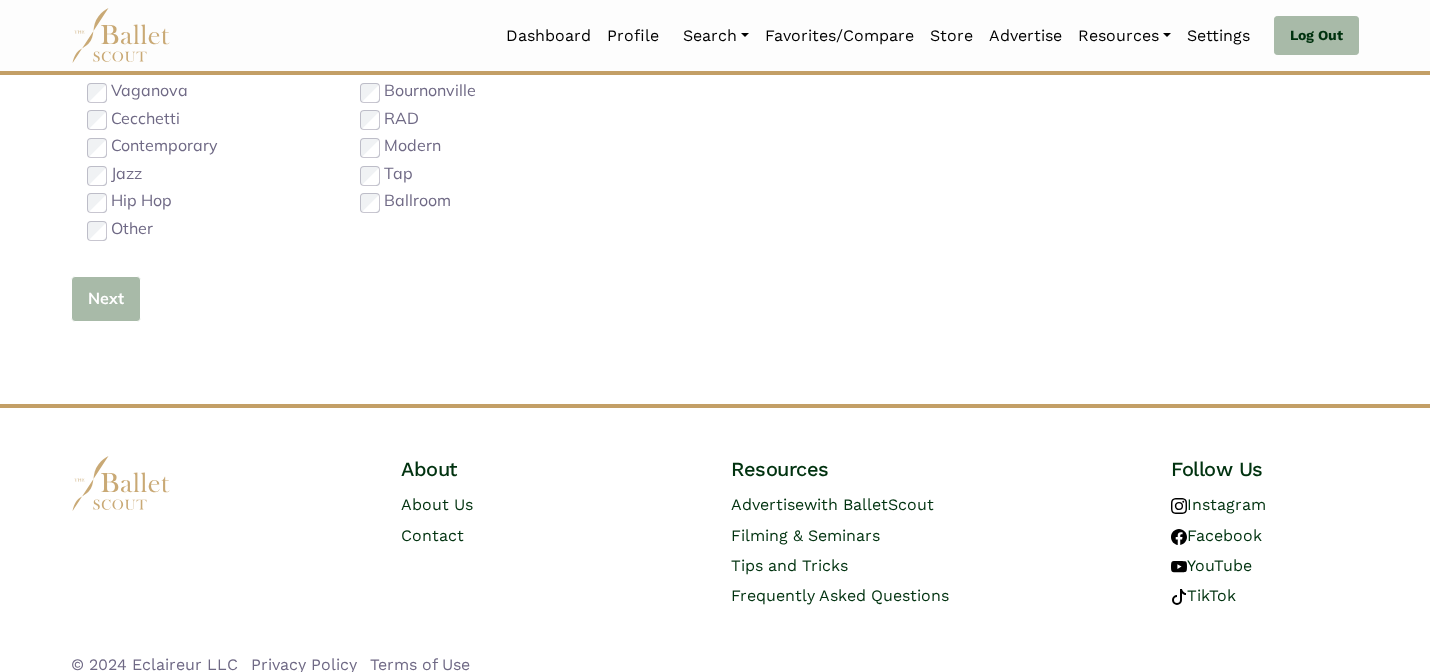 click on "Next" at bounding box center (106, 299) 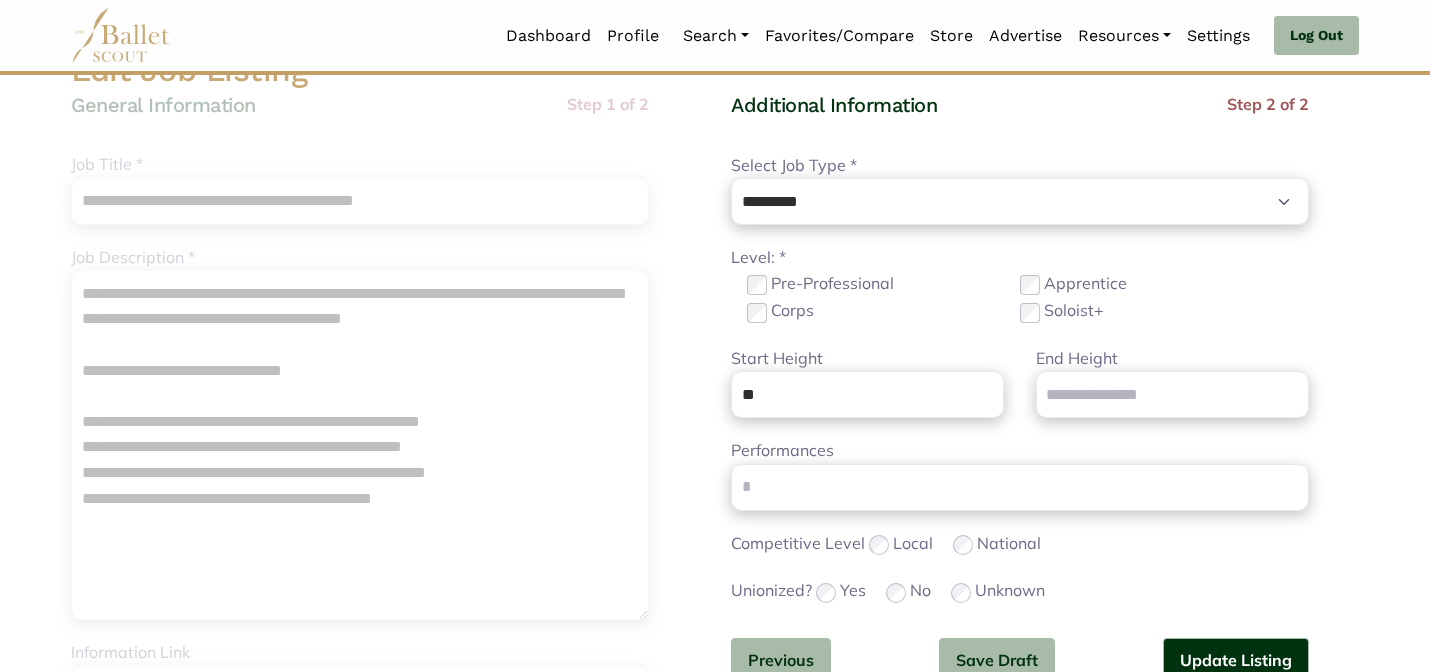 scroll, scrollTop: 150, scrollLeft: 0, axis: vertical 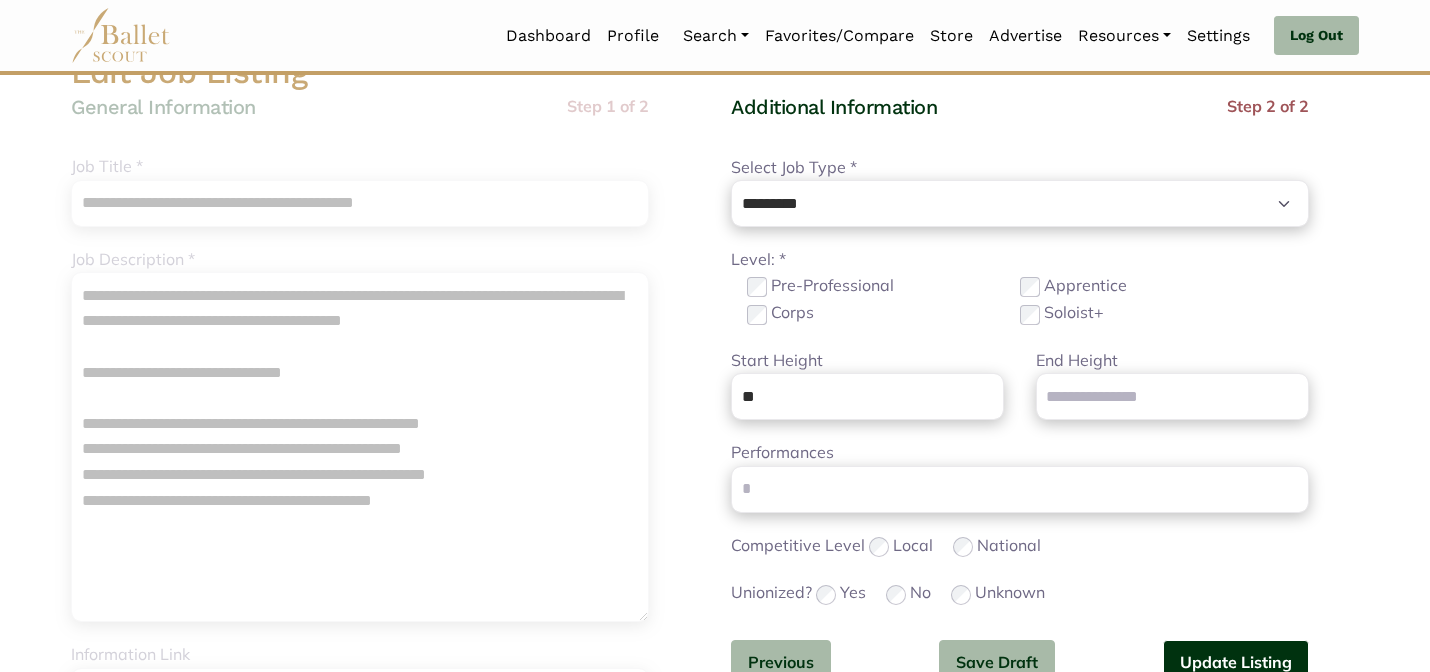 click on "Update Listing" at bounding box center [1236, 663] 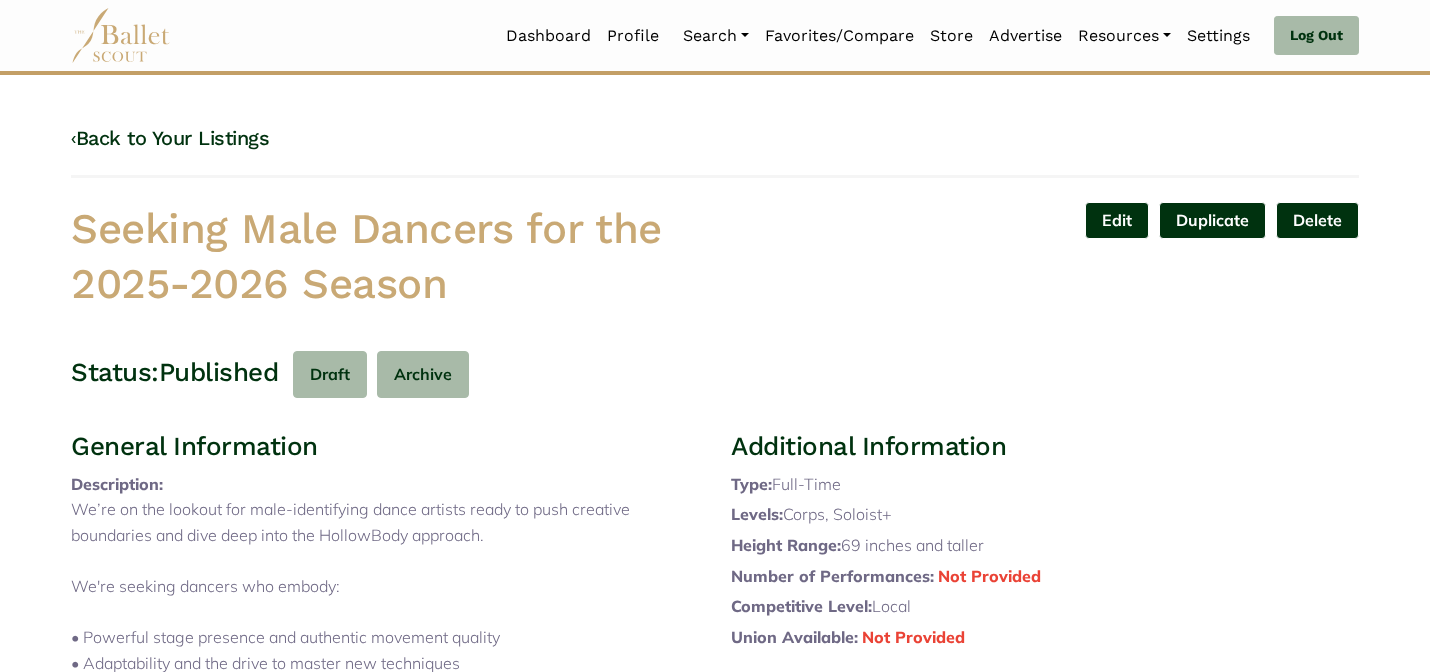 scroll, scrollTop: 0, scrollLeft: 0, axis: both 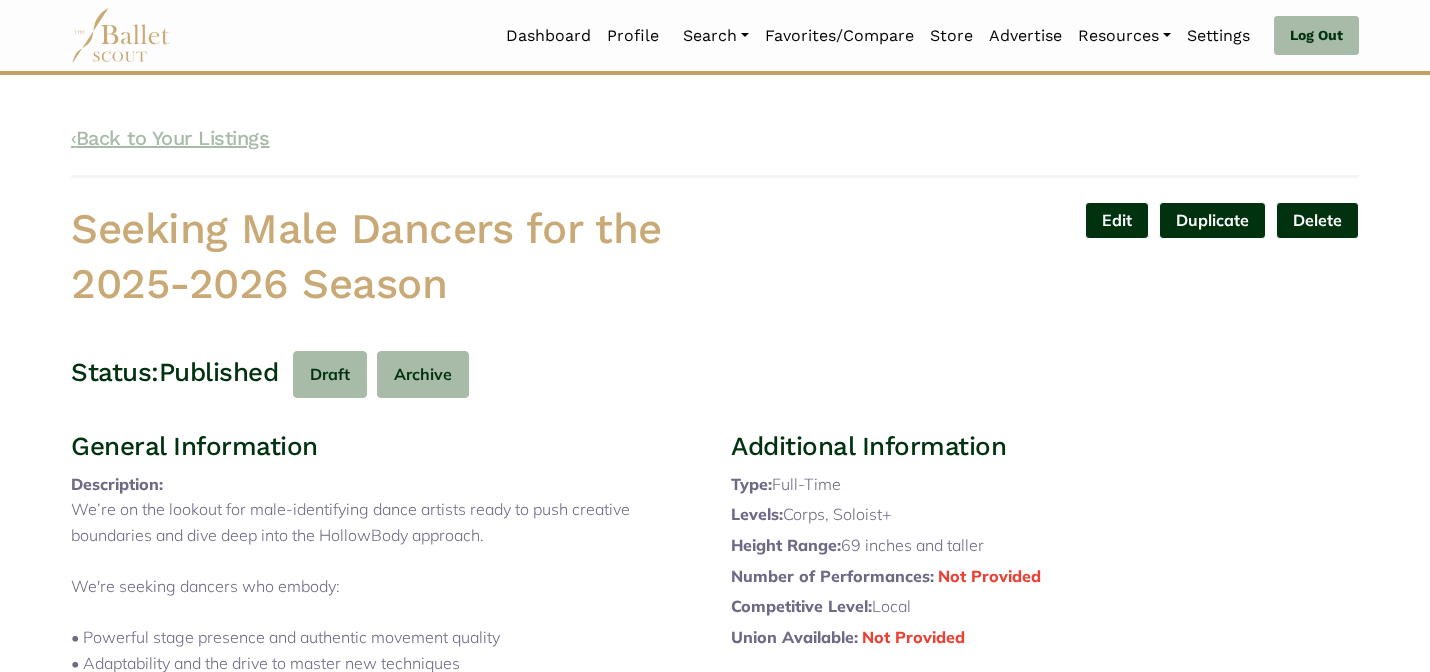 click on "‹  Back to Your Listings" at bounding box center [170, 138] 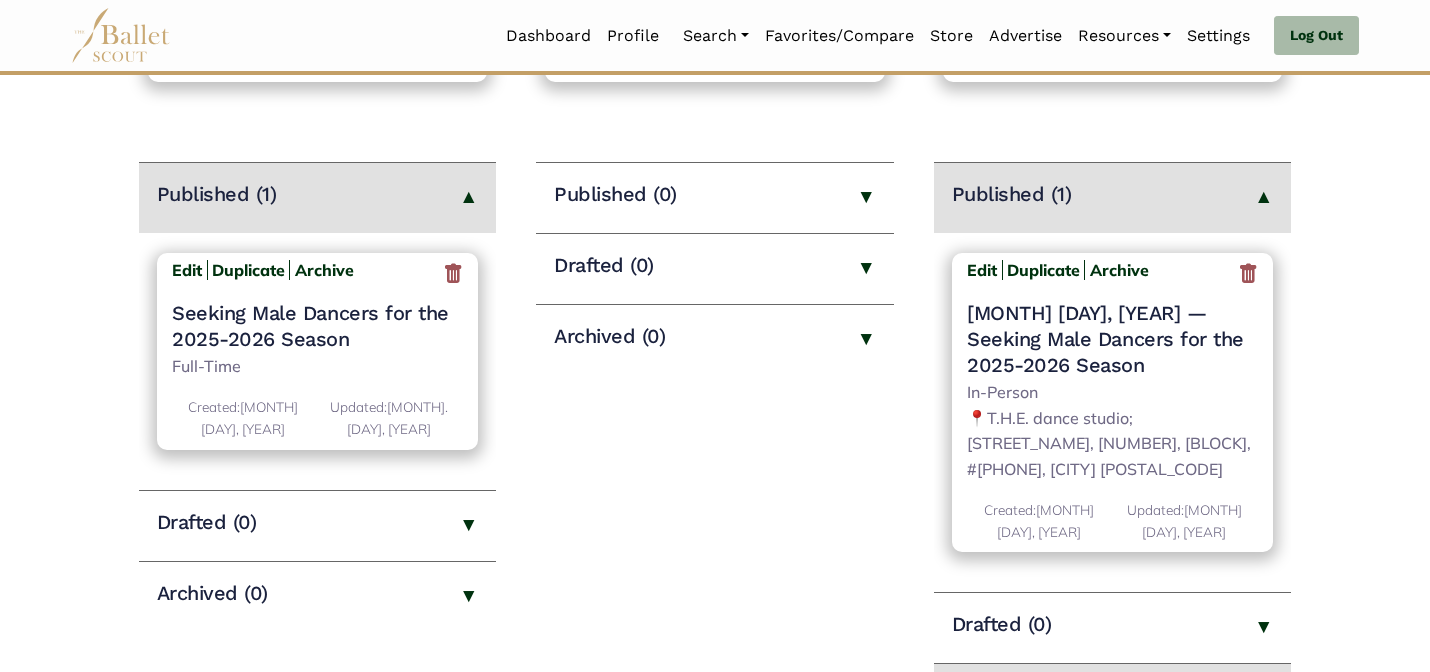 scroll, scrollTop: 240, scrollLeft: 0, axis: vertical 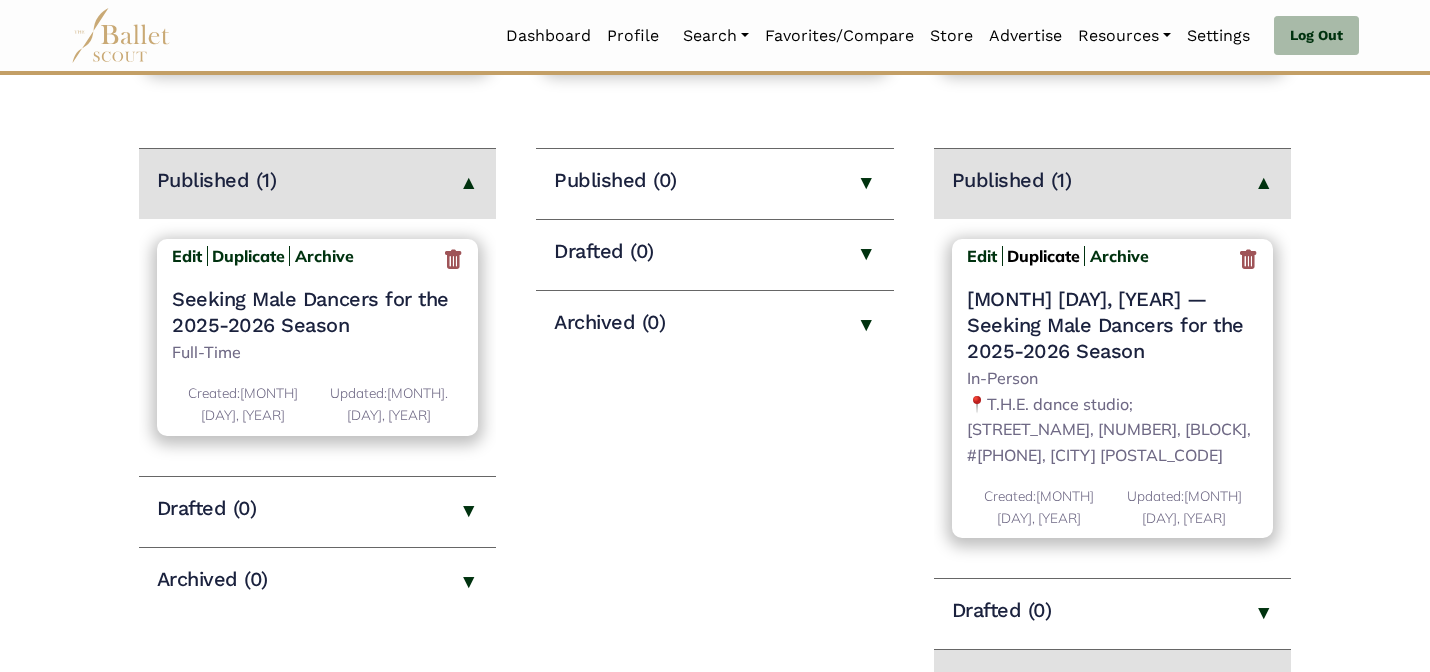 click on "Duplicate" at bounding box center [1043, 256] 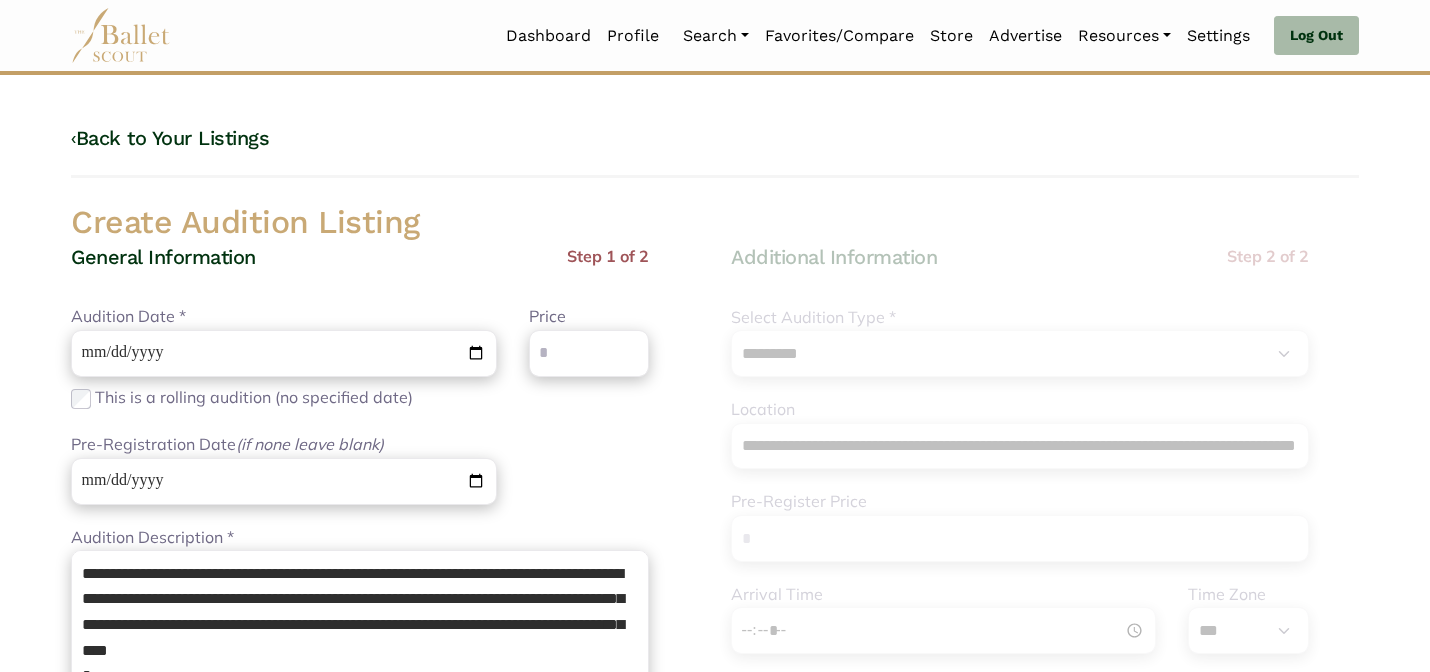 select on "****" 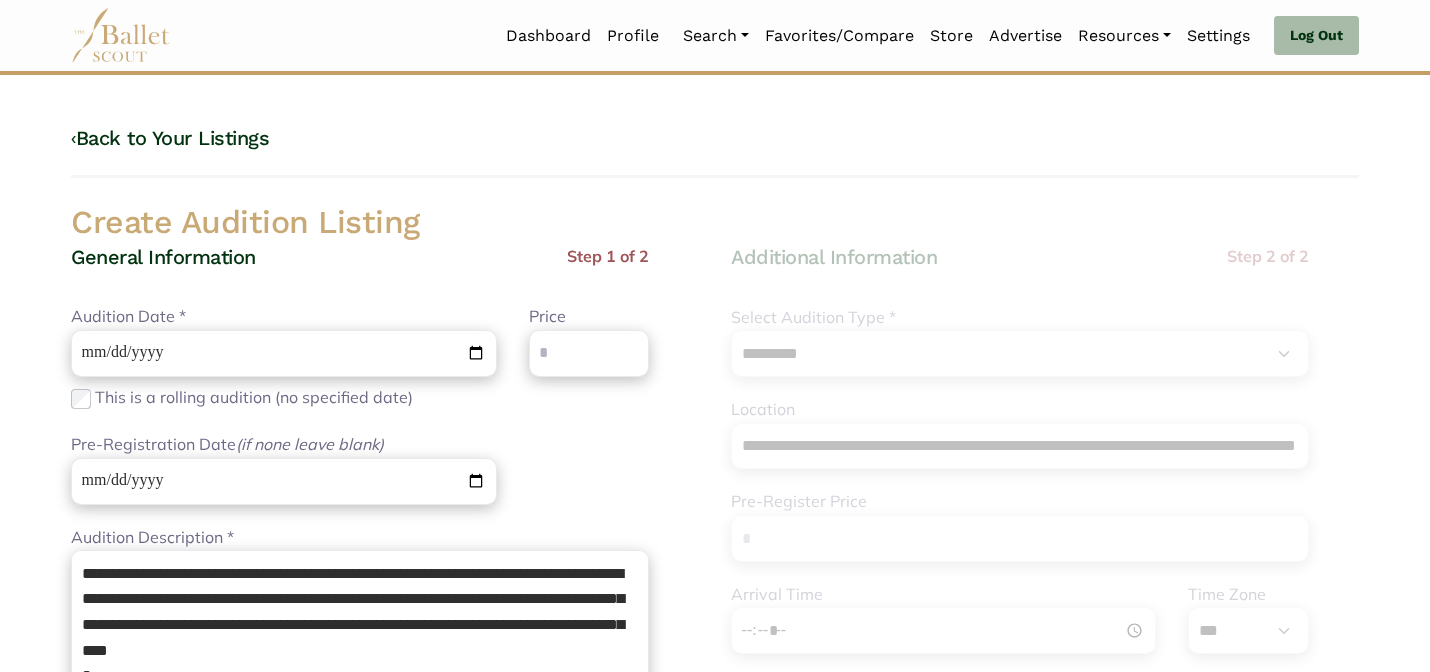 scroll, scrollTop: 0, scrollLeft: 0, axis: both 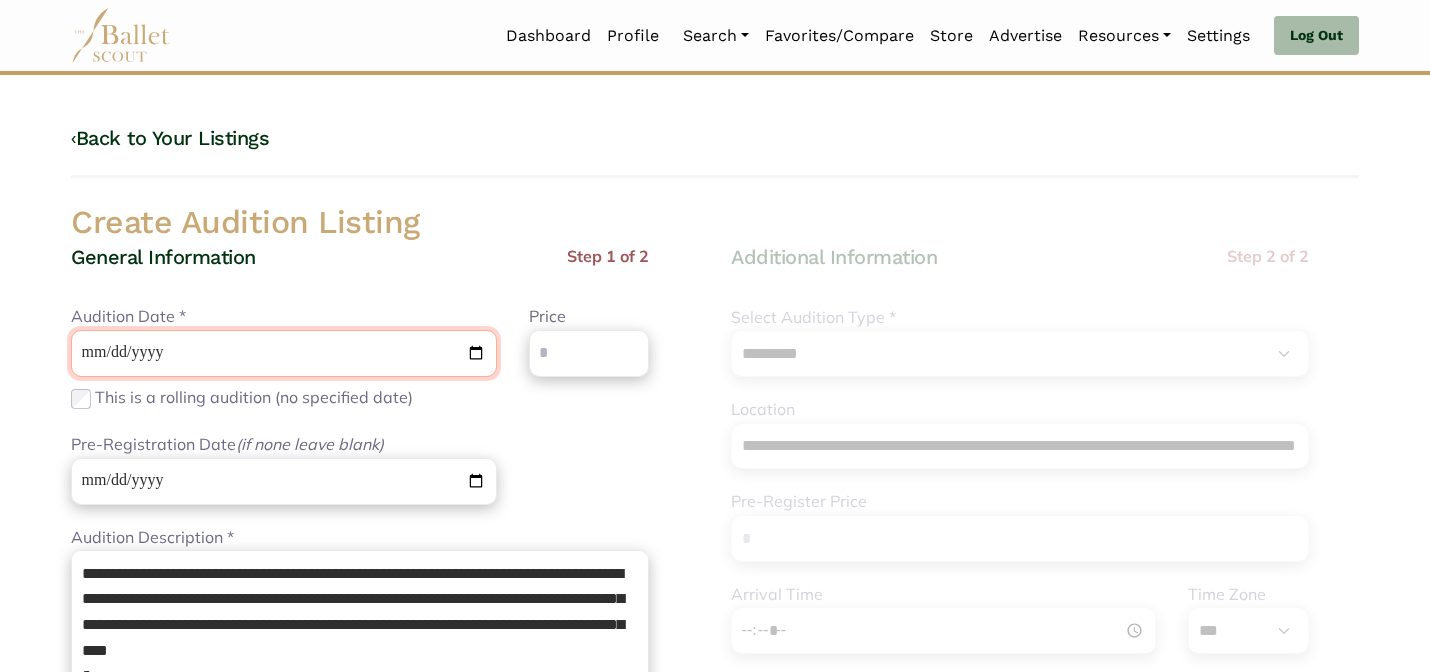 click on "**********" at bounding box center [284, 353] 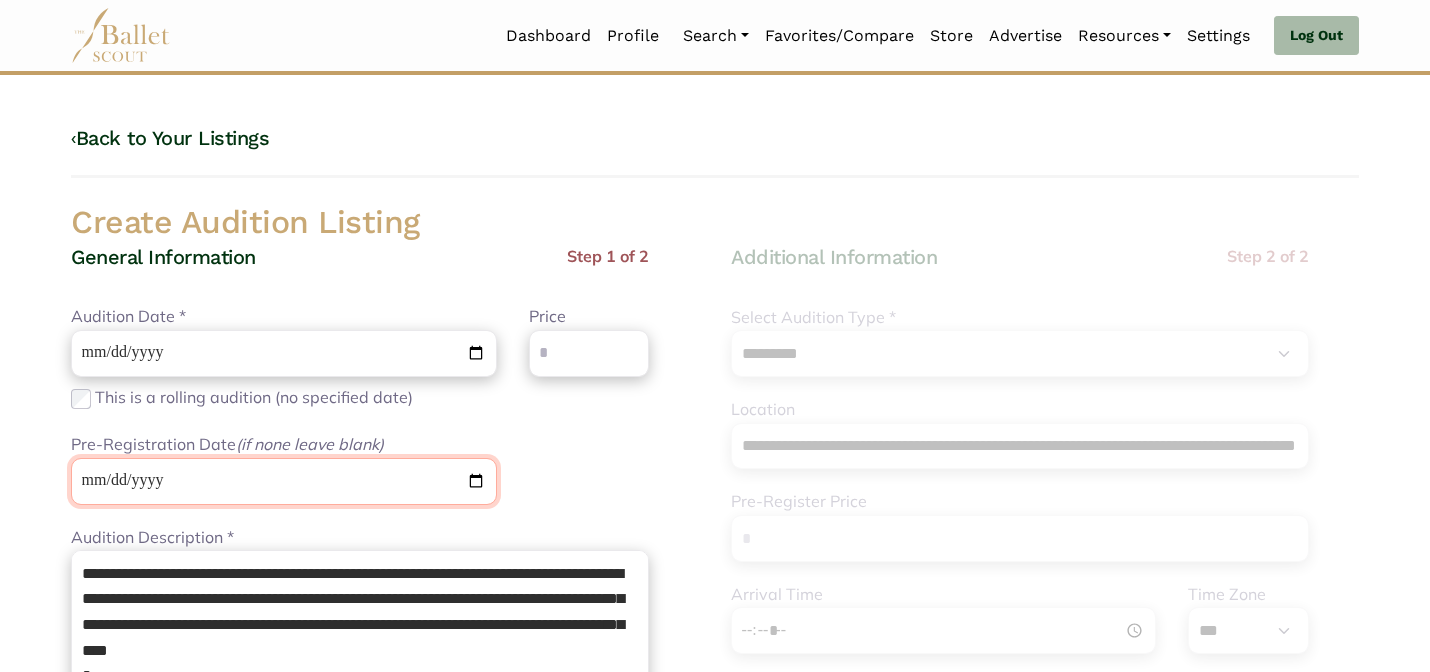 type 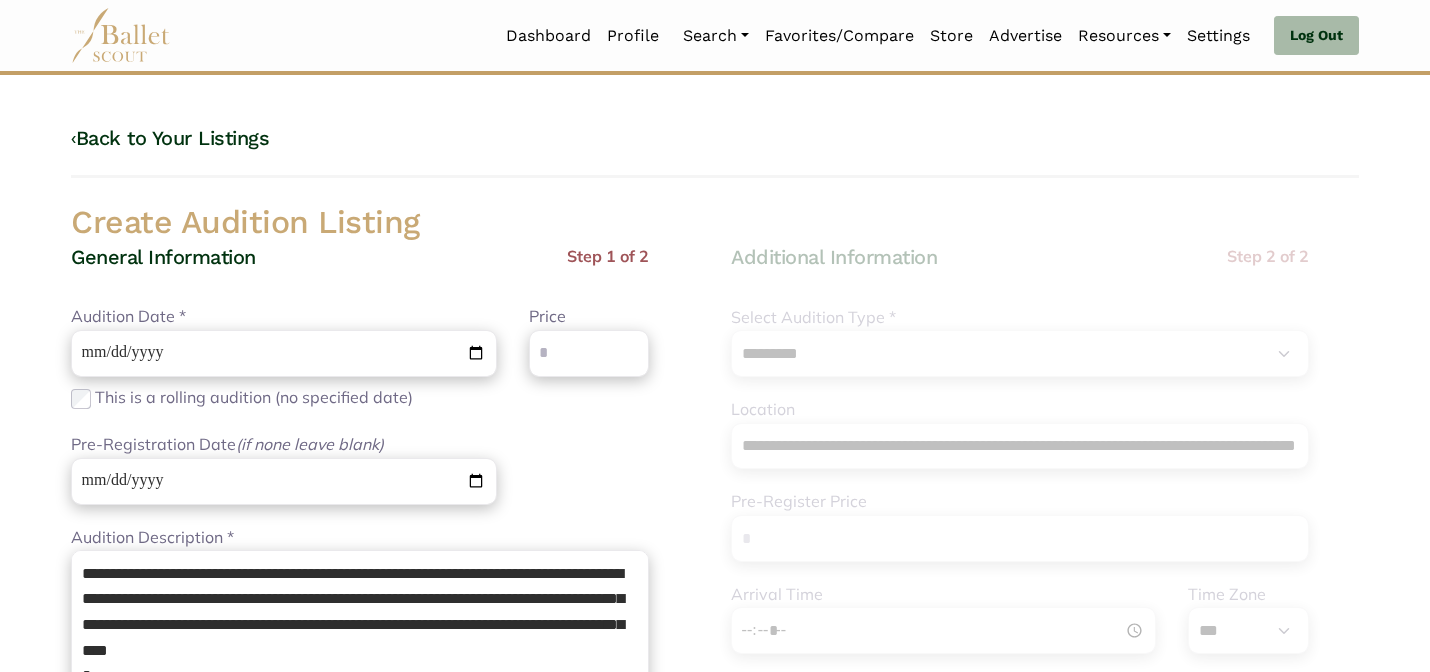 click on "Create Audition Listing" at bounding box center (715, 223) 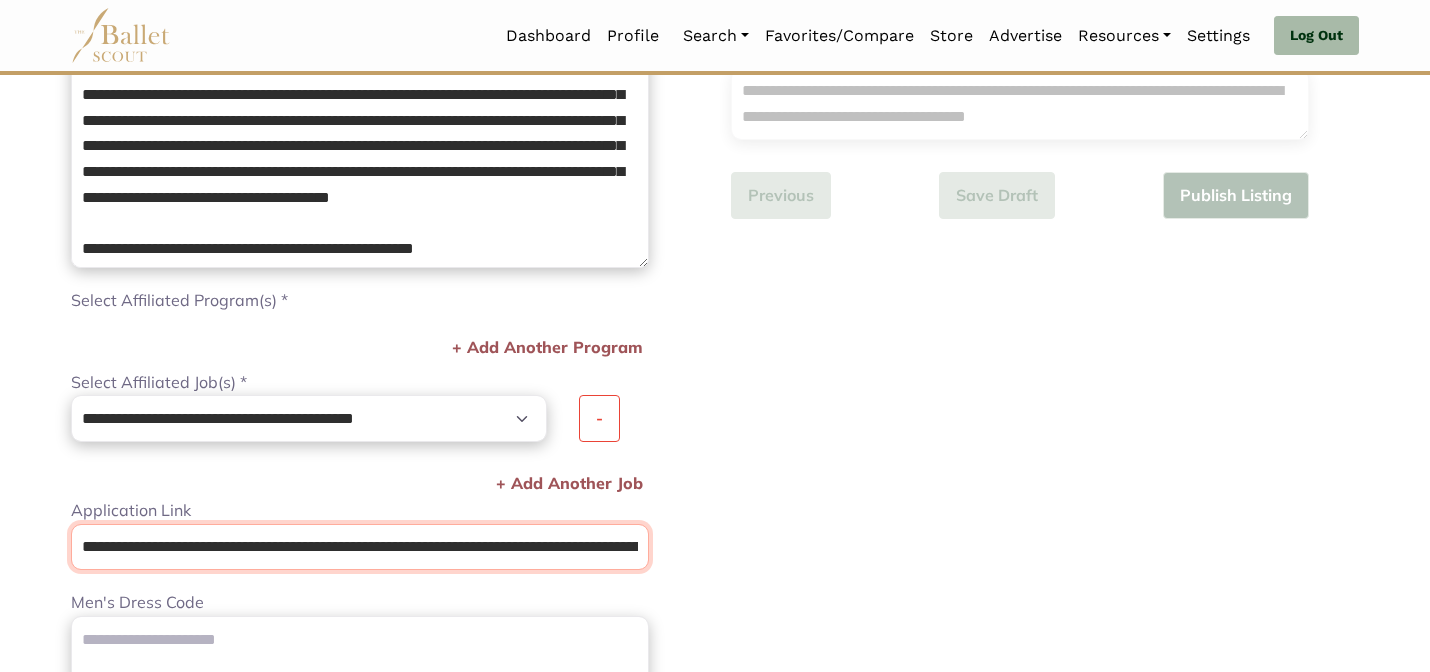 click on "**********" at bounding box center [360, 547] 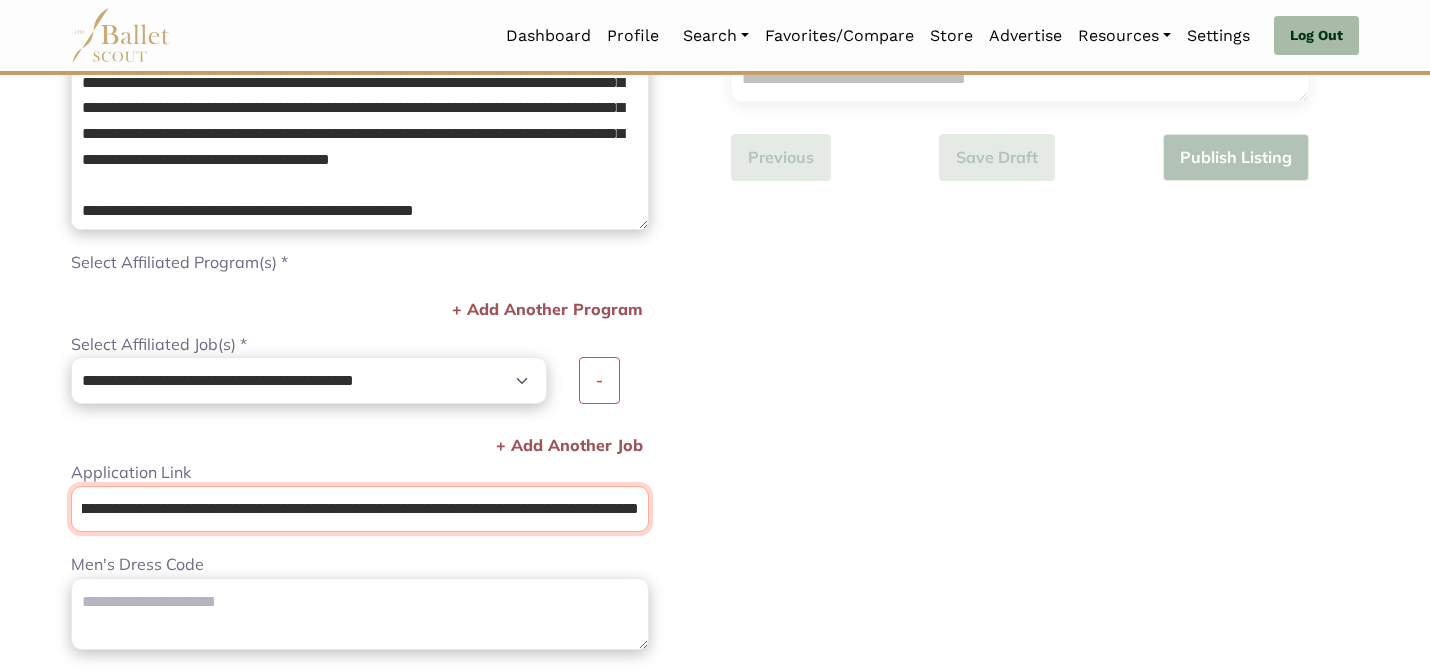 drag, startPoint x: 78, startPoint y: 547, endPoint x: 914, endPoint y: 658, distance: 843.33685 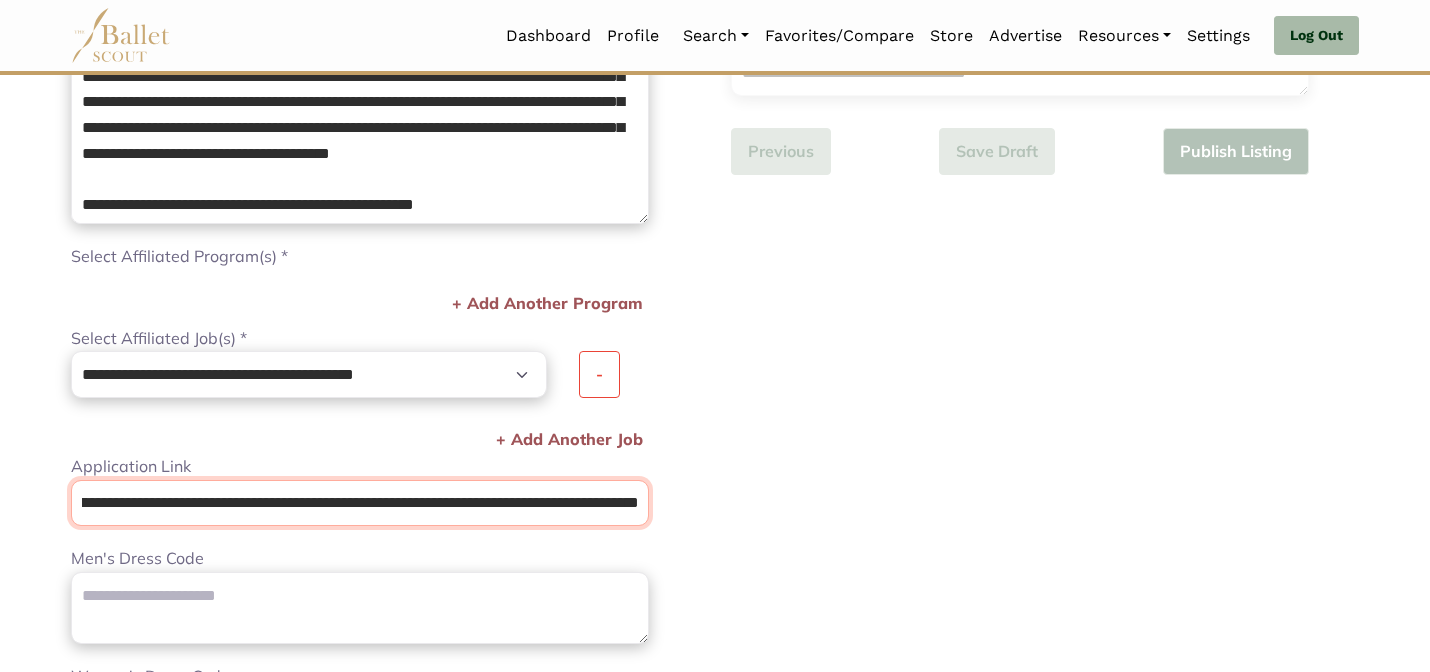 paste 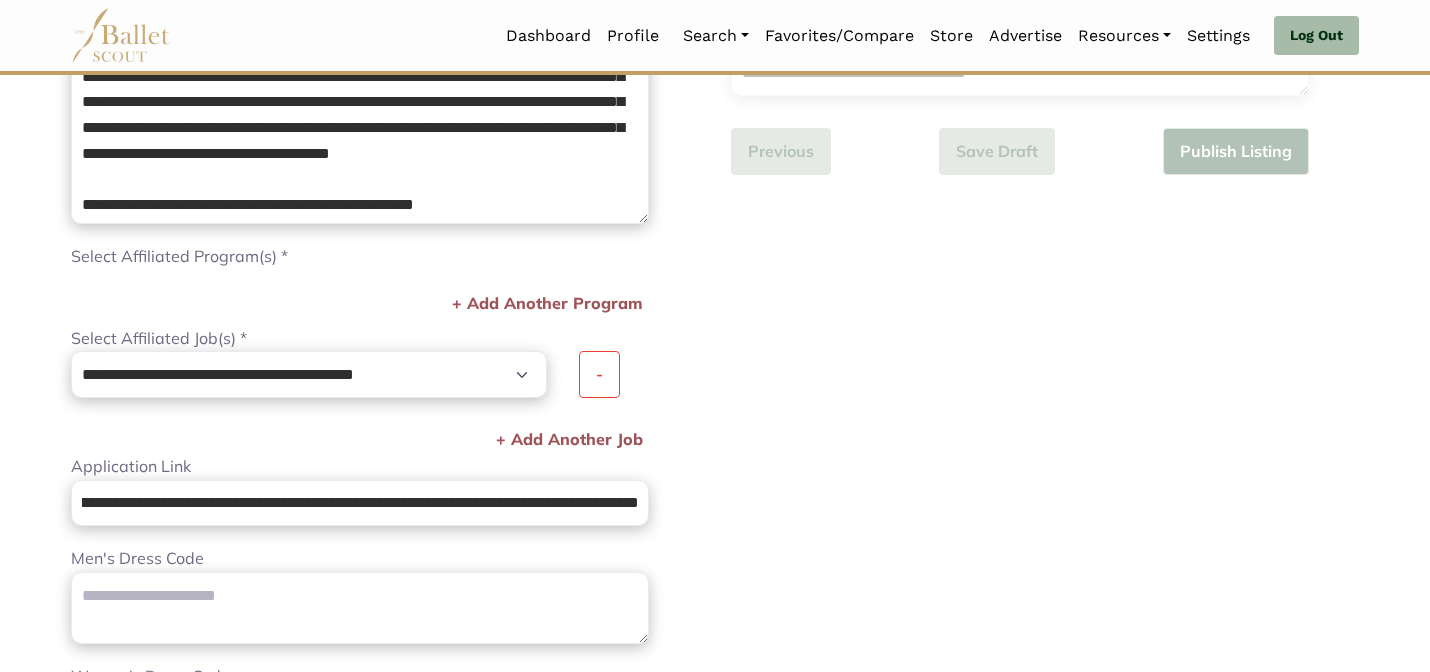 scroll, scrollTop: 0, scrollLeft: 0, axis: both 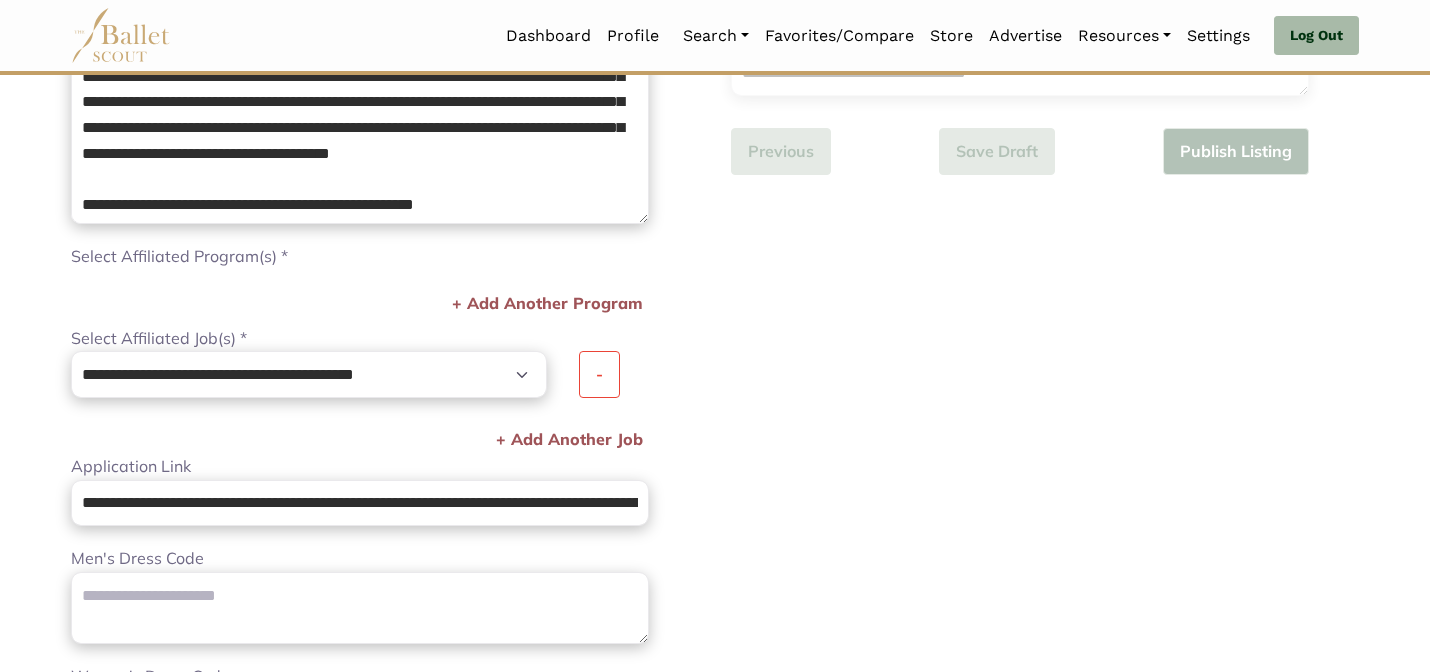 click on "**********" at bounding box center [1045, 246] 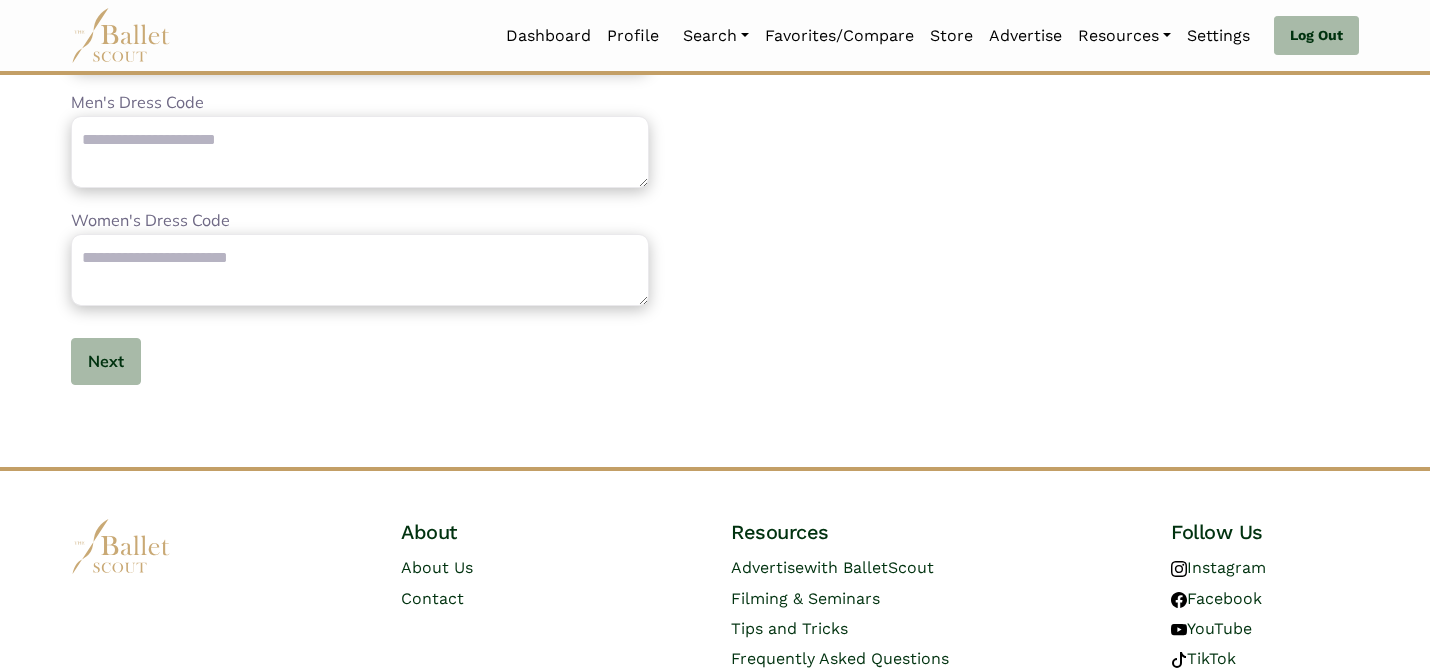 scroll, scrollTop: 1216, scrollLeft: 0, axis: vertical 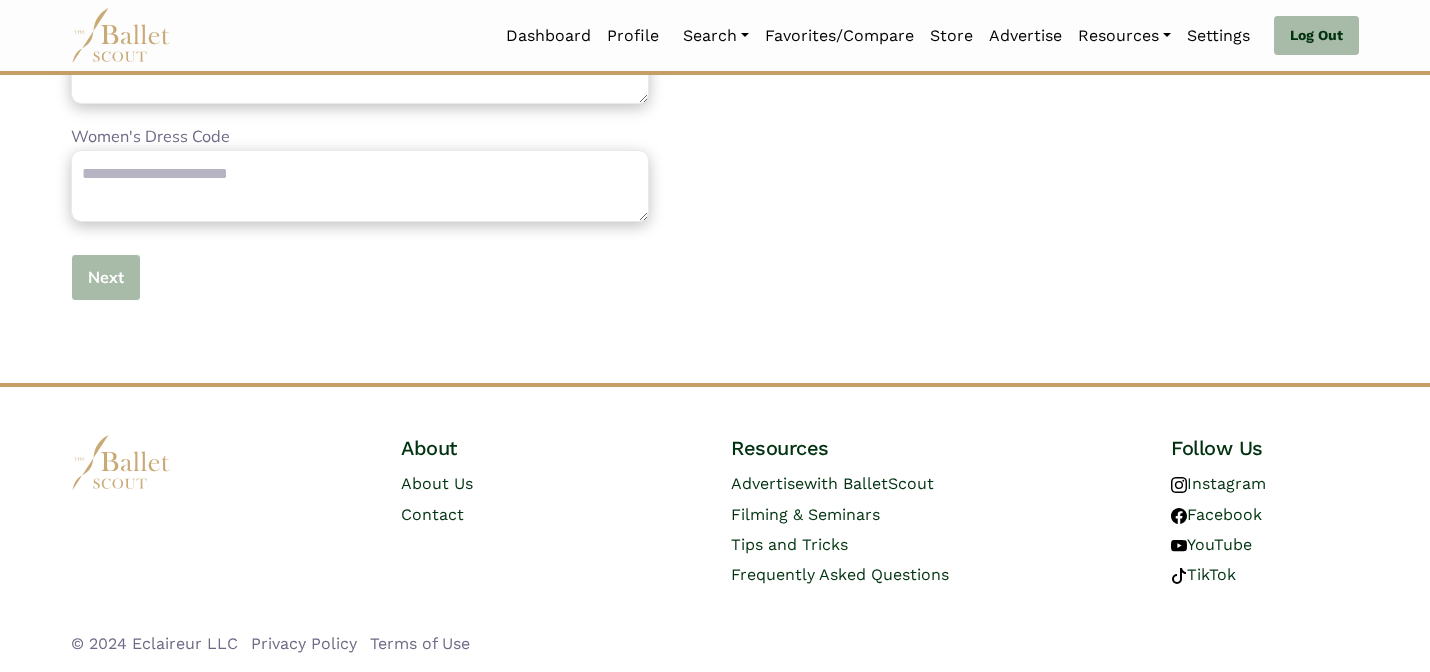 click on "Next" at bounding box center [106, 277] 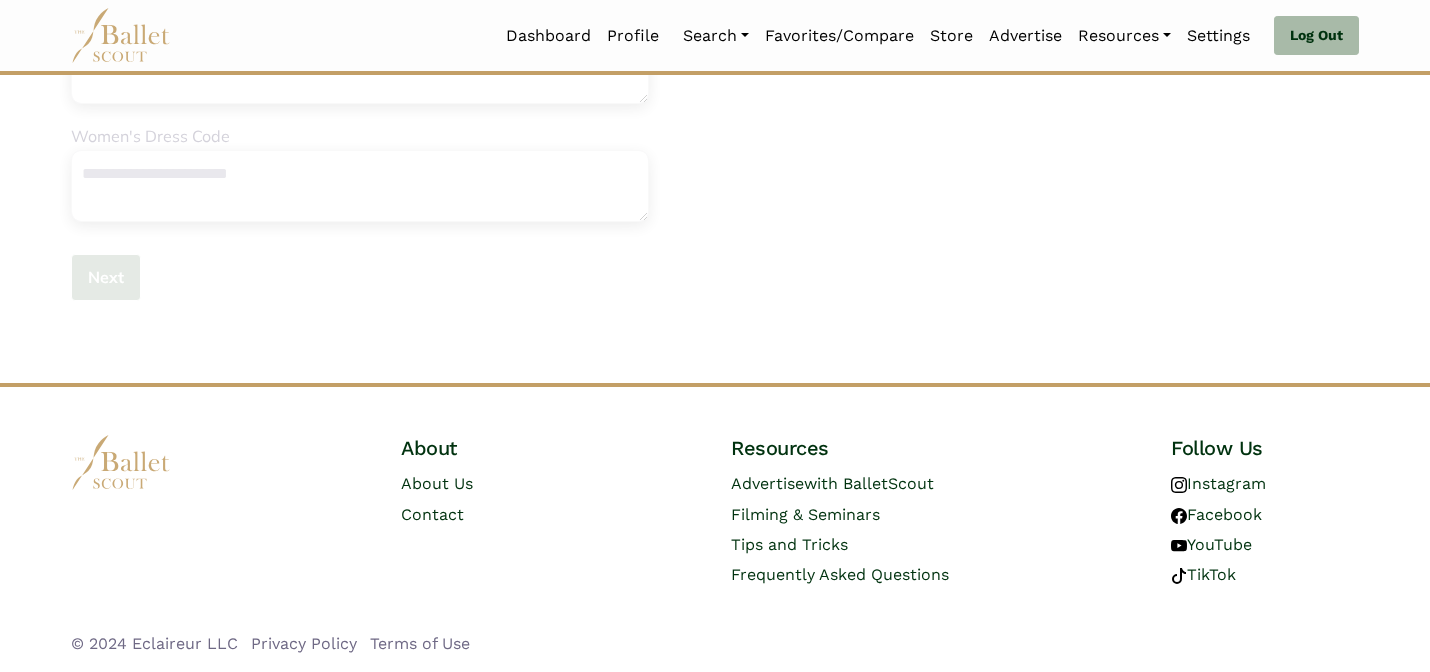 type 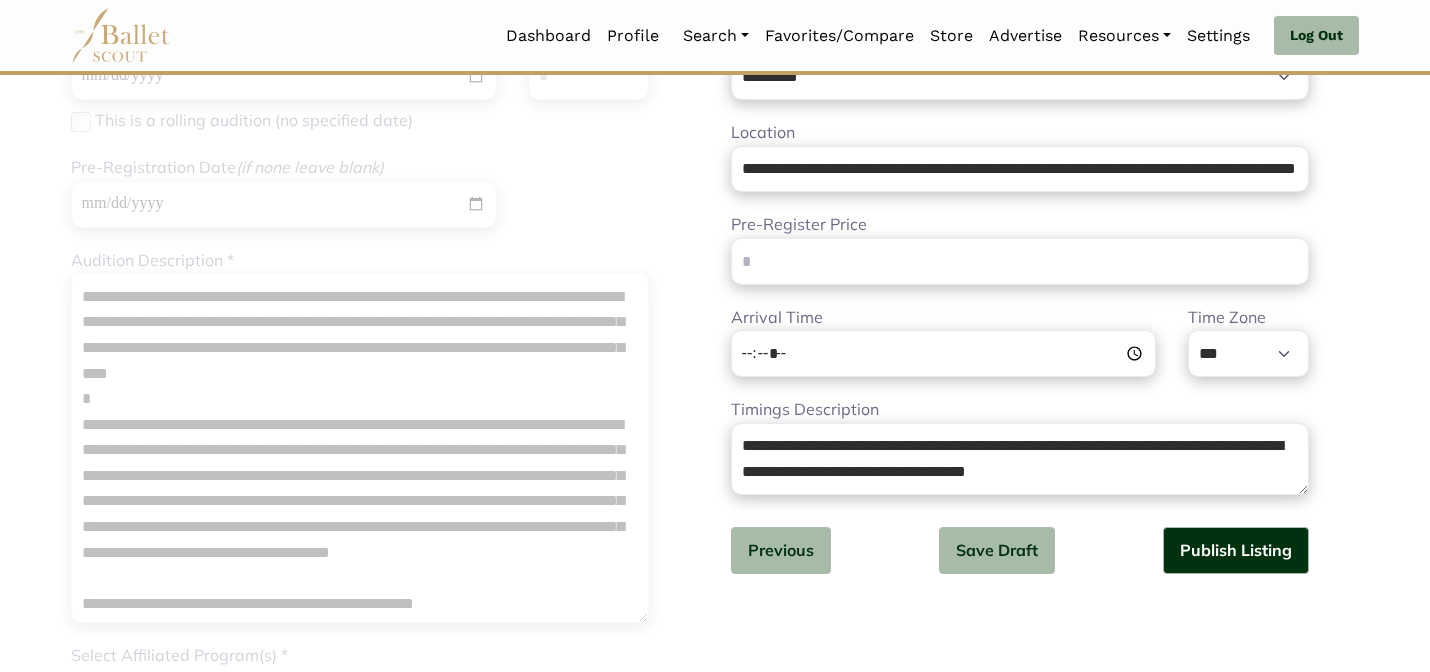 scroll, scrollTop: 280, scrollLeft: 0, axis: vertical 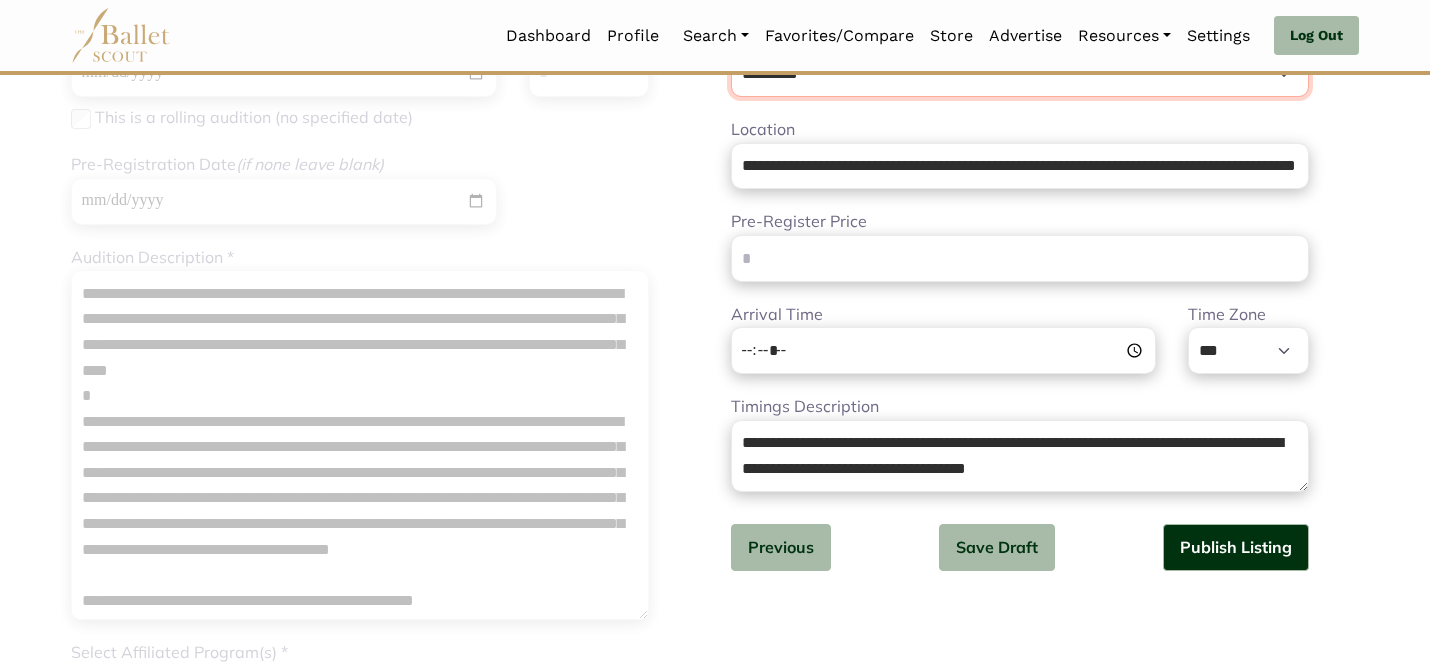 click on "**********" at bounding box center [1020, 73] 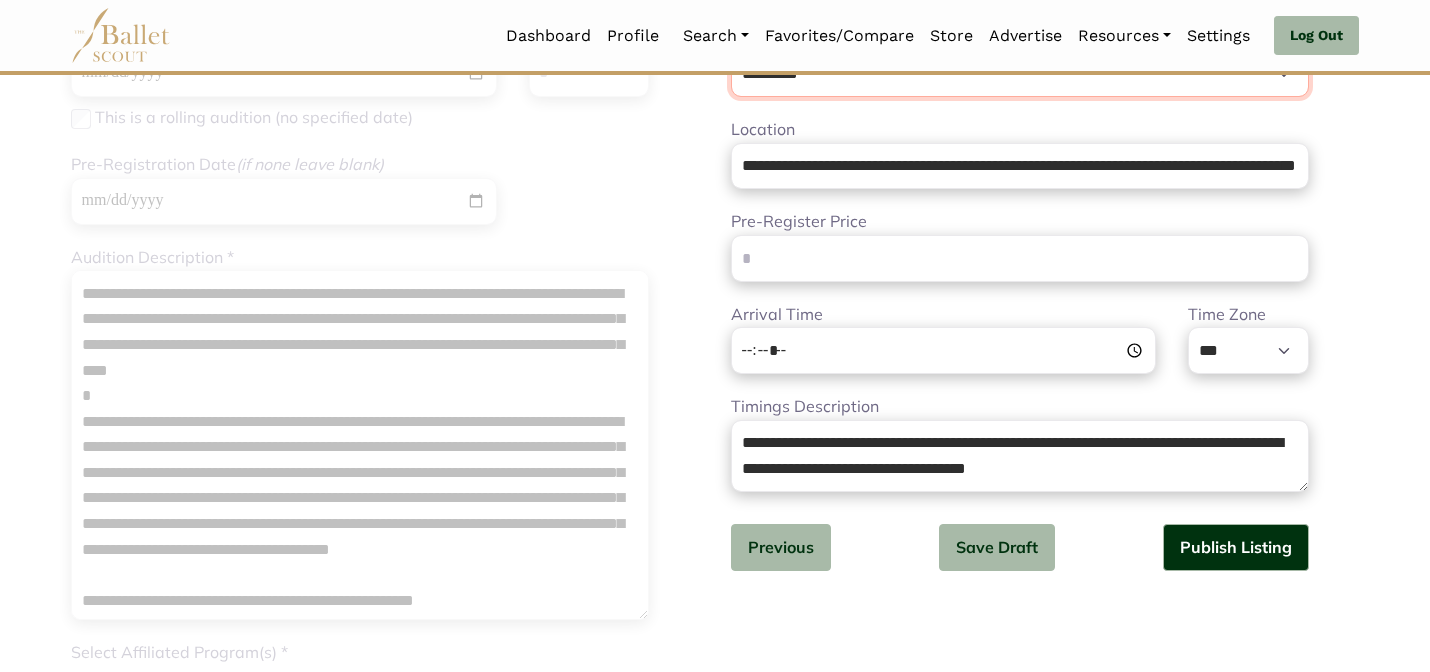 select on "*" 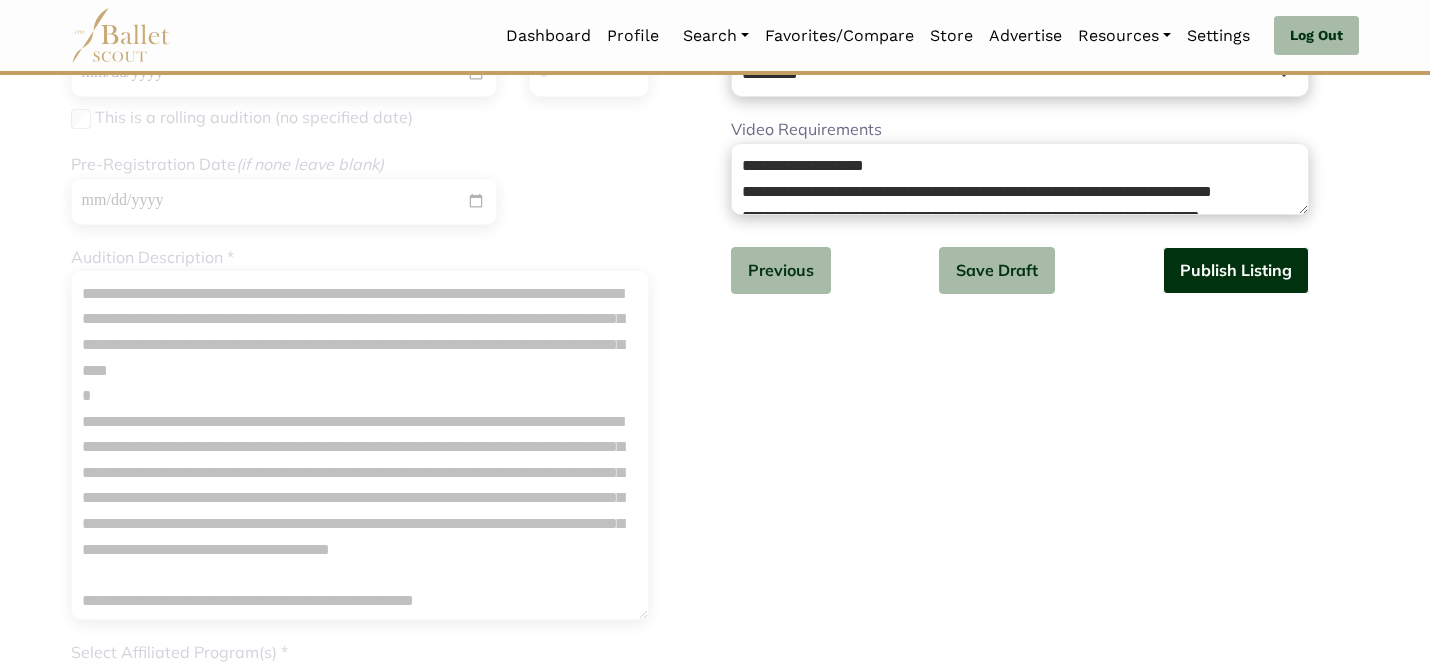 click on "Publish Listing" at bounding box center (1236, 270) 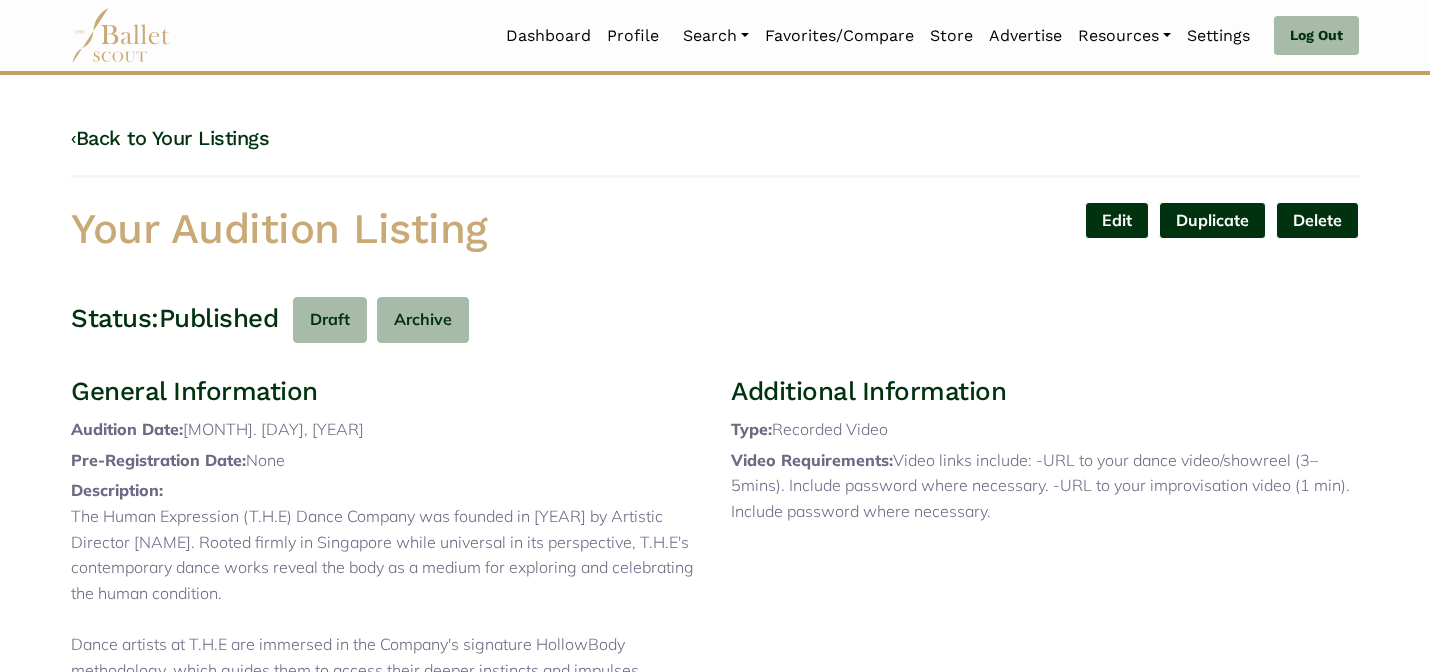scroll, scrollTop: 0, scrollLeft: 0, axis: both 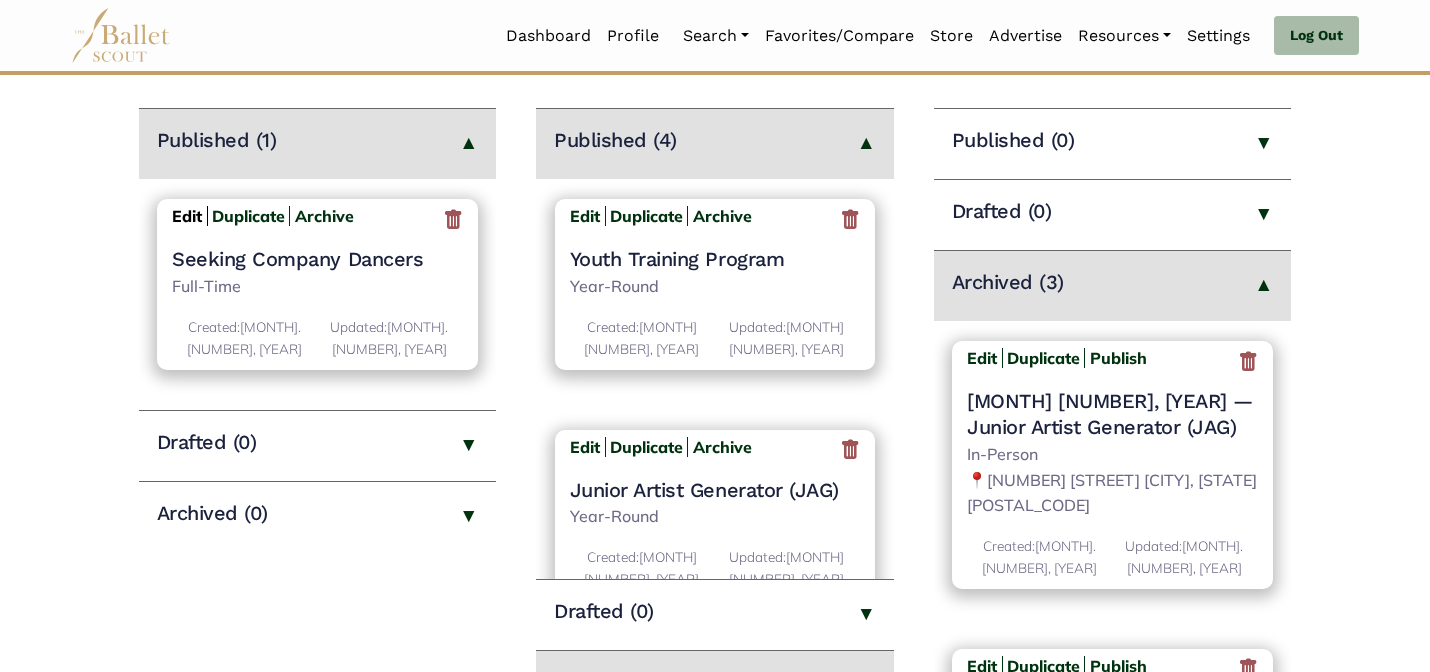 click on "Edit" at bounding box center (187, 216) 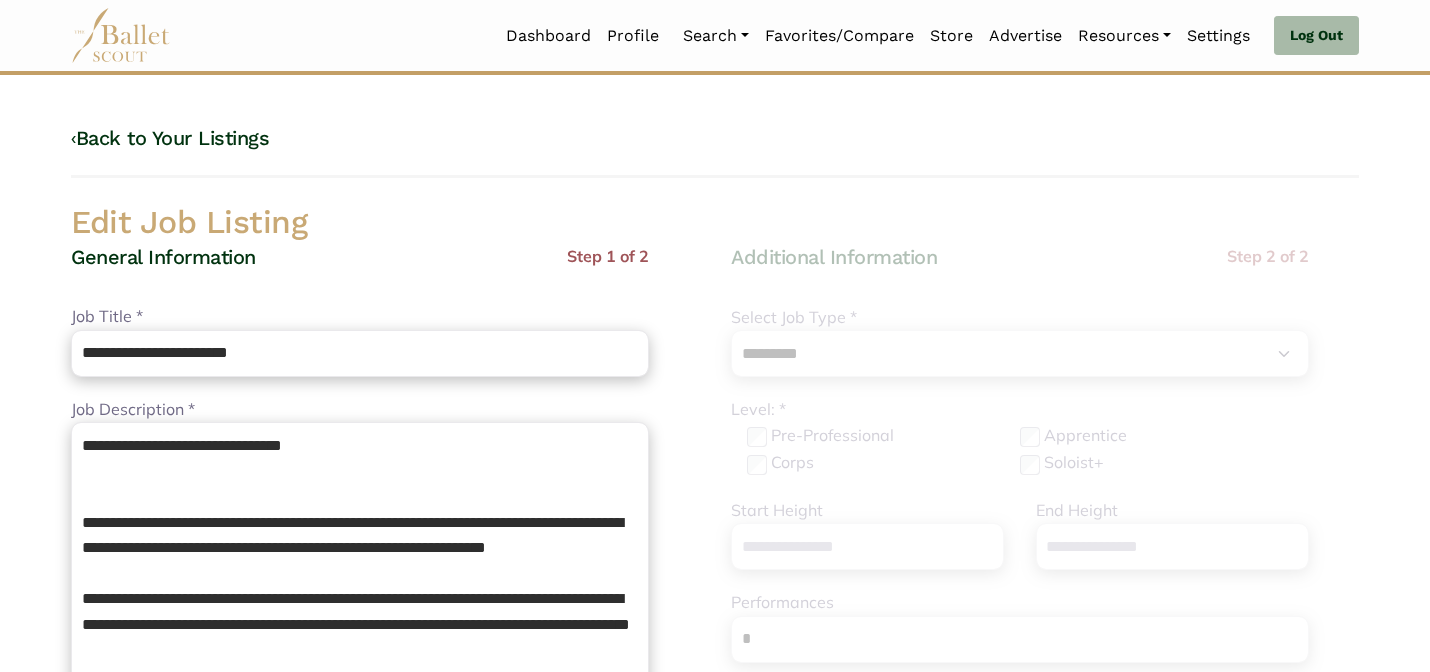 select on "*" 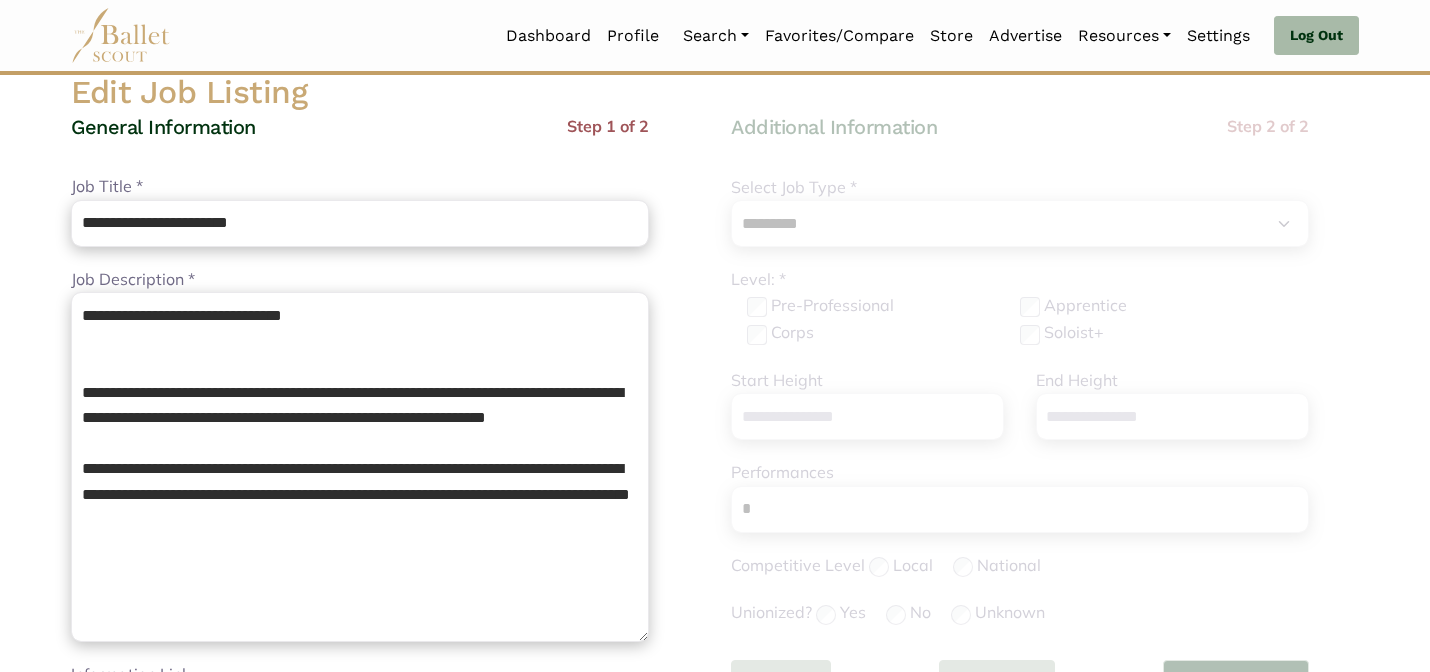 scroll, scrollTop: 160, scrollLeft: 0, axis: vertical 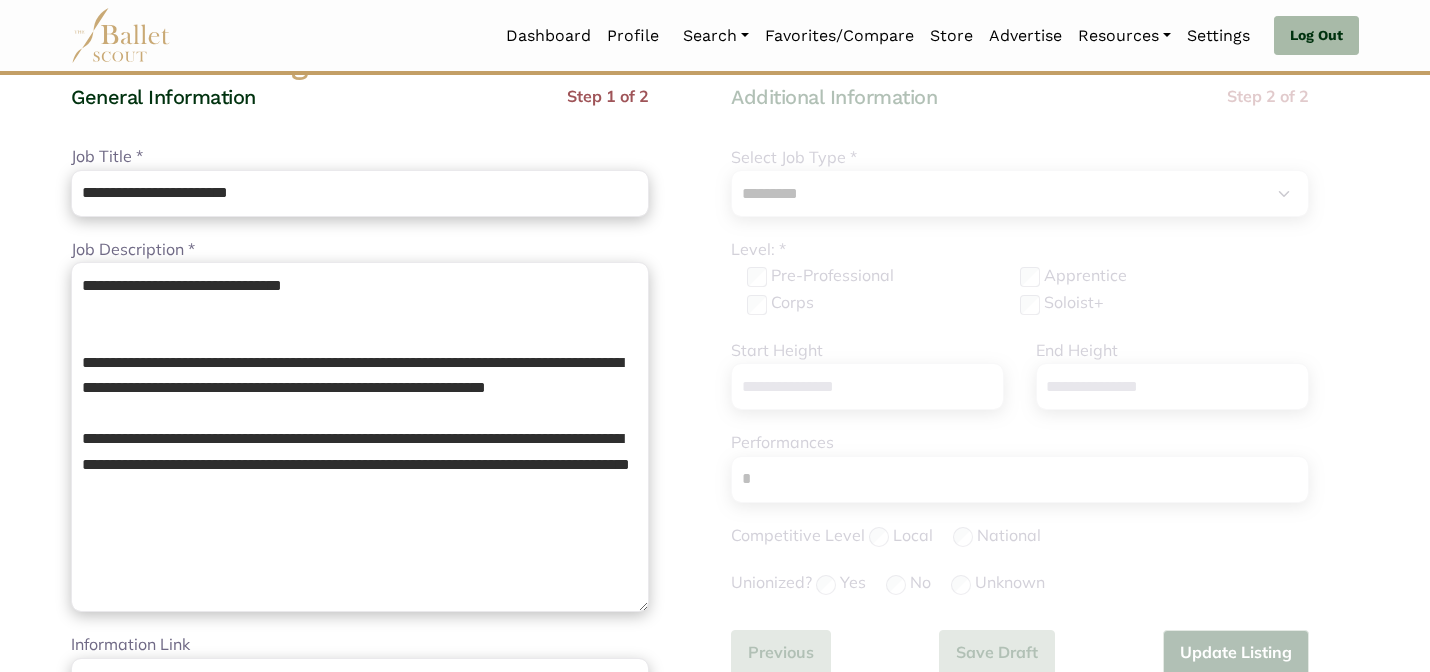 click on "Loading...
Please Wait
Dashboard
Profile" at bounding box center [715, 893] 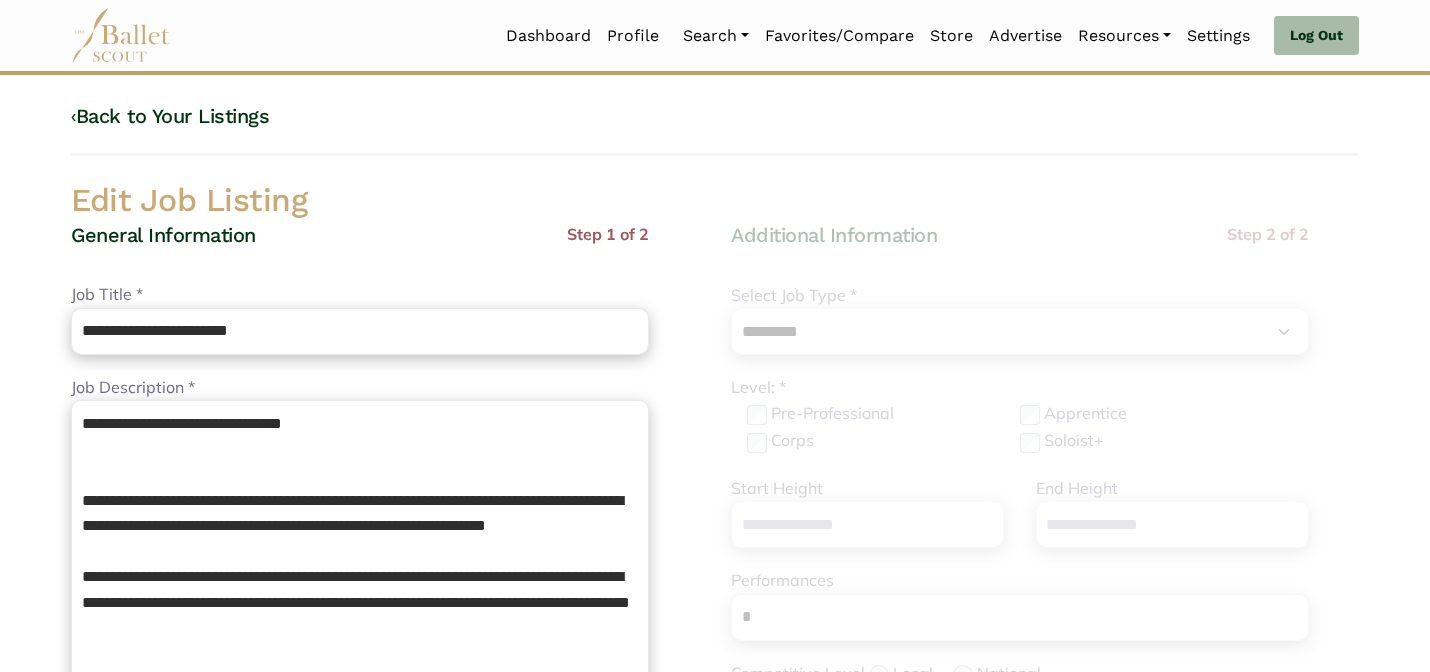 scroll, scrollTop: 0, scrollLeft: 0, axis: both 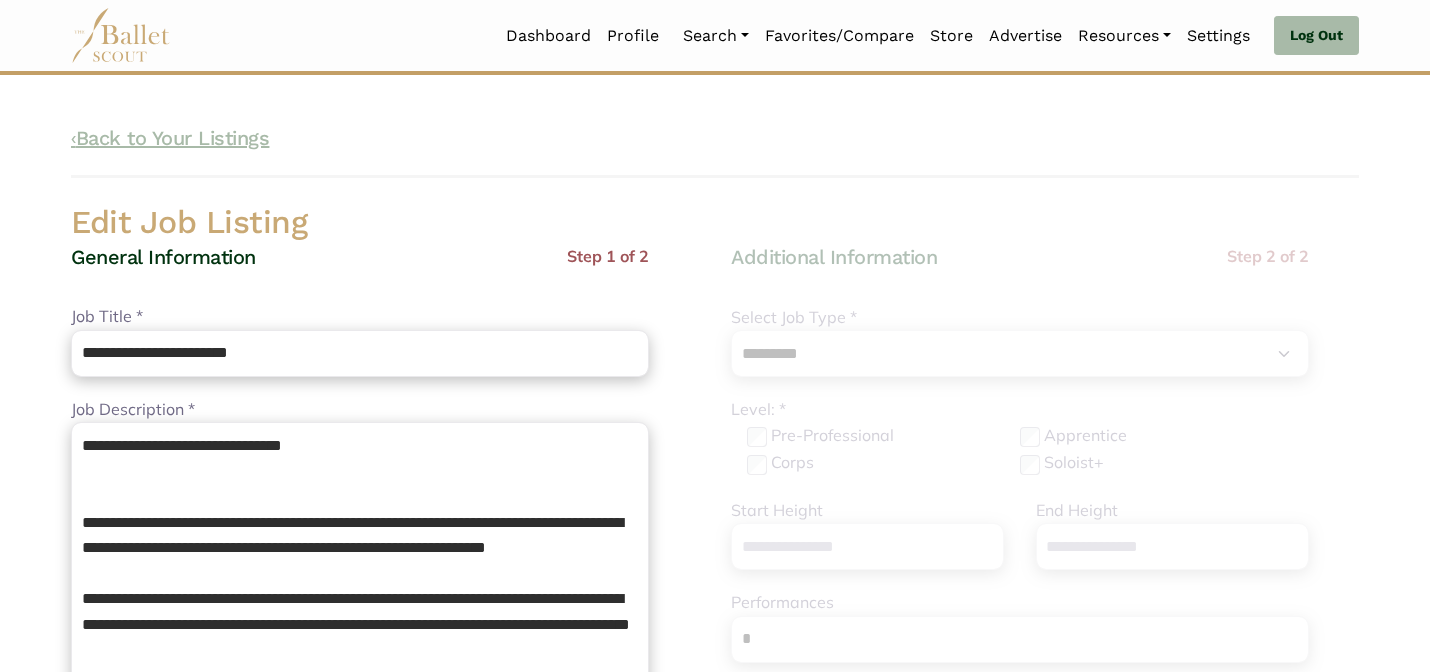 click on "‹  Back to Your Listings" at bounding box center [170, 138] 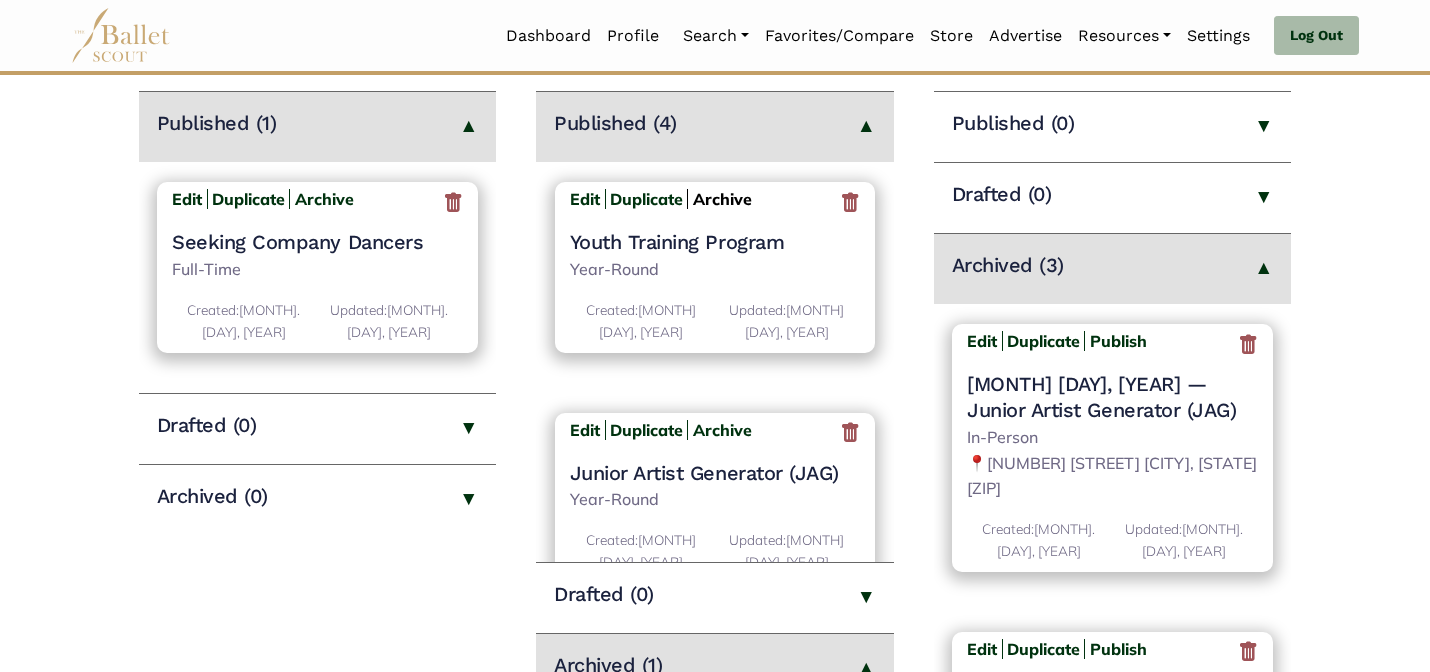scroll, scrollTop: 320, scrollLeft: 0, axis: vertical 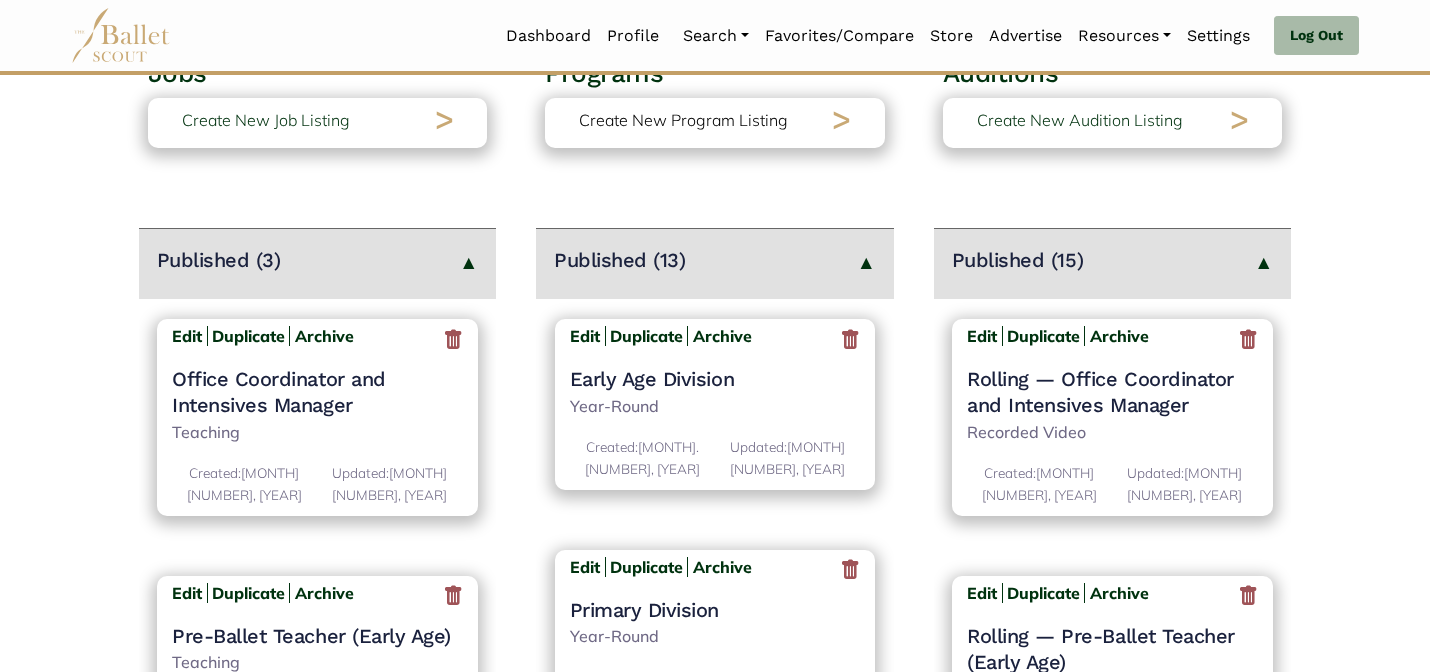 click on "Create New Program Listing" at bounding box center (683, 121) 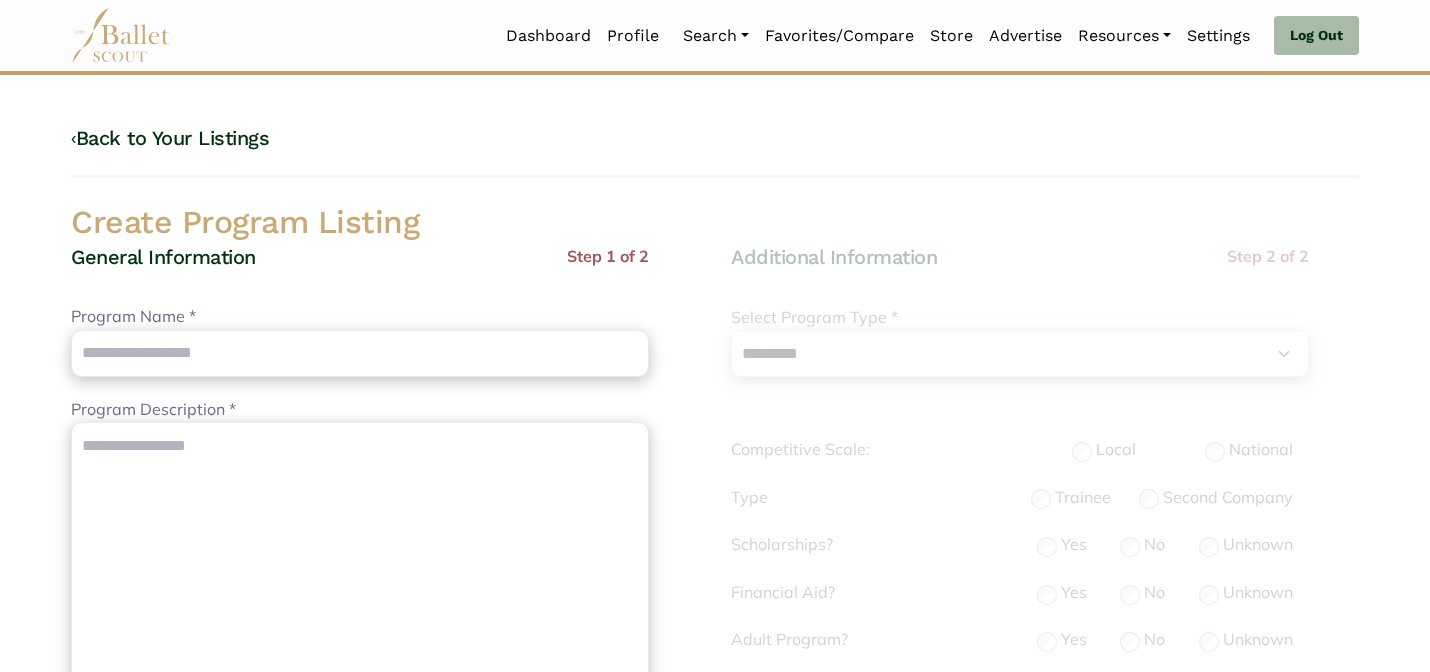 scroll, scrollTop: 0, scrollLeft: 0, axis: both 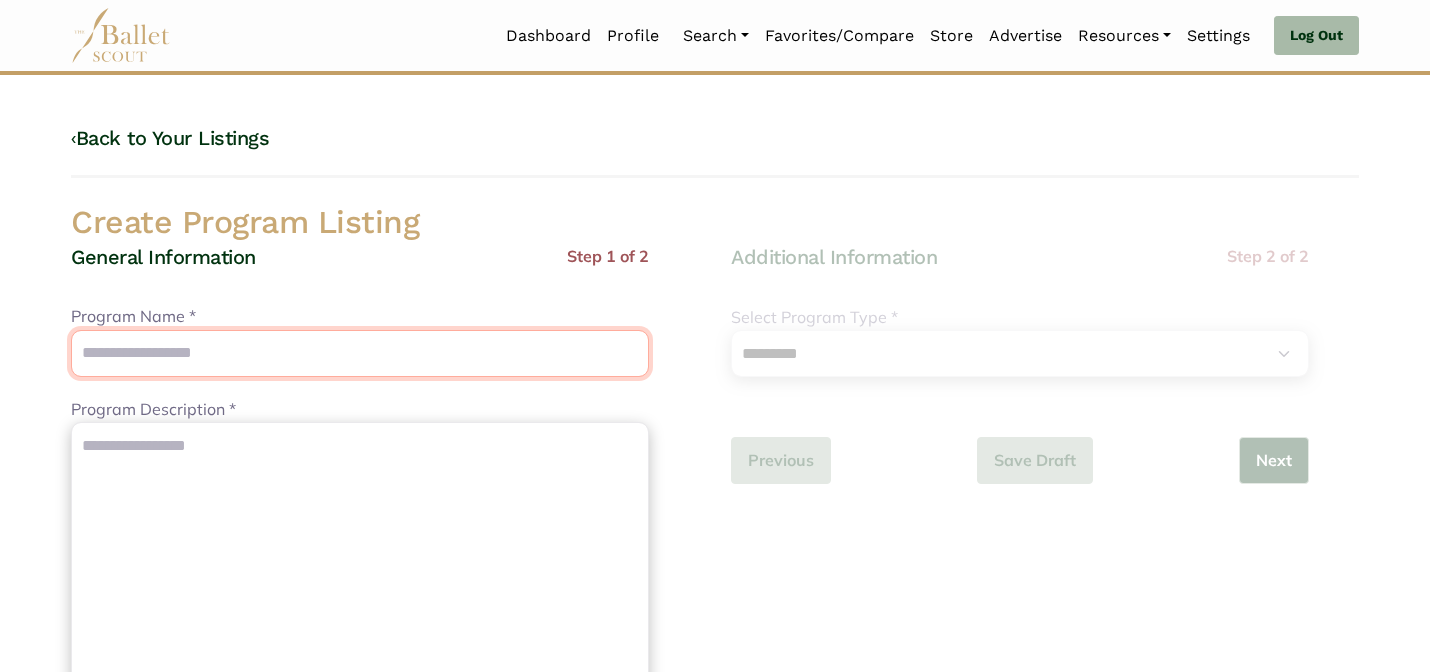 click on "Program Name *" at bounding box center [360, 353] 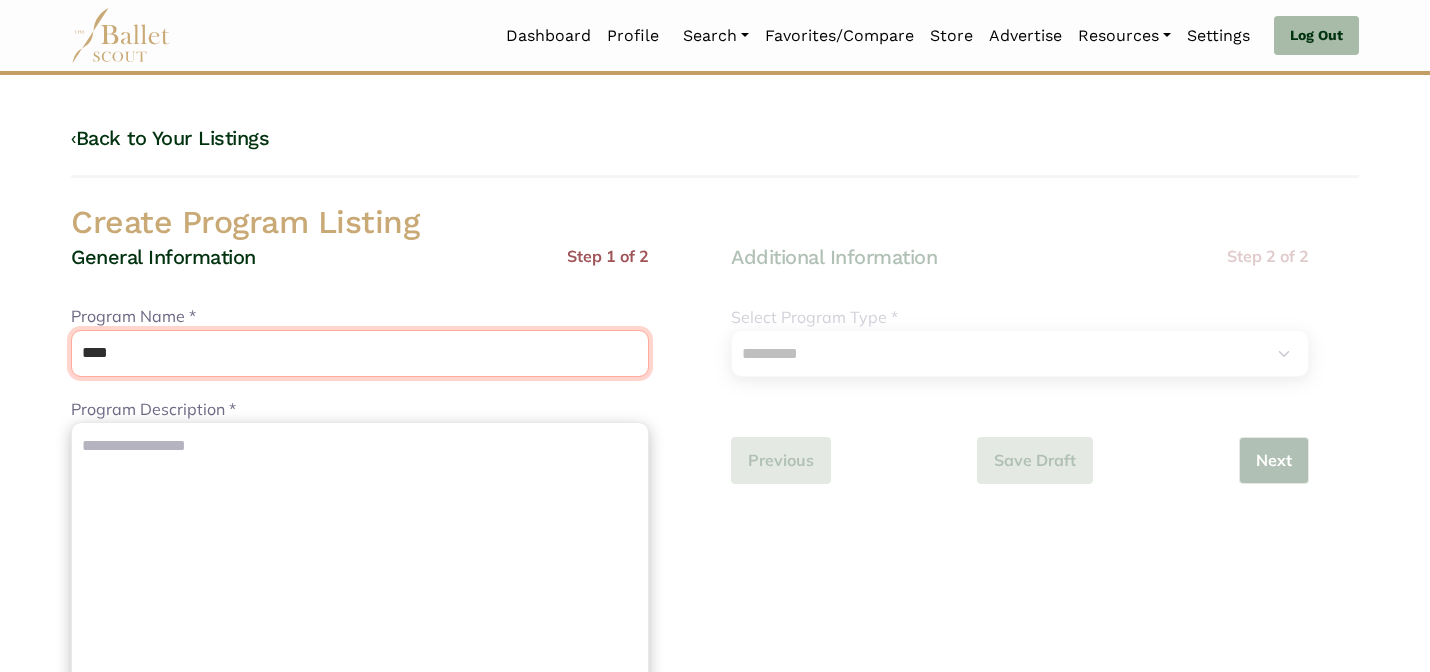 type on "**********" 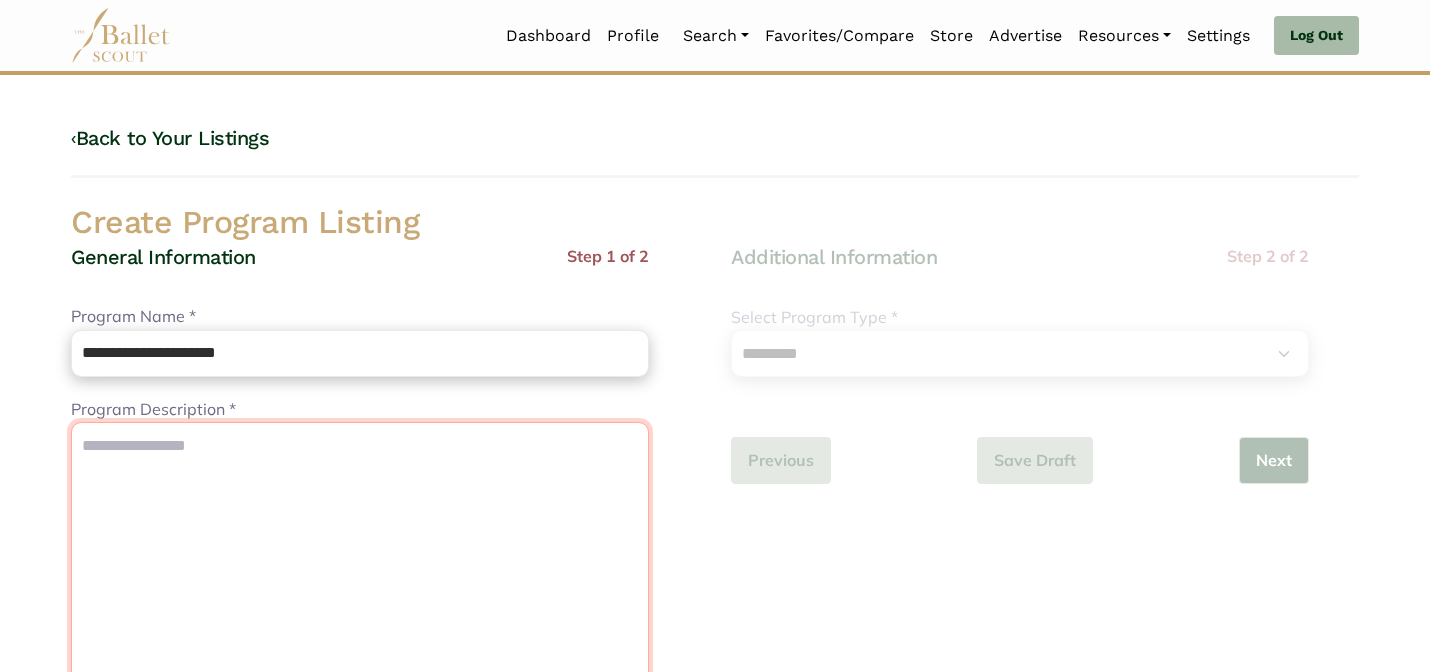 paste on "**********" 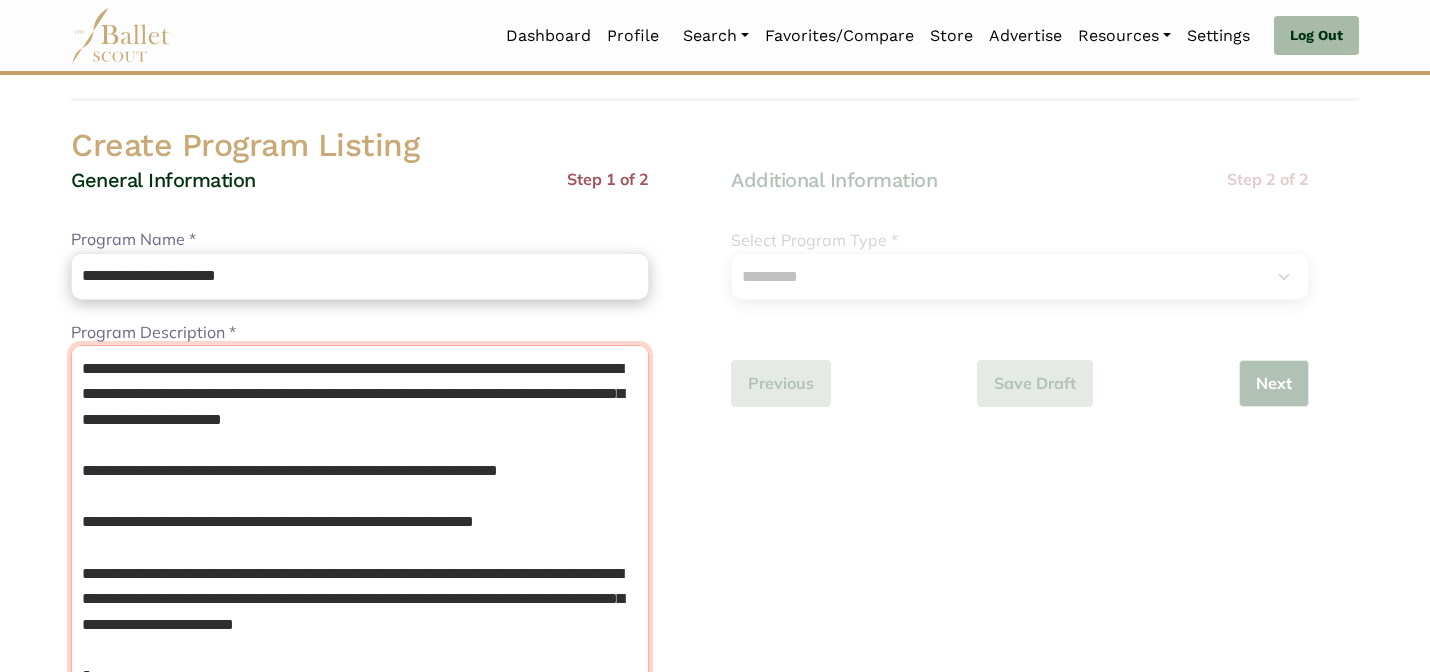 scroll, scrollTop: 90, scrollLeft: 0, axis: vertical 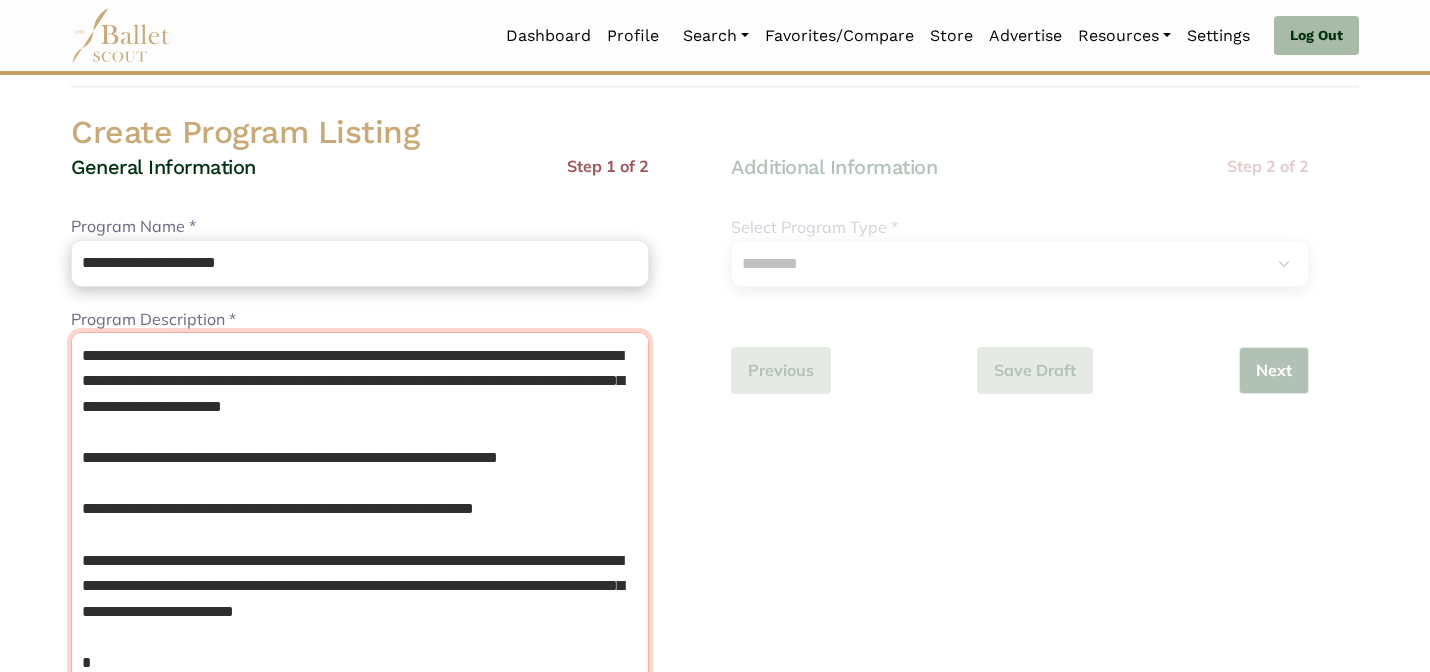 type on "**********" 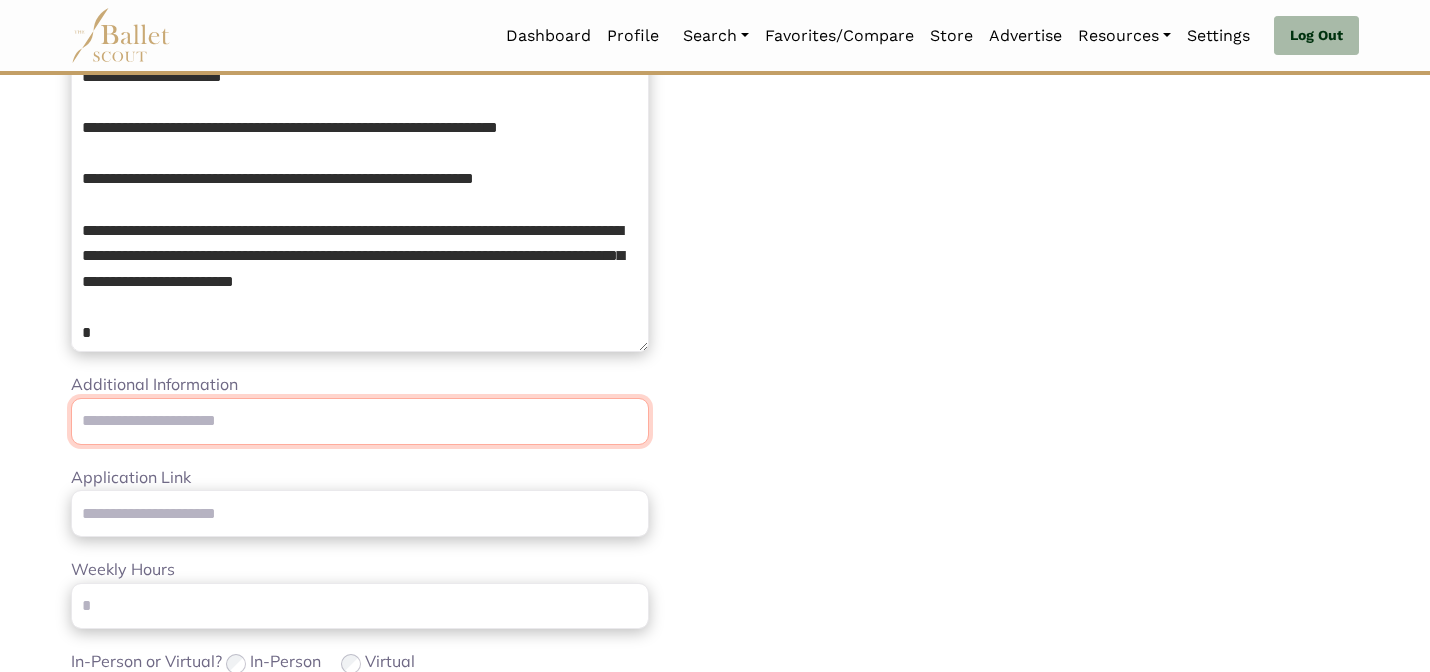 scroll, scrollTop: 506, scrollLeft: 0, axis: vertical 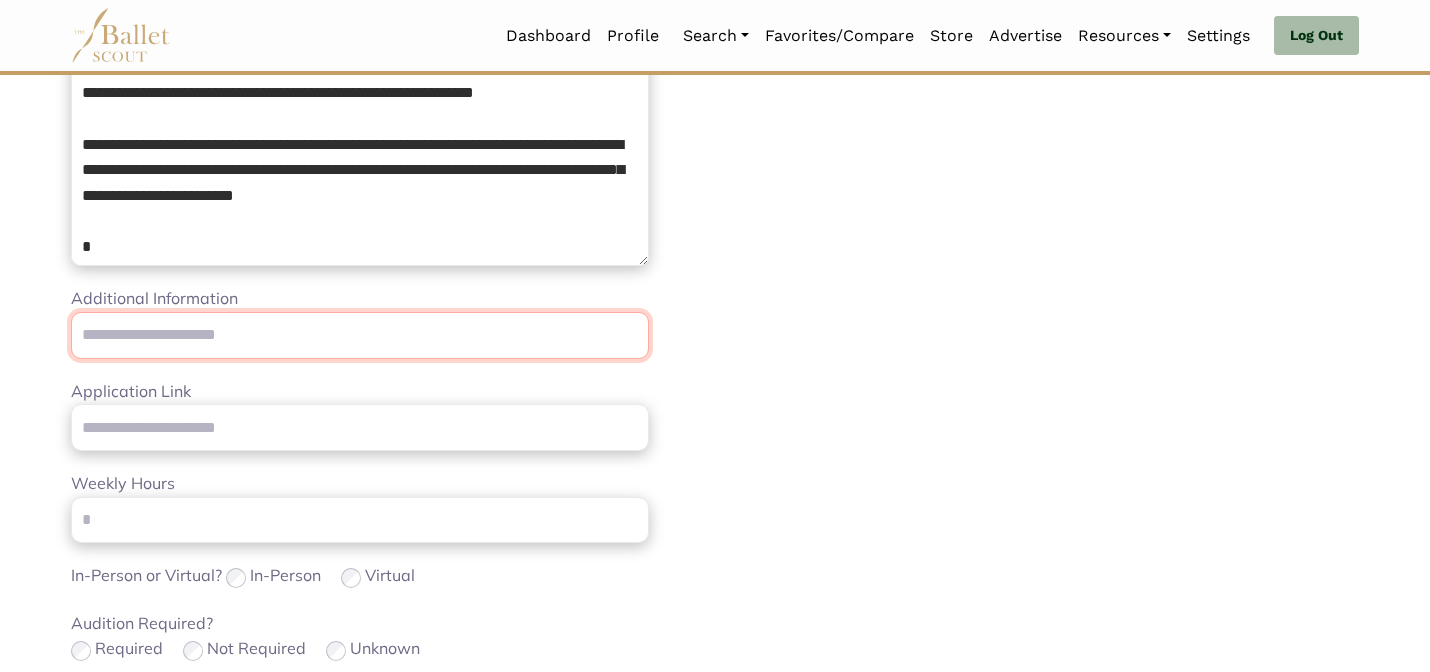paste on "**********" 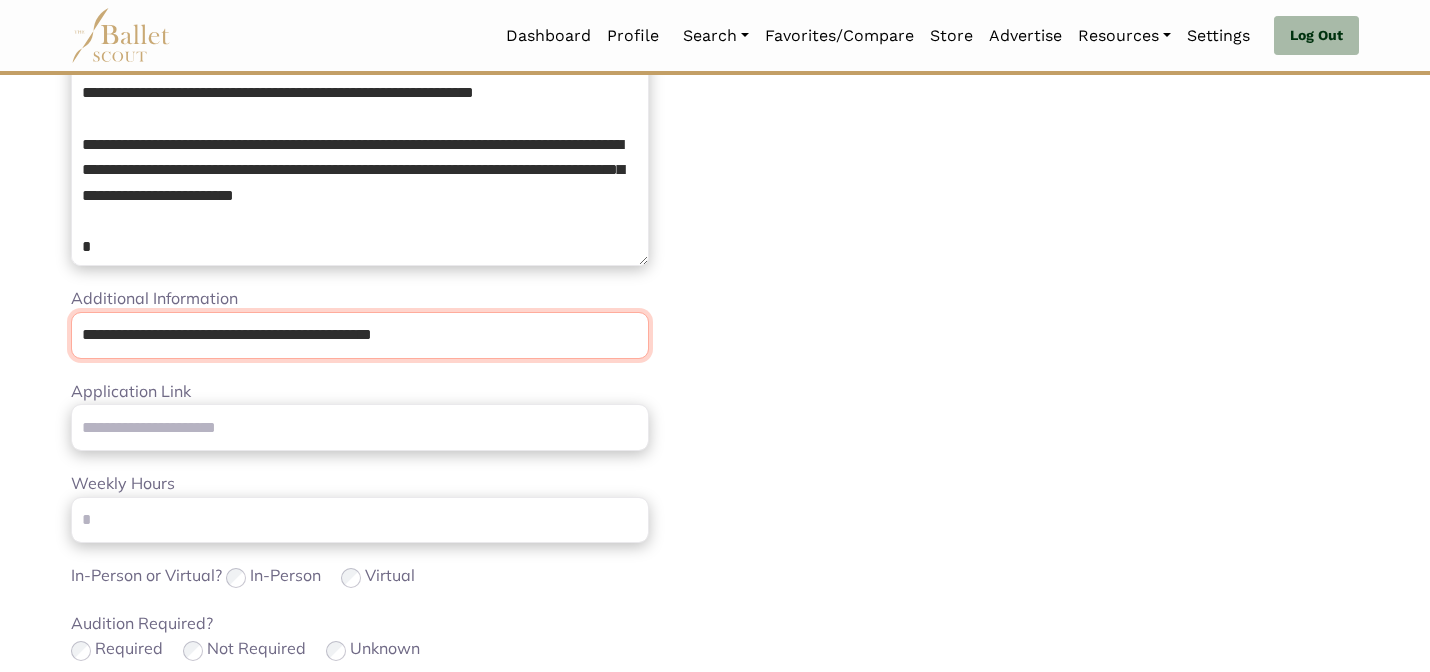 type on "**********" 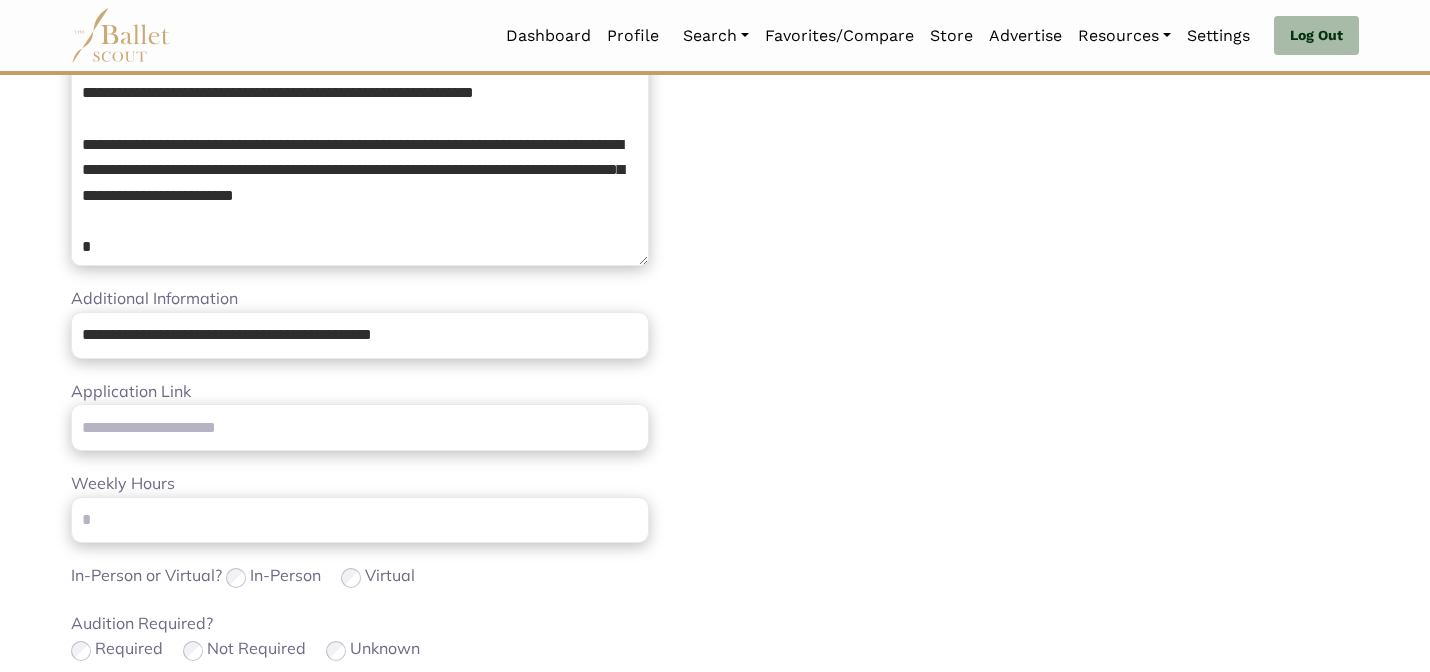 click on "**********" at bounding box center [1045, 447] 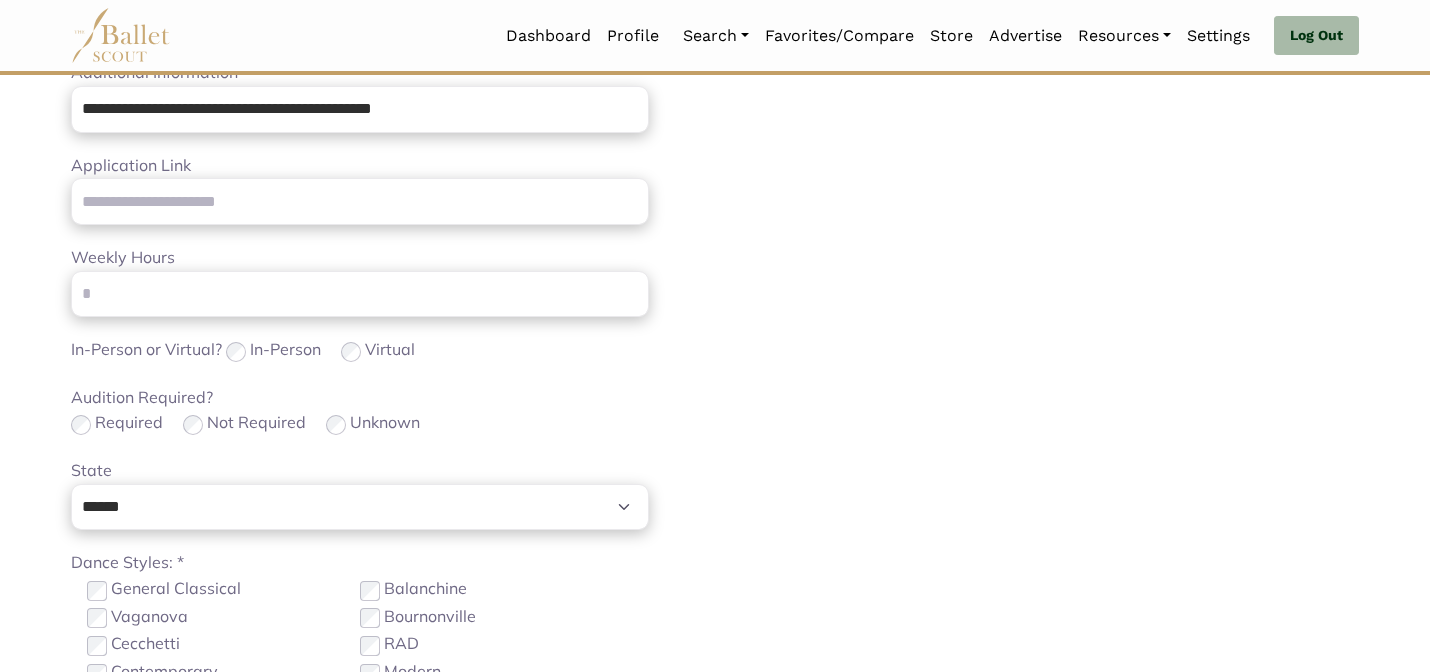 scroll, scrollTop: 746, scrollLeft: 0, axis: vertical 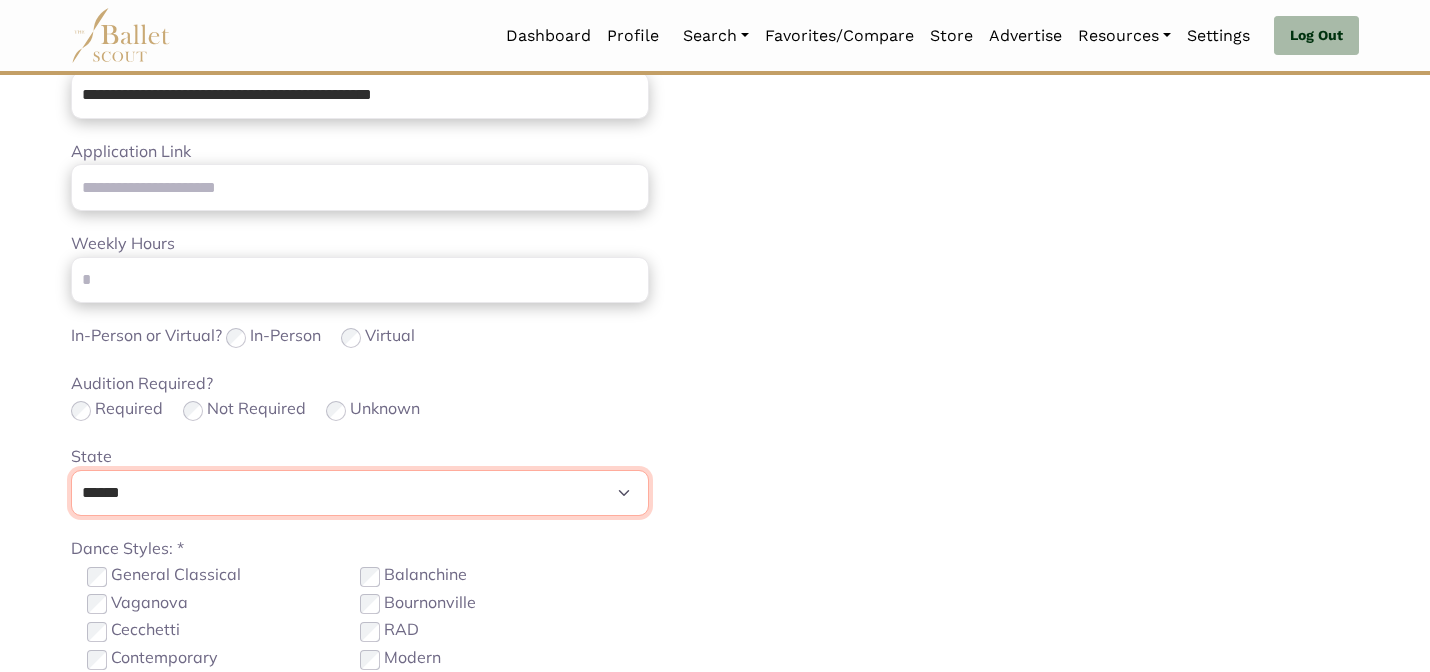 click on "**********" at bounding box center (360, 493) 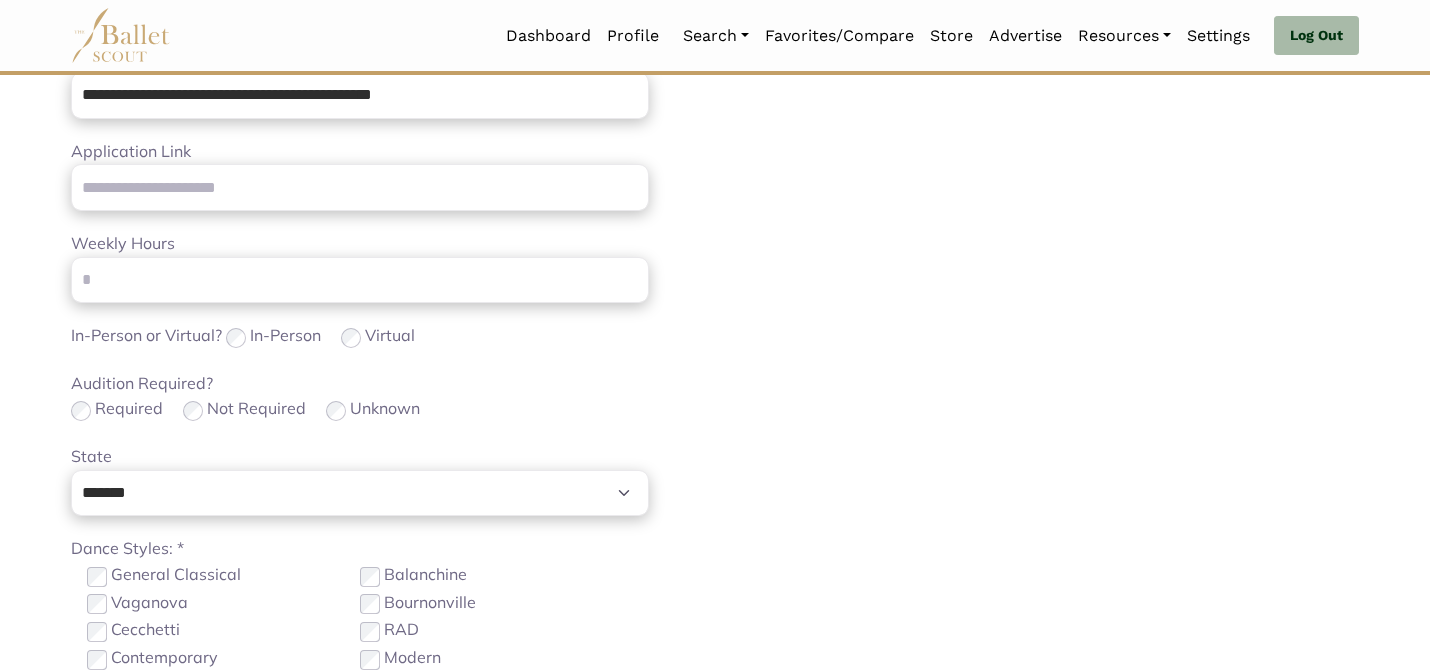 click on "Vaganova" at bounding box center (223, 603) 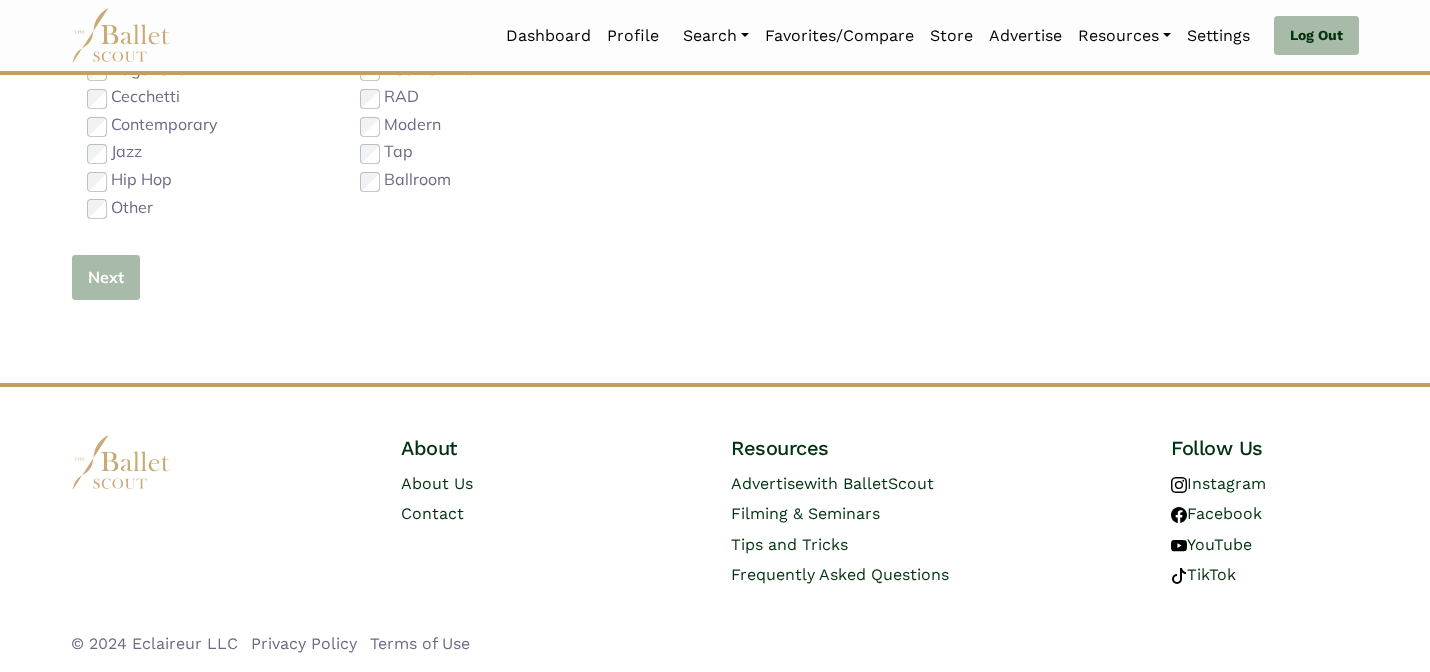click on "Next" at bounding box center [106, 277] 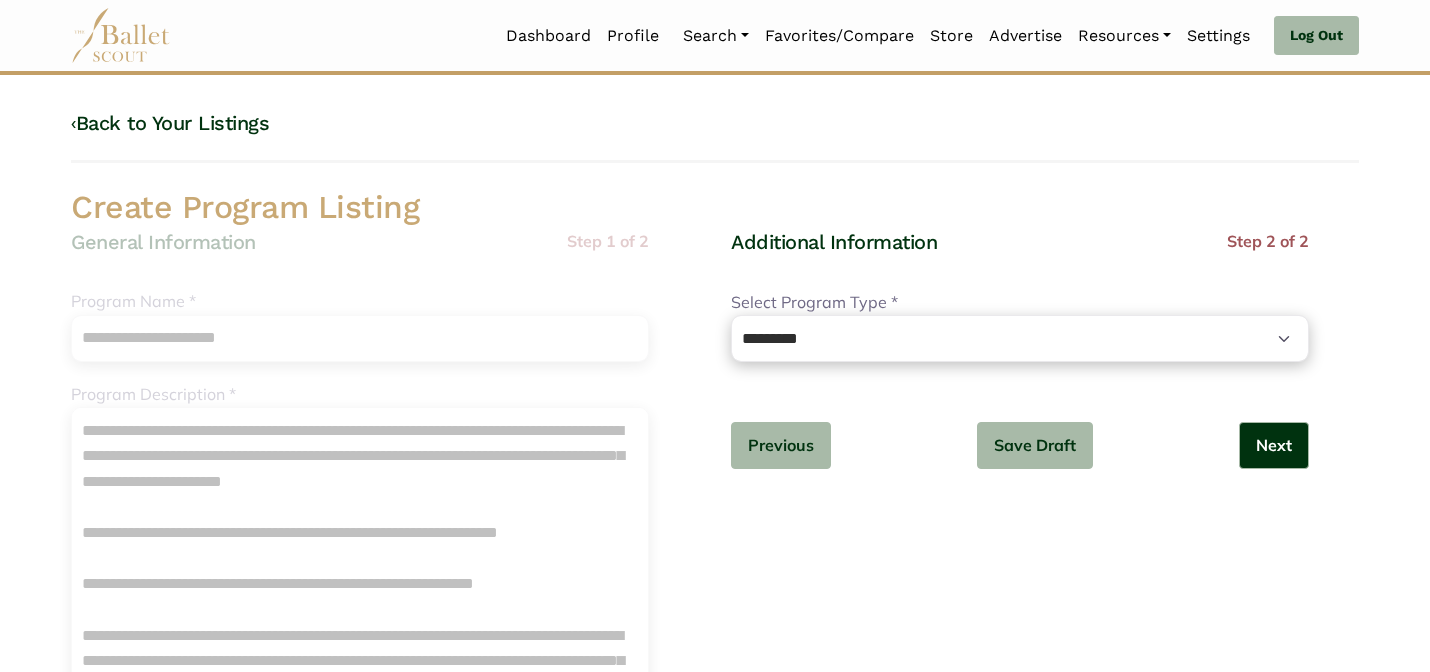 scroll, scrollTop: 0, scrollLeft: 0, axis: both 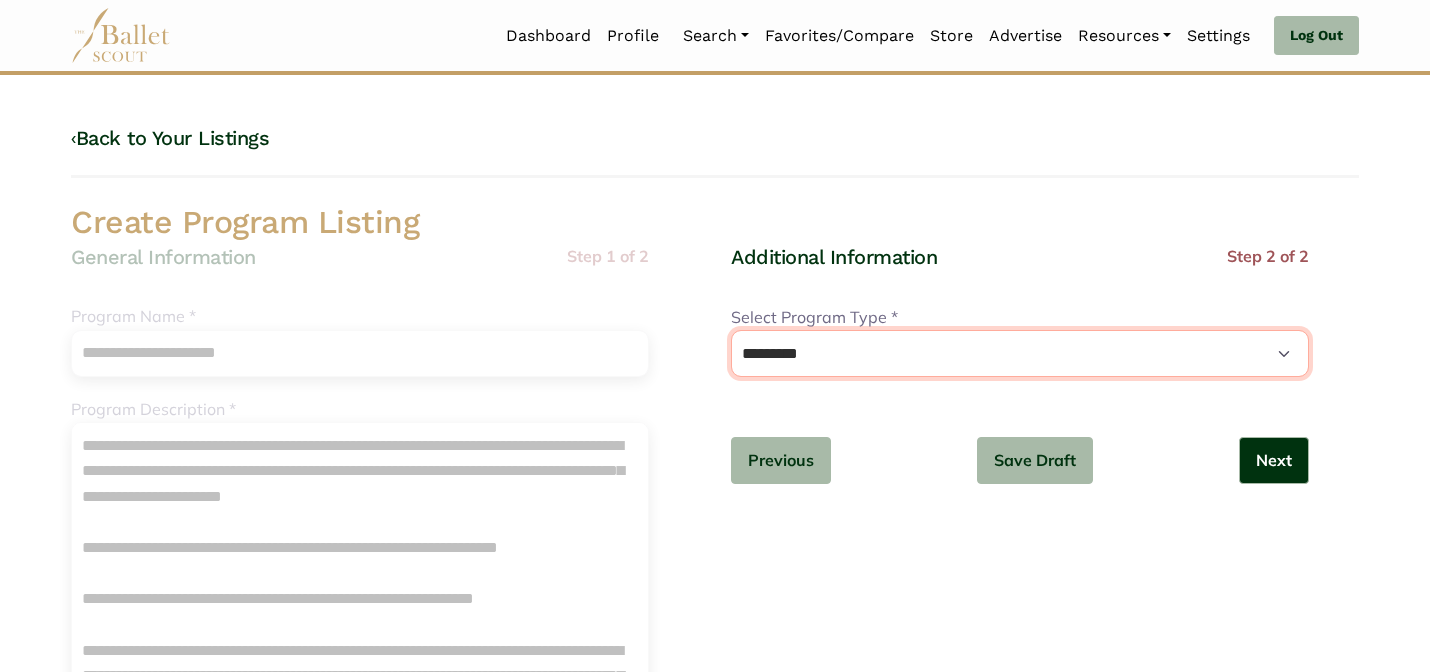 click on "**********" at bounding box center (1020, 353) 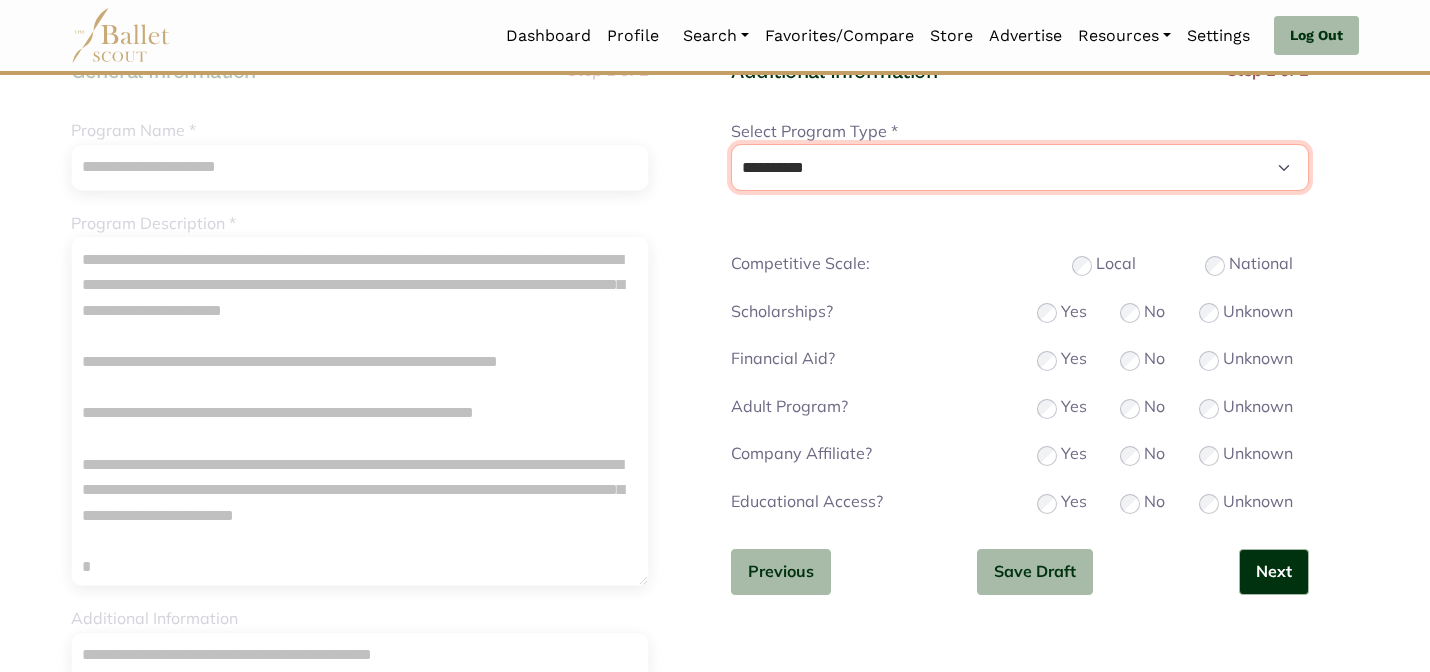 scroll, scrollTop: 192, scrollLeft: 0, axis: vertical 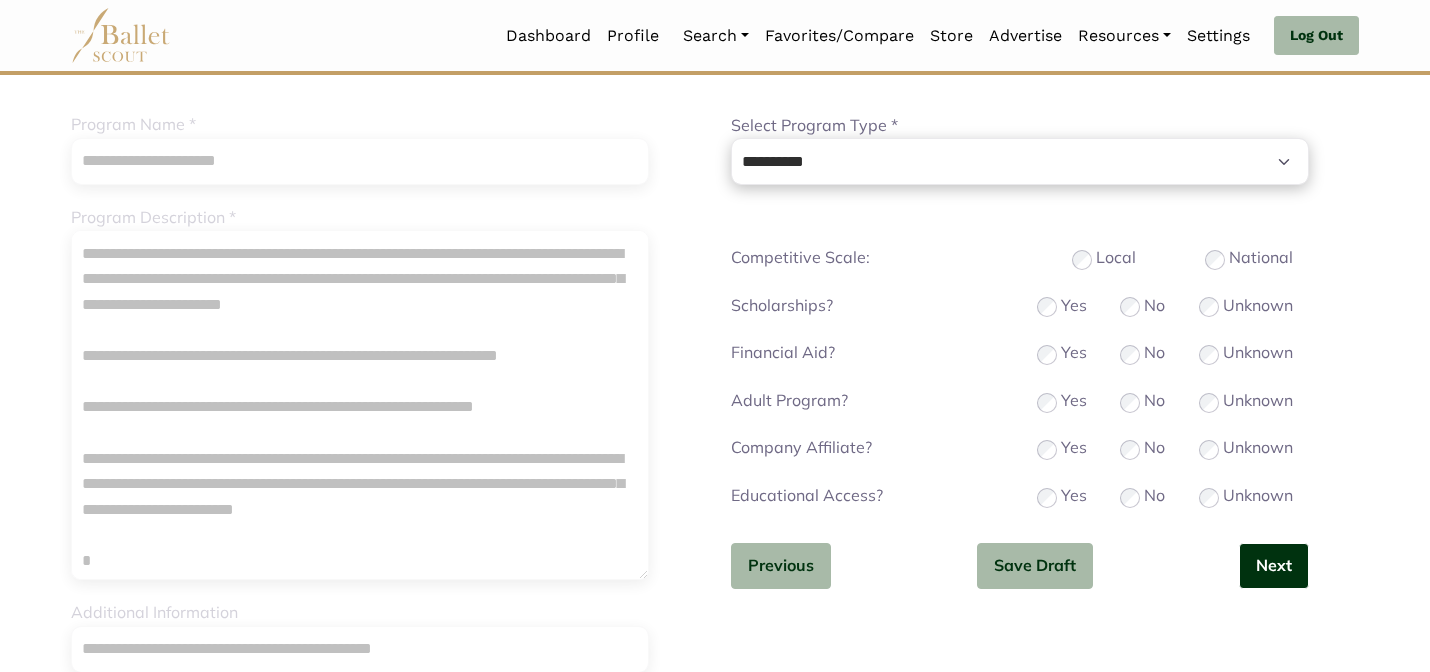 click on "Next" at bounding box center [1274, 566] 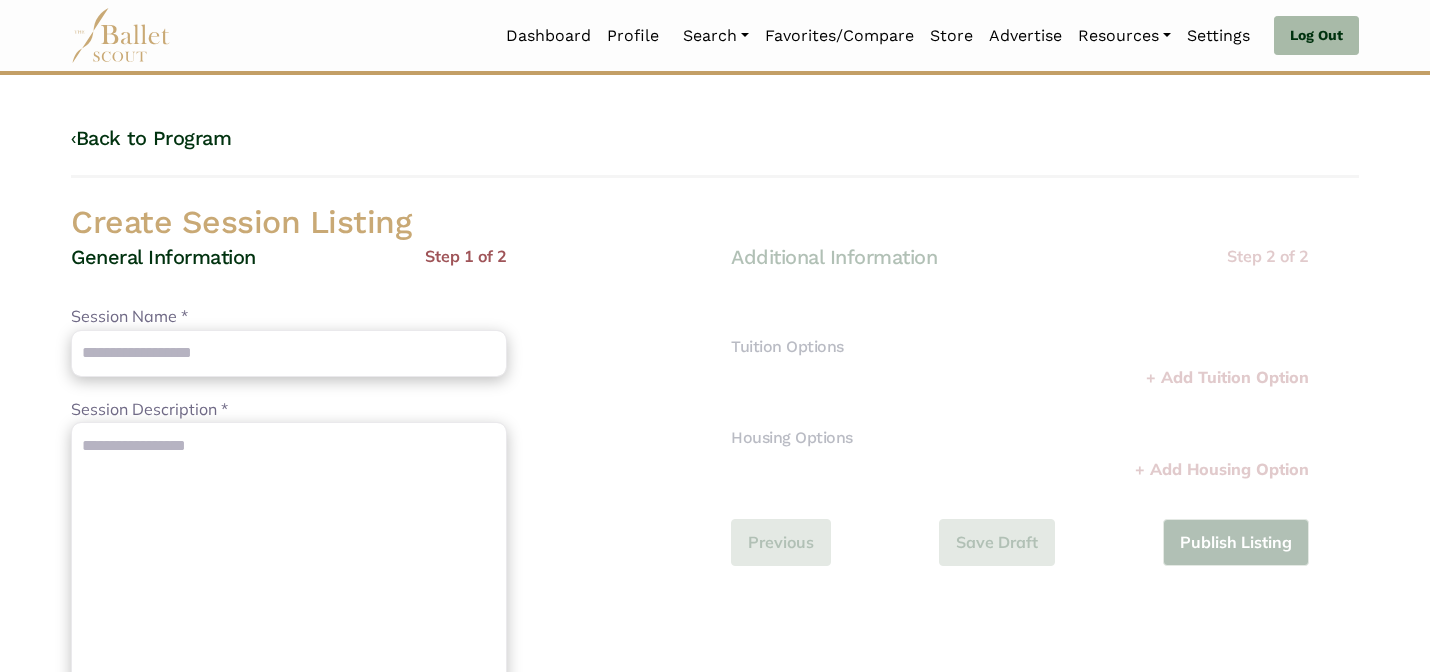 scroll, scrollTop: 0, scrollLeft: 0, axis: both 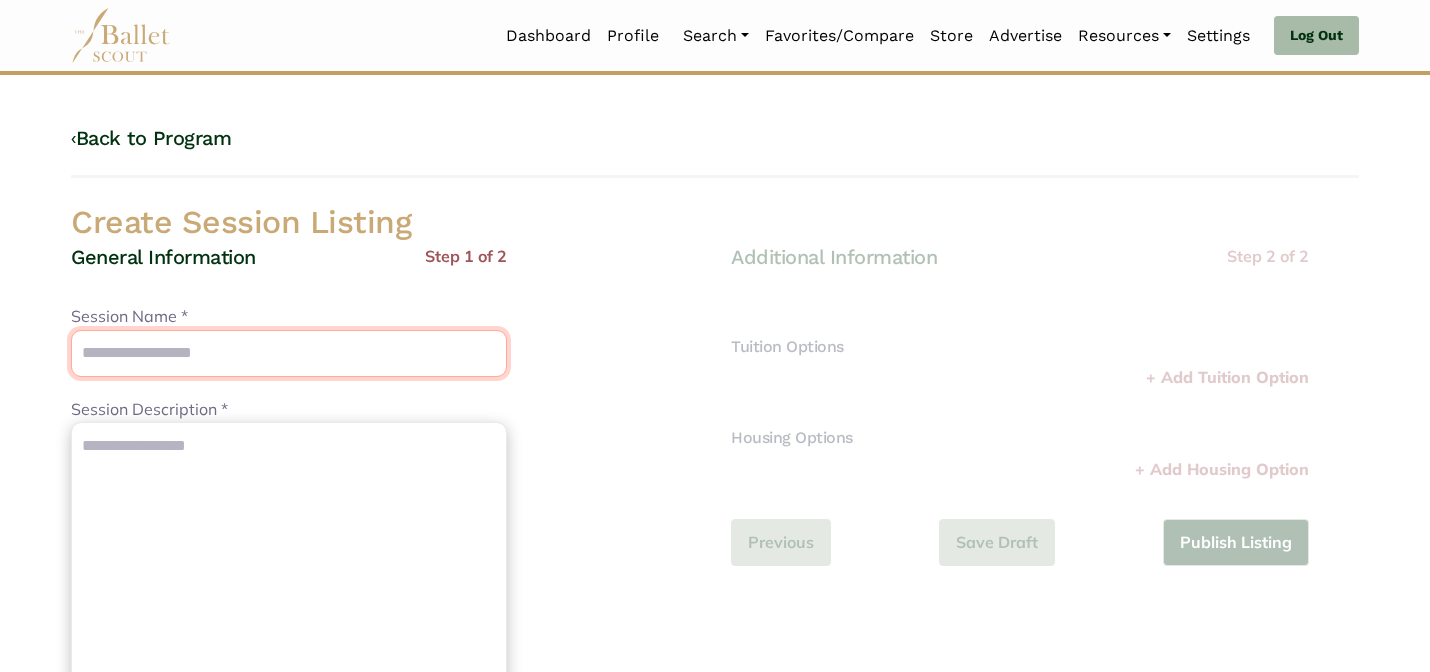 click on "Session Name *" at bounding box center (289, 353) 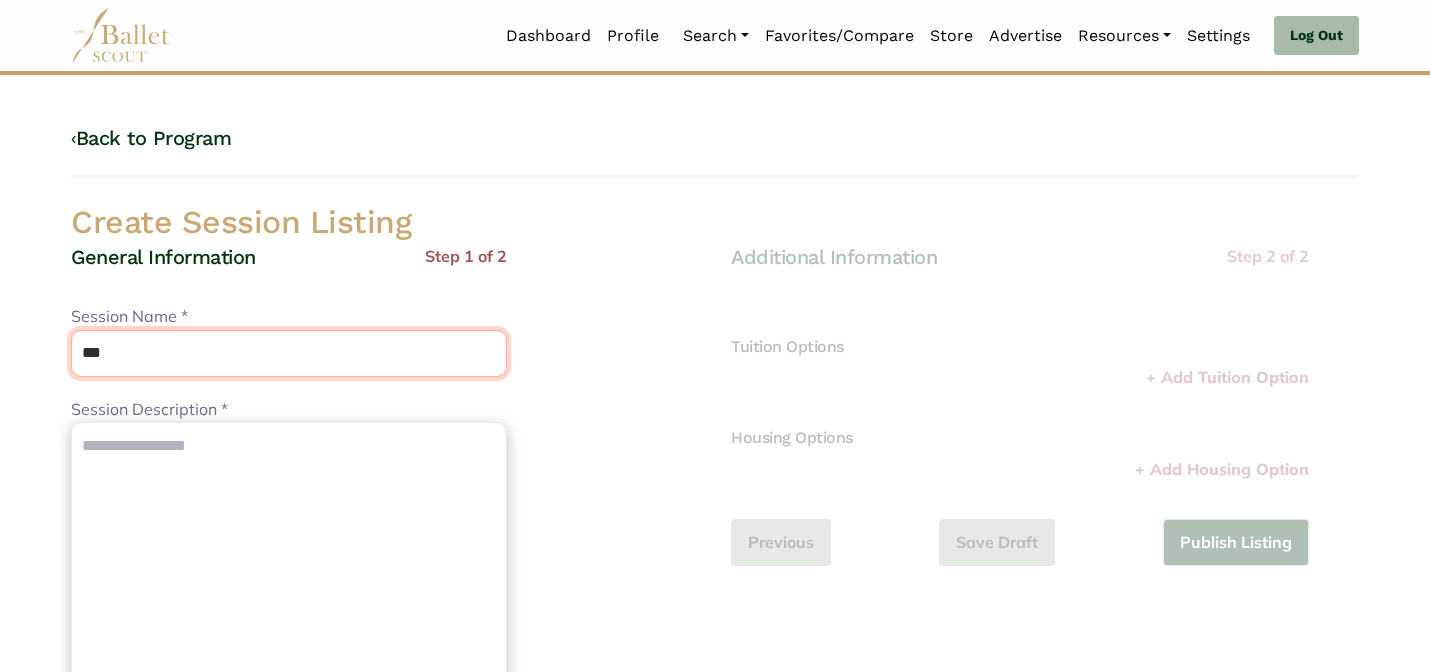 type on "**********" 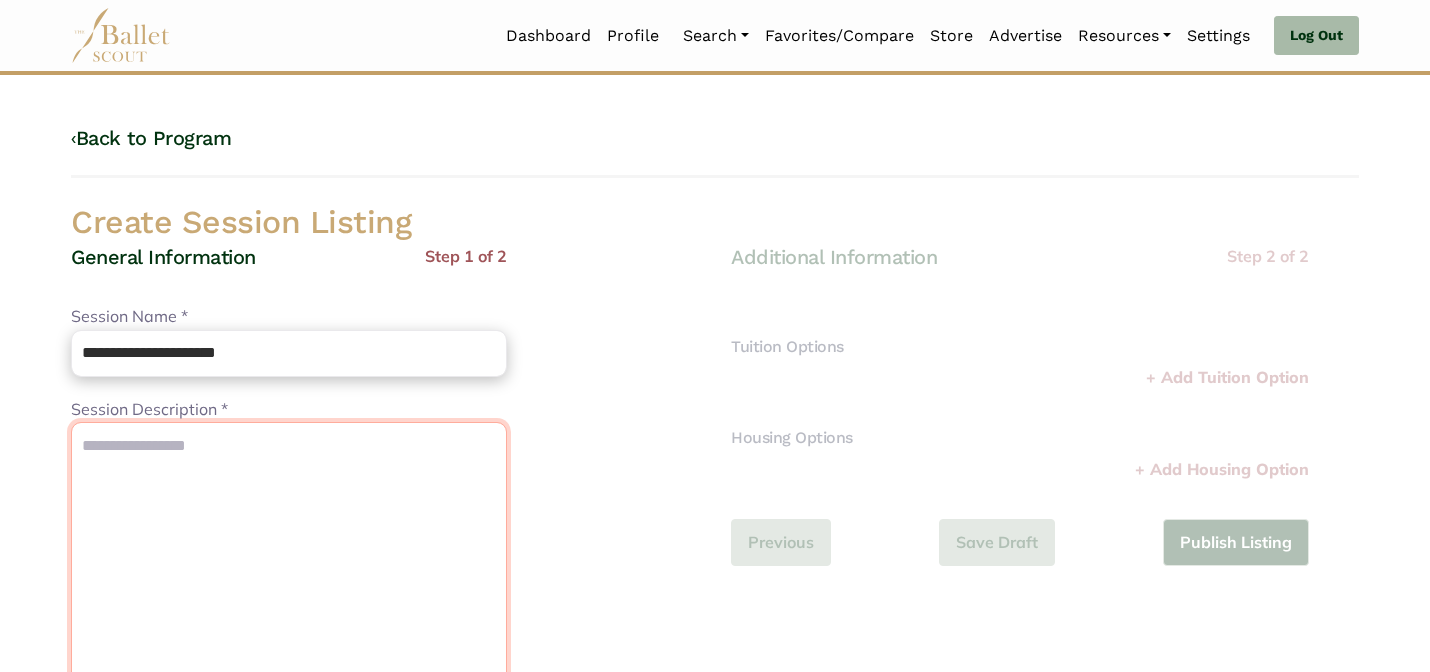paste on "**********" 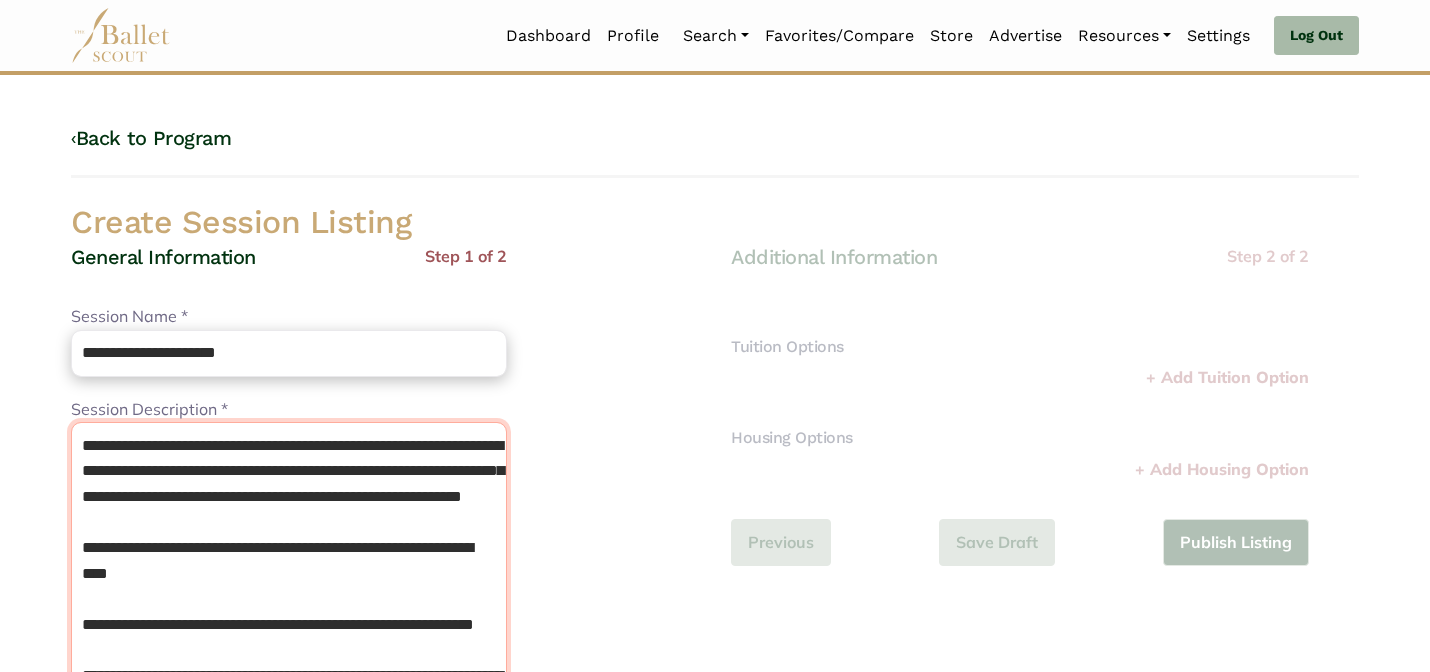 scroll, scrollTop: 43, scrollLeft: 0, axis: vertical 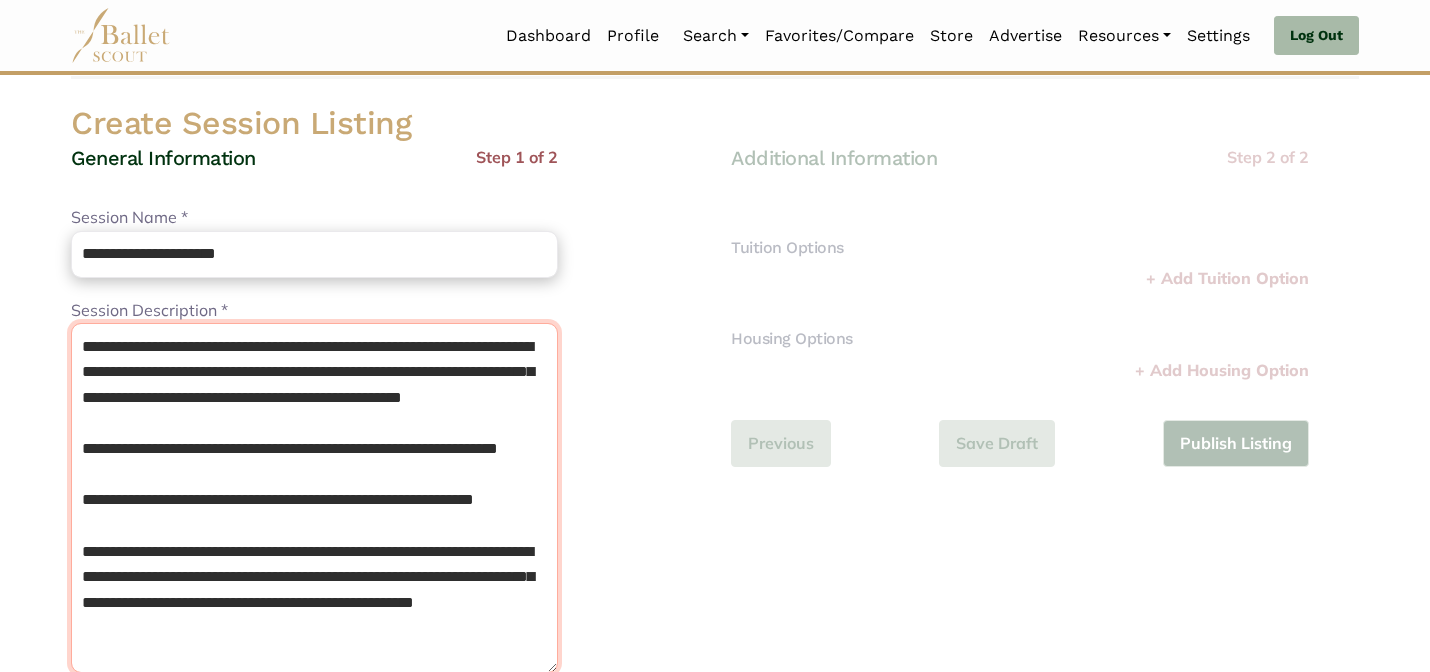 type on "**********" 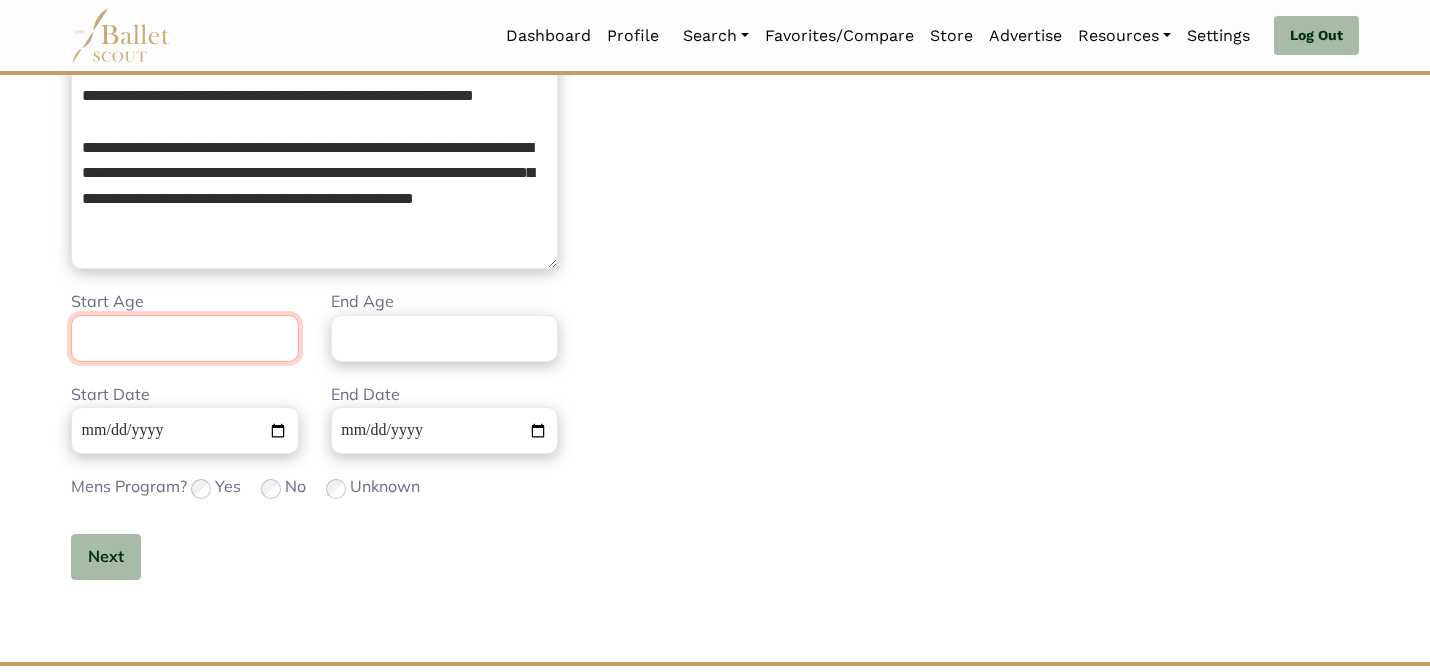 scroll, scrollTop: 506, scrollLeft: 0, axis: vertical 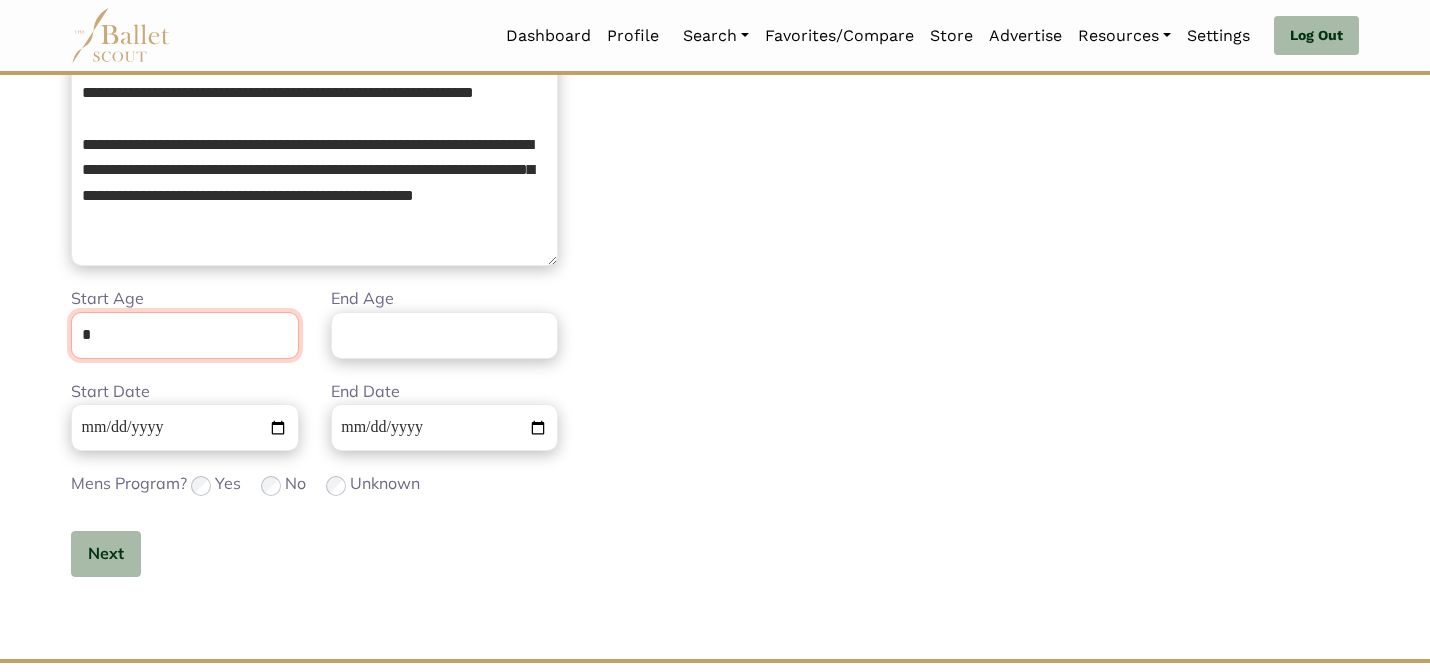 type on "*" 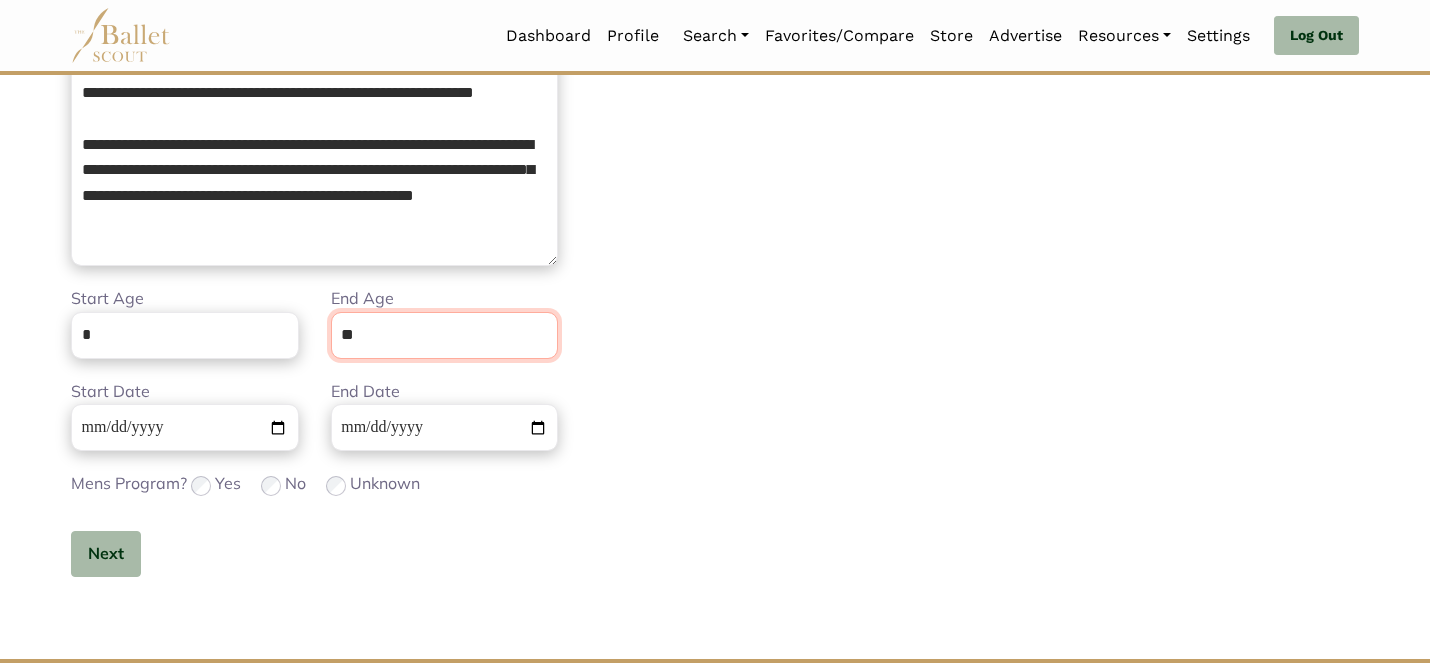 type on "**" 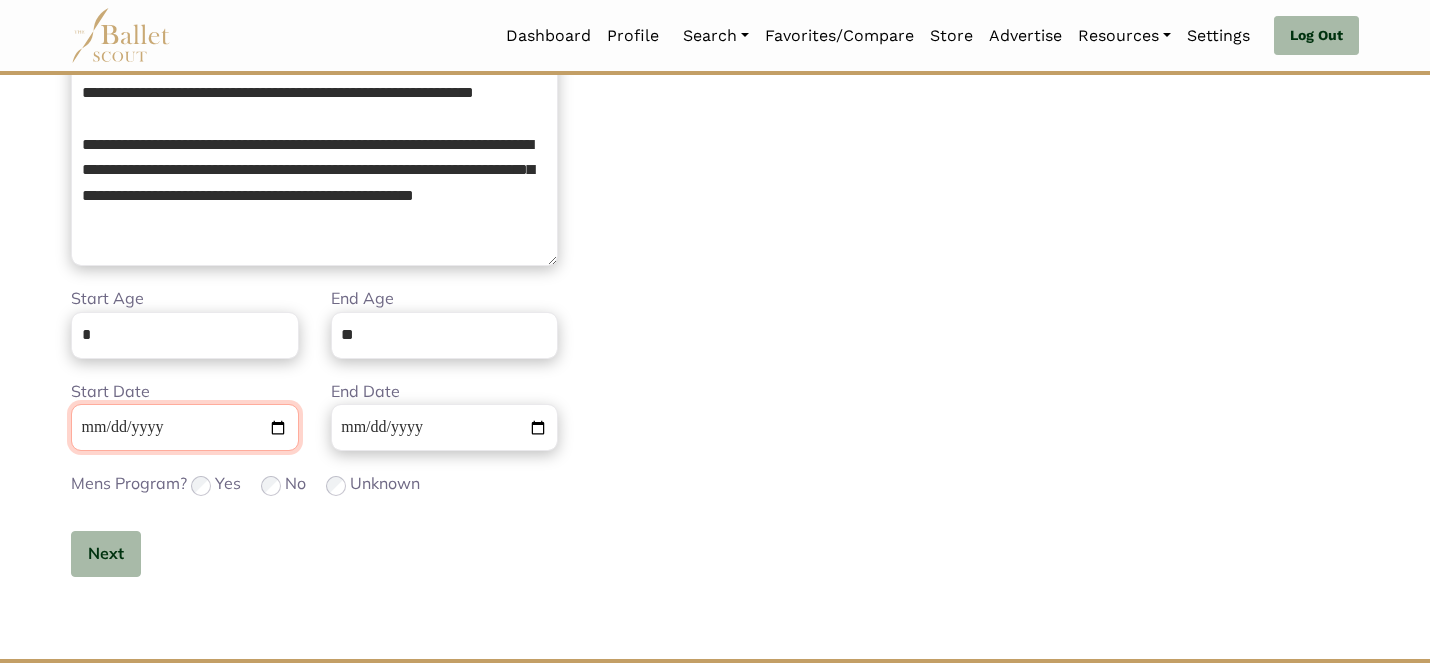 click on "Start Date" at bounding box center (185, 427) 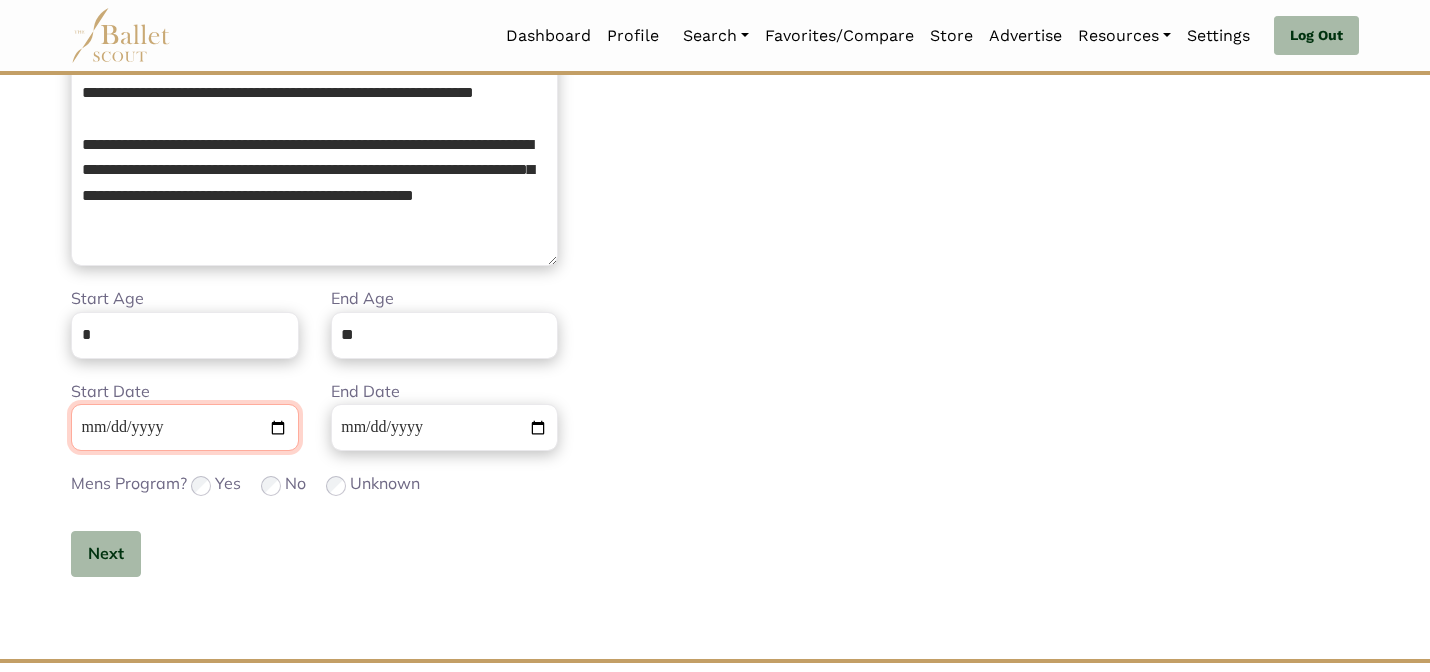 type on "**********" 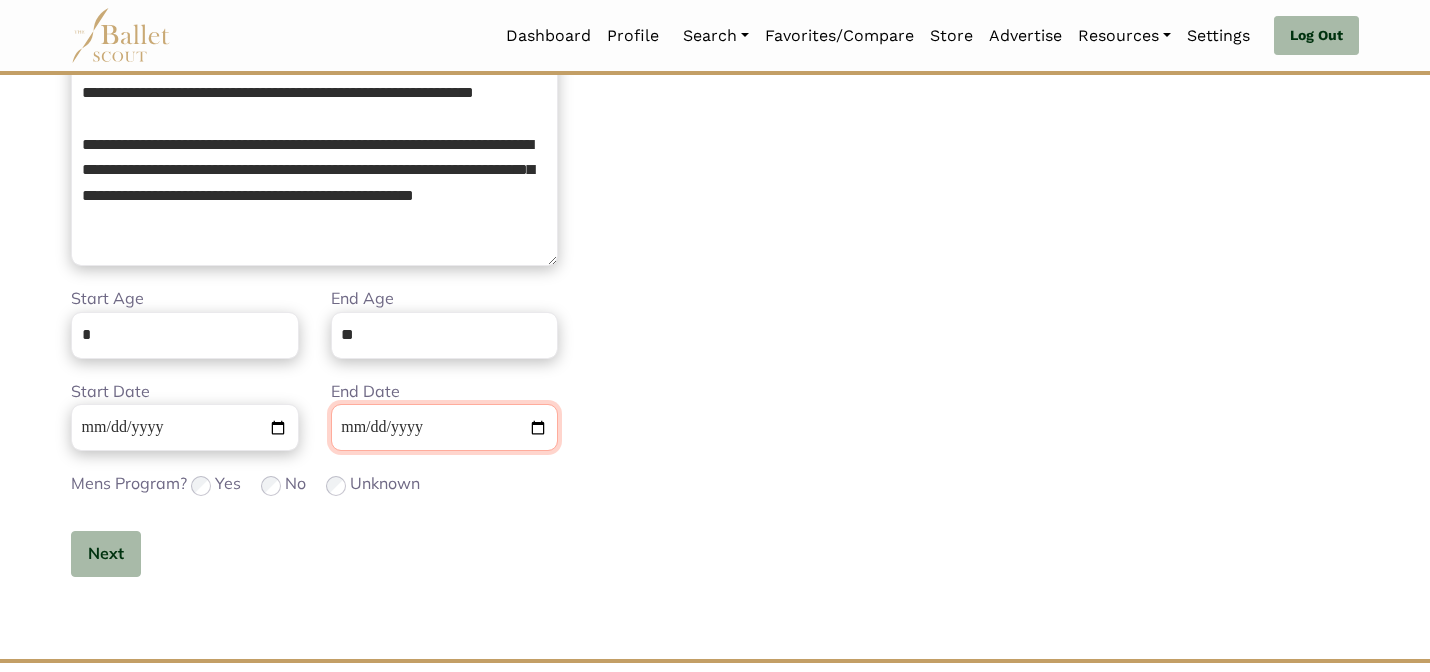click on "**********" at bounding box center (445, 427) 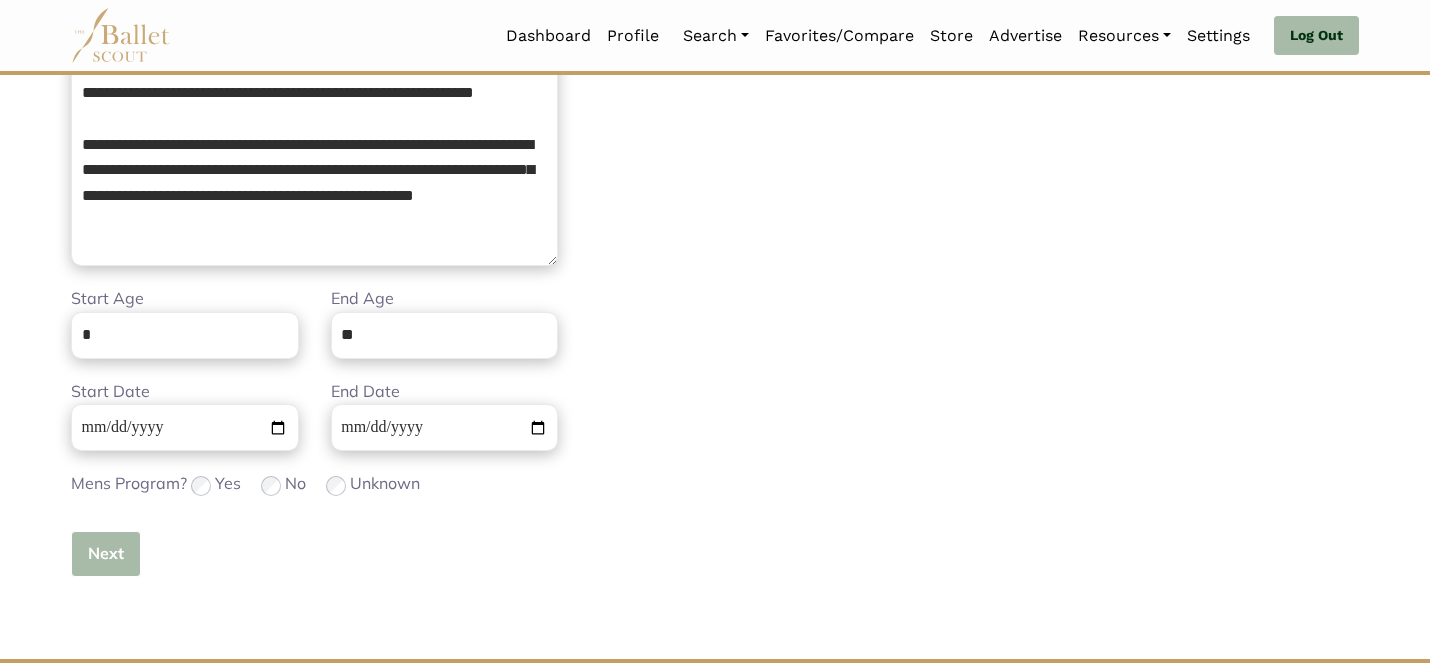 click on "Next" at bounding box center [106, 554] 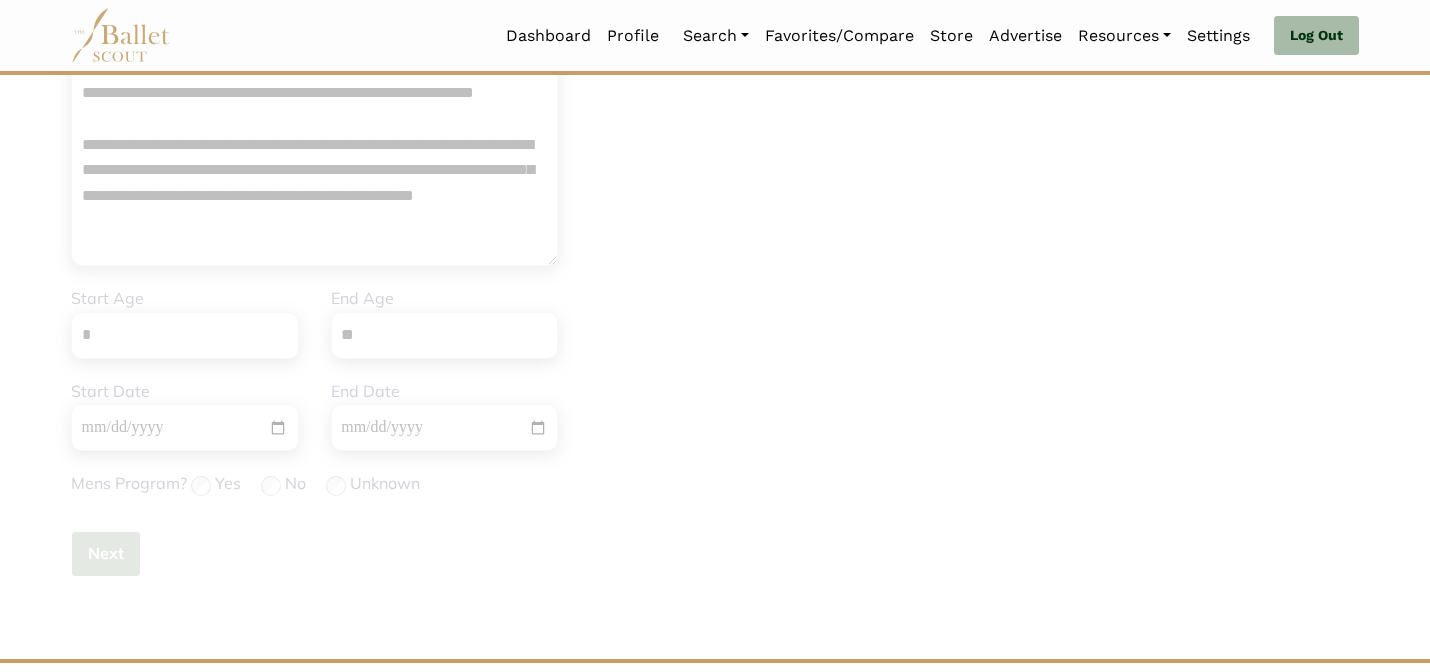 type 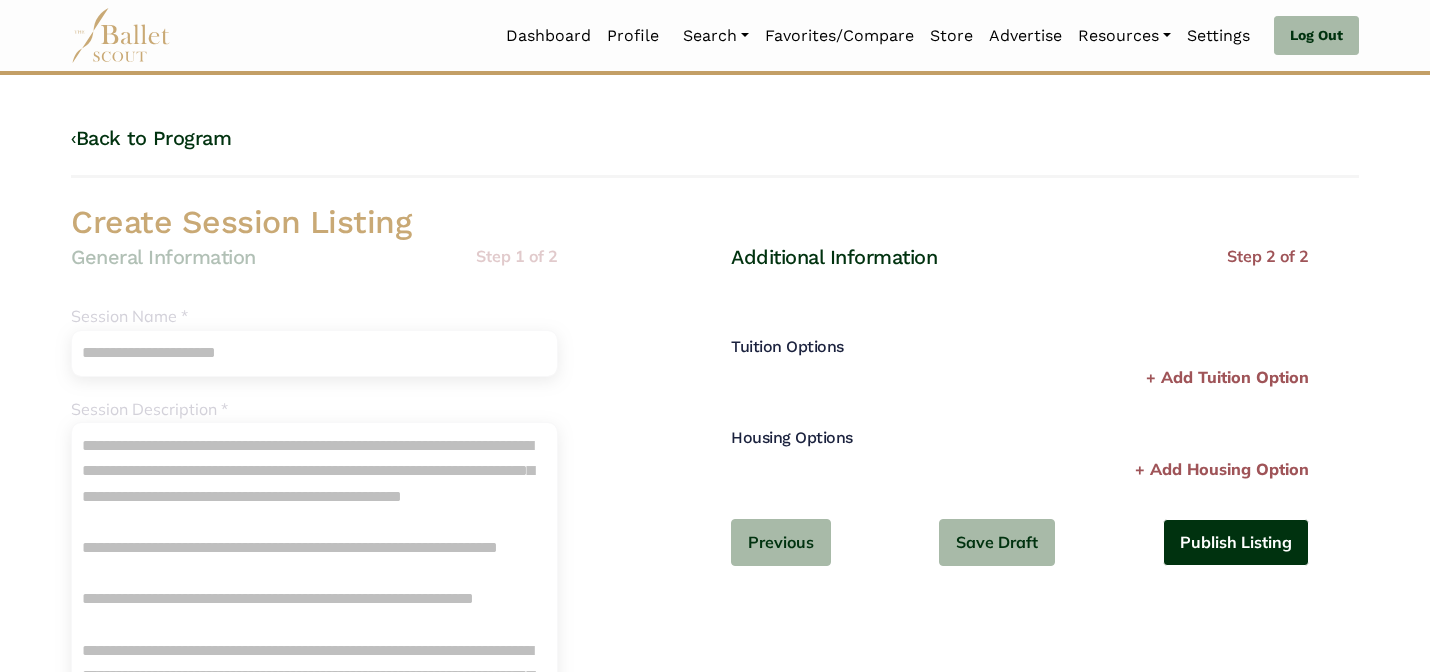 click on "Publish Listing" at bounding box center (1236, 542) 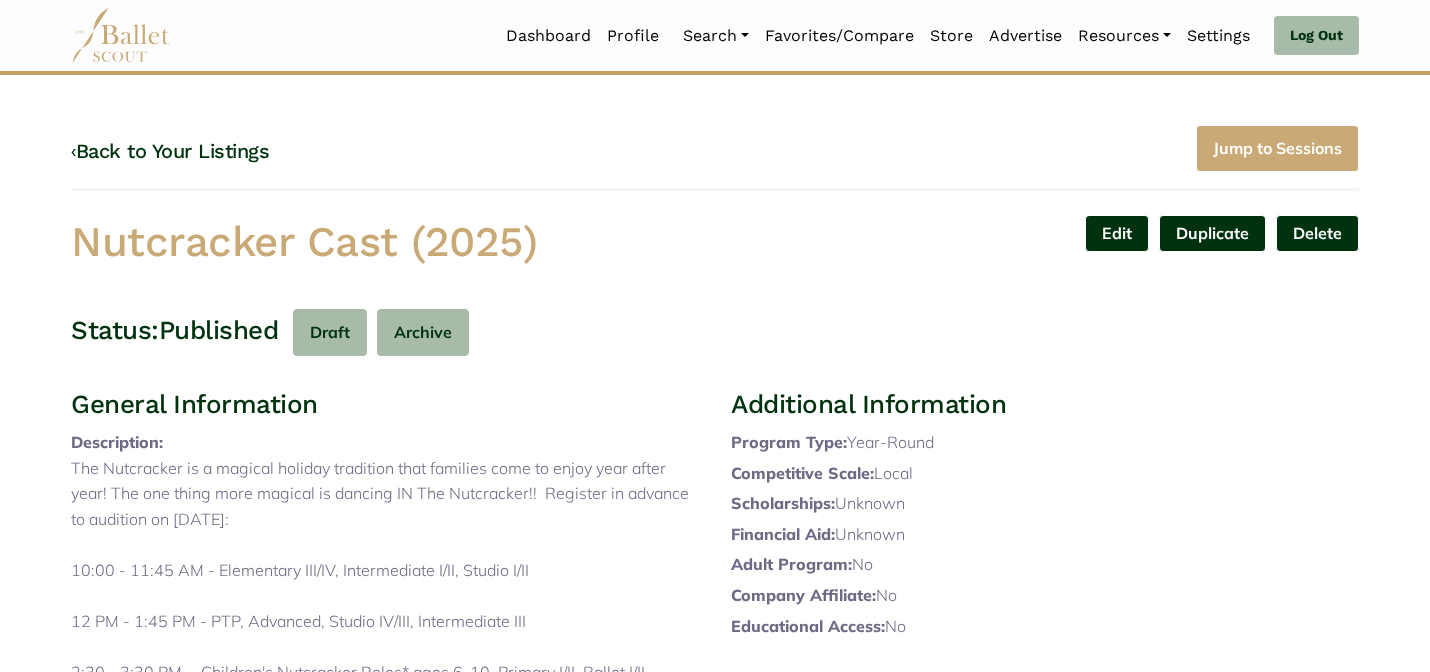 scroll, scrollTop: 0, scrollLeft: 0, axis: both 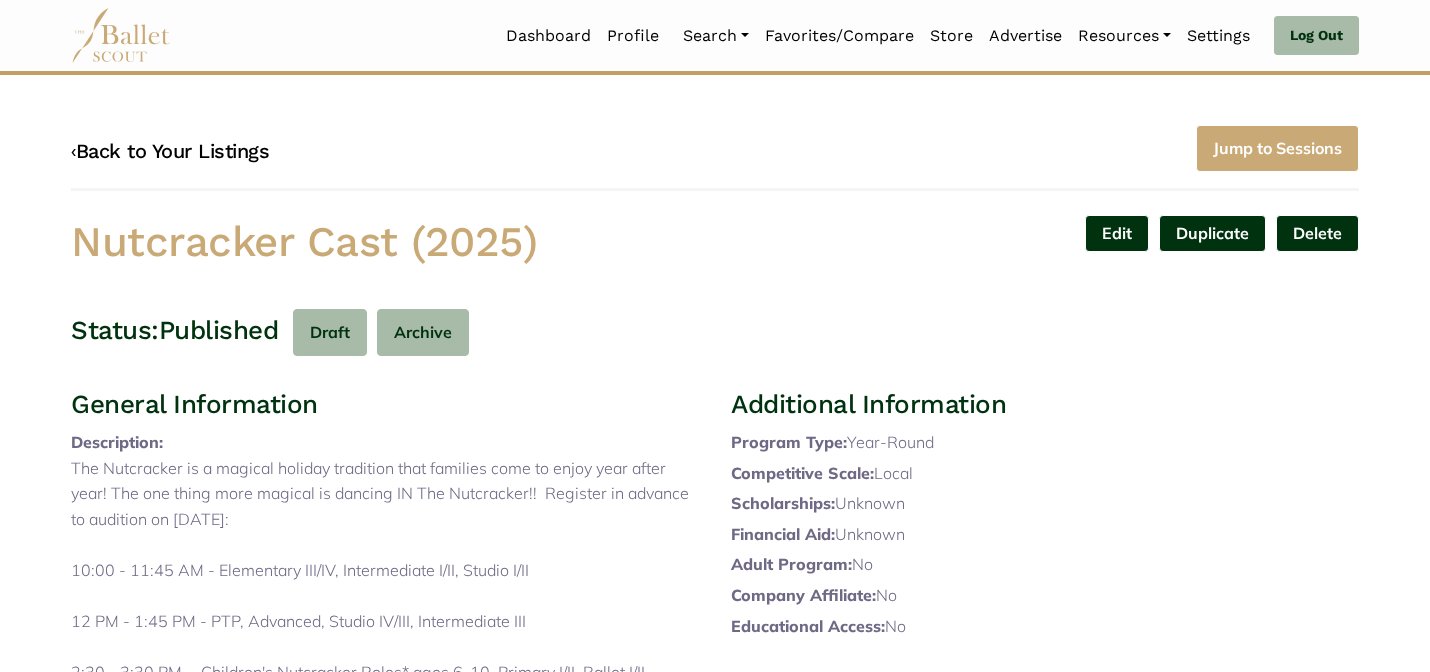 click on "‹  Back to Your Listings" at bounding box center [170, 151] 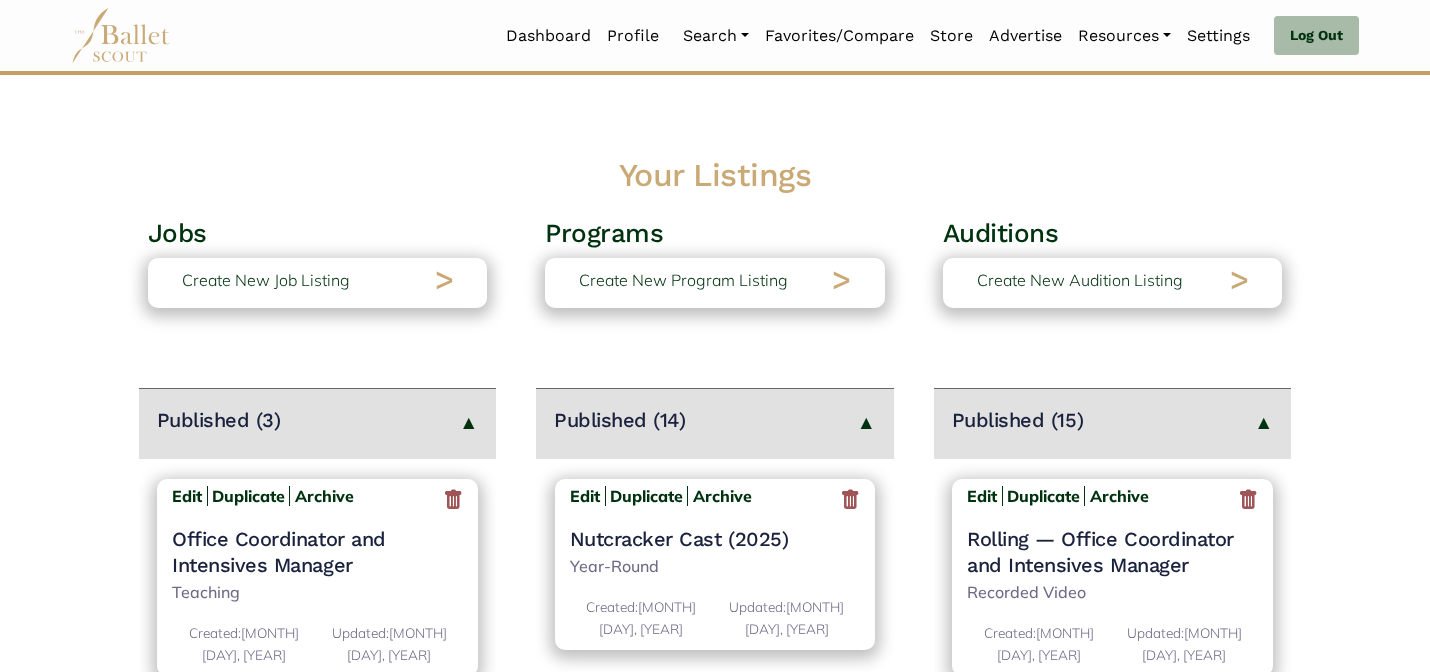 scroll, scrollTop: 0, scrollLeft: 0, axis: both 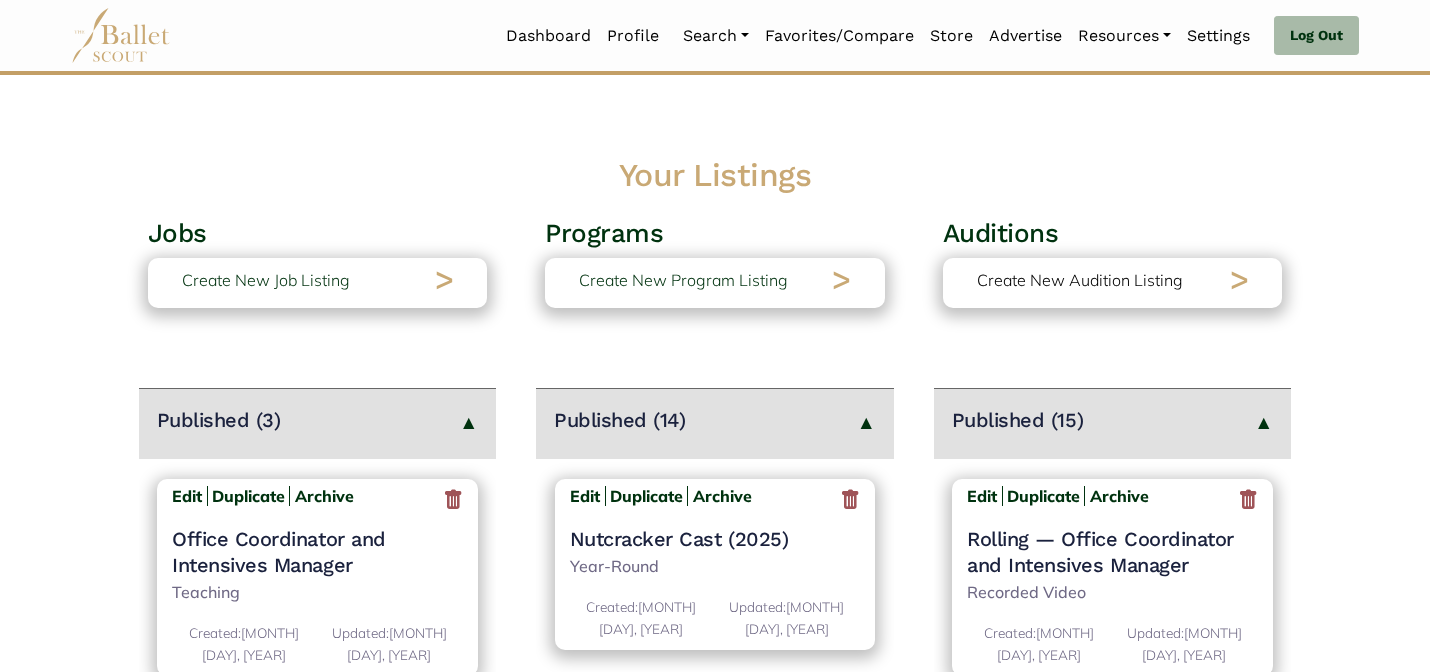 click on "Create New Audition Listing  >" at bounding box center [1113, 283] 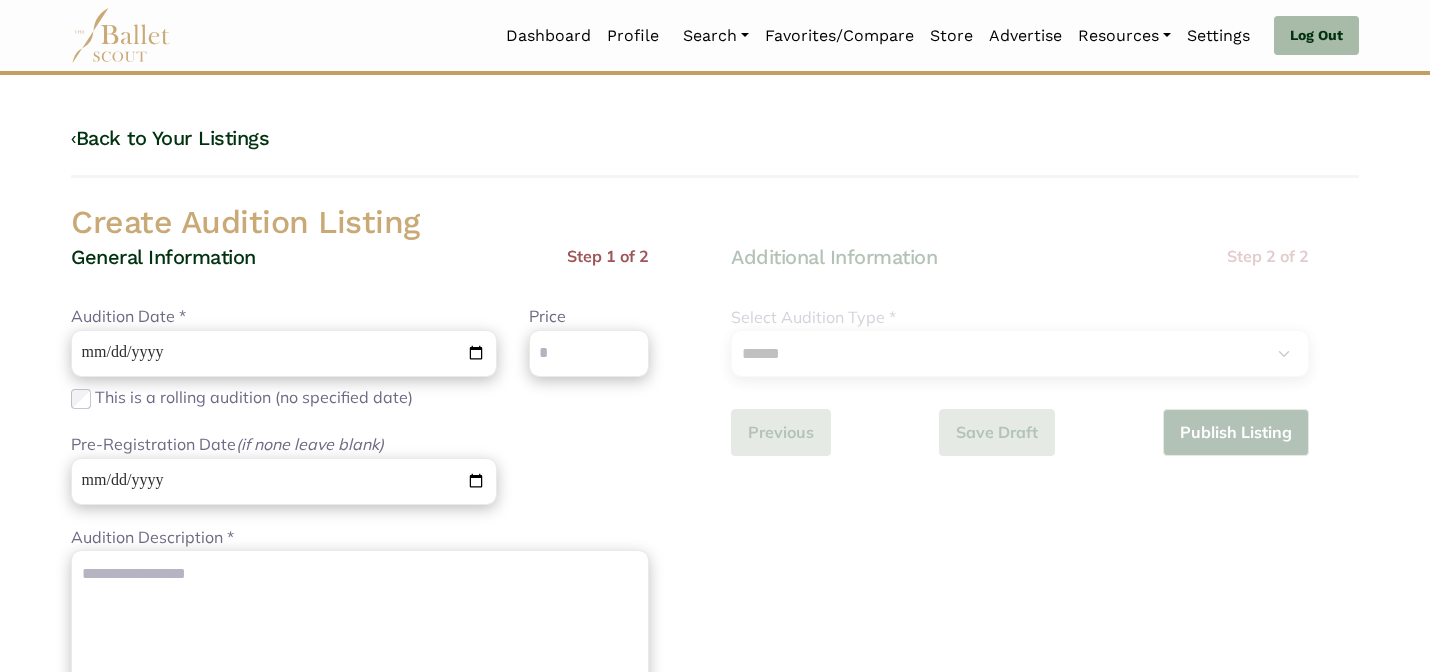 scroll, scrollTop: 0, scrollLeft: 0, axis: both 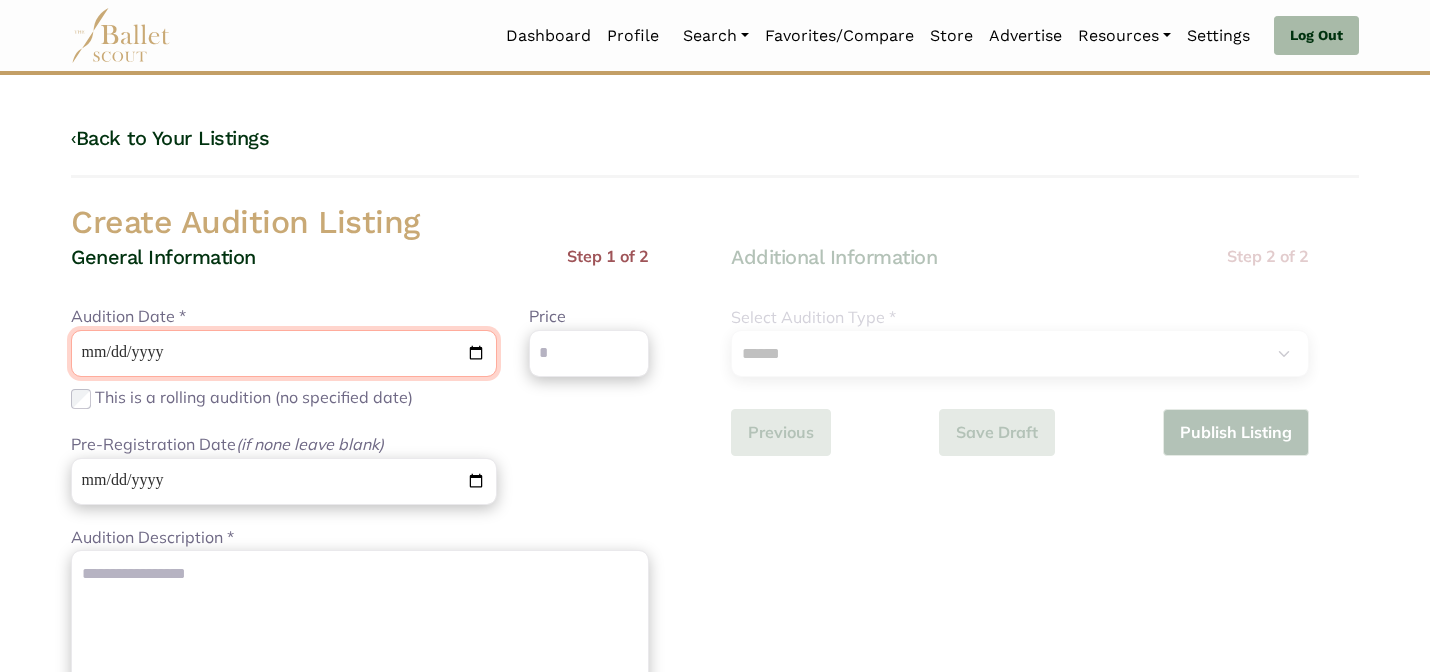 click on "Audition Date *" at bounding box center [284, 353] 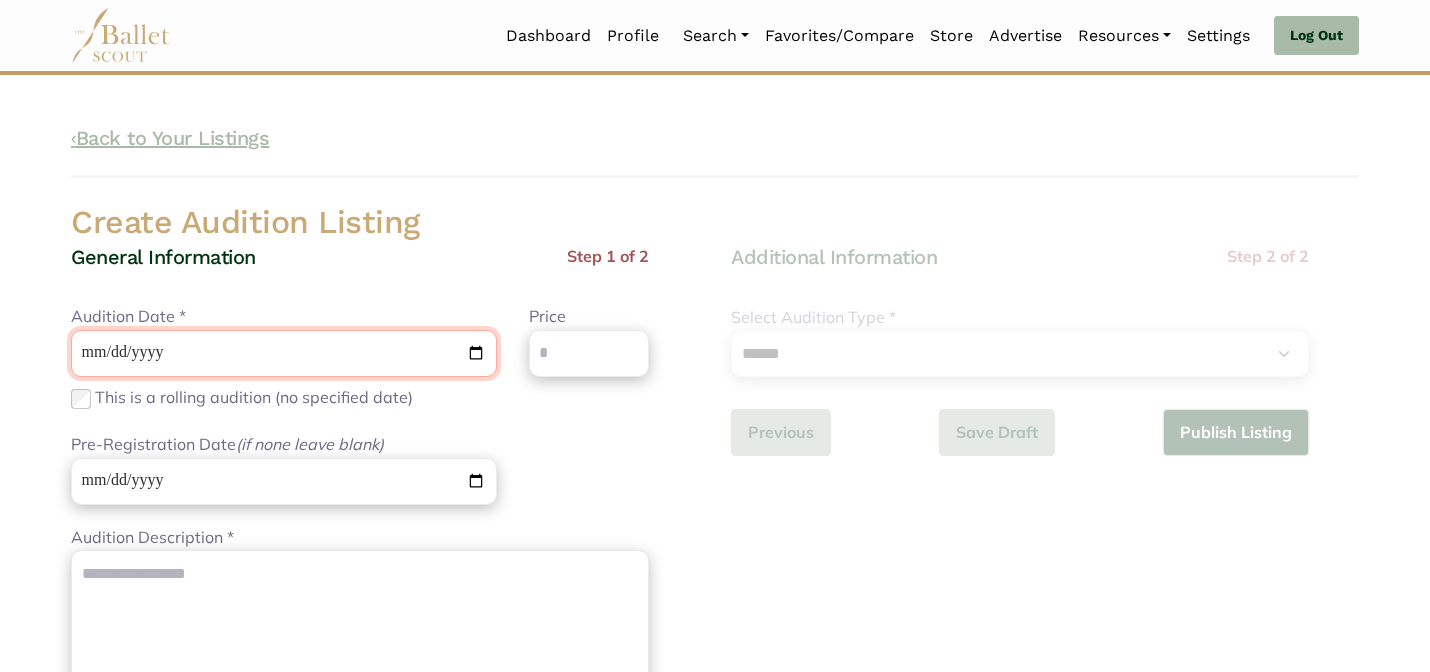 type on "**********" 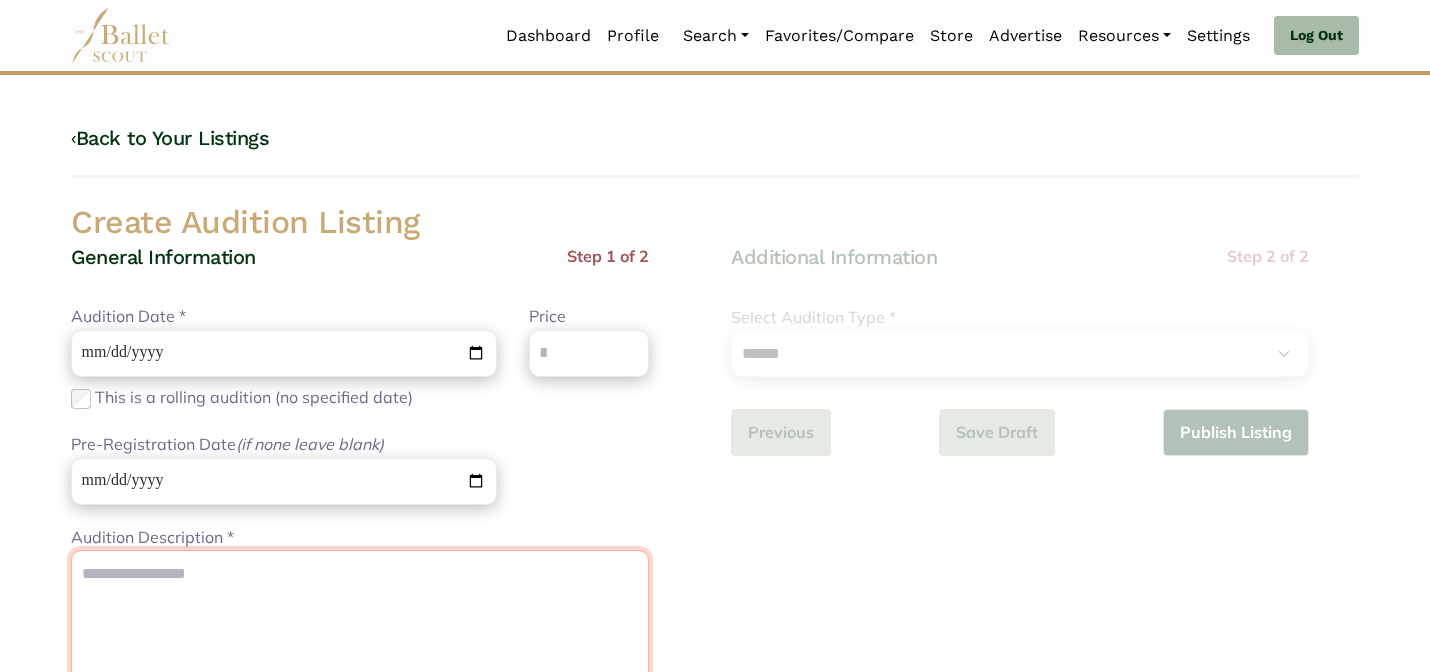 paste on "**********" 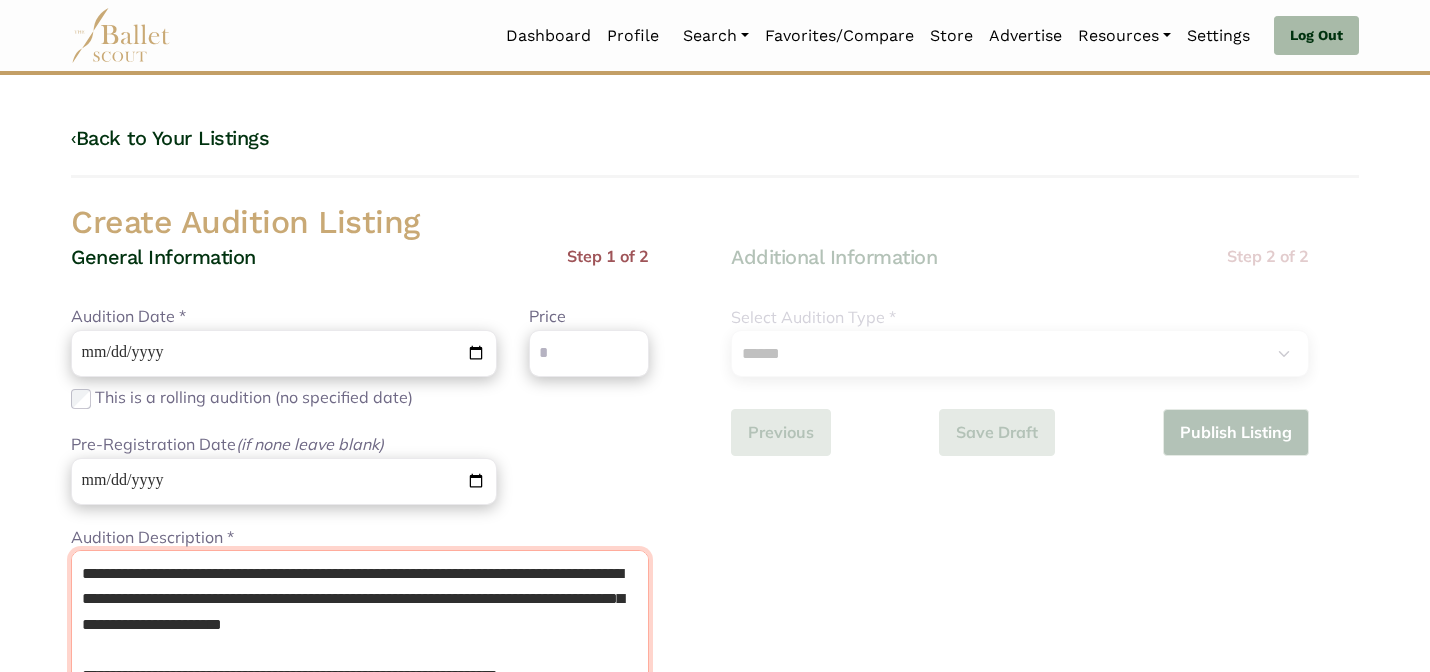 scroll, scrollTop: 68, scrollLeft: 0, axis: vertical 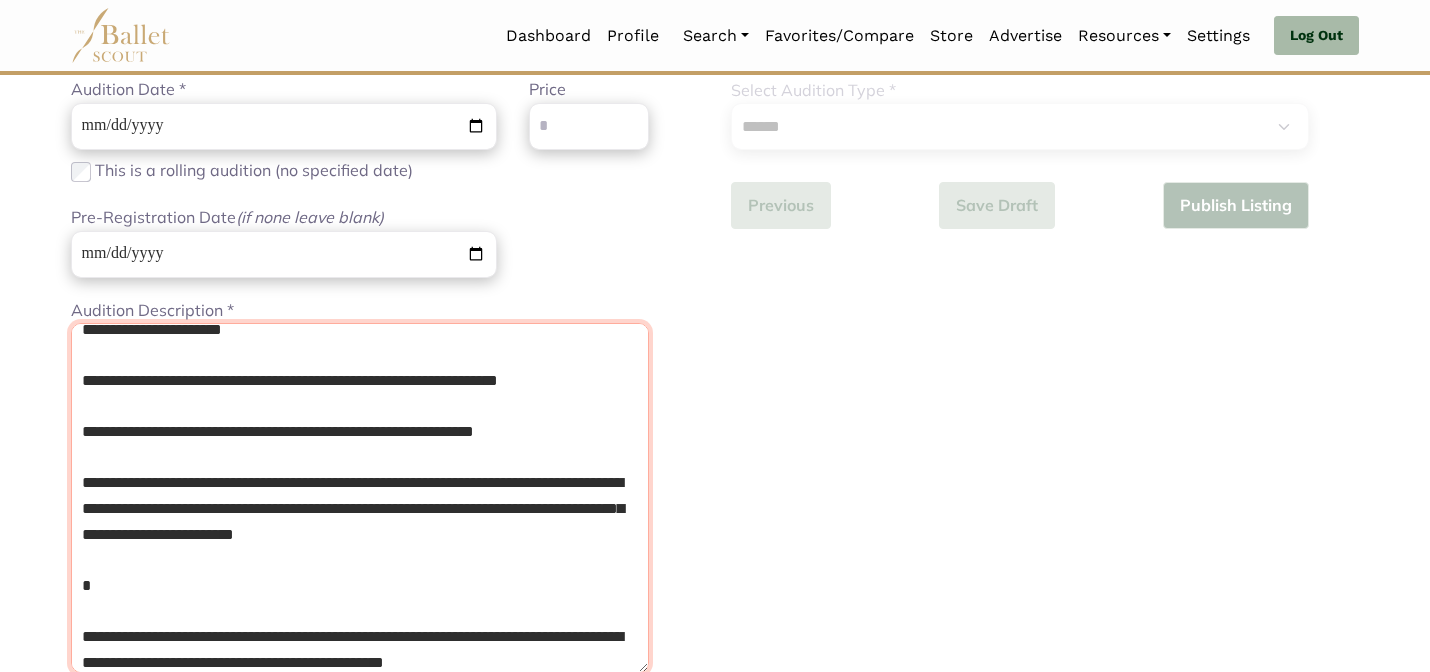 type on "**********" 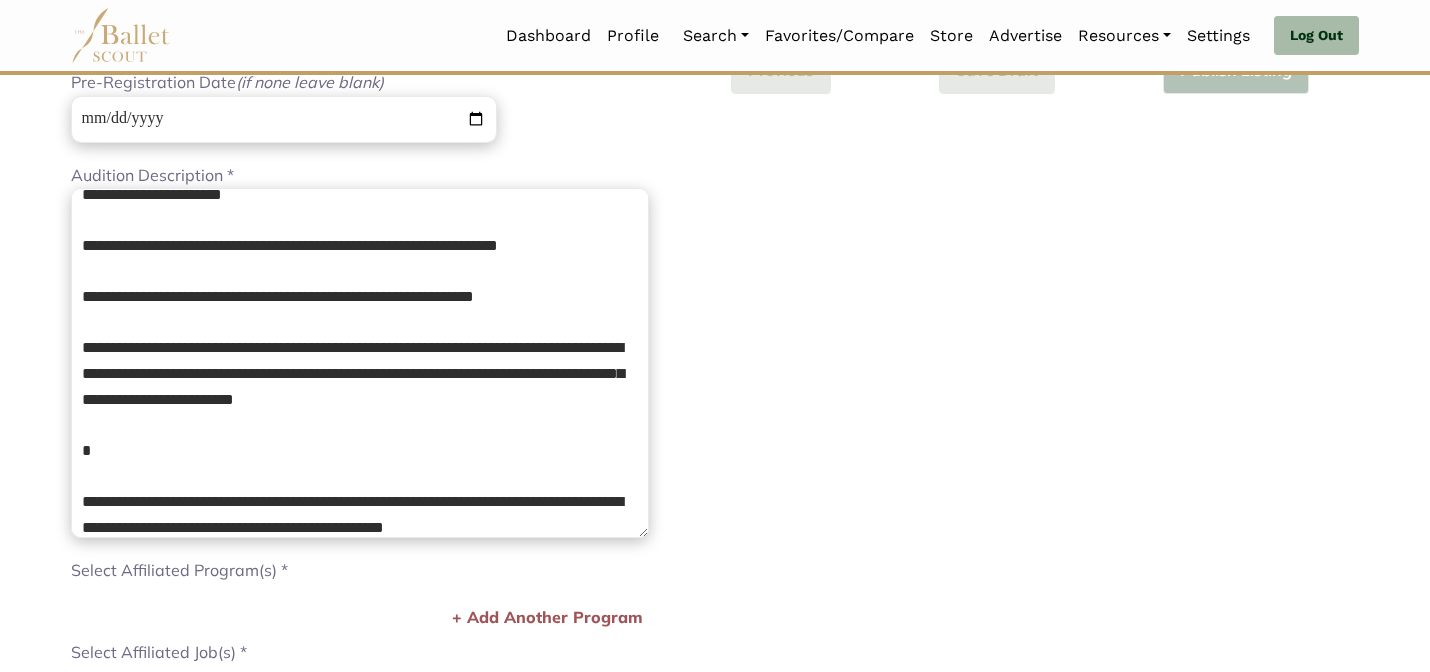 type 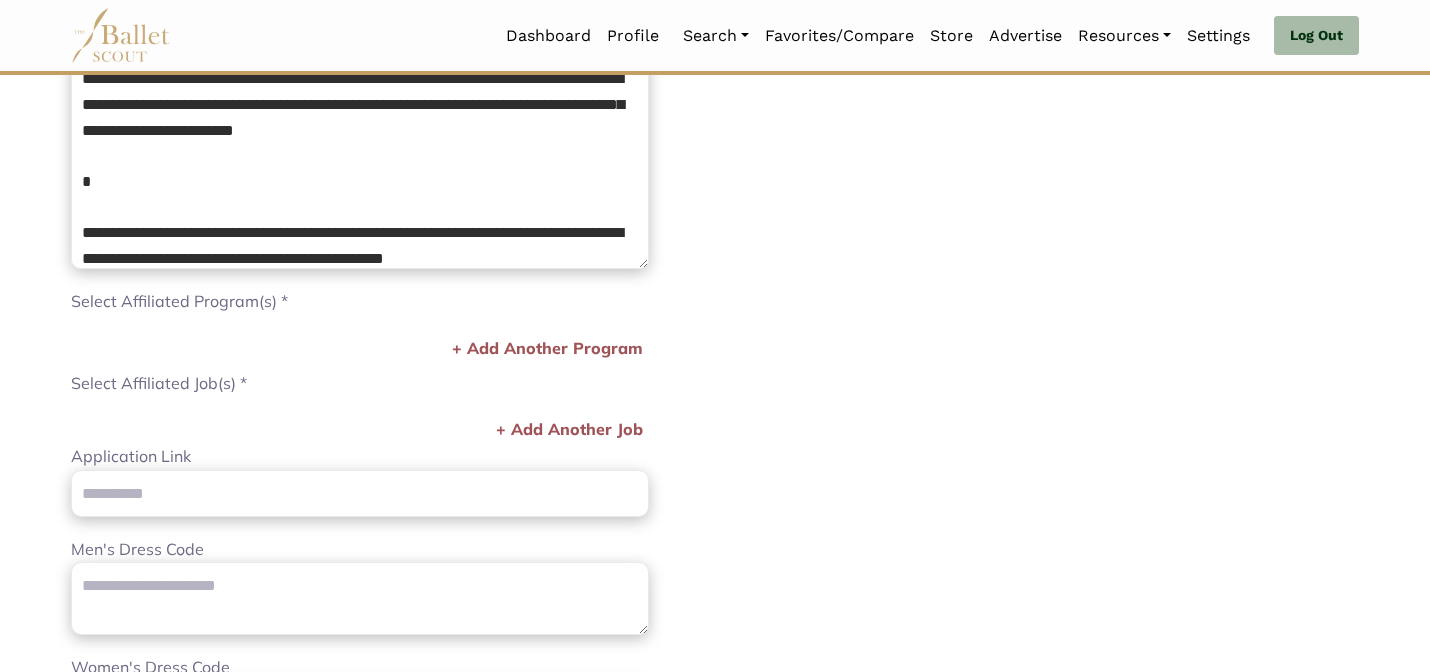 scroll, scrollTop: 644, scrollLeft: 0, axis: vertical 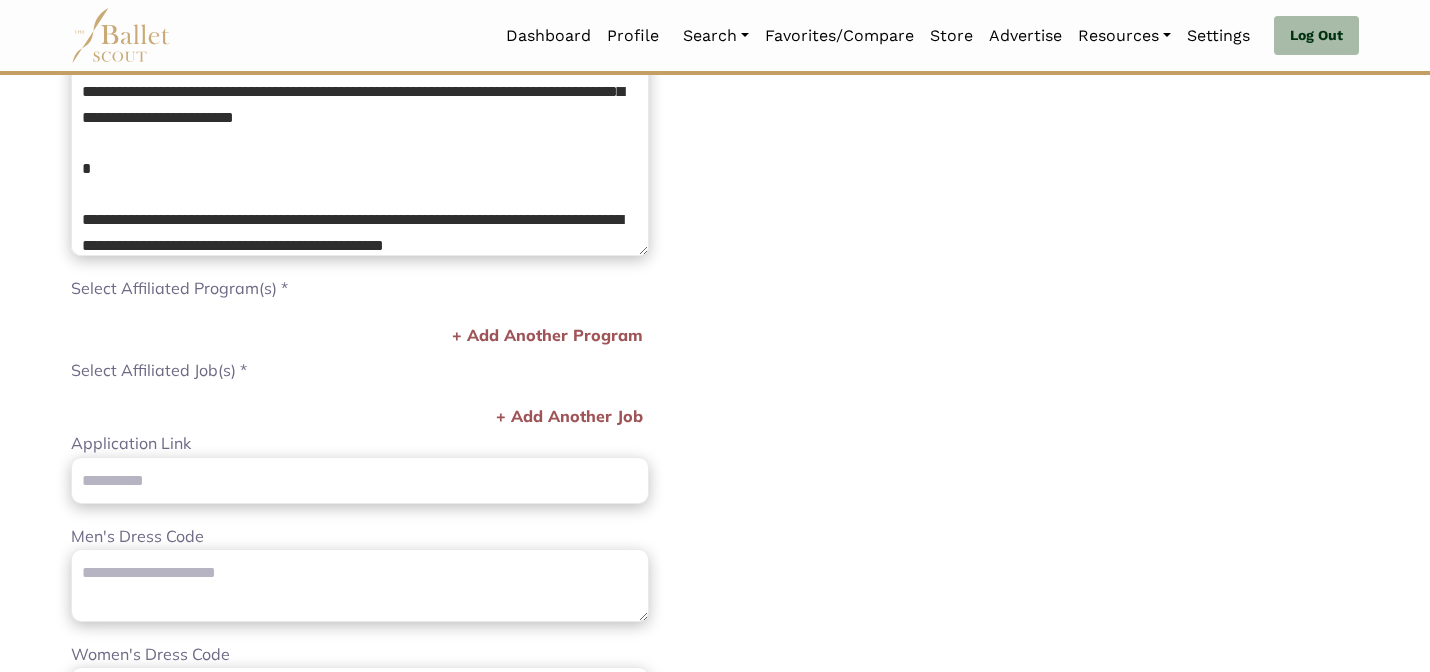 click on "General Information
Step 1 of 2
Audition Date *
[DATE]
Please enter a valid date
This is a rolling audition (no specified date)
Price
Please enter a valid price
Pre-Registration Date  (if none leave blank)
[DATE]
Audition Description *
Please enter a description
Select Affiliated Program(s) *
- -" at bounding box center [360, 225] 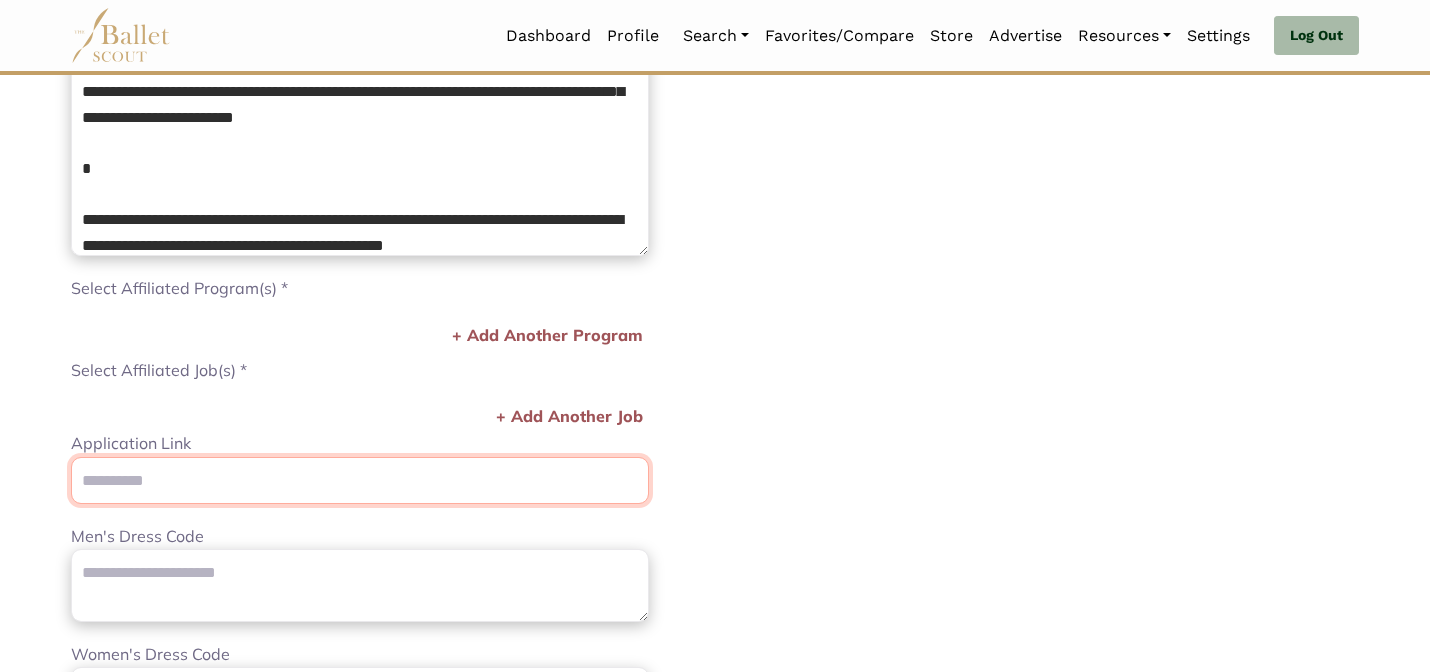 click on "Application Link" at bounding box center [360, 480] 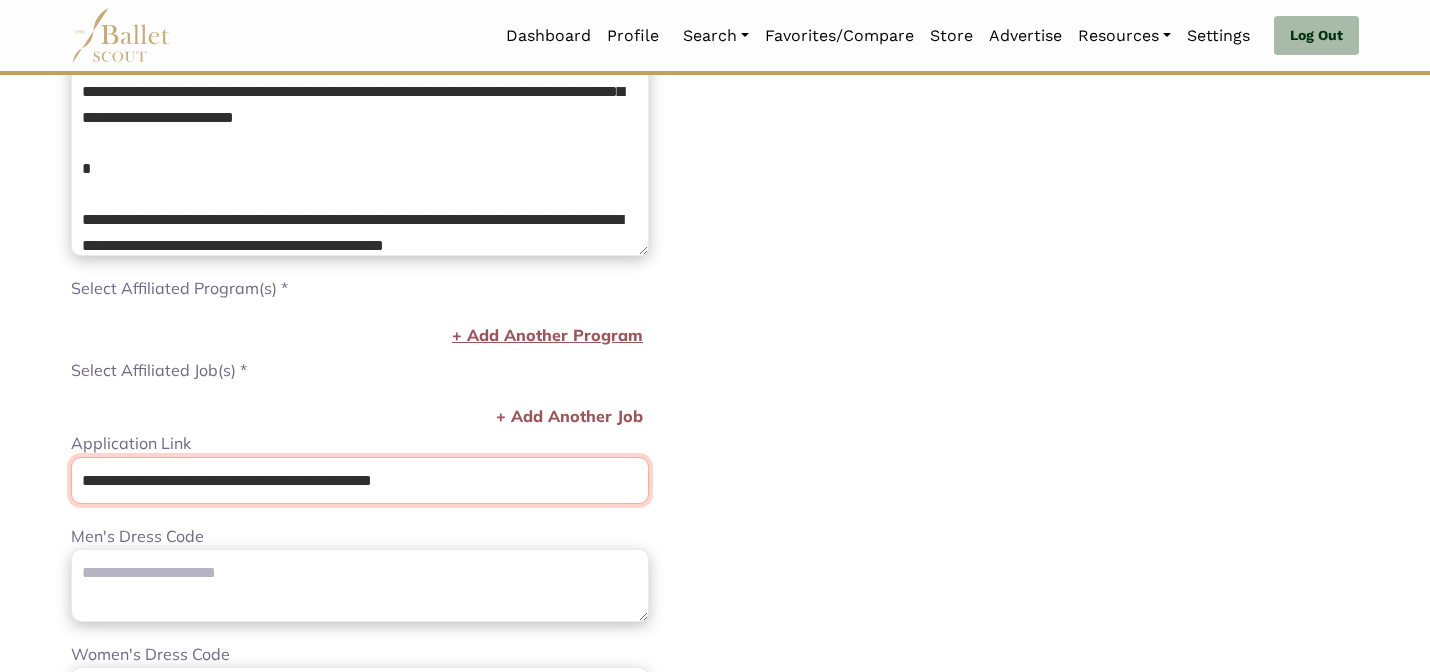 type on "**********" 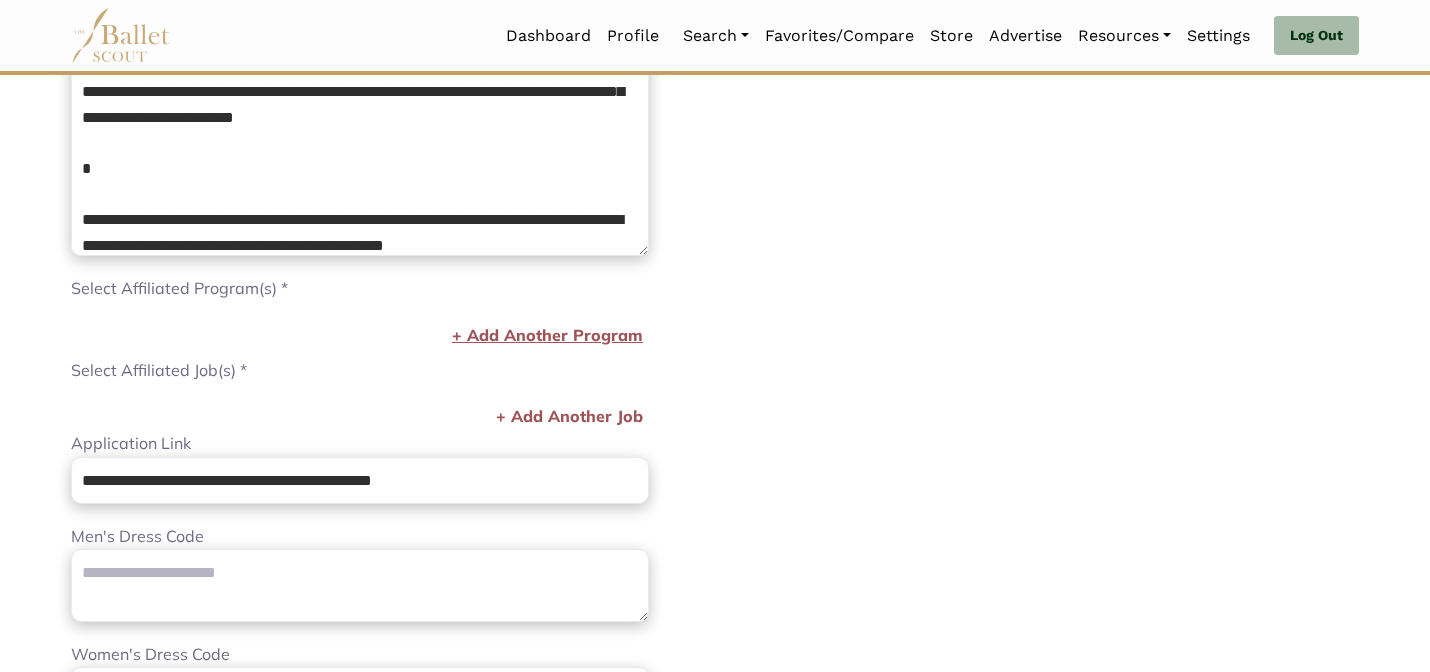 click on "+ Add Another Program" at bounding box center (547, 336) 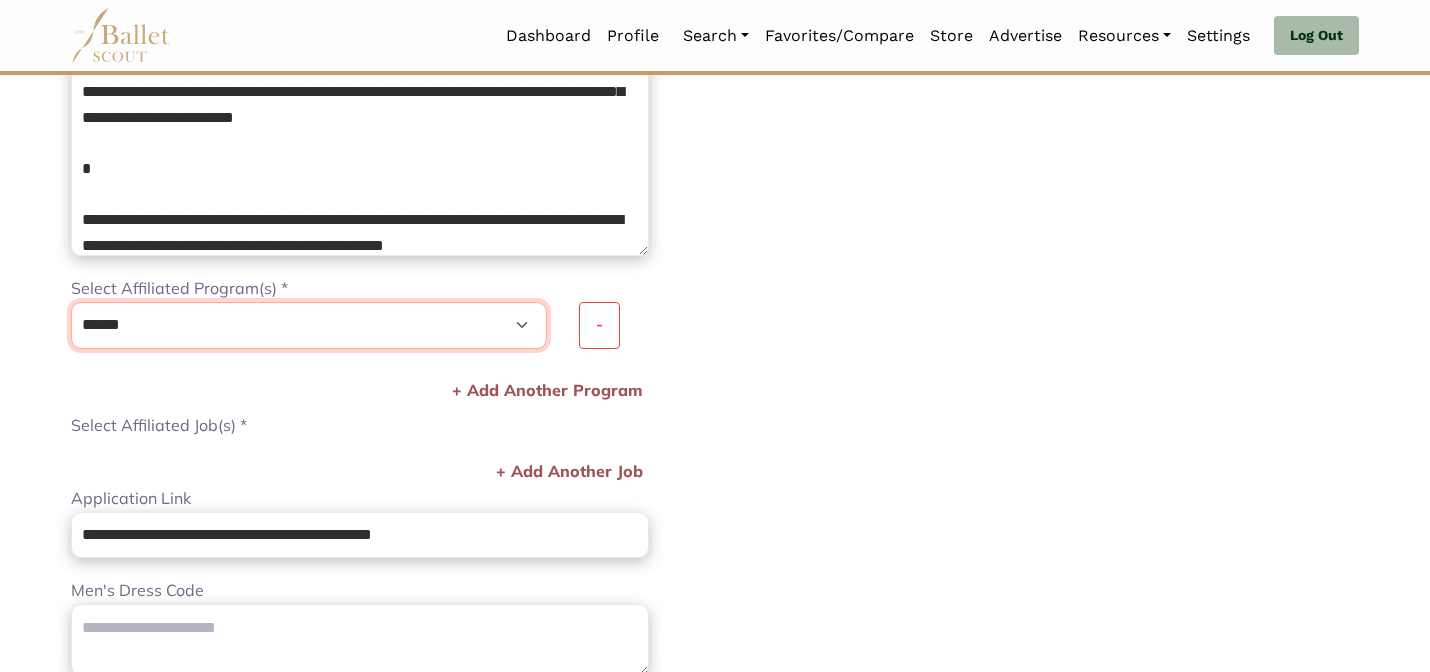 click on "**********" at bounding box center [309, 325] 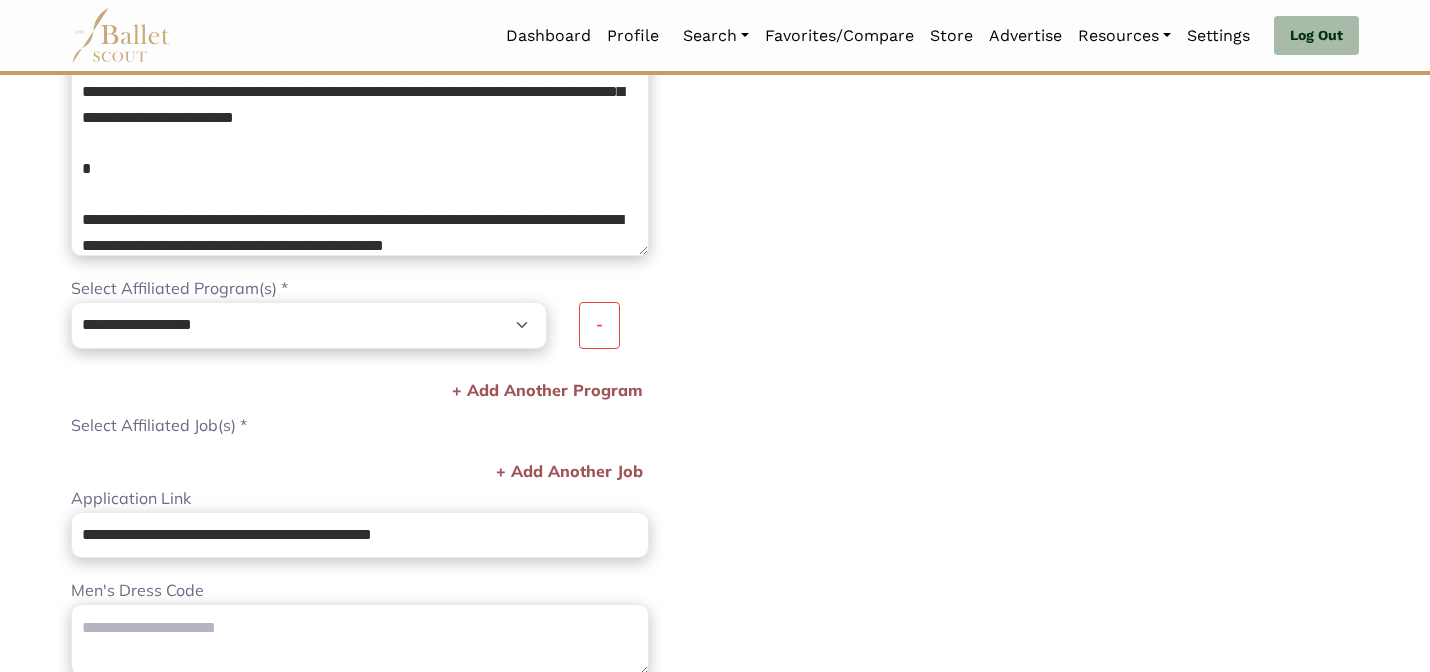 click on "**********" at bounding box center [1045, 278] 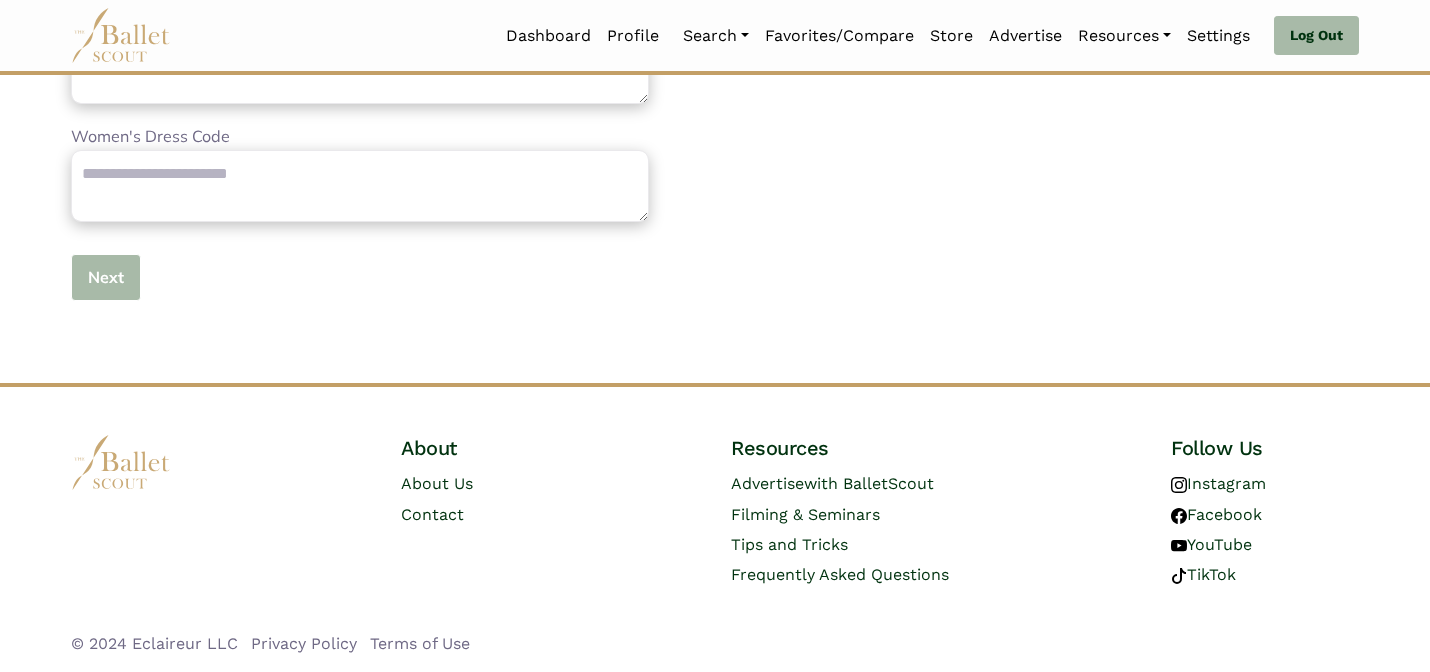 click on "Next" at bounding box center (106, 277) 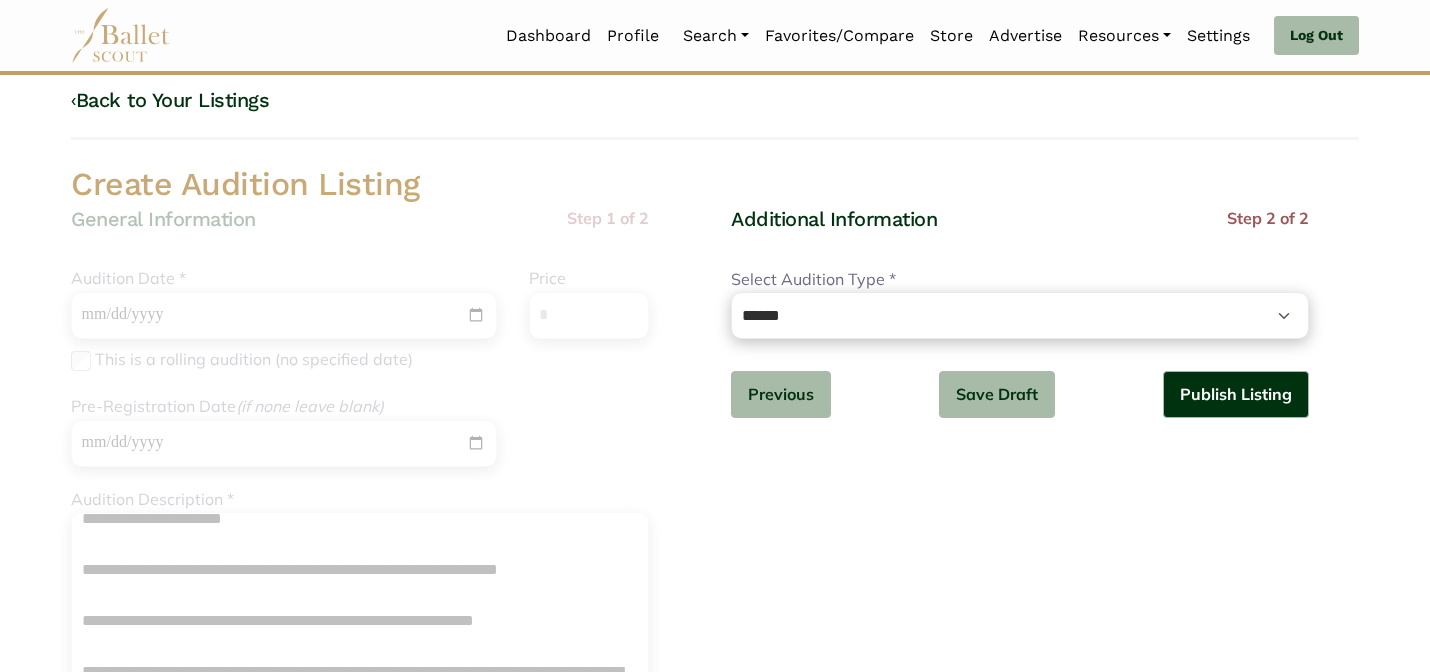 scroll, scrollTop: 0, scrollLeft: 0, axis: both 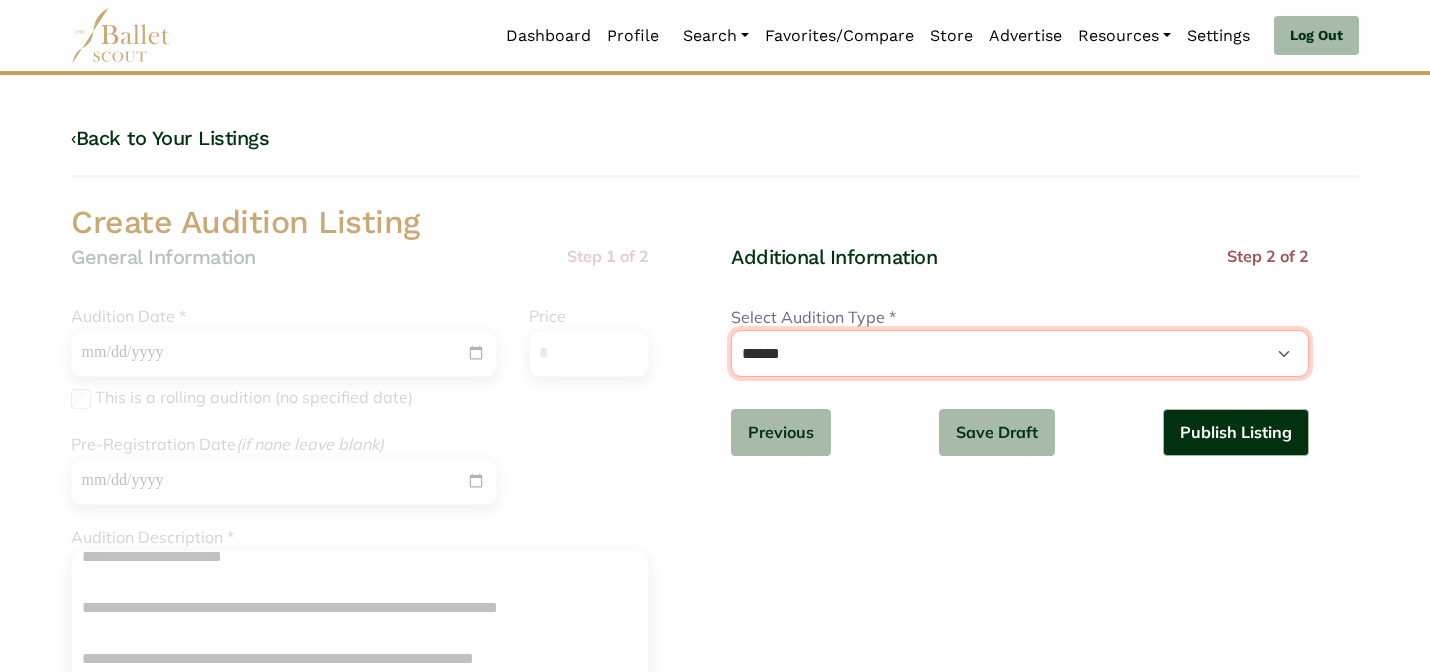 click on "**********" at bounding box center [1020, 353] 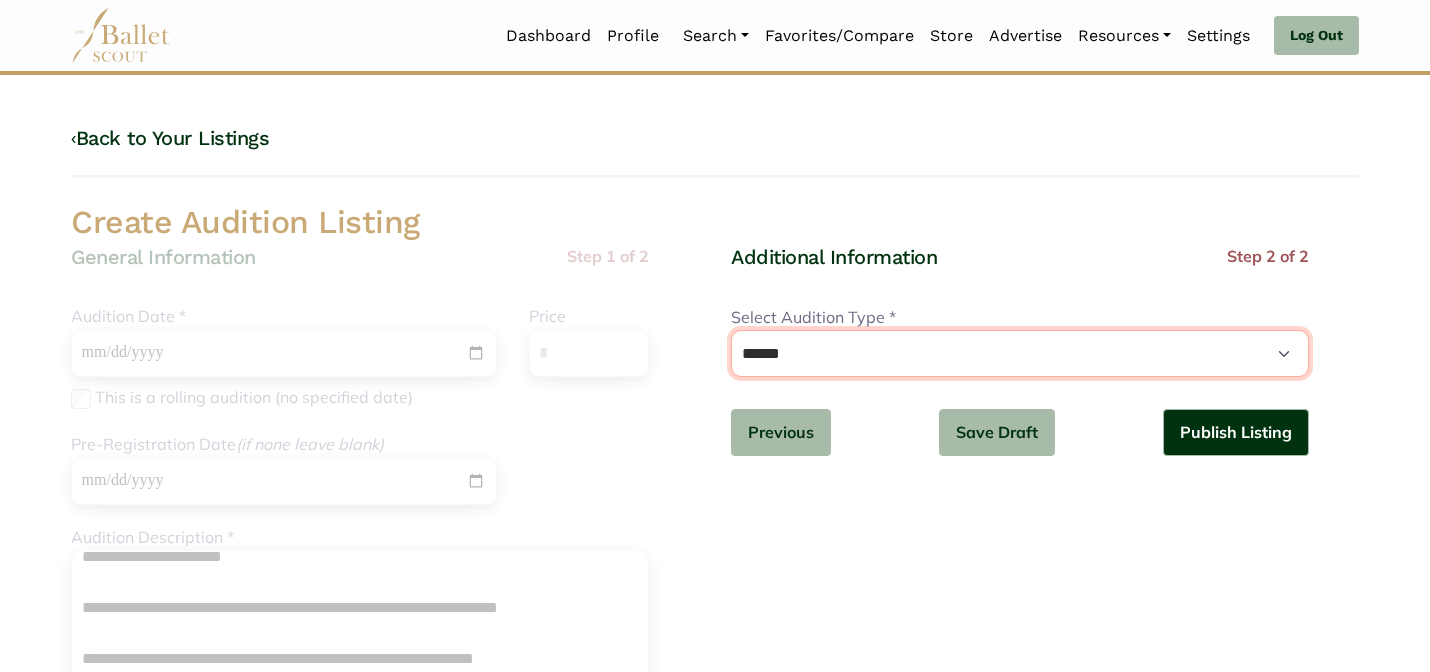 select on "*" 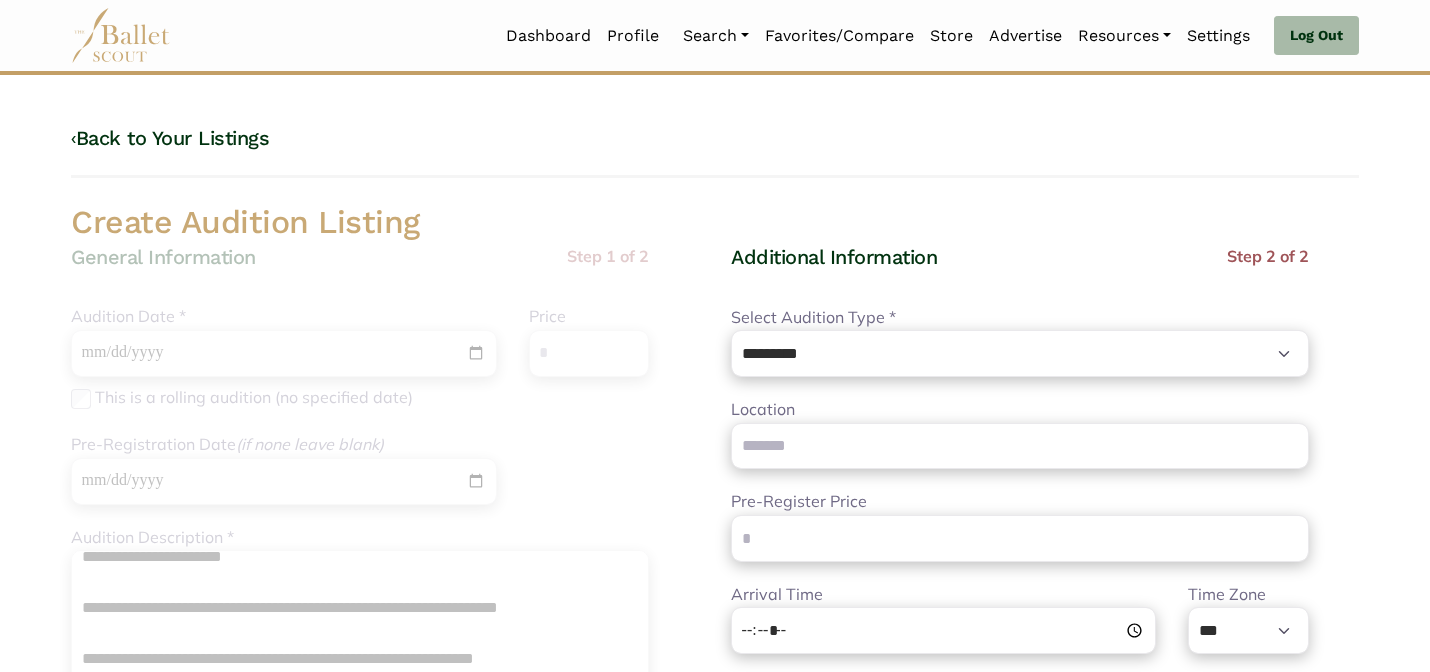 click on "**********" at bounding box center [1020, 563] 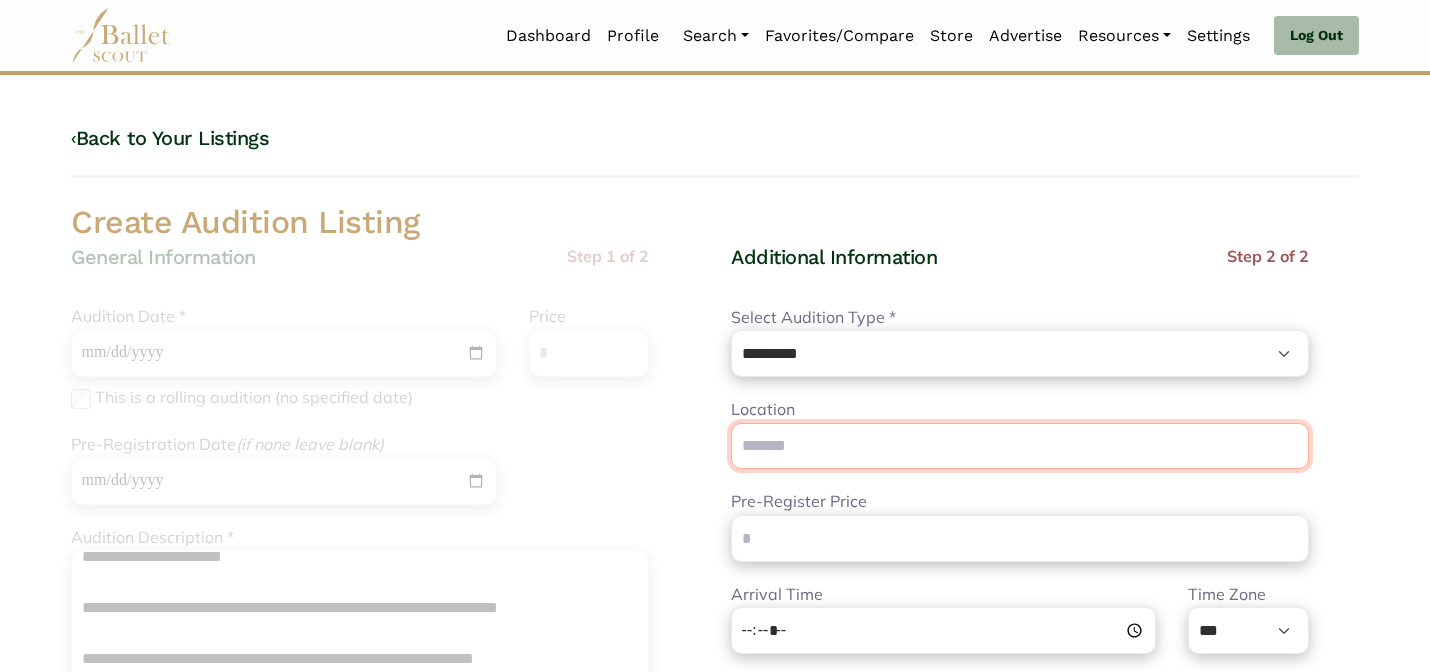 click on "Location" at bounding box center (1020, 446) 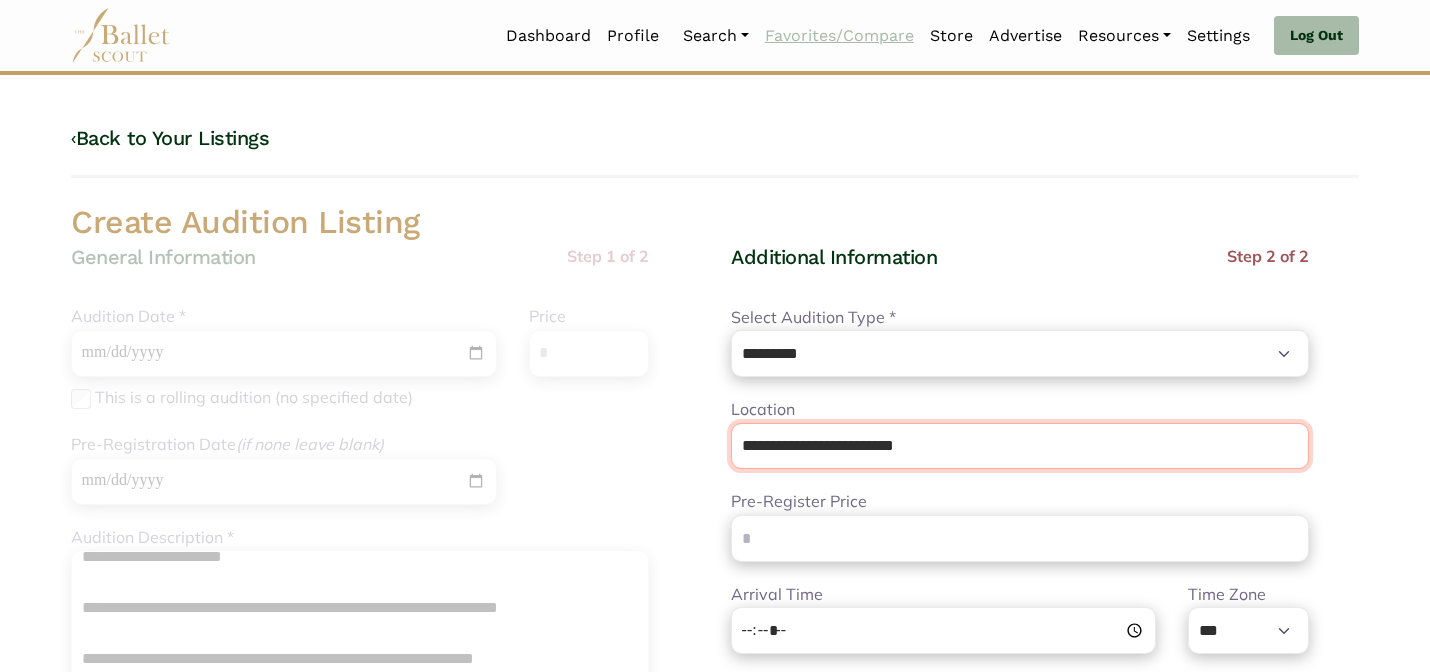 type on "**********" 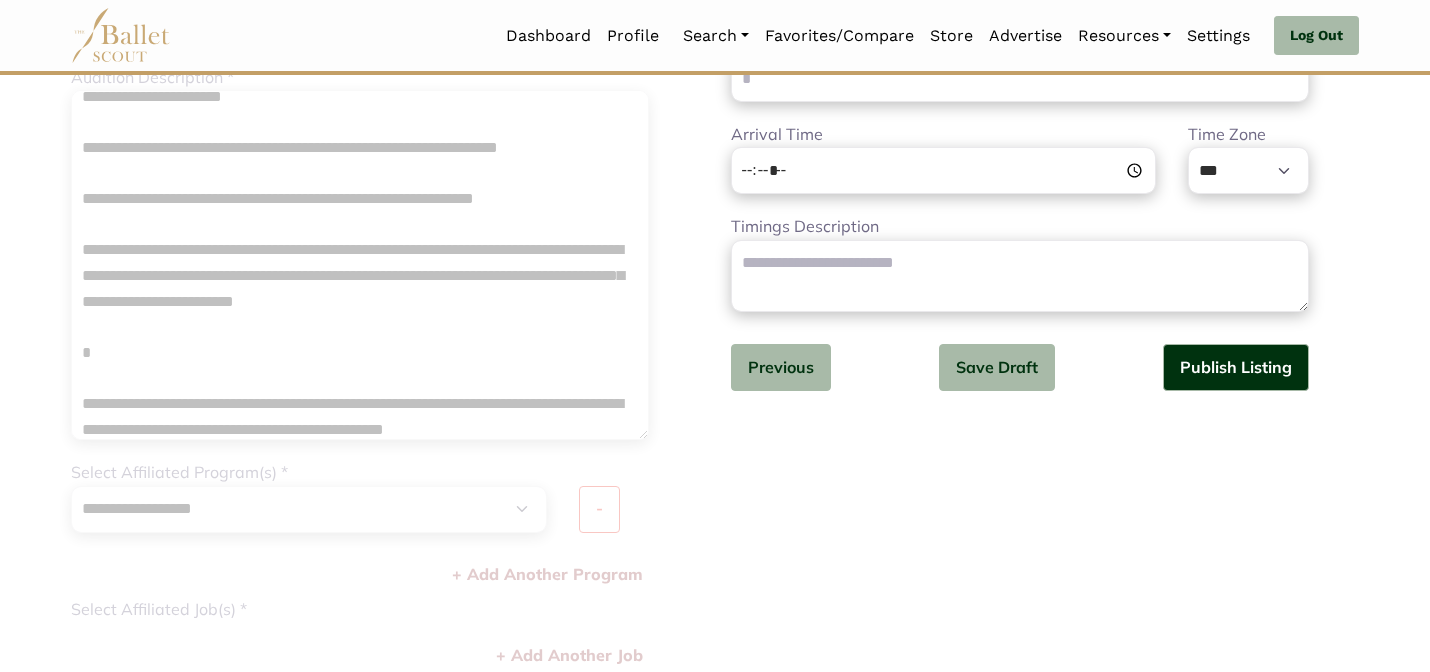 scroll, scrollTop: 485, scrollLeft: 0, axis: vertical 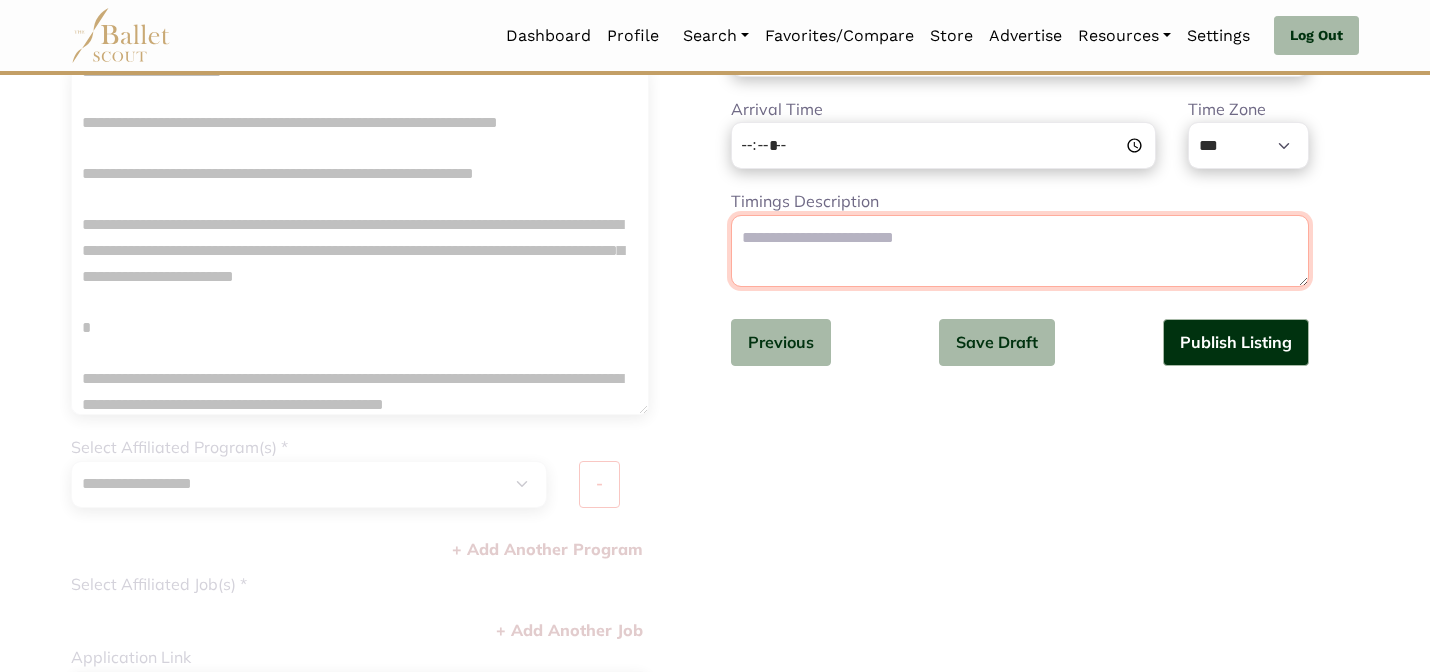 click on "Timings Description" at bounding box center (1020, 251) 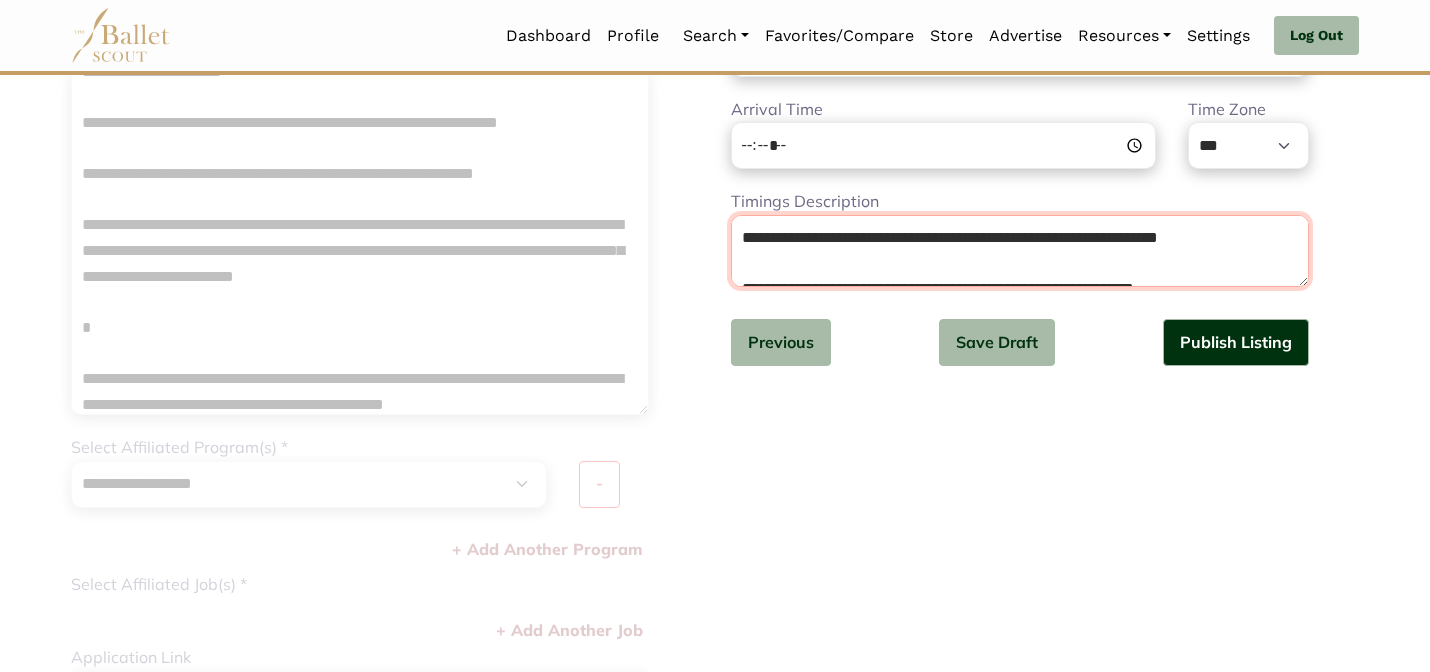 scroll, scrollTop: 90, scrollLeft: 0, axis: vertical 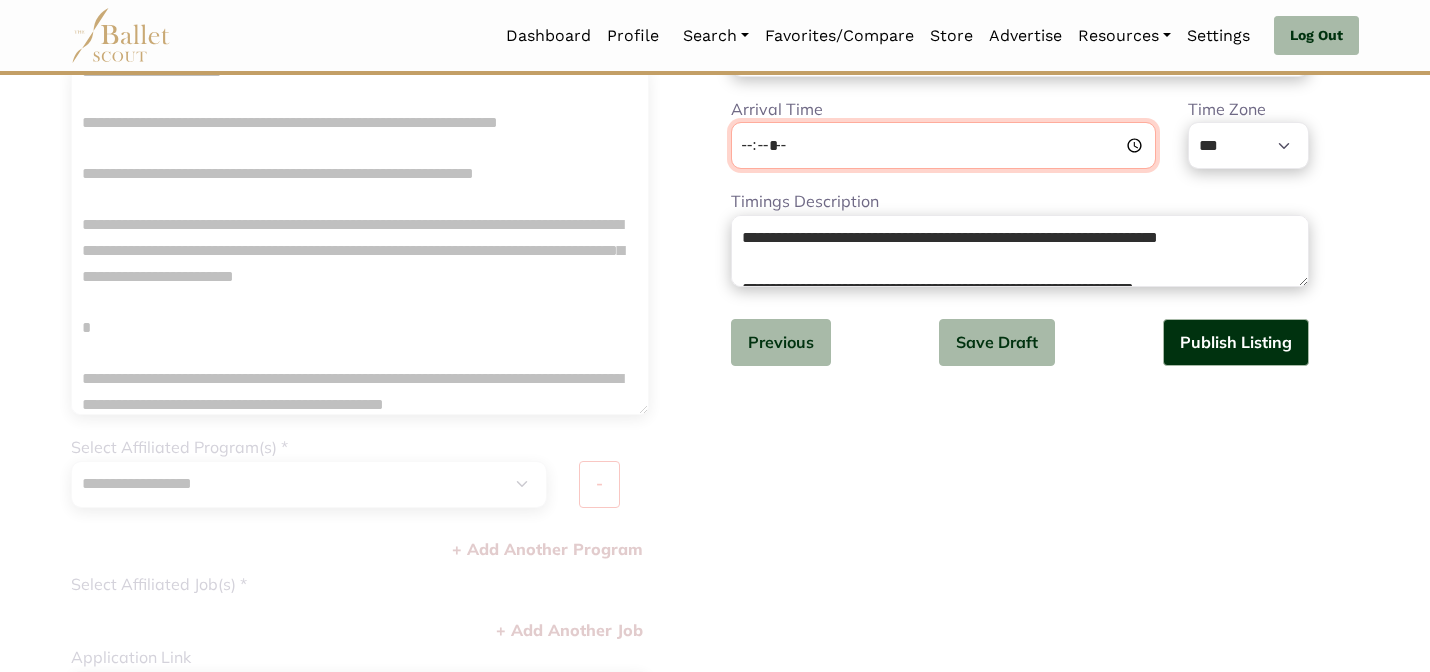 click on "Arrival Time" at bounding box center (943, 145) 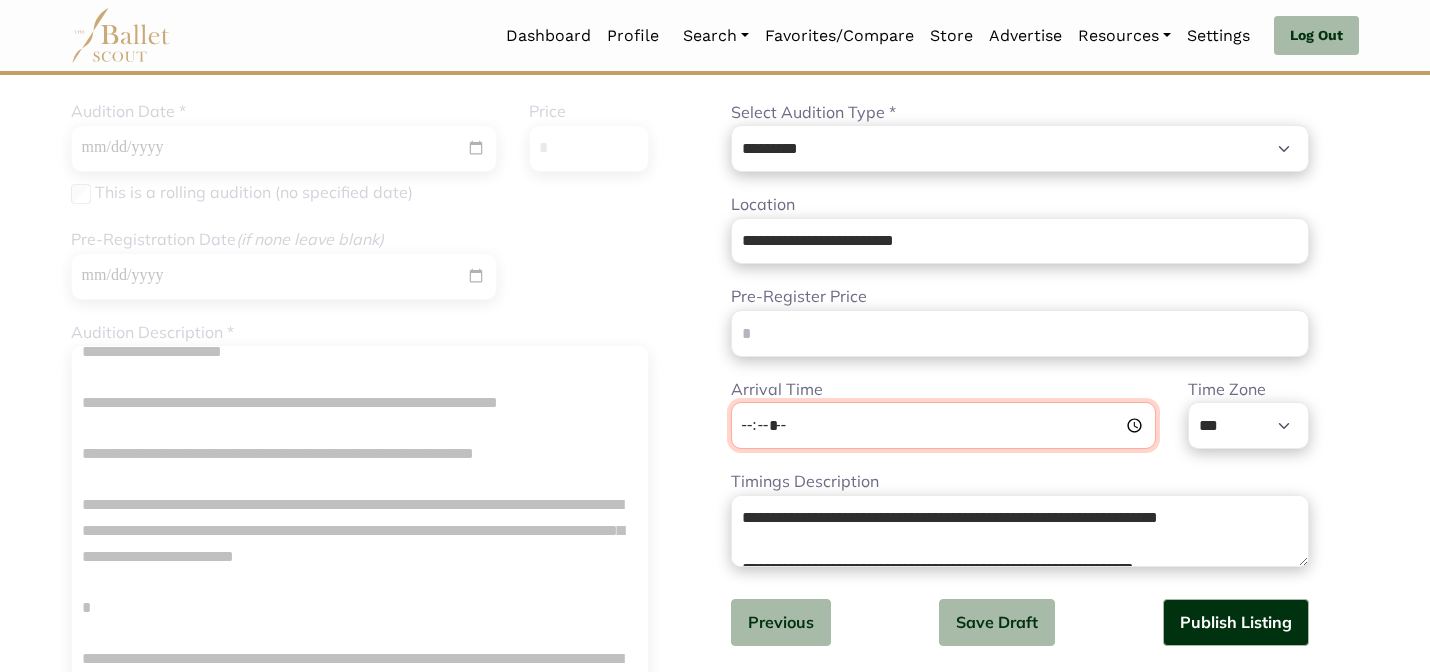 scroll, scrollTop: 213, scrollLeft: 0, axis: vertical 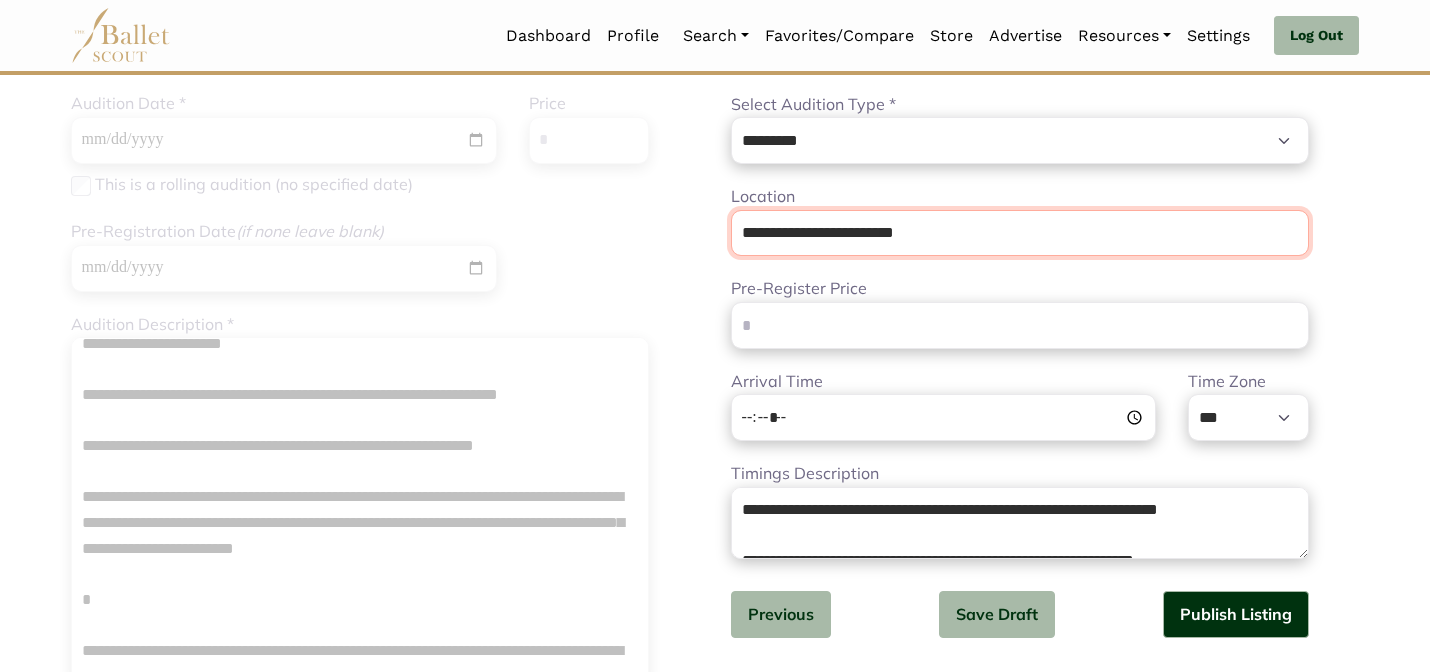 click on "**********" at bounding box center [1020, 233] 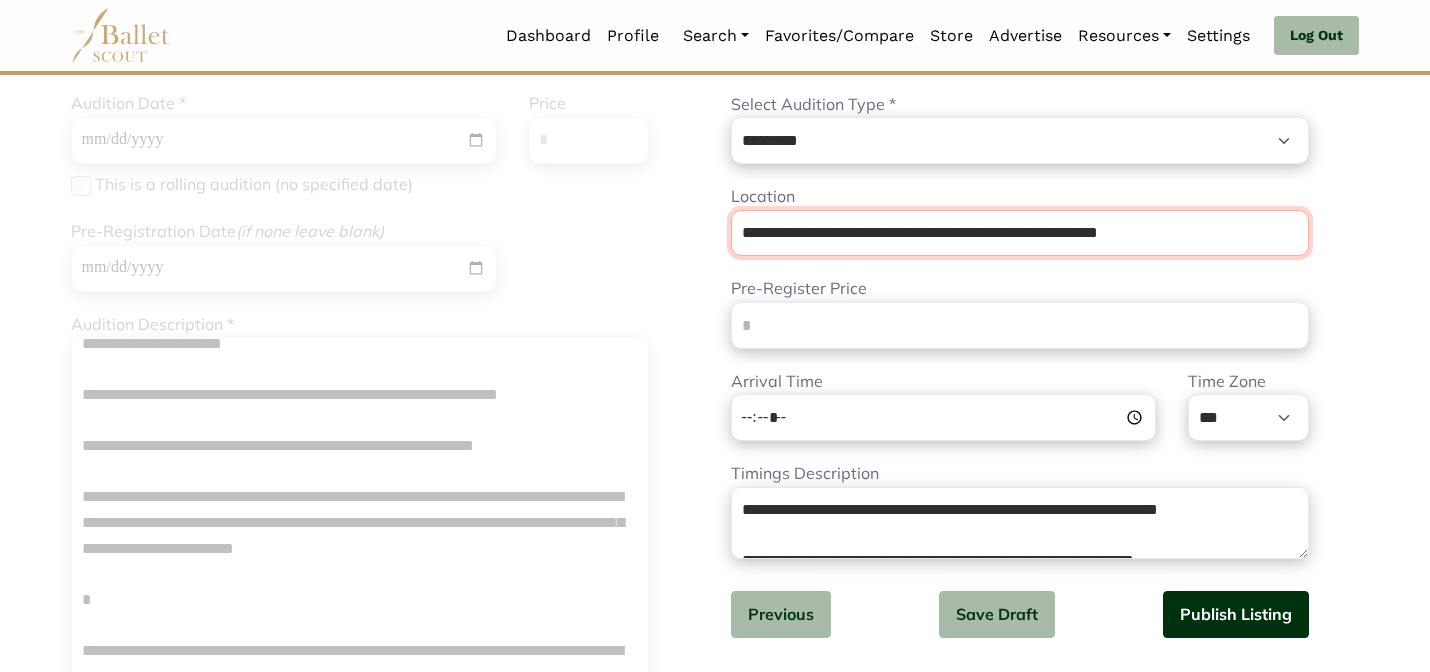 type on "**********" 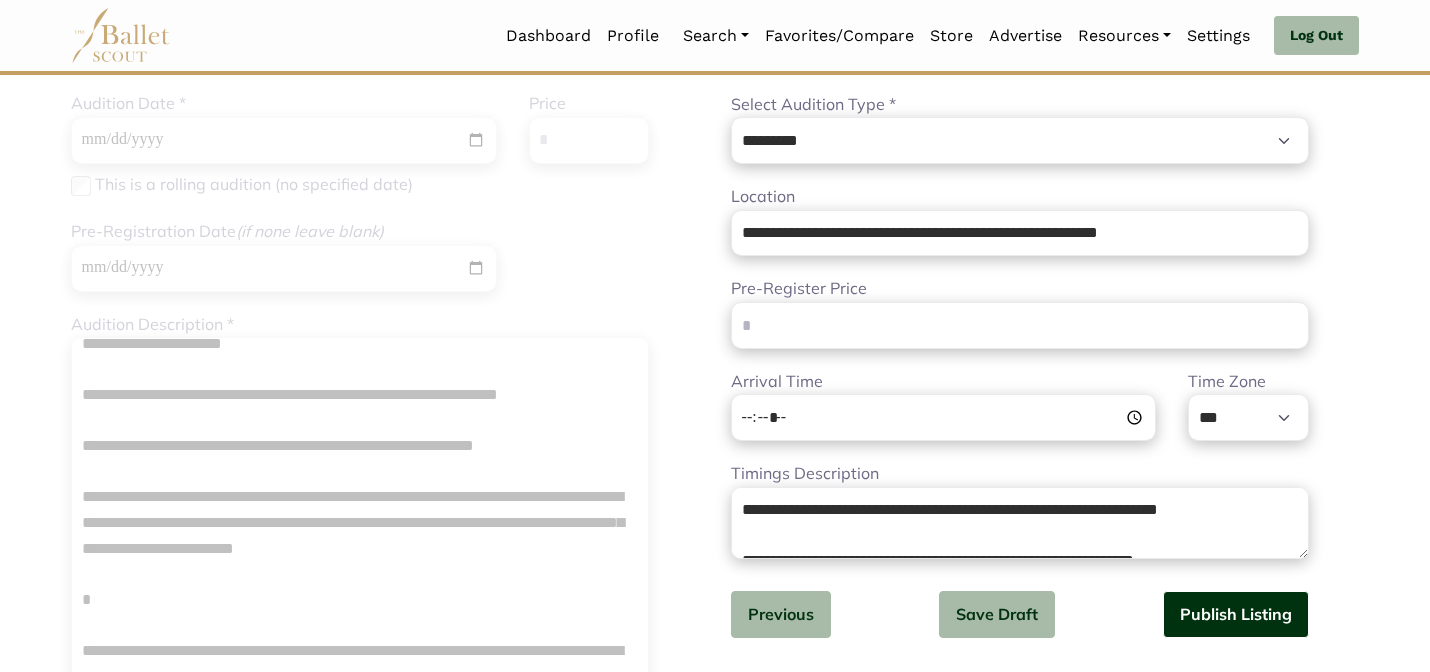 click on "Publish Listing" at bounding box center (1236, 614) 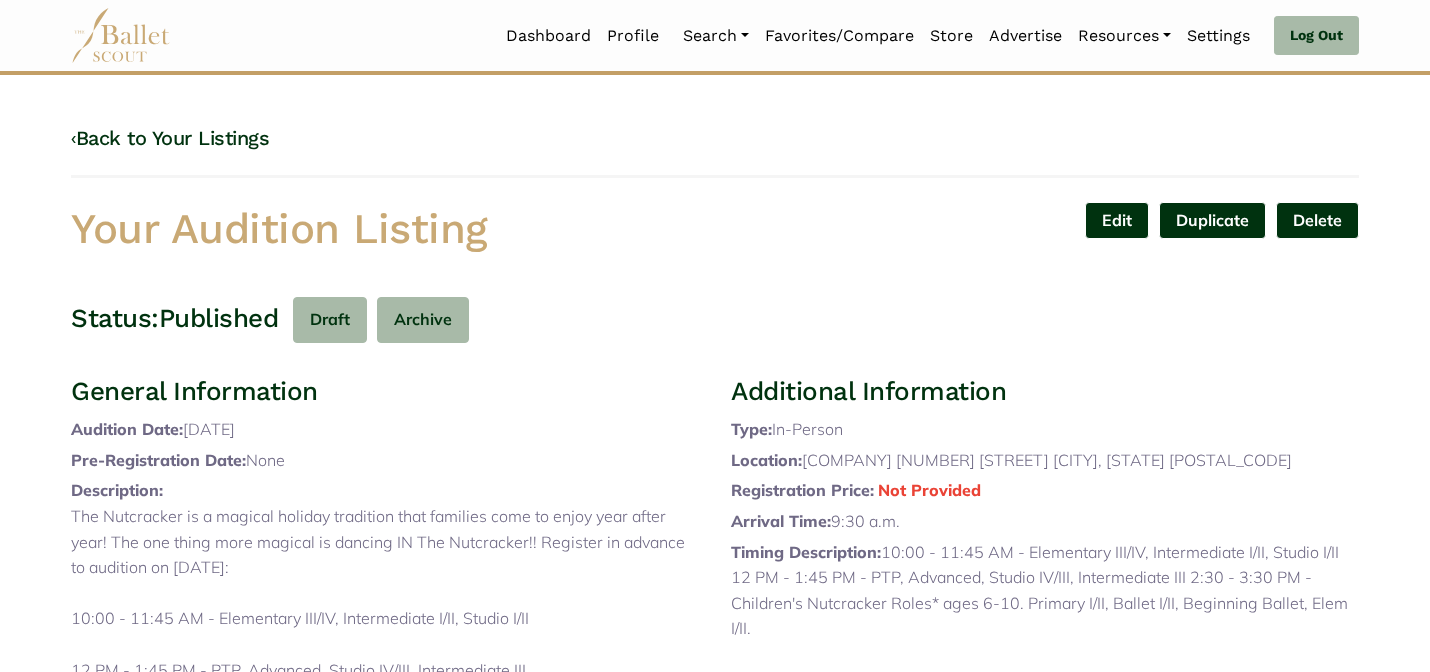 scroll, scrollTop: 0, scrollLeft: 0, axis: both 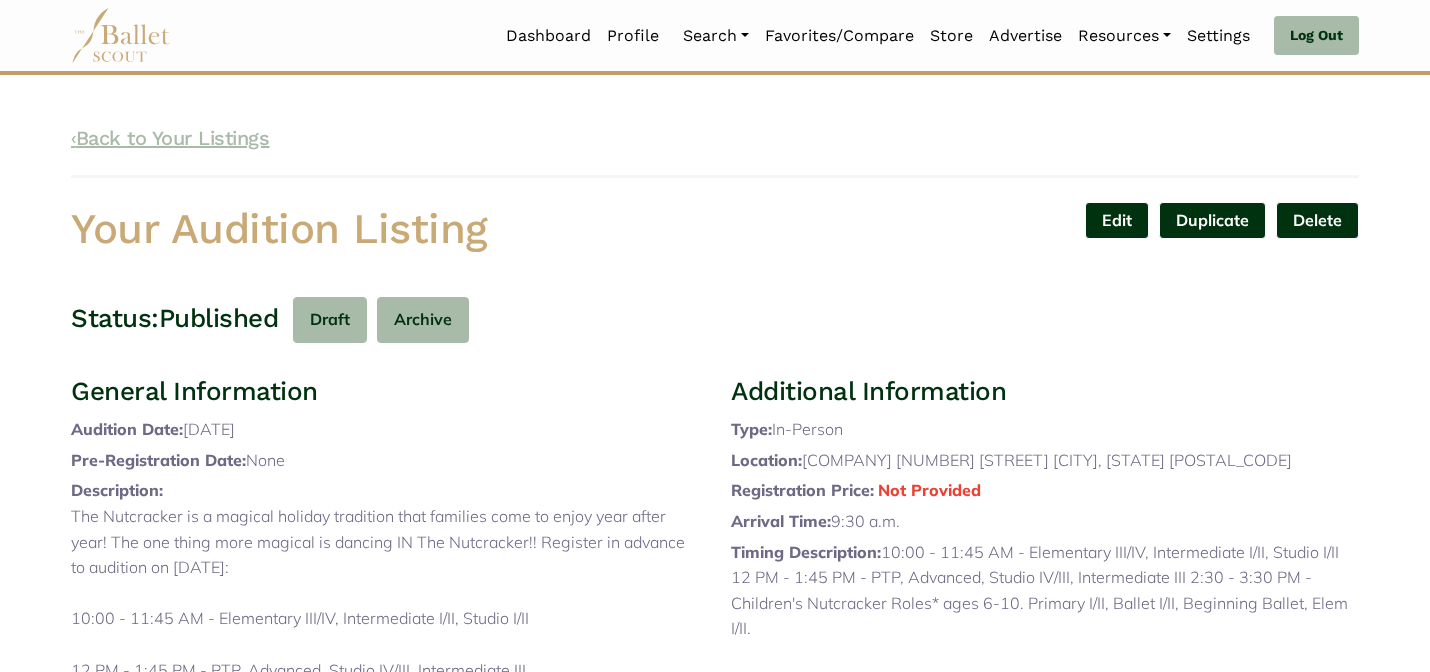 click on "‹  Back to Your Listings" at bounding box center (170, 138) 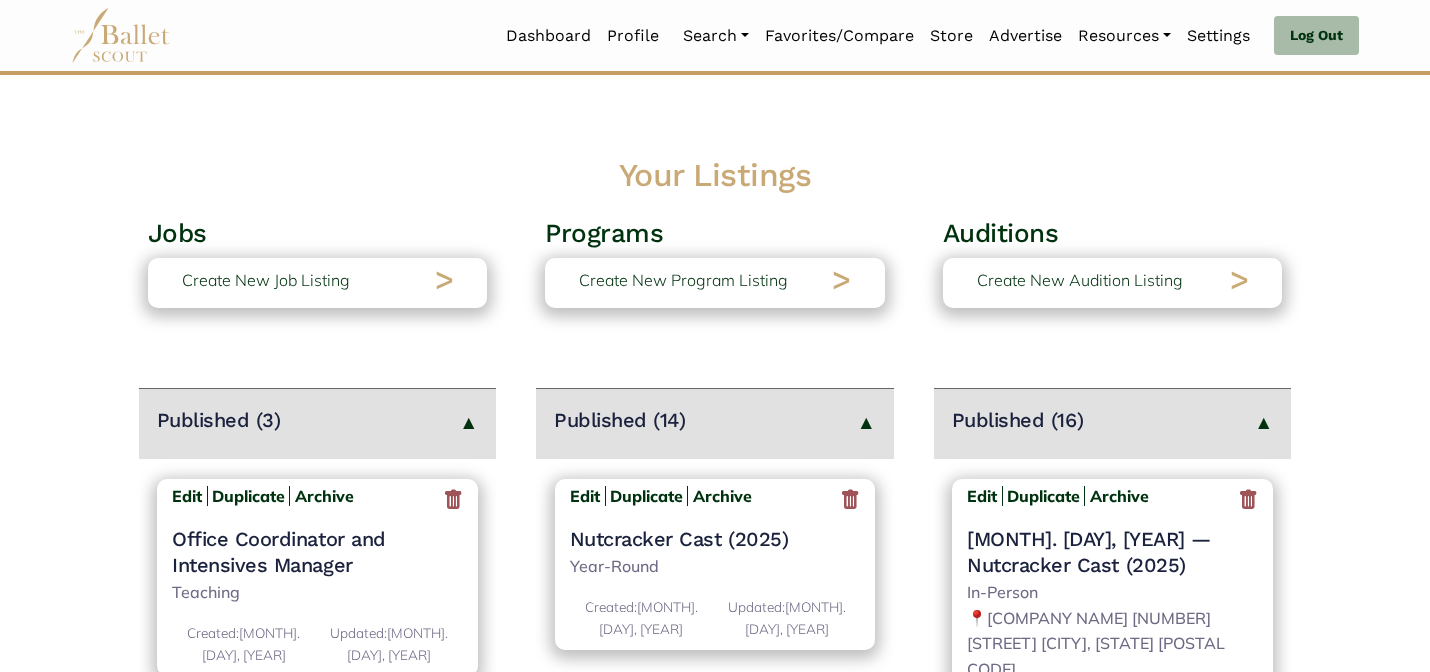 scroll, scrollTop: 0, scrollLeft: 0, axis: both 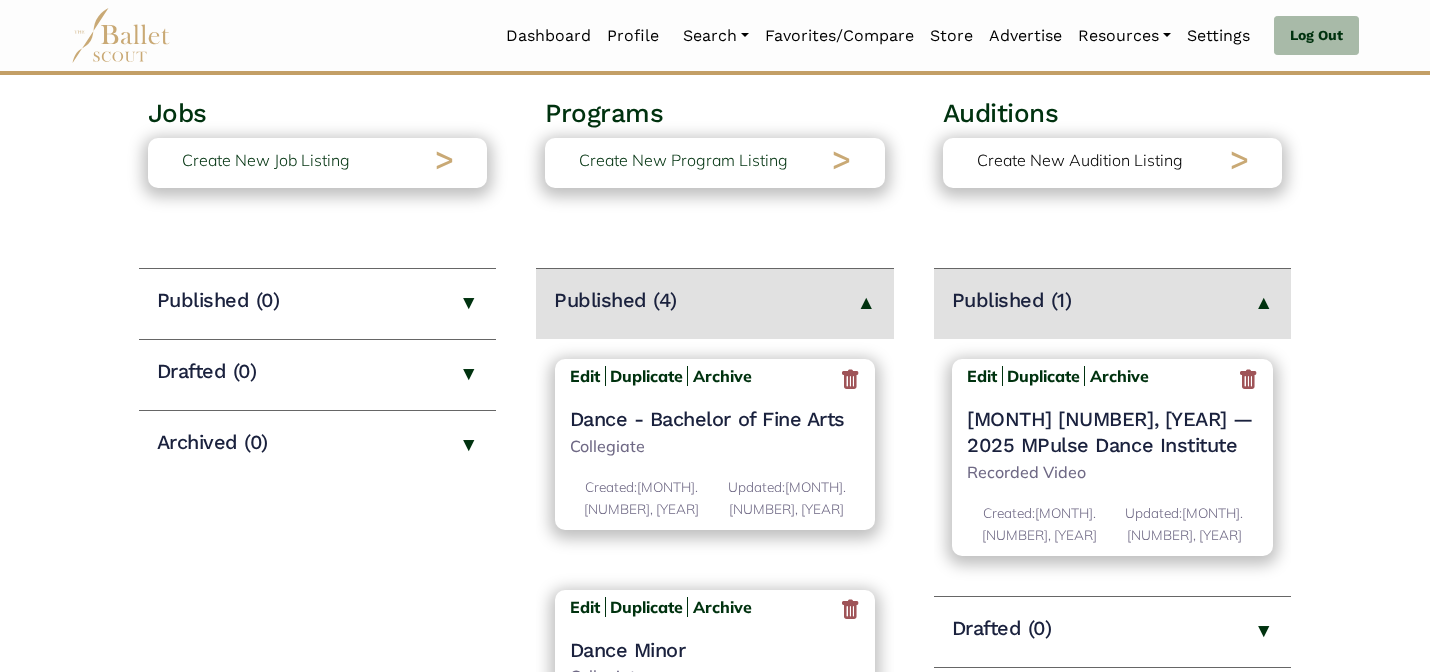 click on "Create New Audition Listing" at bounding box center [1080, 161] 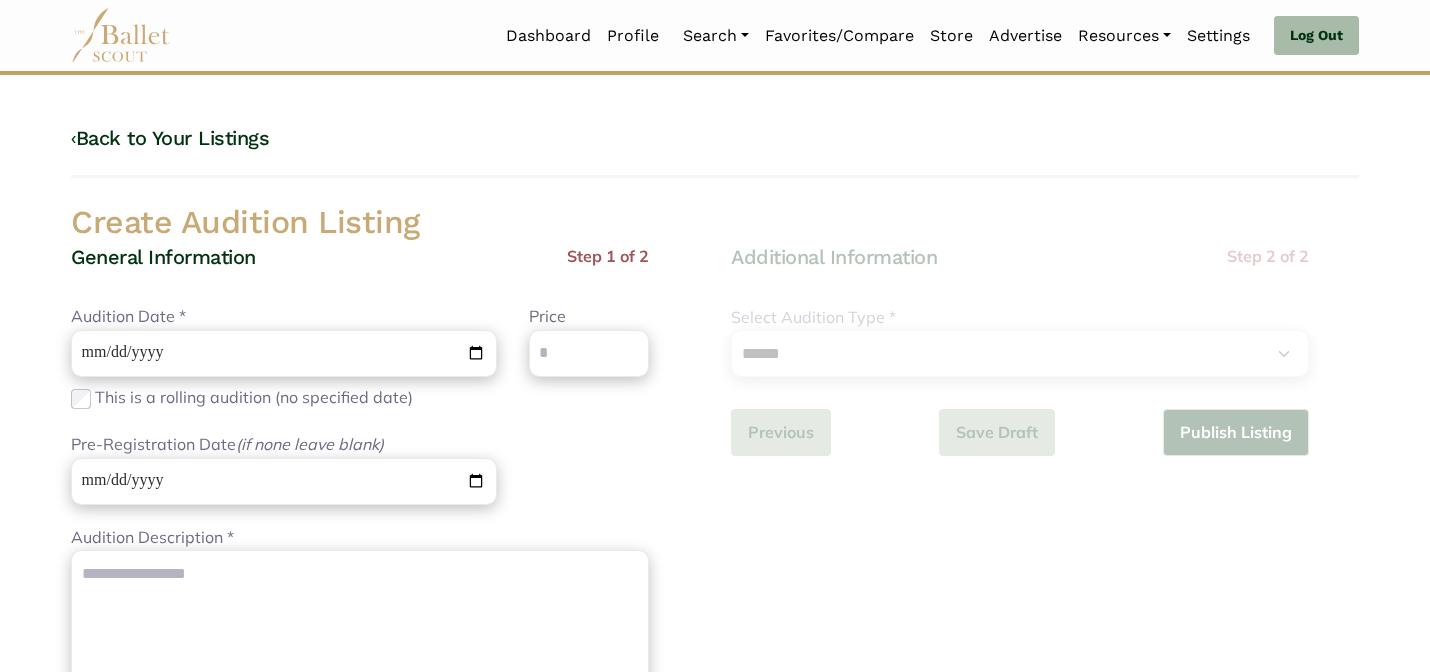 scroll, scrollTop: 0, scrollLeft: 0, axis: both 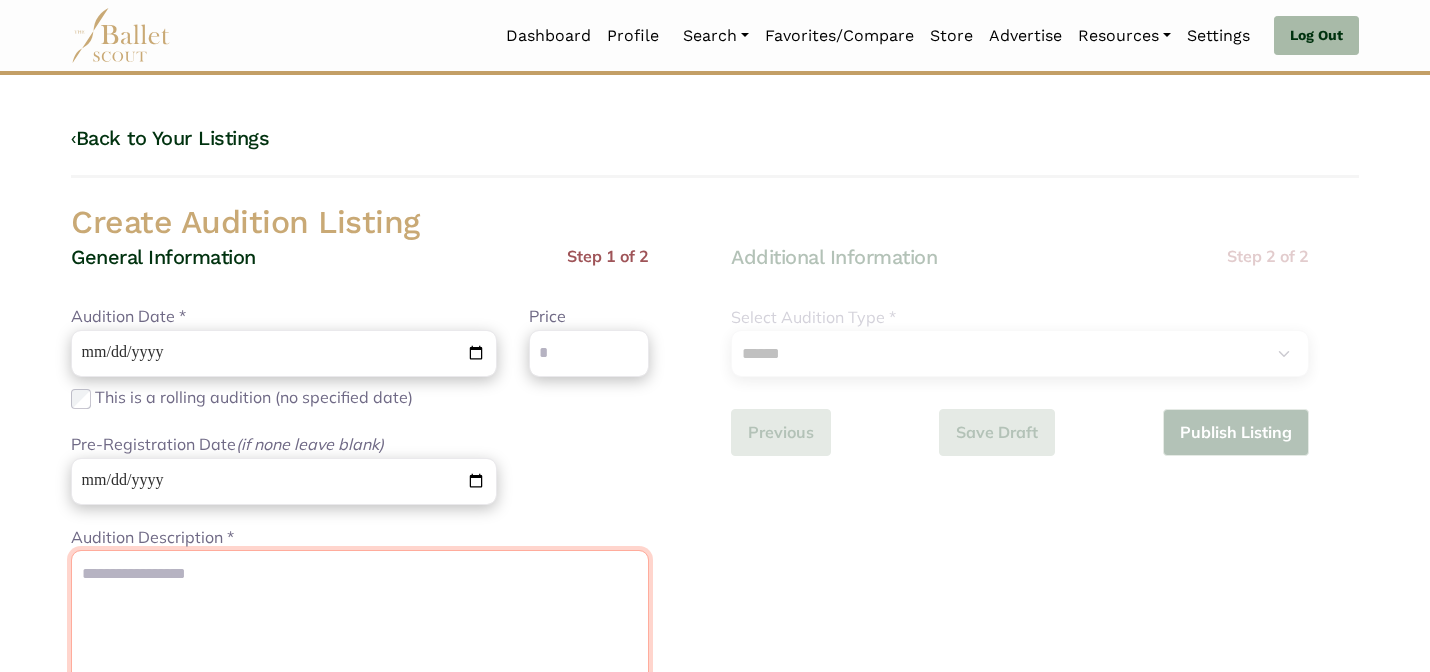 click on "Audition Description *" at bounding box center (360, 725) 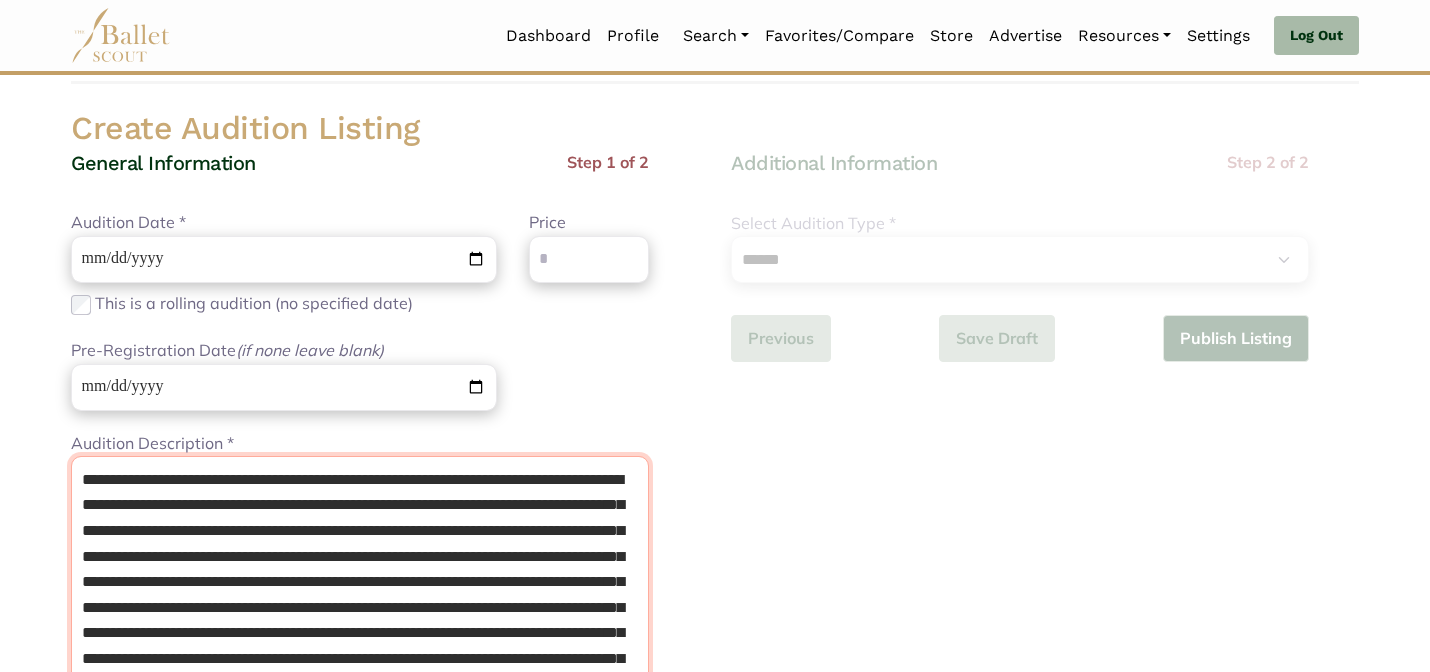 scroll, scrollTop: 167, scrollLeft: 0, axis: vertical 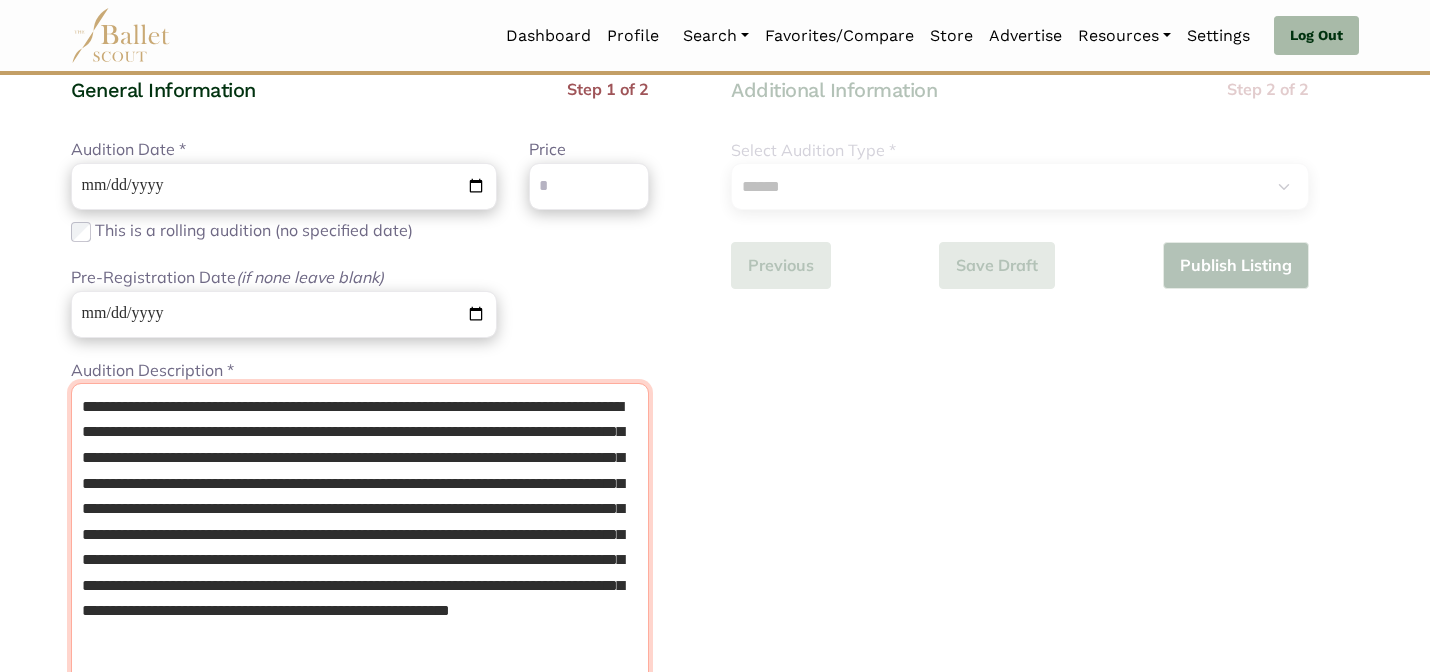type on "**********" 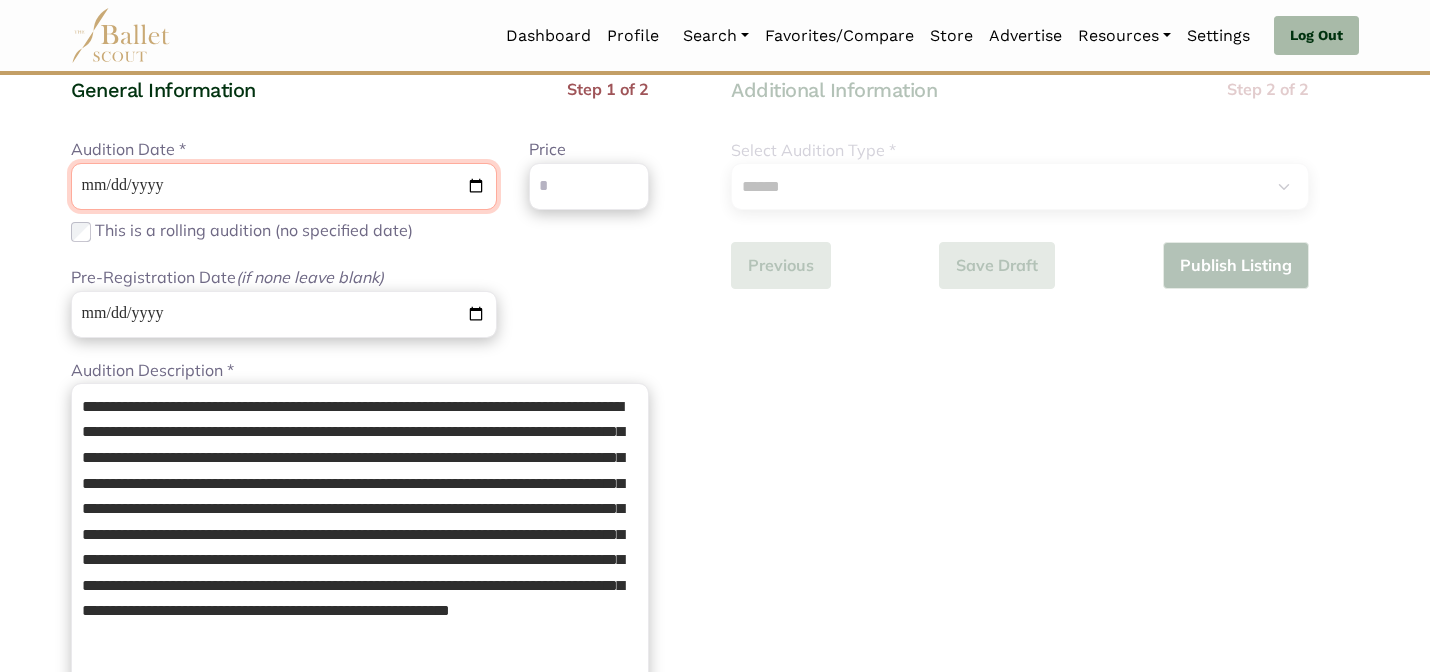 click on "Audition Date *" at bounding box center (284, 186) 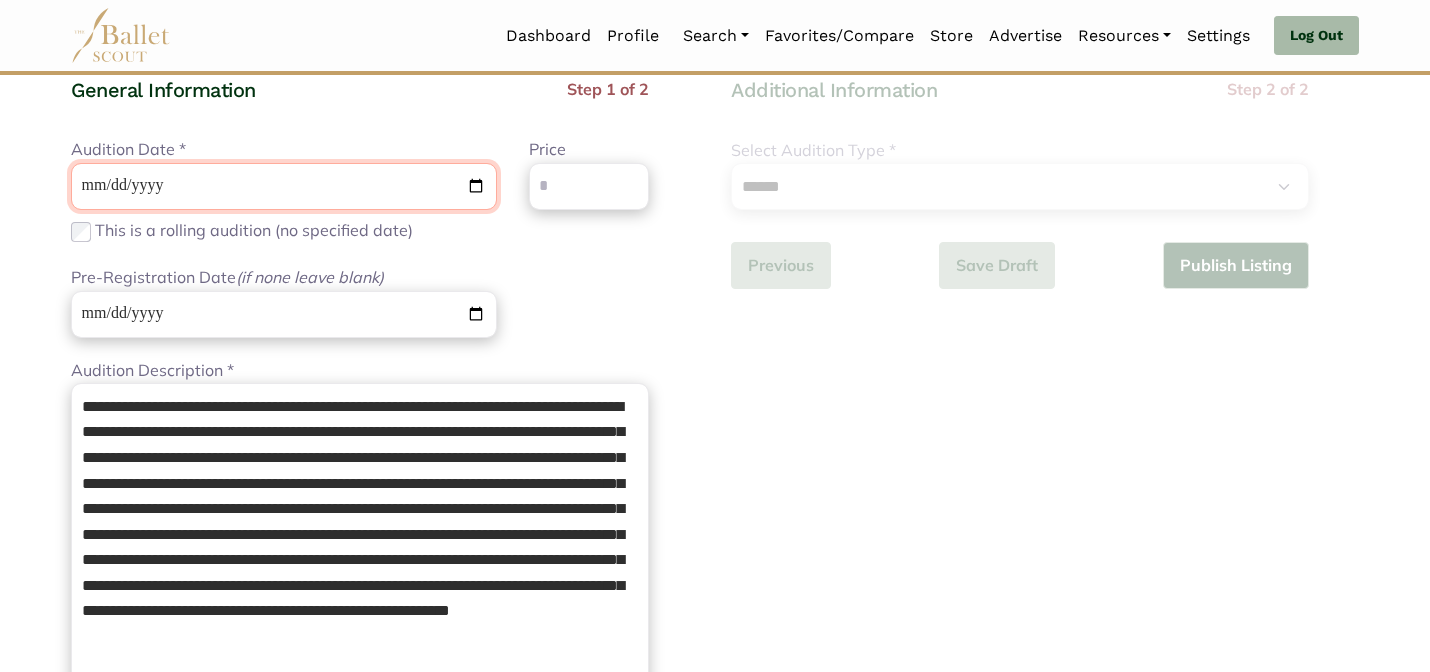 type on "**********" 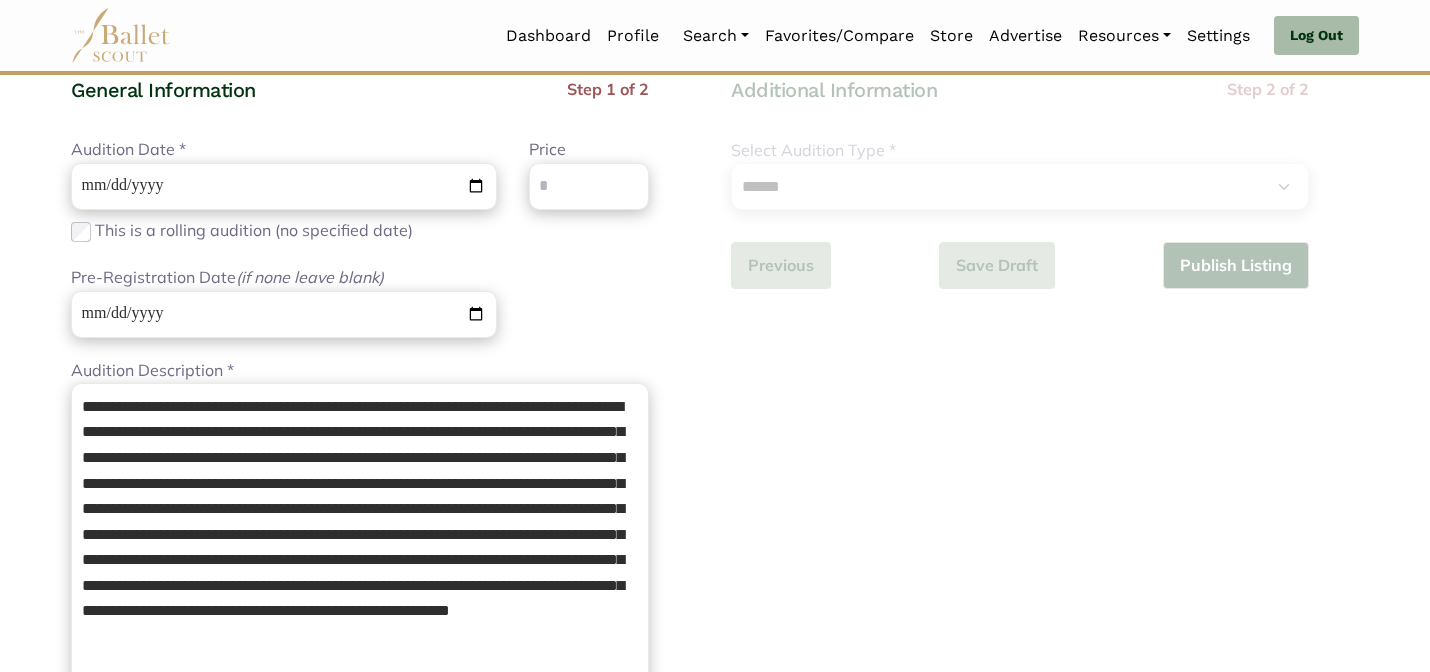 click on "Loading...
Please Wait
Dashboard
Profile" at bounding box center (715, 750) 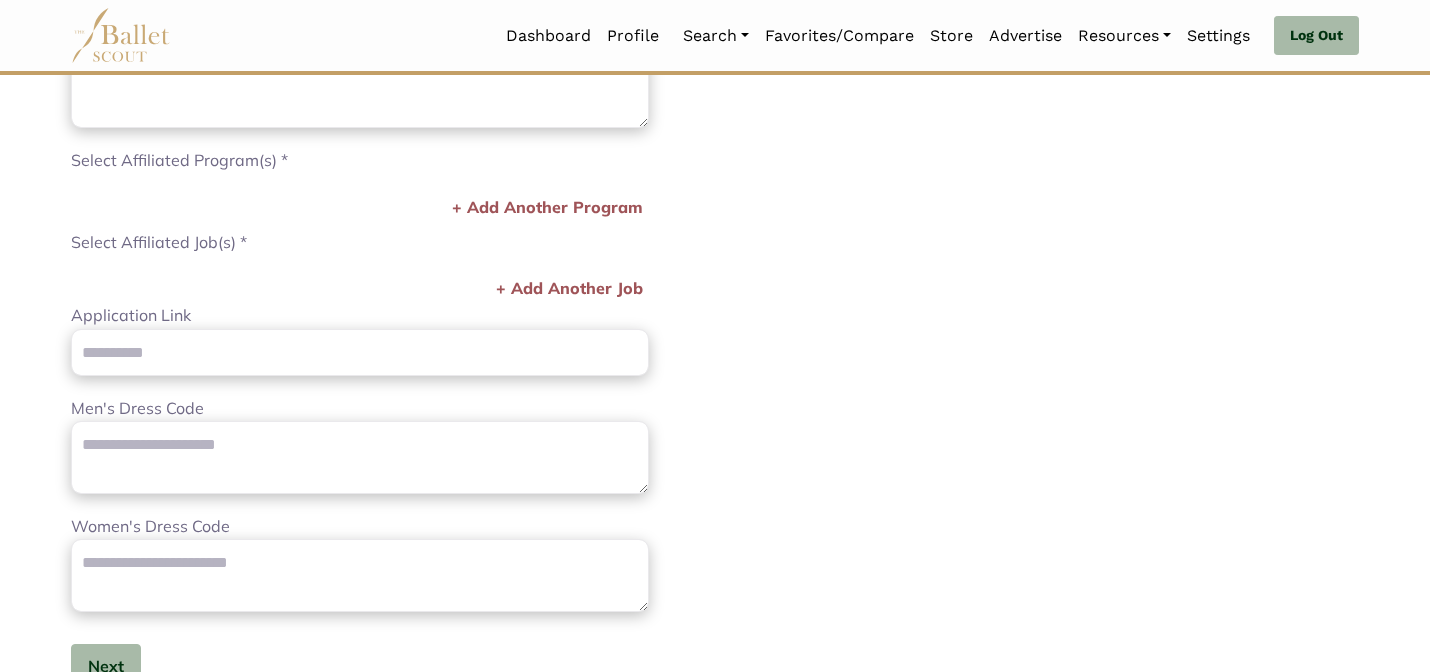 scroll, scrollTop: 799, scrollLeft: 0, axis: vertical 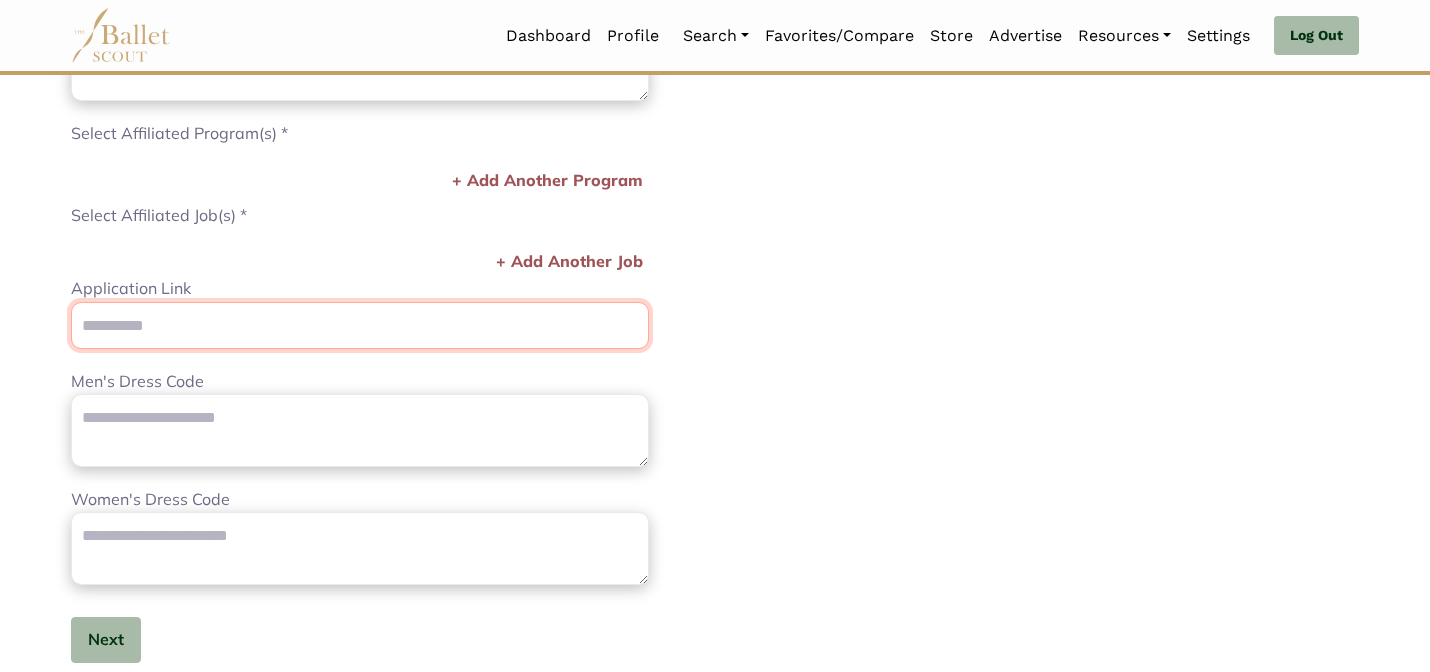 click on "Application Link" at bounding box center [360, 325] 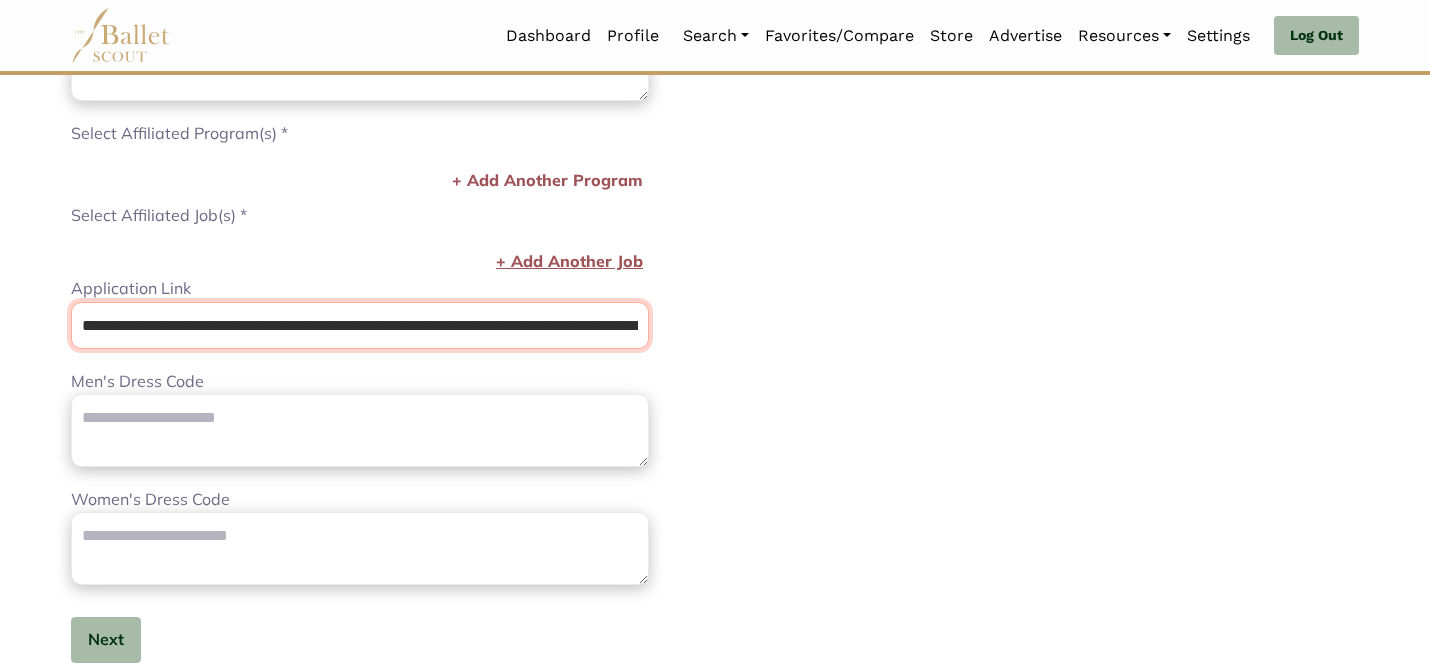 scroll, scrollTop: 0, scrollLeft: 293, axis: horizontal 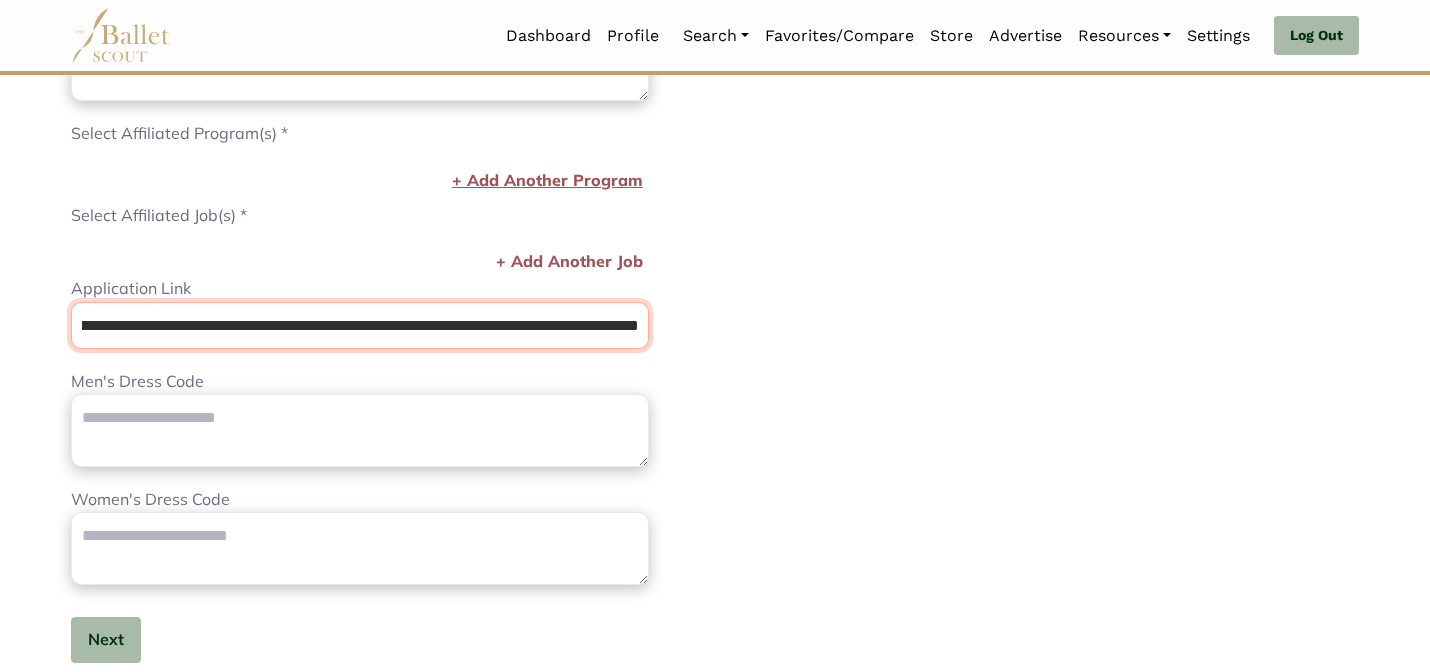 type on "**********" 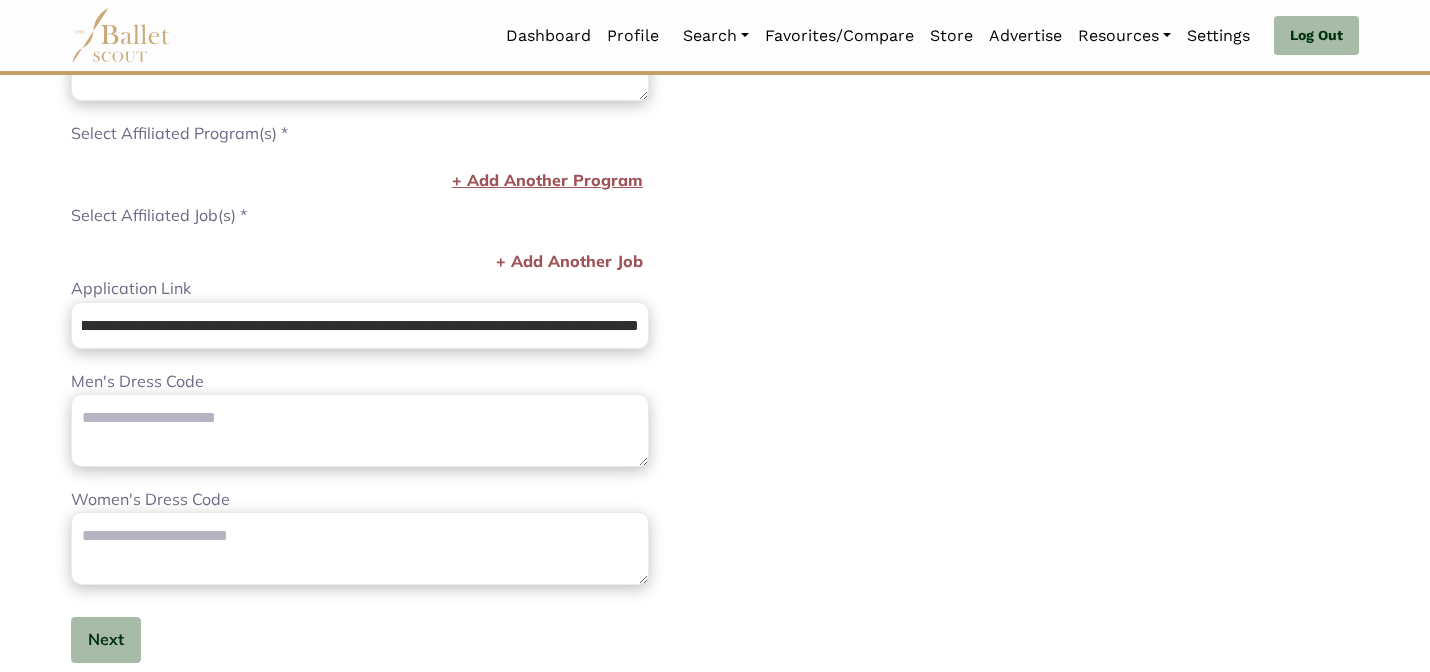 click on "+ Add Another Program" at bounding box center (547, 181) 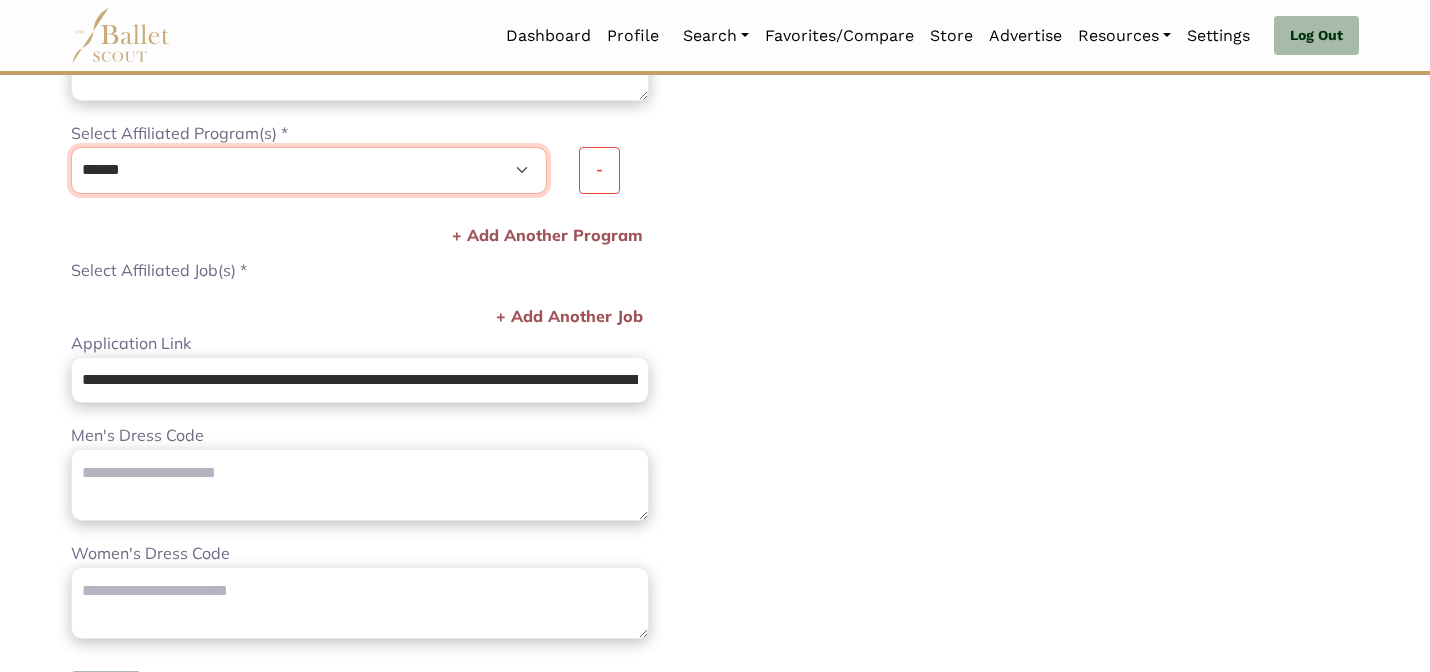 click on "**********" at bounding box center (309, 170) 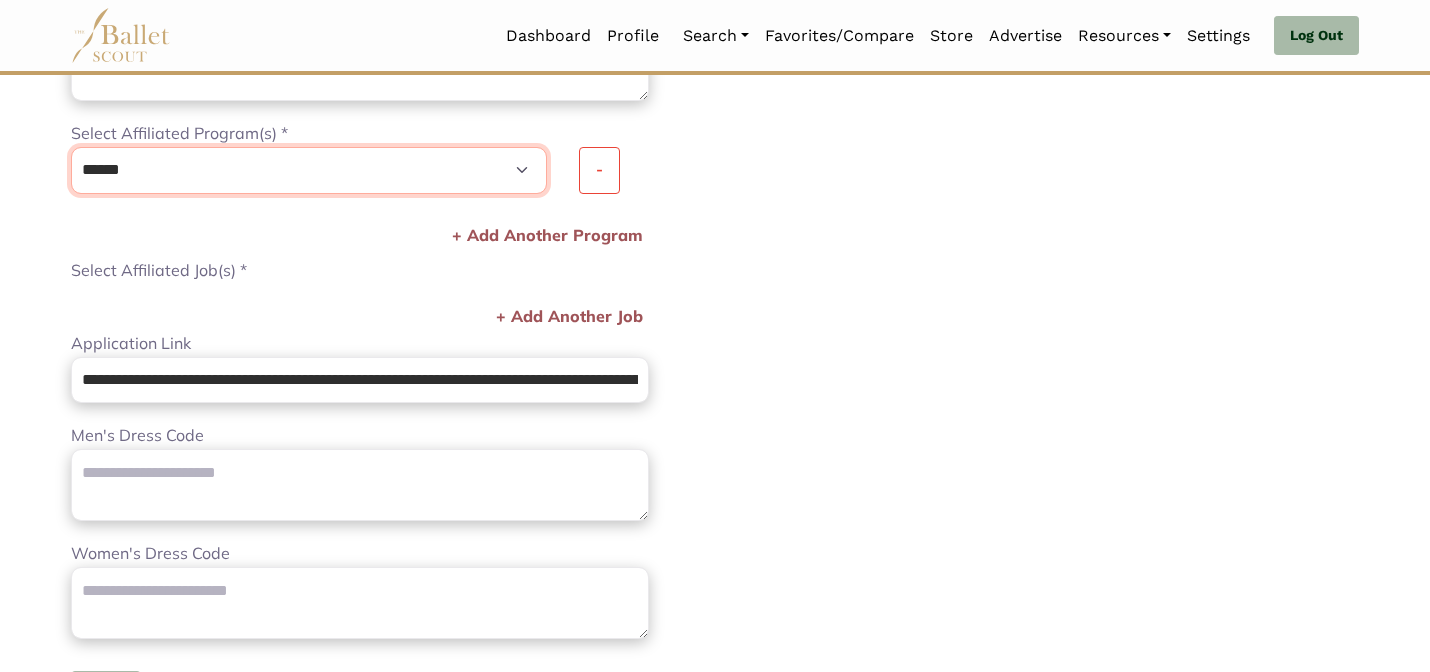 select on "****" 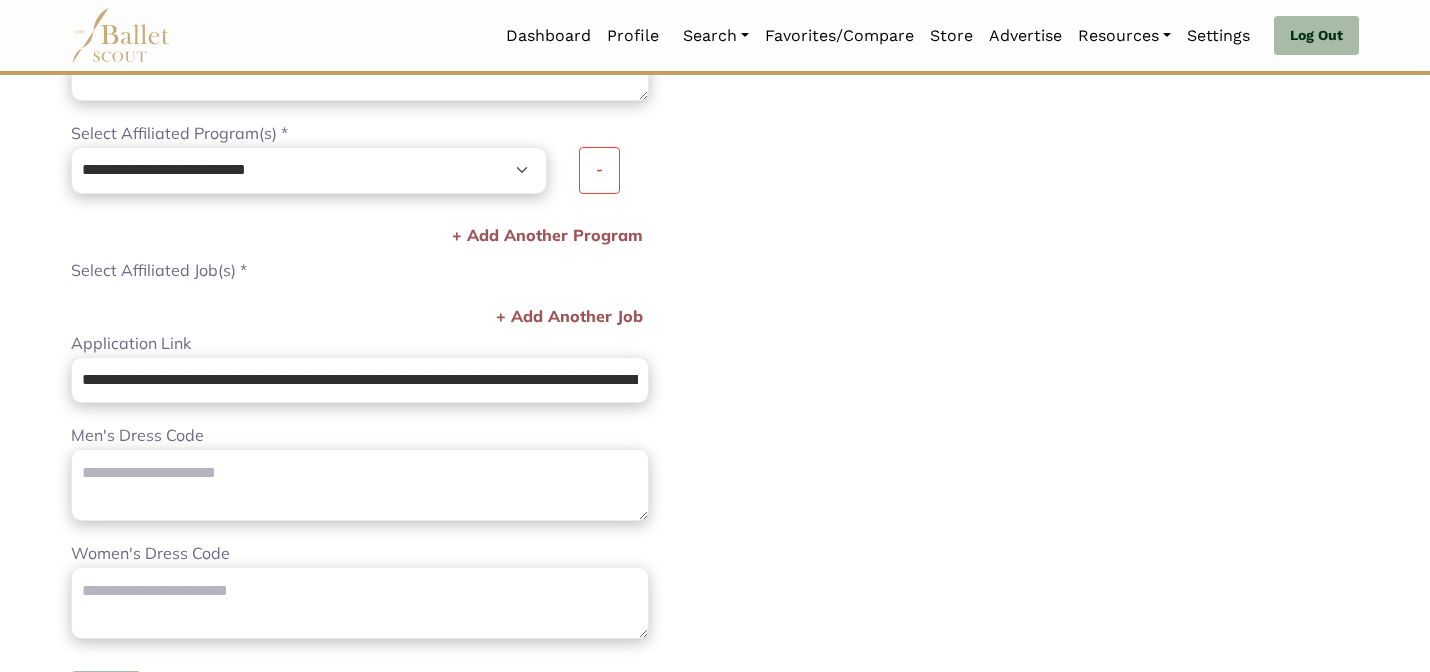 click on "**********" at bounding box center [360, 98] 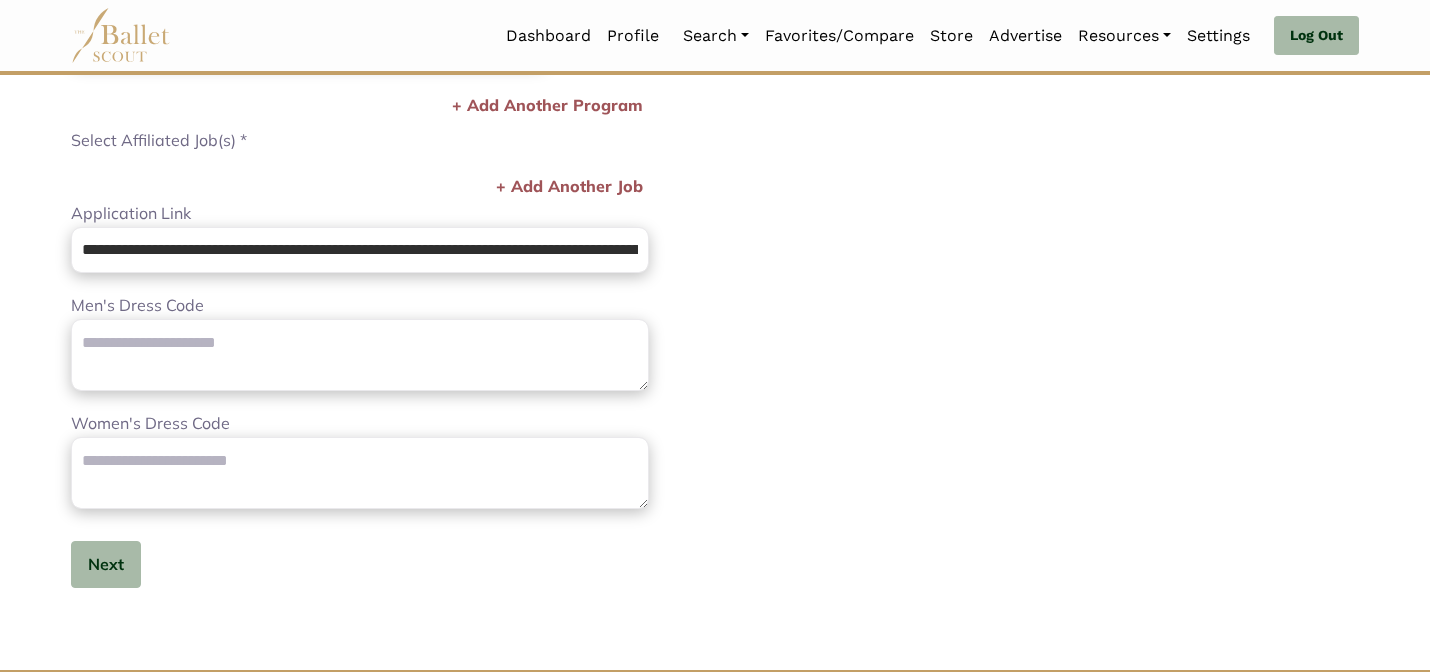 scroll, scrollTop: 959, scrollLeft: 0, axis: vertical 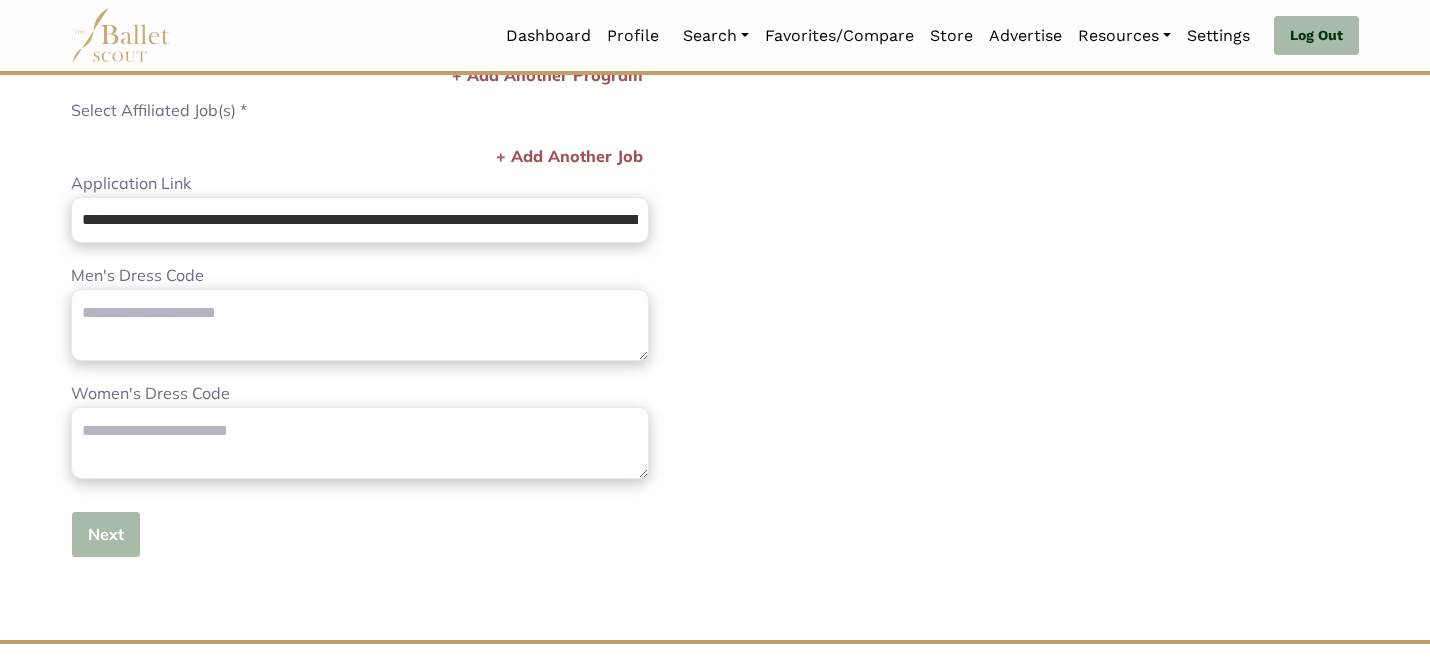 click on "Next" at bounding box center (106, 534) 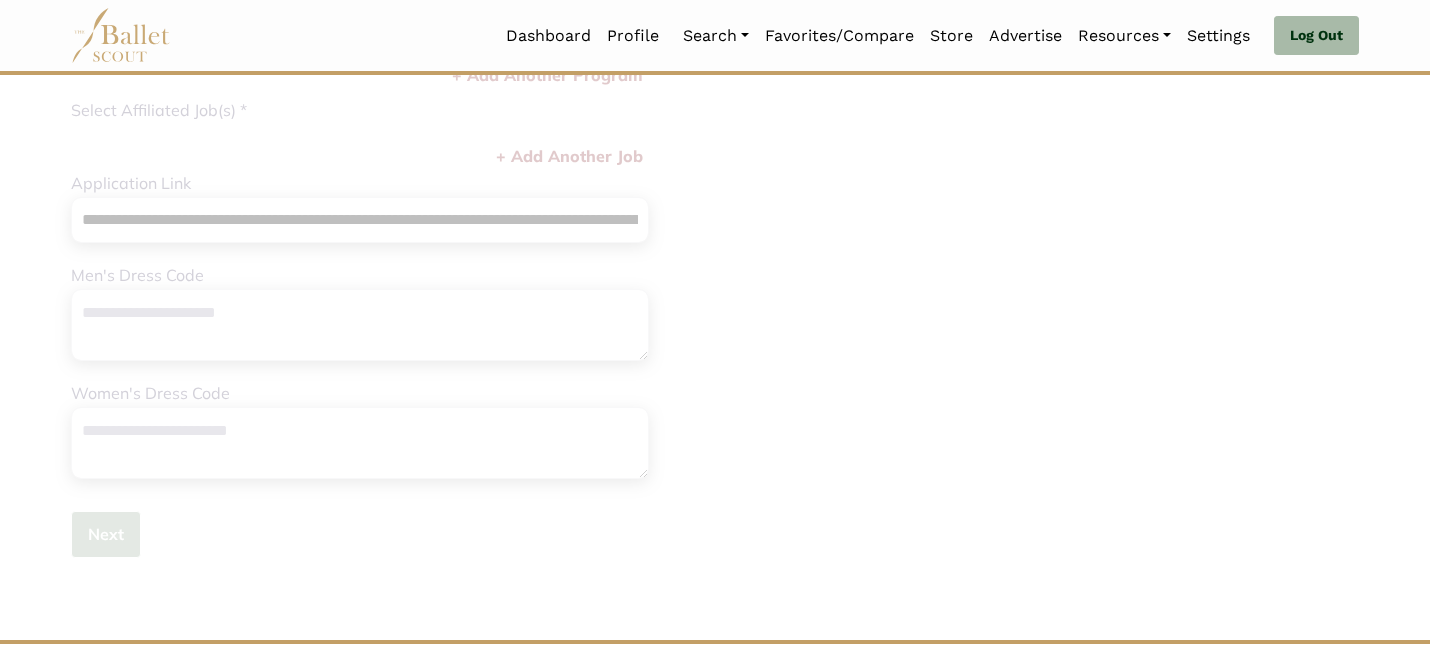 type 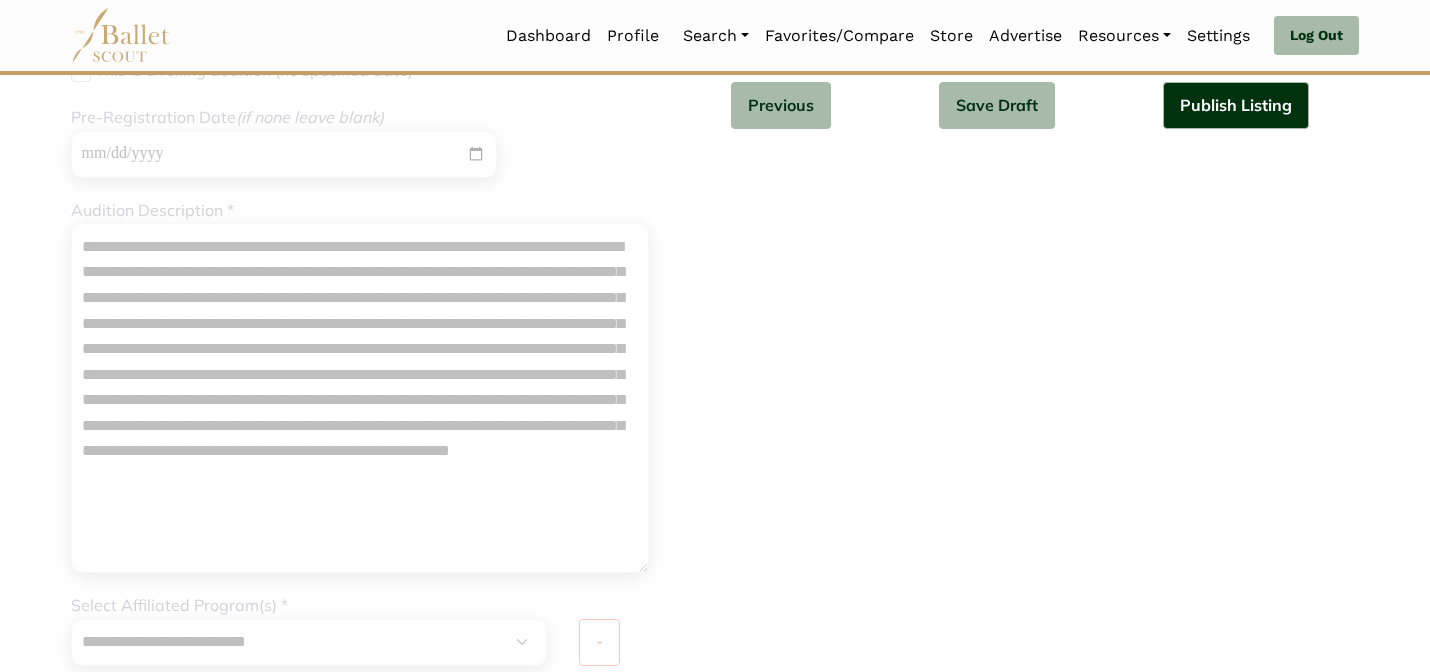 scroll, scrollTop: 0, scrollLeft: 0, axis: both 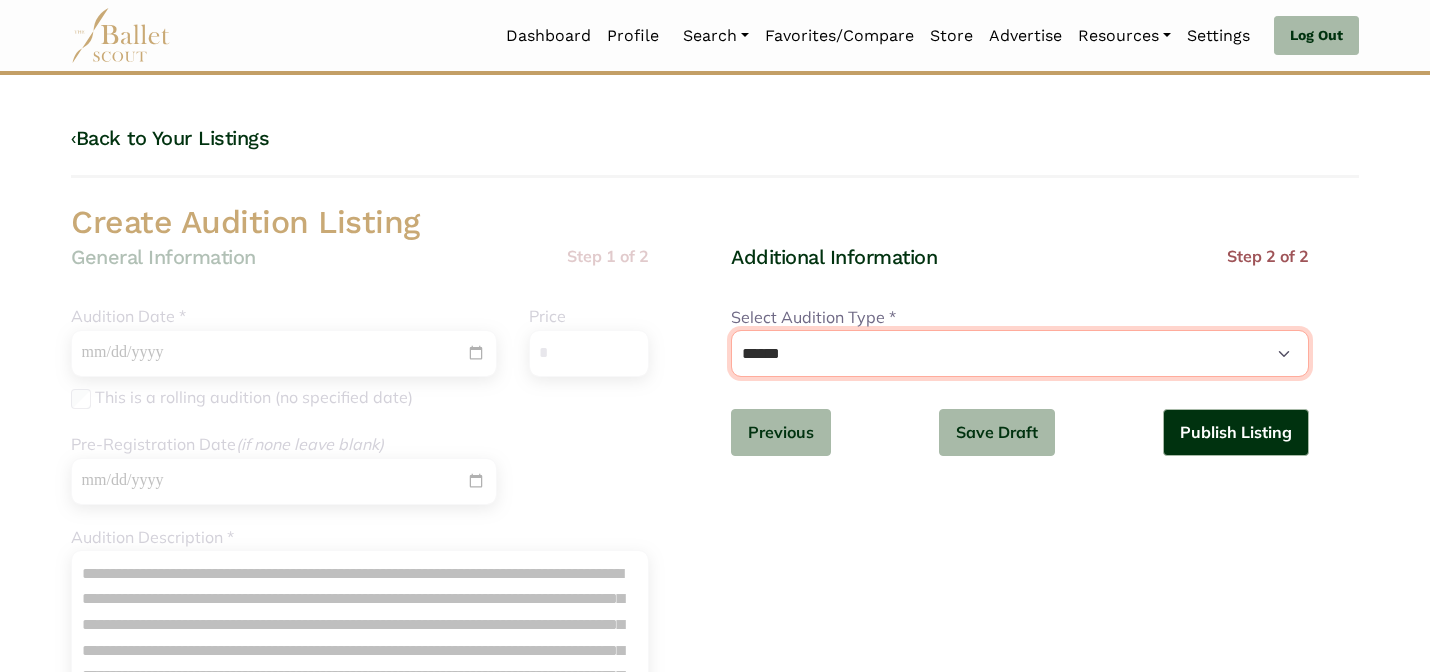 click on "**********" at bounding box center (1020, 353) 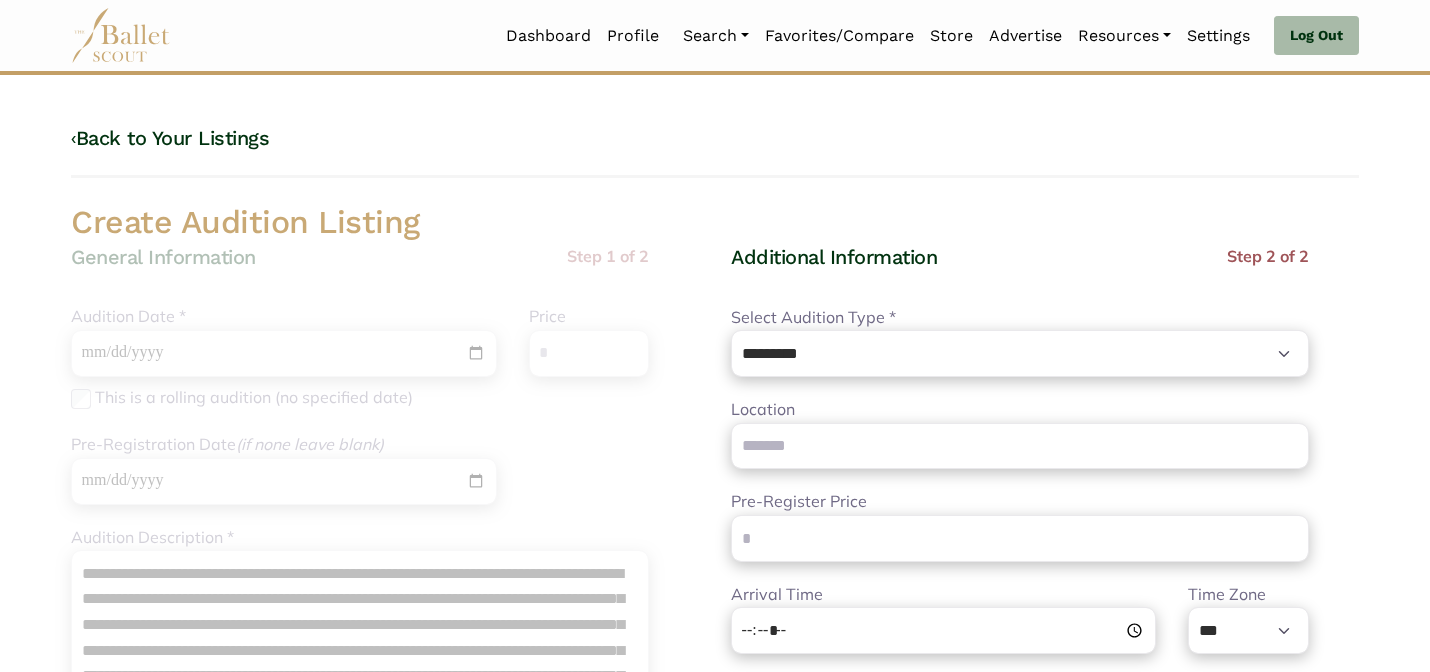 click on "‹  Back to Your Listings" at bounding box center (715, 151) 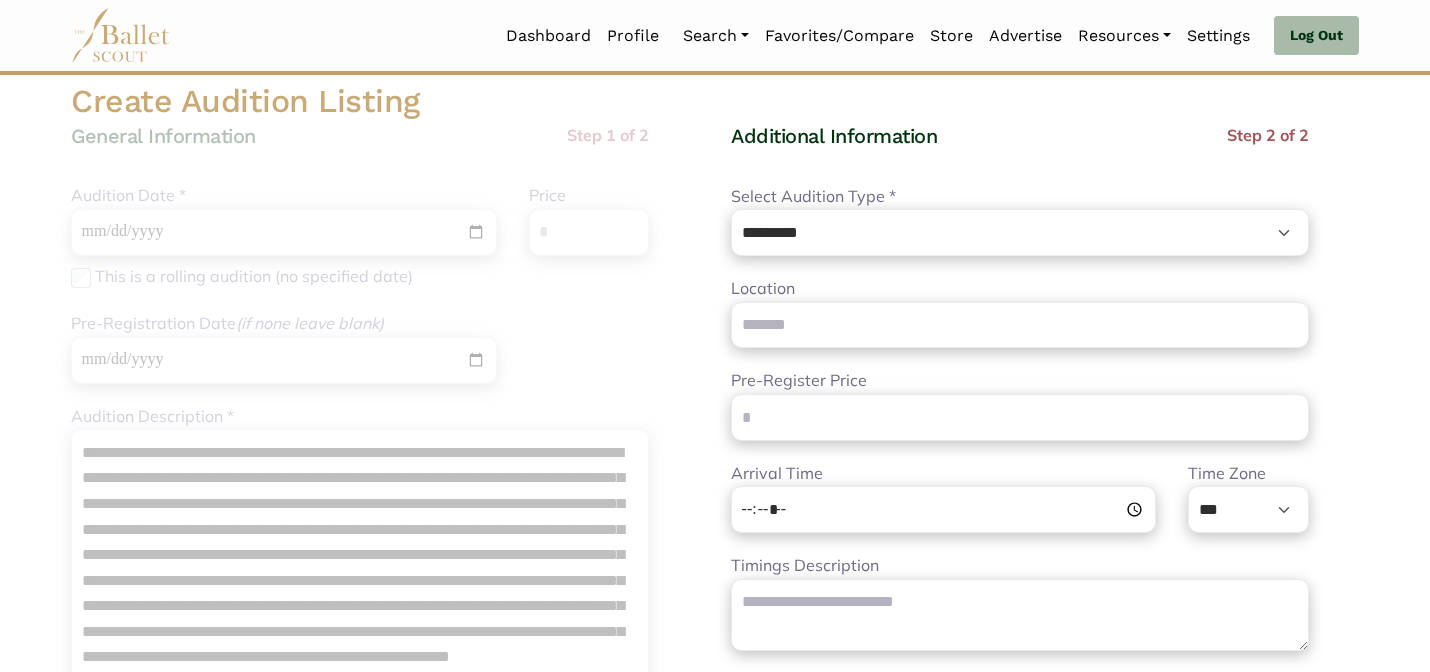 scroll, scrollTop: 200, scrollLeft: 0, axis: vertical 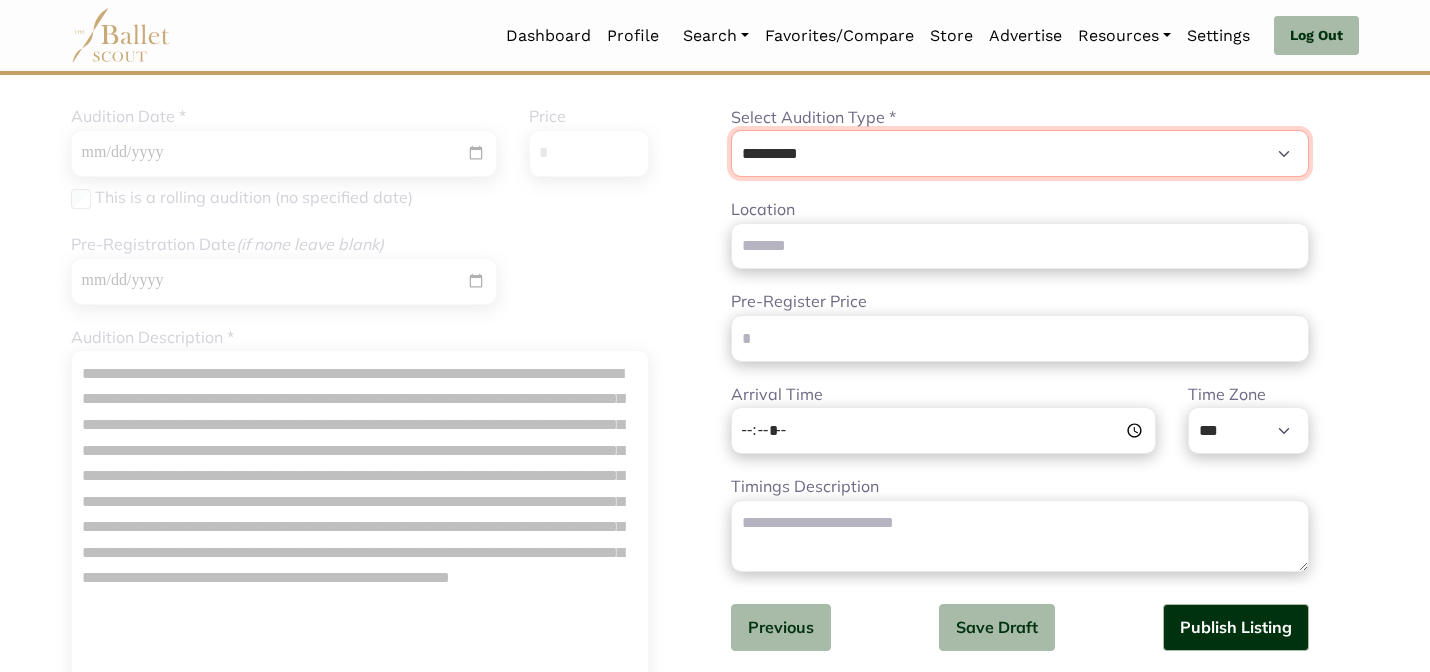click on "**********" at bounding box center [1020, 153] 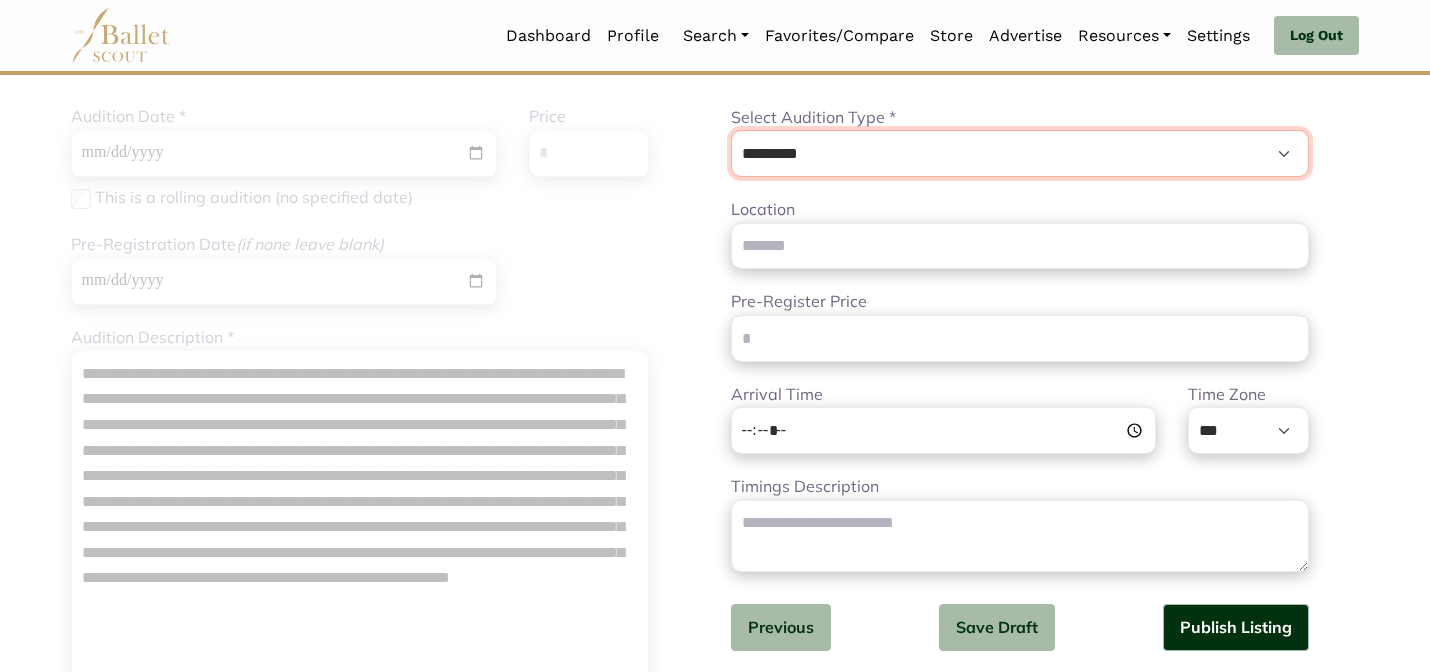 select on "*" 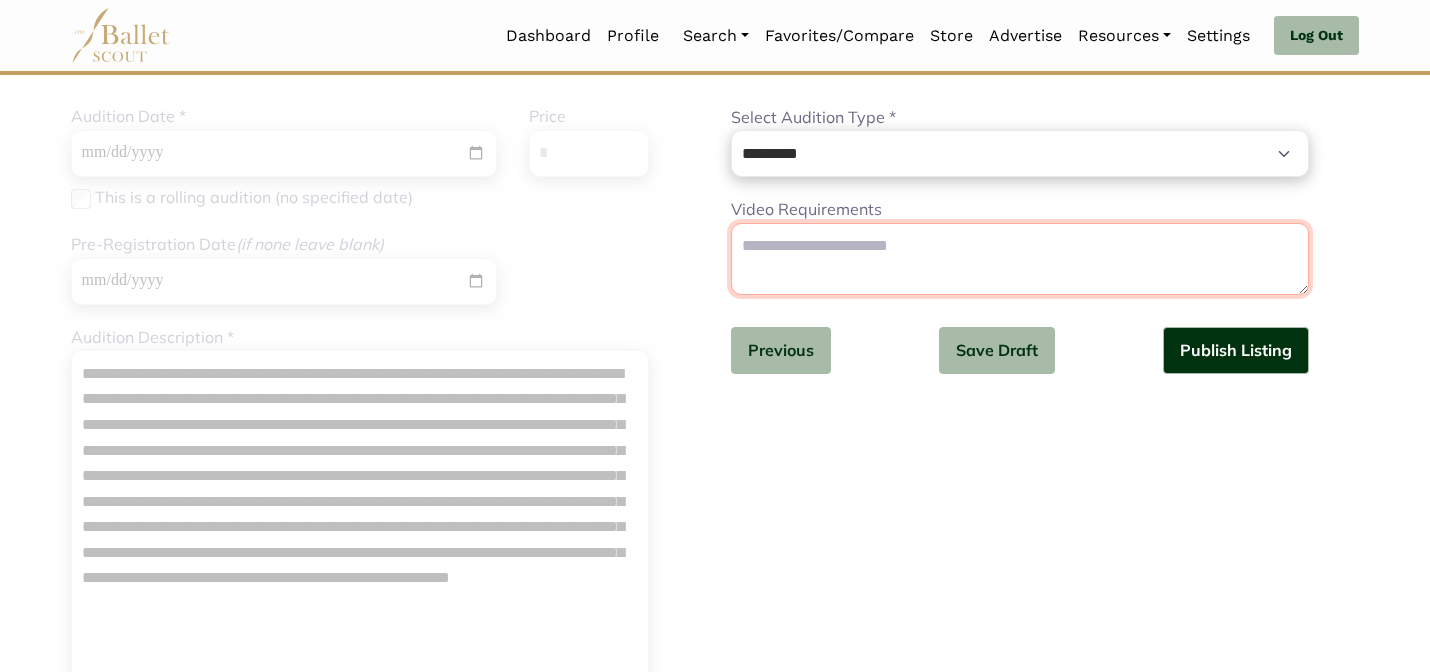 click on "Video Requirements" at bounding box center (1020, 259) 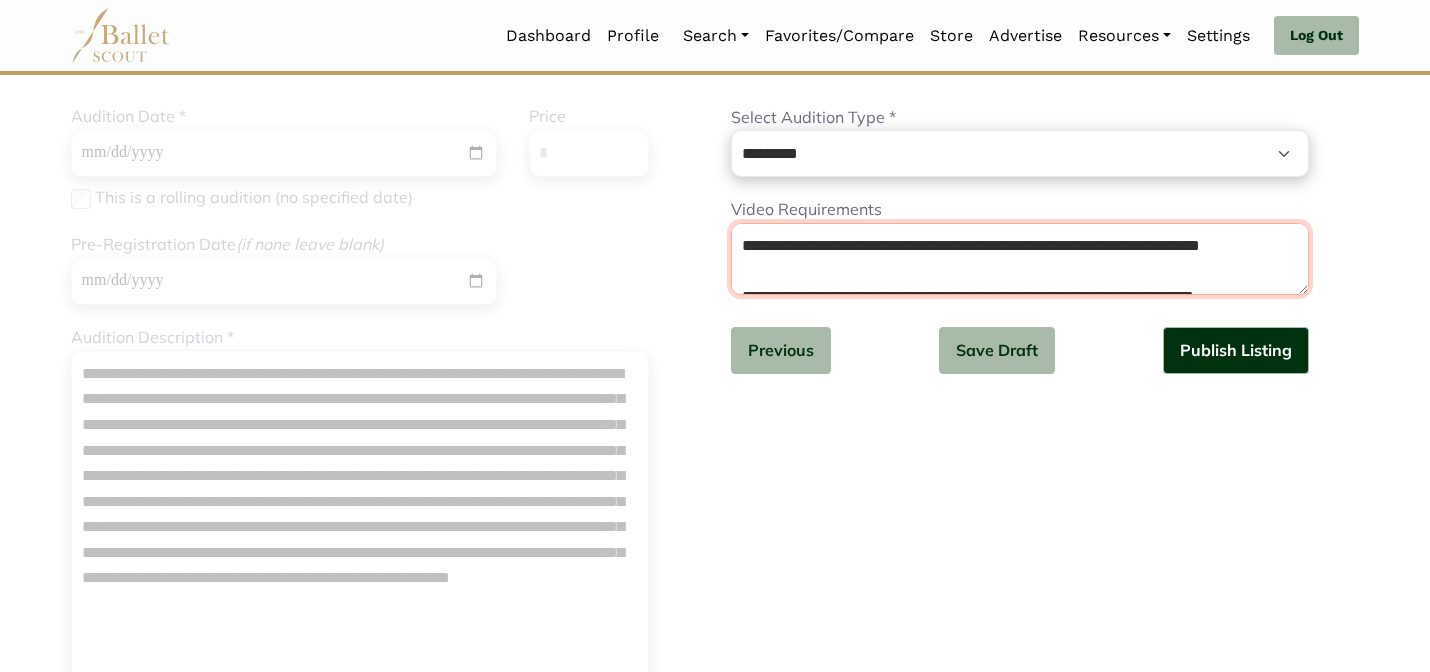 scroll, scrollTop: 909, scrollLeft: 0, axis: vertical 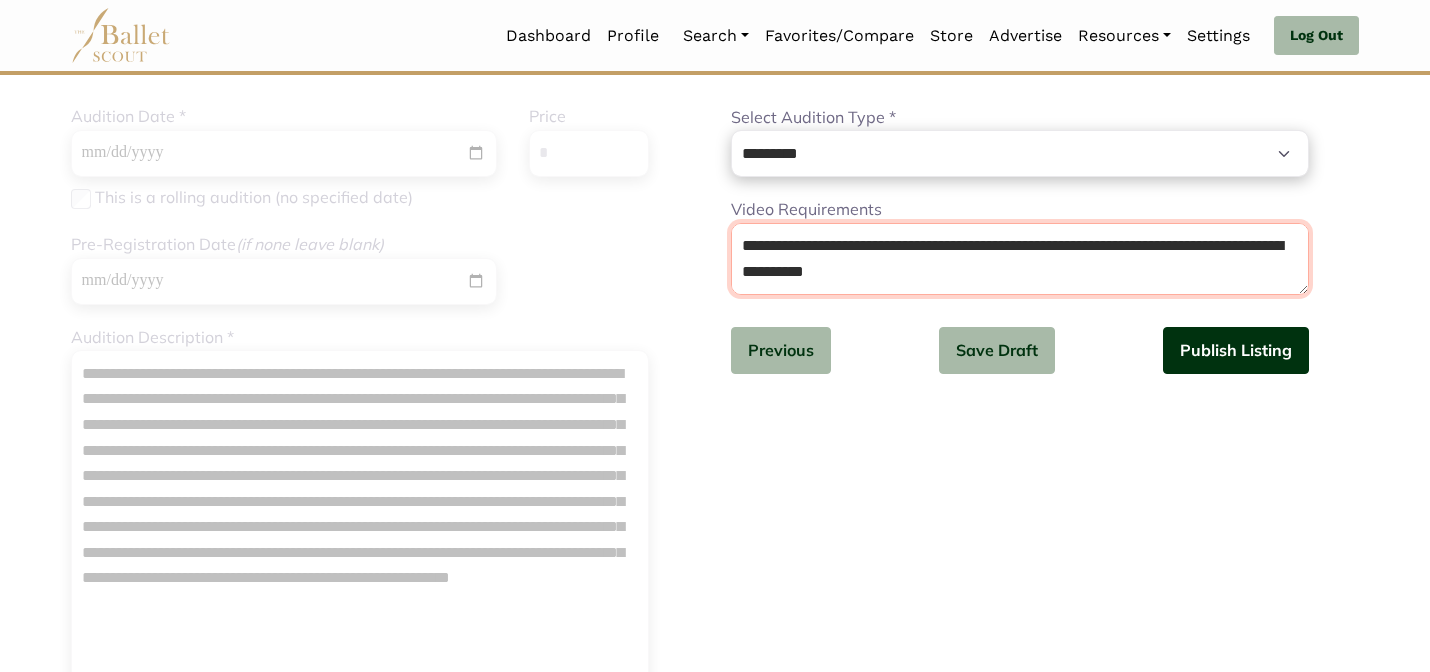 type on "**********" 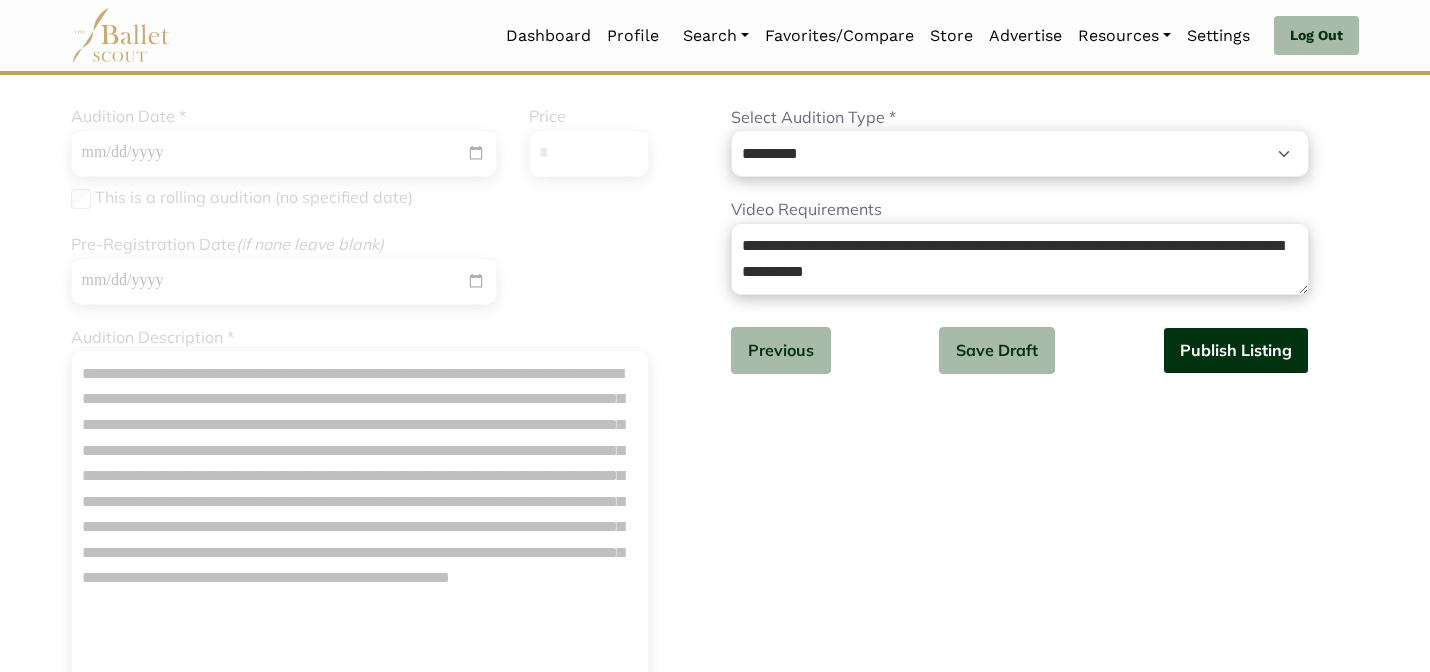 click on "Publish Listing" at bounding box center [1236, 350] 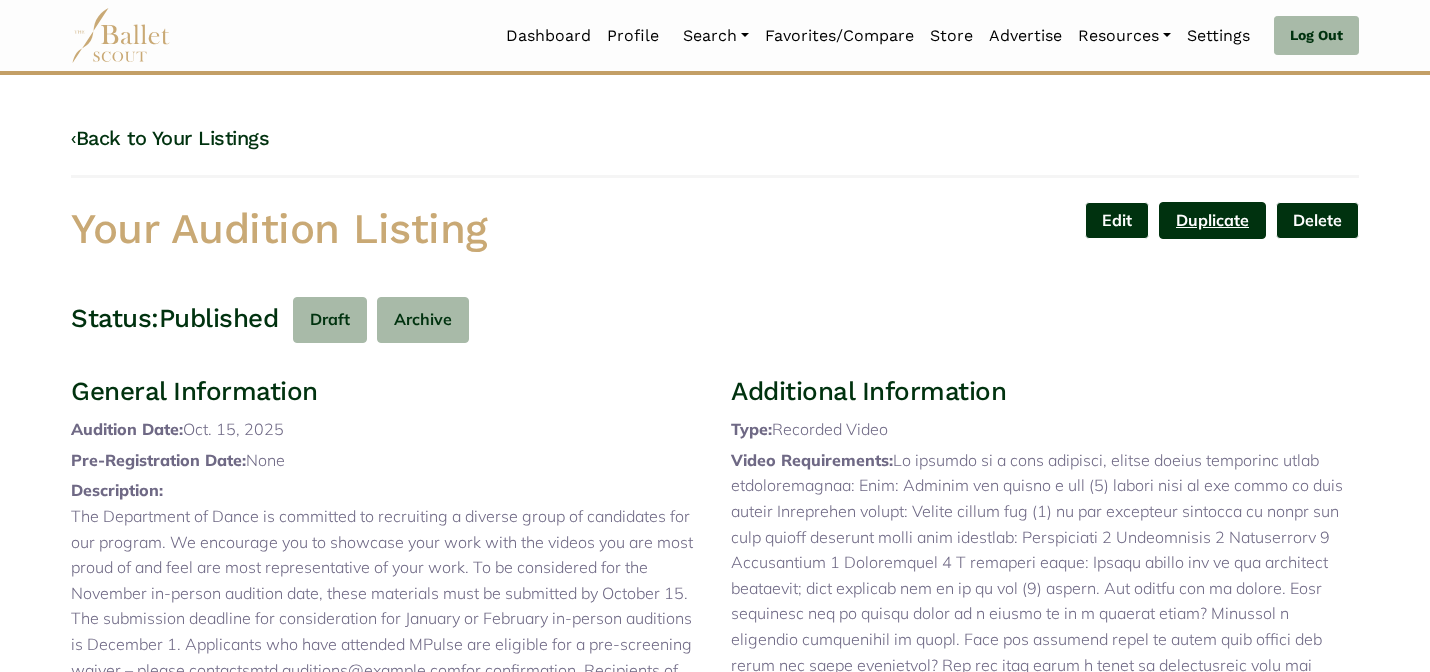 scroll, scrollTop: 0, scrollLeft: 0, axis: both 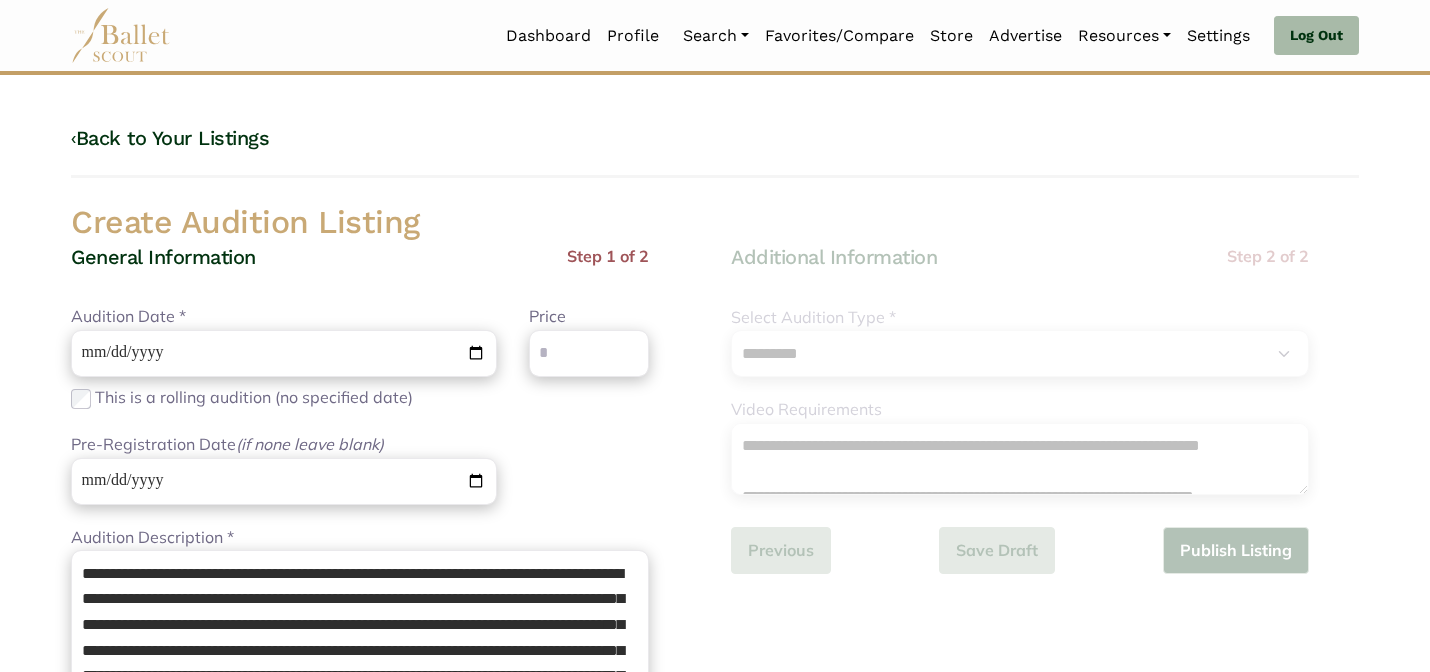 select on "****" 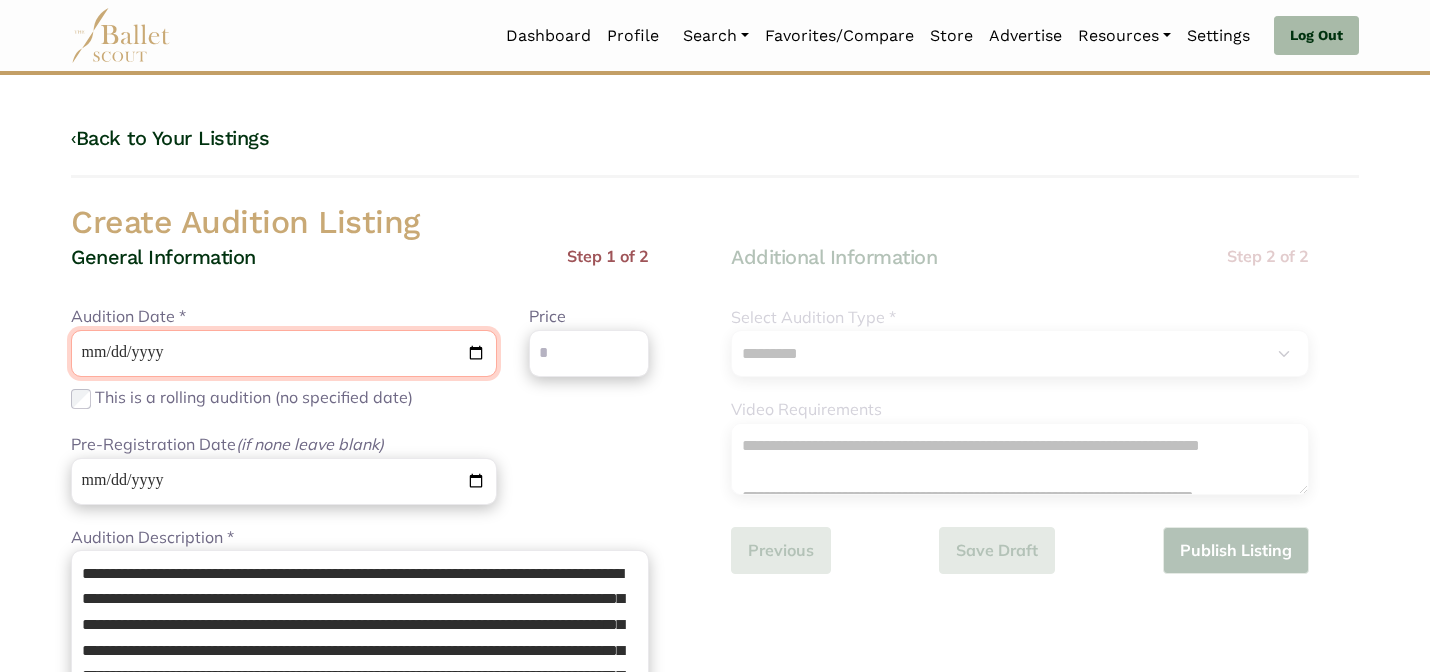 click on "**********" at bounding box center (284, 353) 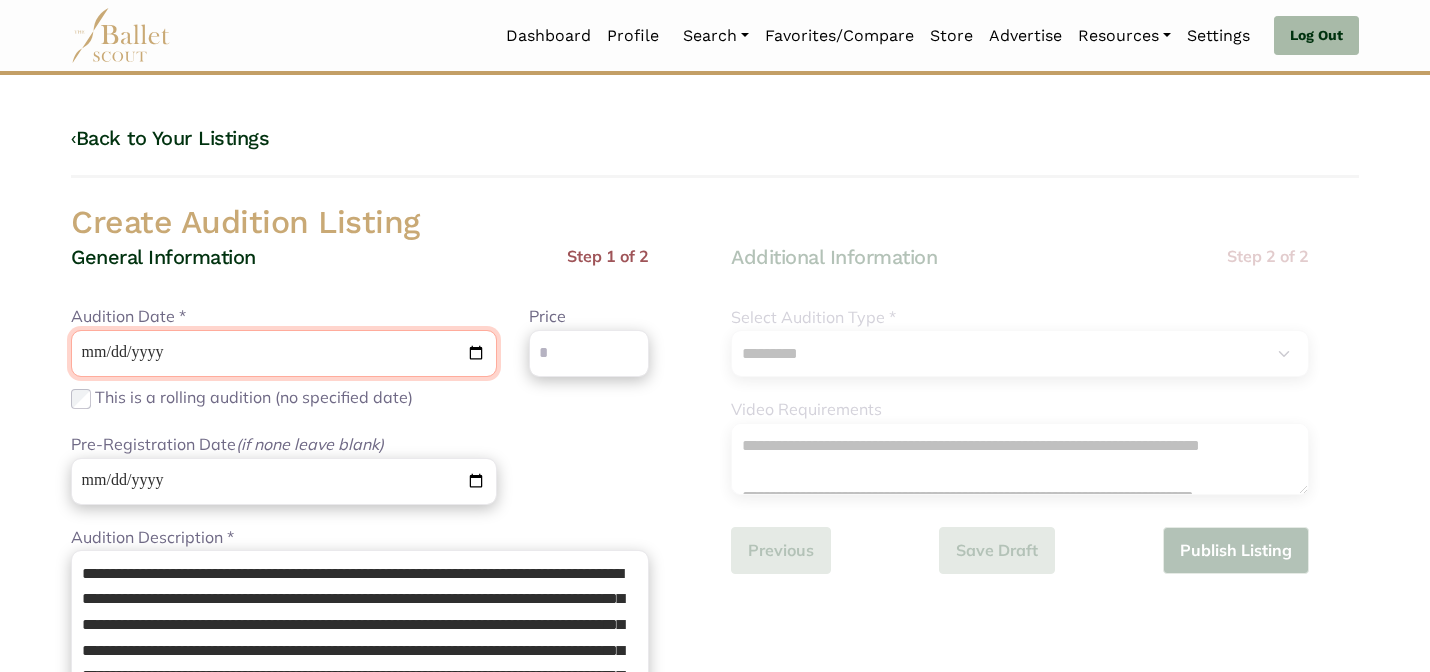 click on "**********" at bounding box center (284, 353) 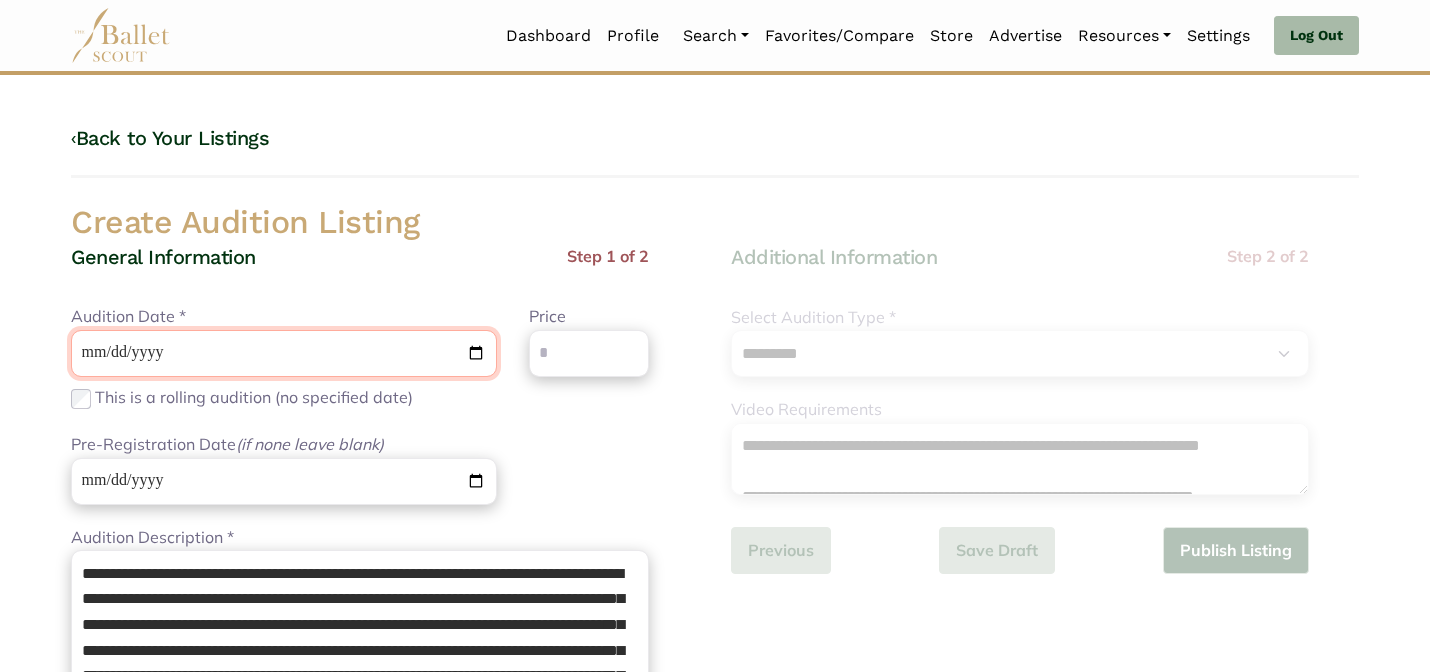 type on "**********" 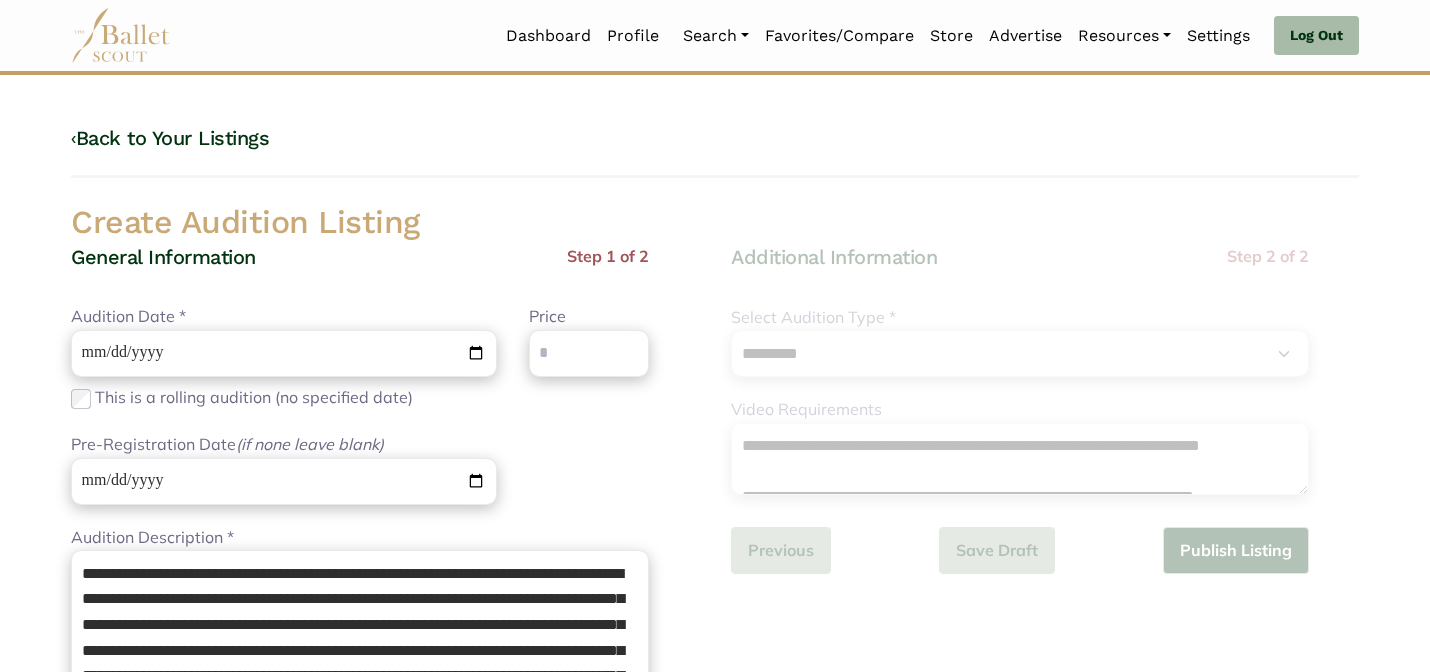 click on "Create Audition Listing" at bounding box center (715, 223) 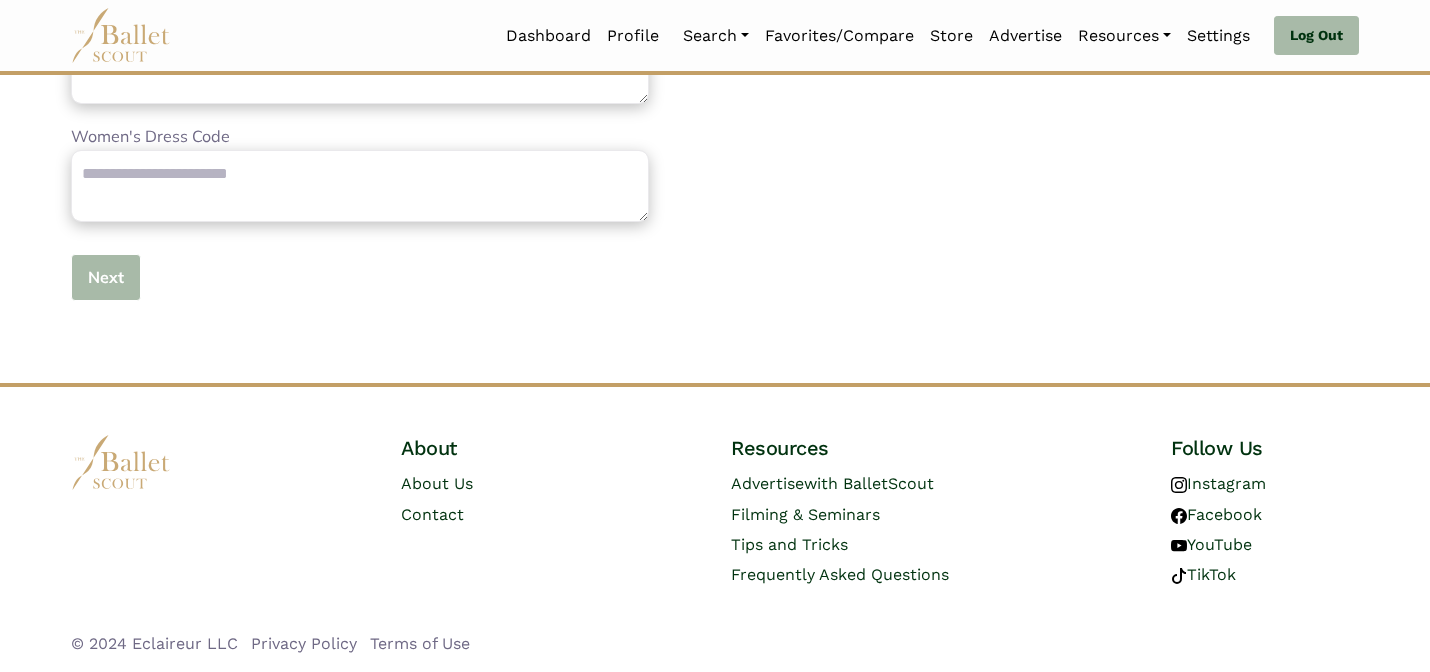 click on "Next" at bounding box center [106, 277] 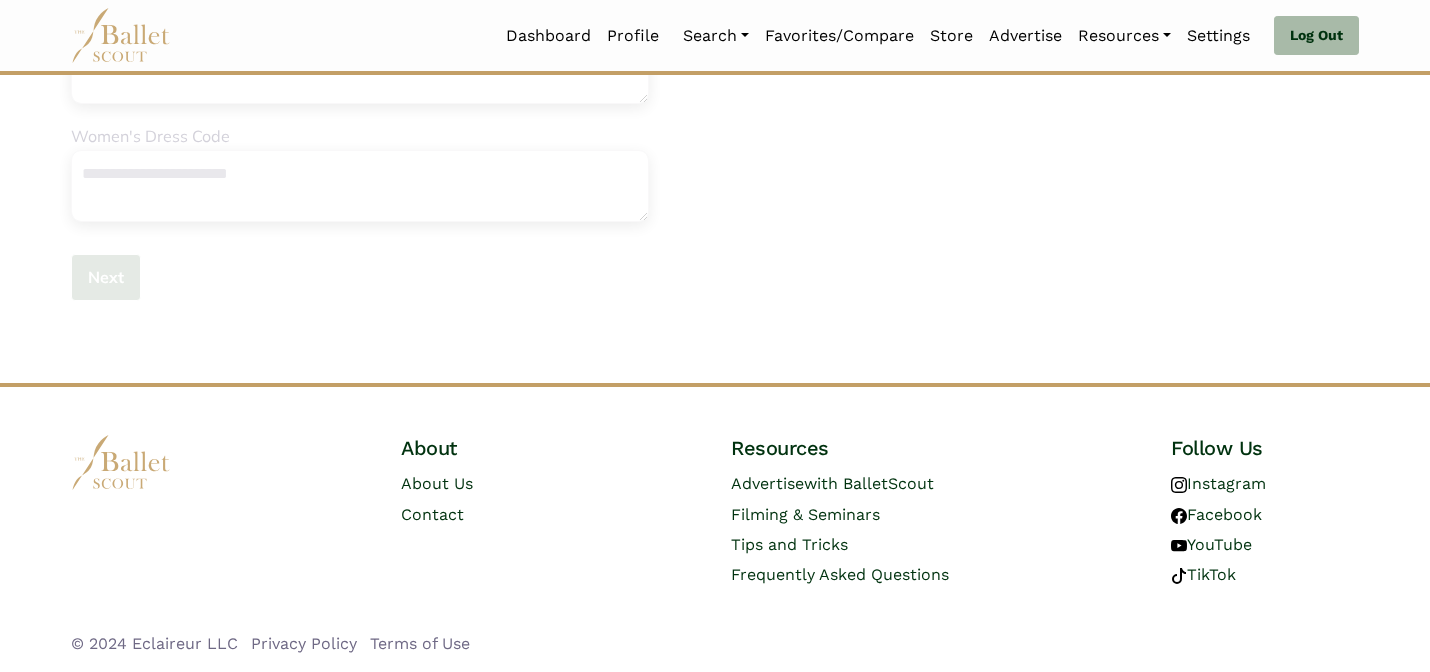 type 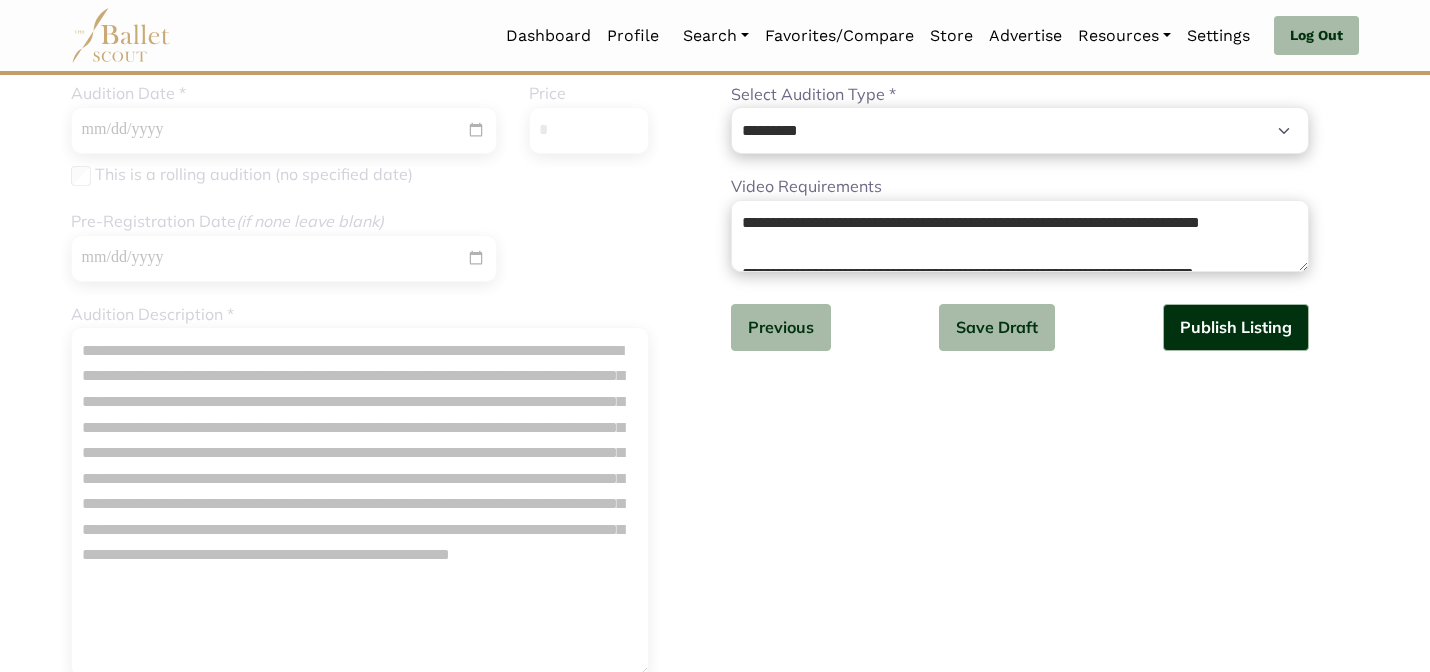 scroll, scrollTop: 184, scrollLeft: 0, axis: vertical 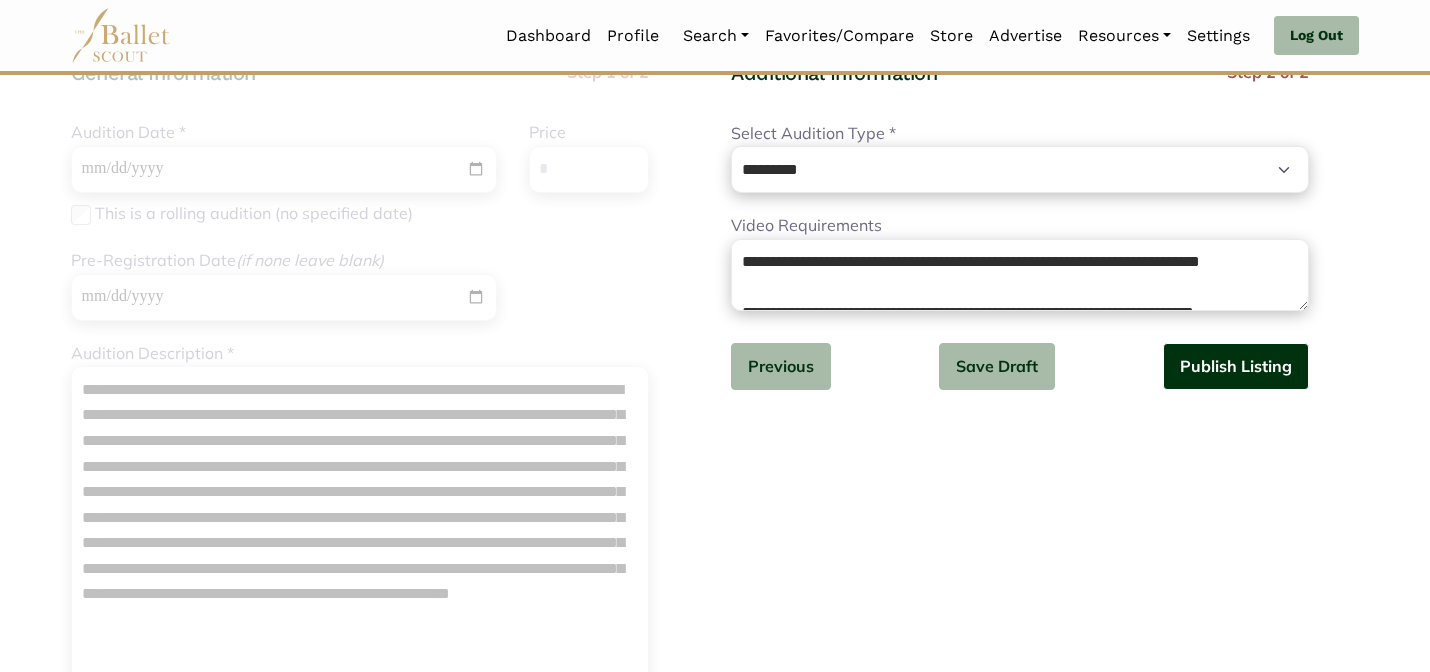 click on "Publish Listing" at bounding box center [1236, 366] 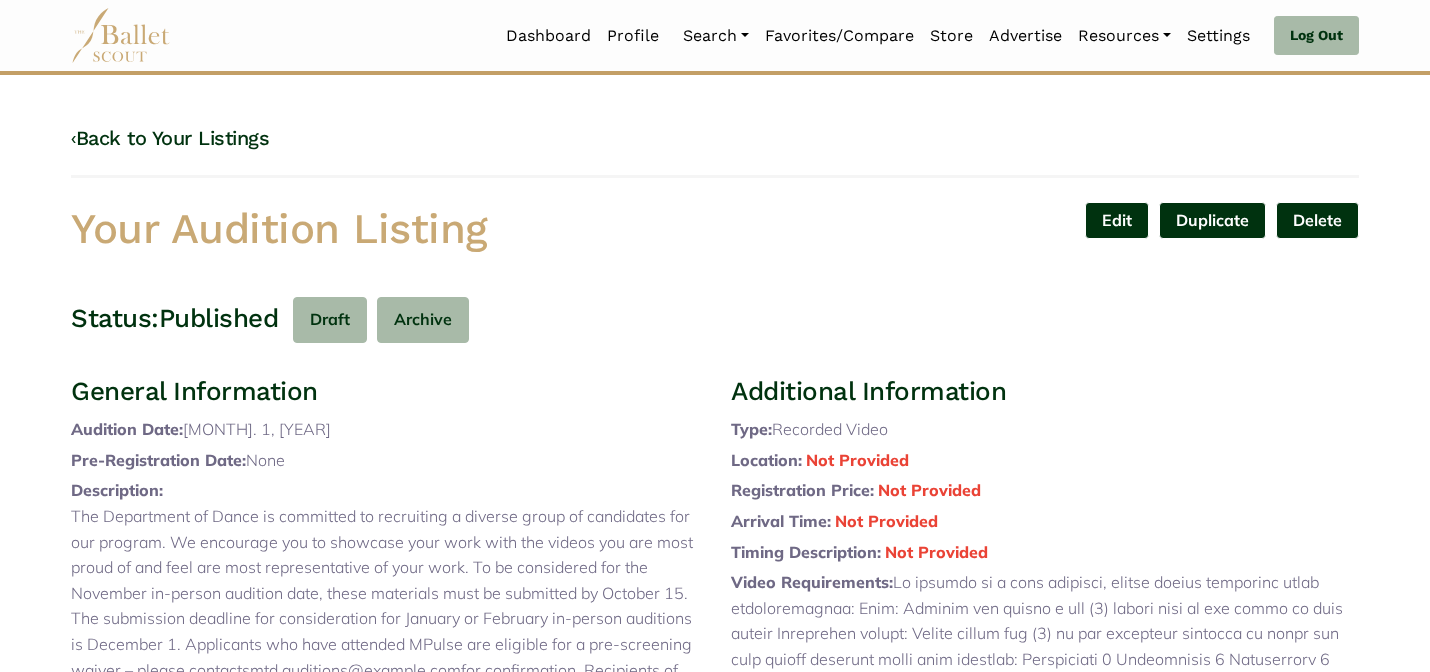 scroll, scrollTop: 0, scrollLeft: 0, axis: both 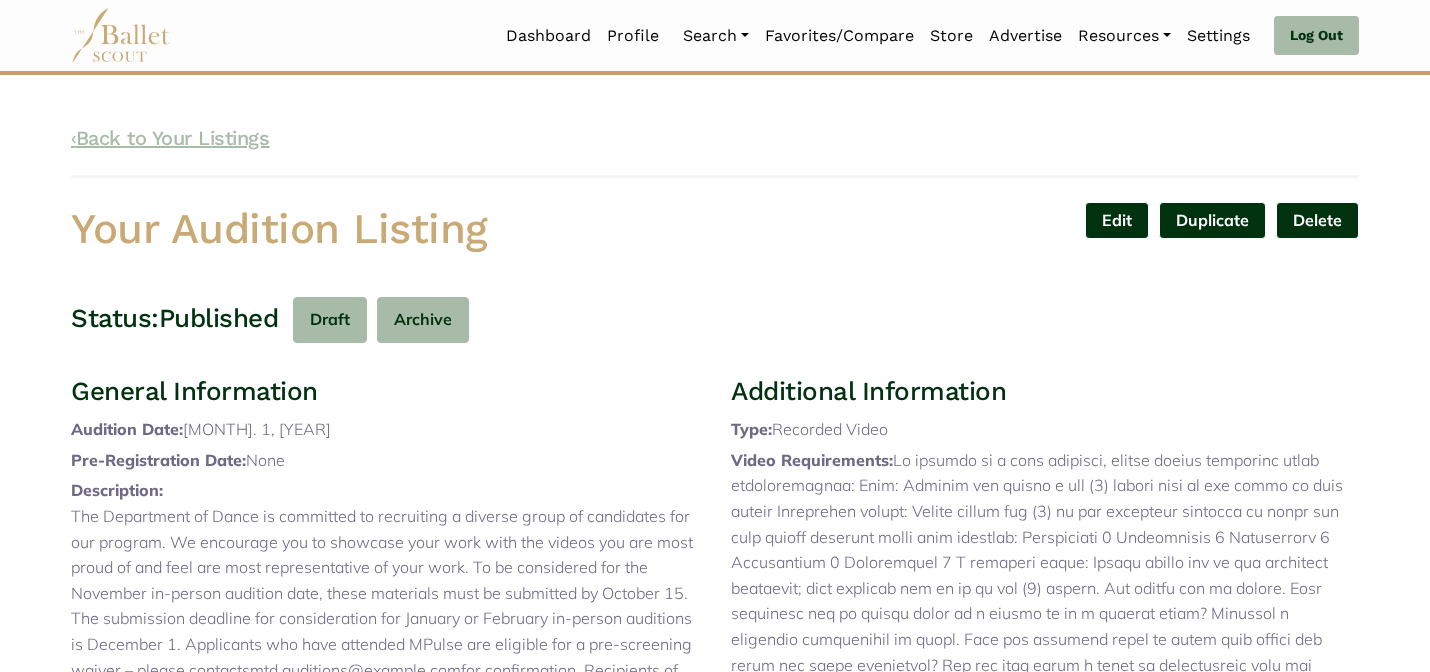 click on "‹  Back to Your Listings" at bounding box center [170, 138] 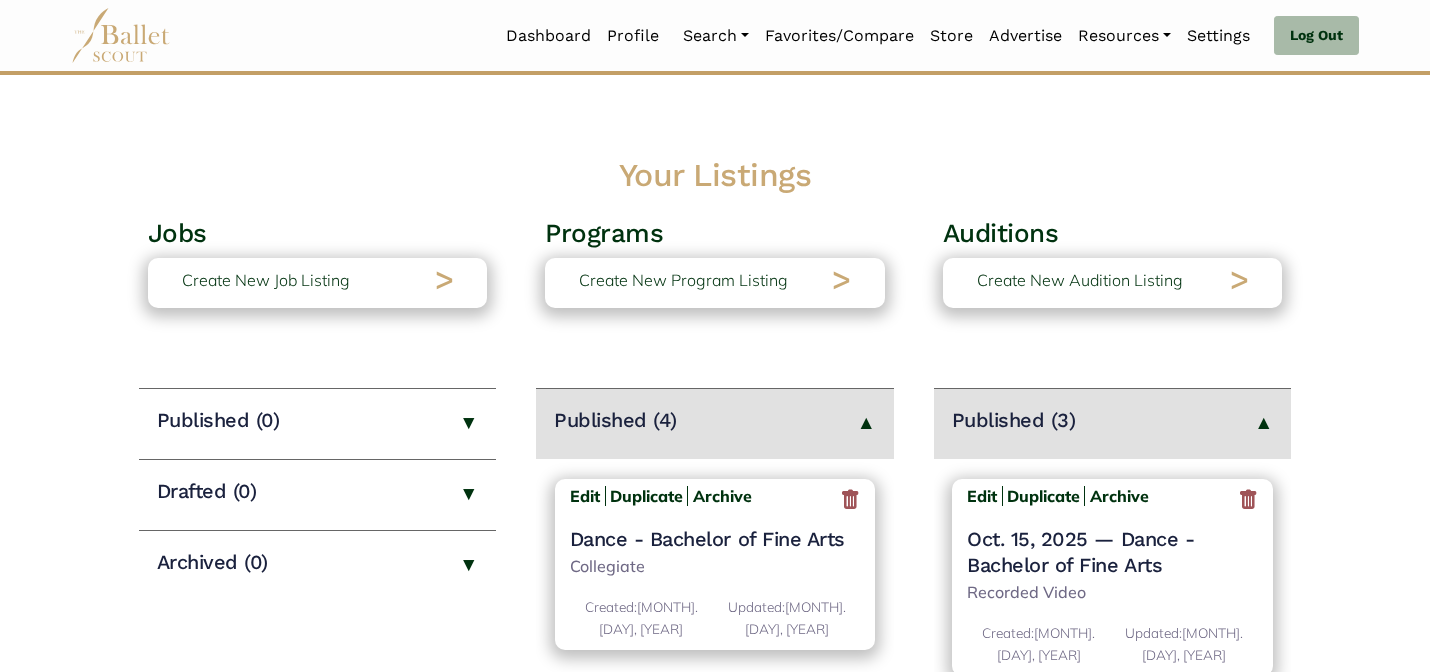 scroll, scrollTop: 0, scrollLeft: 0, axis: both 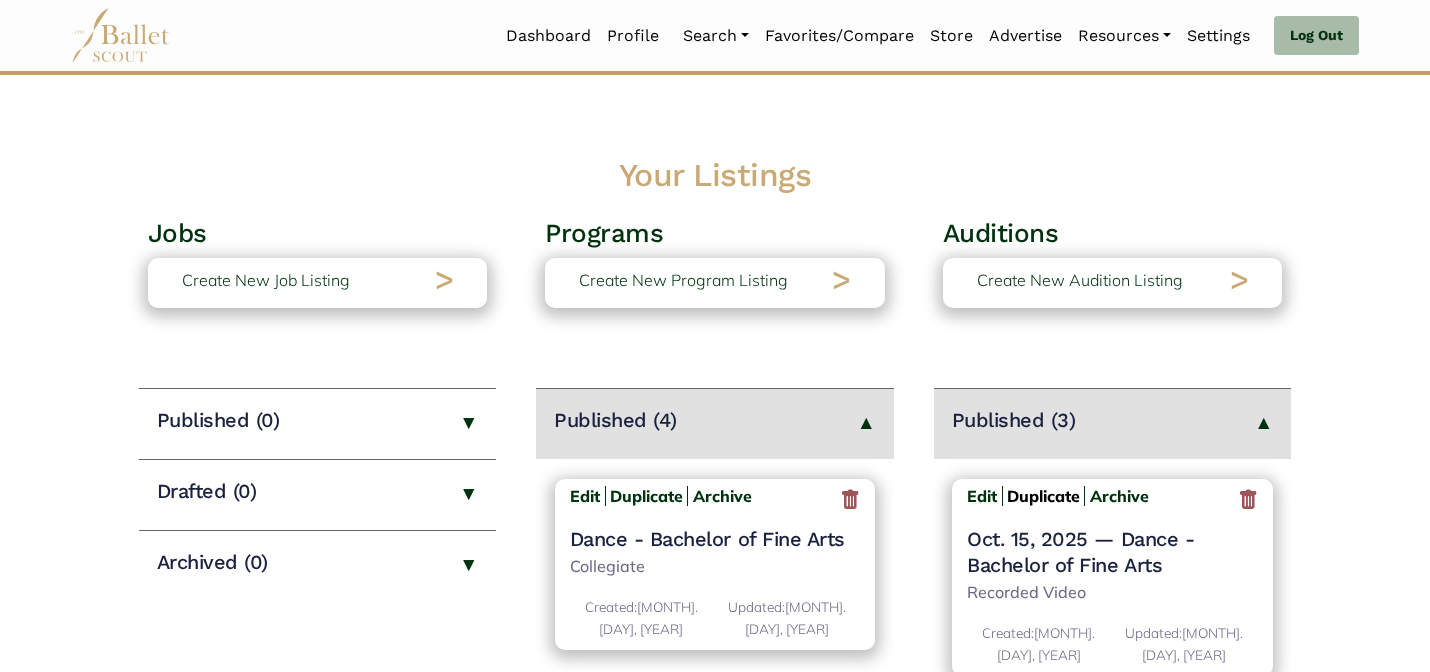 click on "Duplicate" at bounding box center (1043, 496) 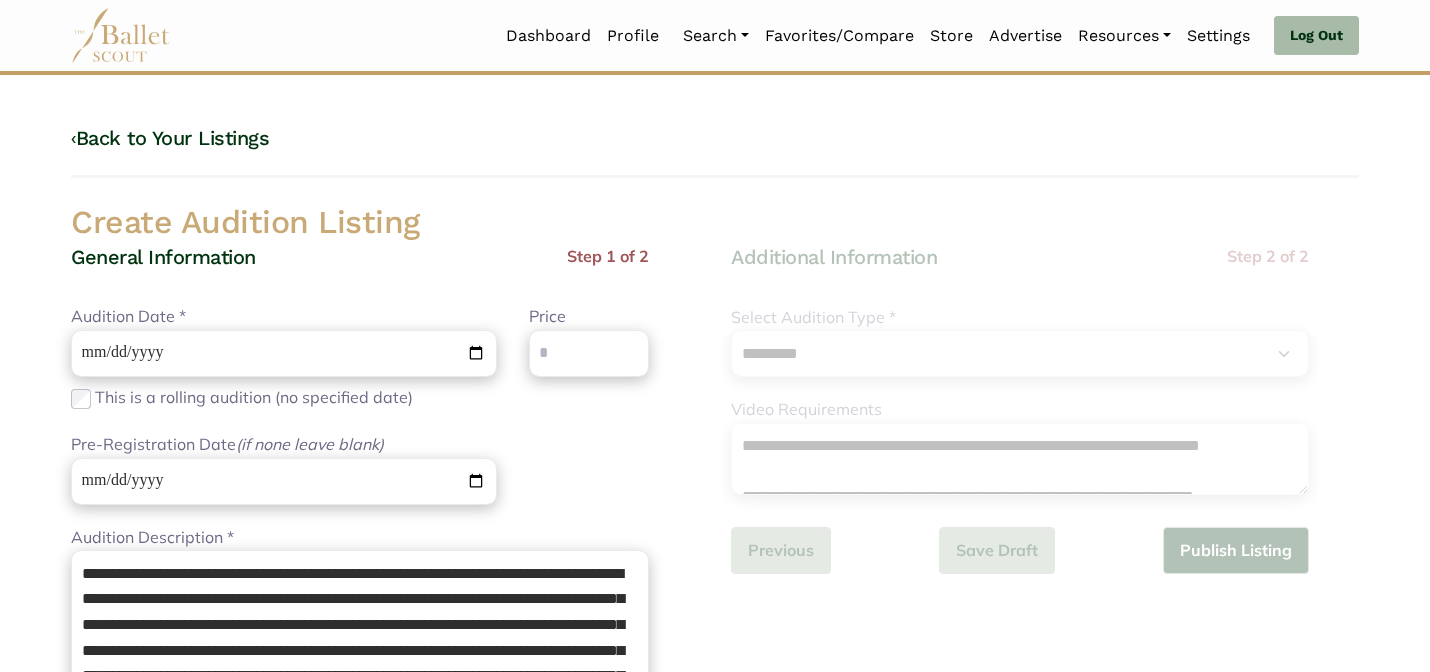 select on "****" 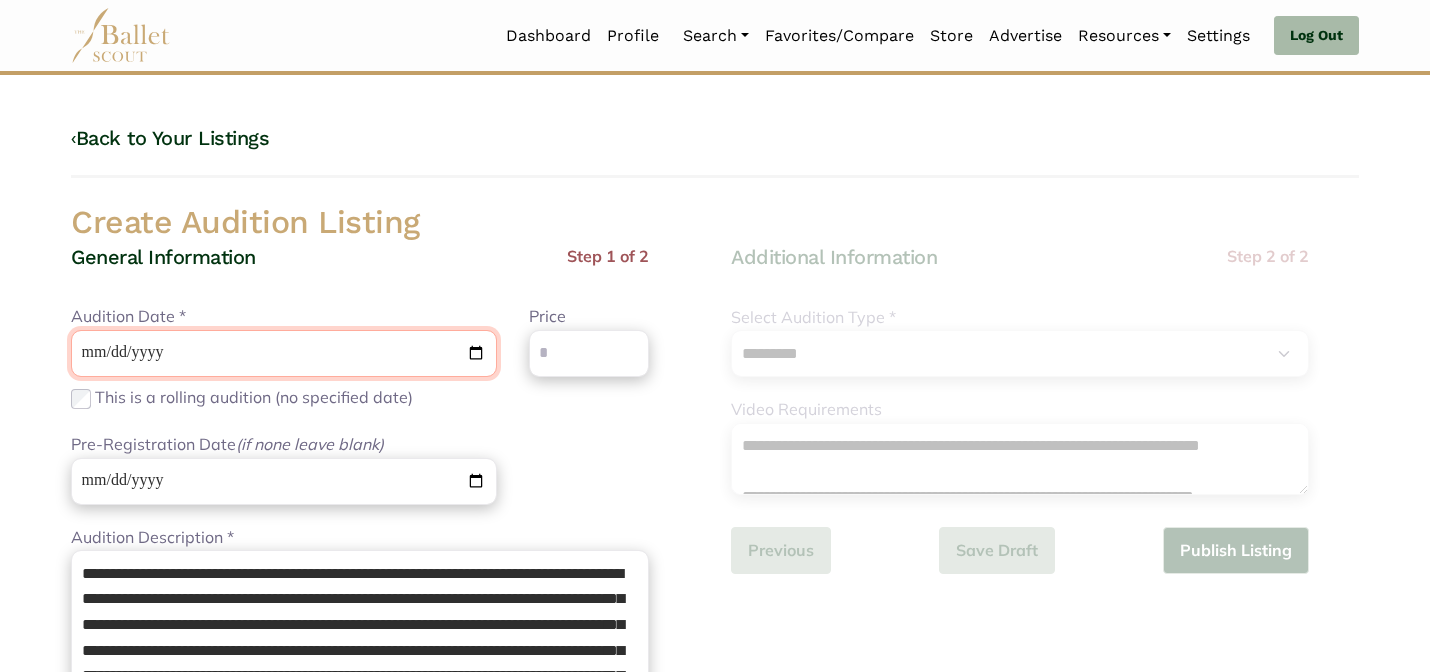 click on "**********" at bounding box center (284, 353) 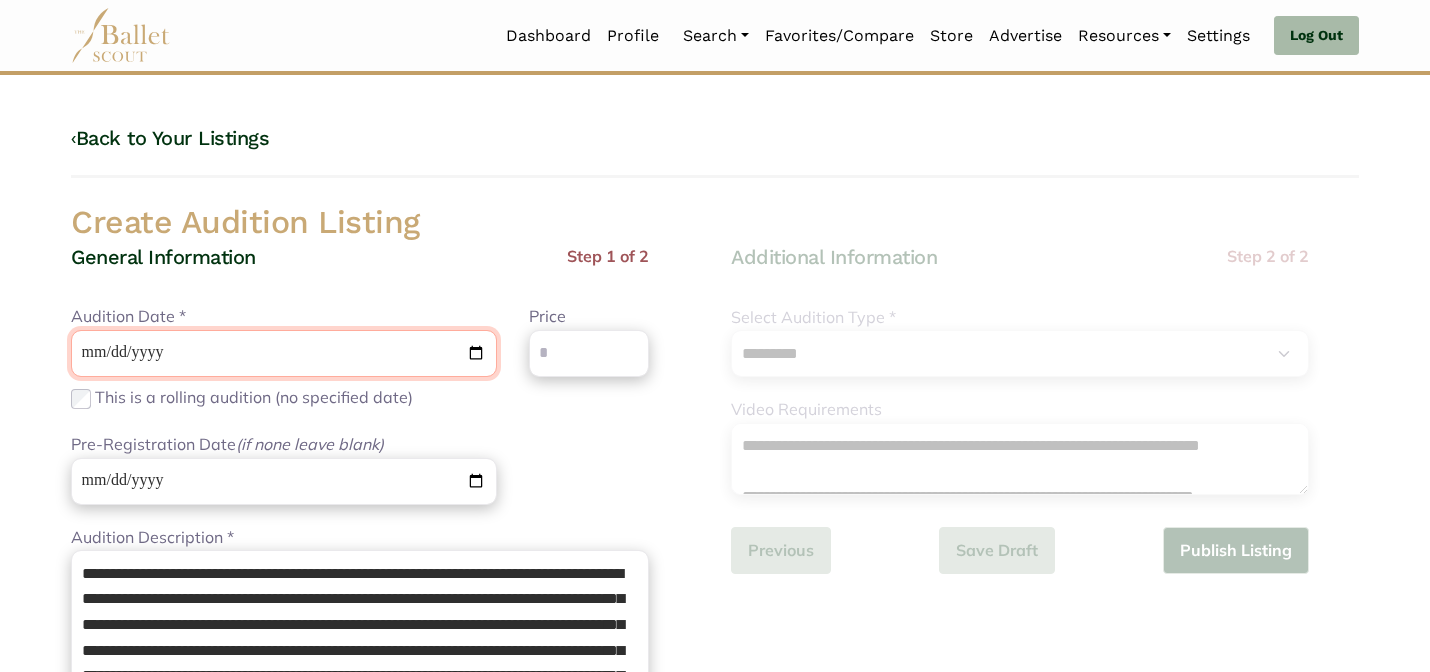 type on "**********" 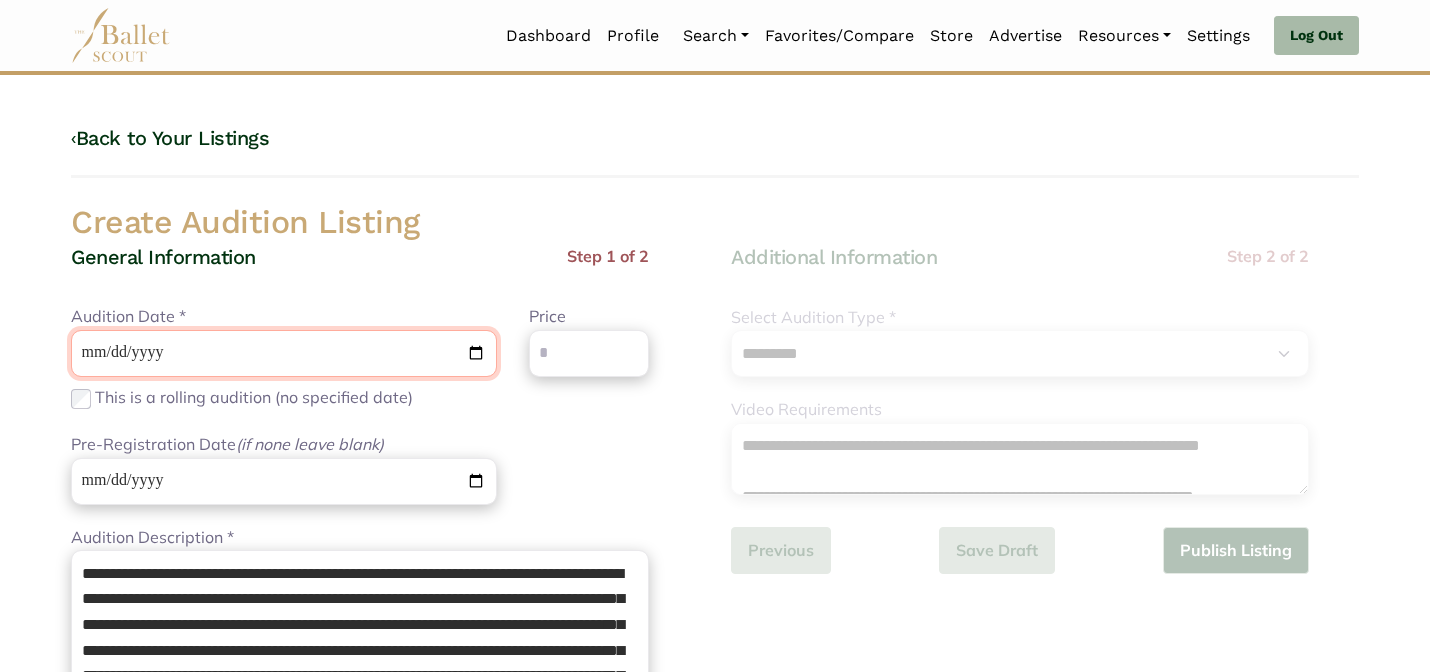 type on "**********" 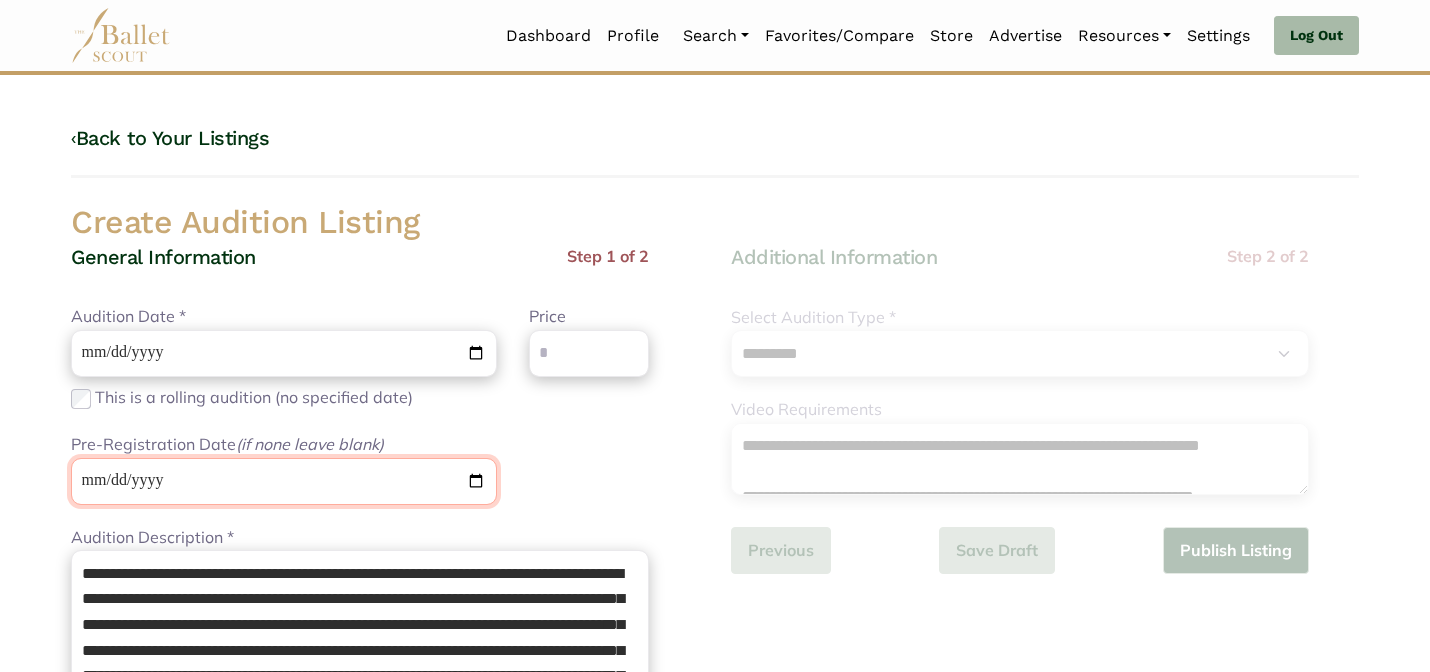 click at bounding box center (284, 481) 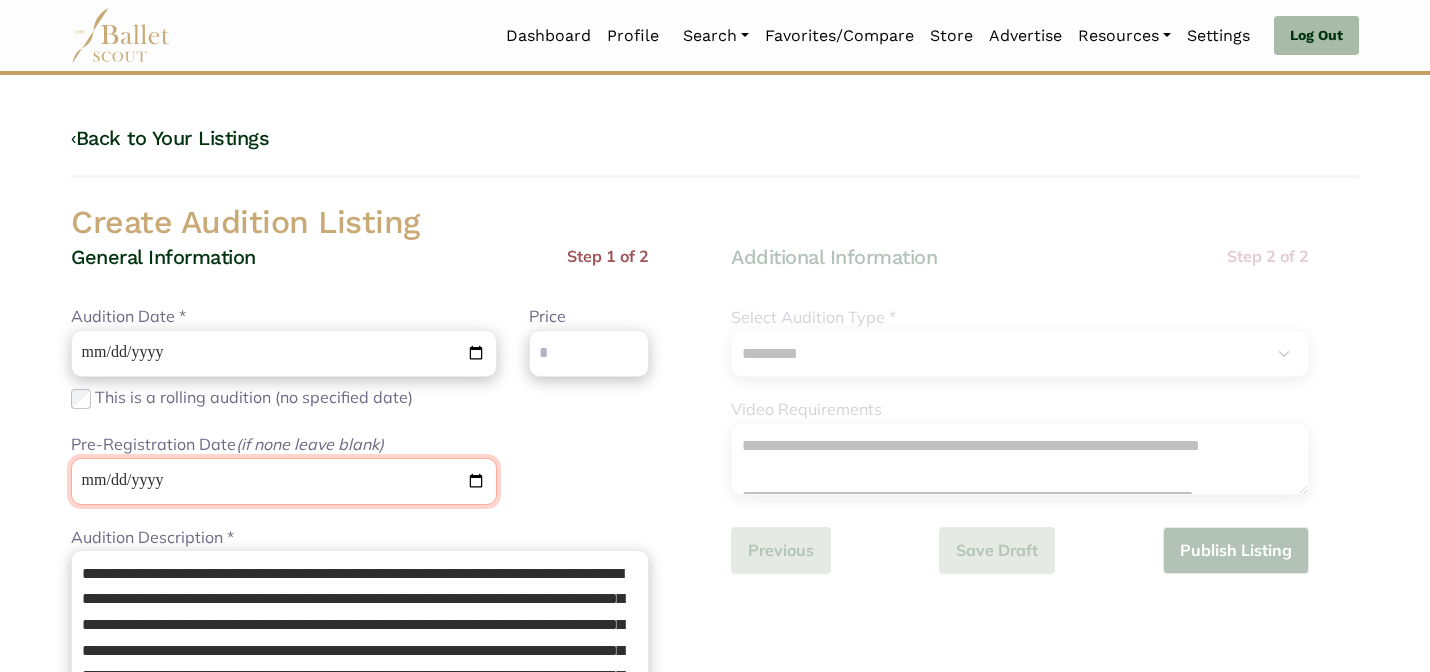 type on "**********" 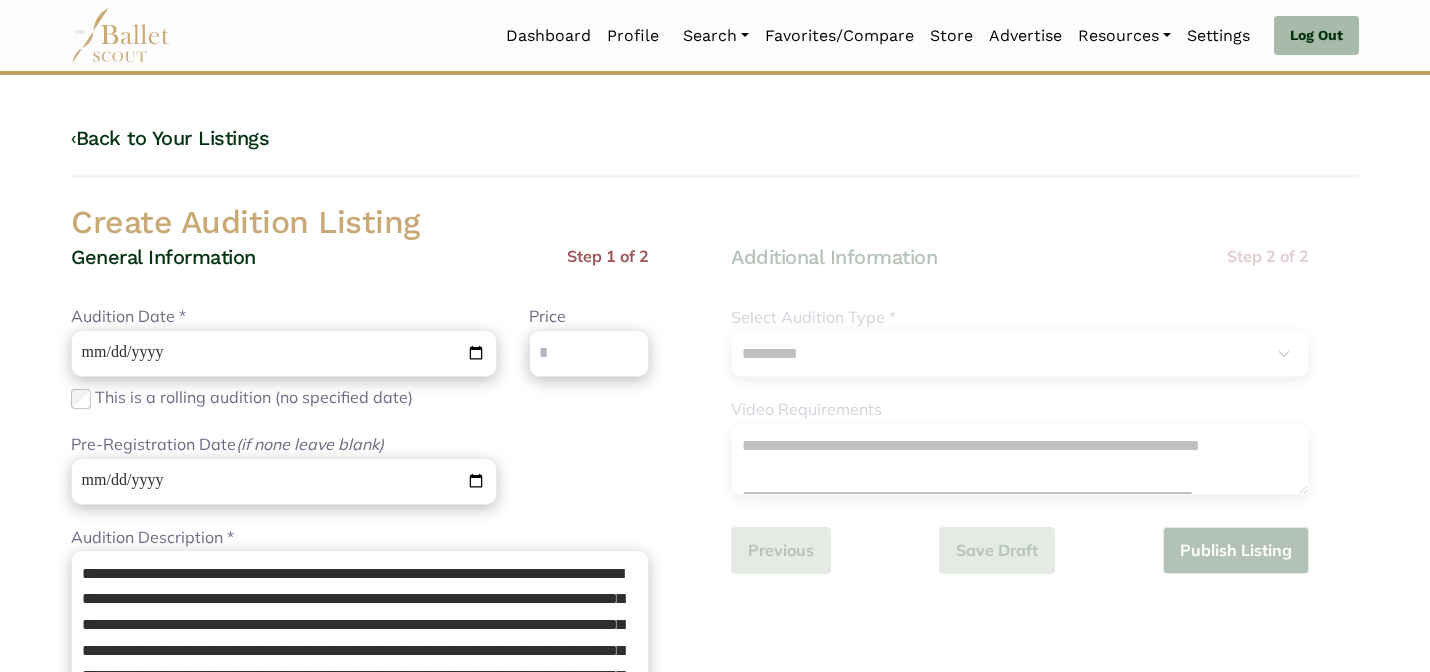 click on "‹  Back to Your Listings" at bounding box center [715, 151] 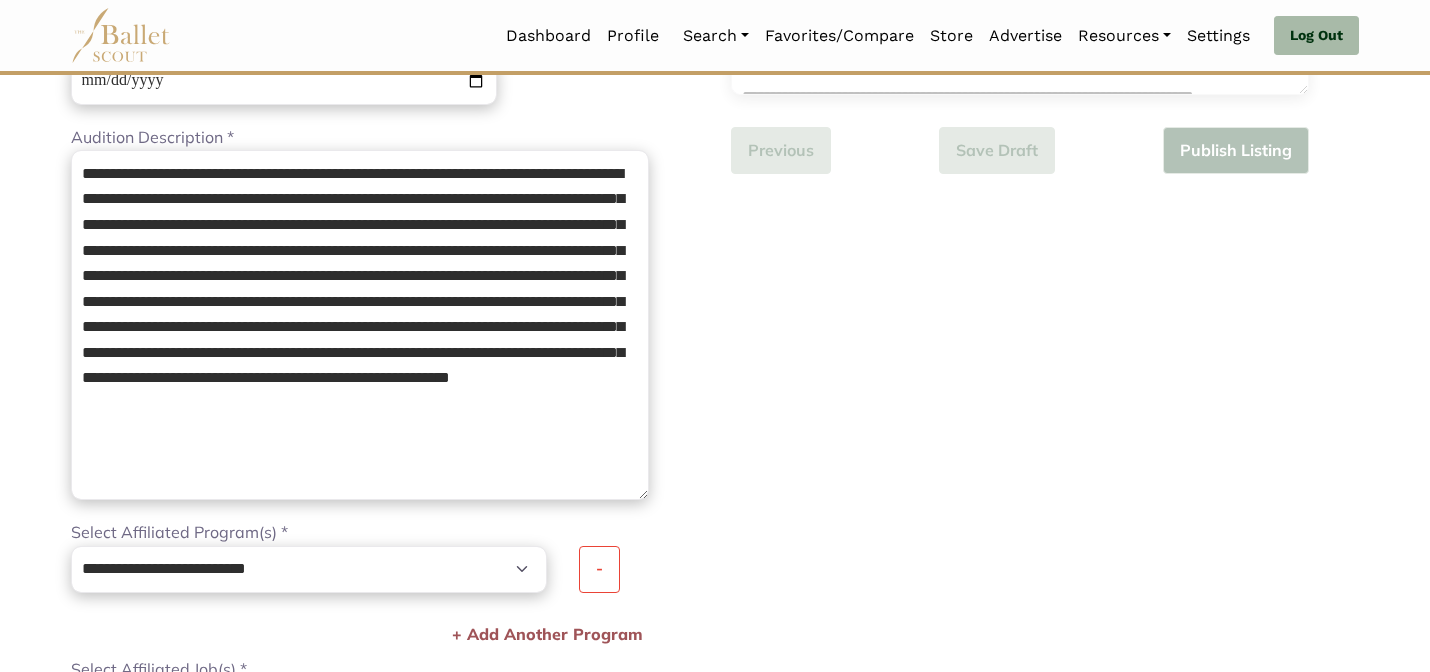 scroll, scrollTop: 1032, scrollLeft: 0, axis: vertical 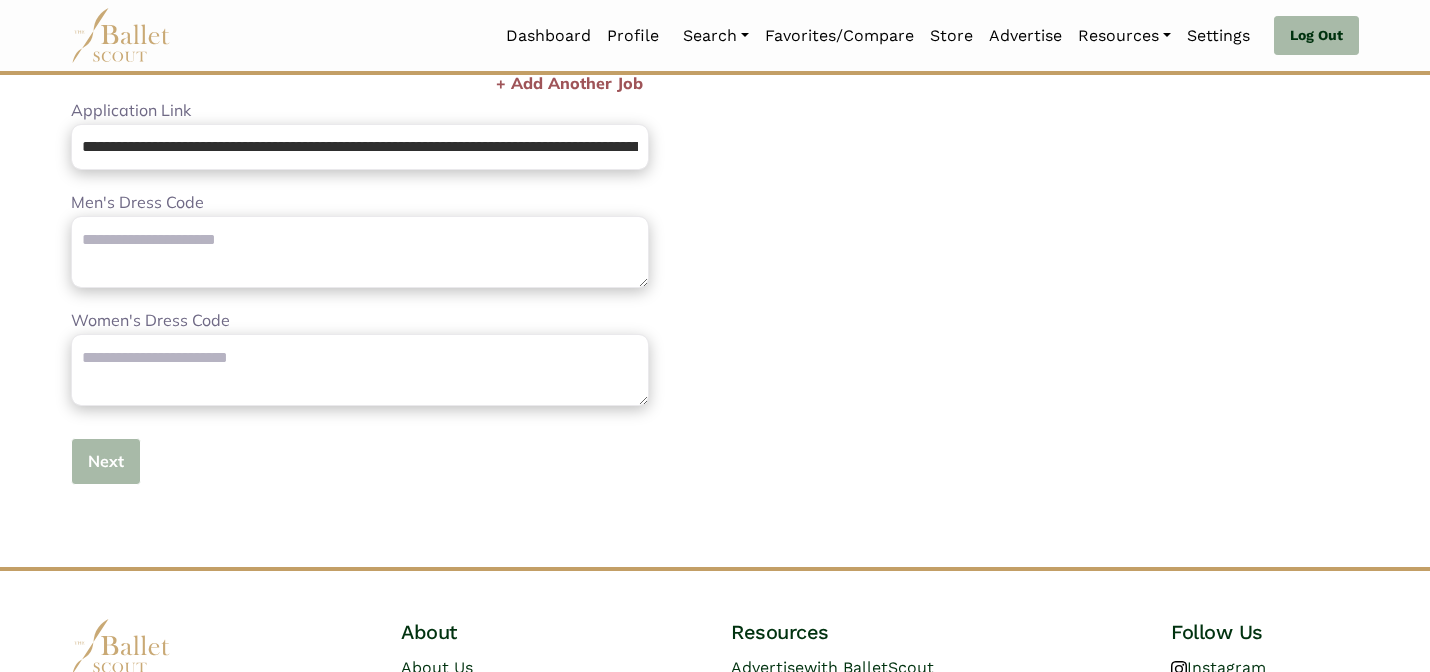 click on "Next" at bounding box center (106, 461) 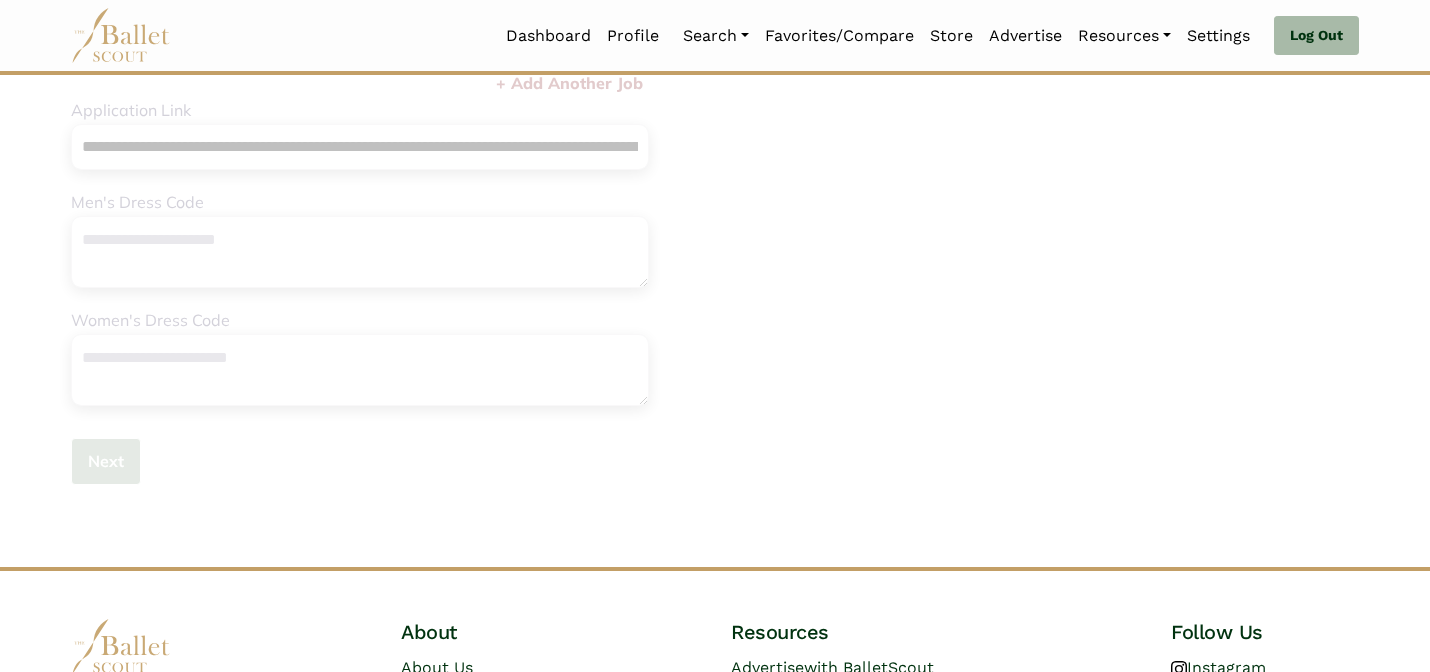 type 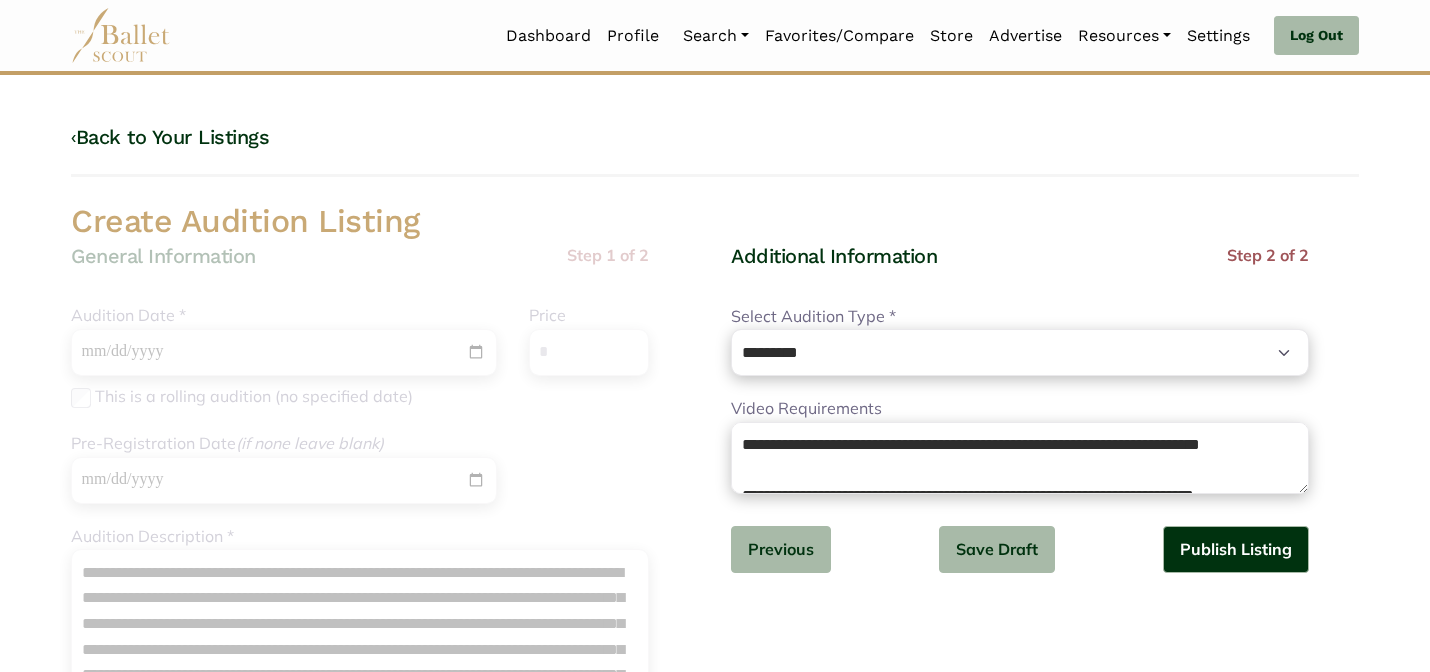 scroll, scrollTop: 0, scrollLeft: 0, axis: both 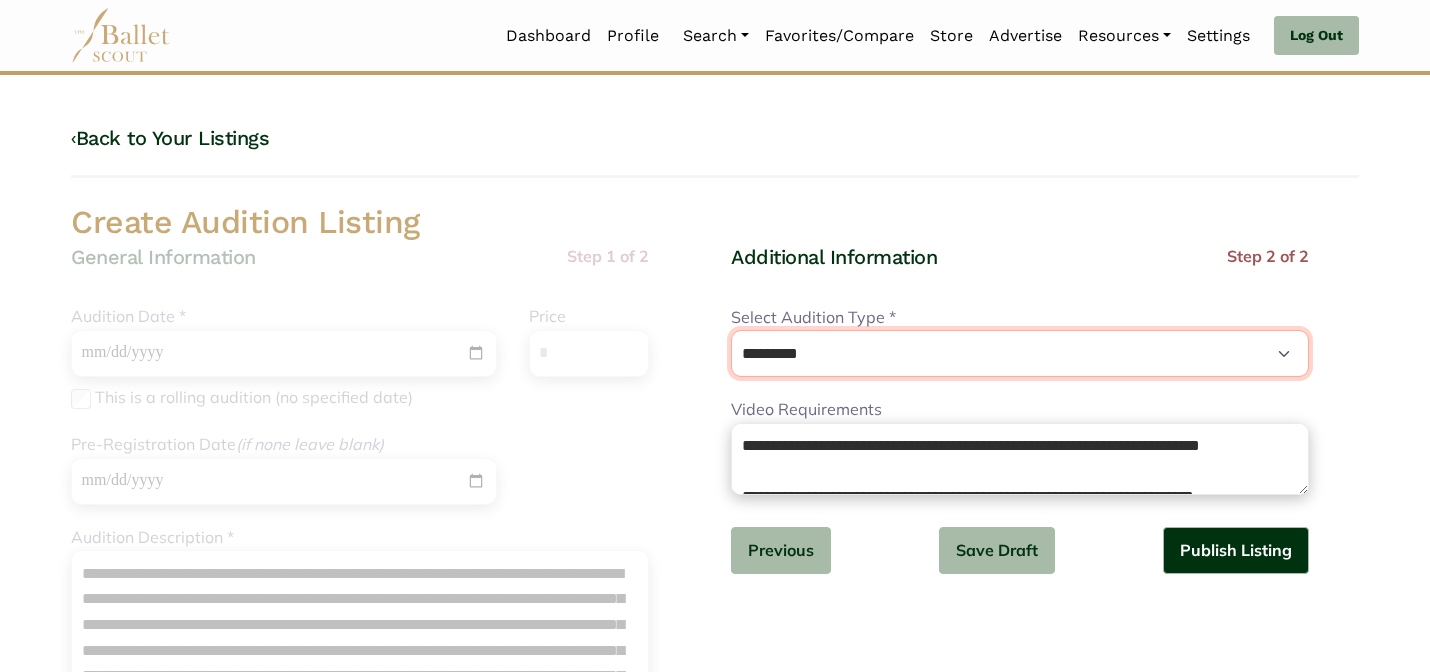 click on "**********" at bounding box center (1020, 353) 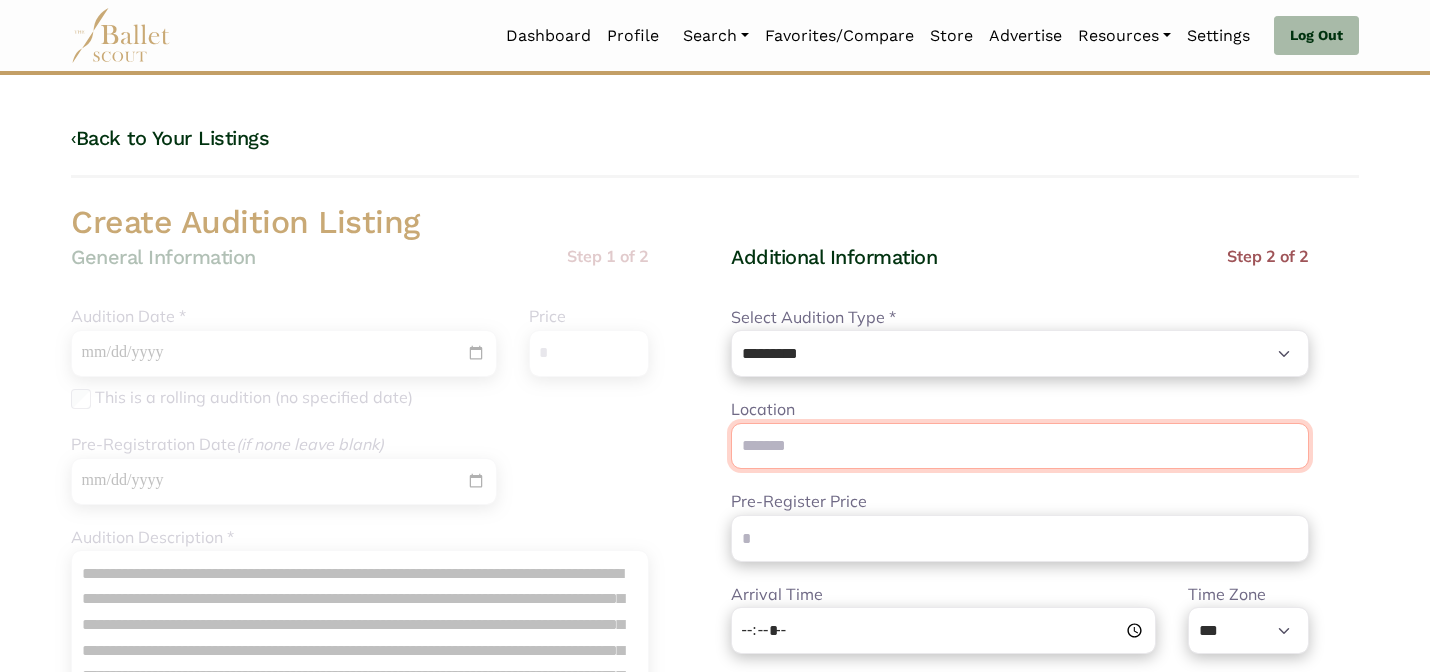 click on "Location" at bounding box center (1020, 446) 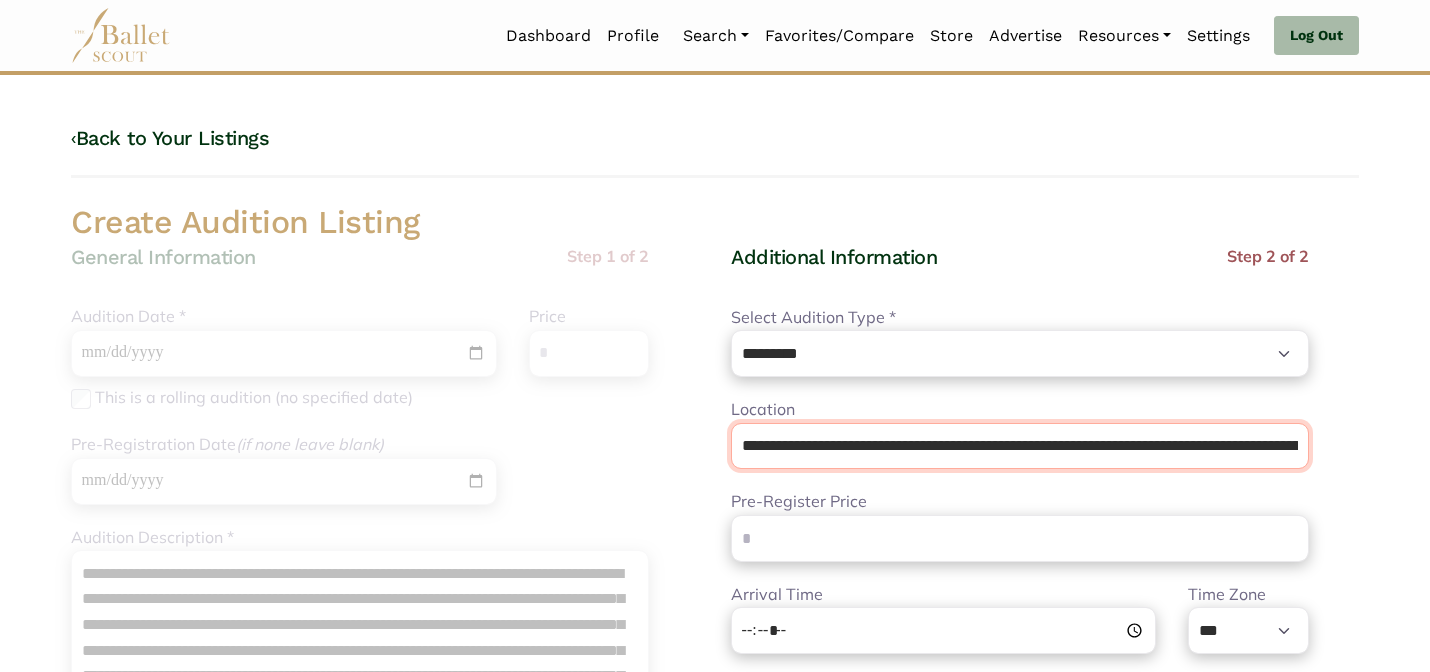 click on "**********" at bounding box center (1020, 446) 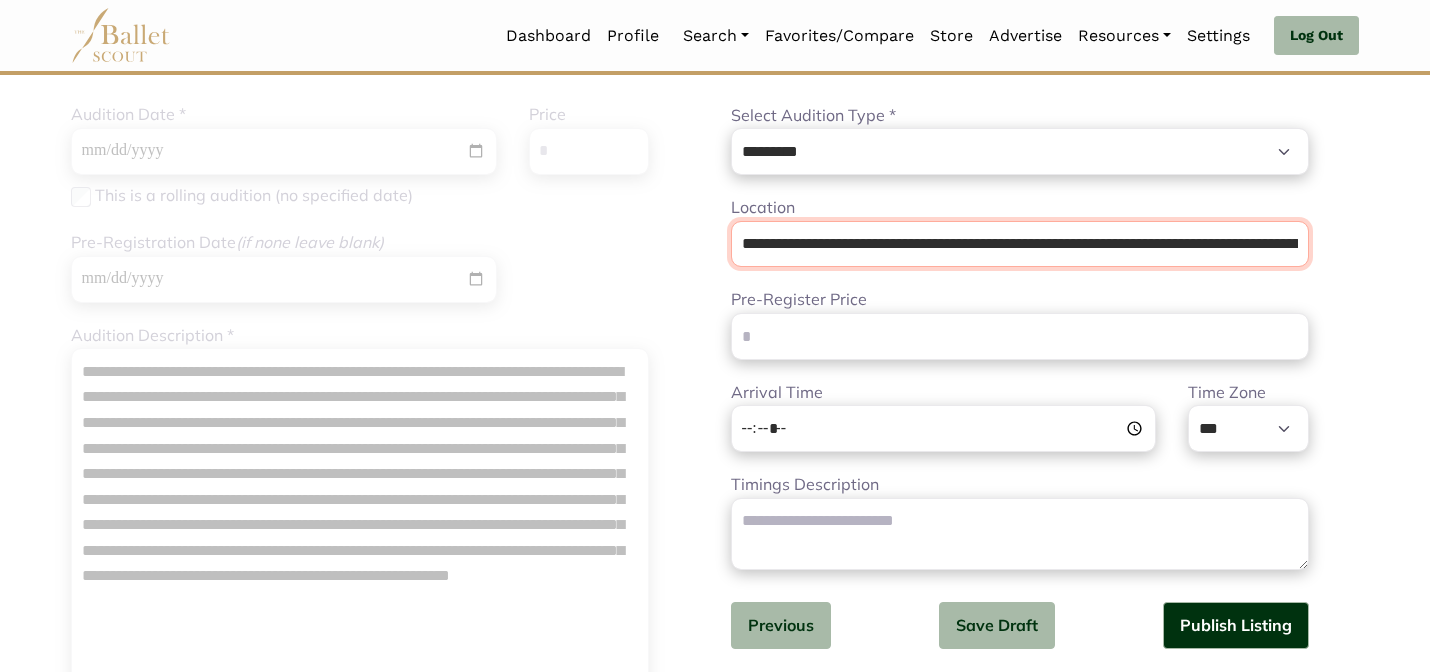 scroll, scrollTop: 208, scrollLeft: 0, axis: vertical 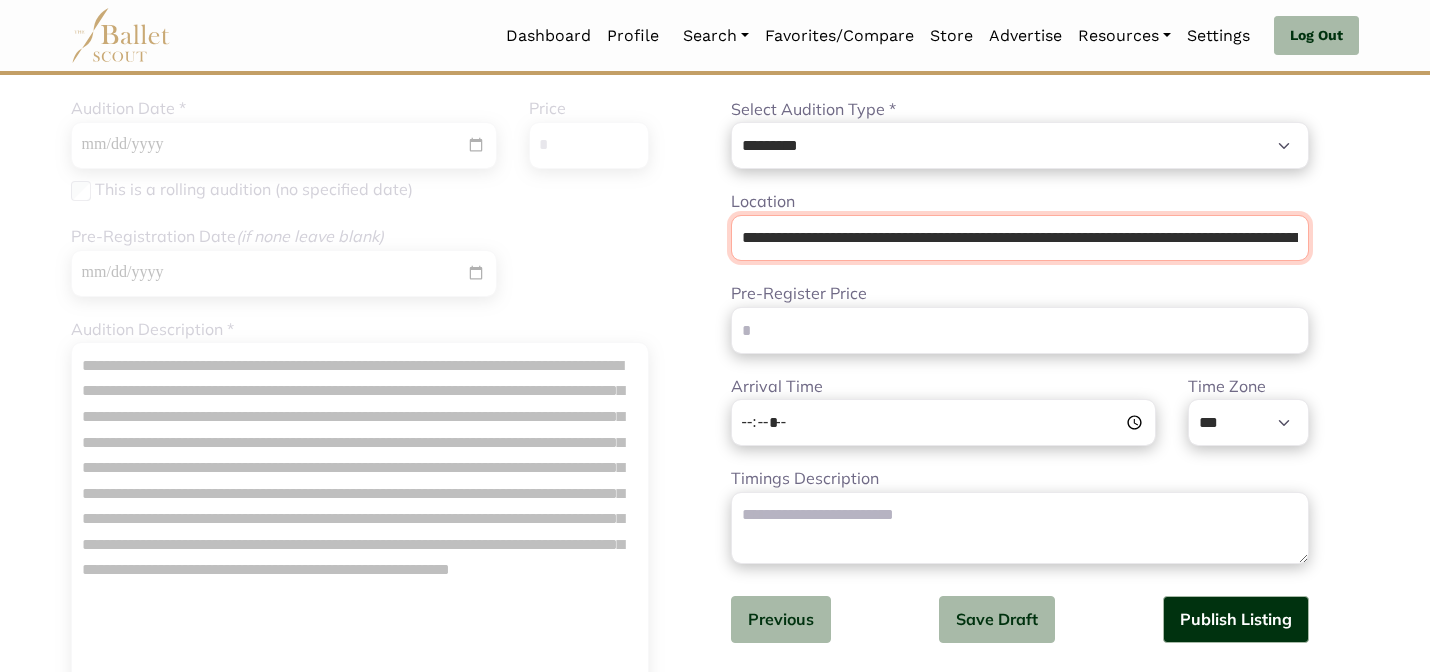 type on "**********" 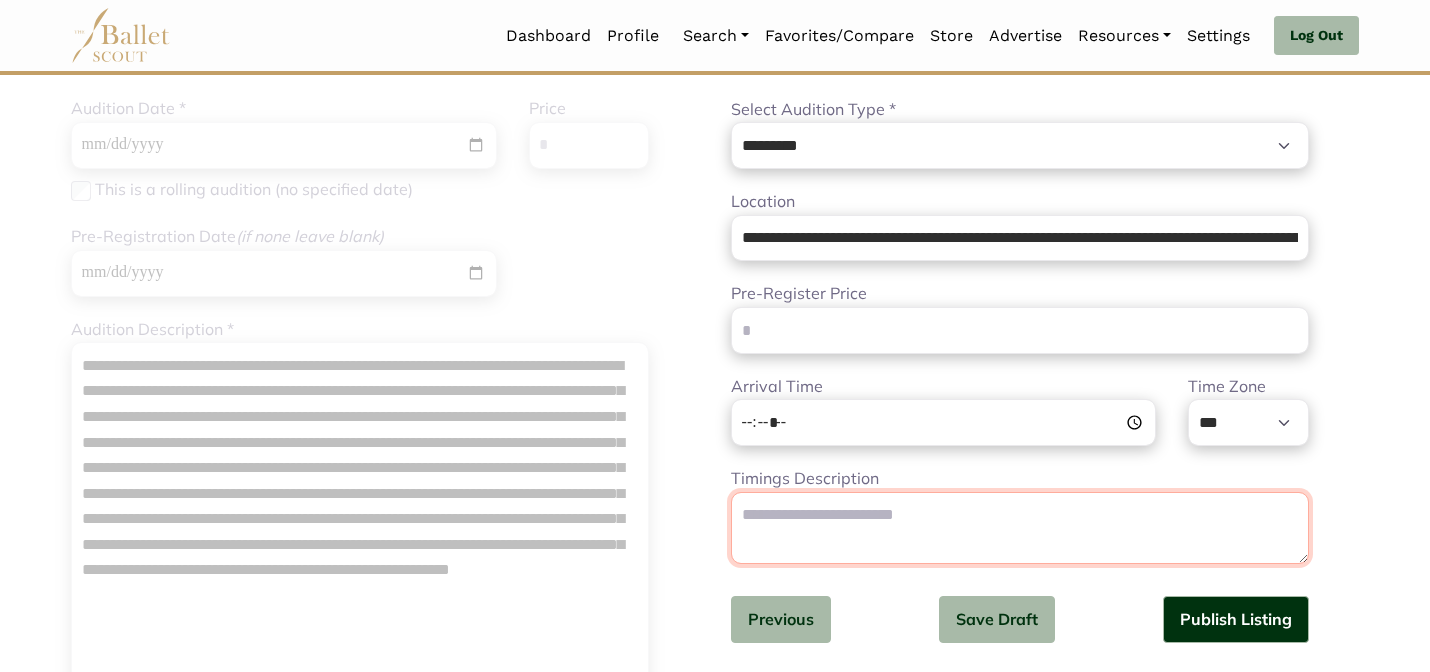 click on "Timings Description" at bounding box center (1020, 528) 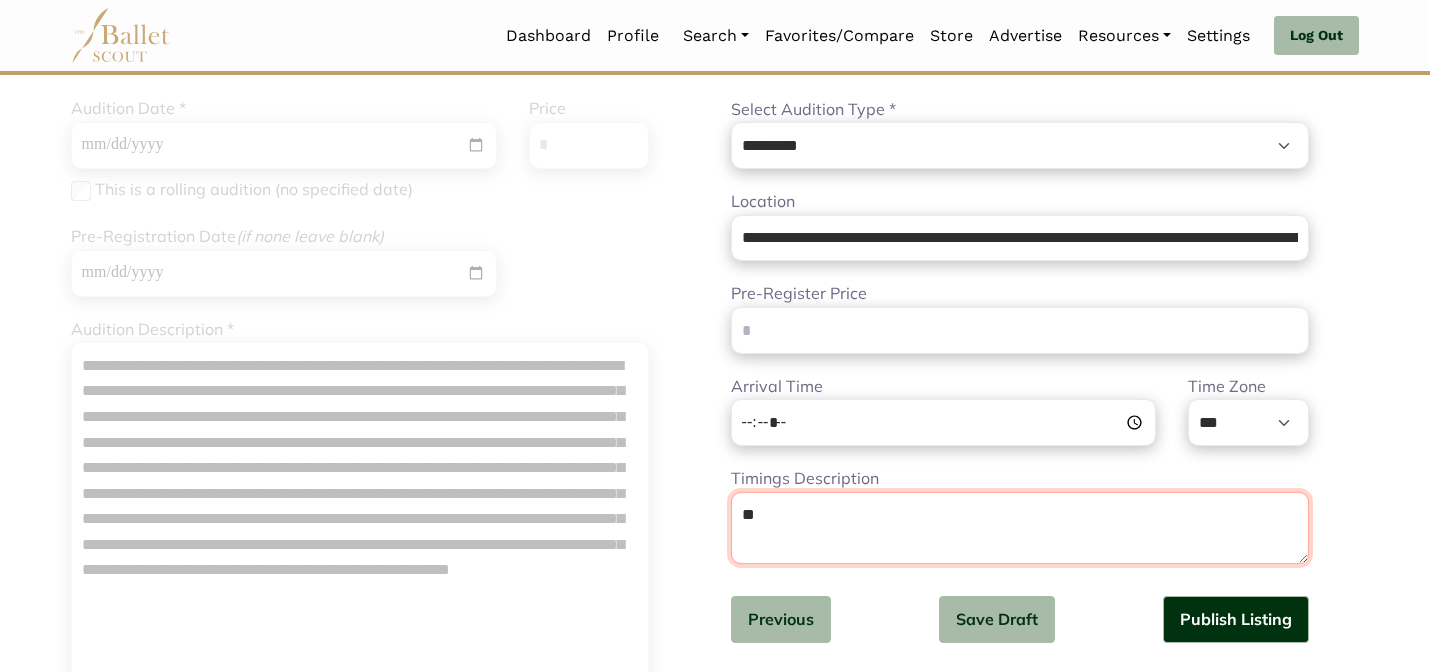 type on "*" 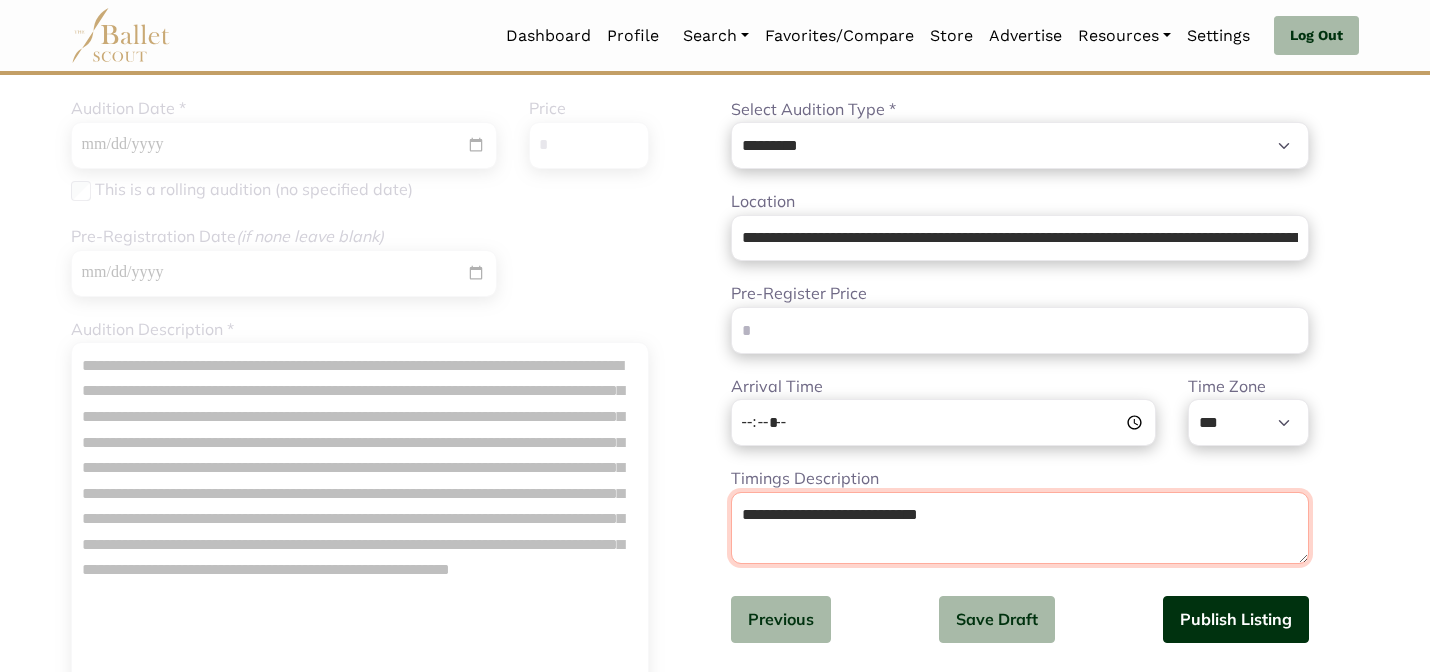 type on "**********" 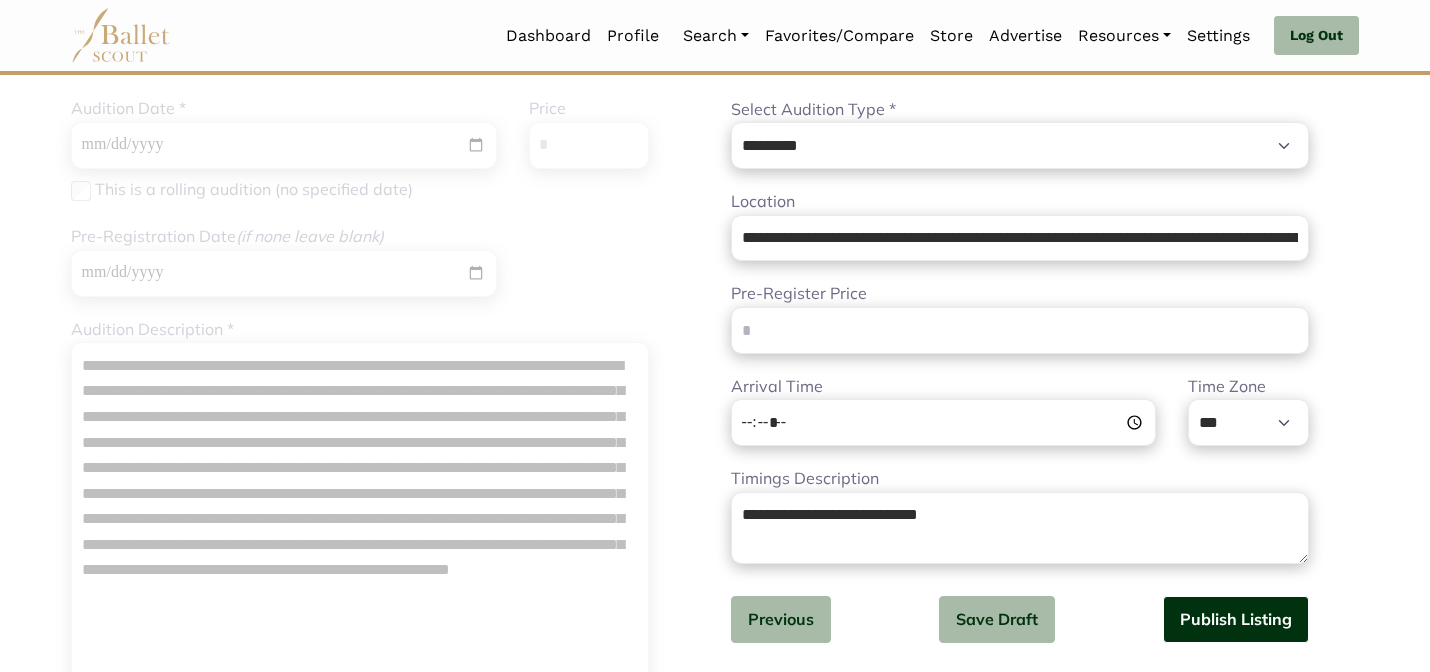 click on "Publish Listing" at bounding box center [1236, 619] 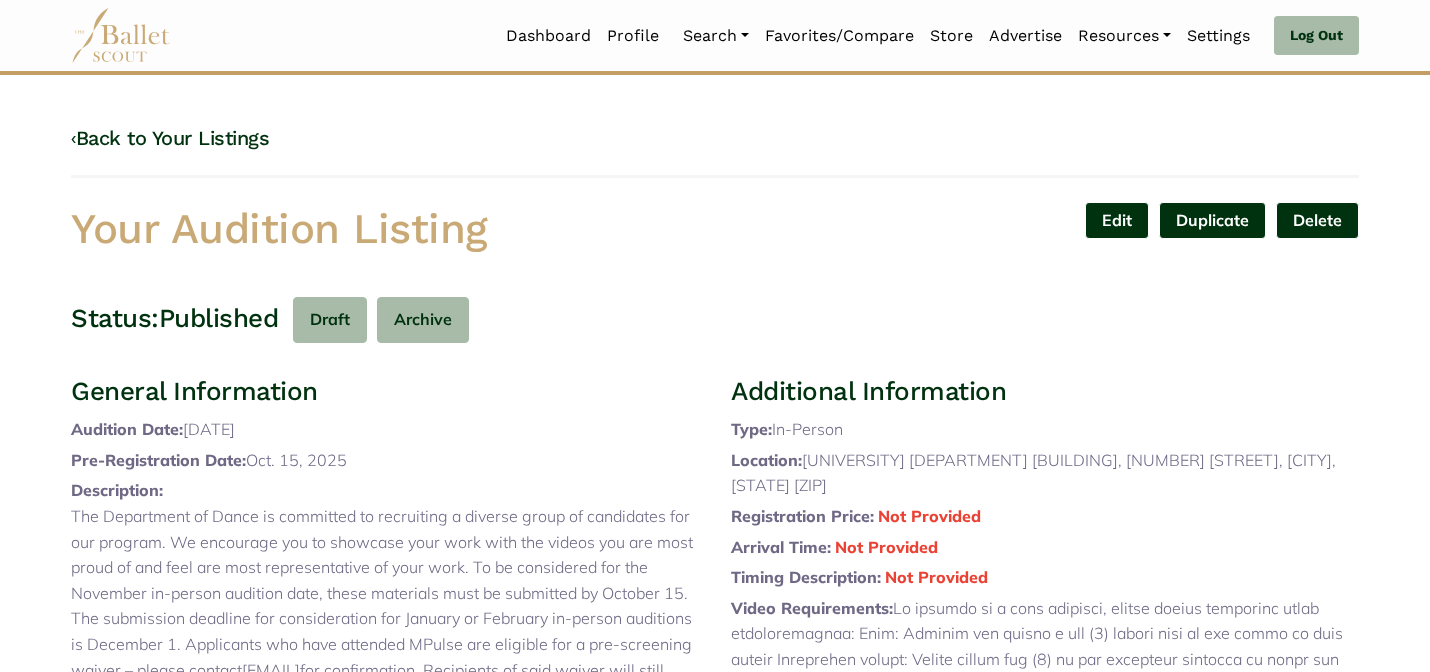 scroll, scrollTop: 0, scrollLeft: 0, axis: both 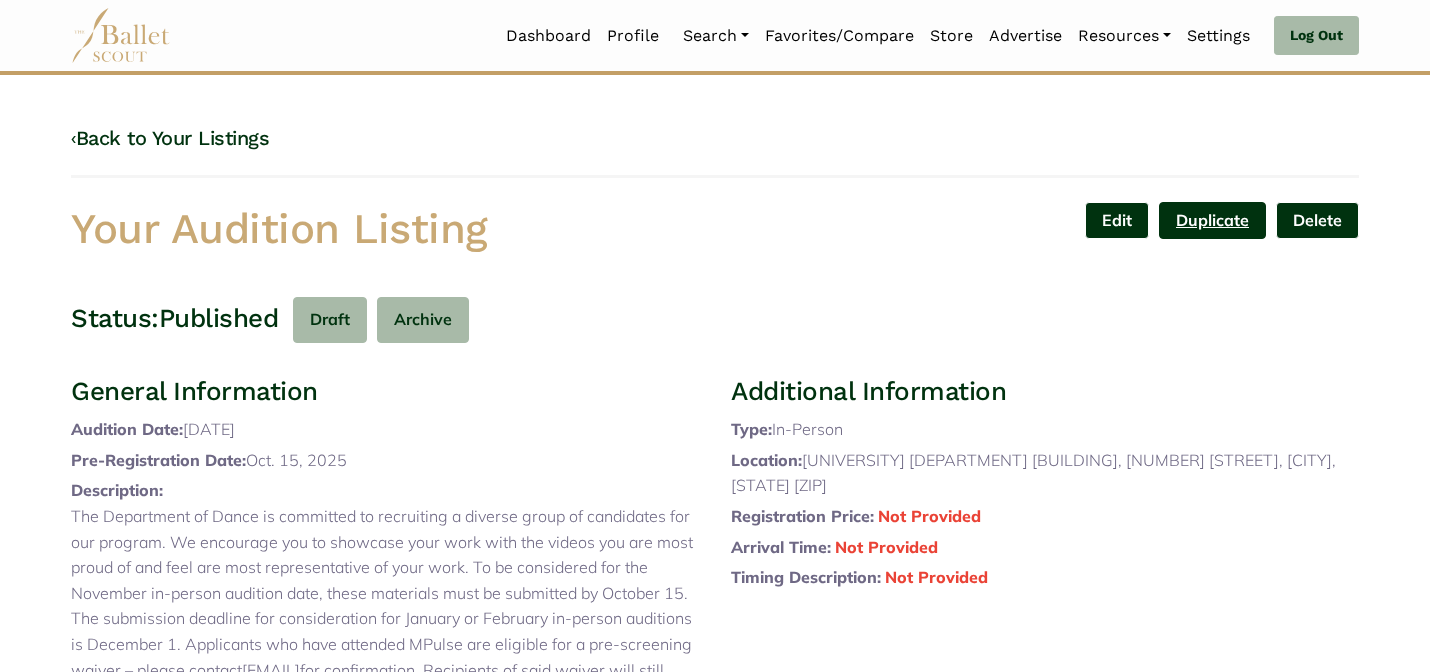 click on "Duplicate" at bounding box center [1212, 220] 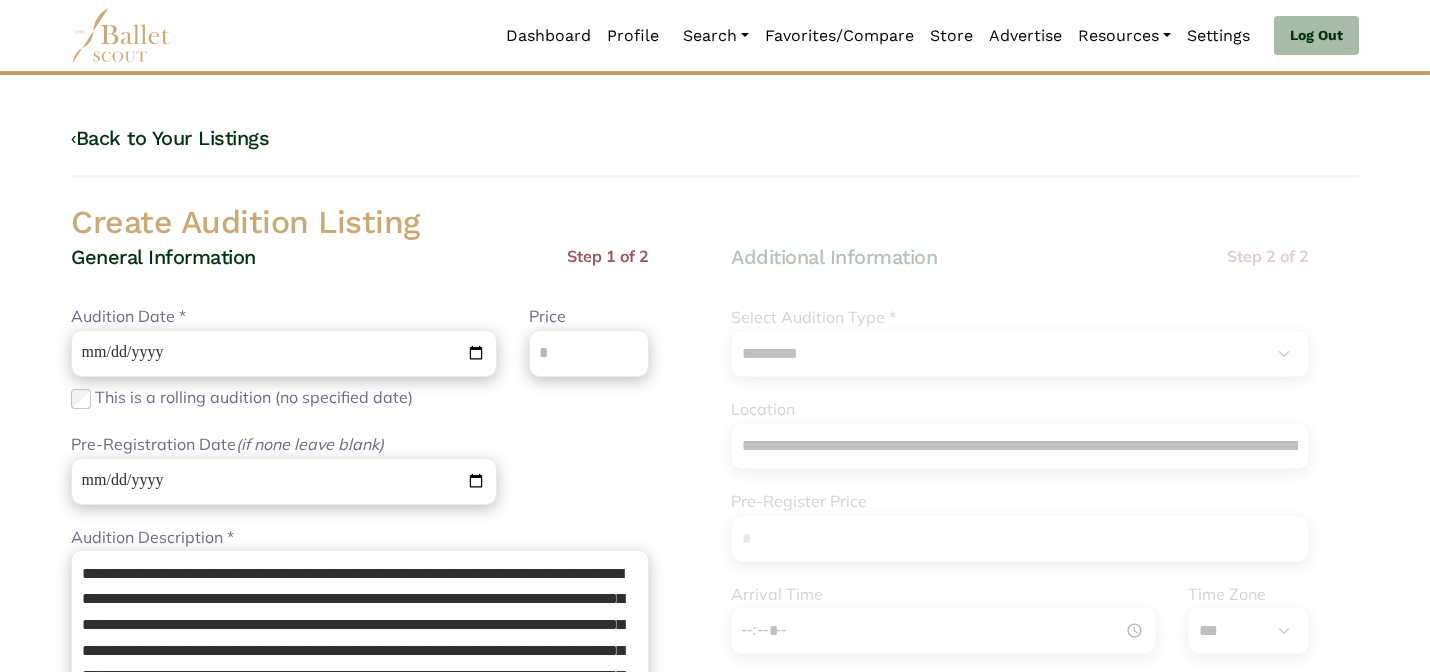 select on "****" 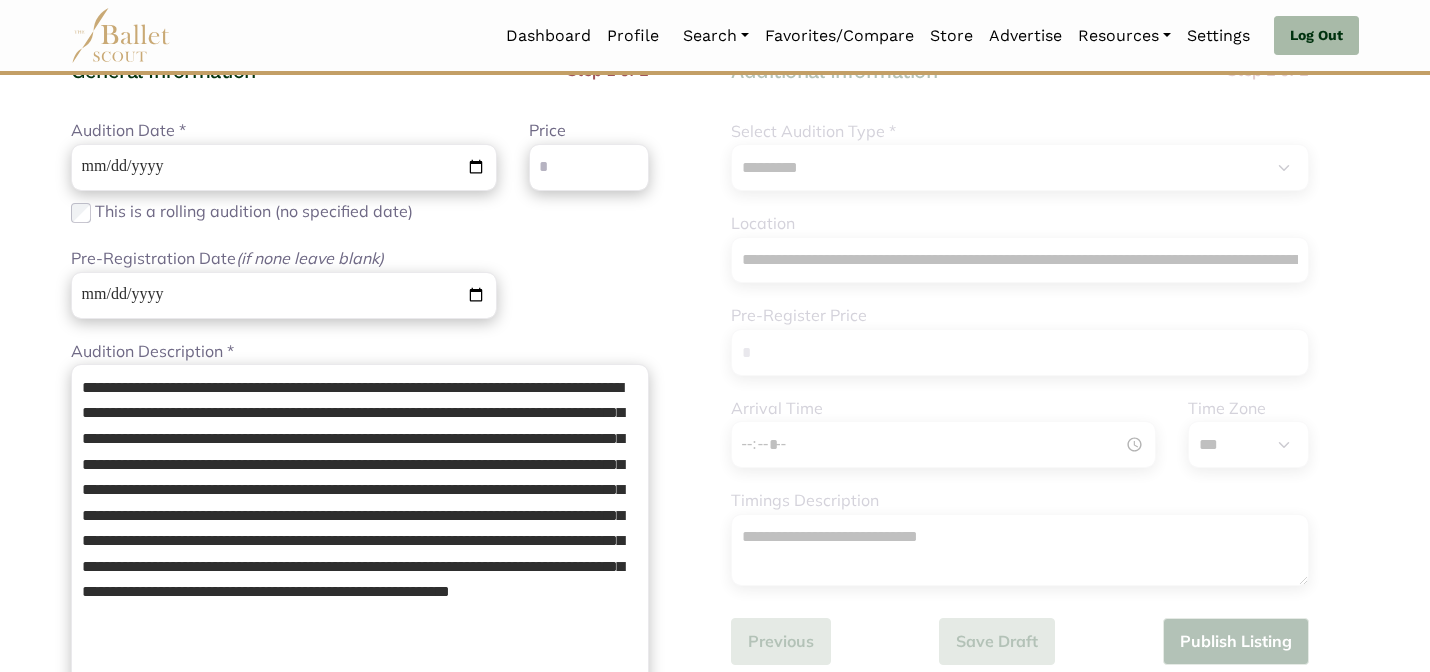 scroll, scrollTop: 200, scrollLeft: 0, axis: vertical 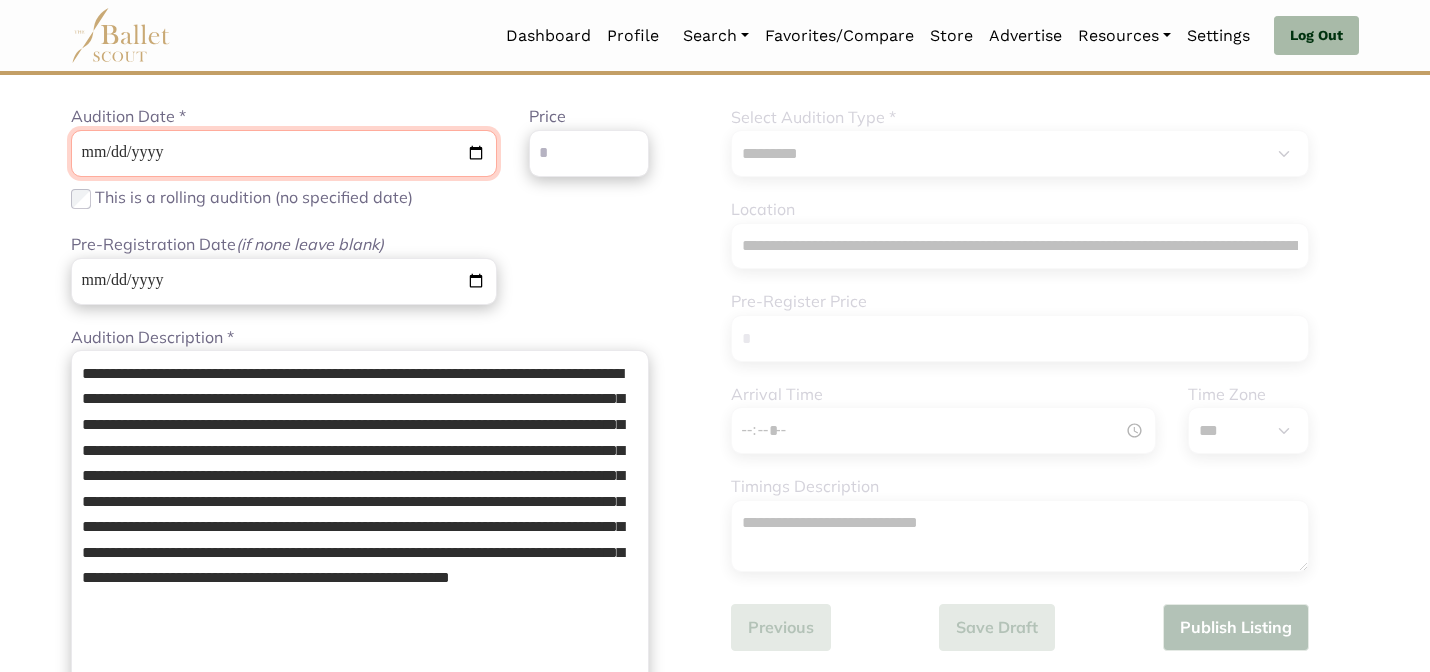 click on "**********" at bounding box center (284, 153) 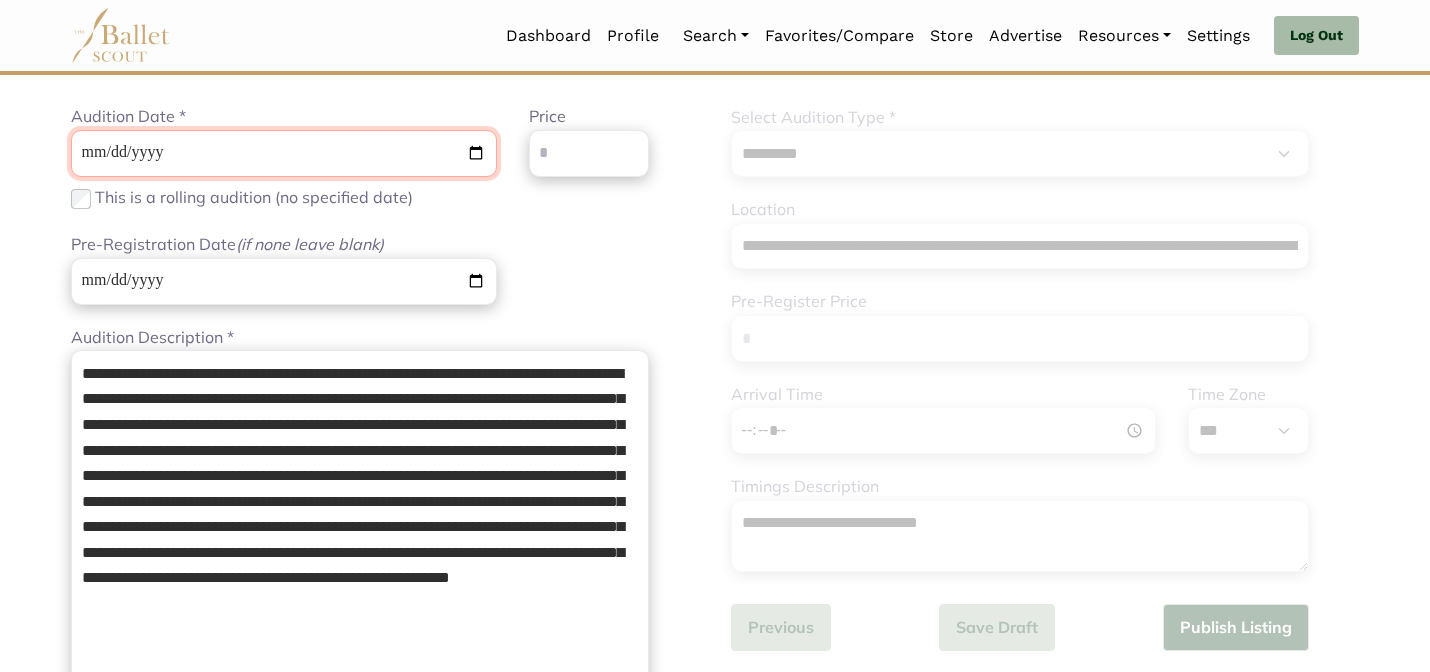 type on "**********" 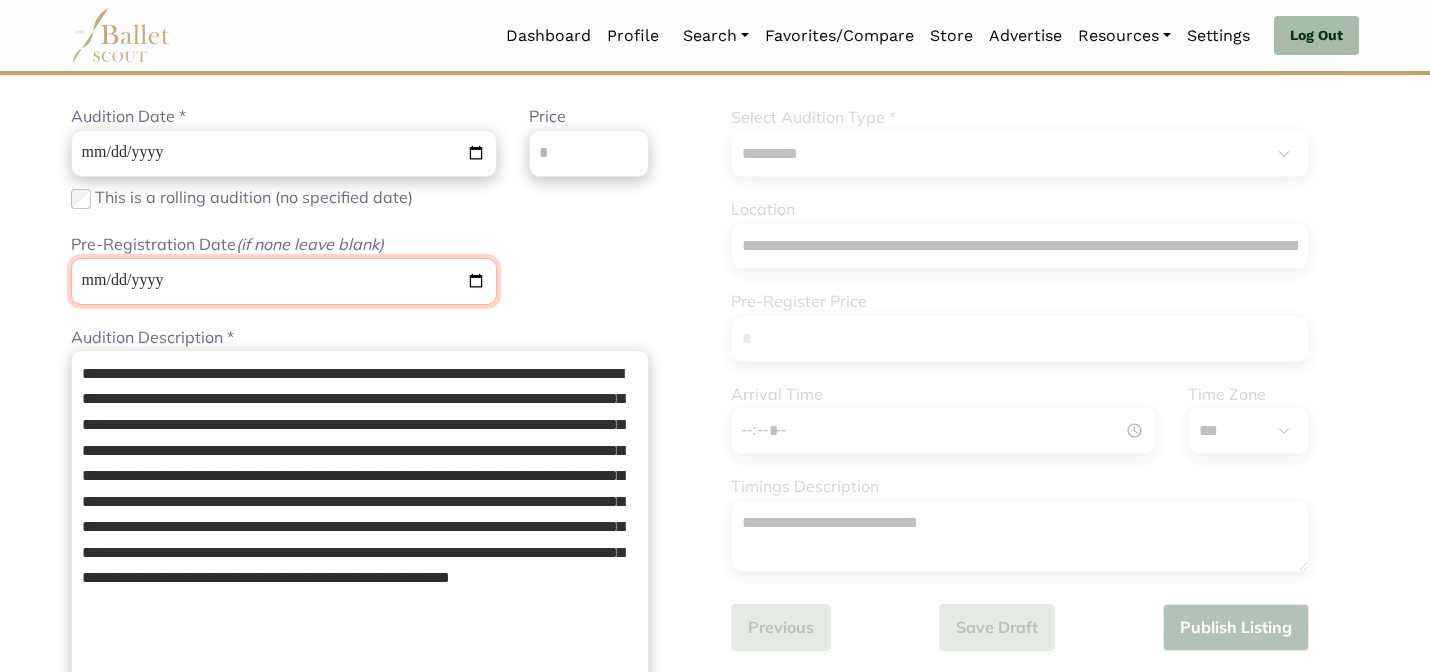 click on "**********" at bounding box center (284, 281) 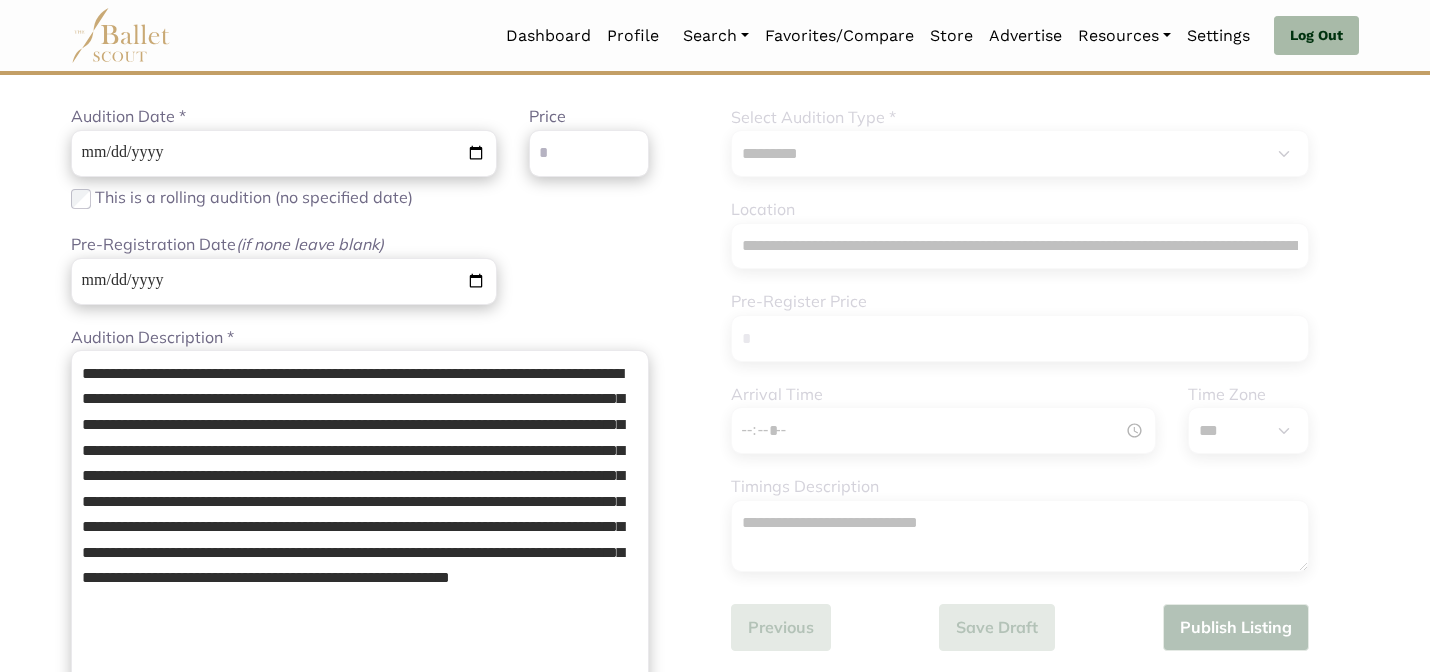 click on "Loading...
Please Wait
Dashboard
Profile" at bounding box center (715, 744) 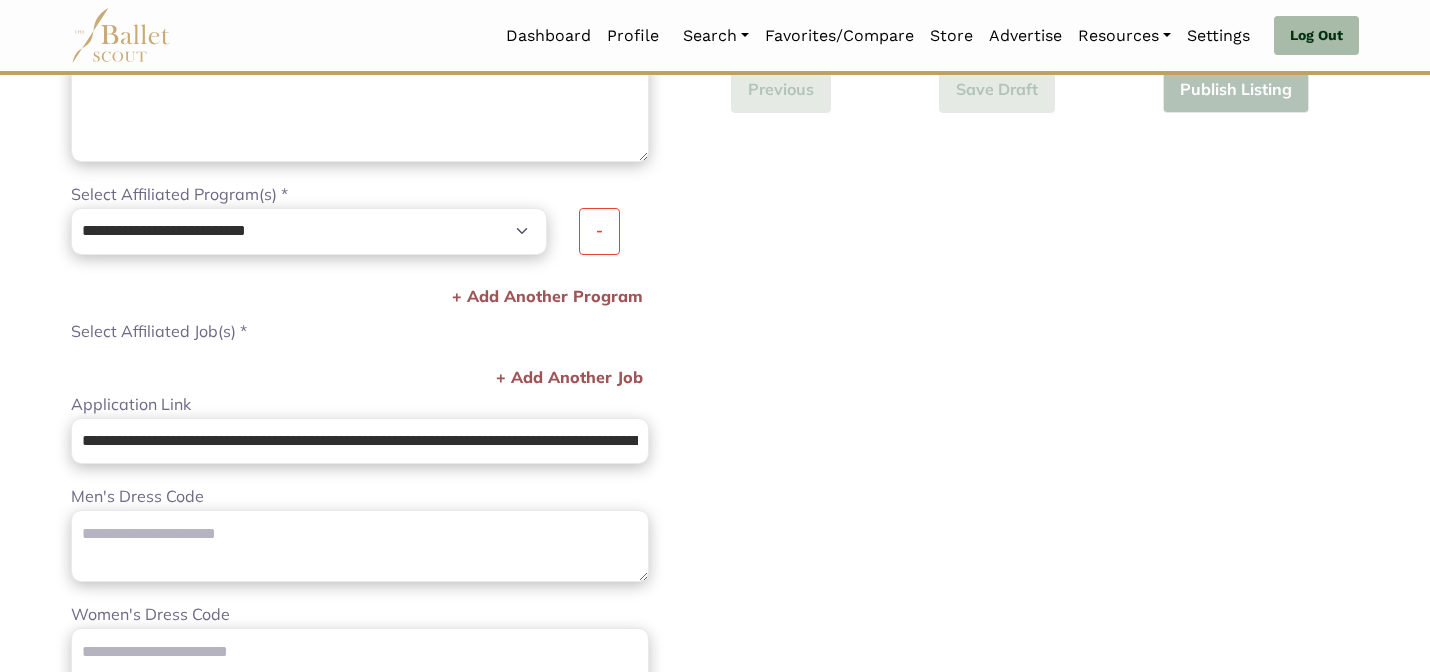 scroll, scrollTop: 832, scrollLeft: 0, axis: vertical 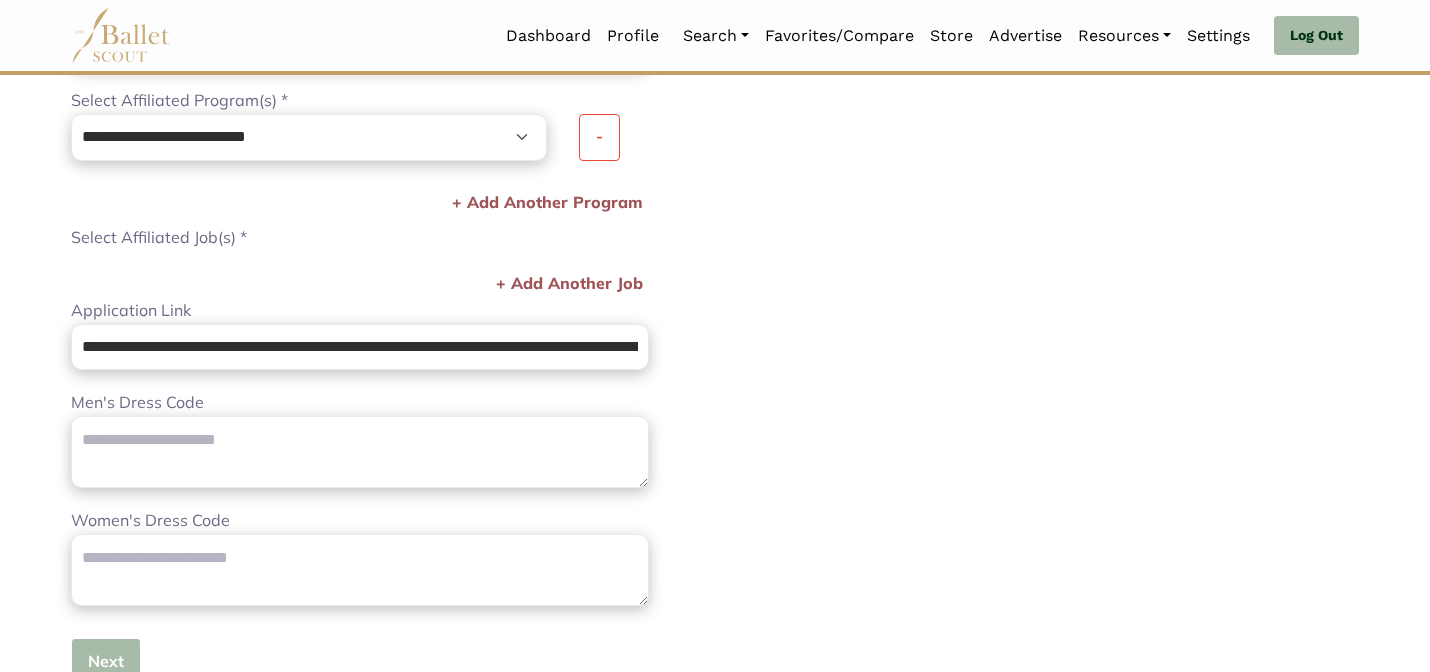 click on "Next" at bounding box center [106, 661] 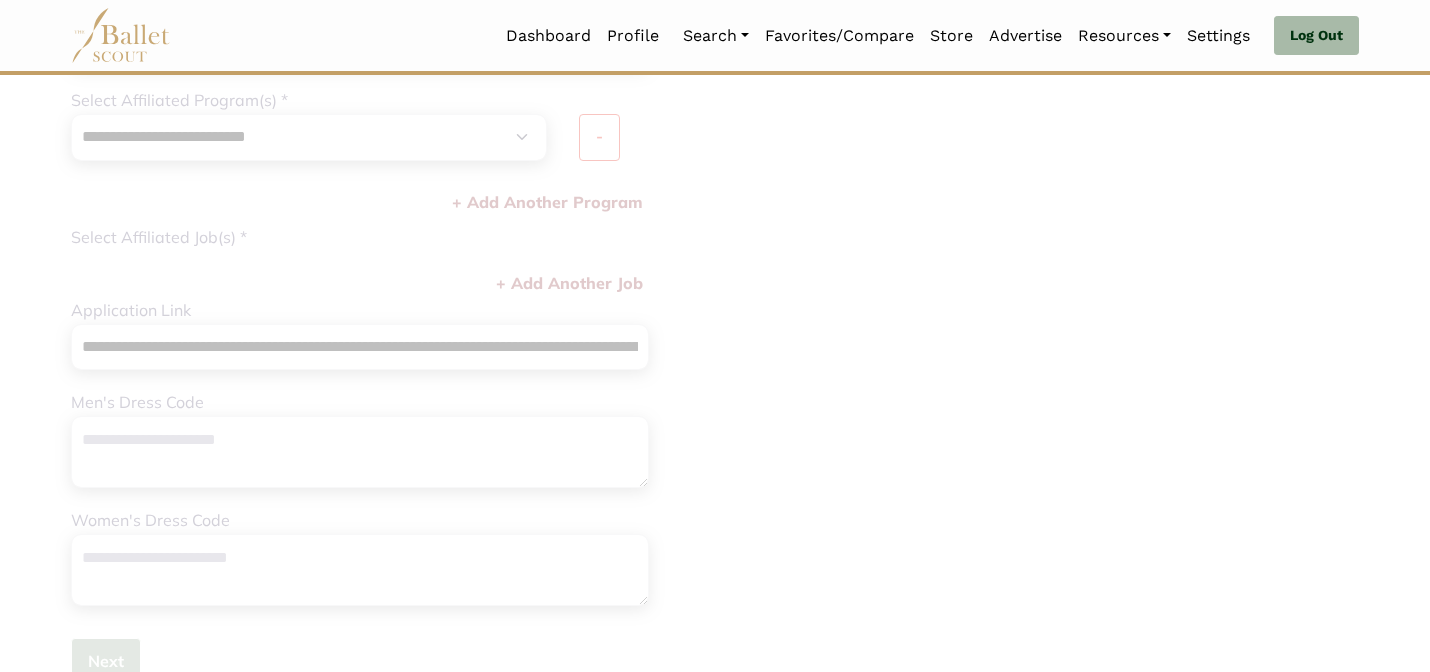 type 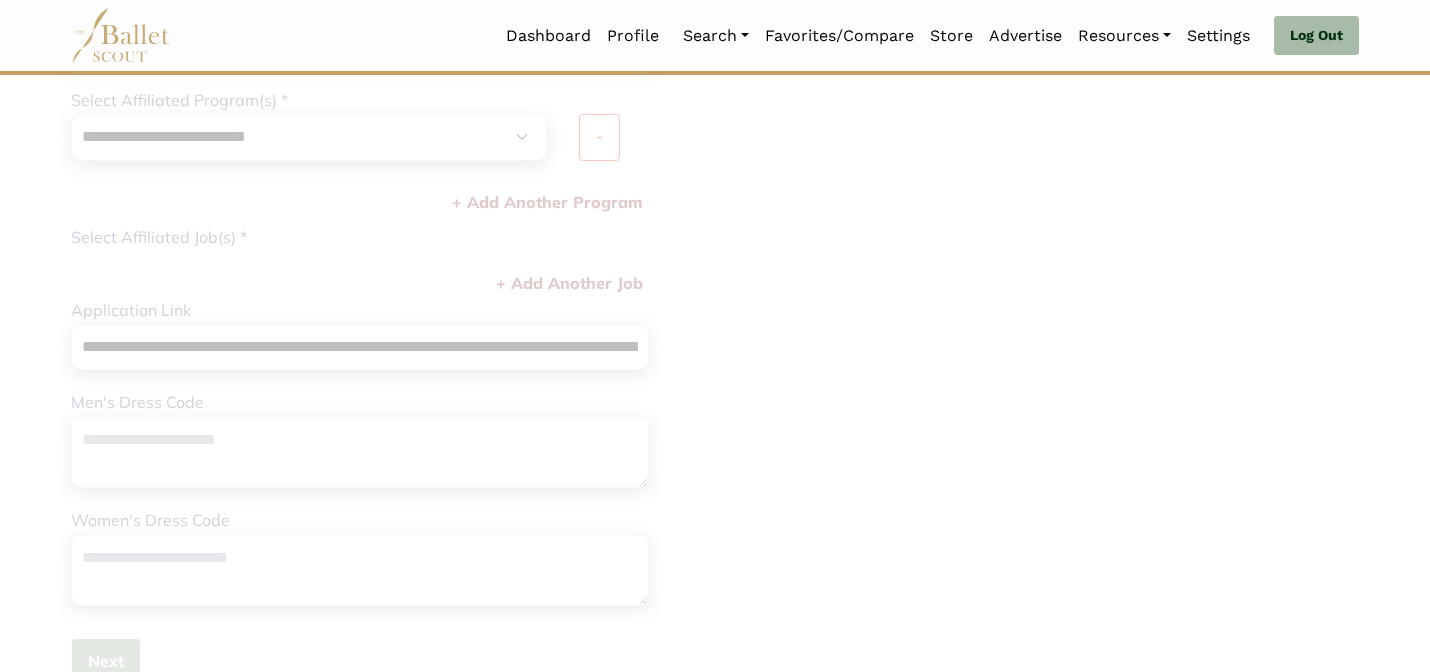 scroll, scrollTop: 200, scrollLeft: 0, axis: vertical 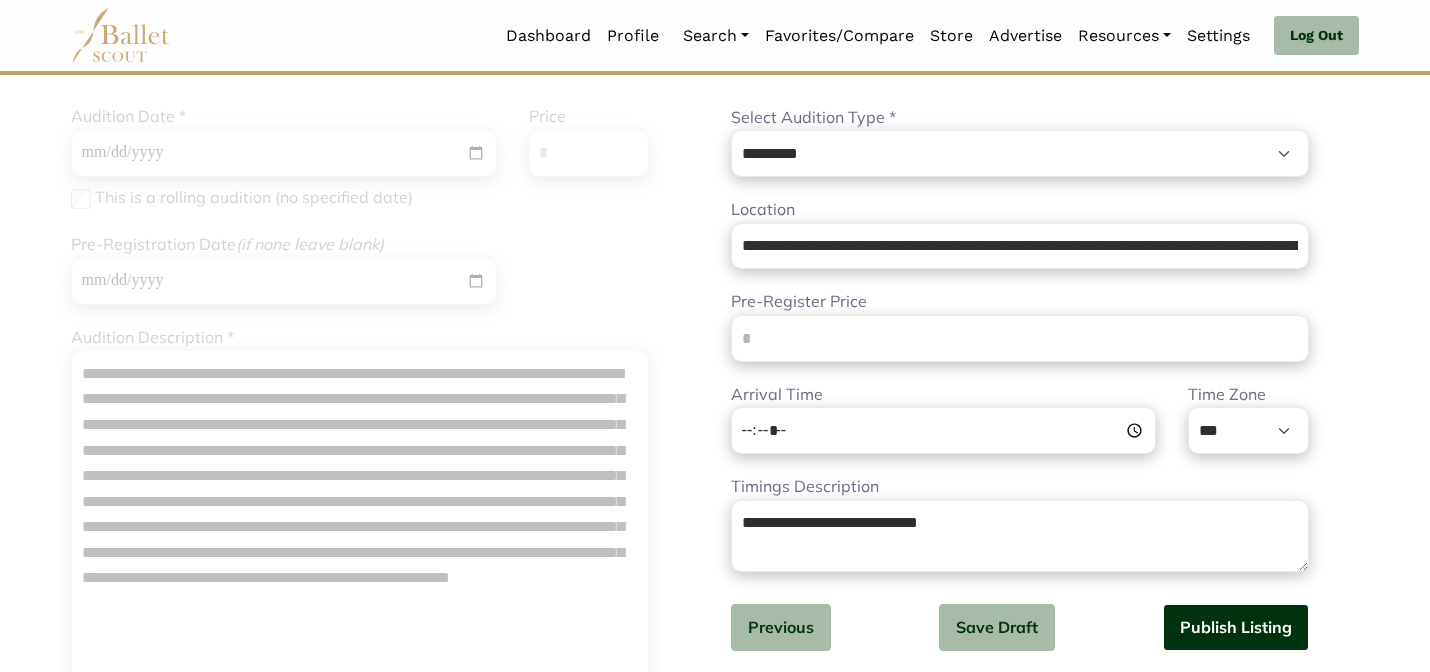 click on "Publish Listing" at bounding box center (1236, 627) 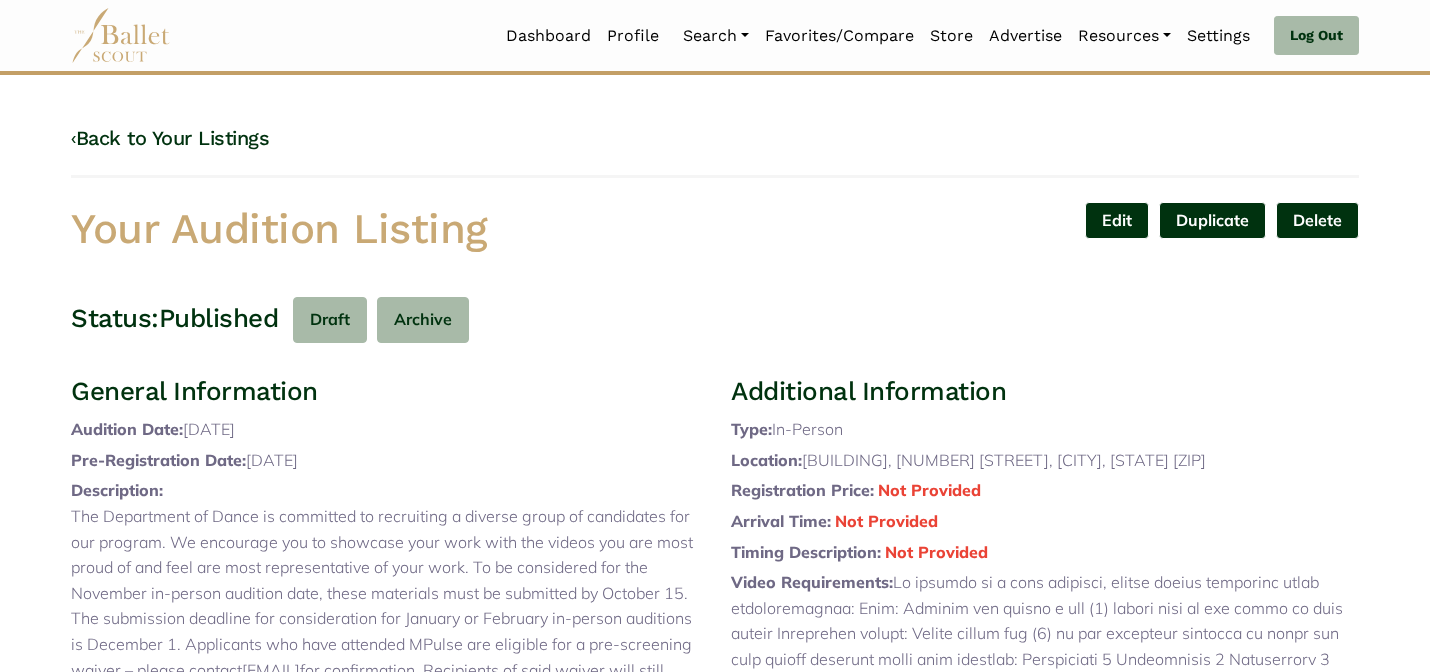 scroll, scrollTop: 0, scrollLeft: 0, axis: both 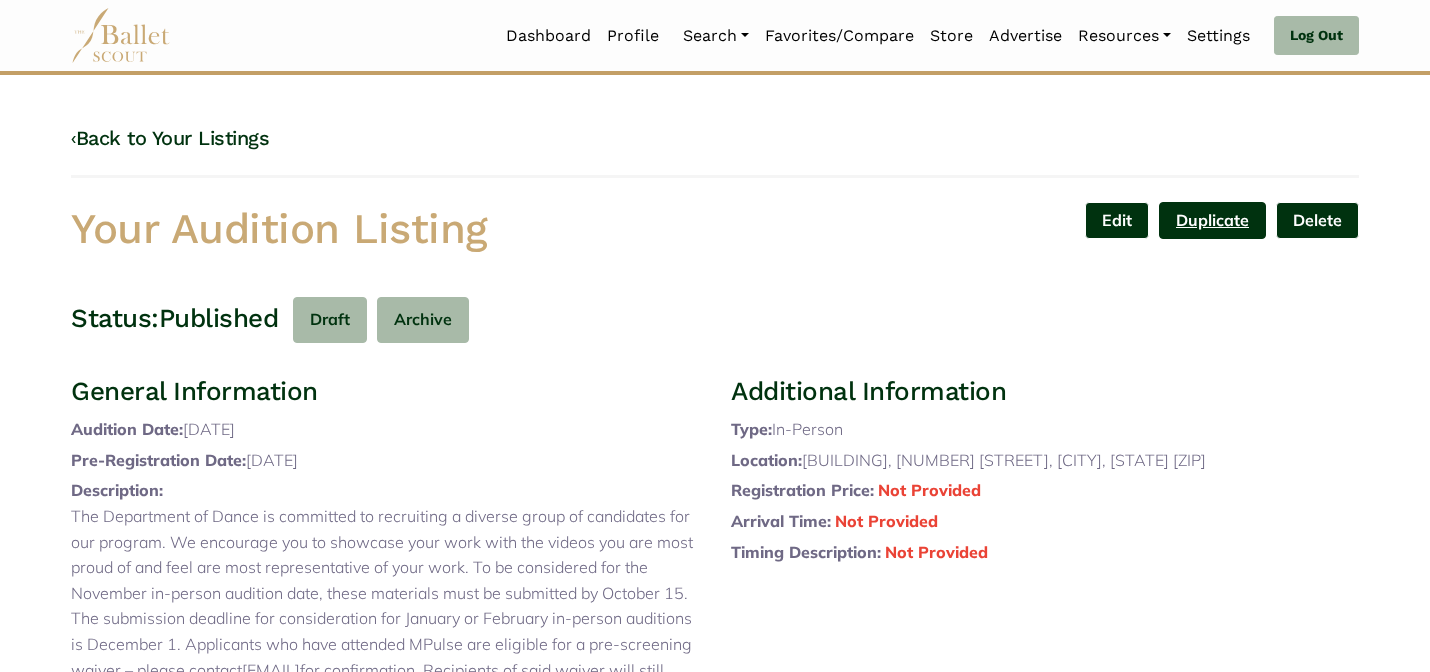 click on "Duplicate" at bounding box center (1212, 220) 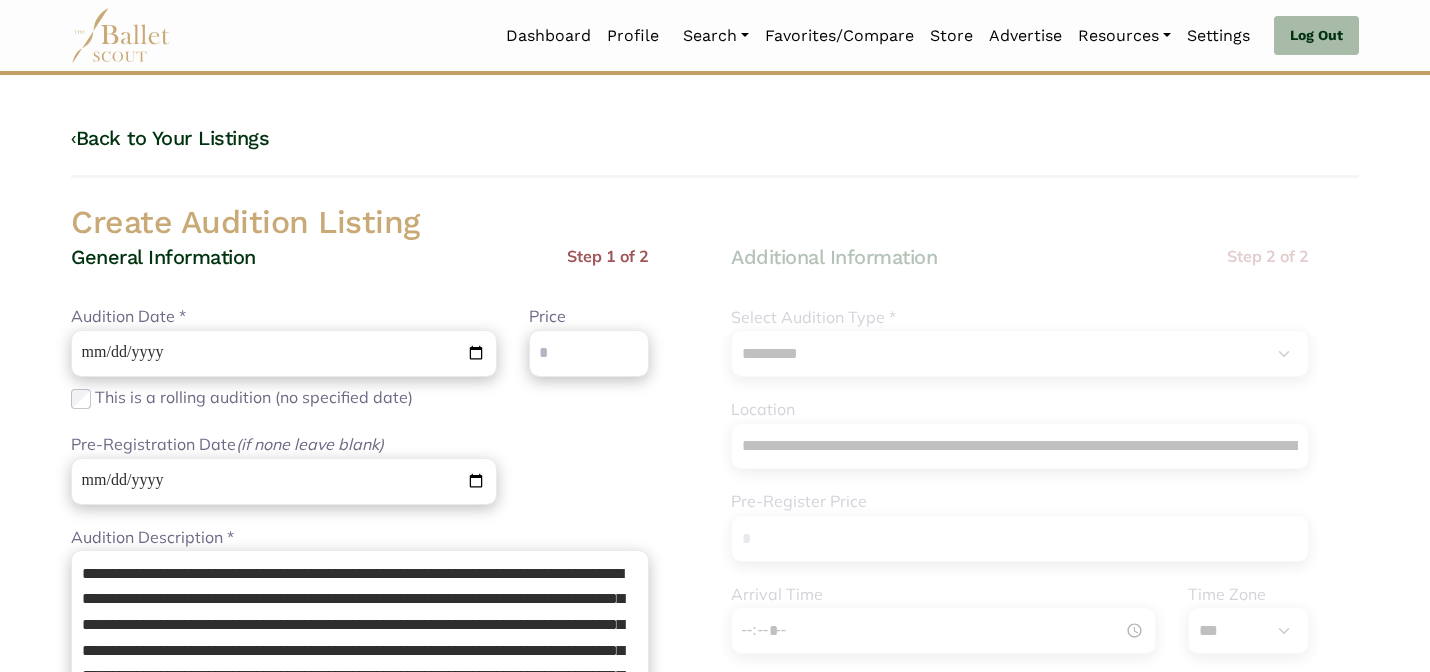select on "****" 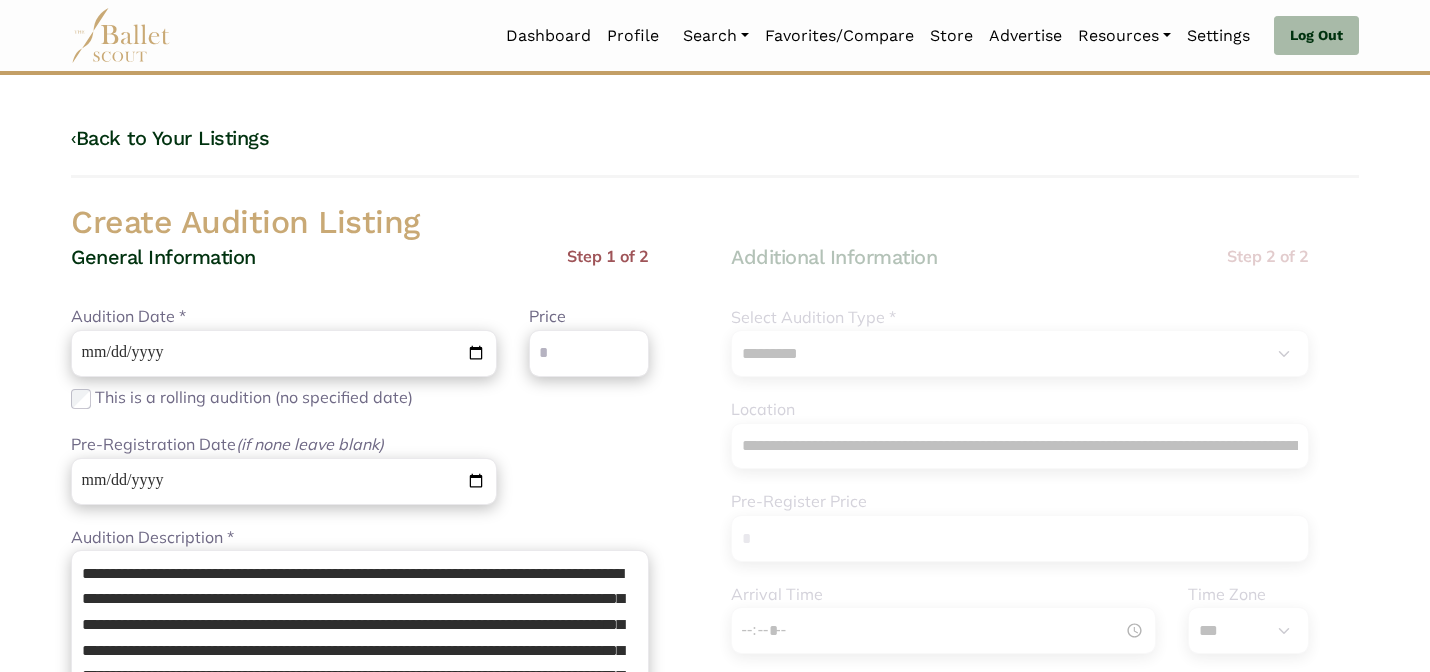 scroll, scrollTop: 0, scrollLeft: 0, axis: both 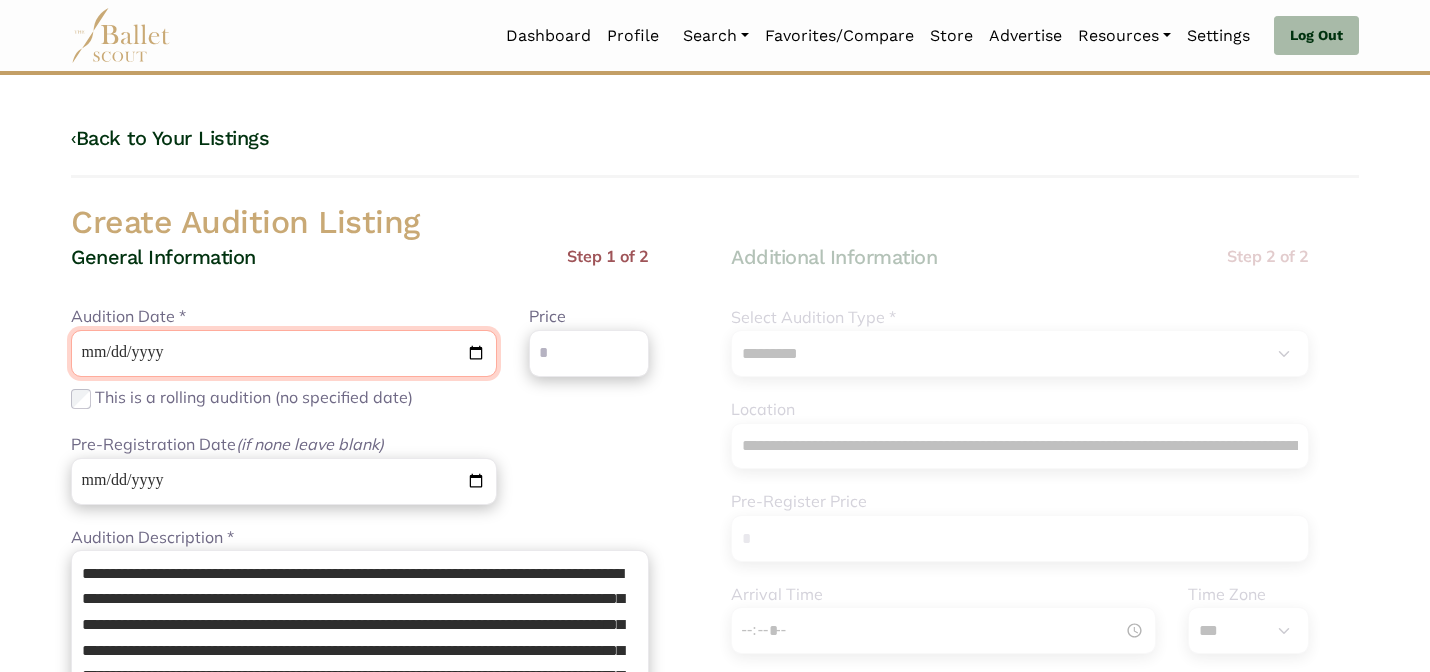 click on "**********" at bounding box center [284, 353] 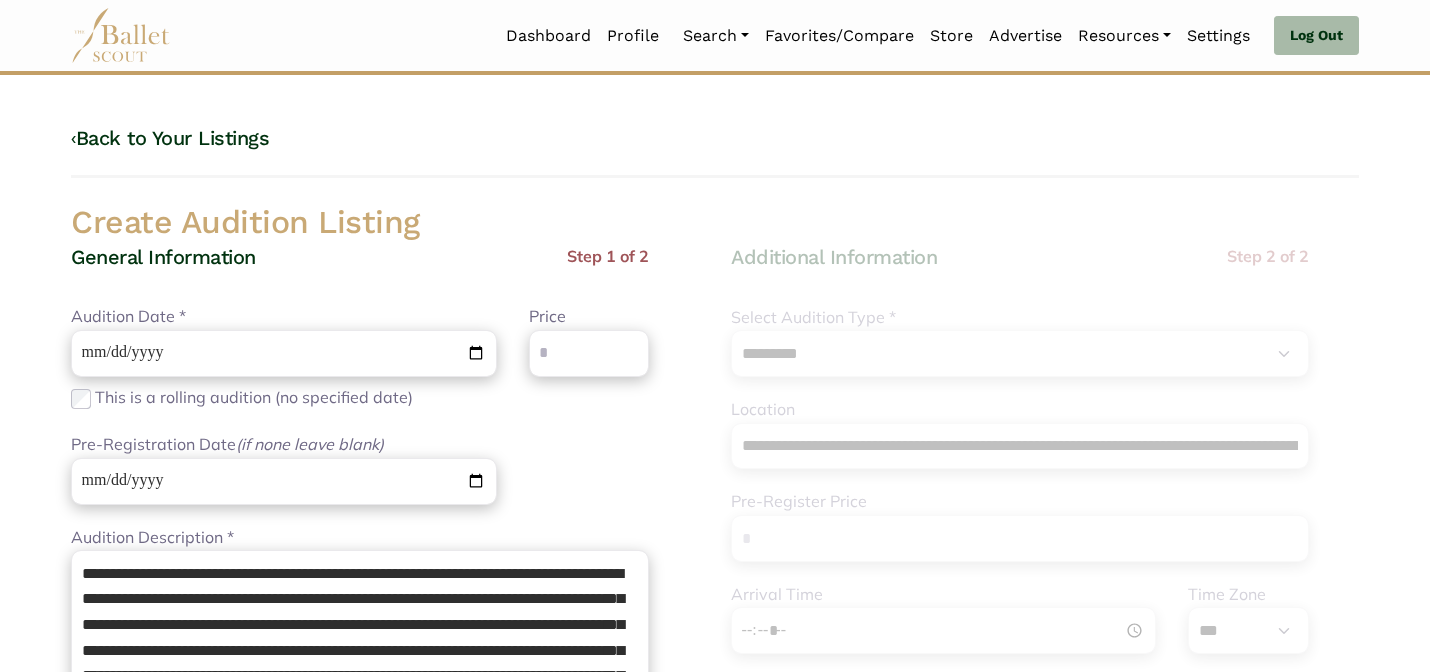 click on "General Information
Step 1 of 2" at bounding box center [360, 274] 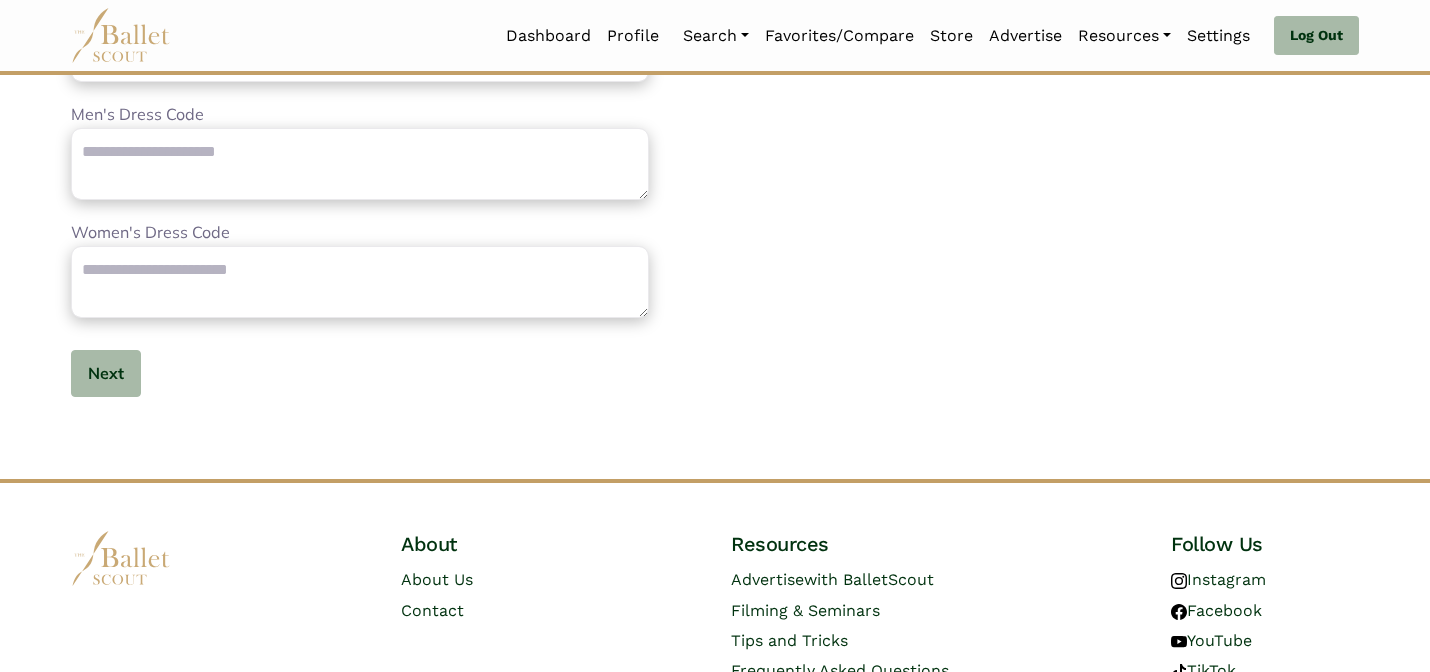 scroll, scrollTop: 1216, scrollLeft: 0, axis: vertical 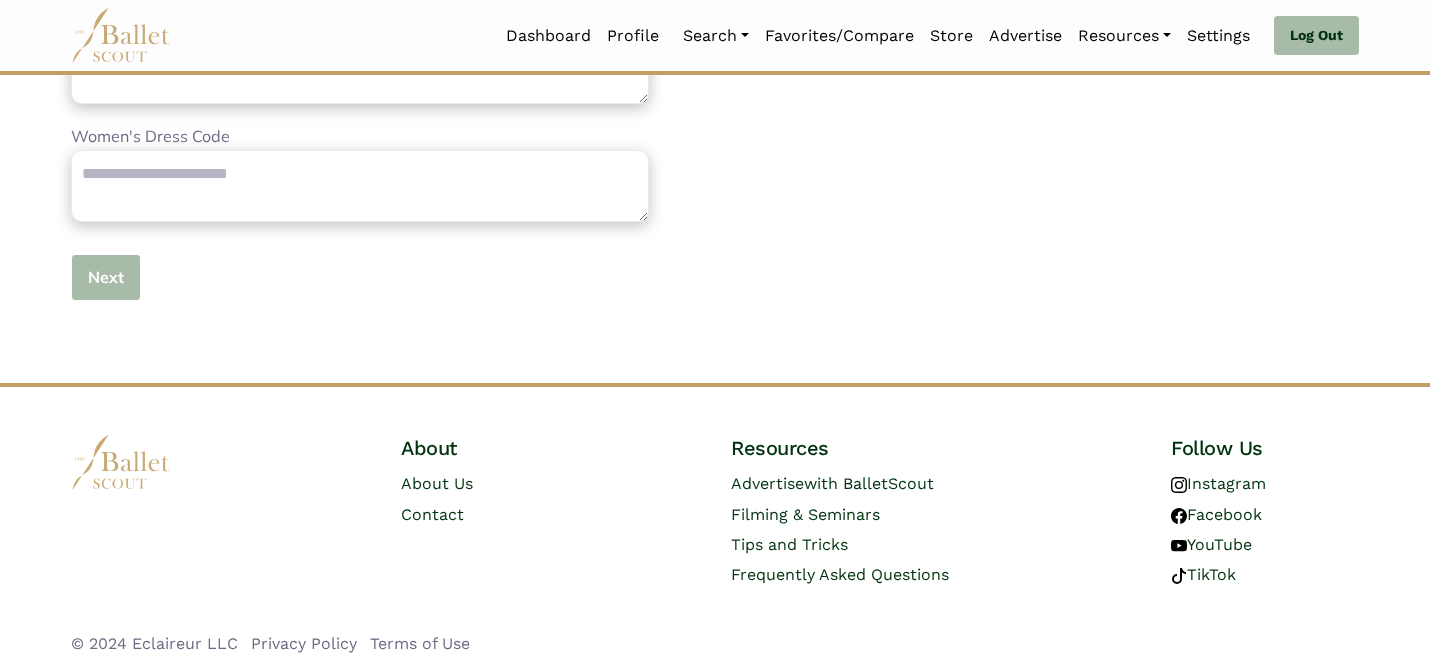 click on "Next" at bounding box center [106, 277] 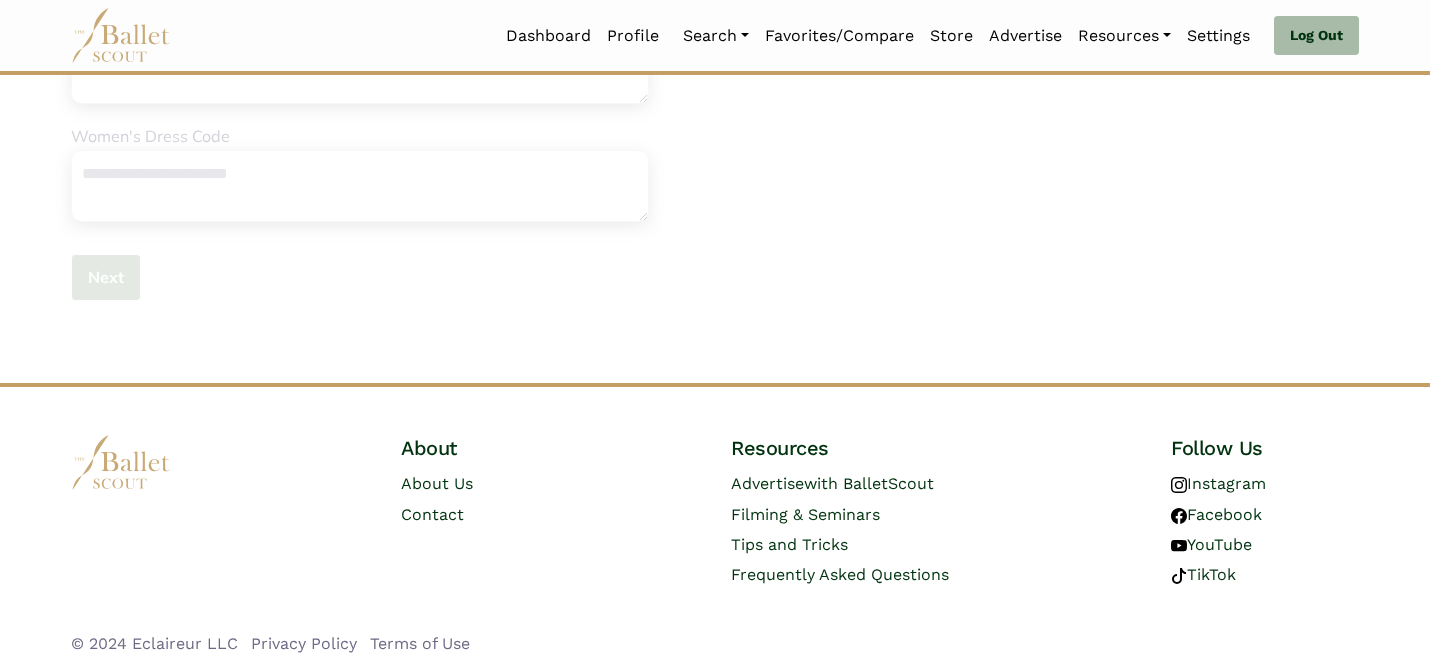 type 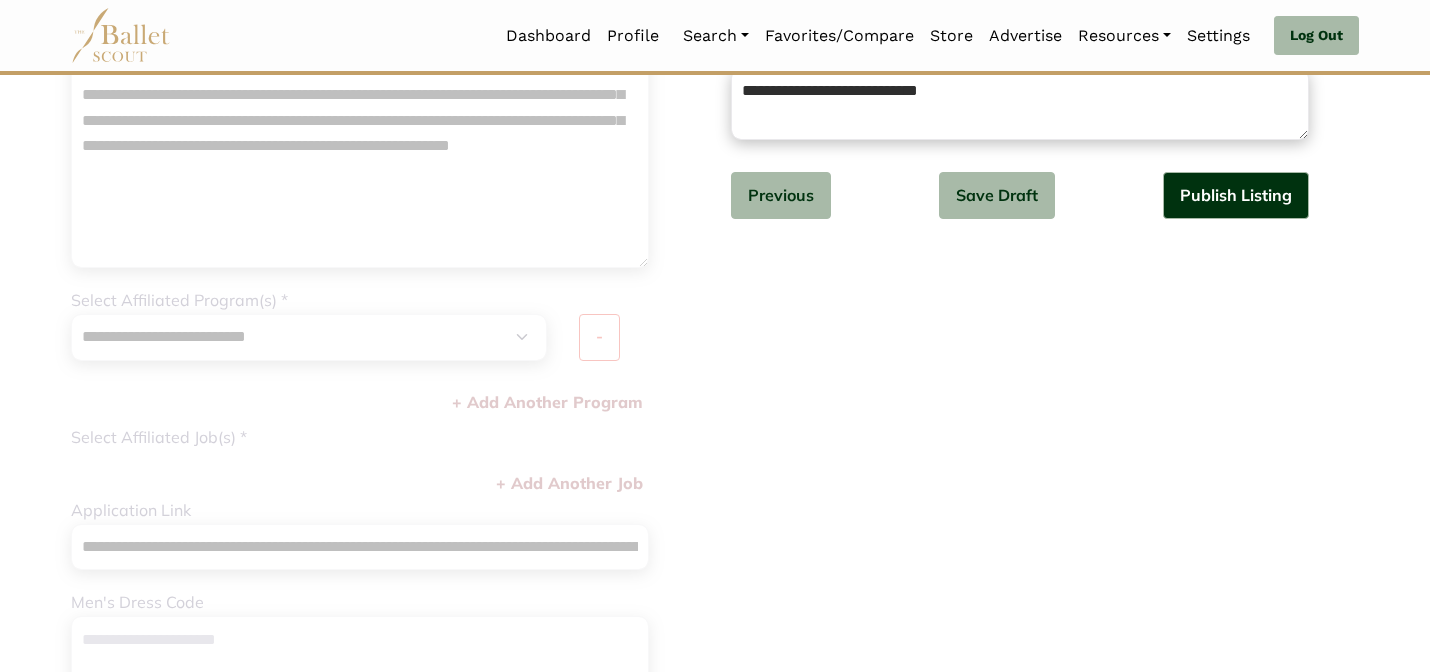 scroll, scrollTop: 584, scrollLeft: 0, axis: vertical 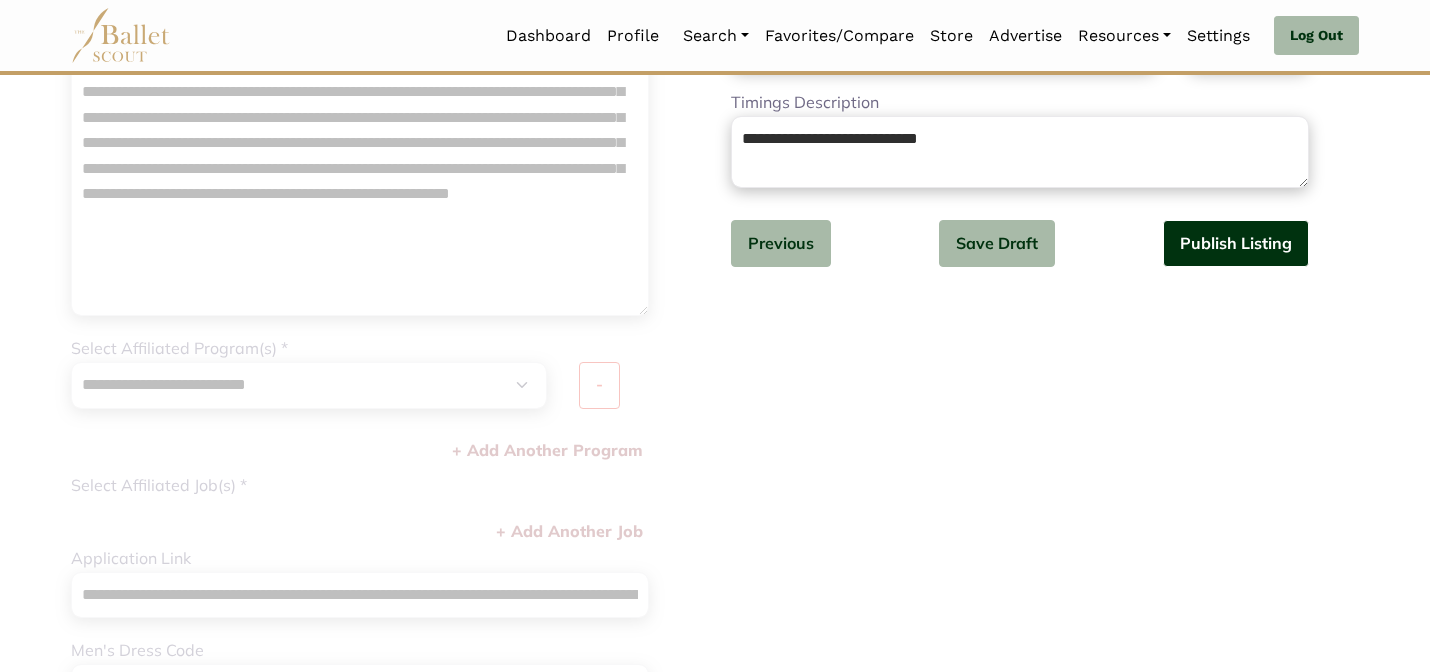 click on "Publish Listing" at bounding box center (1236, 243) 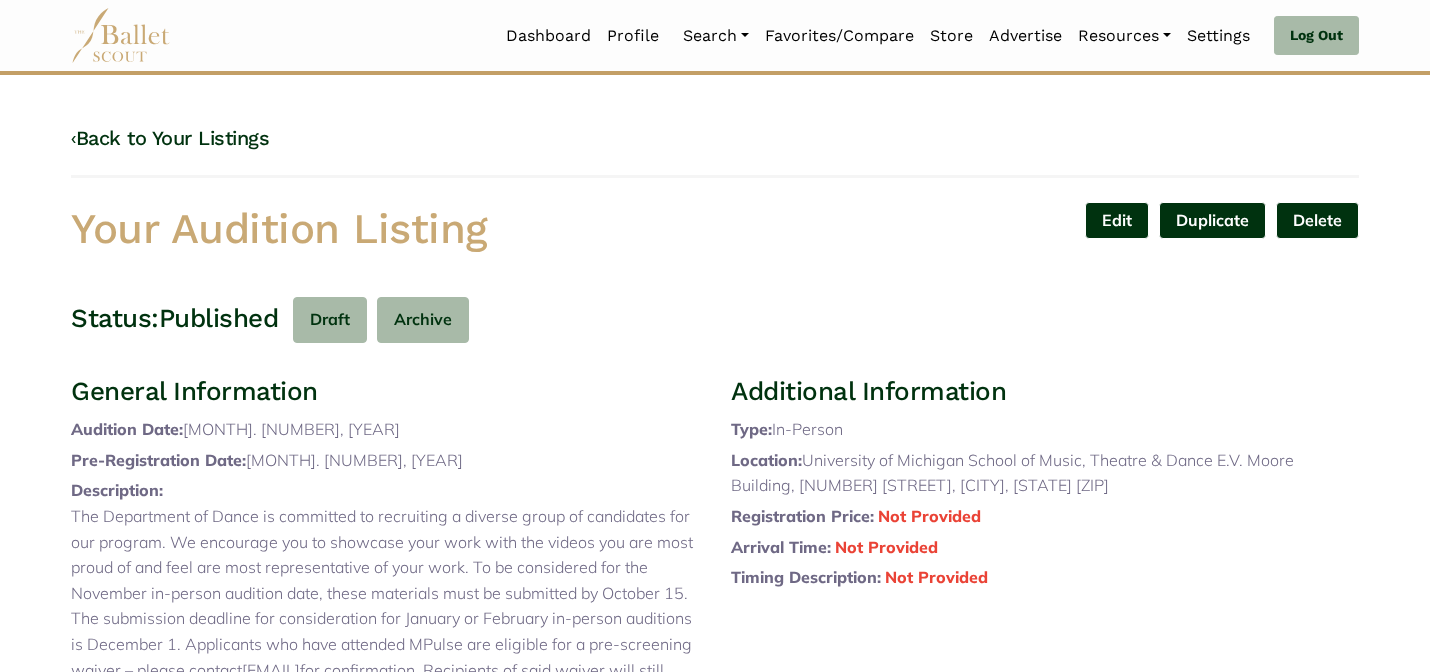 scroll, scrollTop: 0, scrollLeft: 0, axis: both 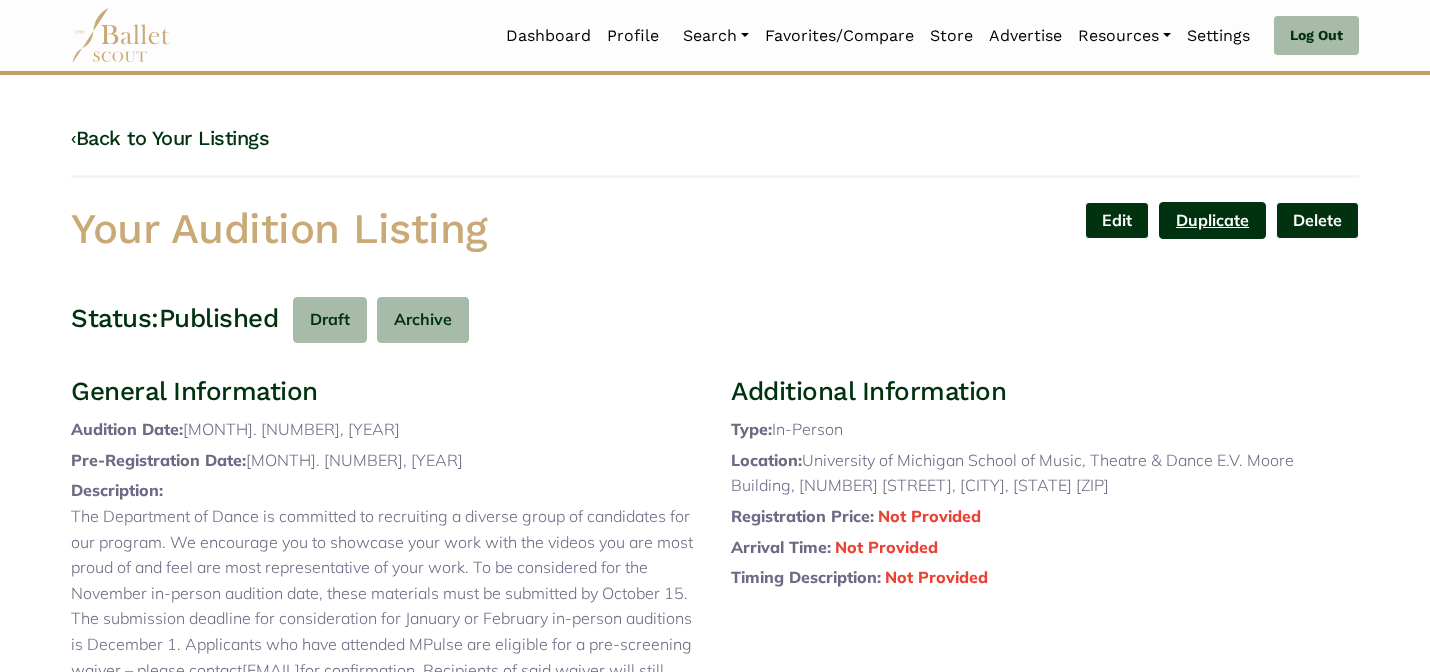 click on "Duplicate" at bounding box center [1212, 220] 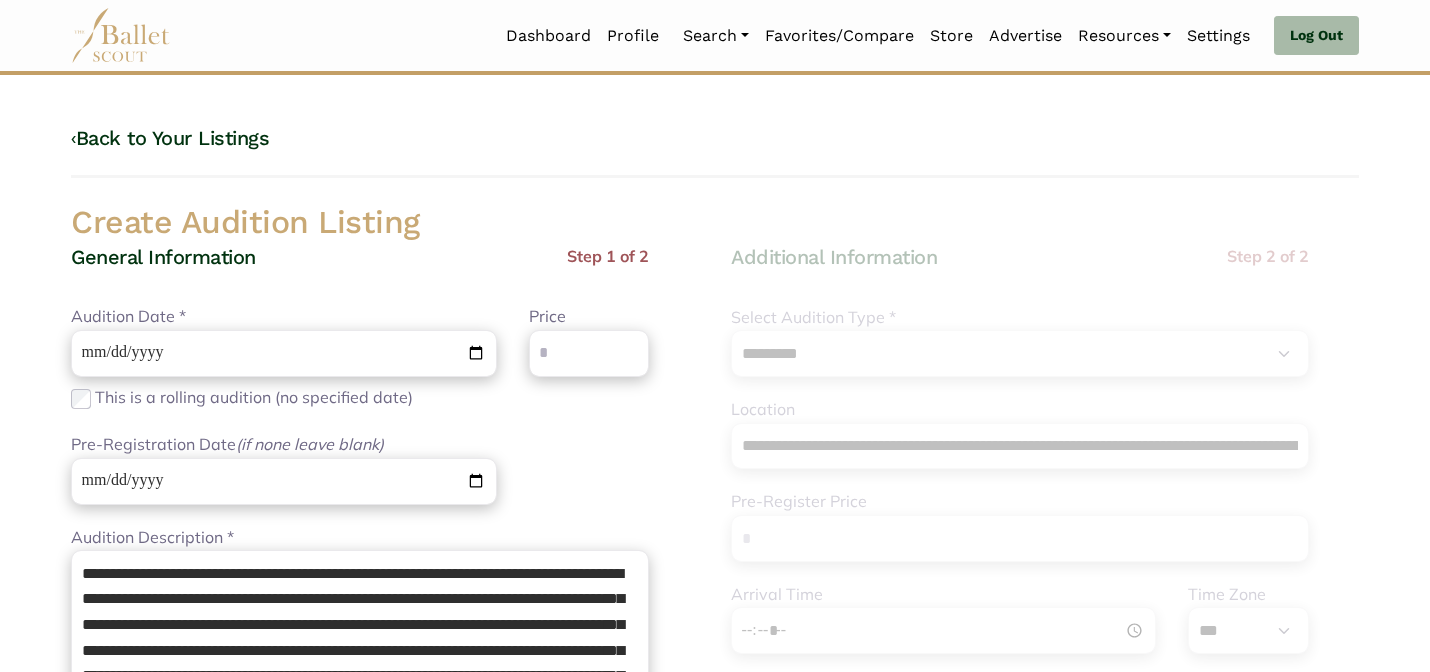 select on "****" 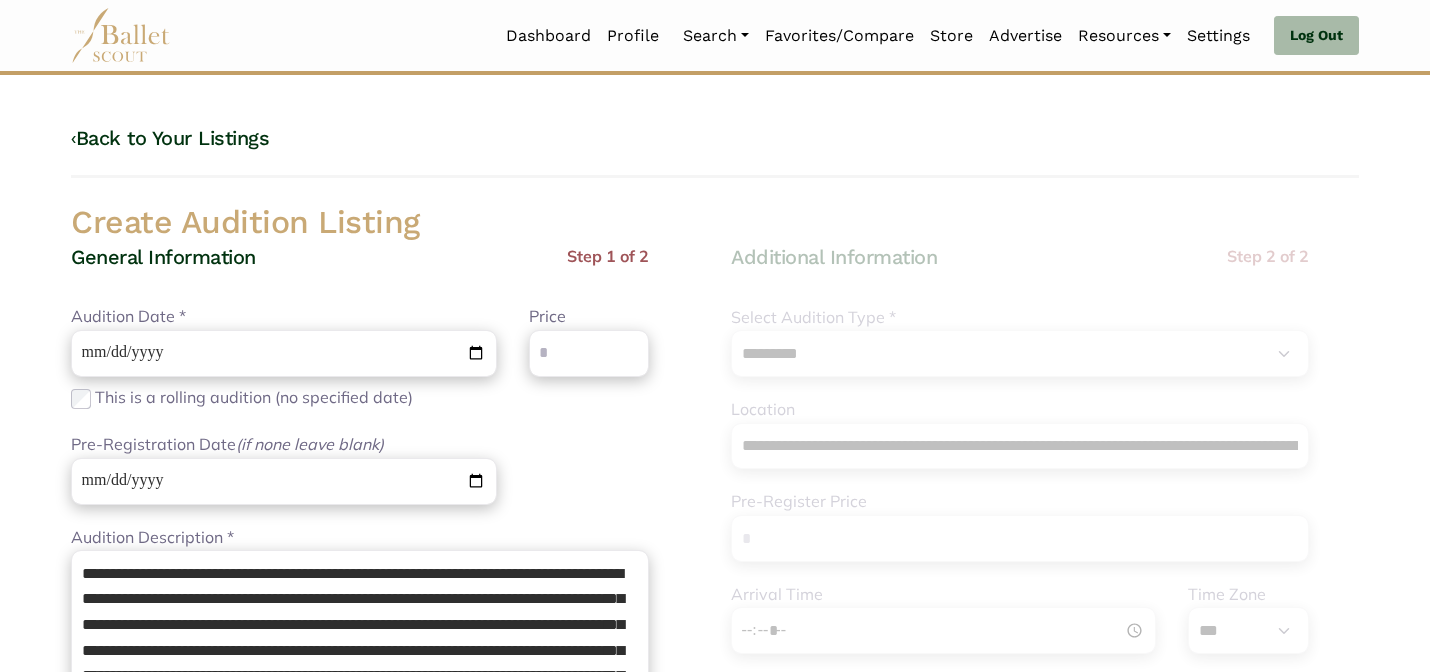 click on "Loading...
Please Wait
Dashboard
Profile" at bounding box center (715, 944) 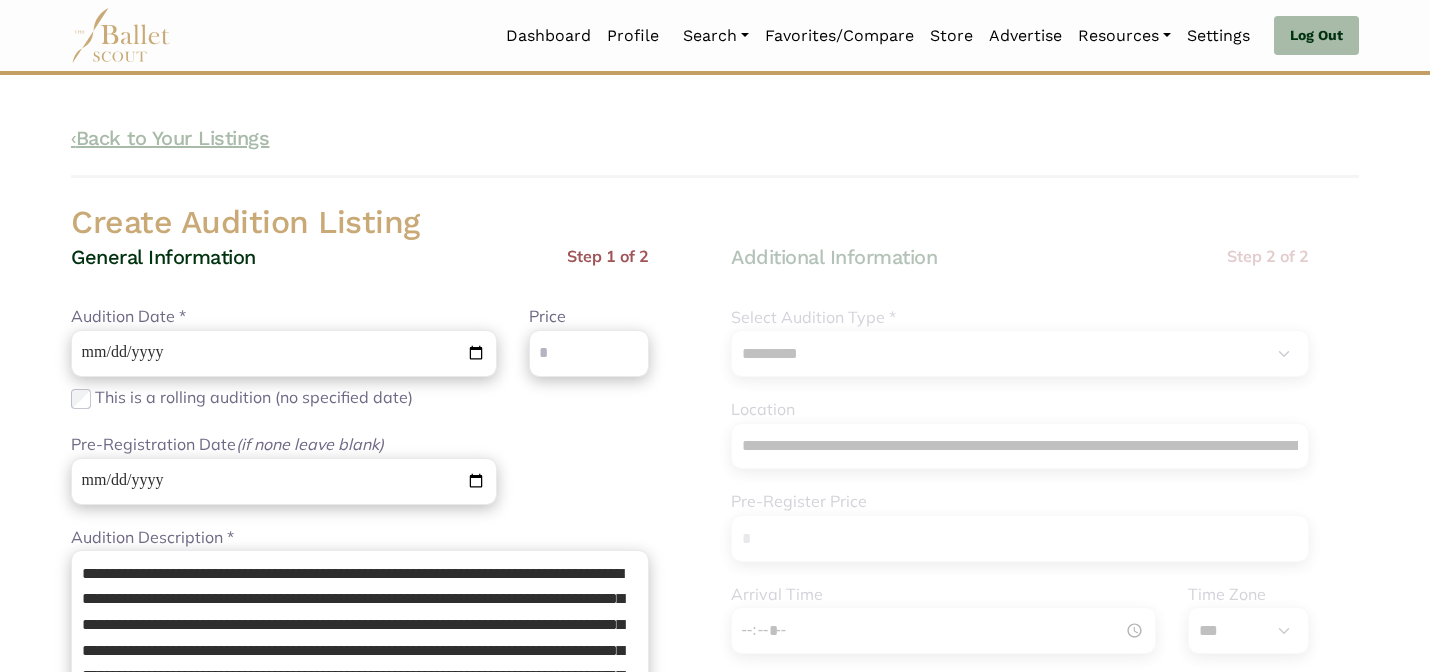 click on "‹  Back to Your Listings" at bounding box center [170, 138] 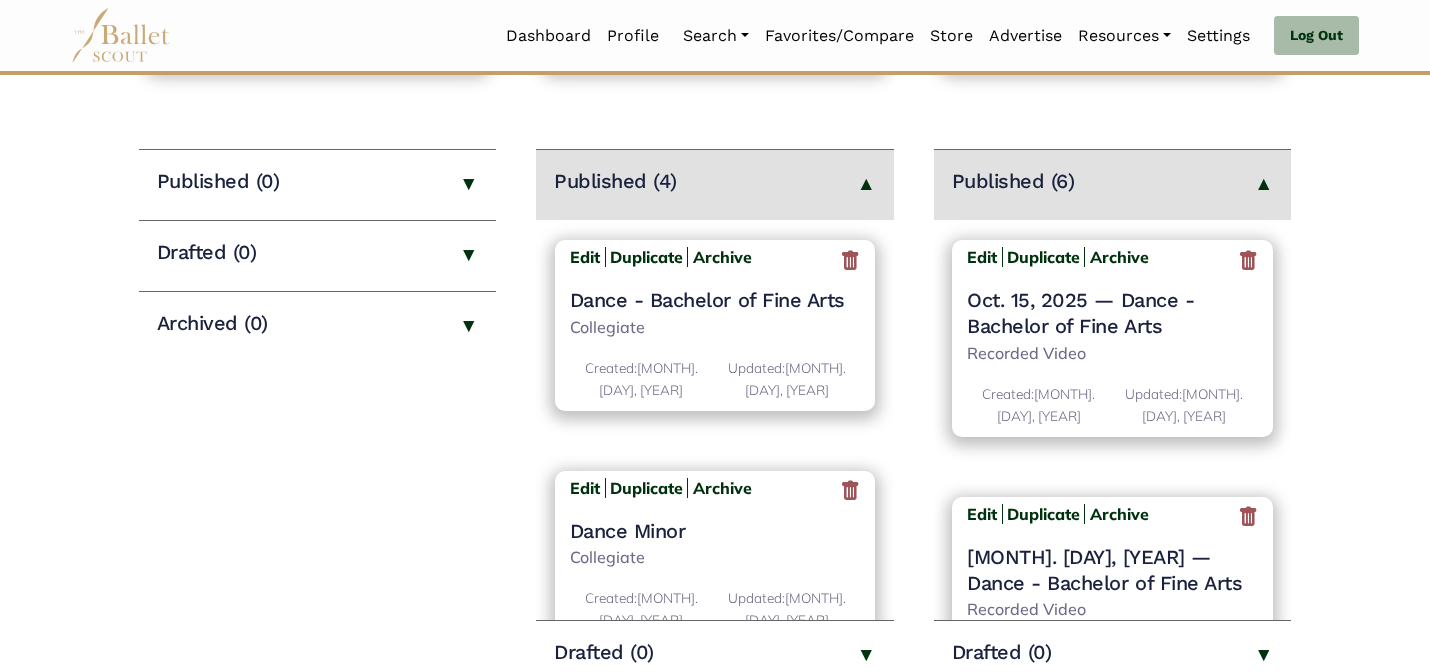 scroll, scrollTop: 240, scrollLeft: 0, axis: vertical 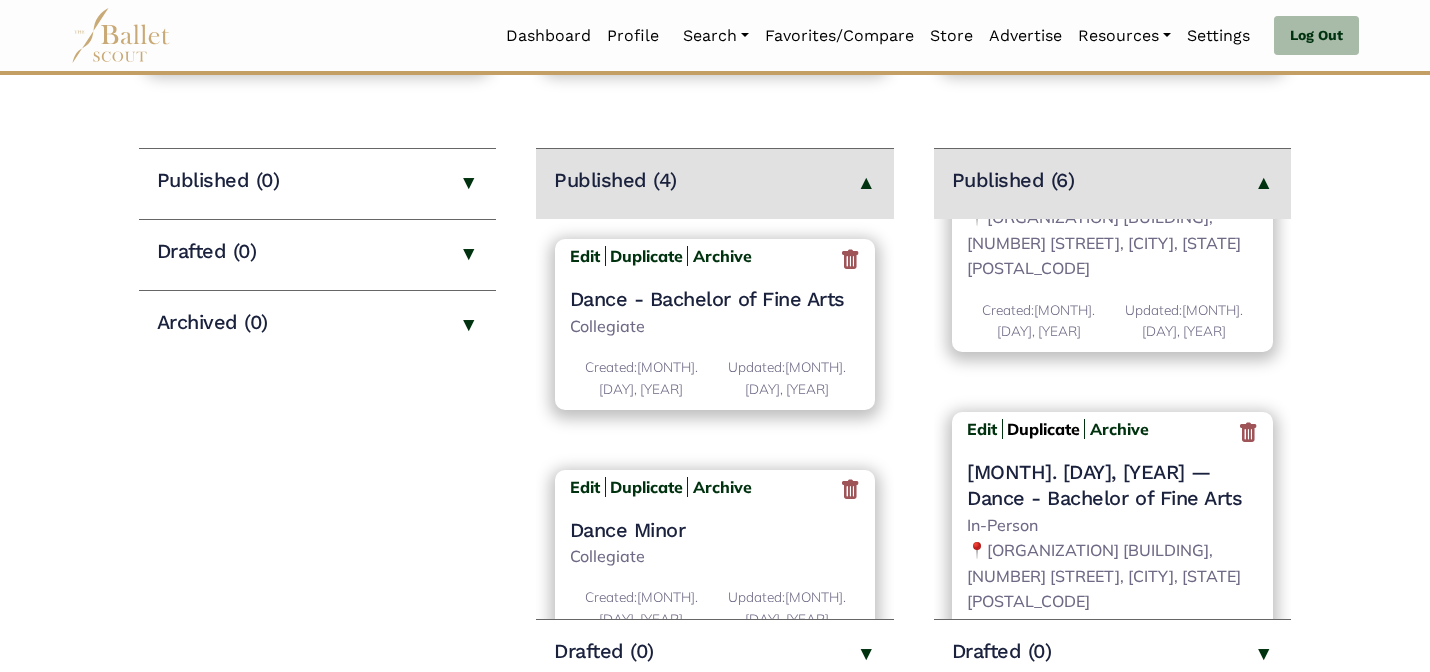 click on "Duplicate" at bounding box center [1043, 429] 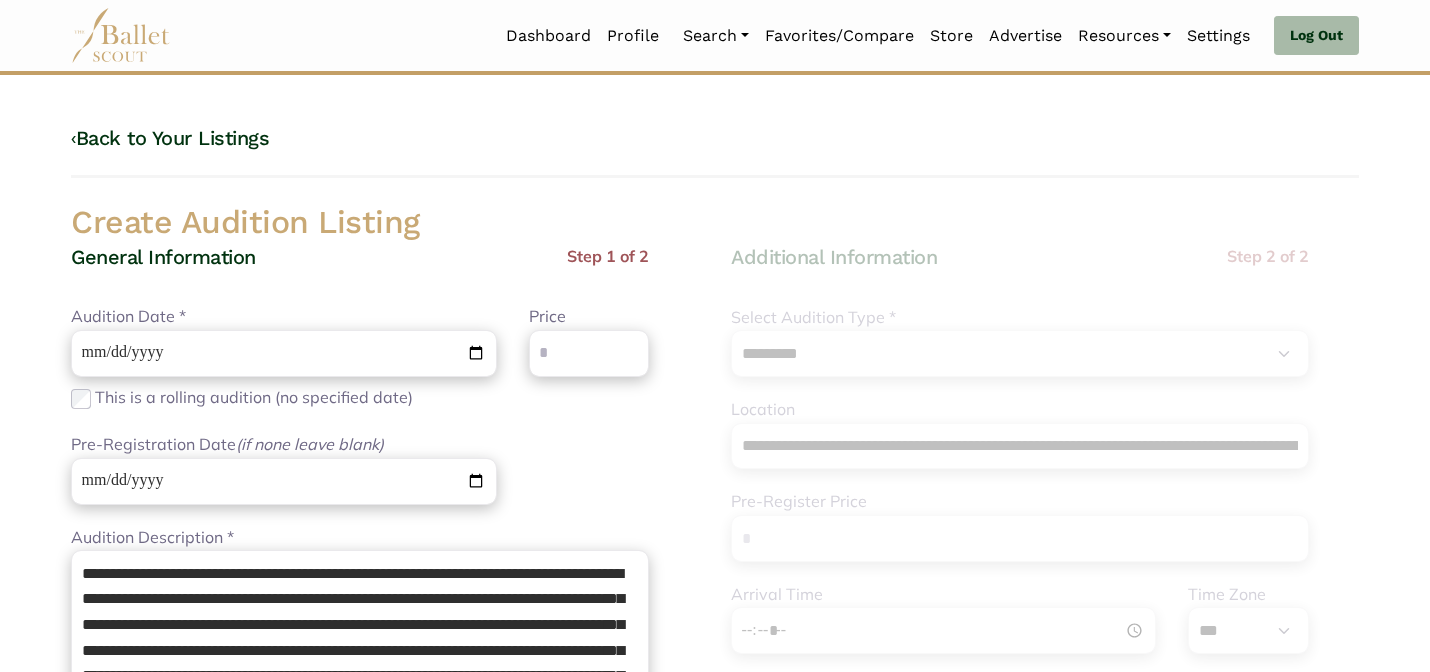 select on "****" 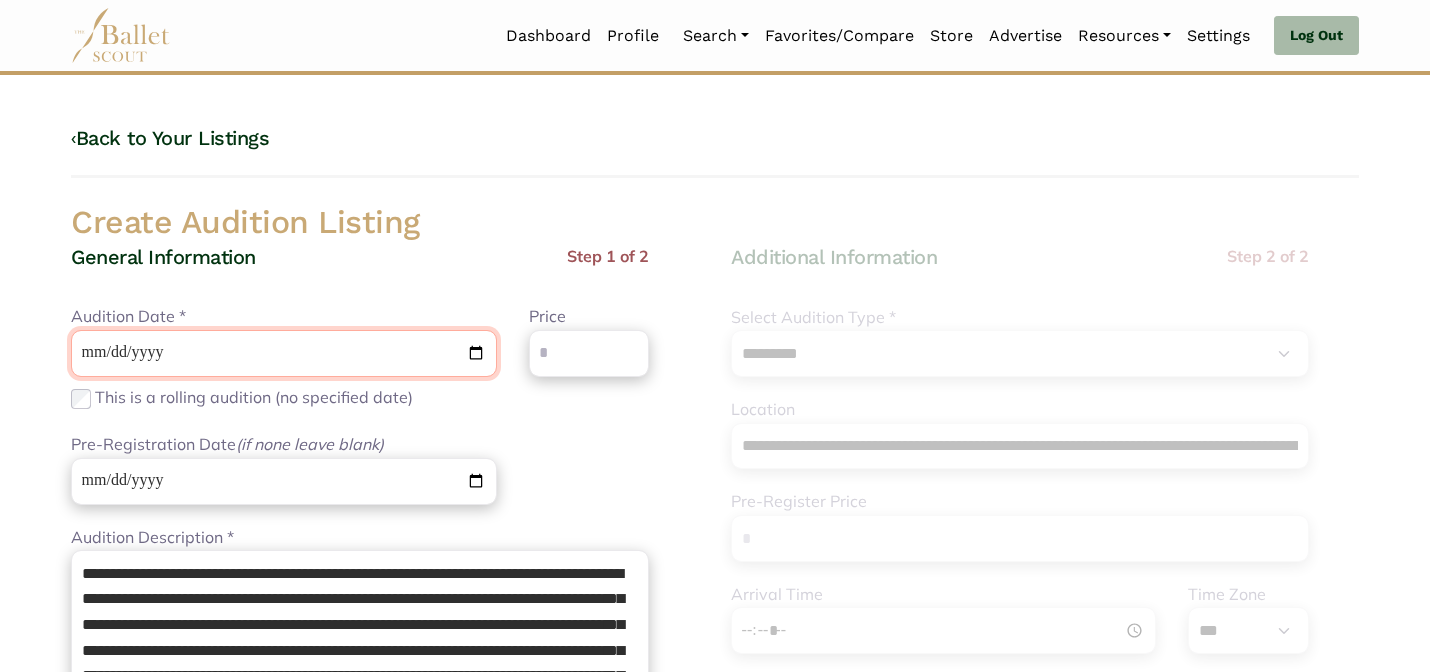 click on "**********" at bounding box center (284, 353) 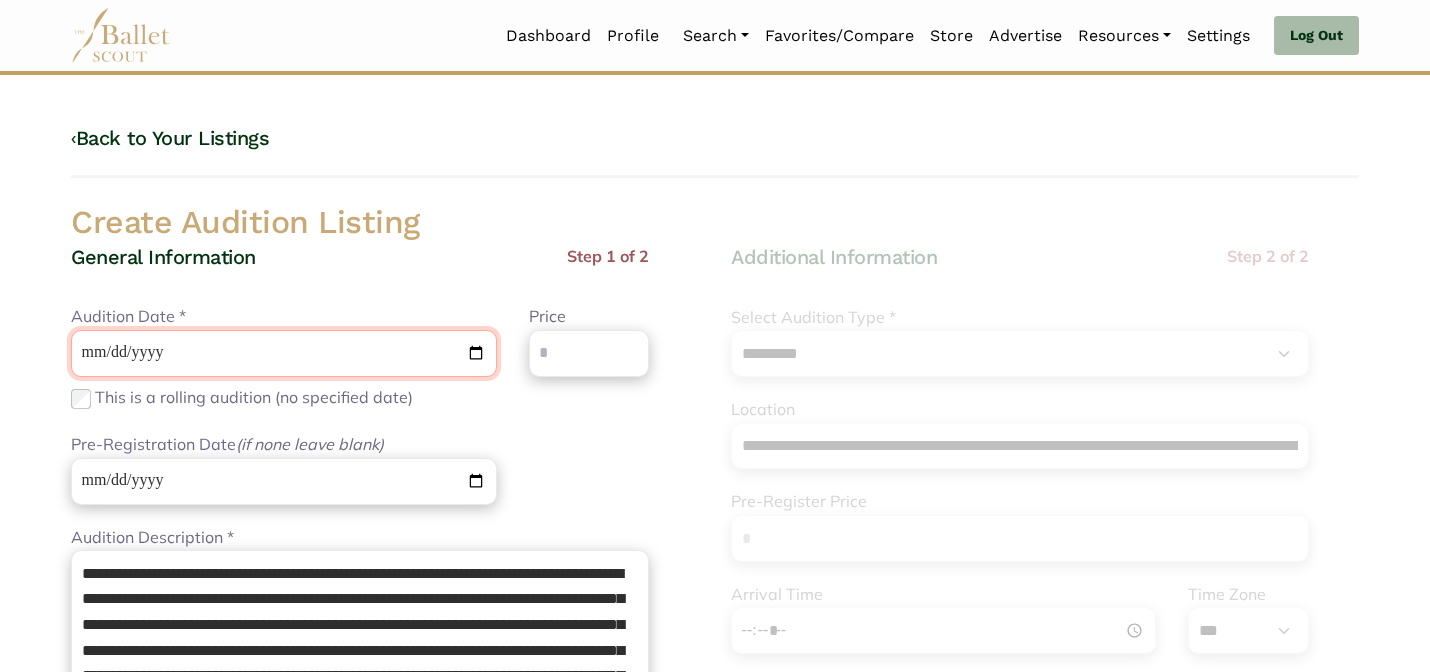type on "**********" 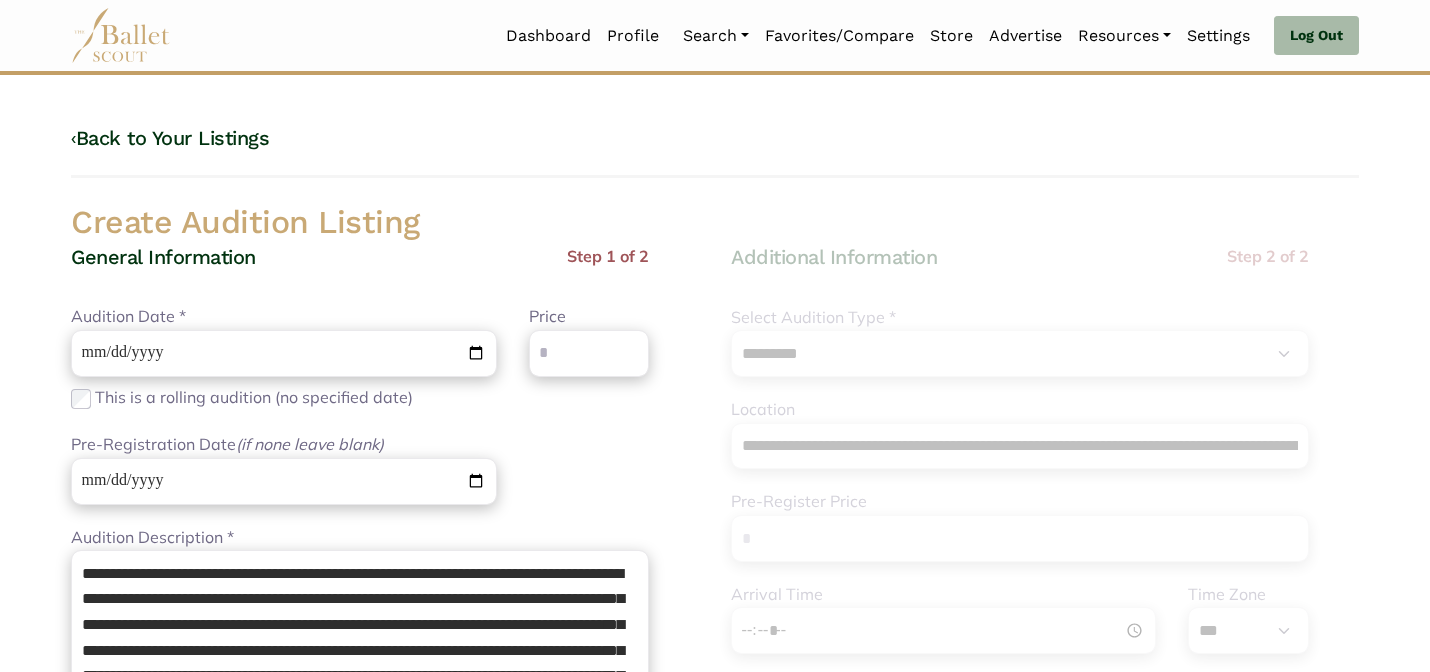 click on "**********" at bounding box center [715, 862] 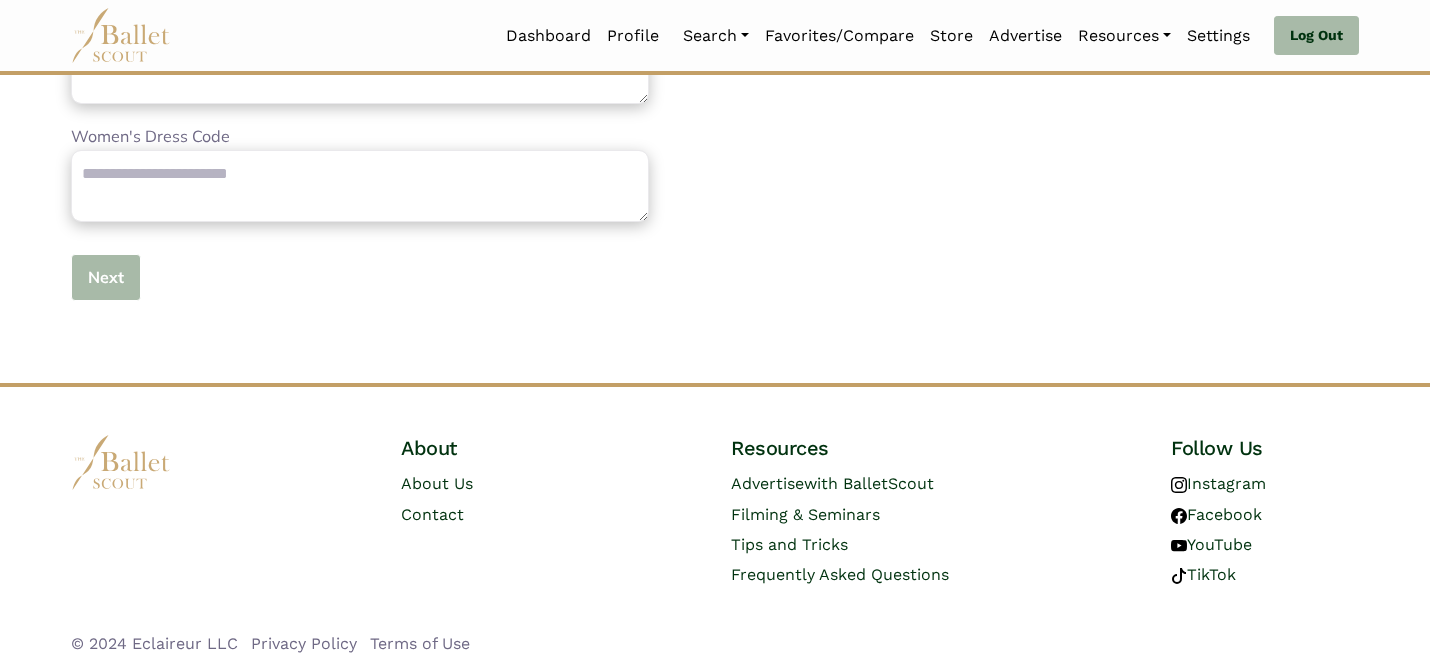 click on "Next" at bounding box center (106, 277) 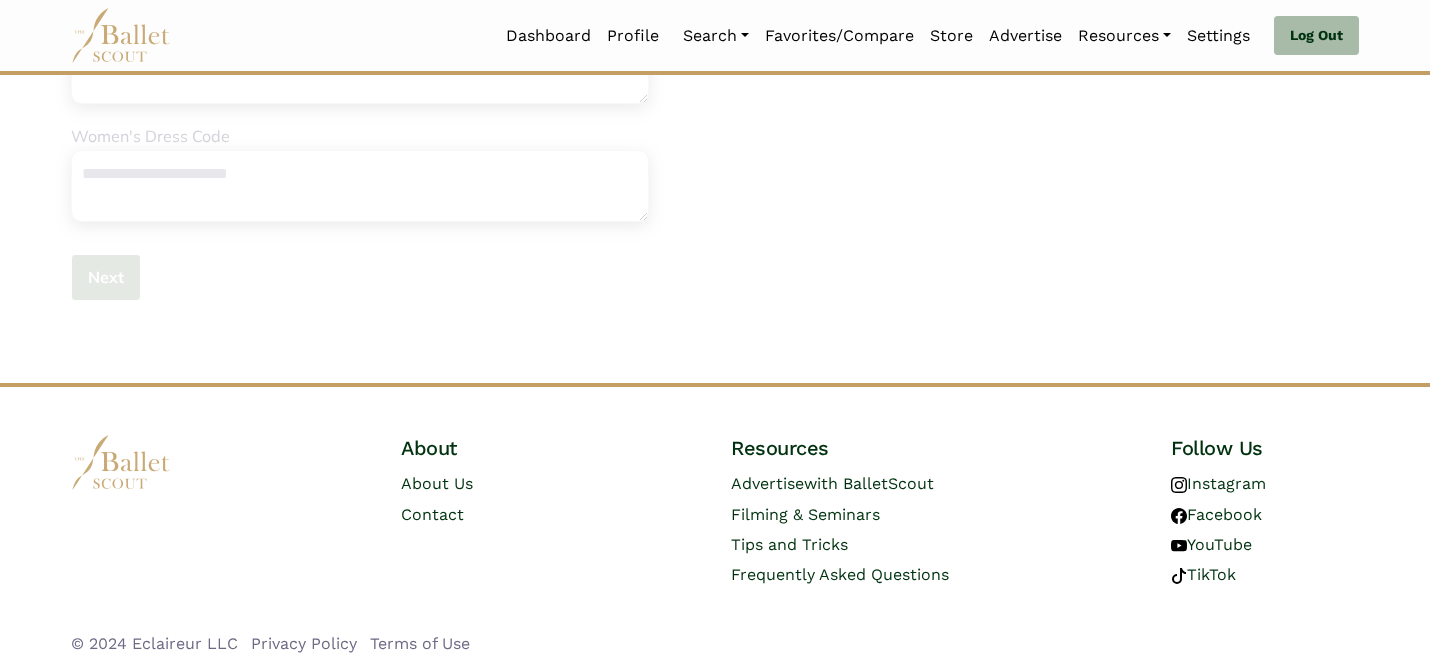 type 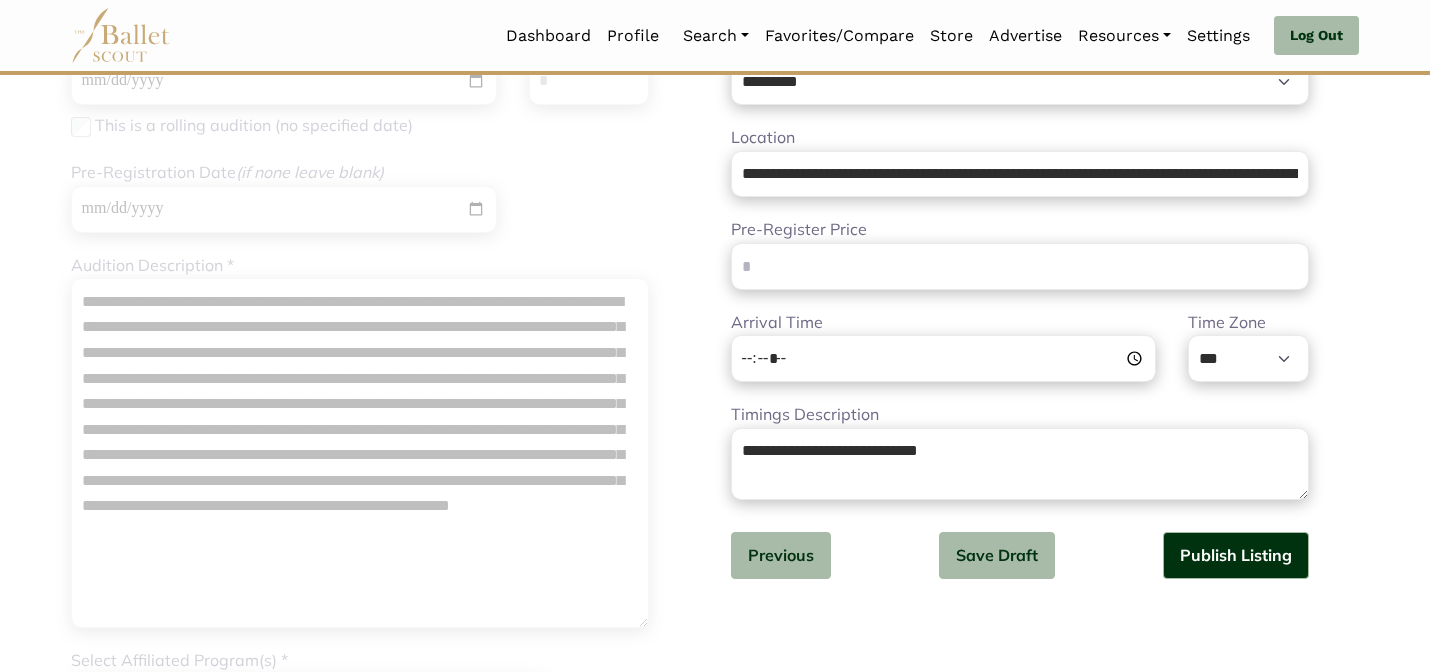 scroll, scrollTop: 264, scrollLeft: 0, axis: vertical 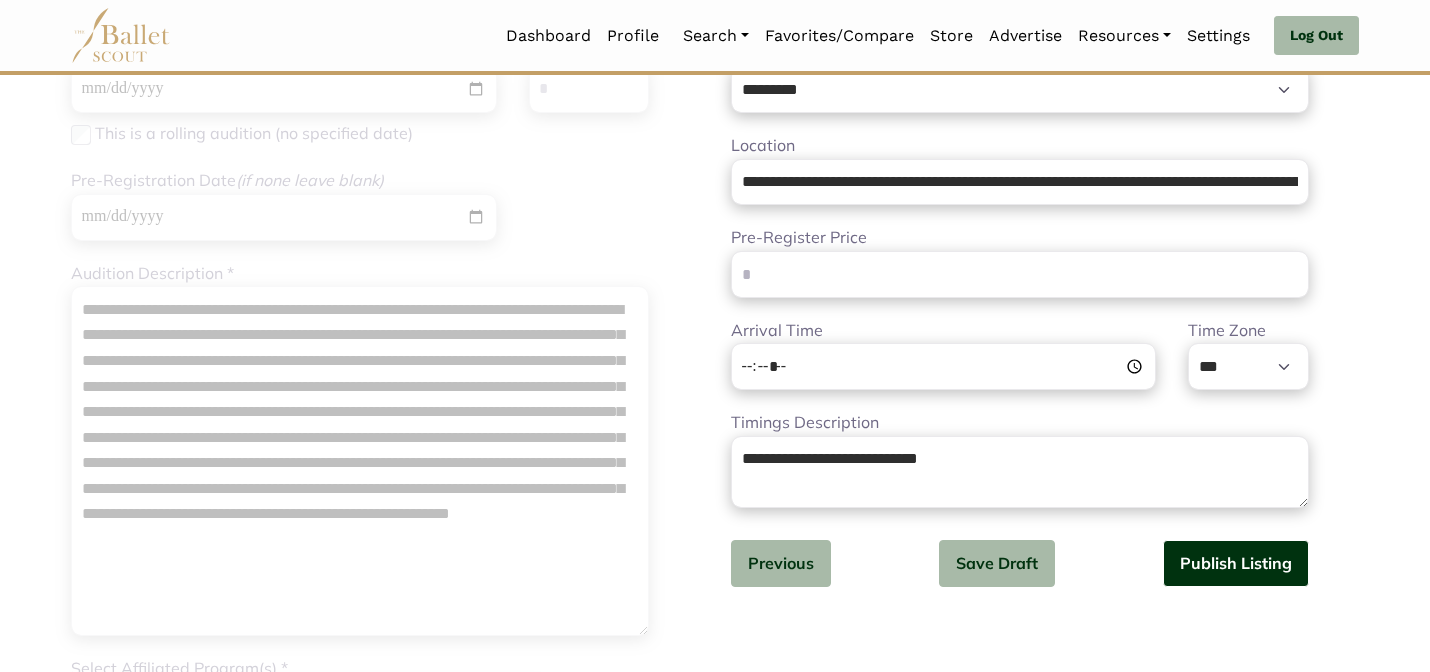 click on "Publish Listing" at bounding box center (1236, 563) 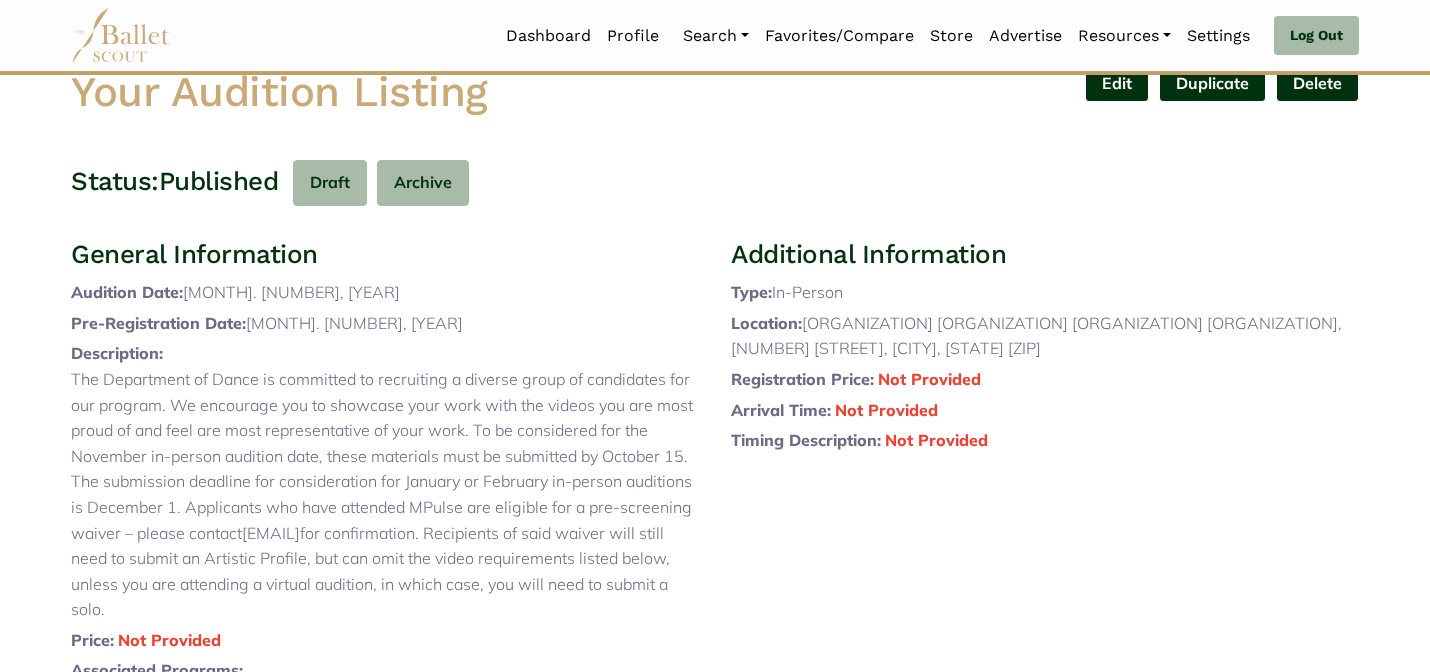 scroll, scrollTop: 40, scrollLeft: 0, axis: vertical 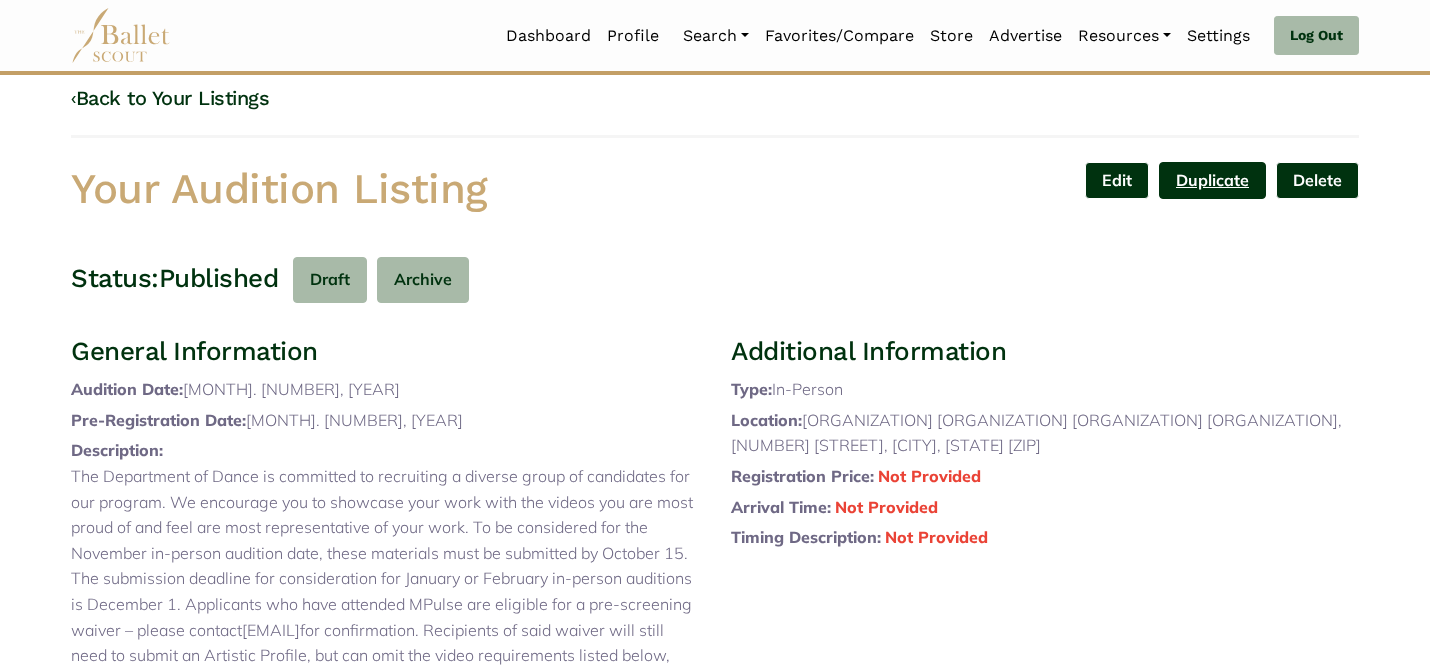 click on "Duplicate" at bounding box center (1212, 180) 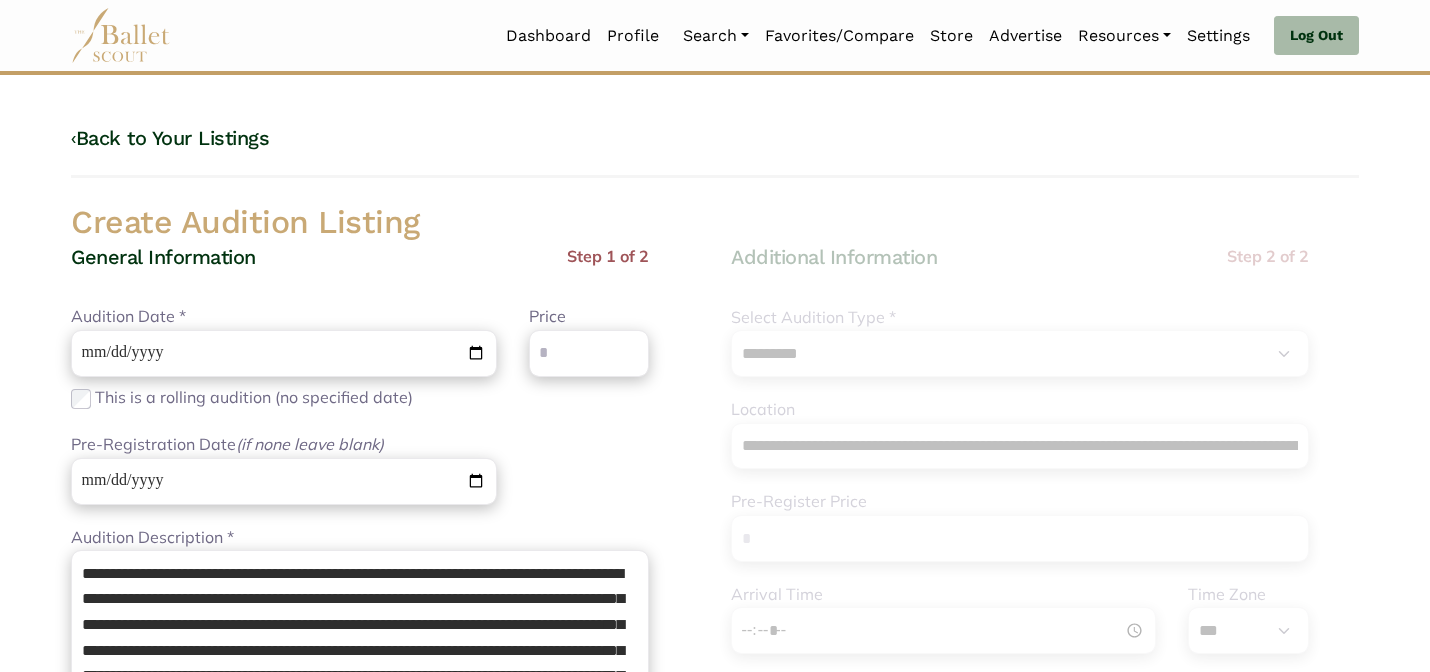 select on "****" 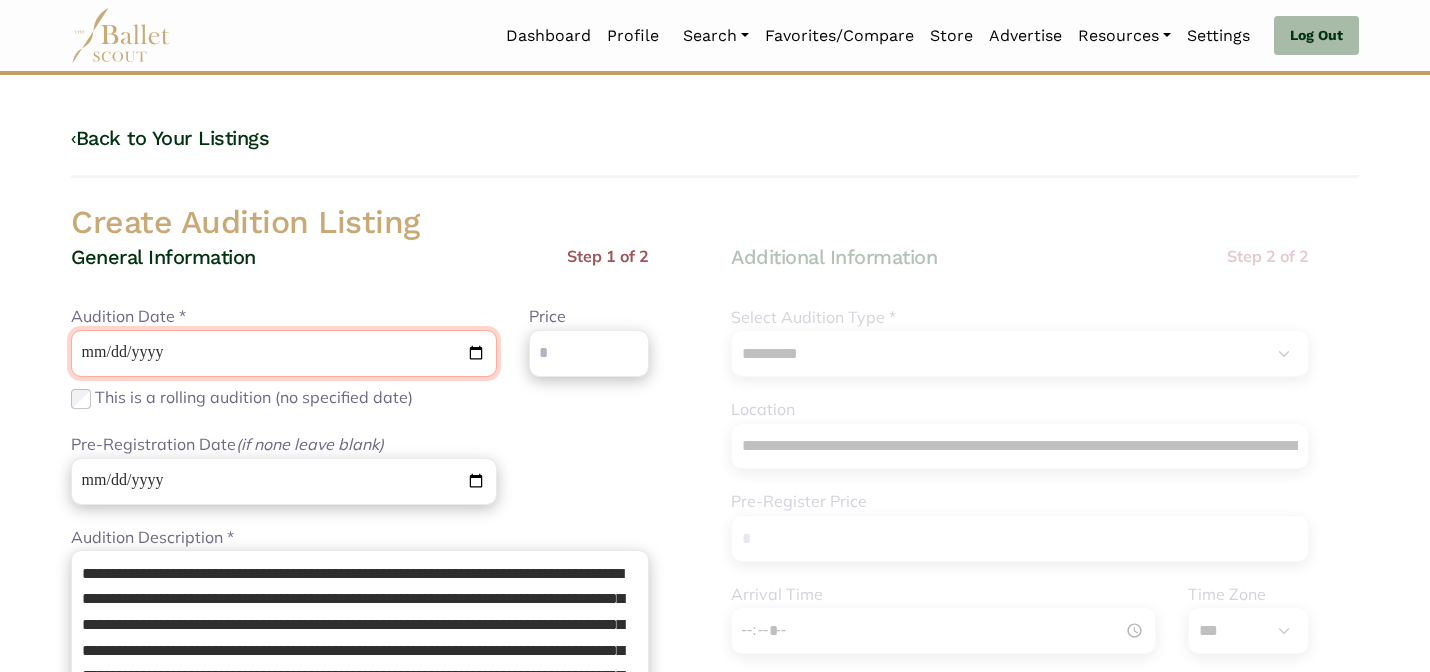 click on "**********" at bounding box center (284, 353) 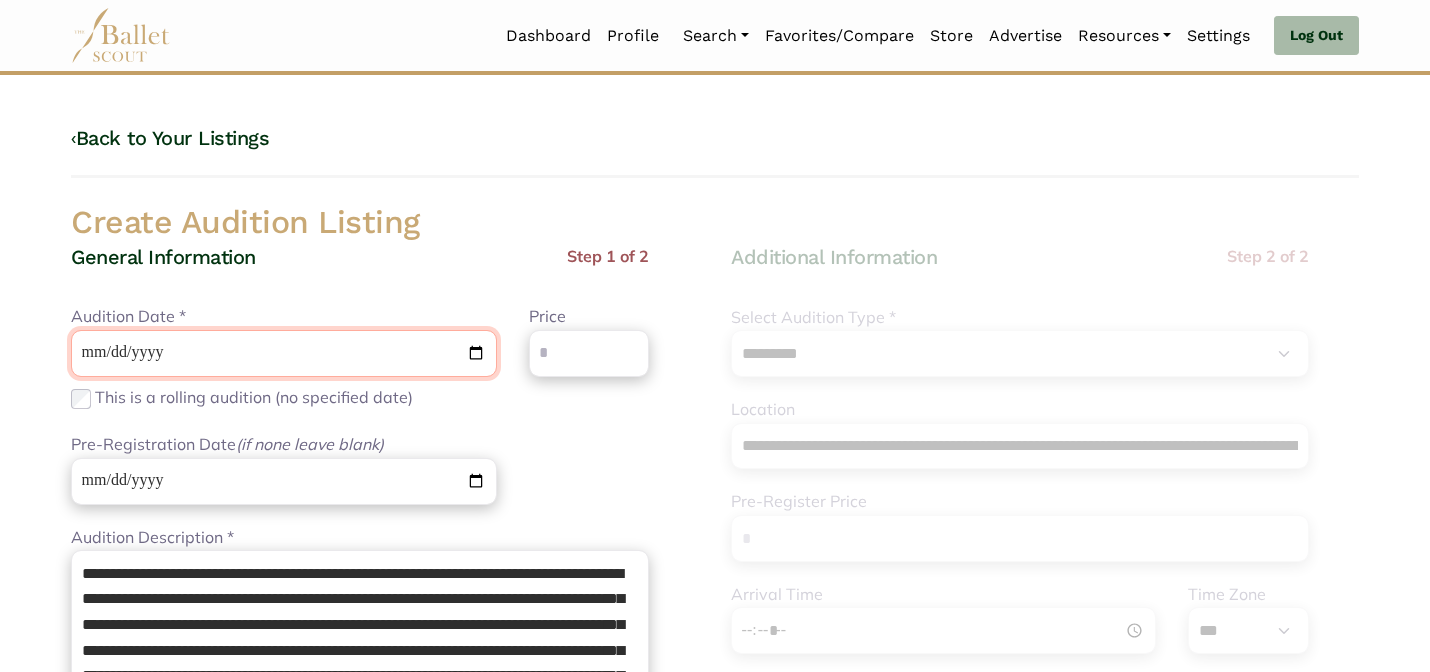 type on "**********" 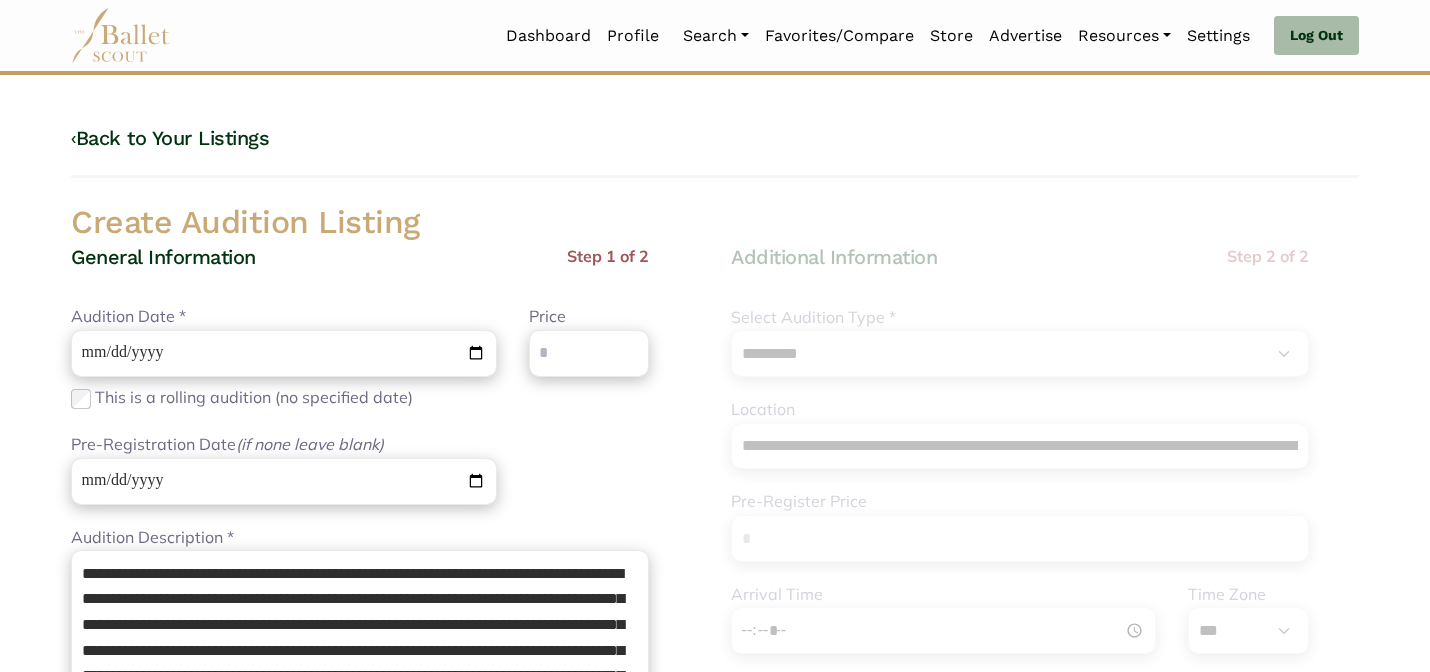 click on "Create Audition Listing" at bounding box center (715, 223) 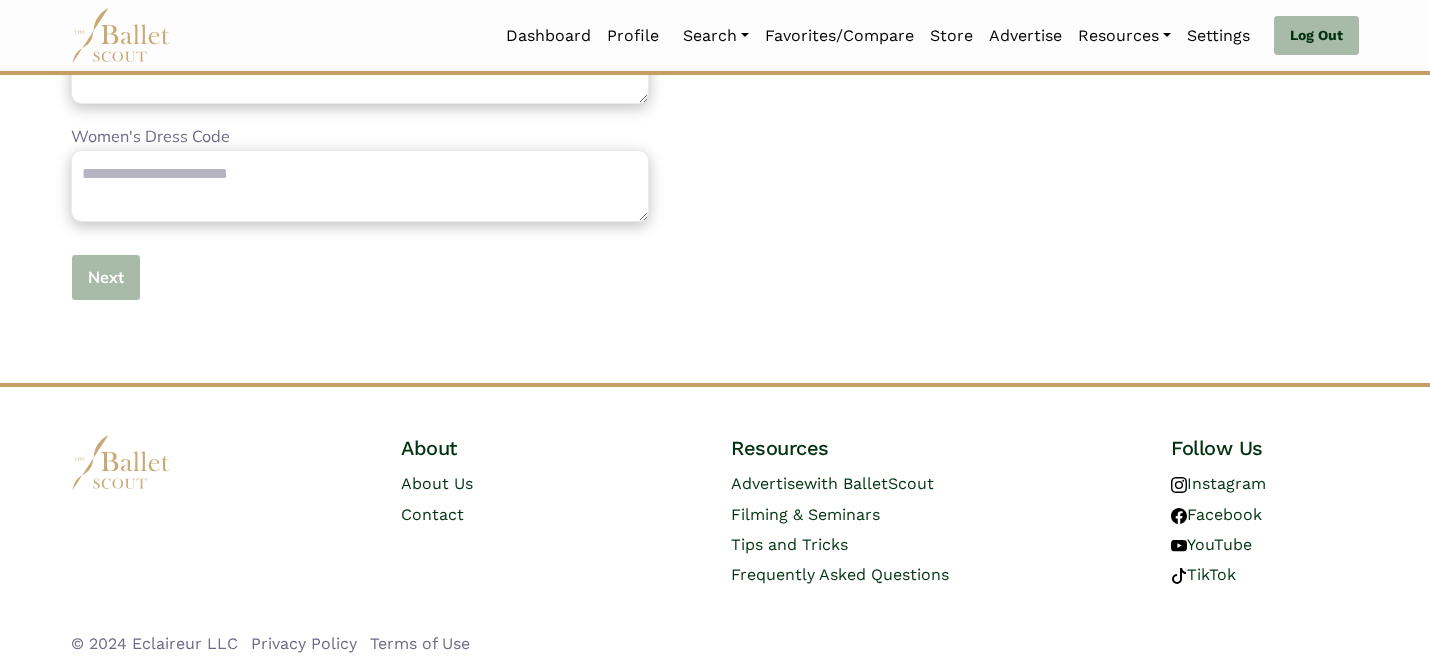 click on "Next" at bounding box center (106, 277) 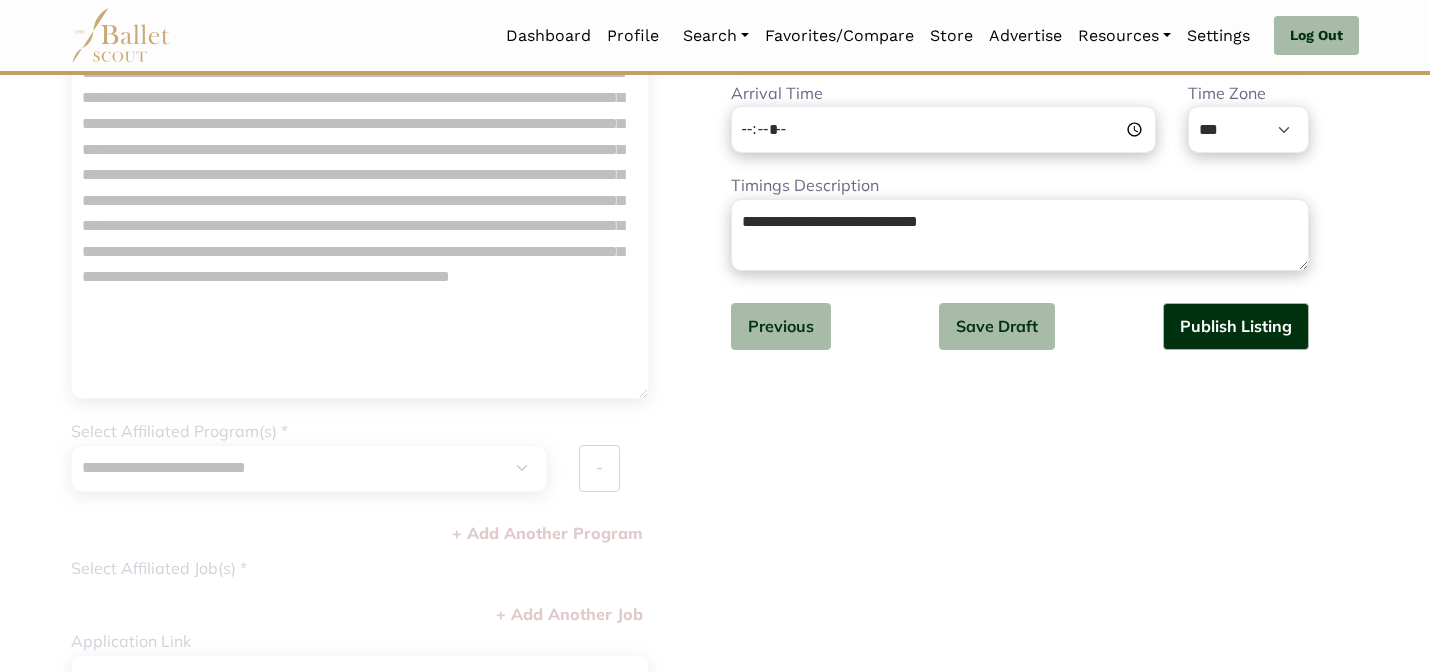 scroll, scrollTop: 0, scrollLeft: 0, axis: both 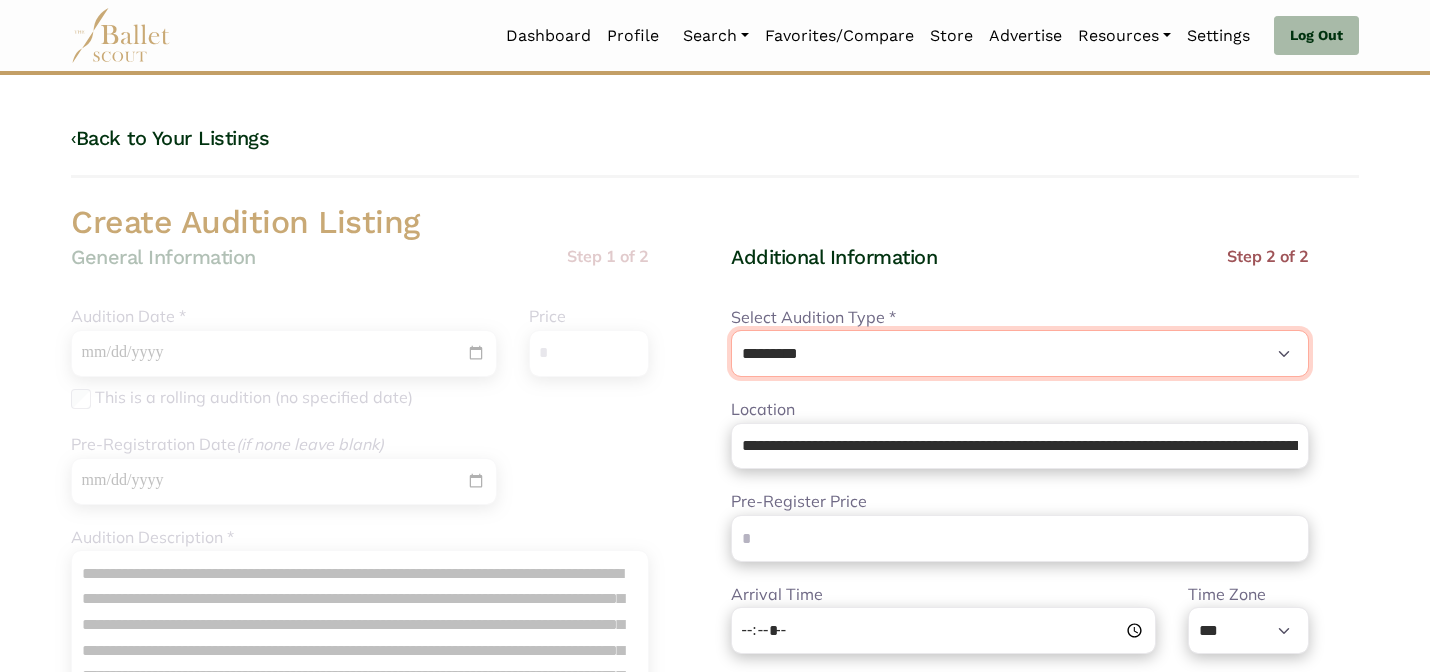 click on "**********" at bounding box center (1020, 353) 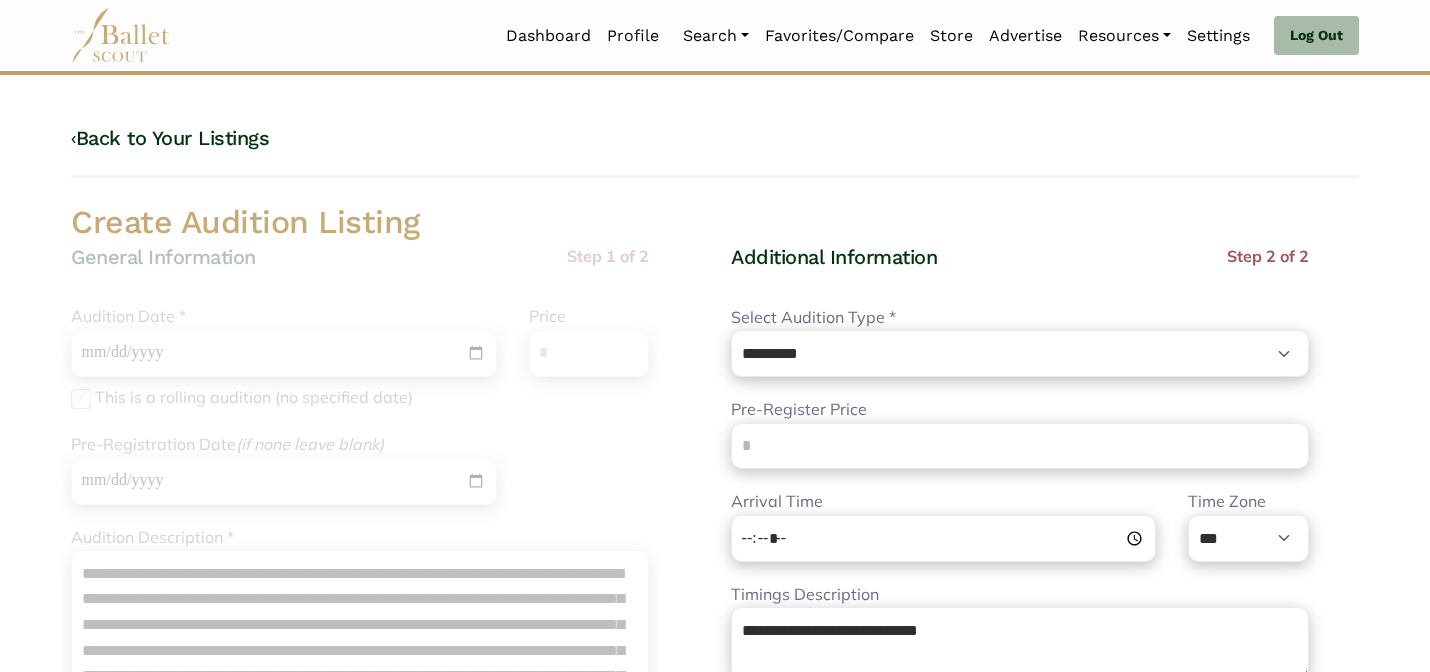 click on "Create Audition Listing" at bounding box center [715, 223] 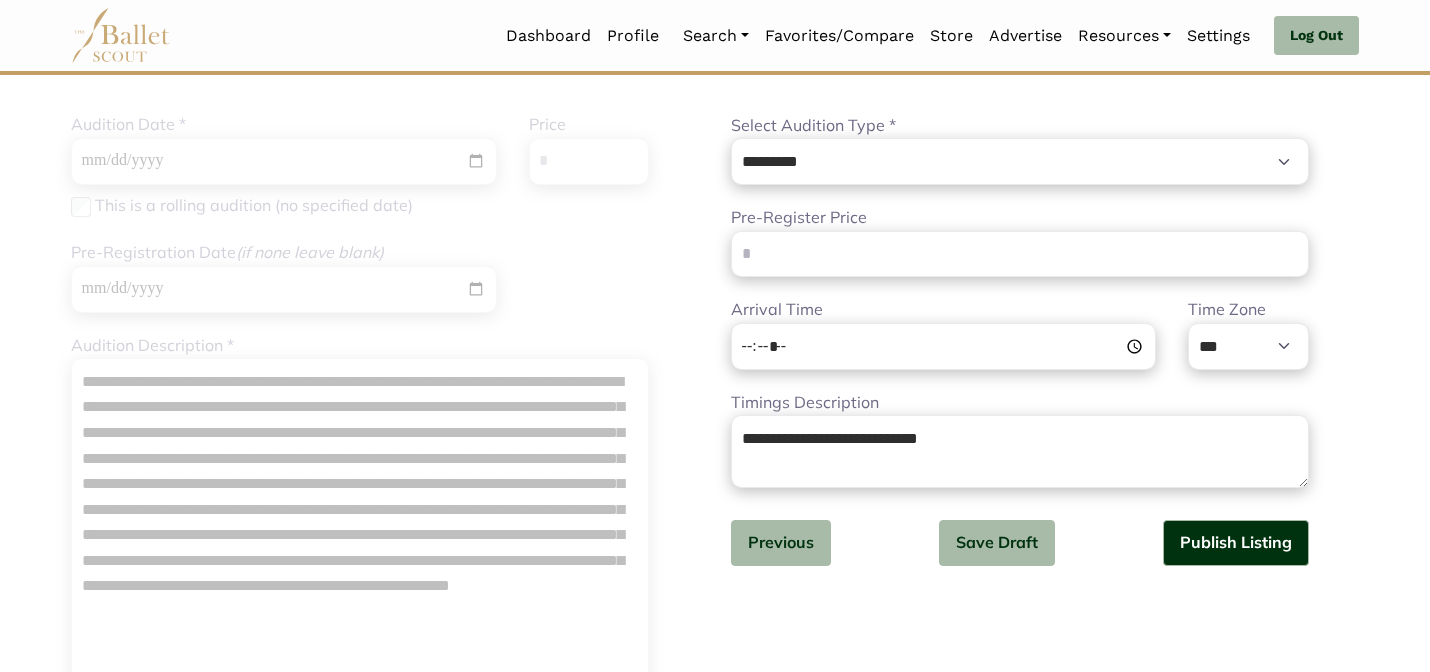 scroll, scrollTop: 200, scrollLeft: 0, axis: vertical 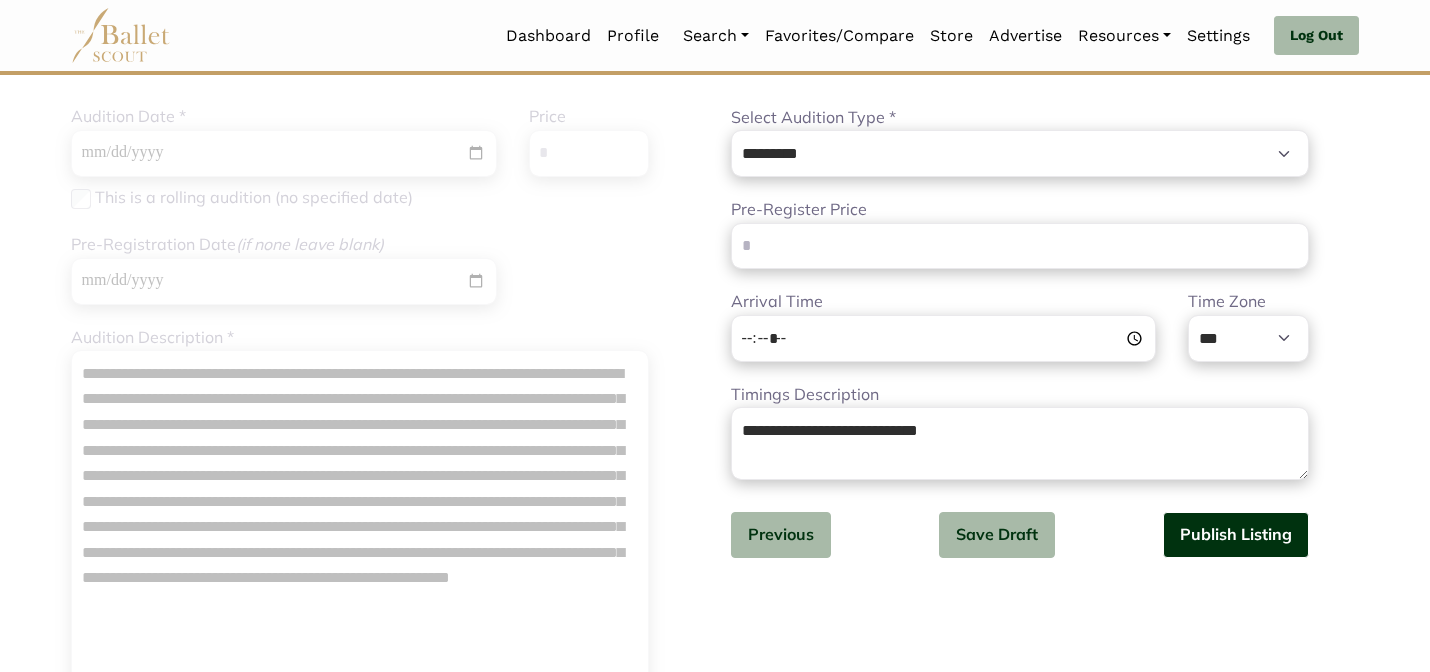 click on "Publish Listing" at bounding box center [1236, 535] 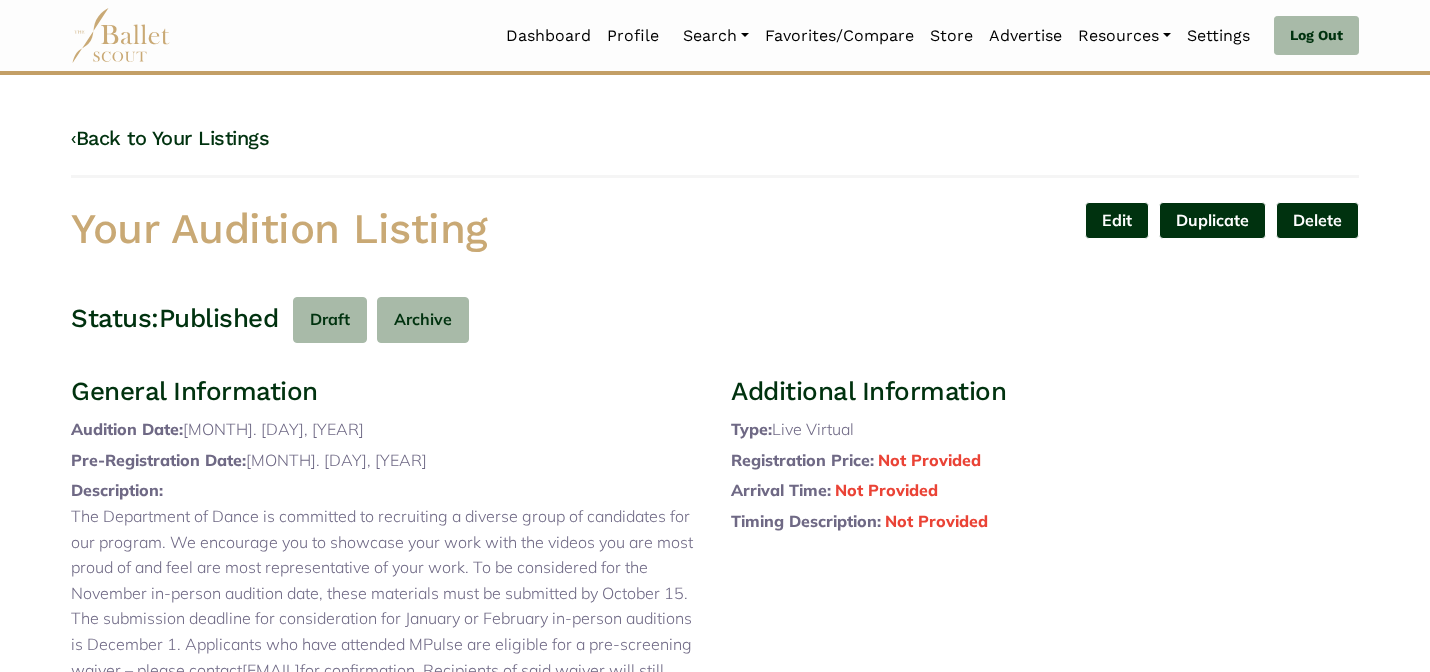 scroll, scrollTop: 0, scrollLeft: 0, axis: both 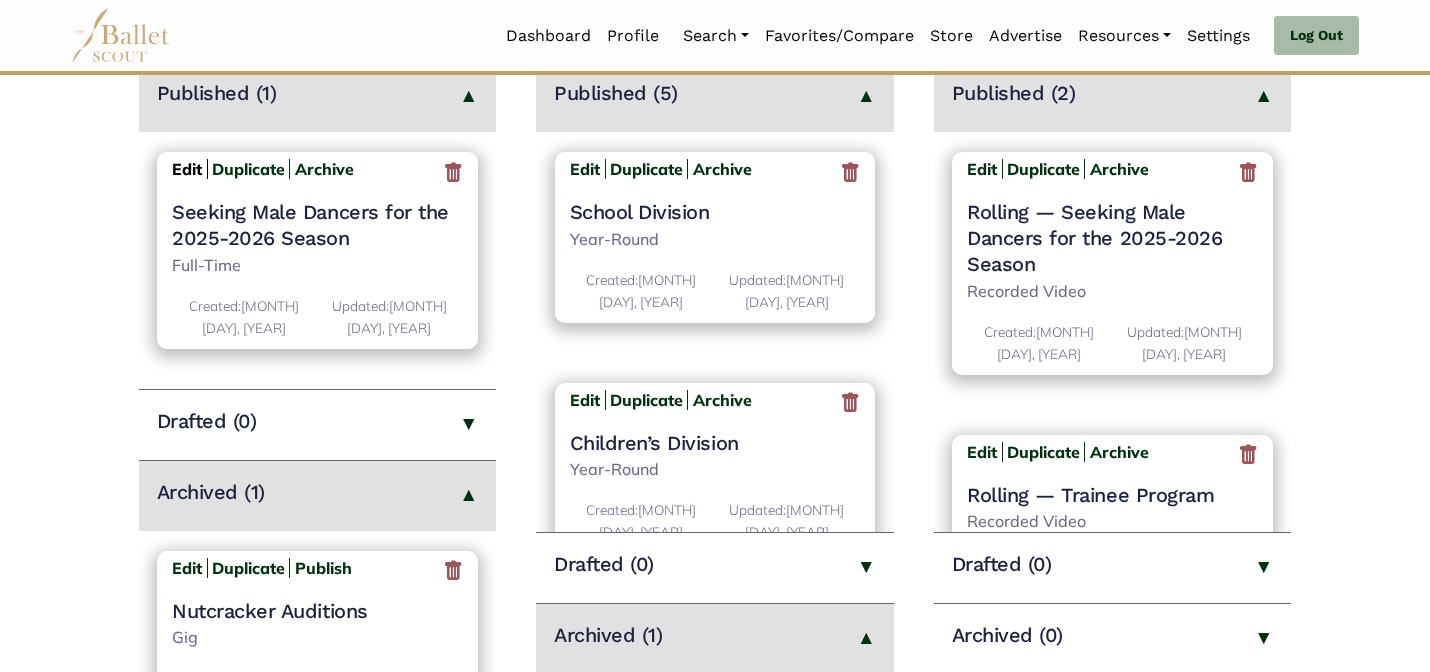click on "Edit" at bounding box center [187, 169] 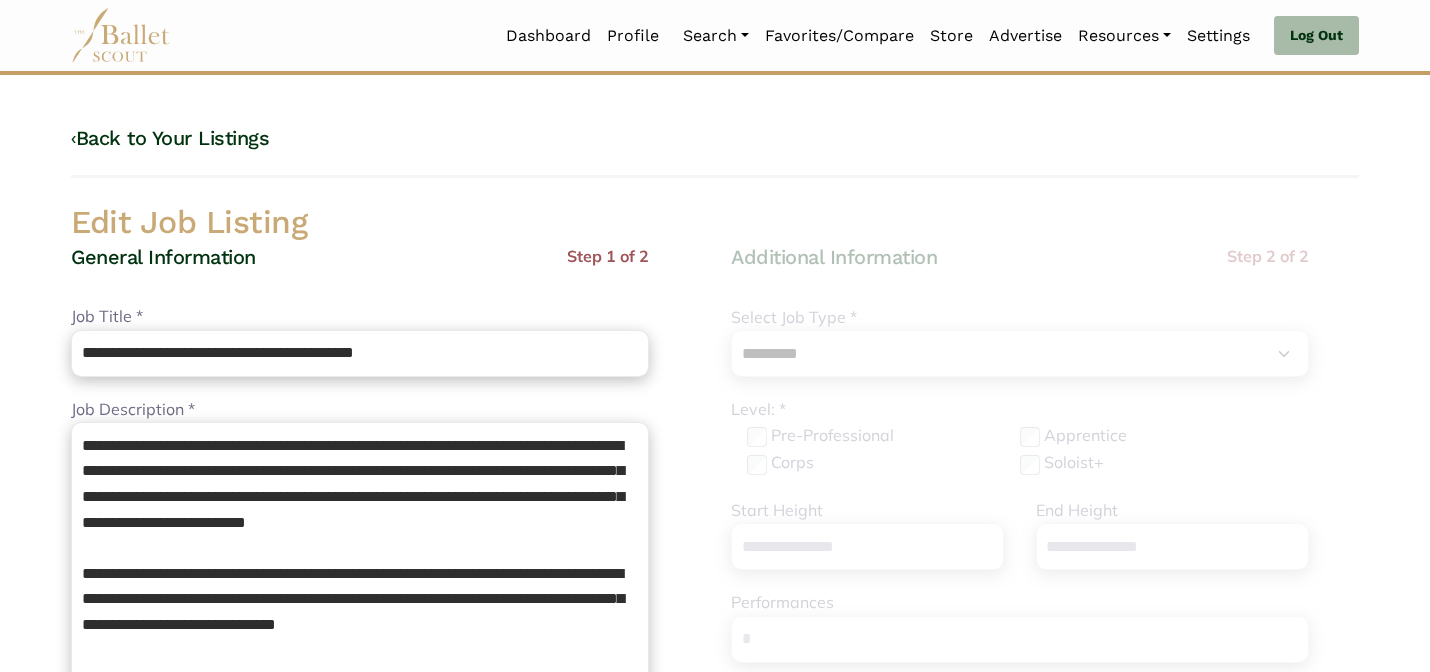 select on "*" 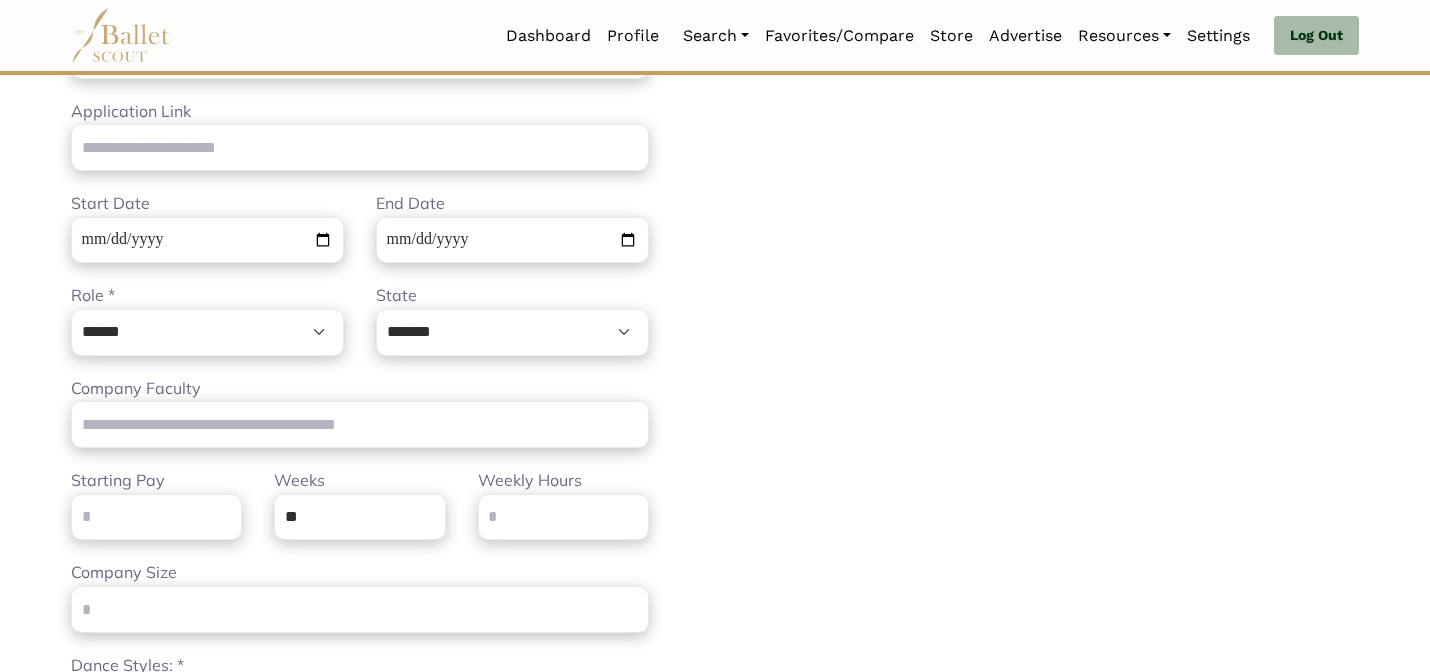 scroll, scrollTop: 800, scrollLeft: 0, axis: vertical 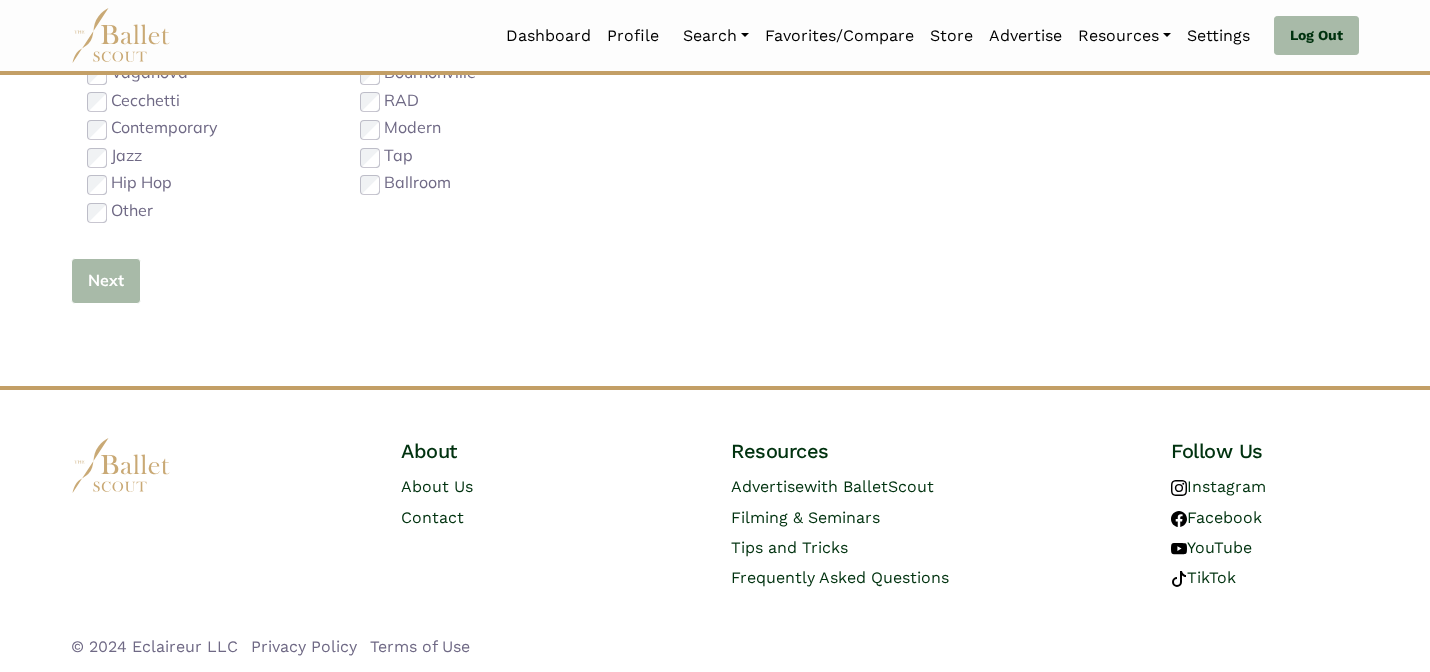 click on "Next" at bounding box center [106, 281] 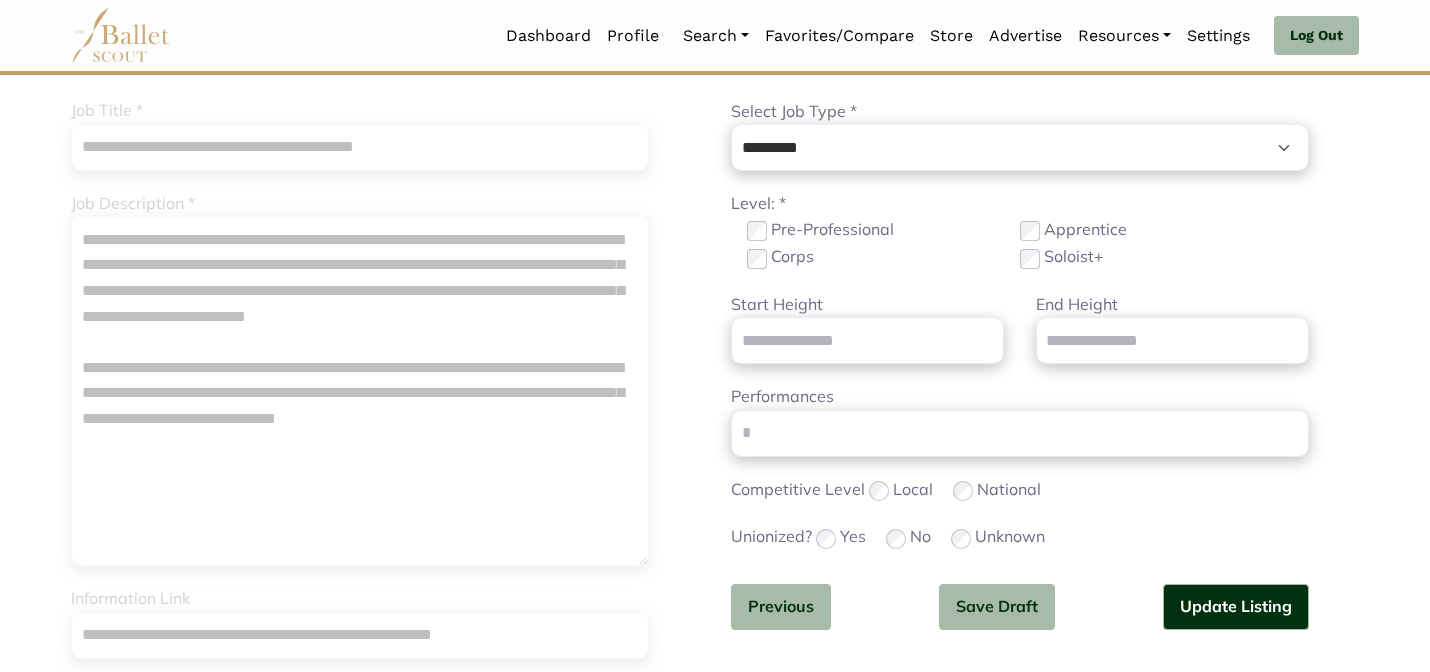 scroll, scrollTop: 208, scrollLeft: 0, axis: vertical 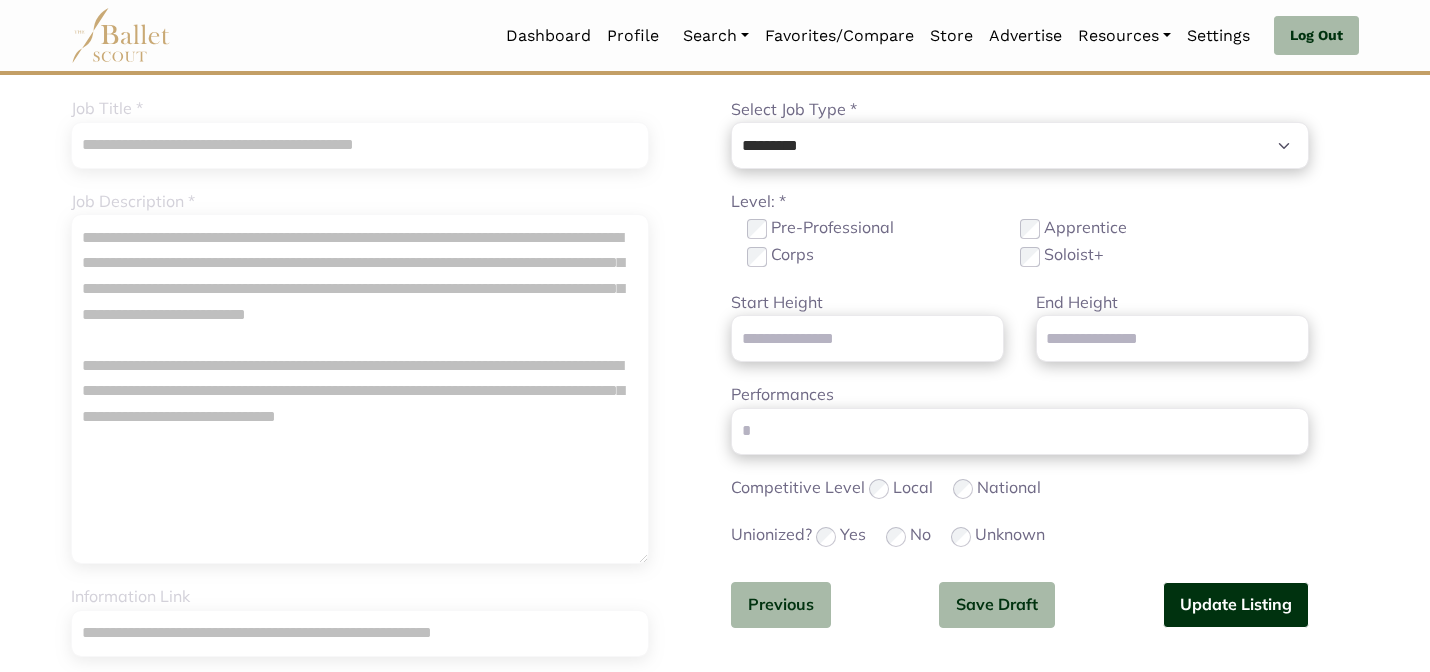 click on "Update Listing" at bounding box center (1236, 605) 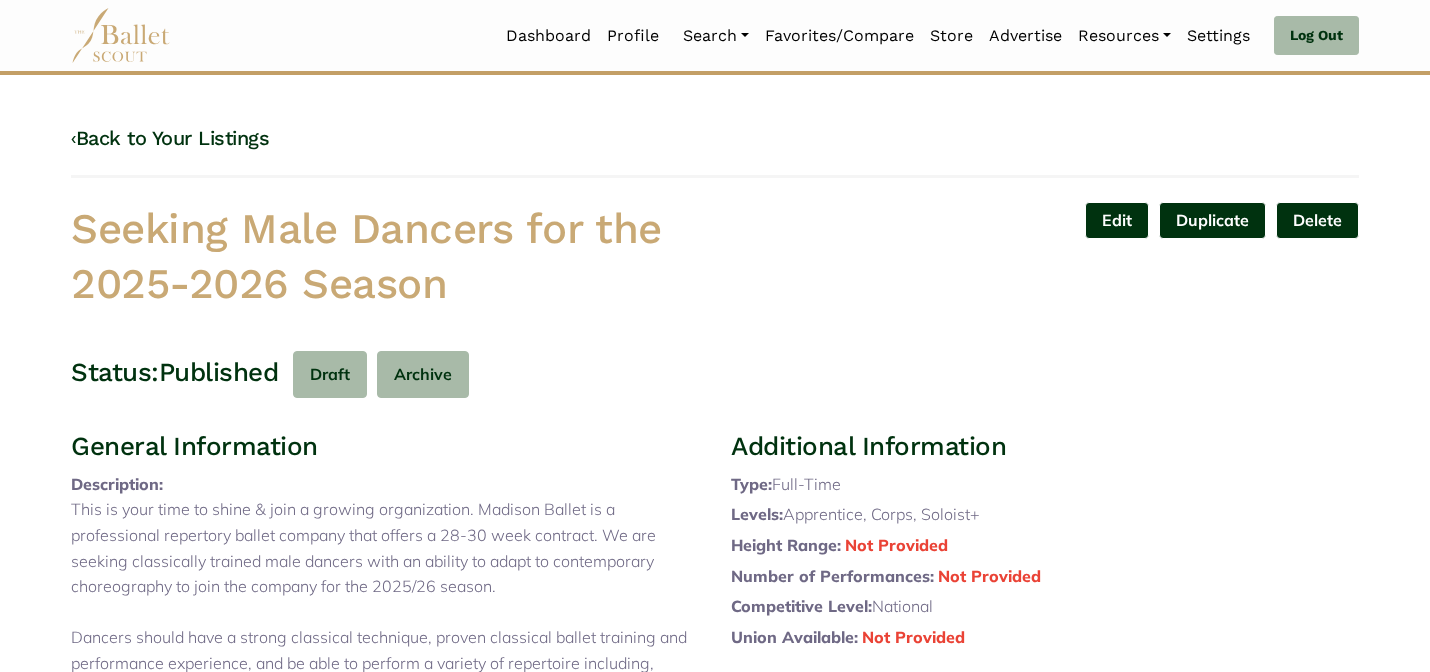 scroll, scrollTop: 0, scrollLeft: 0, axis: both 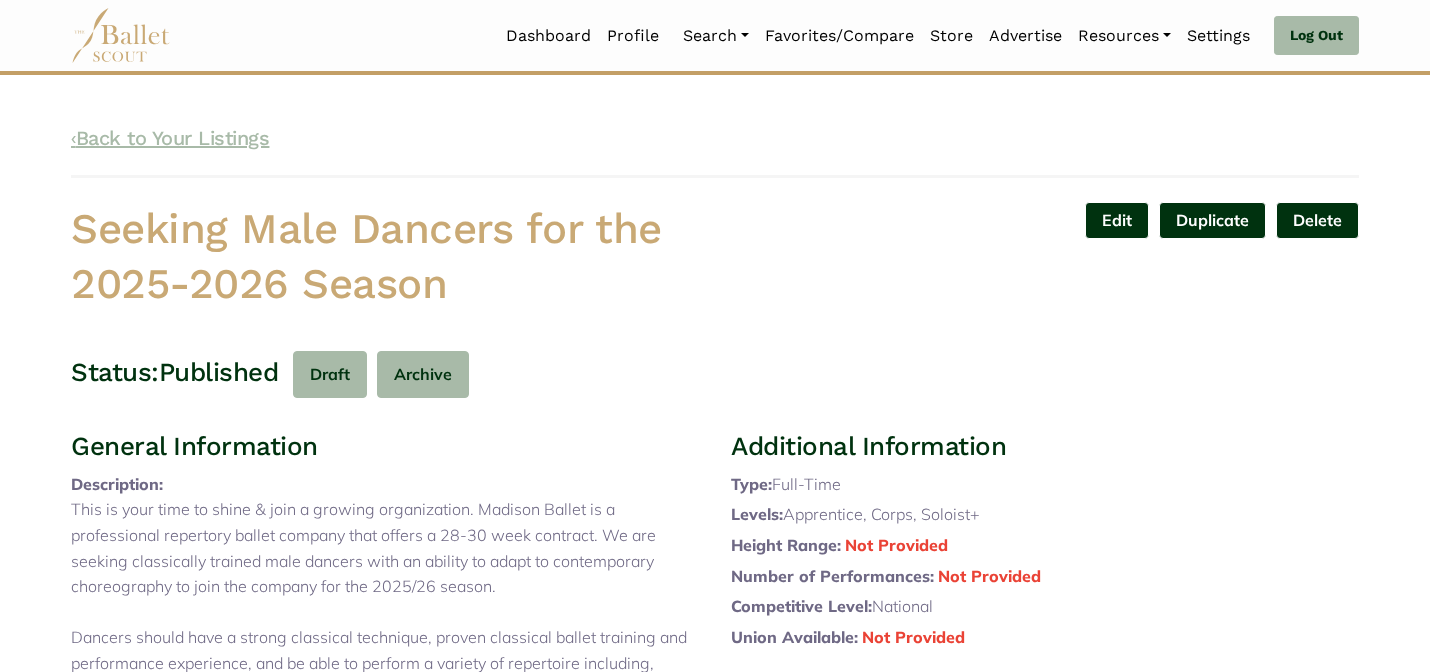 click on "‹  Back to Your Listings" at bounding box center [170, 138] 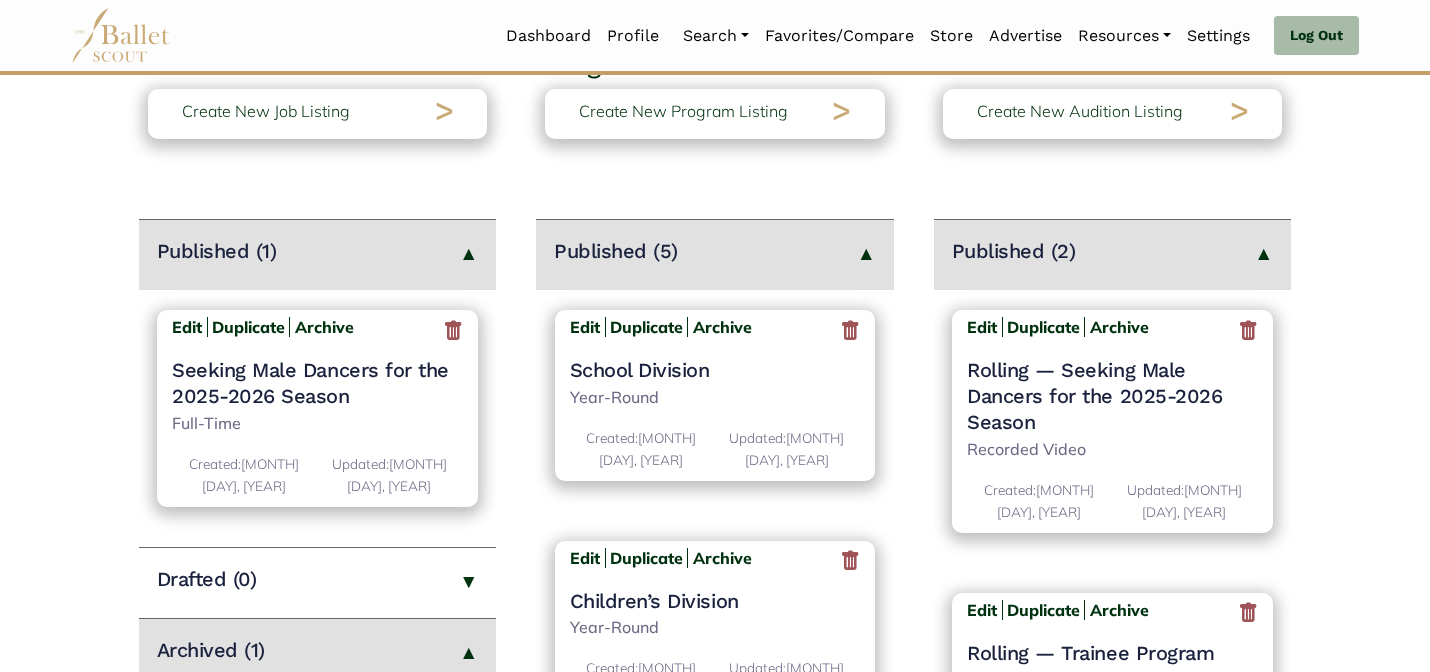 scroll, scrollTop: 200, scrollLeft: 0, axis: vertical 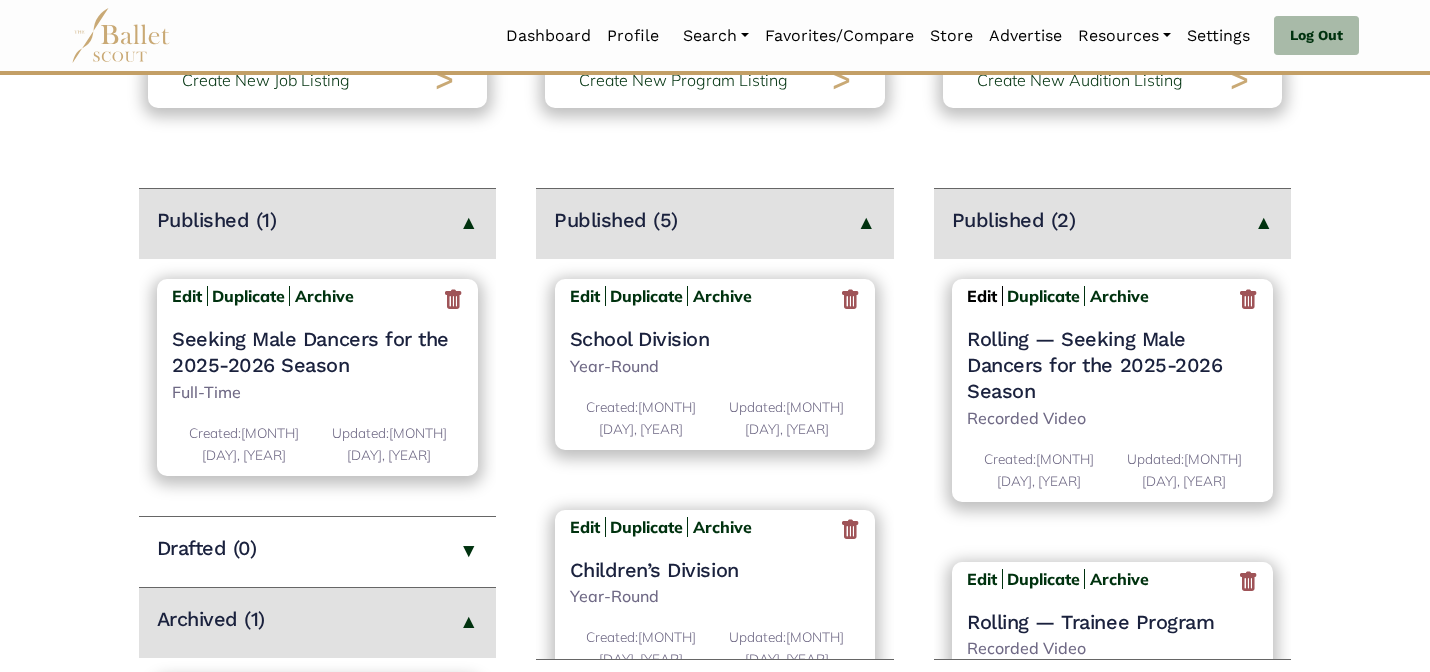 click on "Edit" at bounding box center [982, 296] 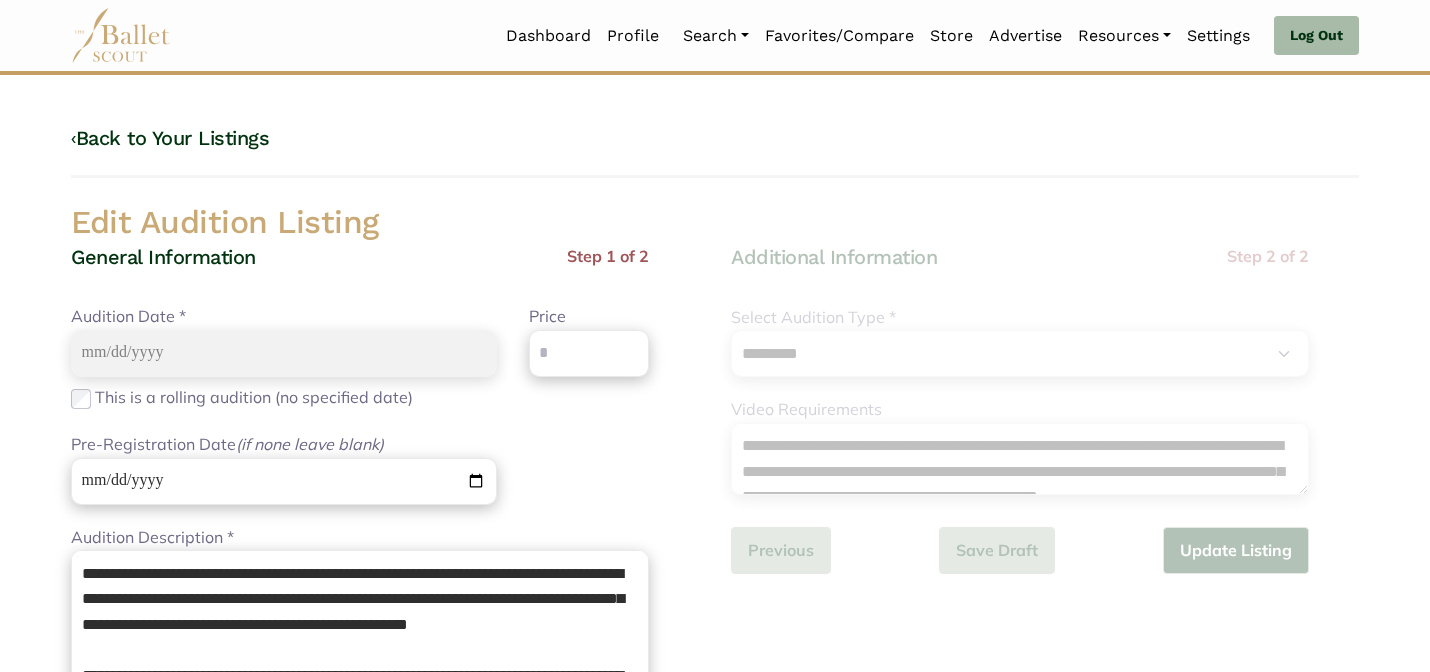 select on "****" 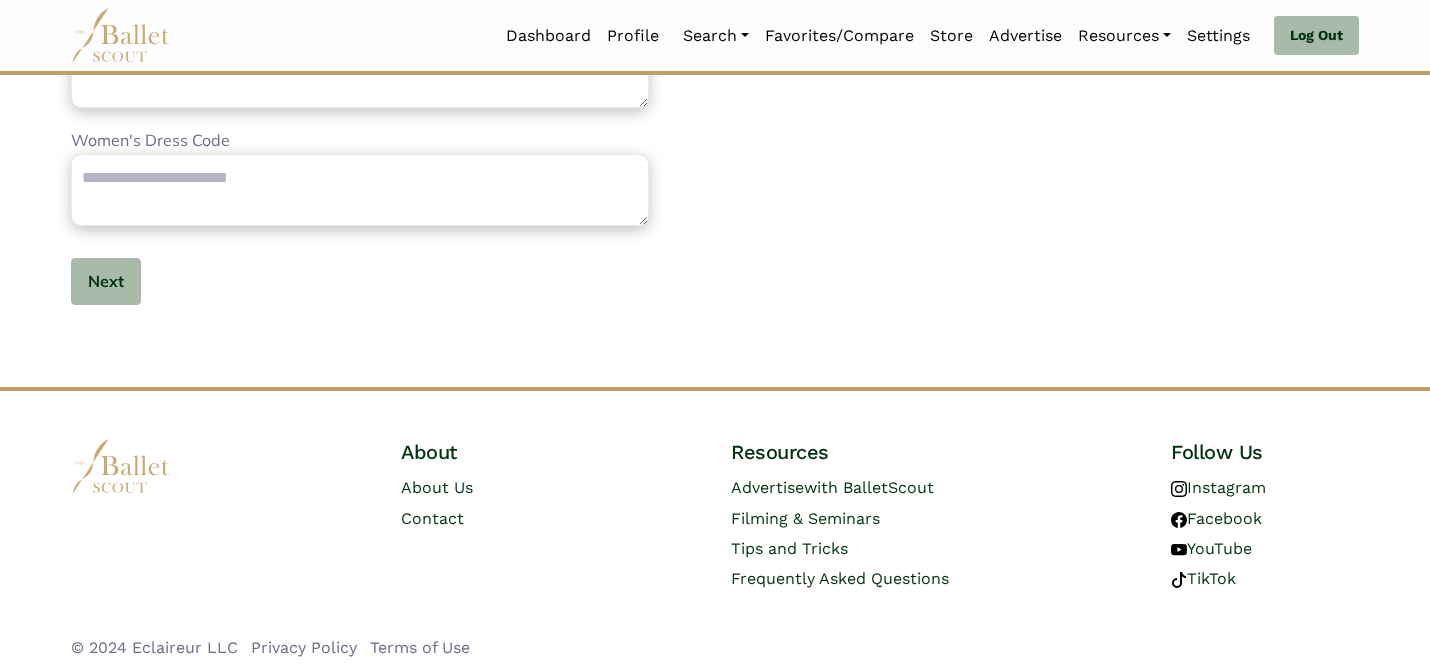 scroll, scrollTop: 1216, scrollLeft: 0, axis: vertical 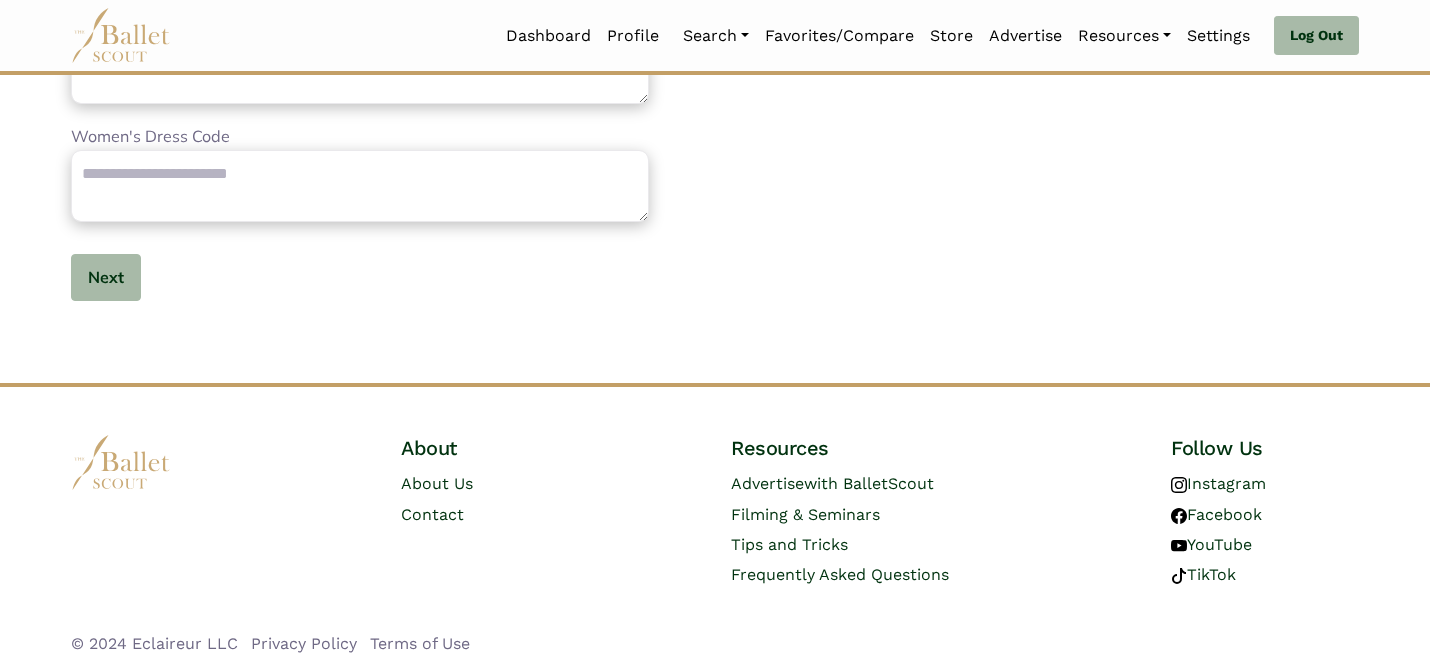 click on "General Information
Step 1 of 2
*****
Audition Date *
Please enter a valid date
This is a rolling audition (no specified date)
Price
Please enter a valid price
Pre-Registration Date  (if none leave blank)
Please enter a valid date
Audition Description *
Please enter a description" at bounding box center [385, -319] 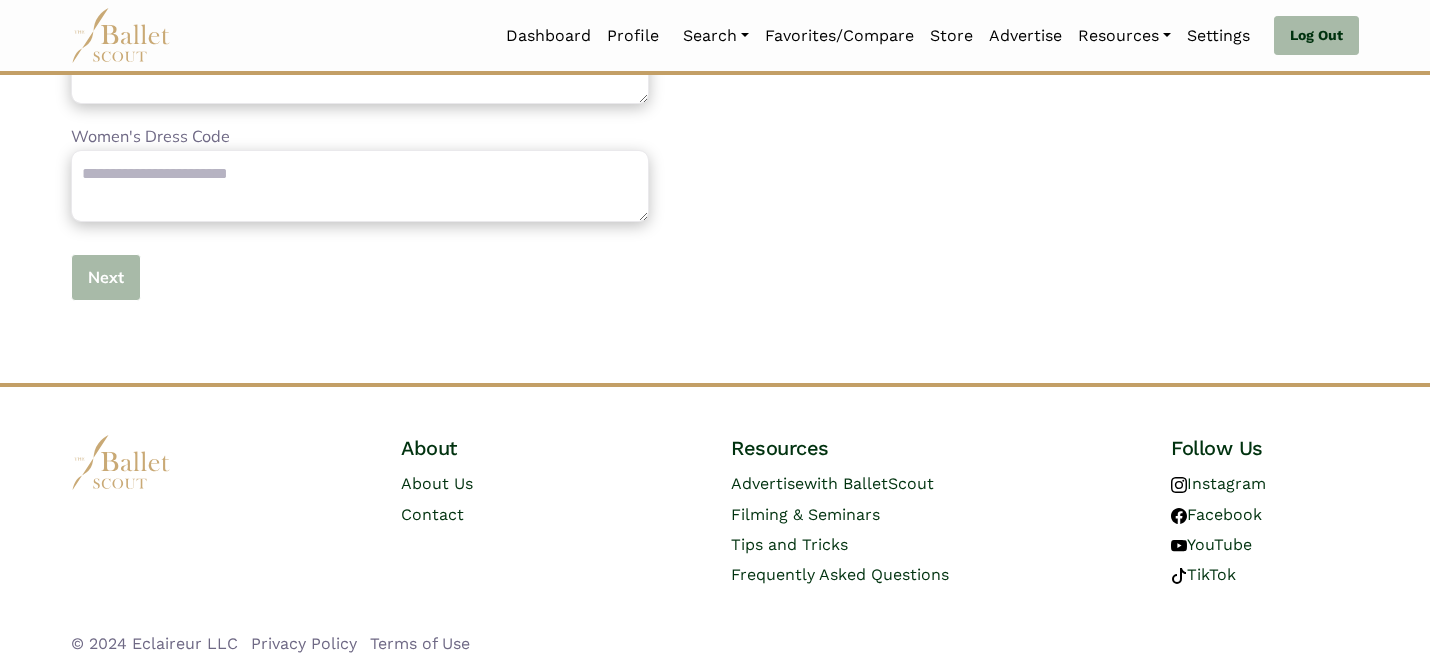 click on "Next" at bounding box center (106, 277) 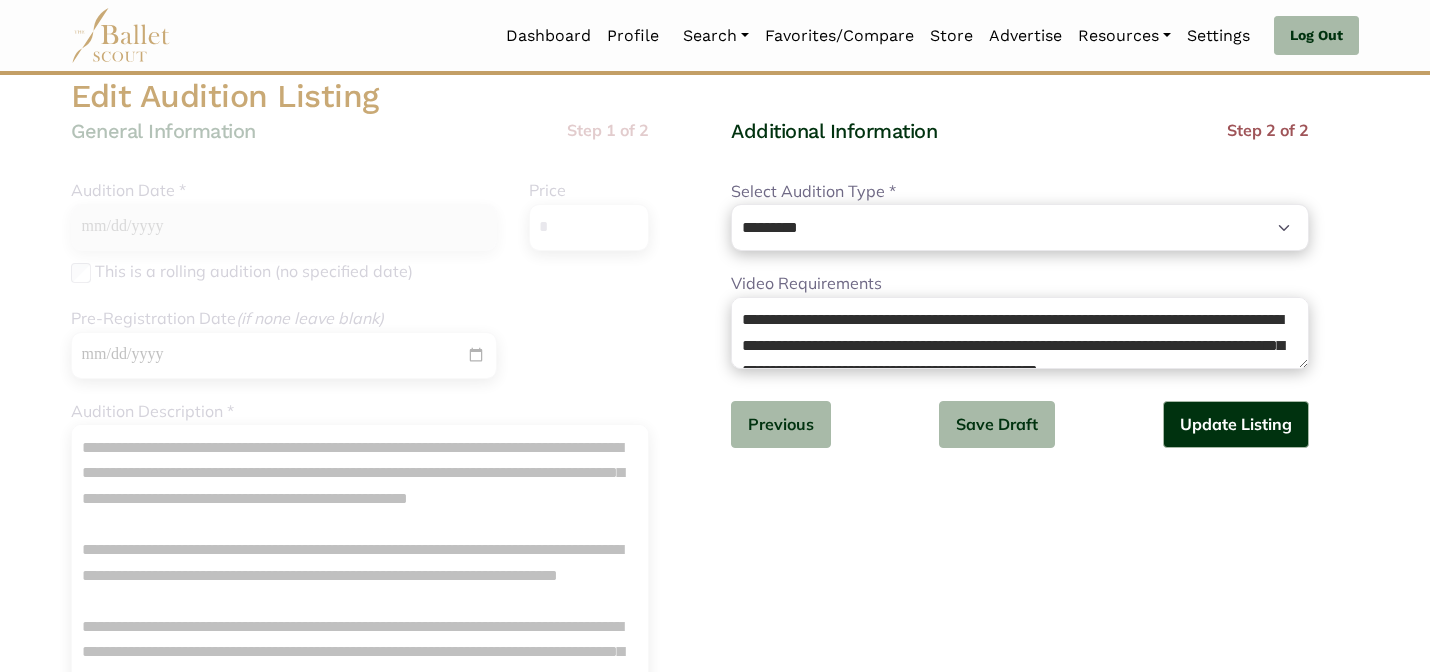 scroll, scrollTop: 104, scrollLeft: 0, axis: vertical 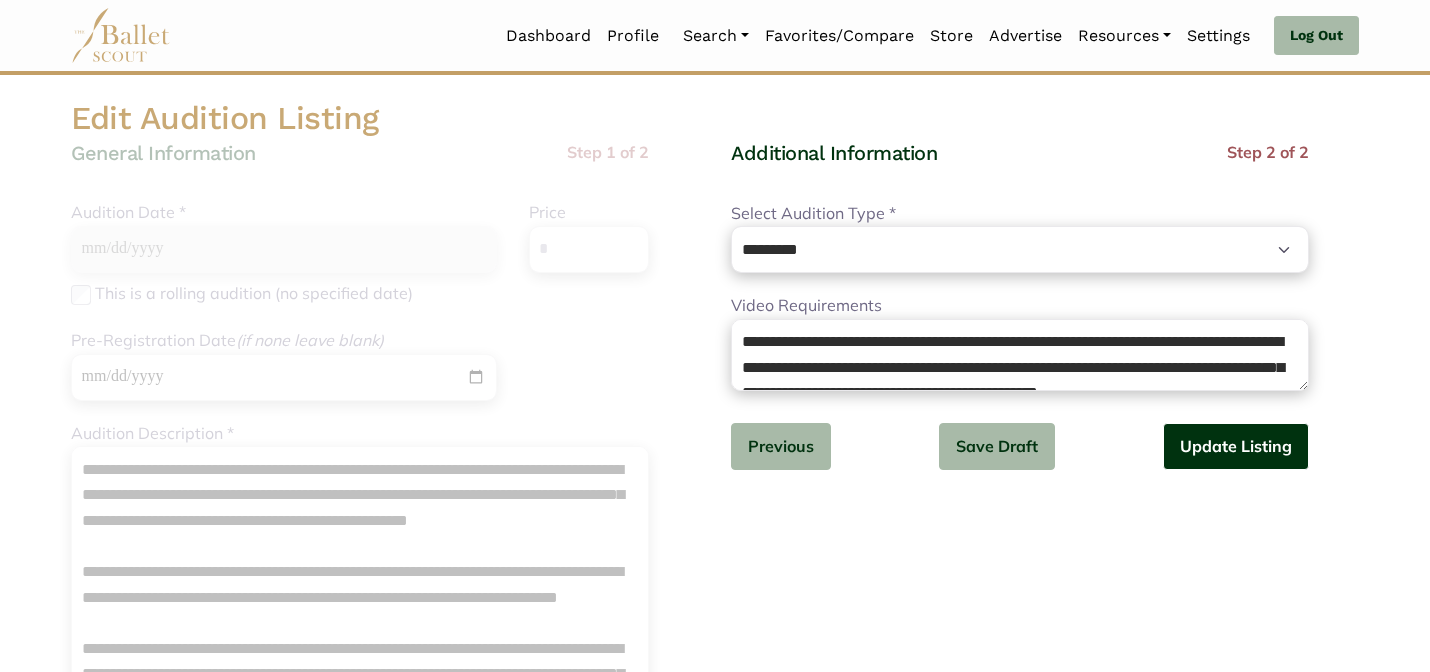 click on "Update Listing" at bounding box center [1236, 446] 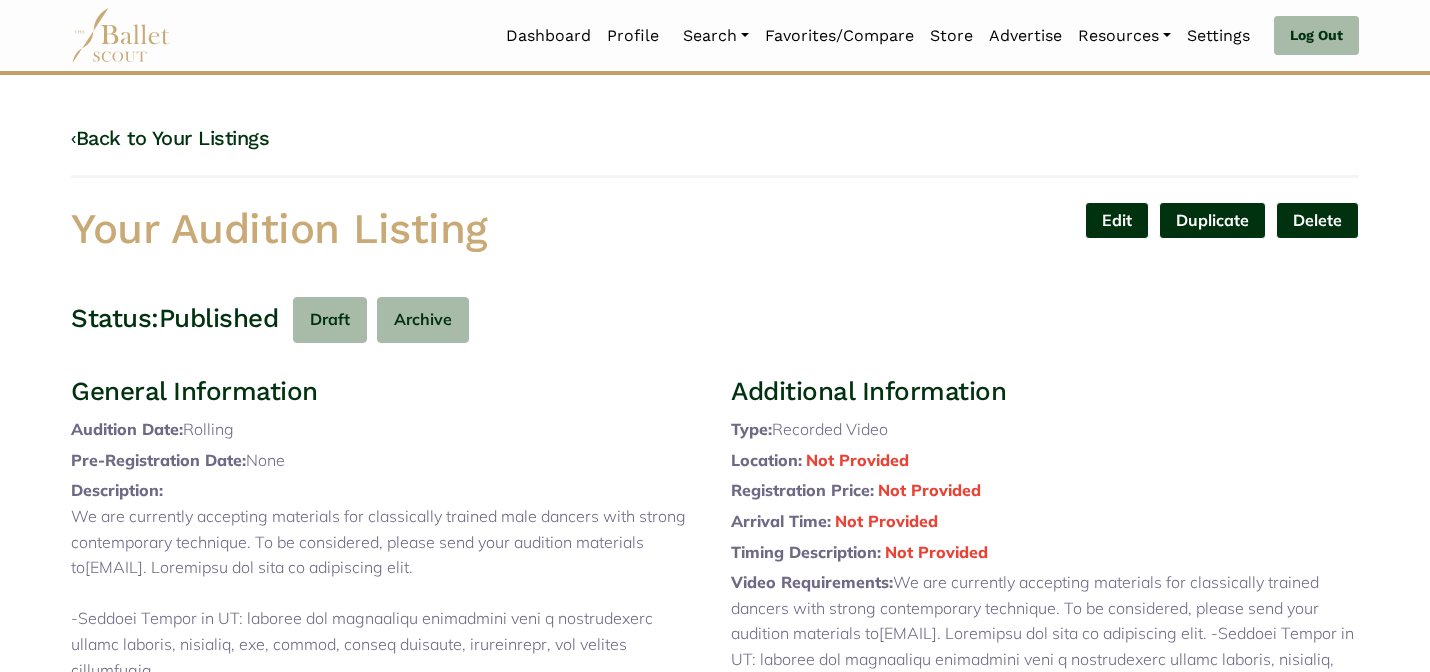 scroll, scrollTop: 0, scrollLeft: 0, axis: both 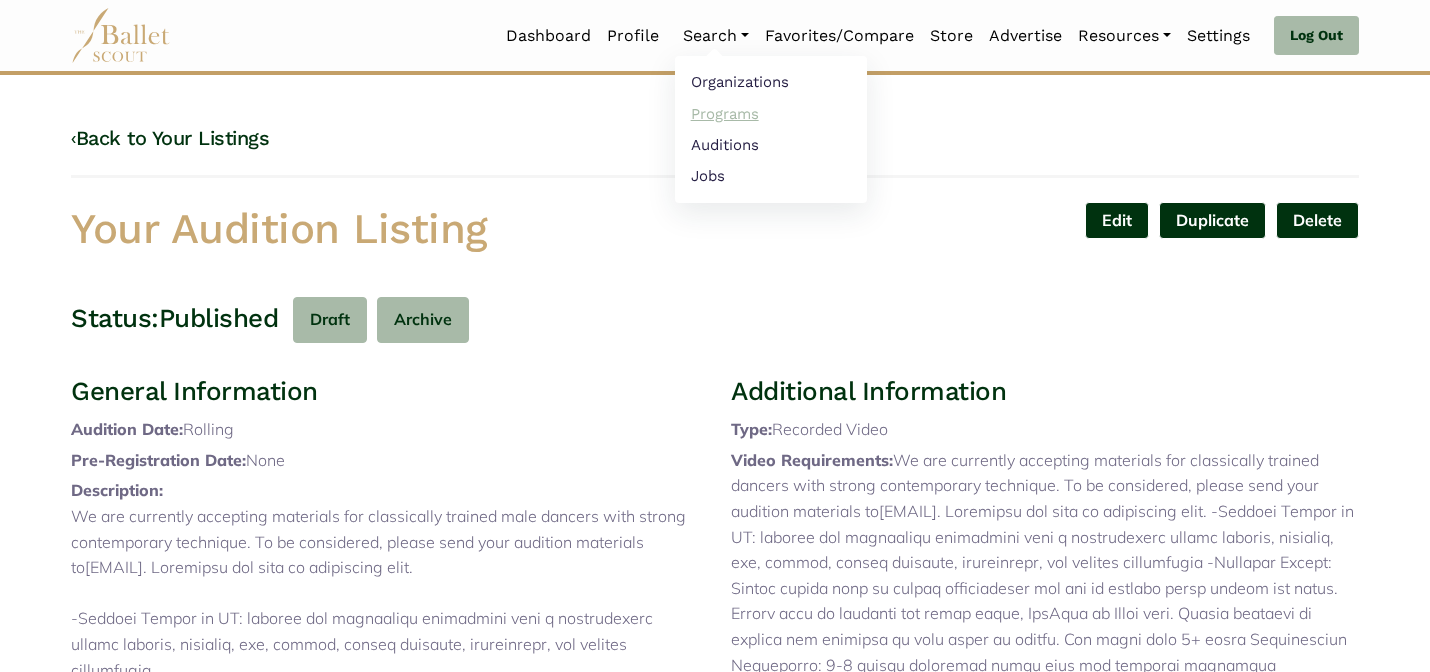 click on "Programs" at bounding box center [771, 113] 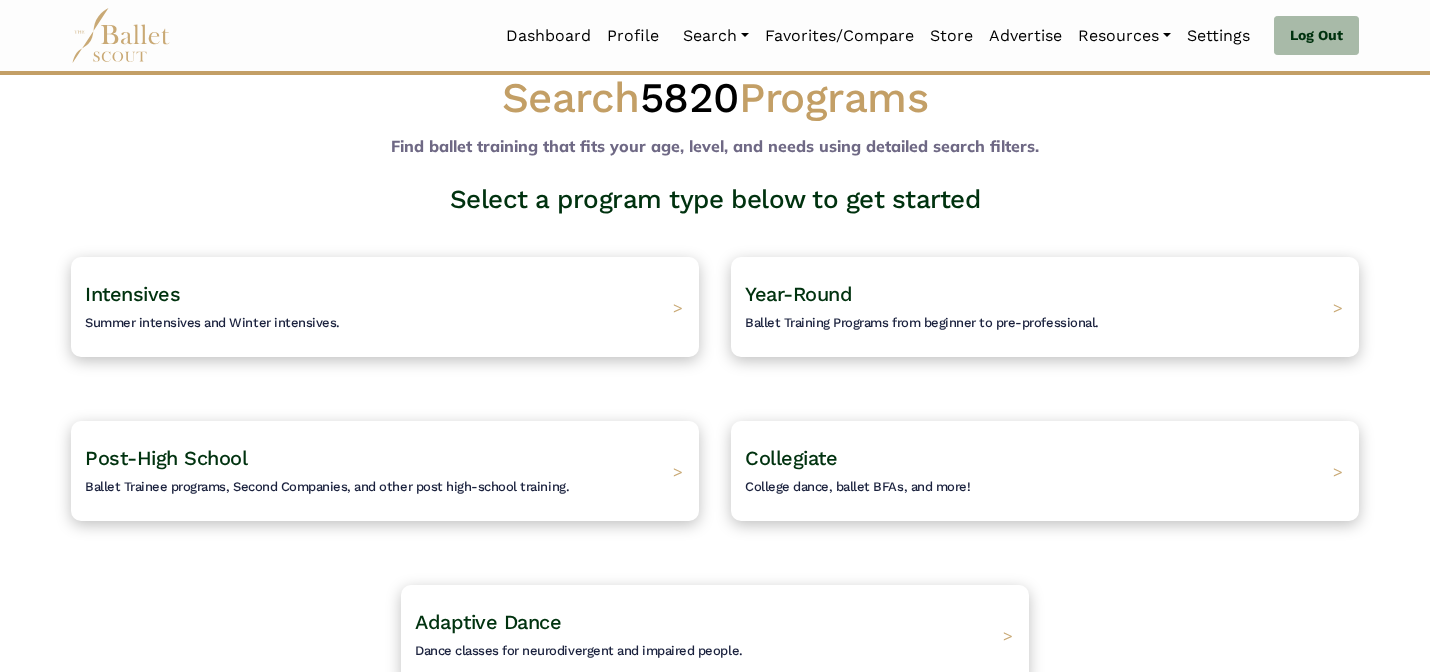 scroll, scrollTop: 40, scrollLeft: 0, axis: vertical 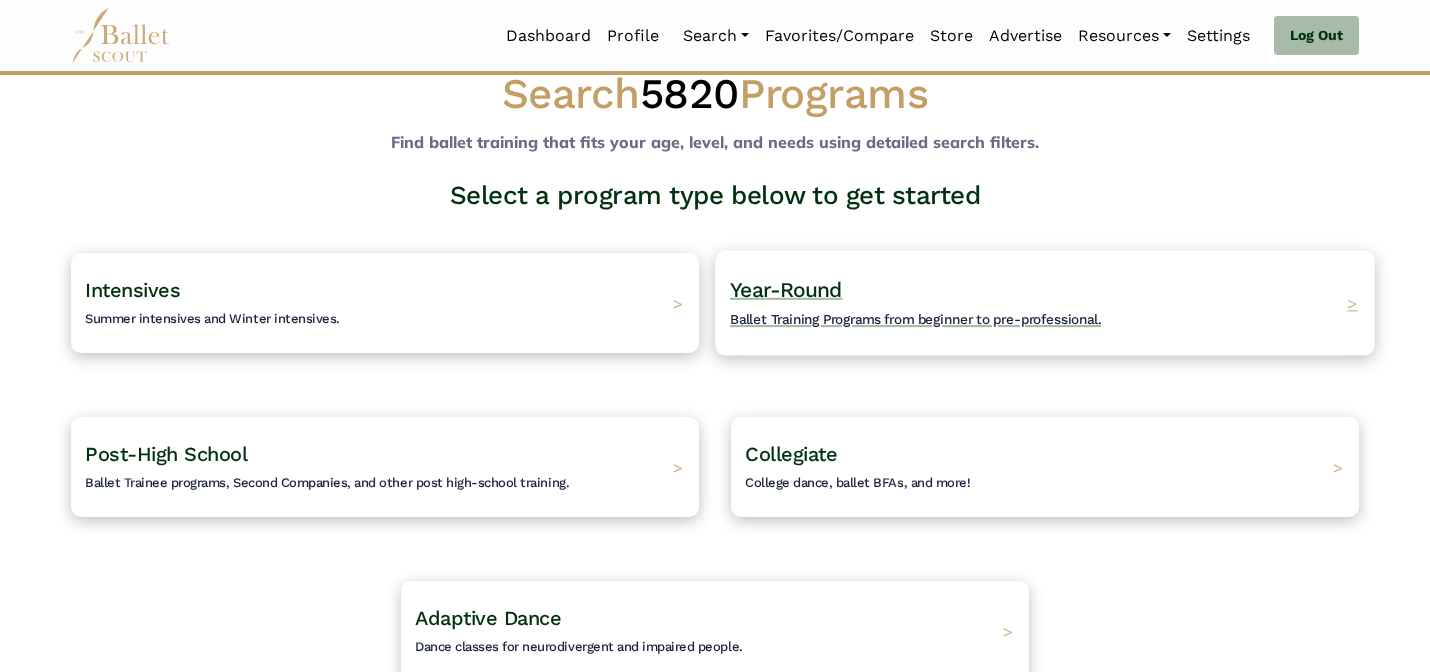 click on "Year-Round Ballet Training
Programs from beginner to pre-professional.
>" at bounding box center (1044, 302) 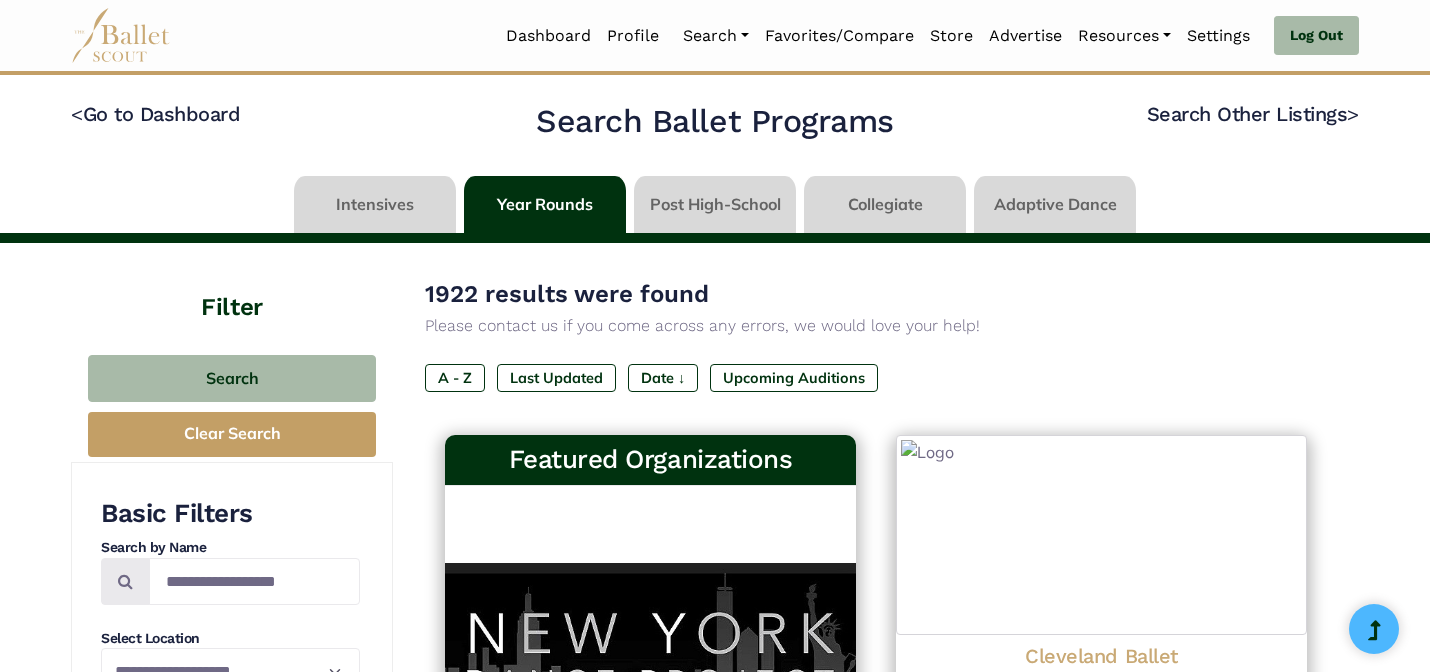scroll, scrollTop: 0, scrollLeft: 0, axis: both 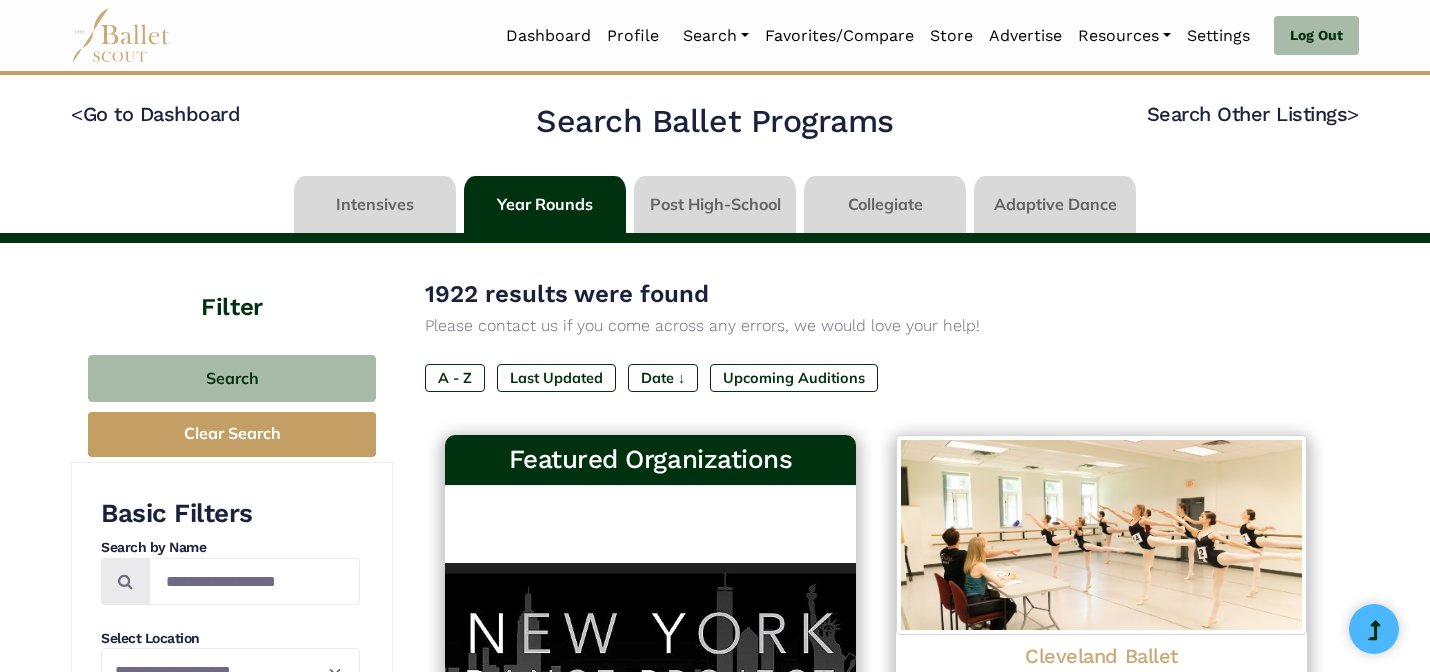 click on "<  Go to Dashboard" at bounding box center (283, 126) 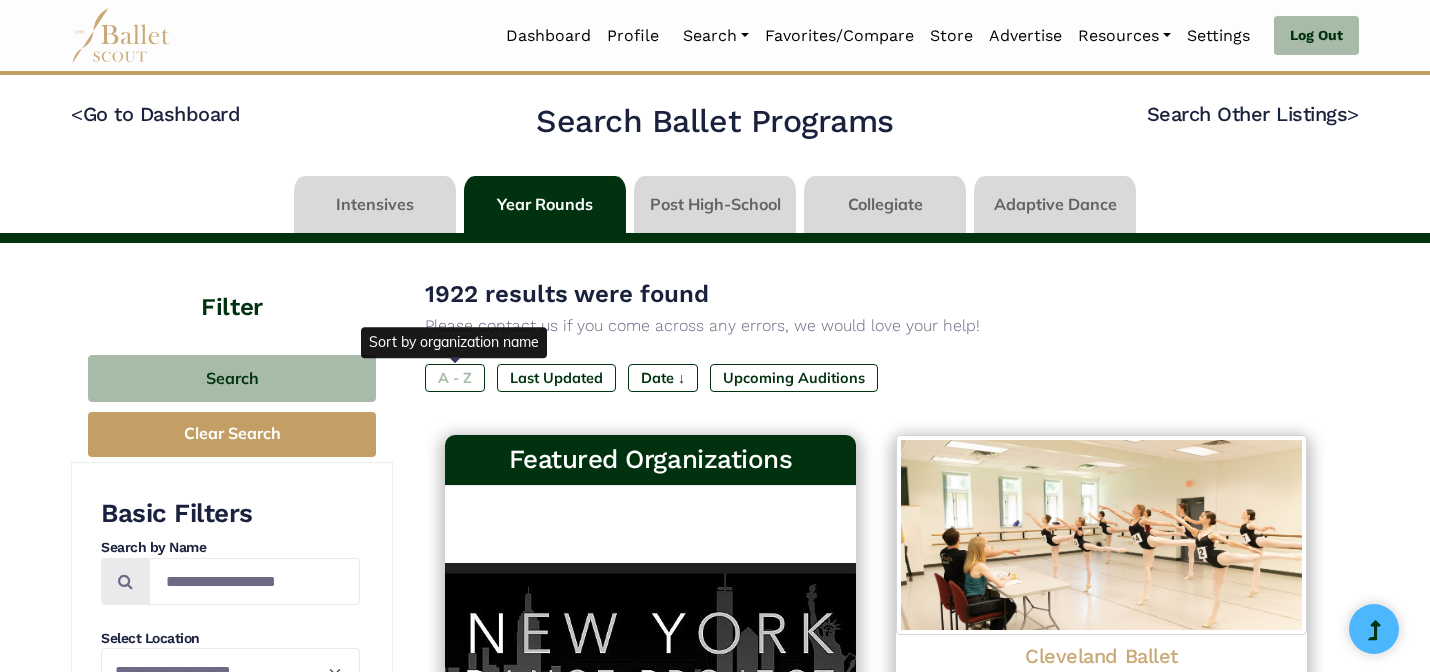 click on "A - Z" at bounding box center (455, 378) 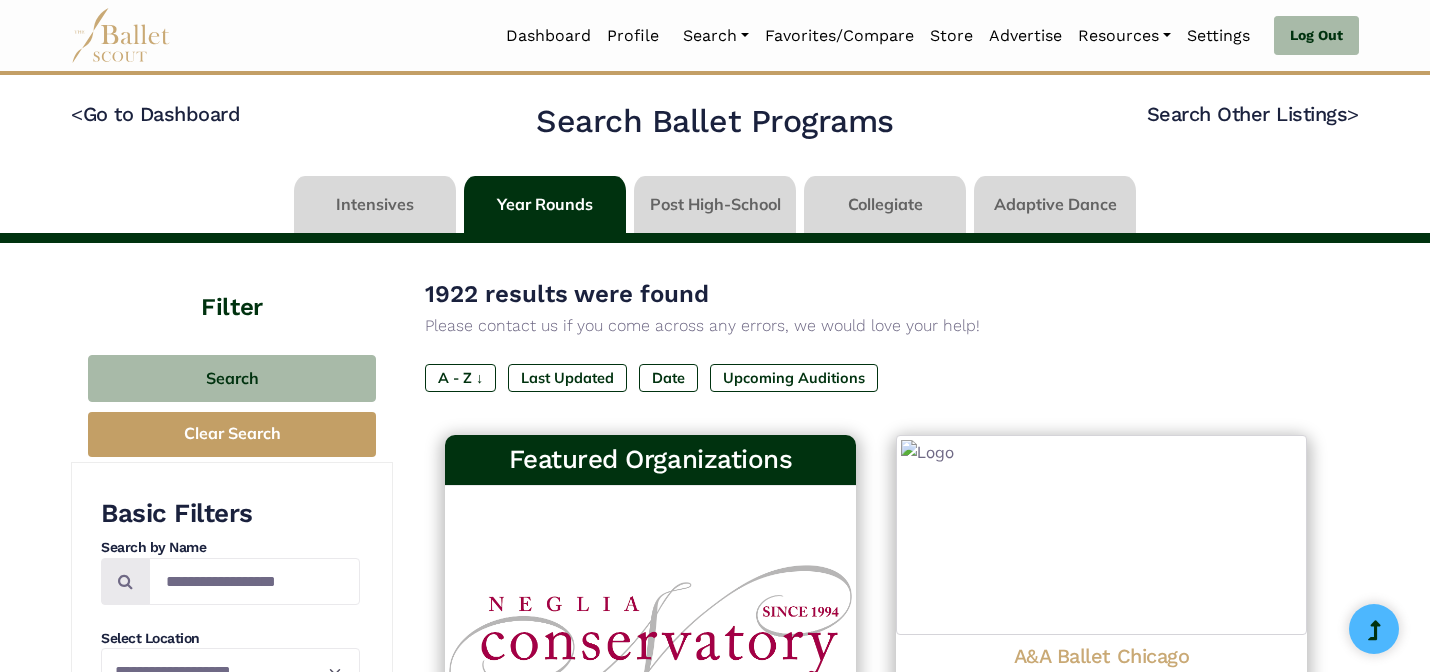 scroll, scrollTop: 0, scrollLeft: 0, axis: both 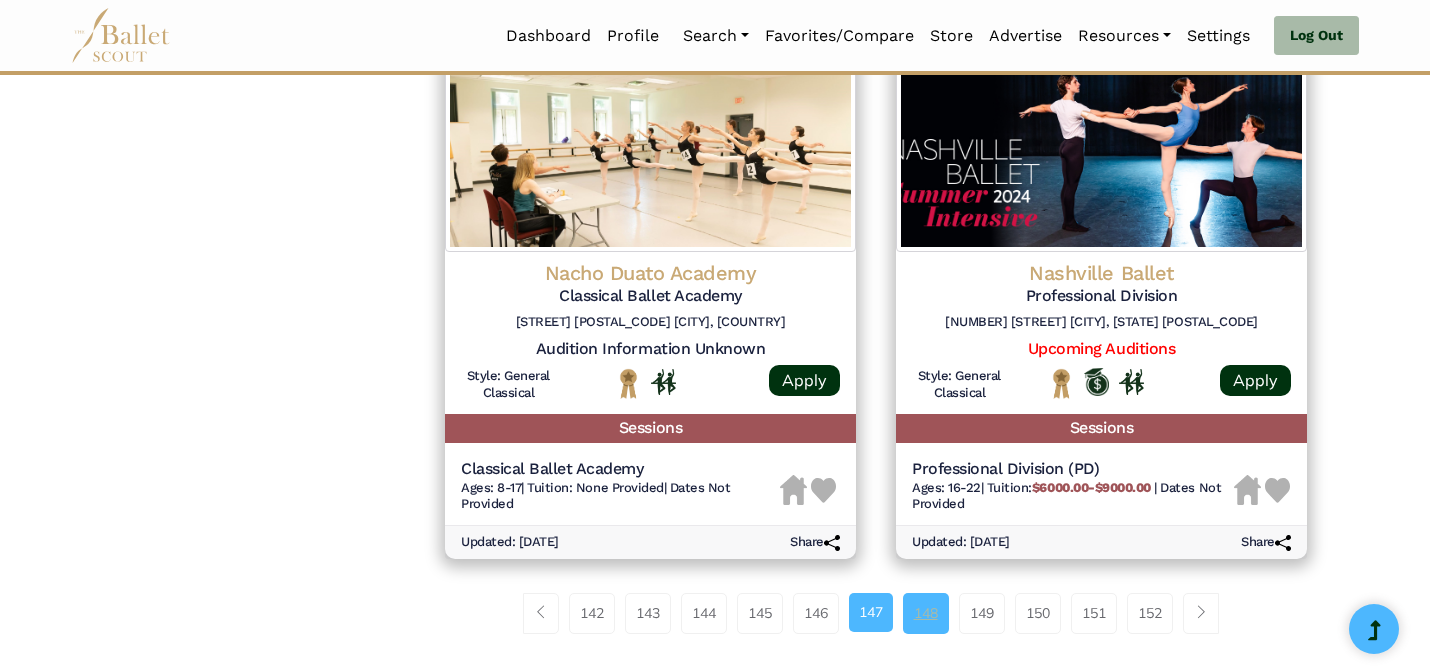 click on "148" at bounding box center [926, 613] 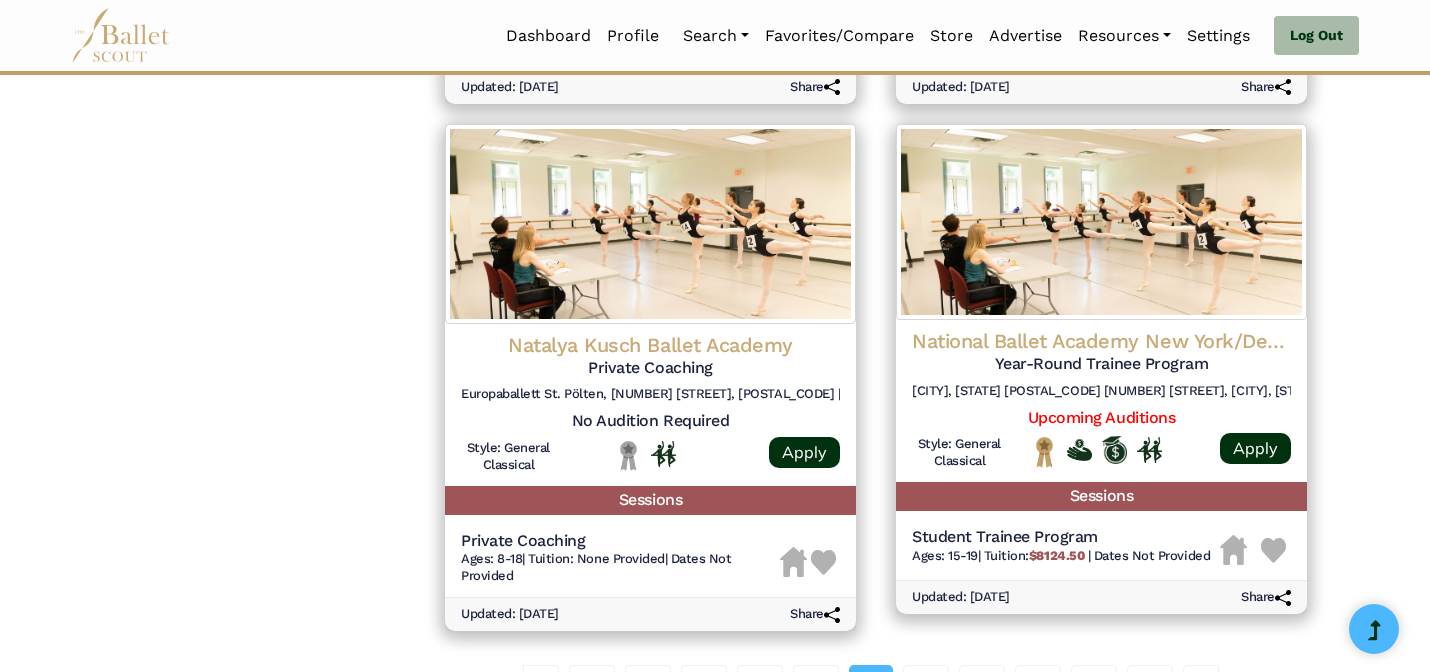 scroll, scrollTop: 2528, scrollLeft: 0, axis: vertical 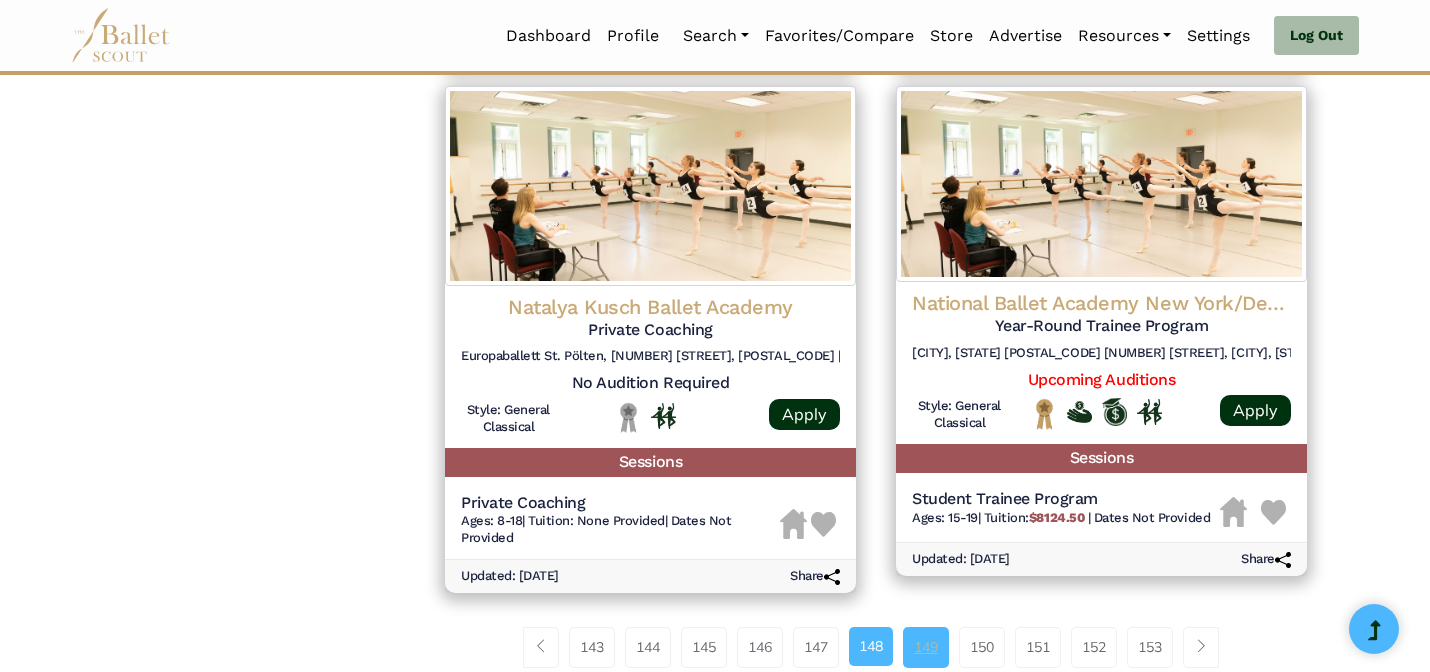 click on "149" at bounding box center (926, 647) 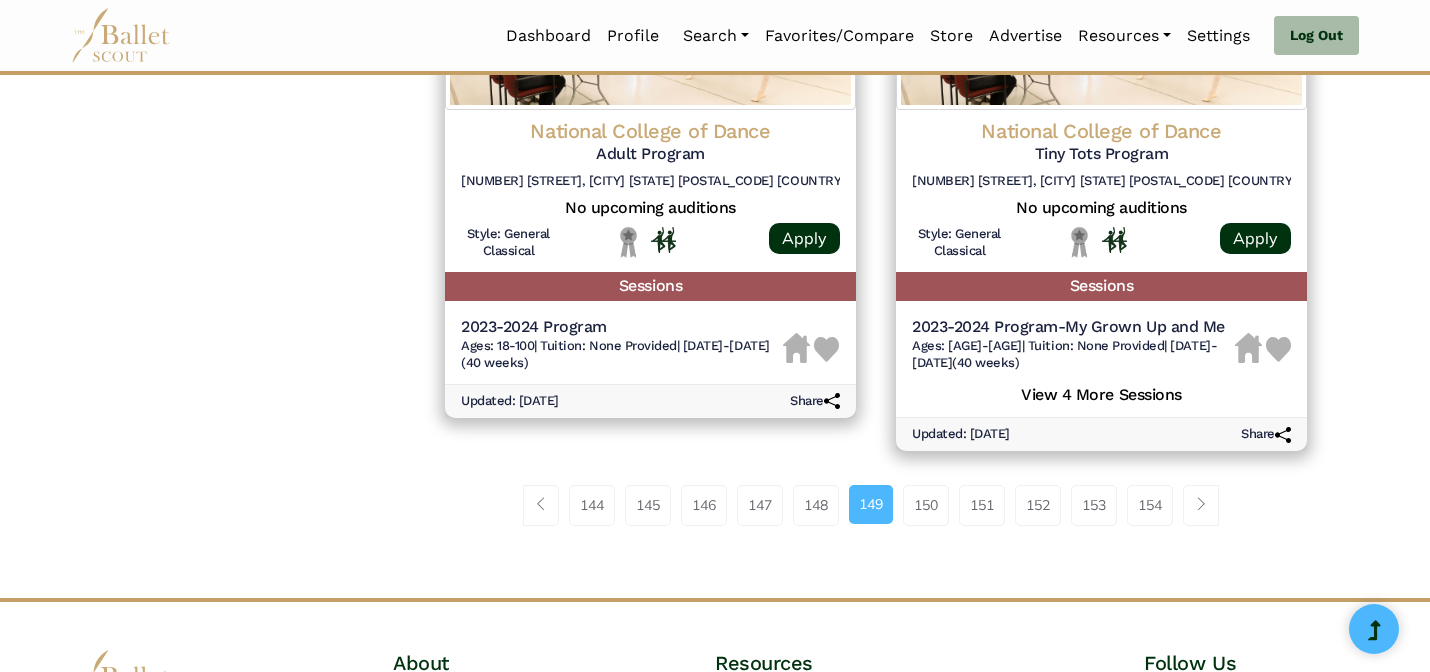 scroll, scrollTop: 2648, scrollLeft: 0, axis: vertical 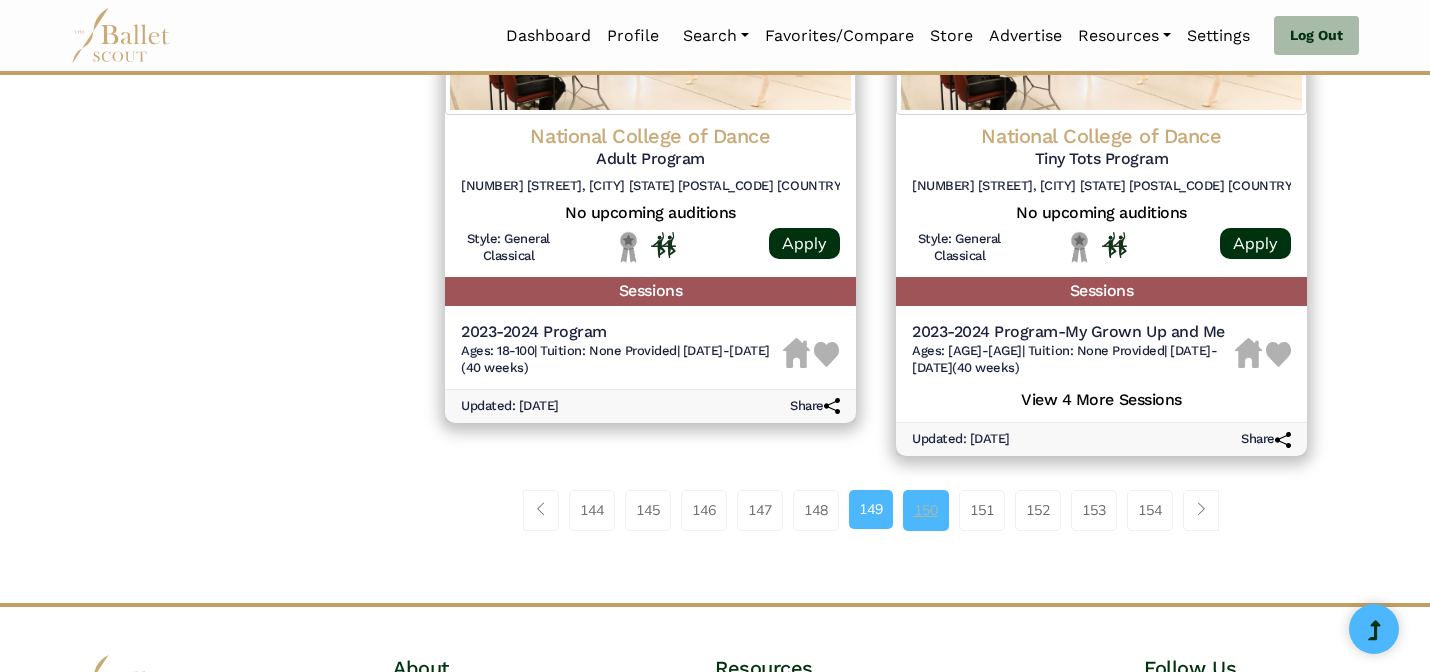 click on "150" at bounding box center [926, 510] 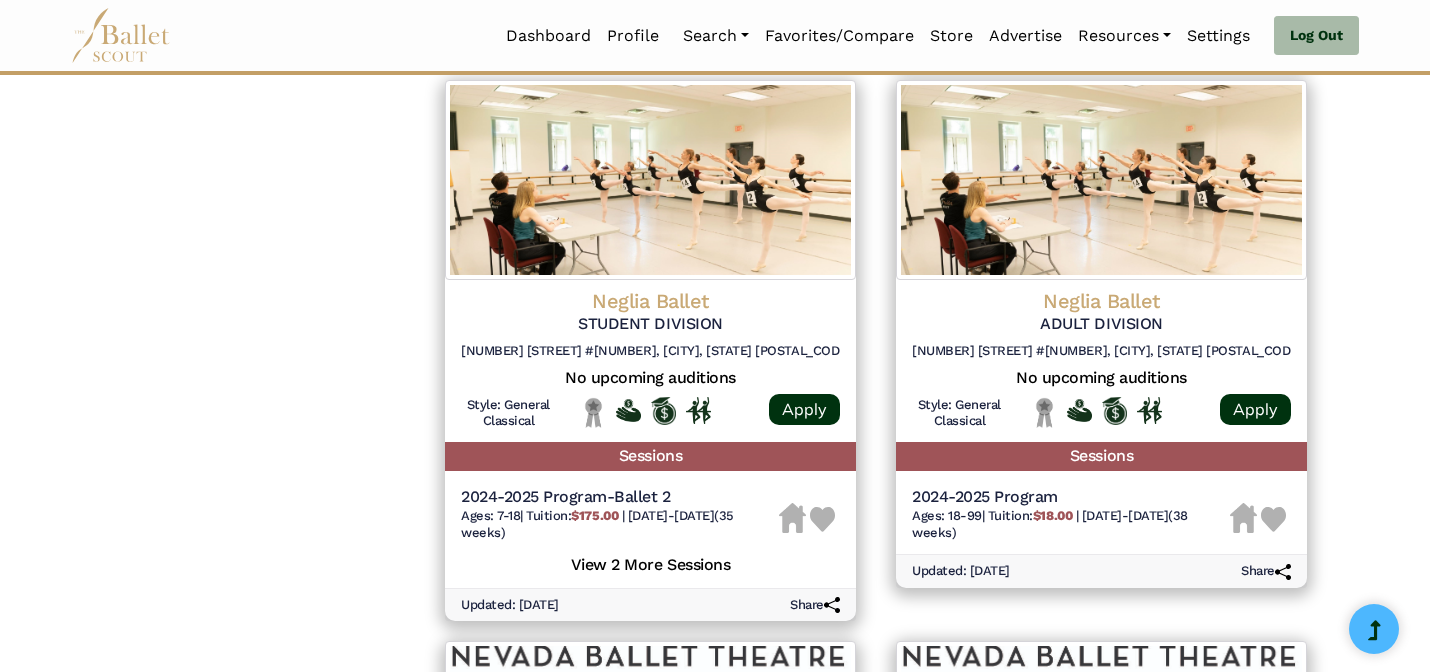 scroll, scrollTop: 2608, scrollLeft: 0, axis: vertical 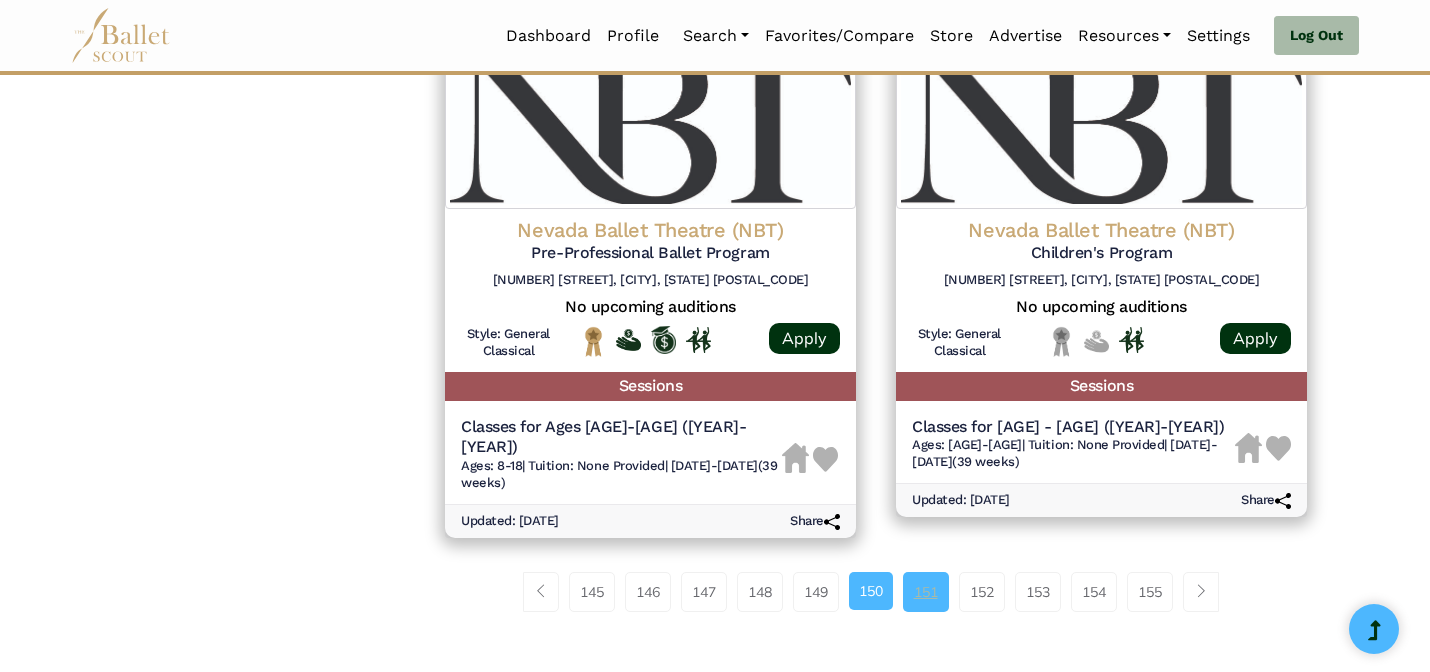 click on "151" at bounding box center (926, 592) 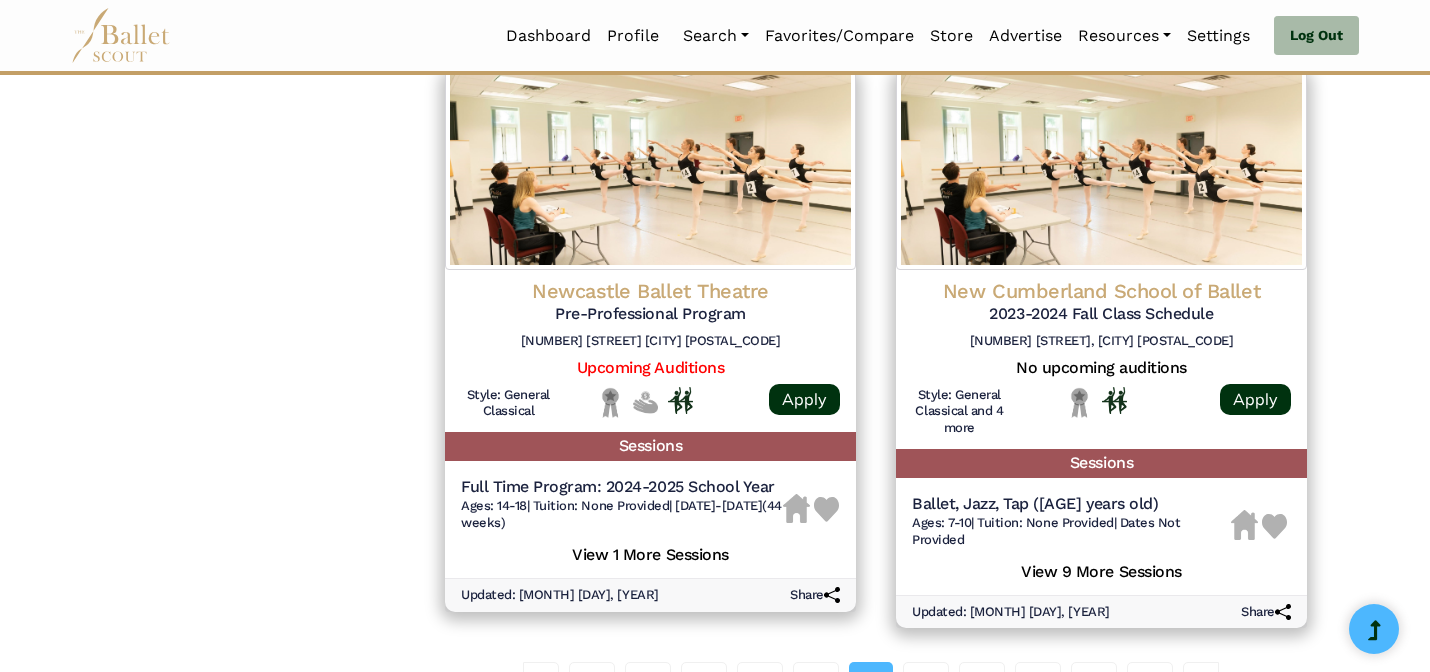 scroll, scrollTop: 2800, scrollLeft: 0, axis: vertical 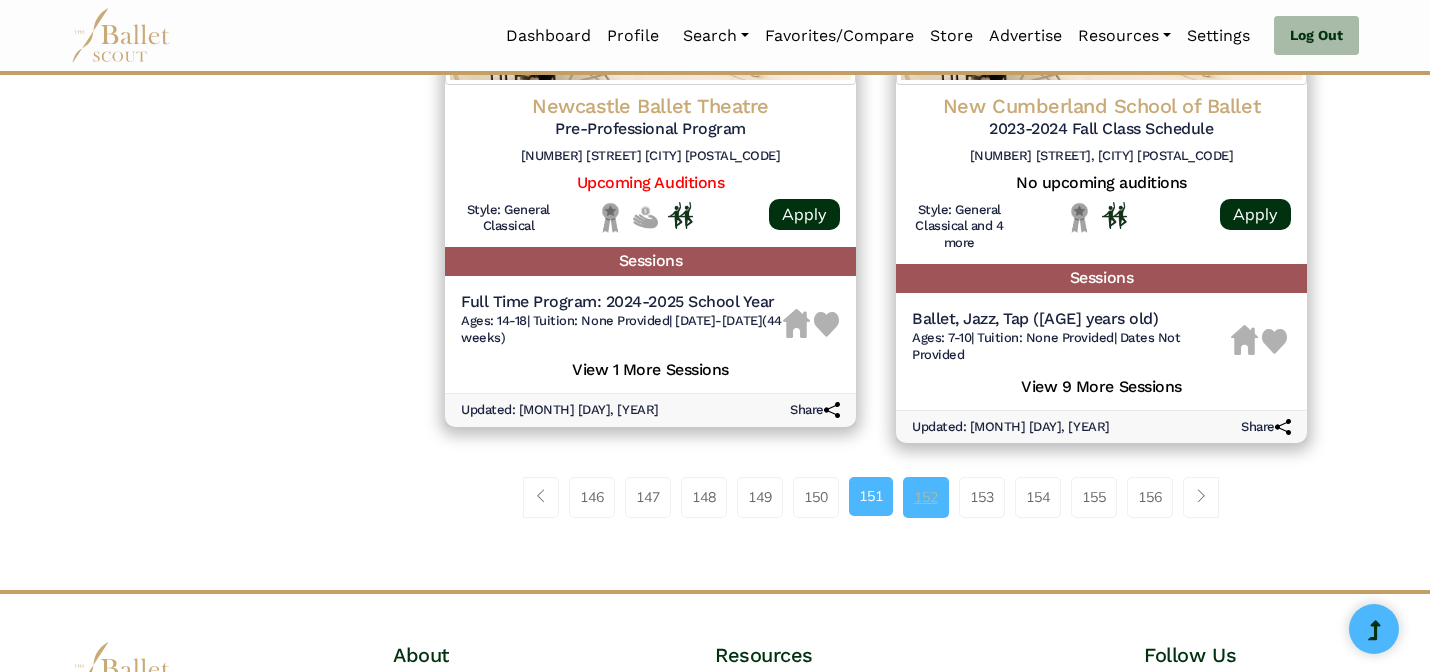 click on "152" at bounding box center (926, 497) 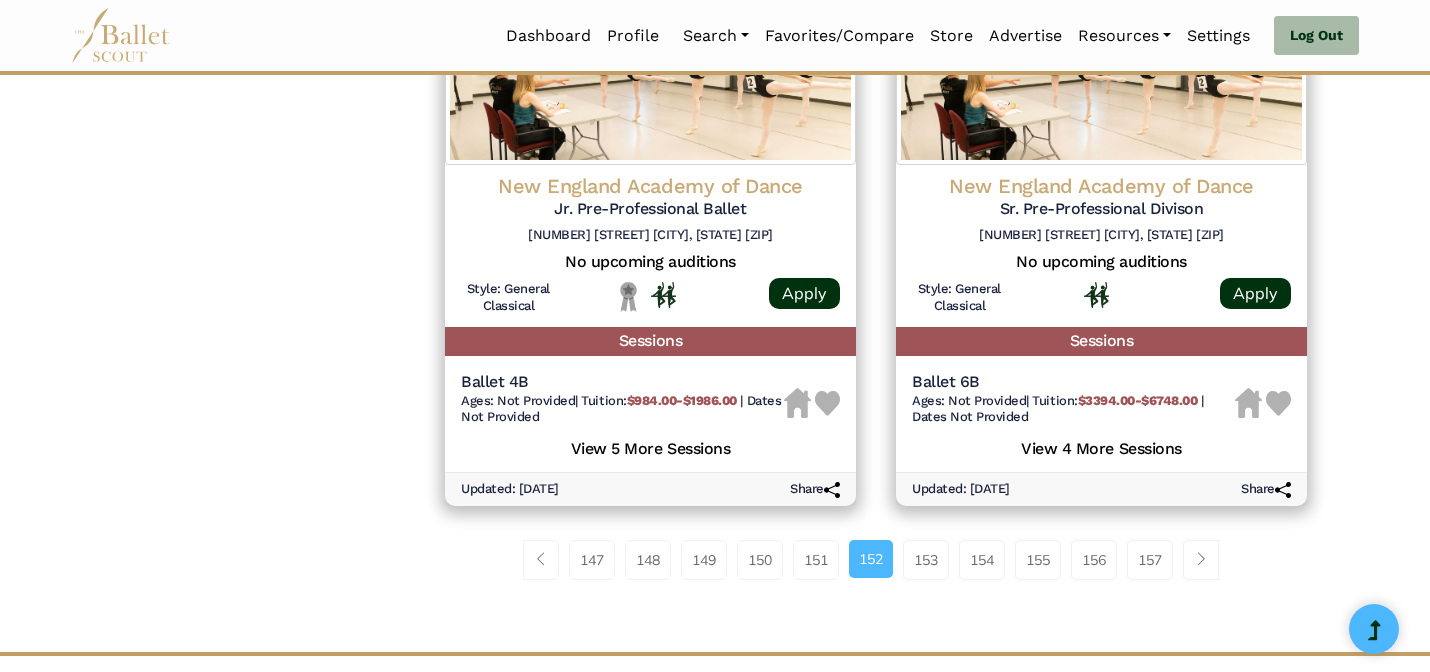 scroll, scrollTop: 2648, scrollLeft: 0, axis: vertical 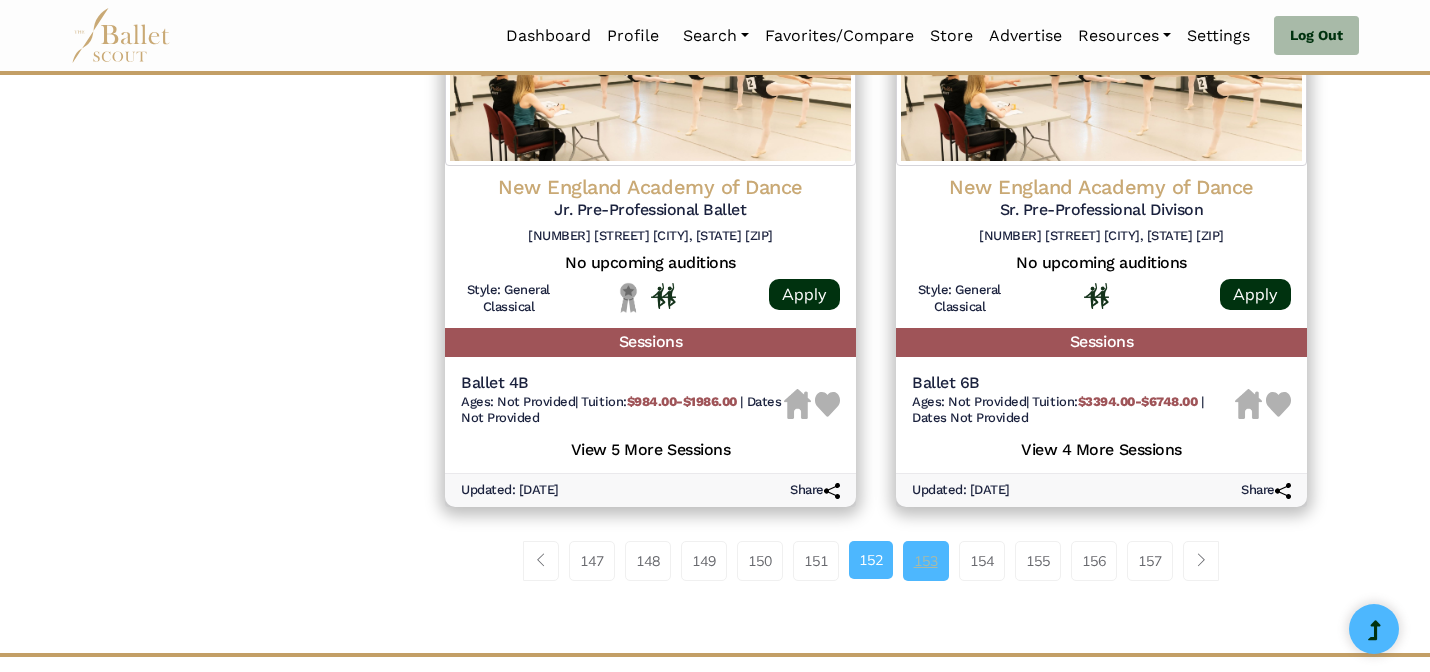 click on "153" at bounding box center [926, 561] 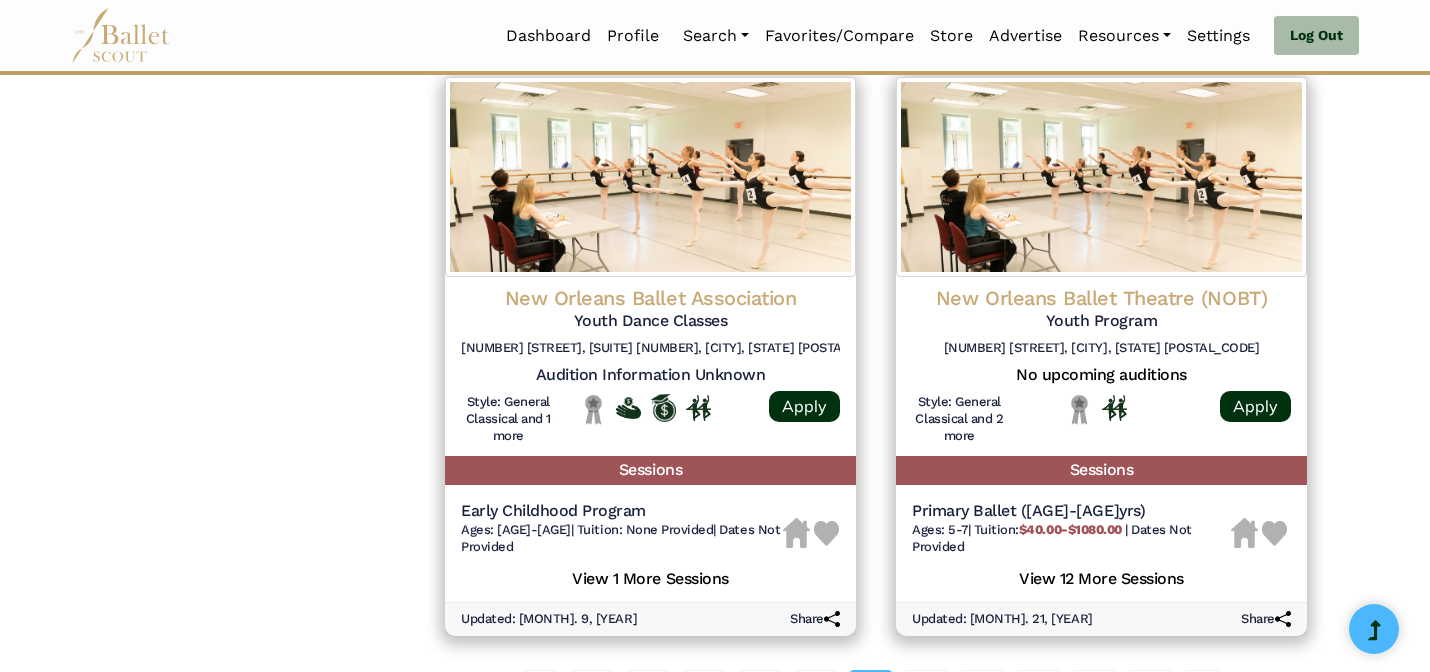 scroll, scrollTop: 2688, scrollLeft: 0, axis: vertical 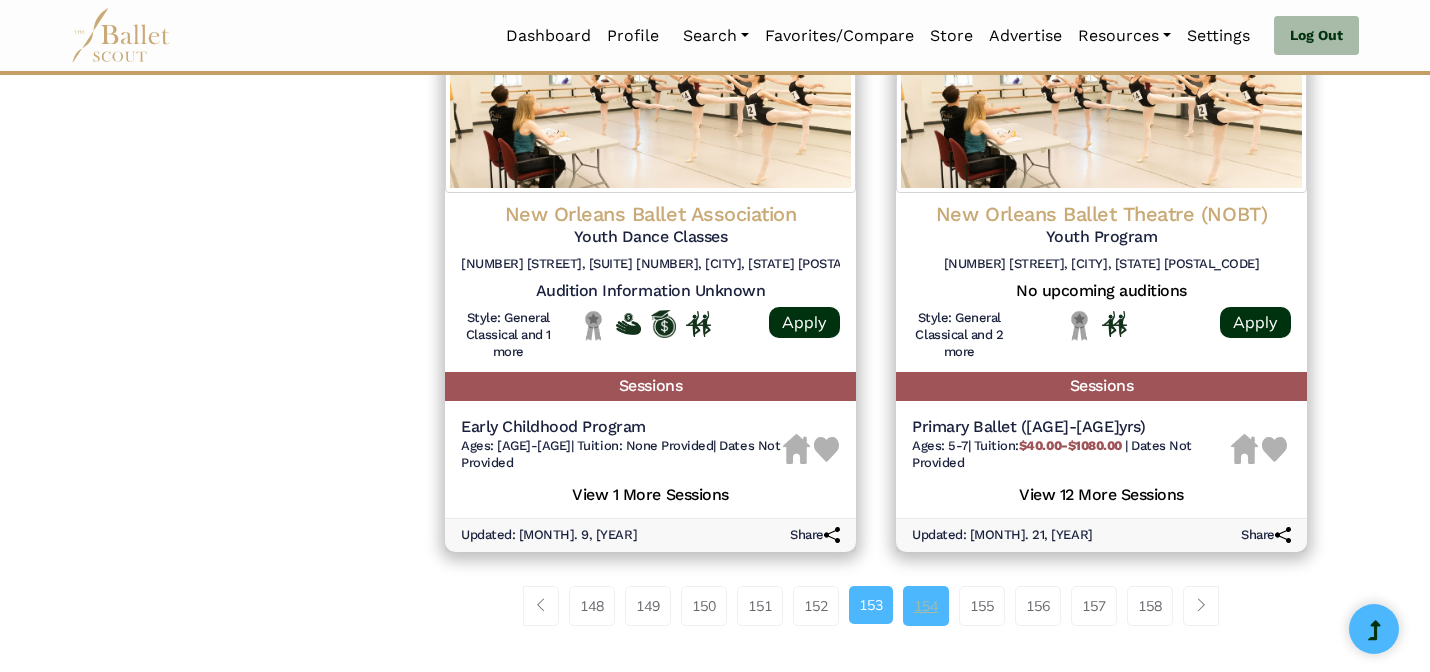 click on "154" at bounding box center (926, 606) 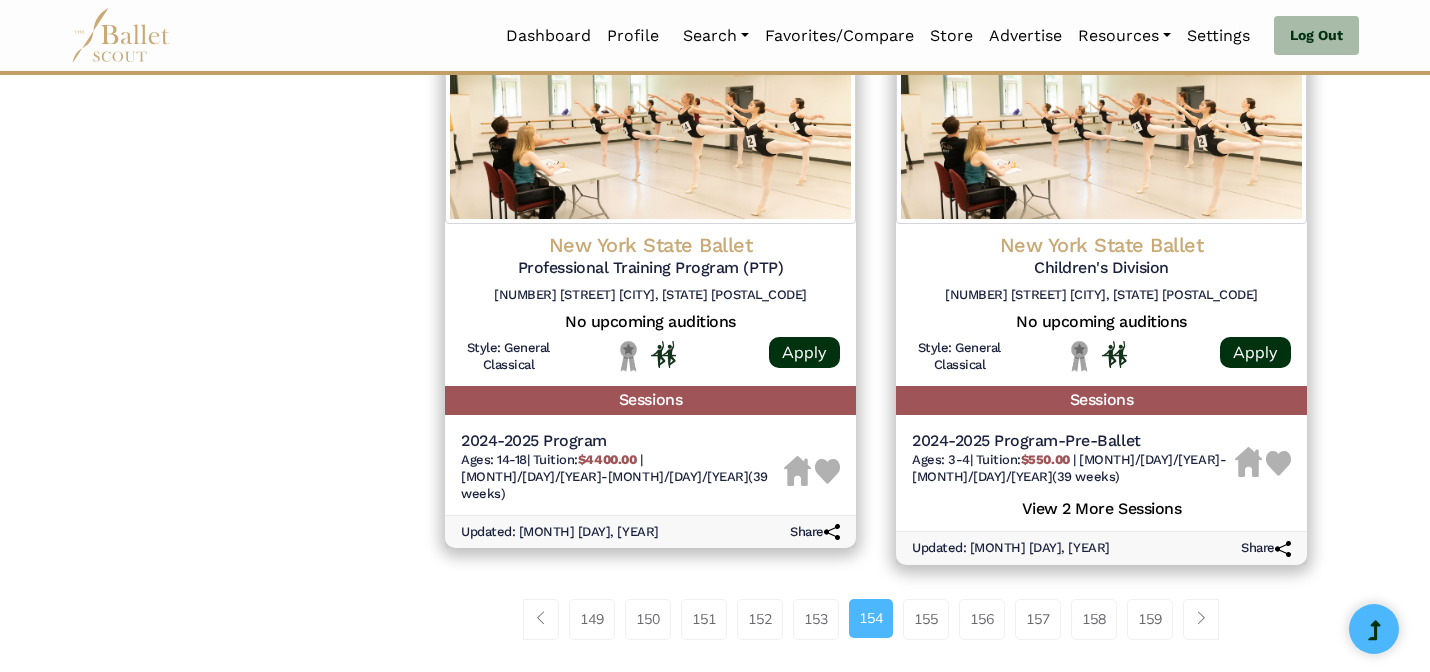 scroll, scrollTop: 2648, scrollLeft: 0, axis: vertical 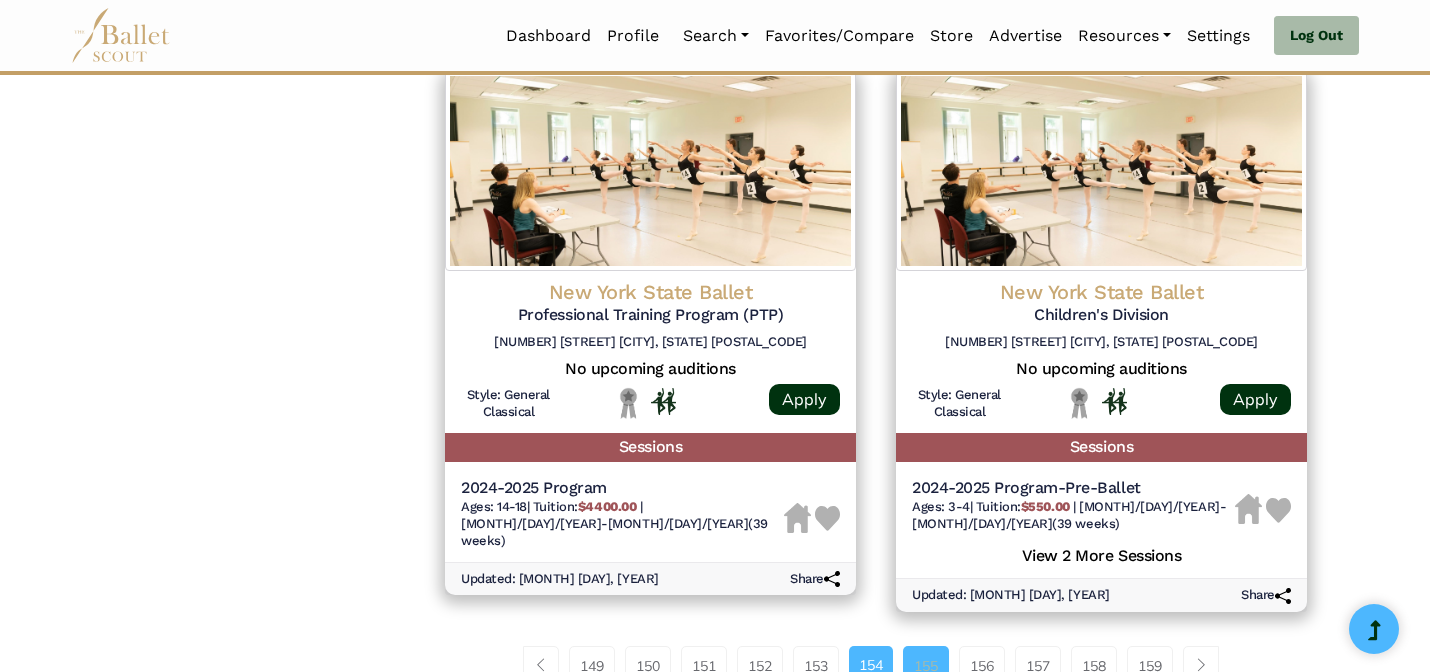 click on "155" at bounding box center [926, 666] 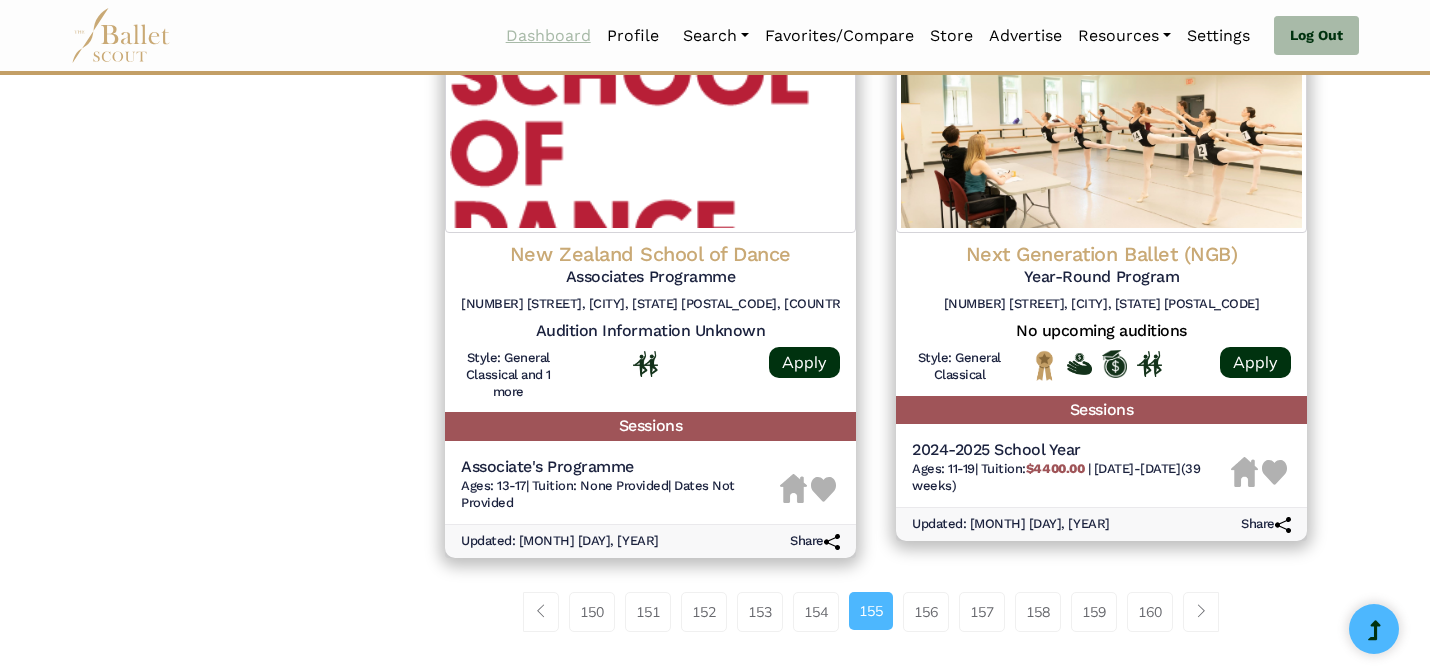 scroll, scrollTop: 2688, scrollLeft: 0, axis: vertical 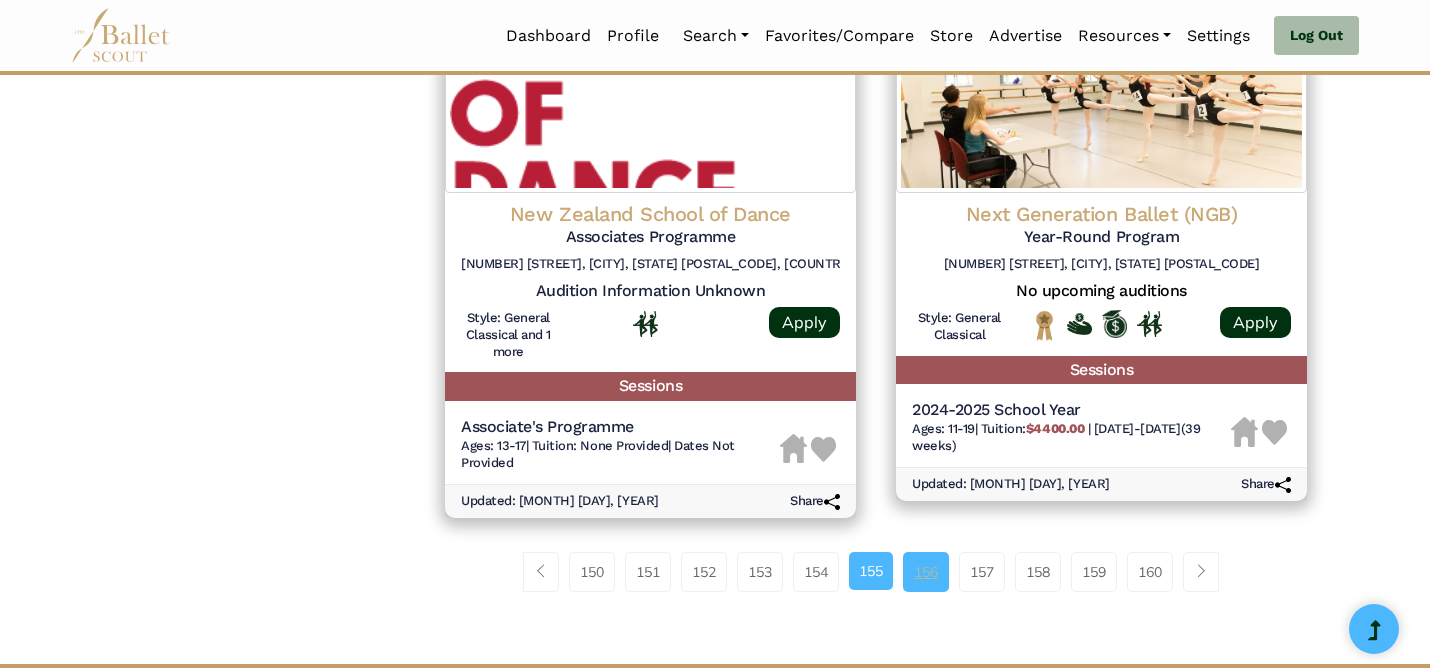 click on "156" at bounding box center [926, 572] 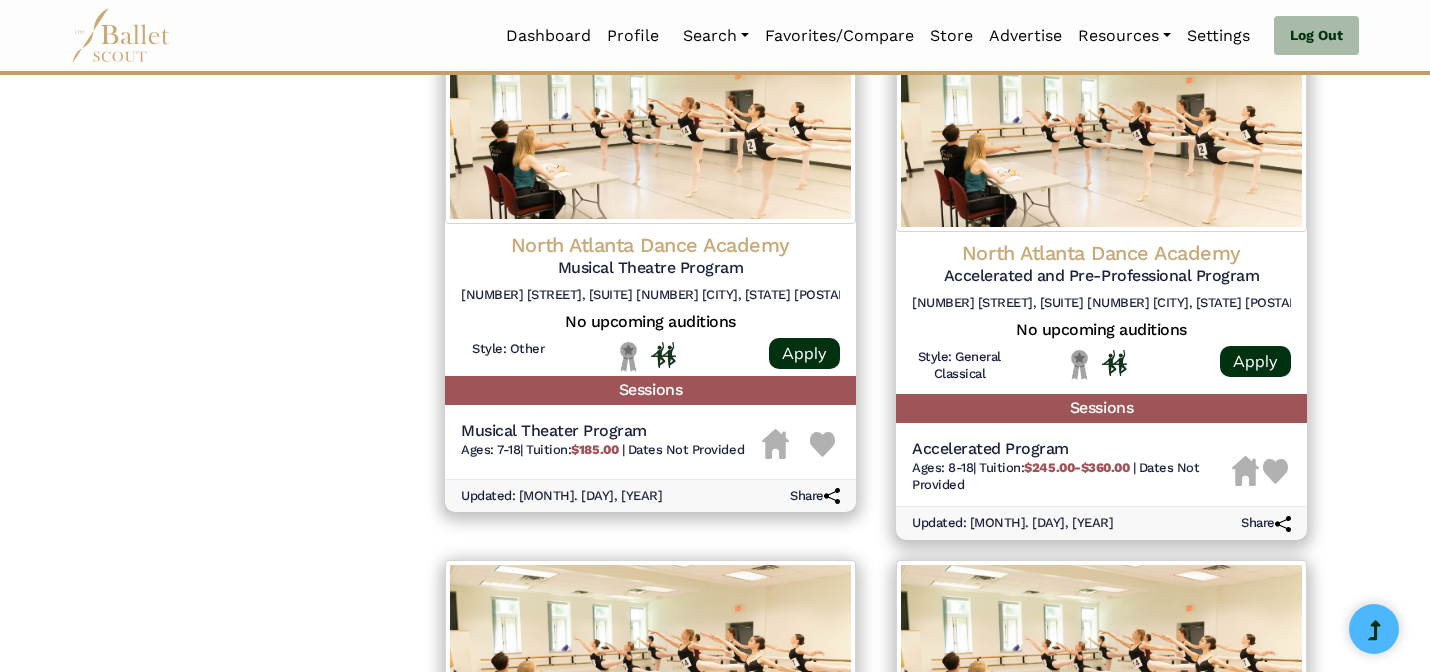 scroll, scrollTop: 2808, scrollLeft: 0, axis: vertical 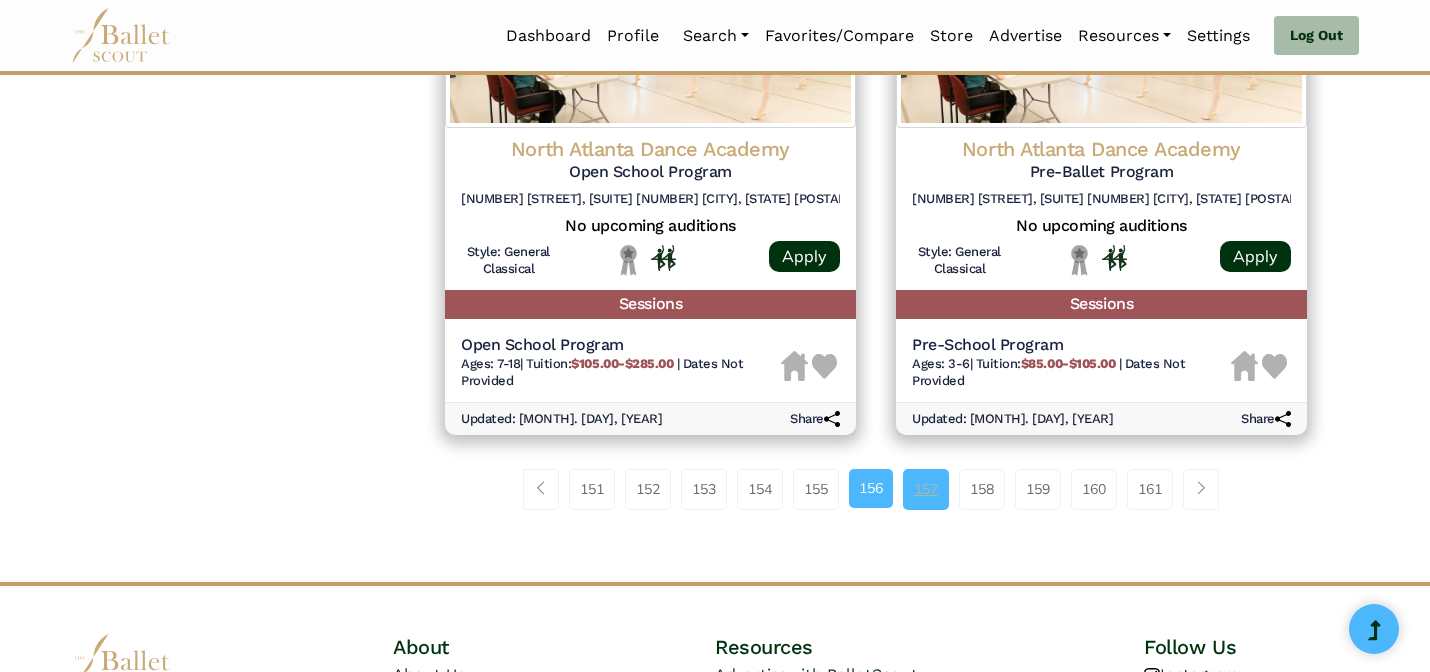 click on "157" at bounding box center (926, 489) 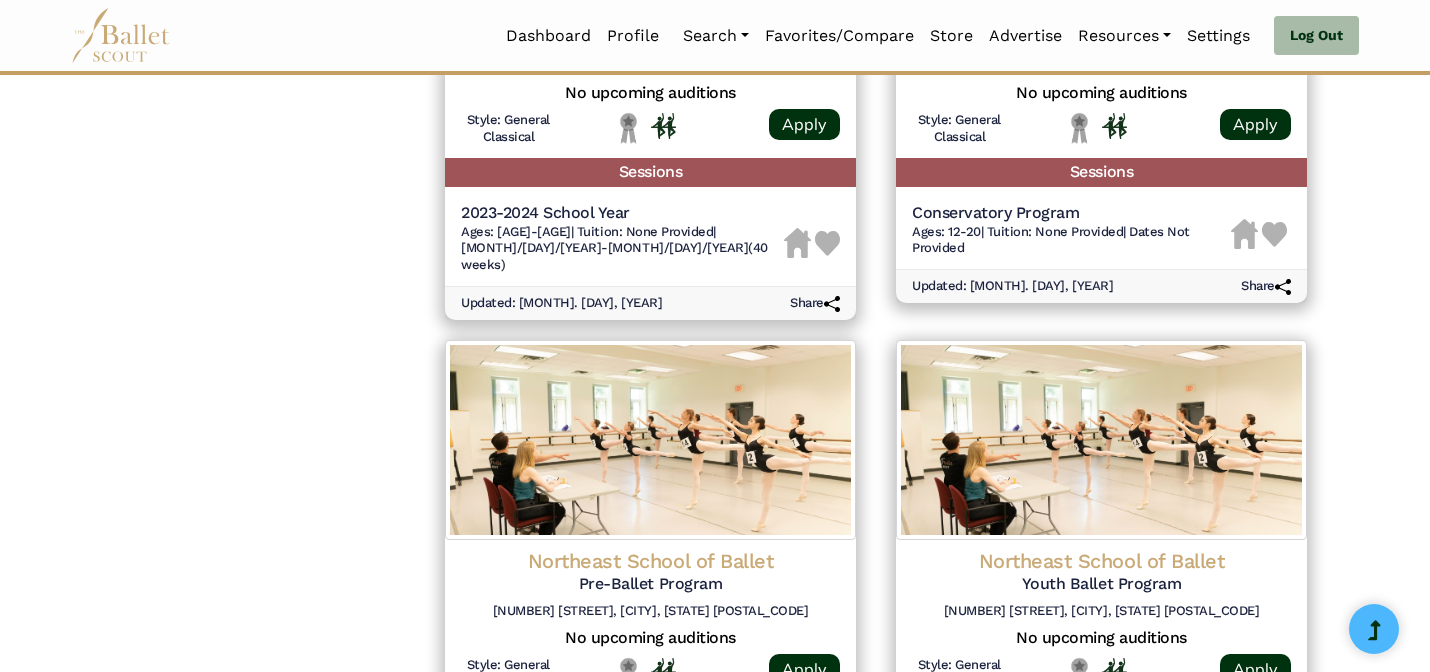 scroll, scrollTop: 2918, scrollLeft: 0, axis: vertical 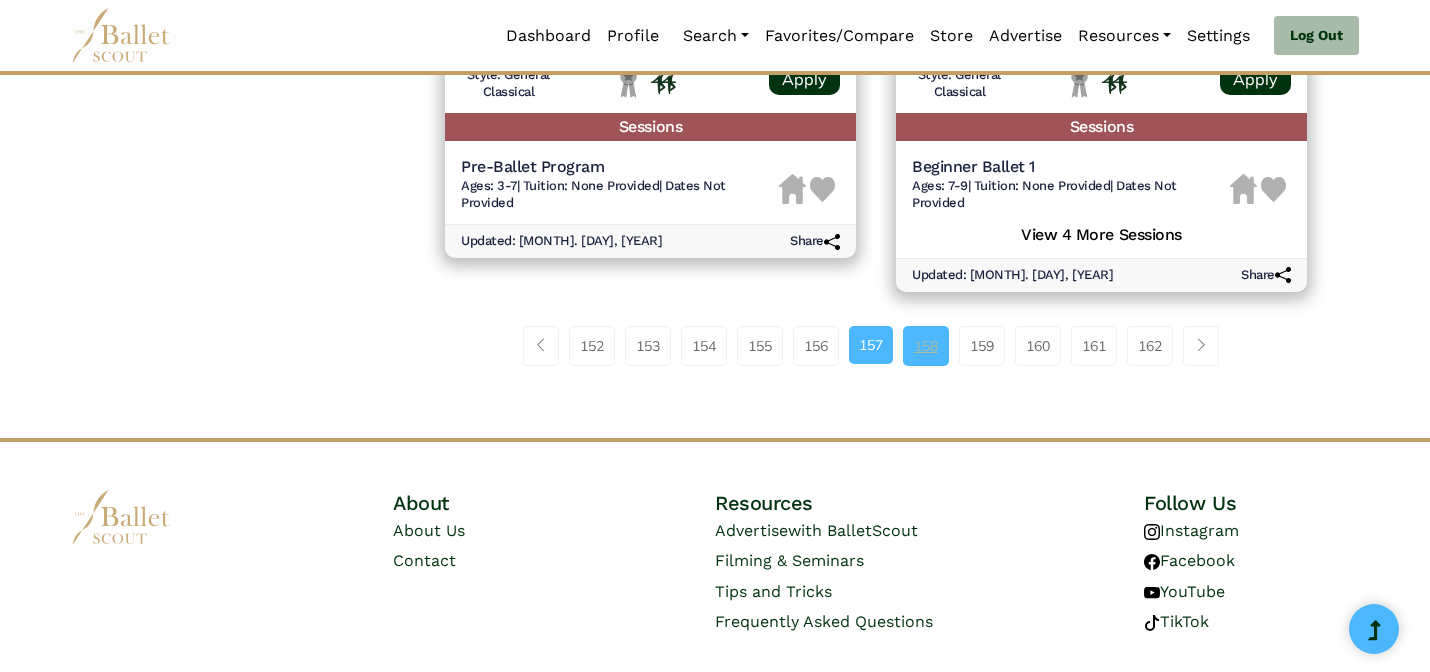 click on "158" at bounding box center [926, 346] 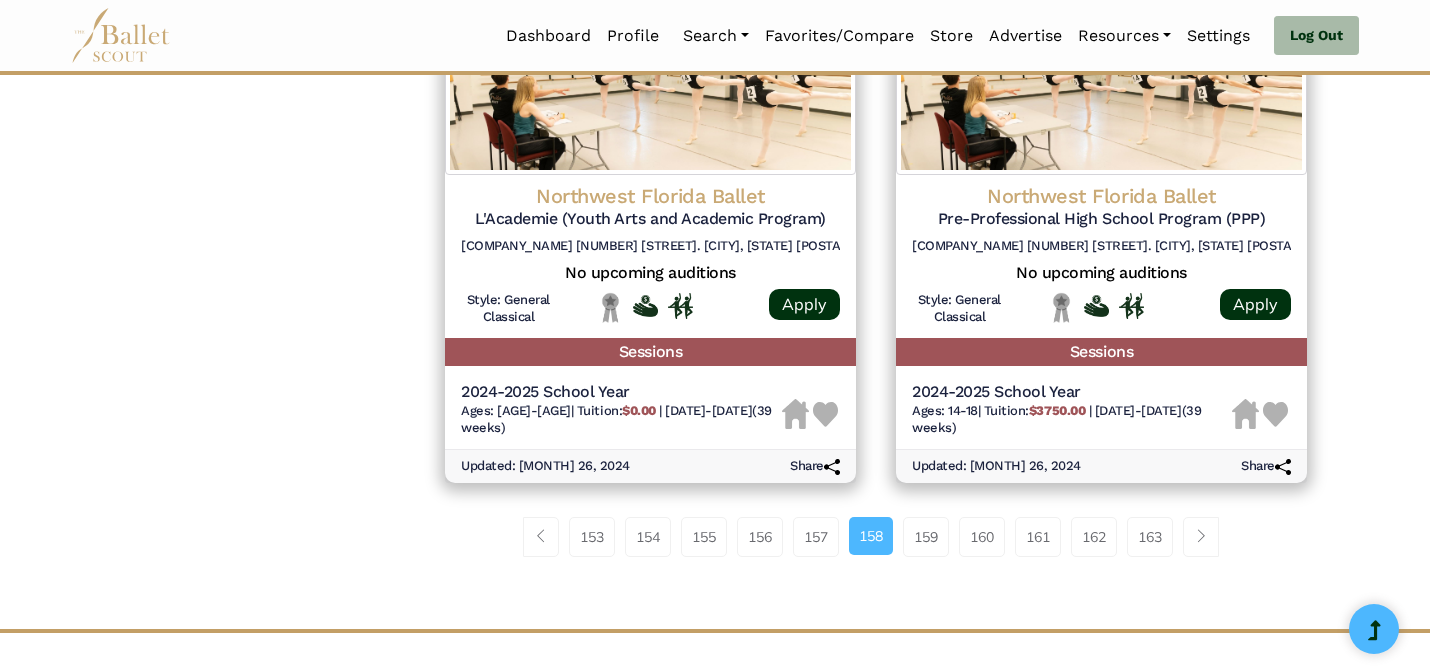 scroll, scrollTop: 2688, scrollLeft: 0, axis: vertical 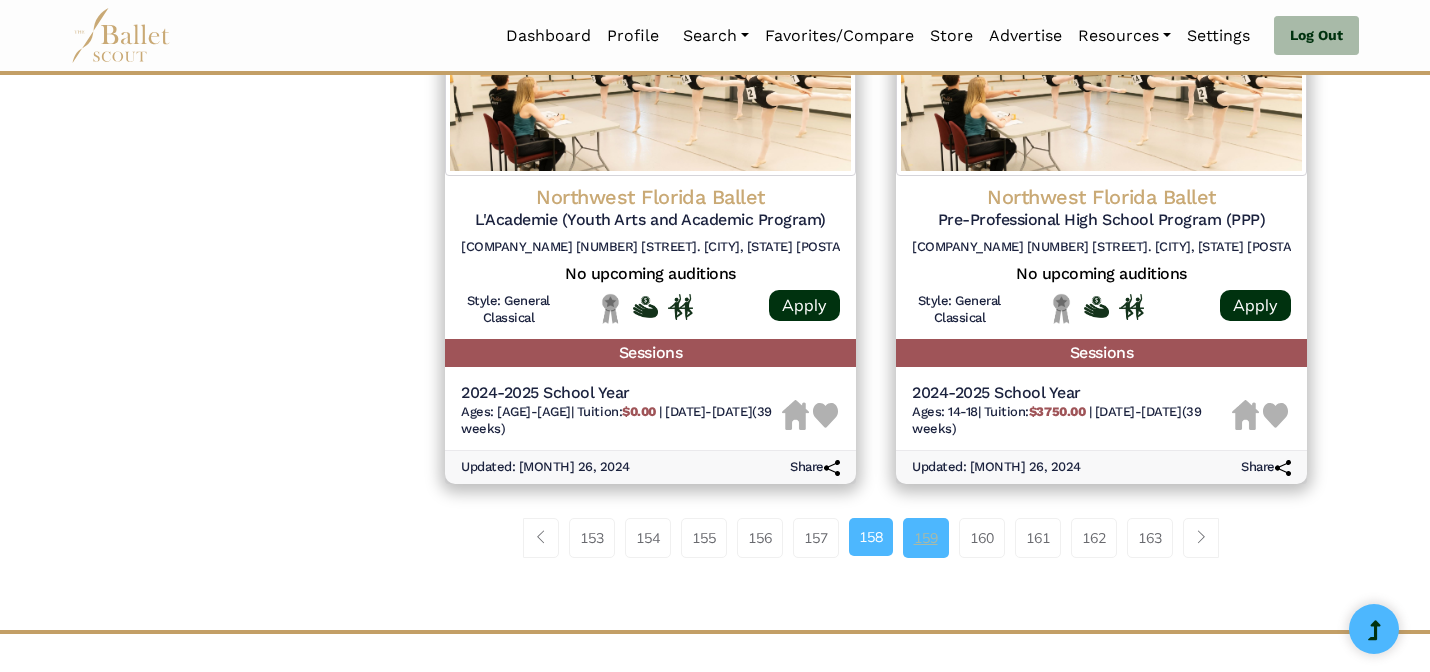 click on "159" at bounding box center (926, 538) 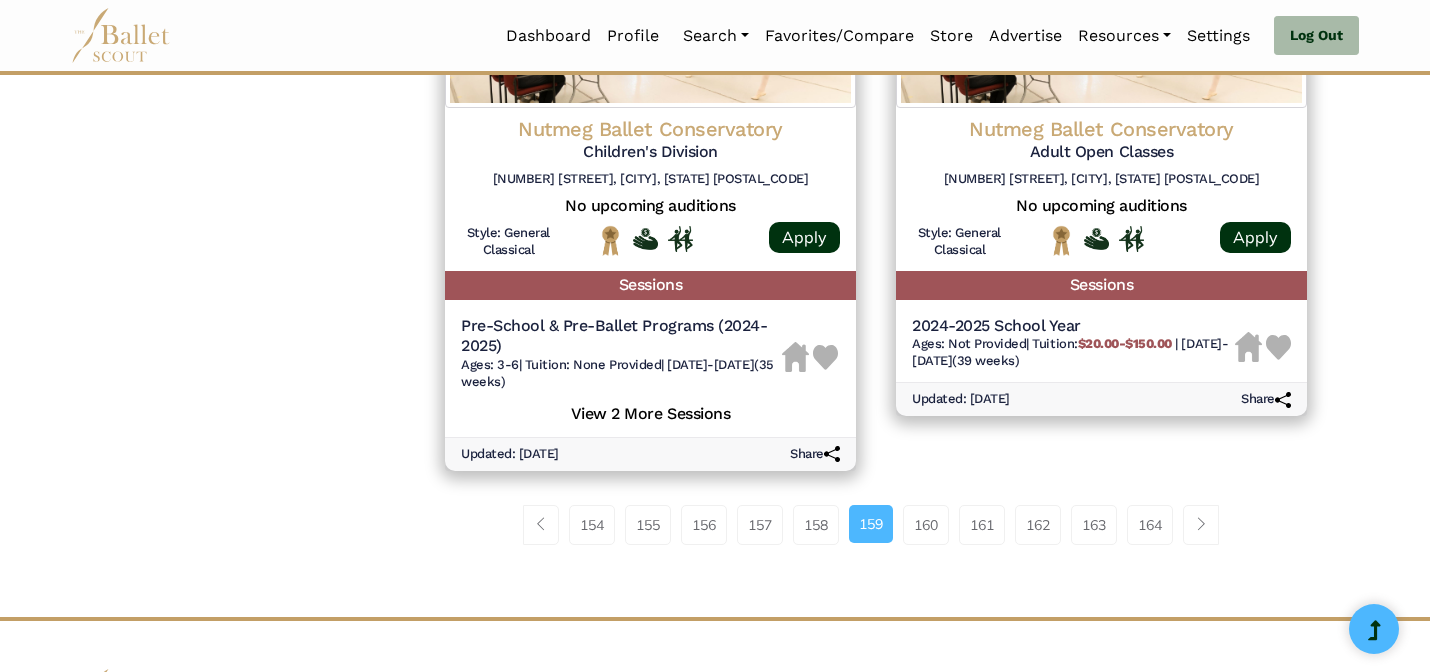 scroll, scrollTop: 2688, scrollLeft: 0, axis: vertical 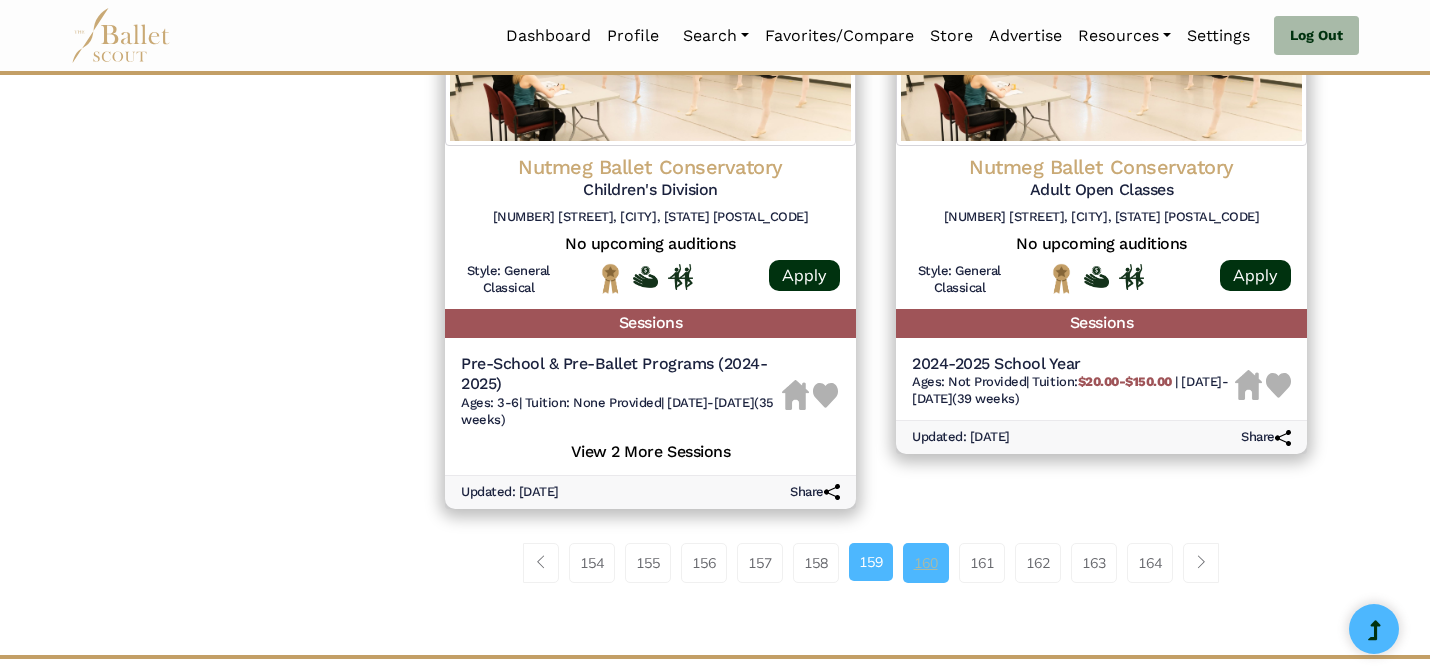 click on "160" at bounding box center (926, 563) 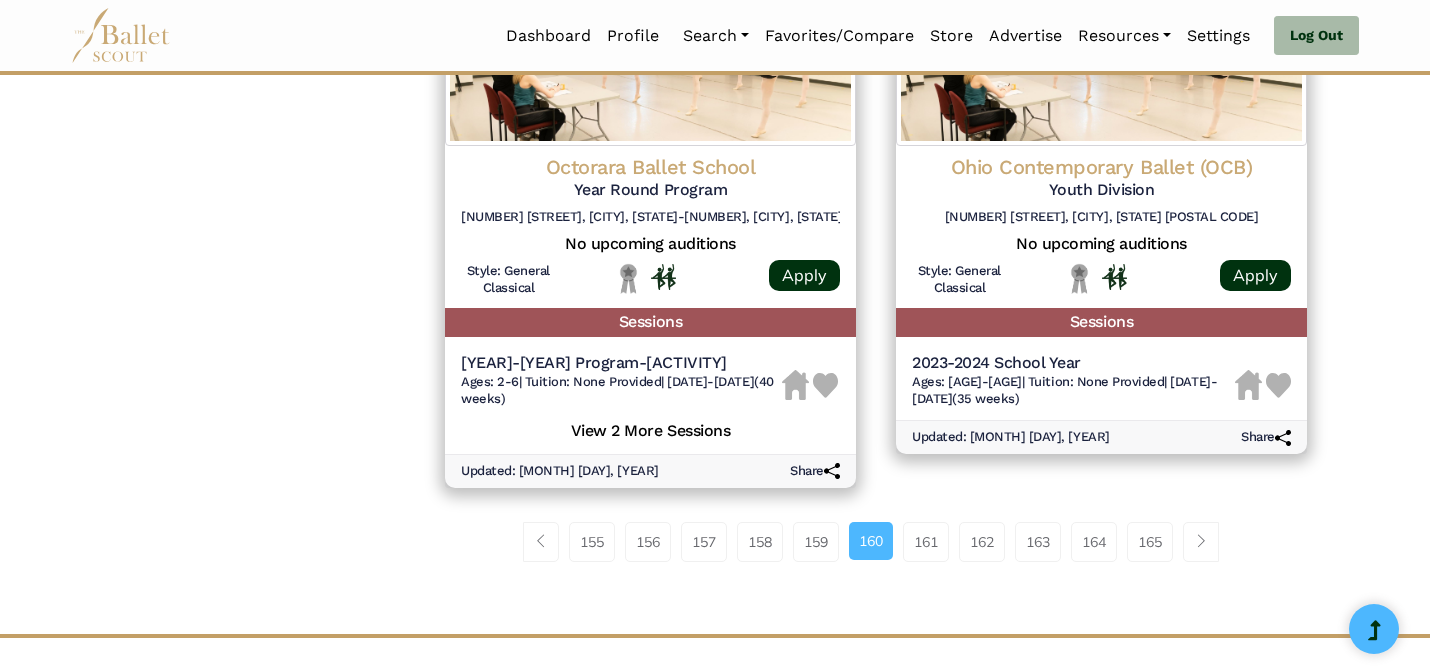 scroll, scrollTop: 2736, scrollLeft: 0, axis: vertical 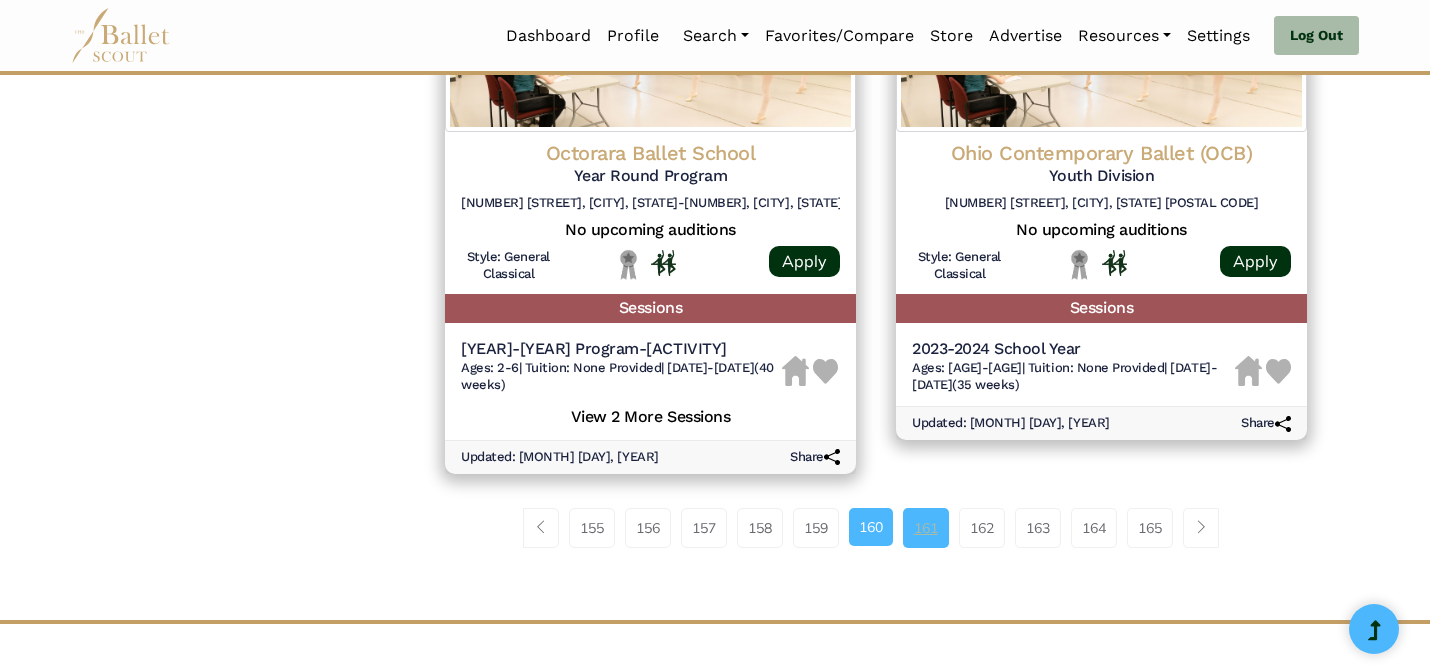 click on "161" at bounding box center (926, 528) 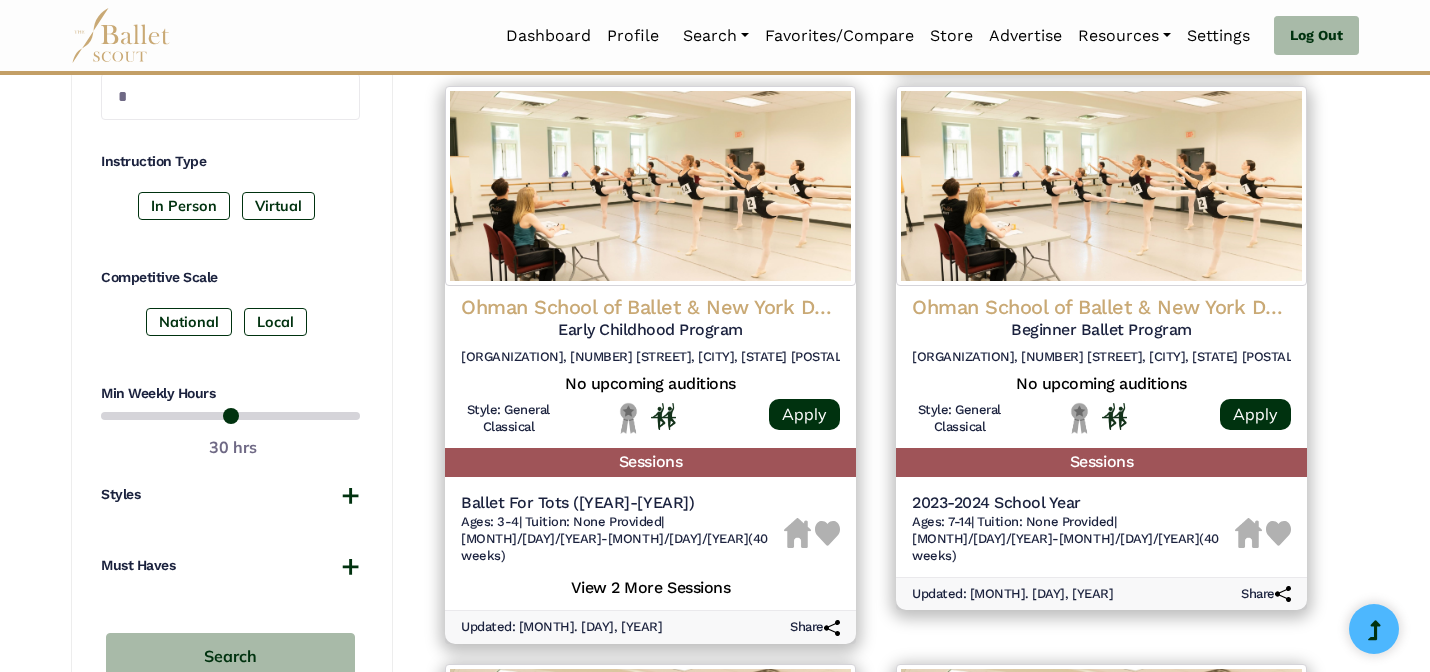 scroll, scrollTop: 912, scrollLeft: 0, axis: vertical 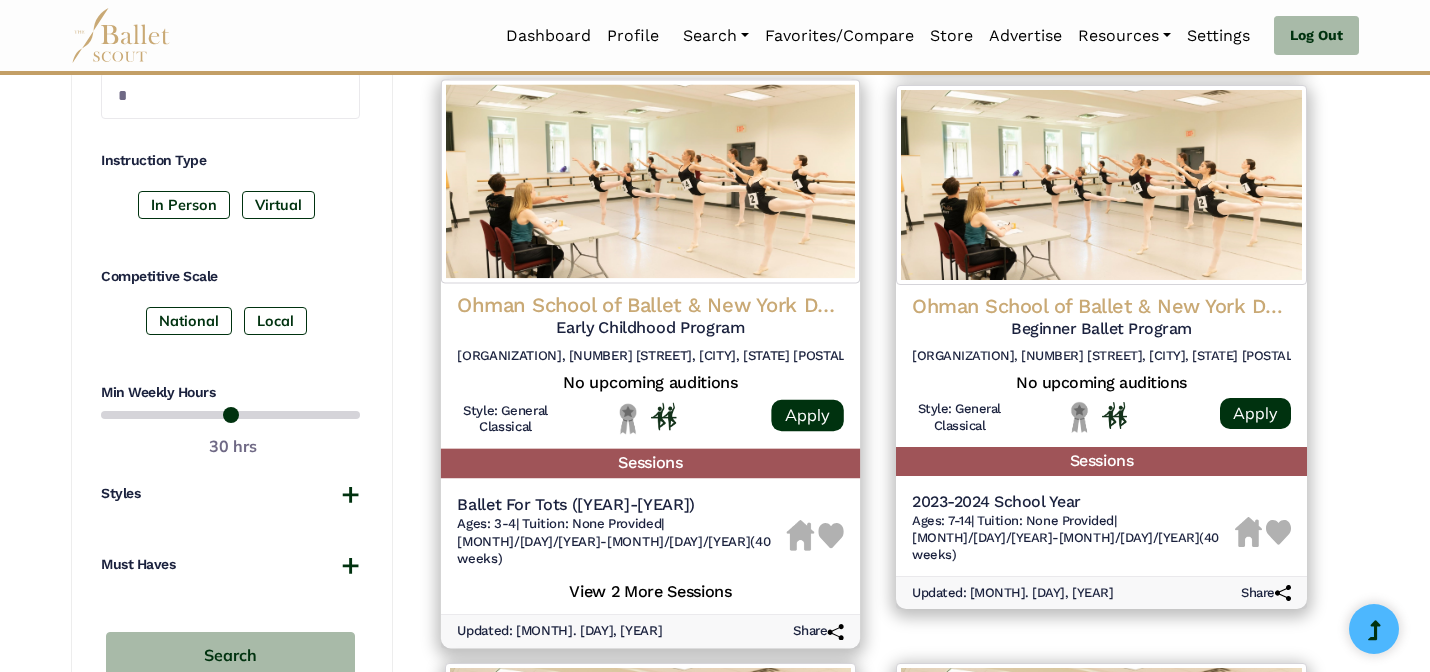 click on "Ohman School of Ballet & New York Dance Theatre" at bounding box center (1101, -256) 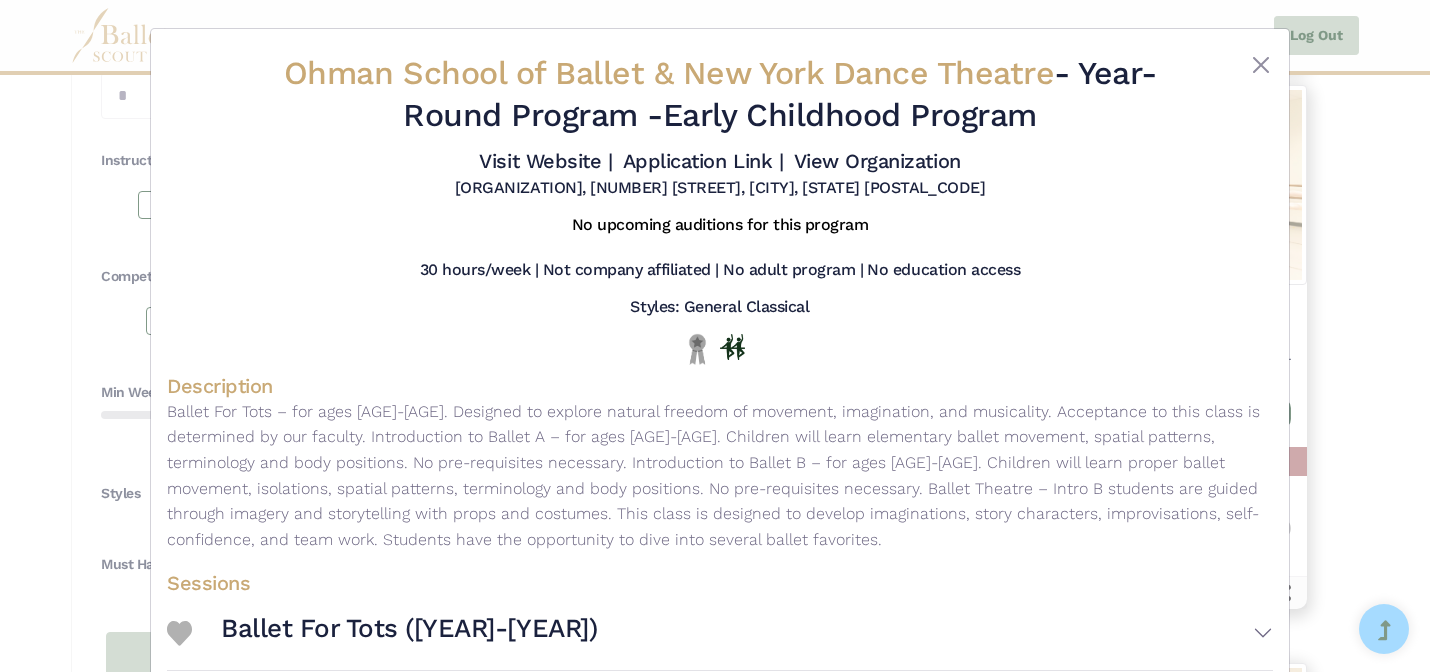 click on "Ohman School of Ballet & New York Dance Theatre
-
Year-Round Program
-
Early Childhood Program
Visit Website |
Application Link |
View Organization" at bounding box center [720, 336] 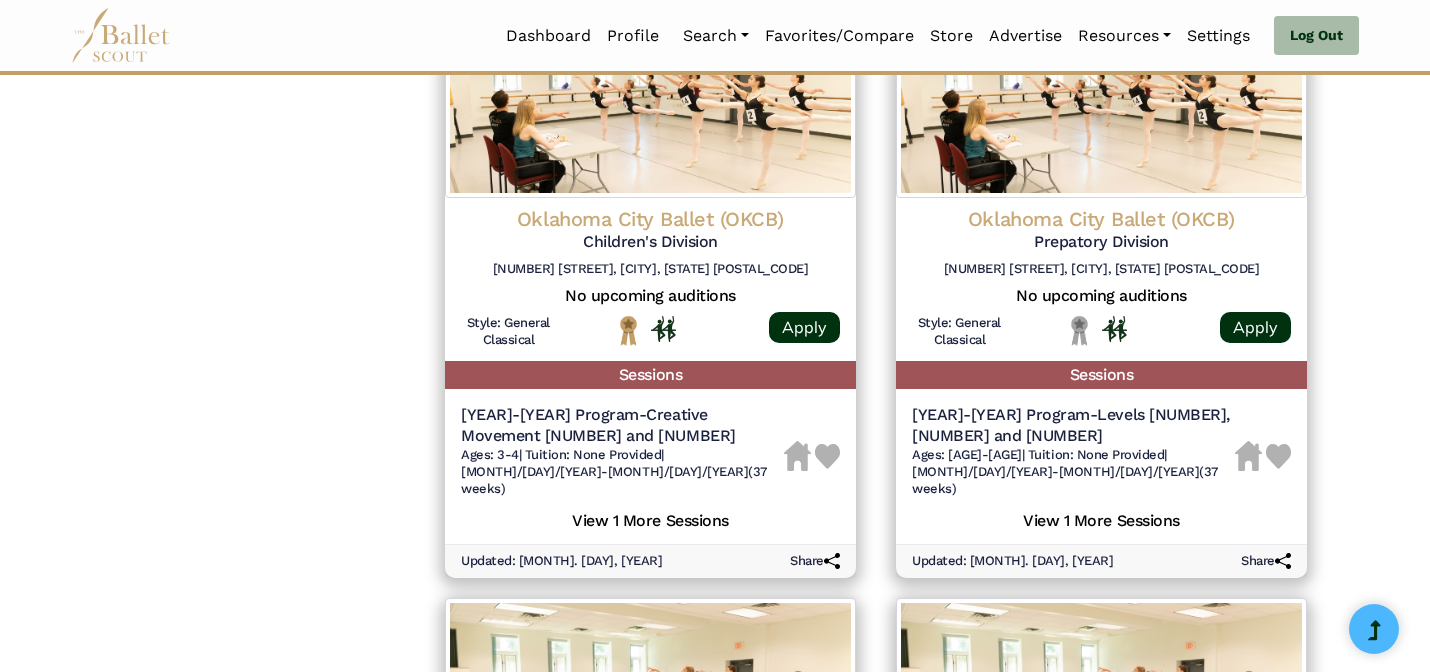 scroll, scrollTop: 2808, scrollLeft: 0, axis: vertical 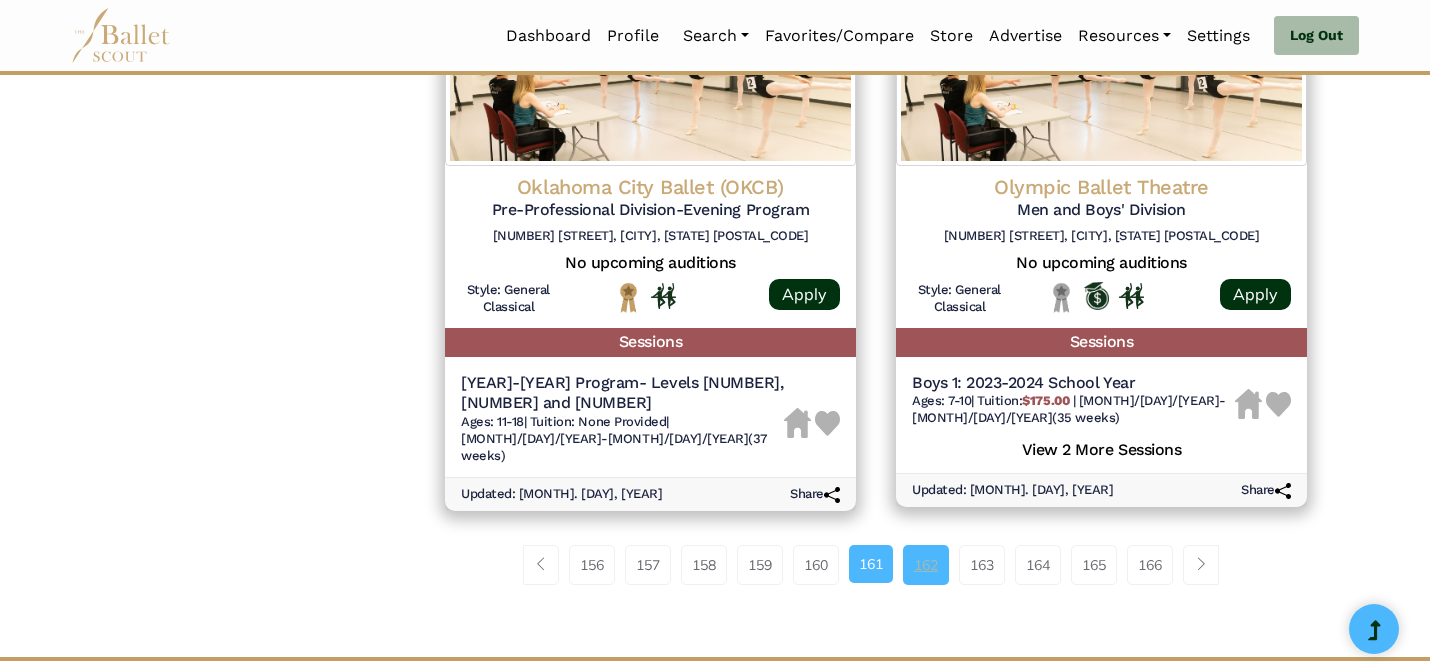 click on "162" at bounding box center (926, 565) 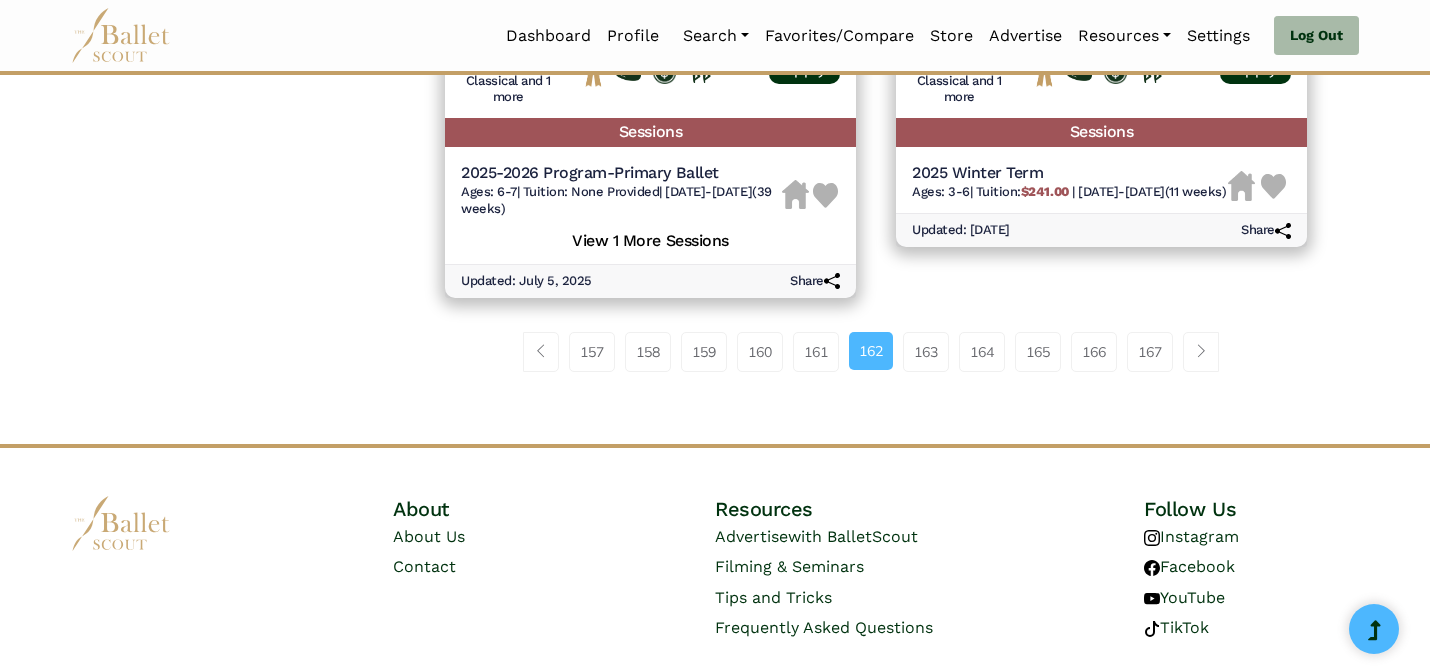 scroll, scrollTop: 2948, scrollLeft: 0, axis: vertical 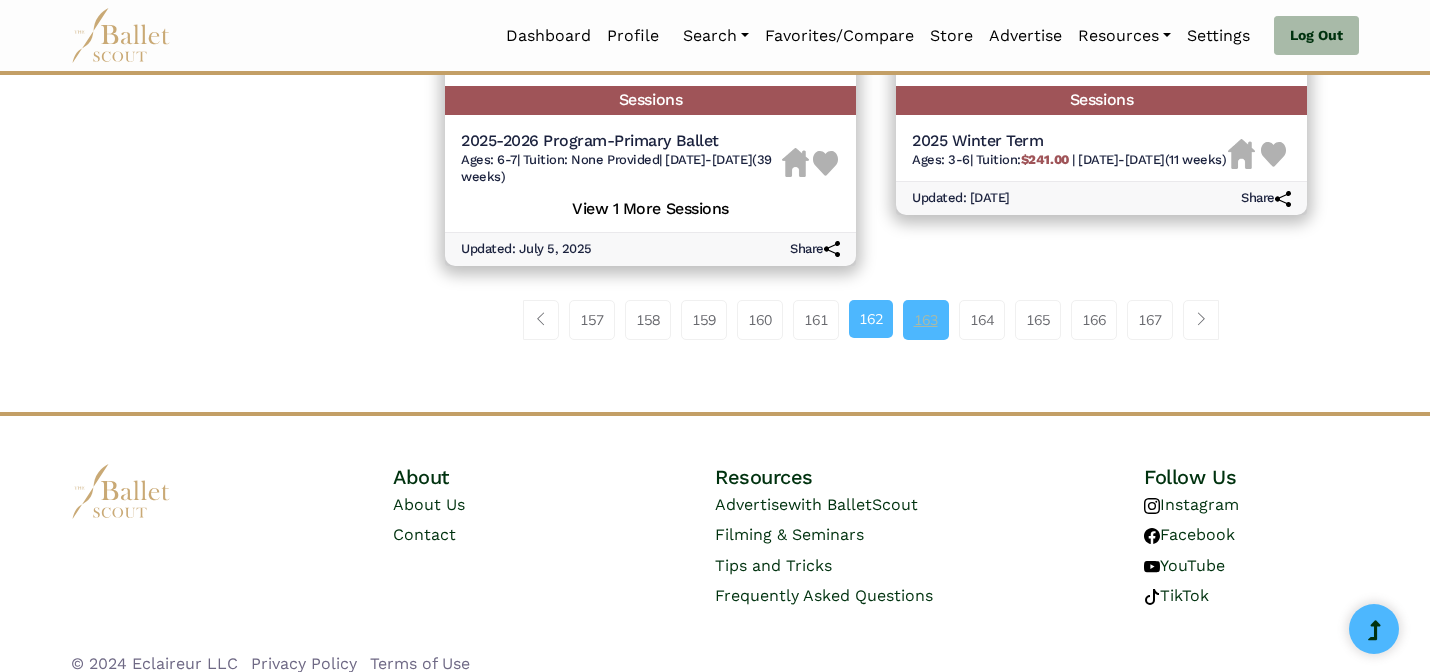 click on "163" at bounding box center [926, 320] 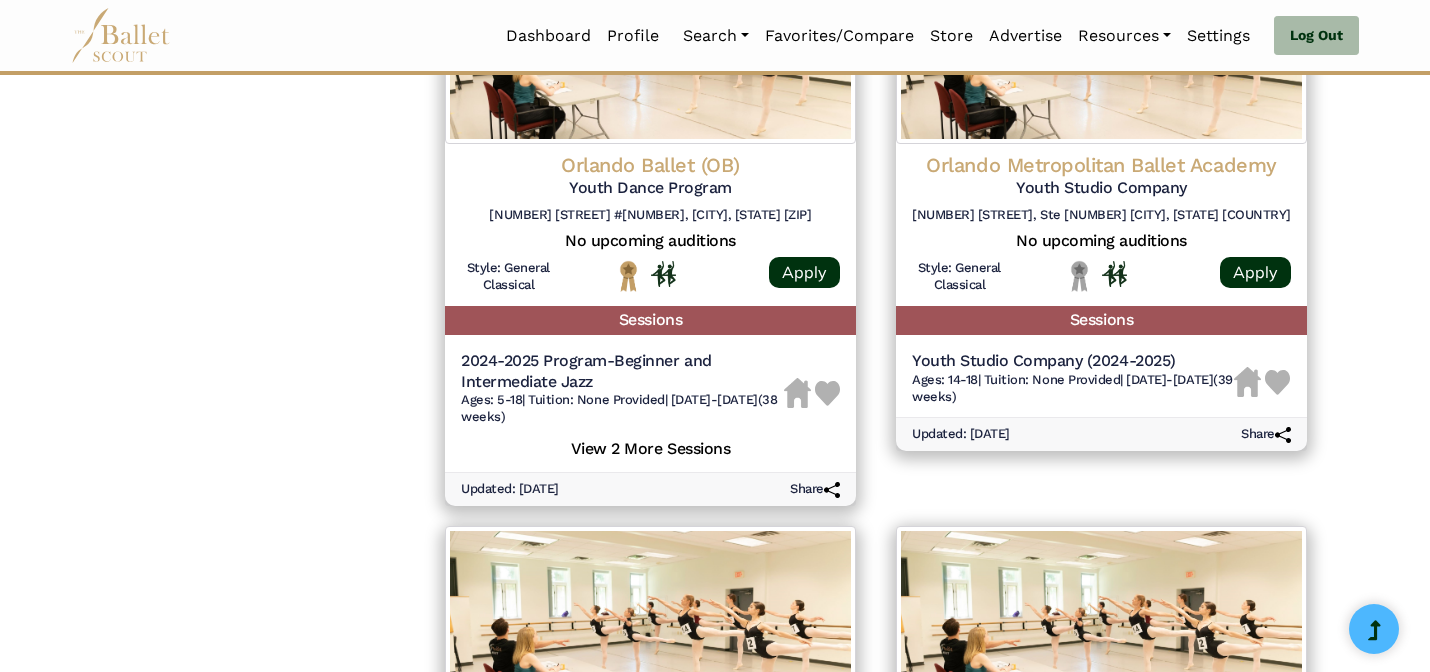 scroll, scrollTop: 2808, scrollLeft: 0, axis: vertical 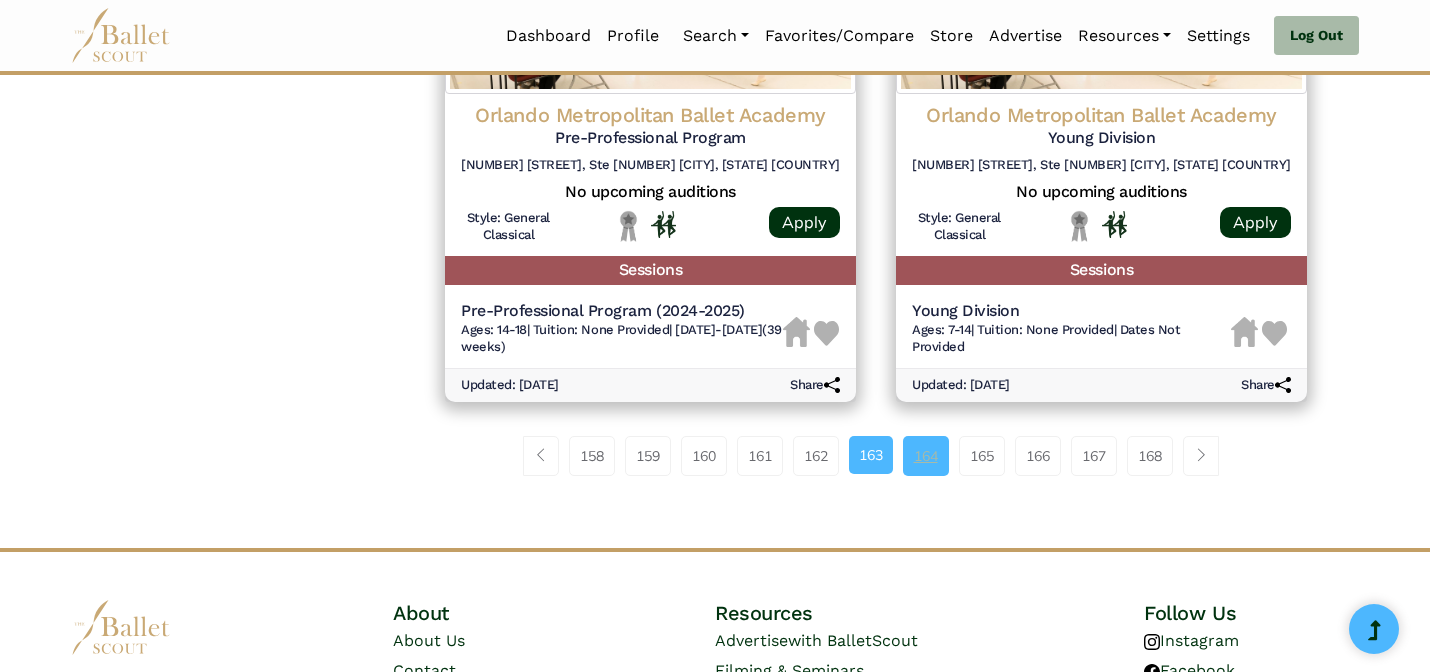 click on "164" at bounding box center [926, 456] 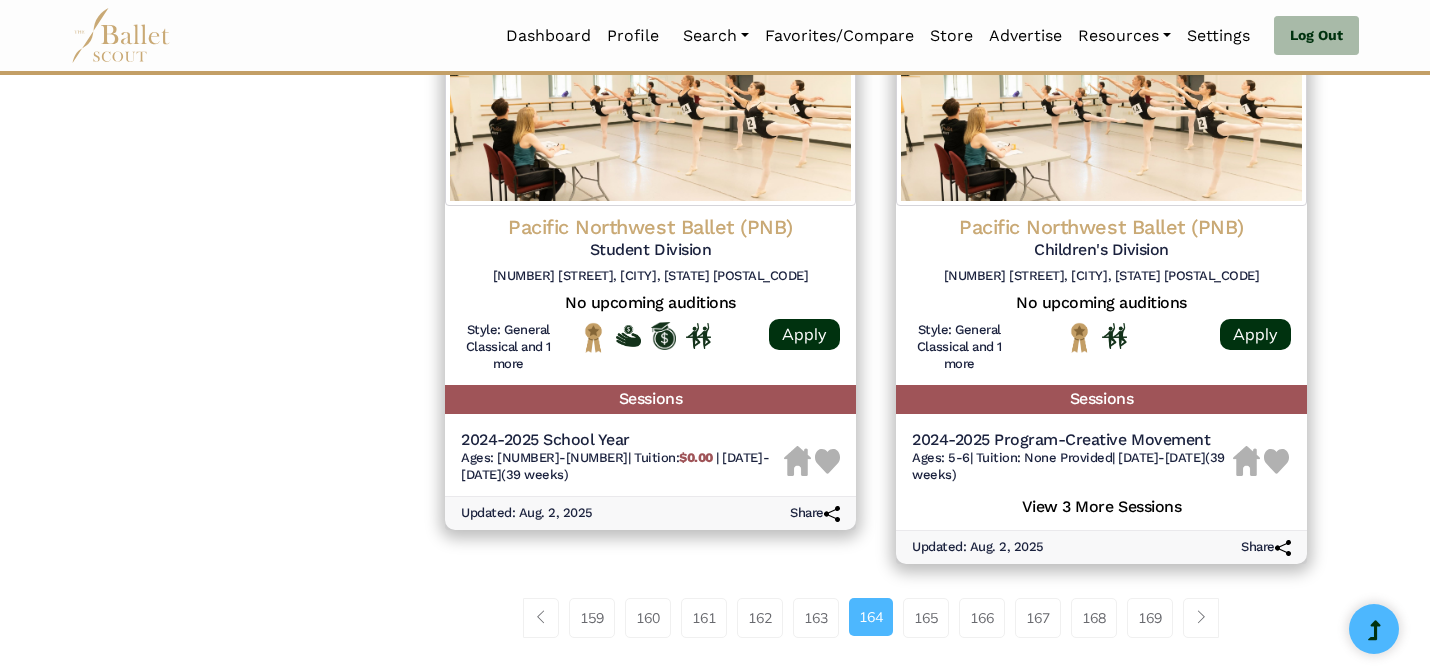 scroll, scrollTop: 2648, scrollLeft: 0, axis: vertical 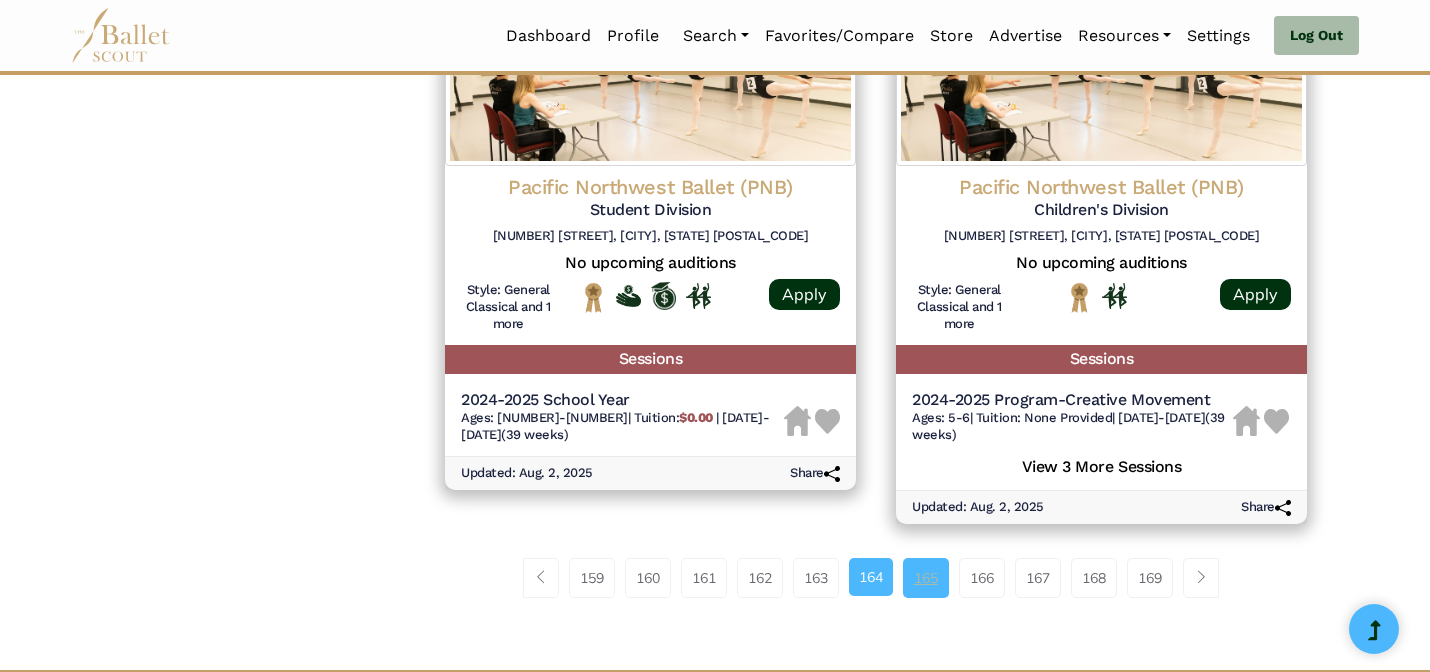 click on "165" at bounding box center (926, 578) 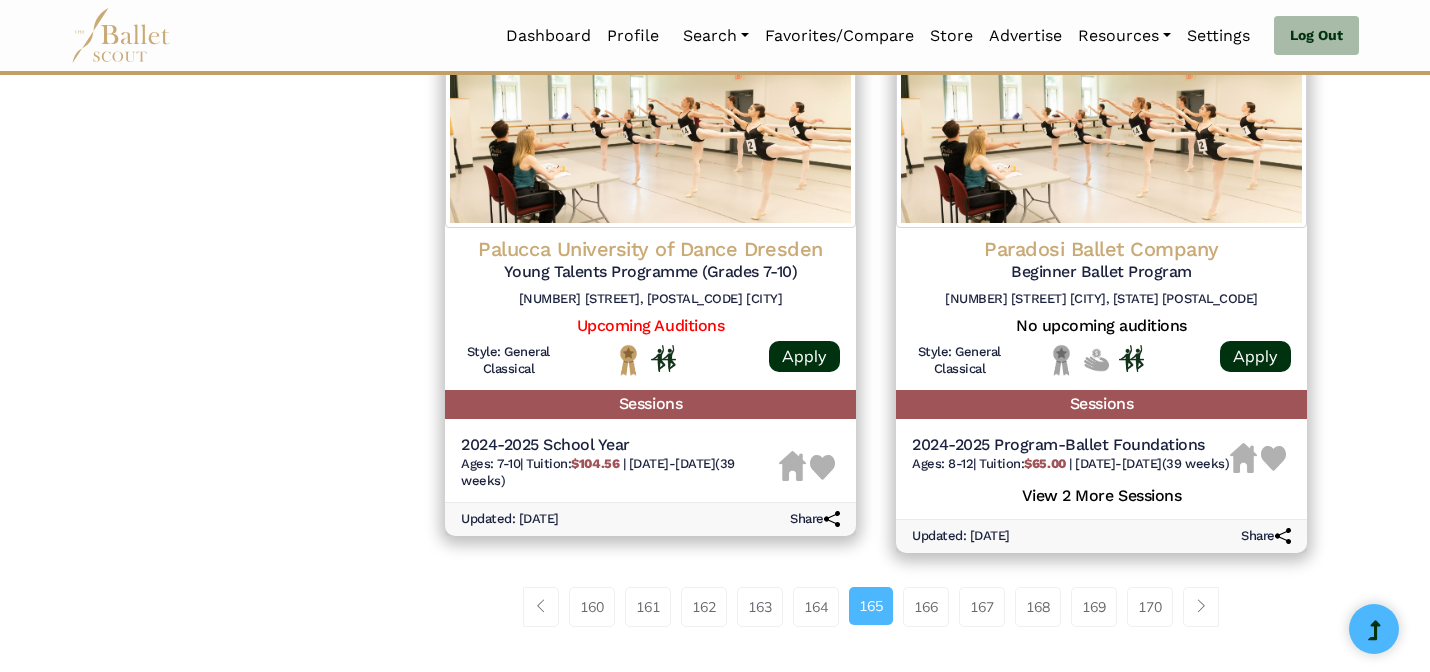 scroll, scrollTop: 2688, scrollLeft: 0, axis: vertical 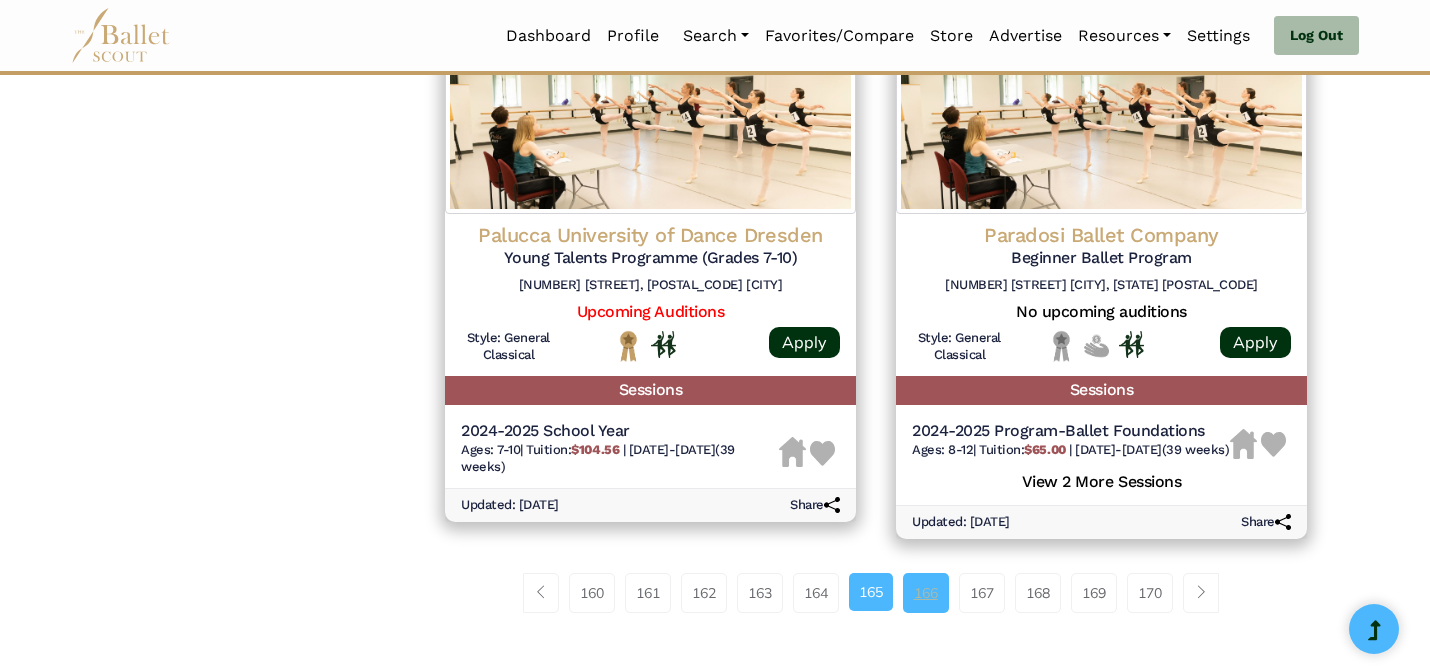 click on "166" at bounding box center [926, 593] 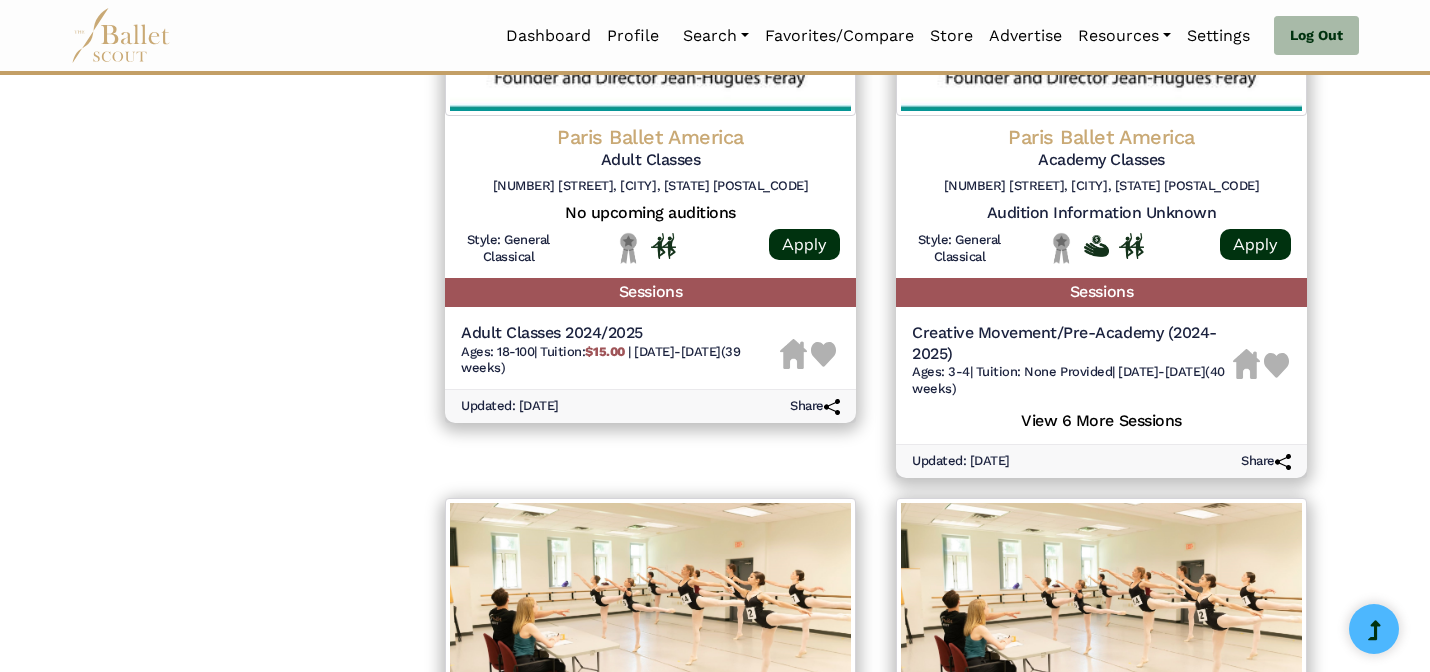 scroll, scrollTop: 2840, scrollLeft: 0, axis: vertical 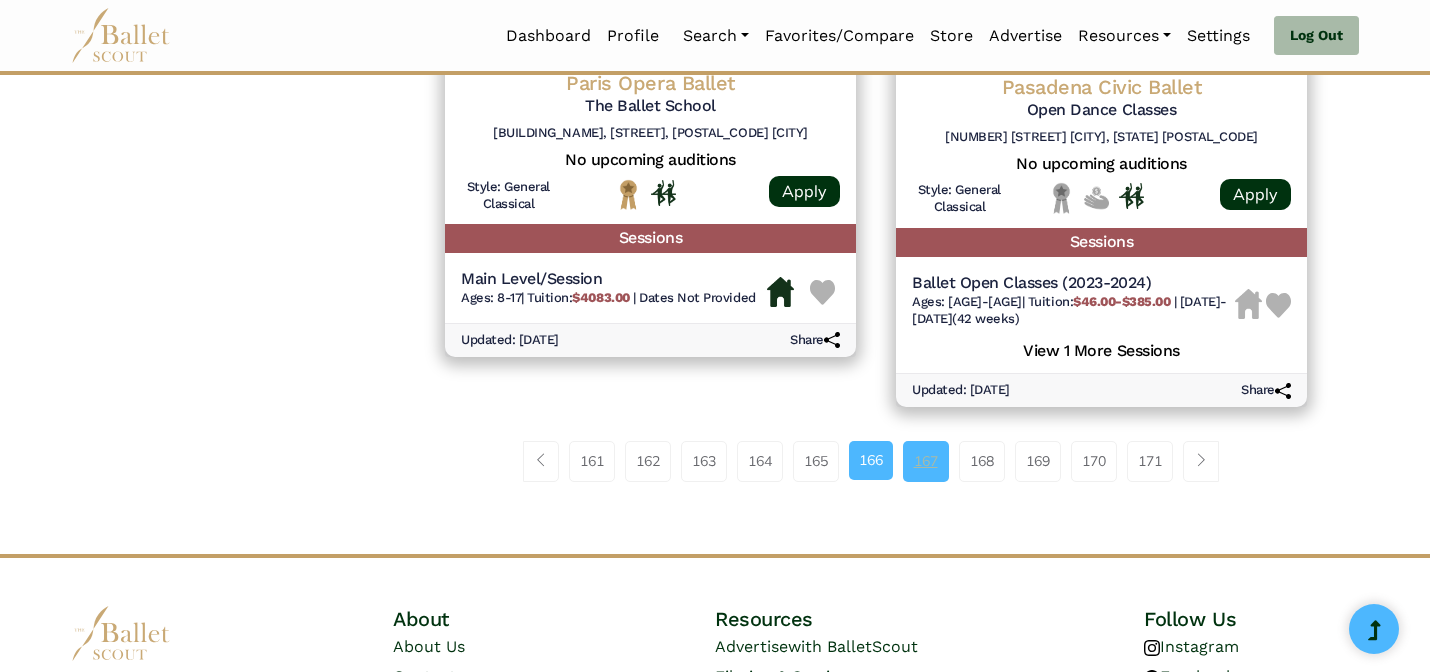 click on "167" at bounding box center [926, 461] 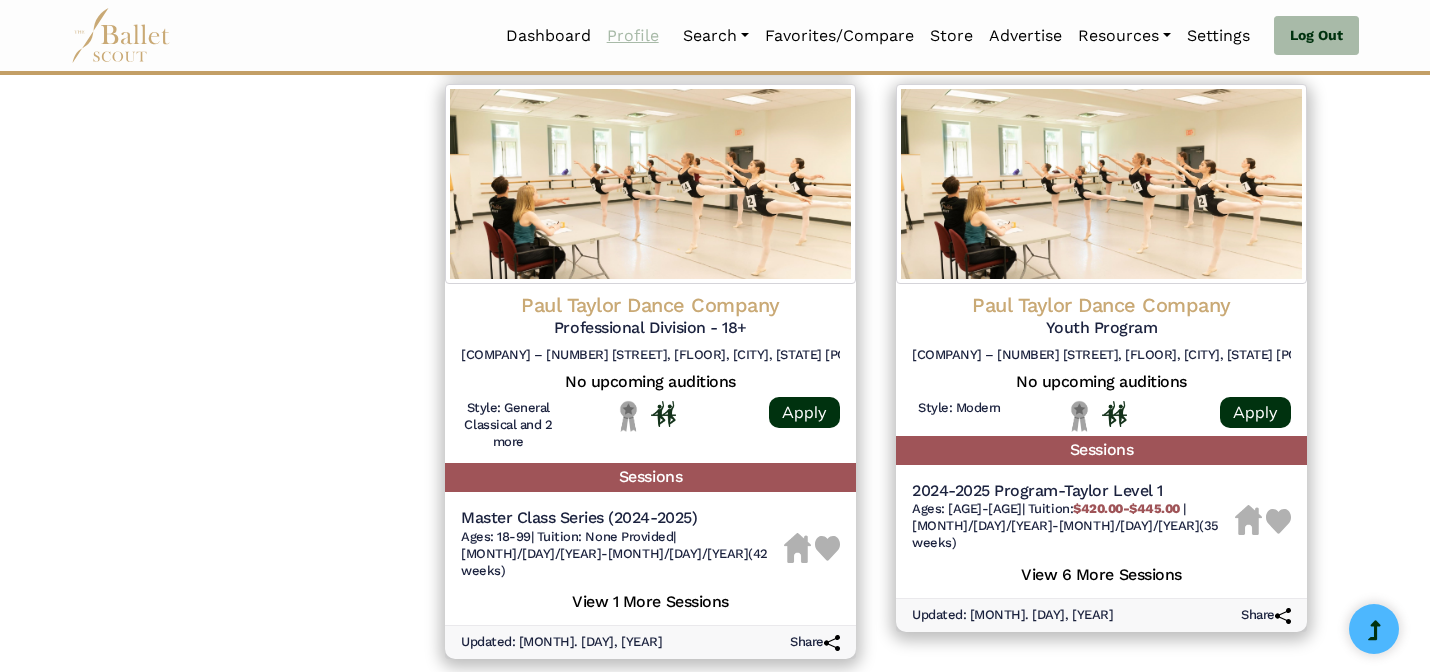 scroll, scrollTop: 2640, scrollLeft: 0, axis: vertical 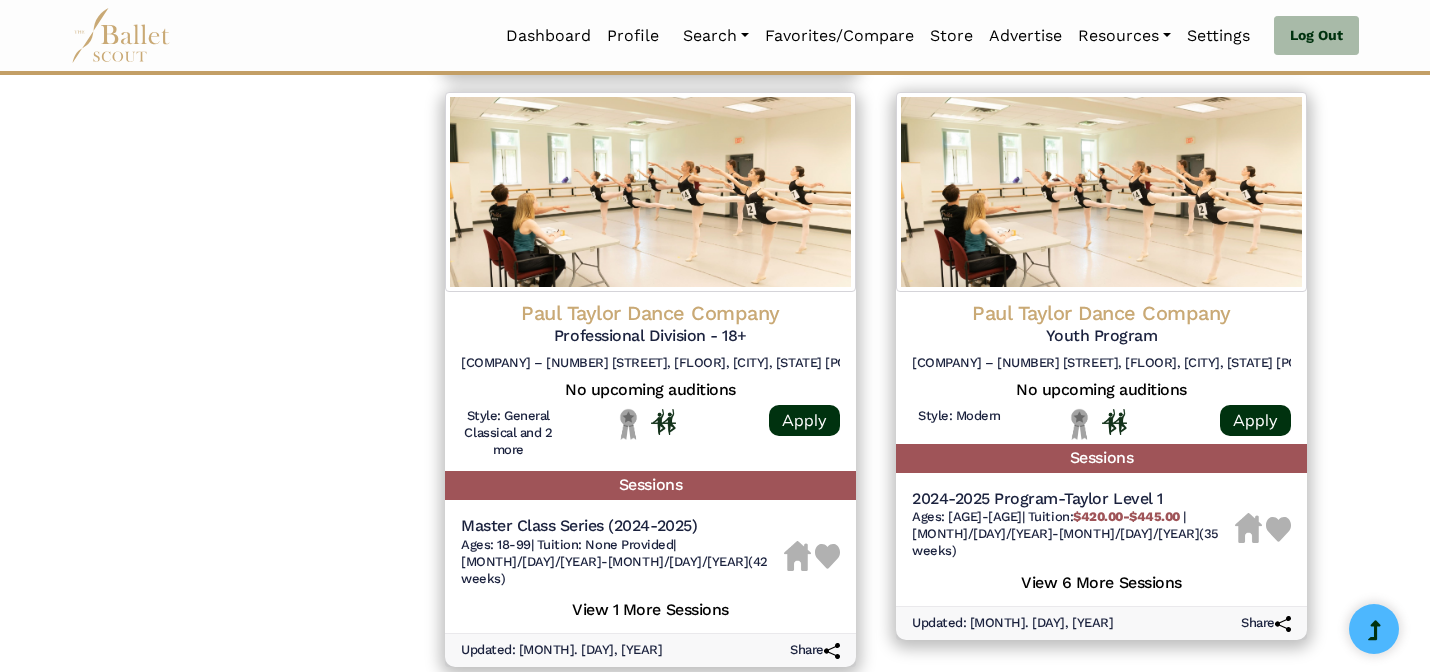 click on "168" at bounding box center [926, 721] 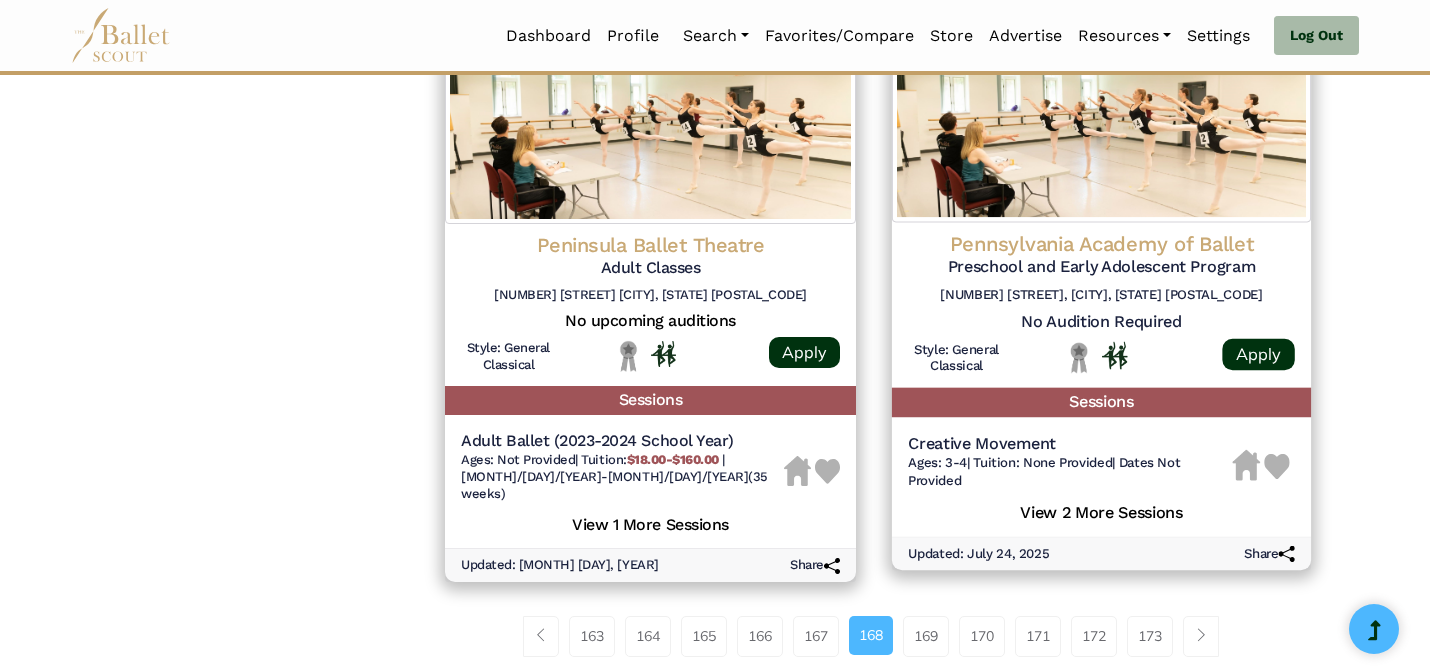 scroll, scrollTop: 2648, scrollLeft: 0, axis: vertical 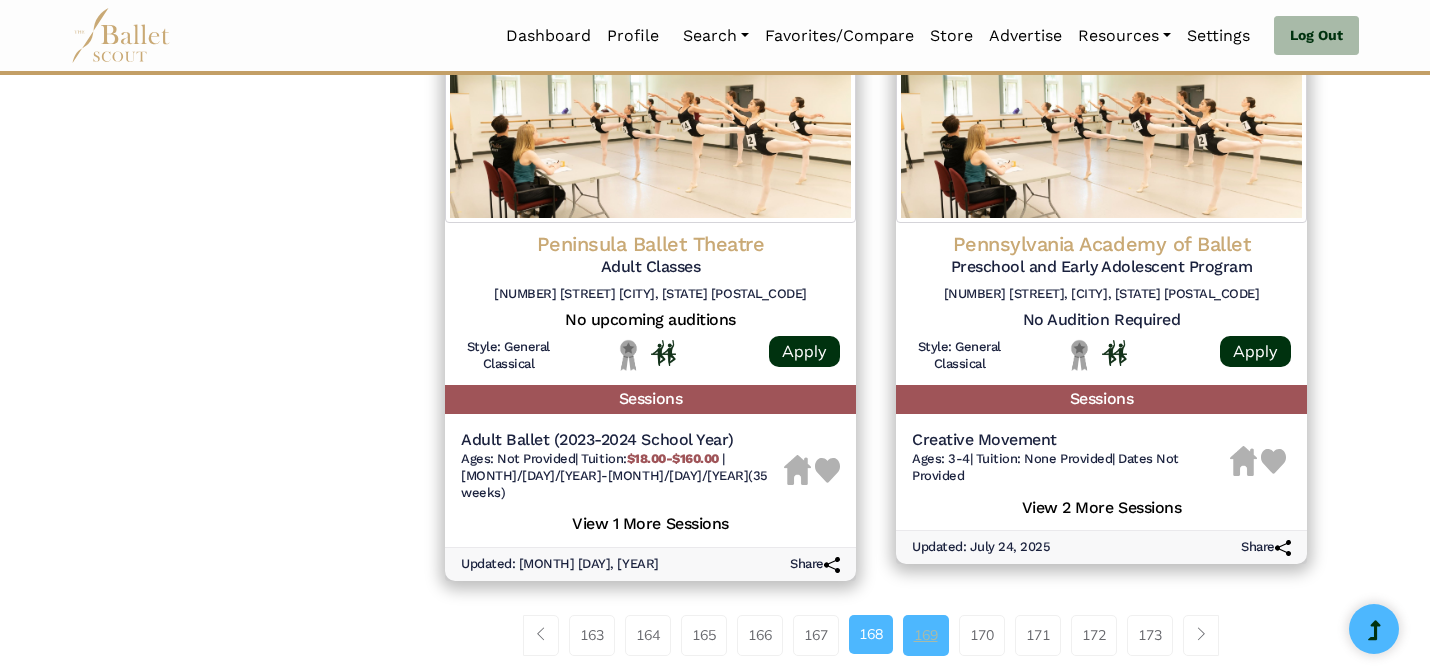 click on "169" at bounding box center (926, 635) 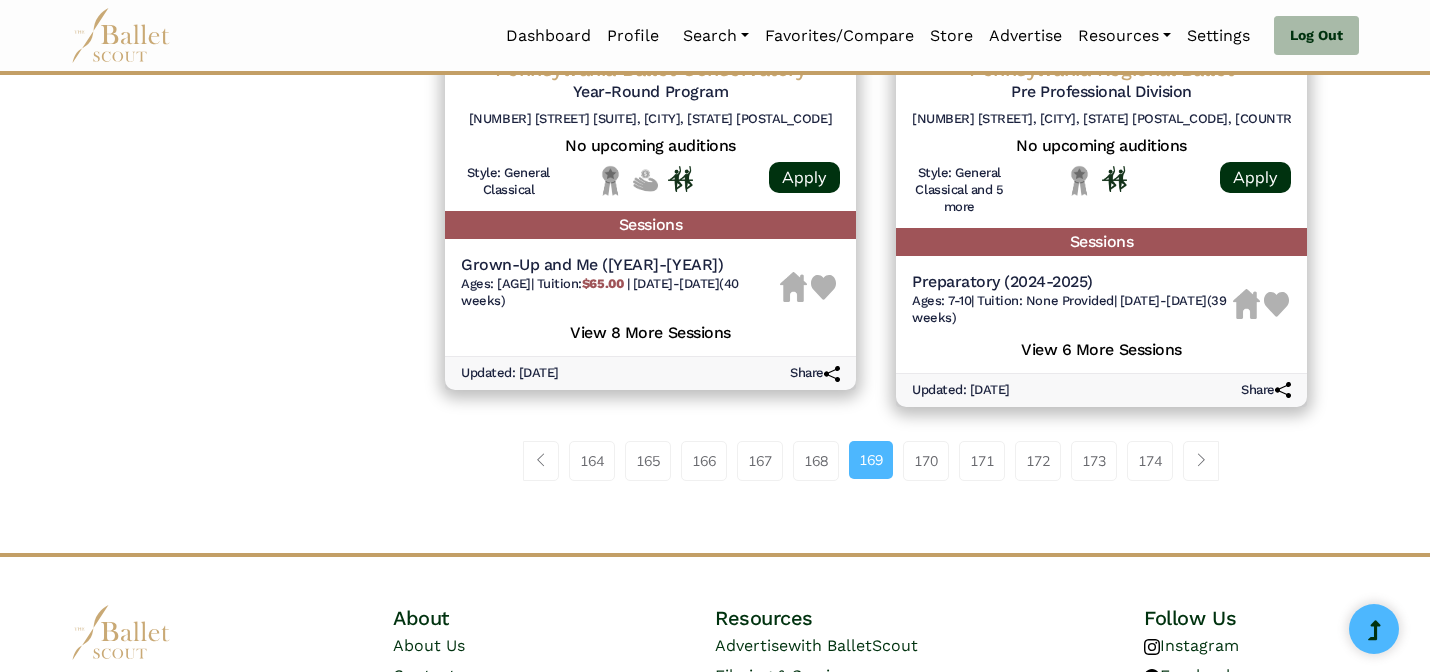 scroll, scrollTop: 2776, scrollLeft: 0, axis: vertical 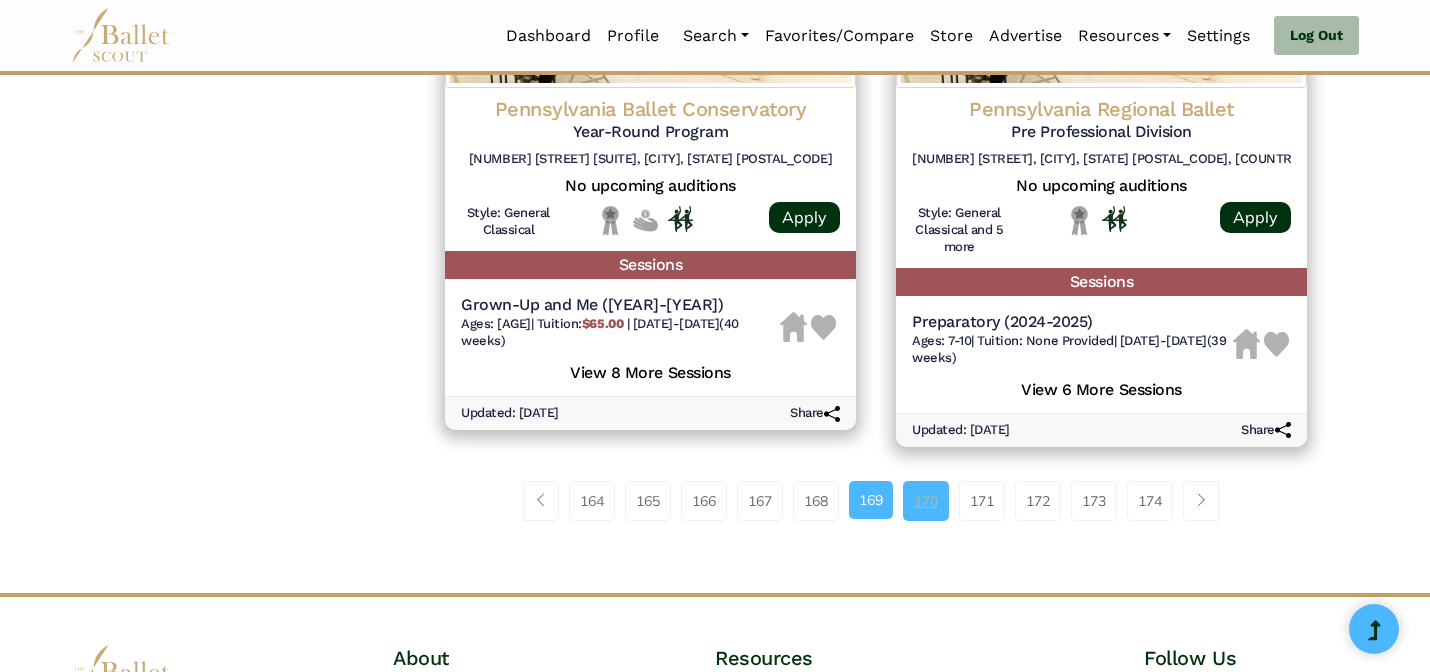 click on "170" at bounding box center (926, 501) 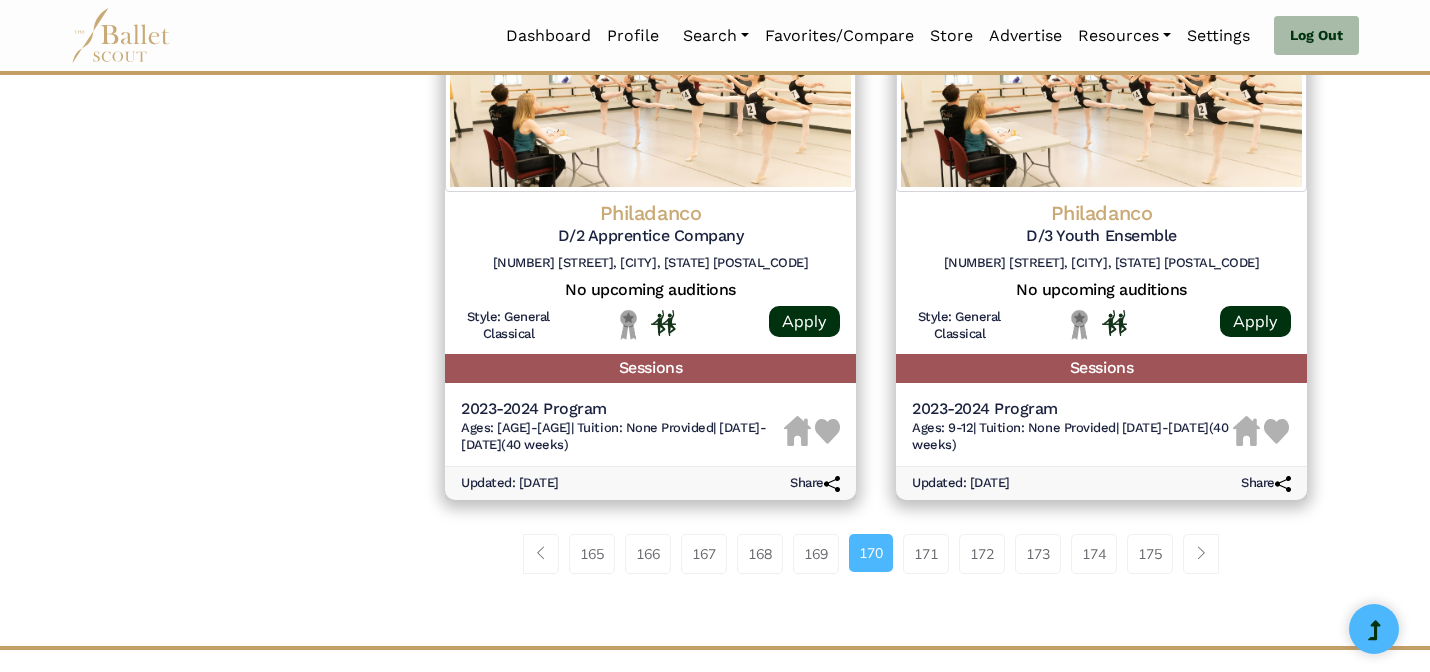 scroll, scrollTop: 2664, scrollLeft: 0, axis: vertical 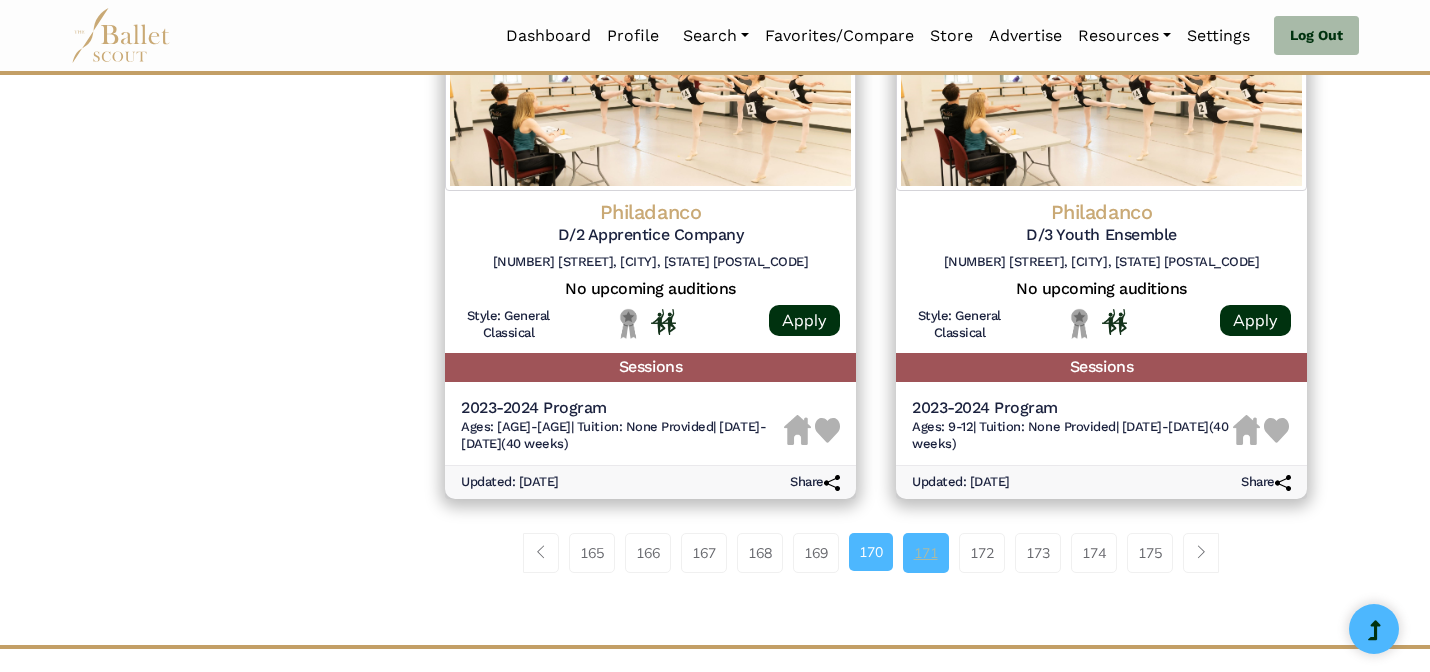 click on "171" at bounding box center [926, 553] 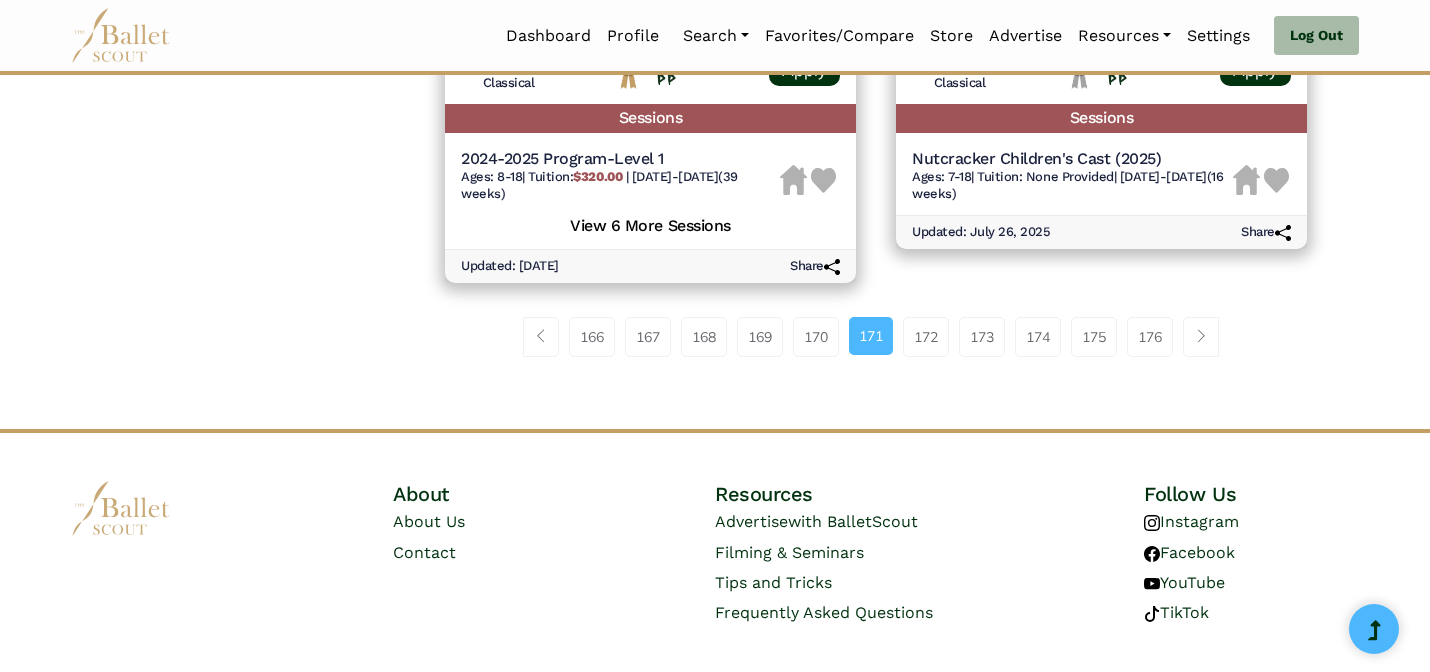 scroll, scrollTop: 2944, scrollLeft: 0, axis: vertical 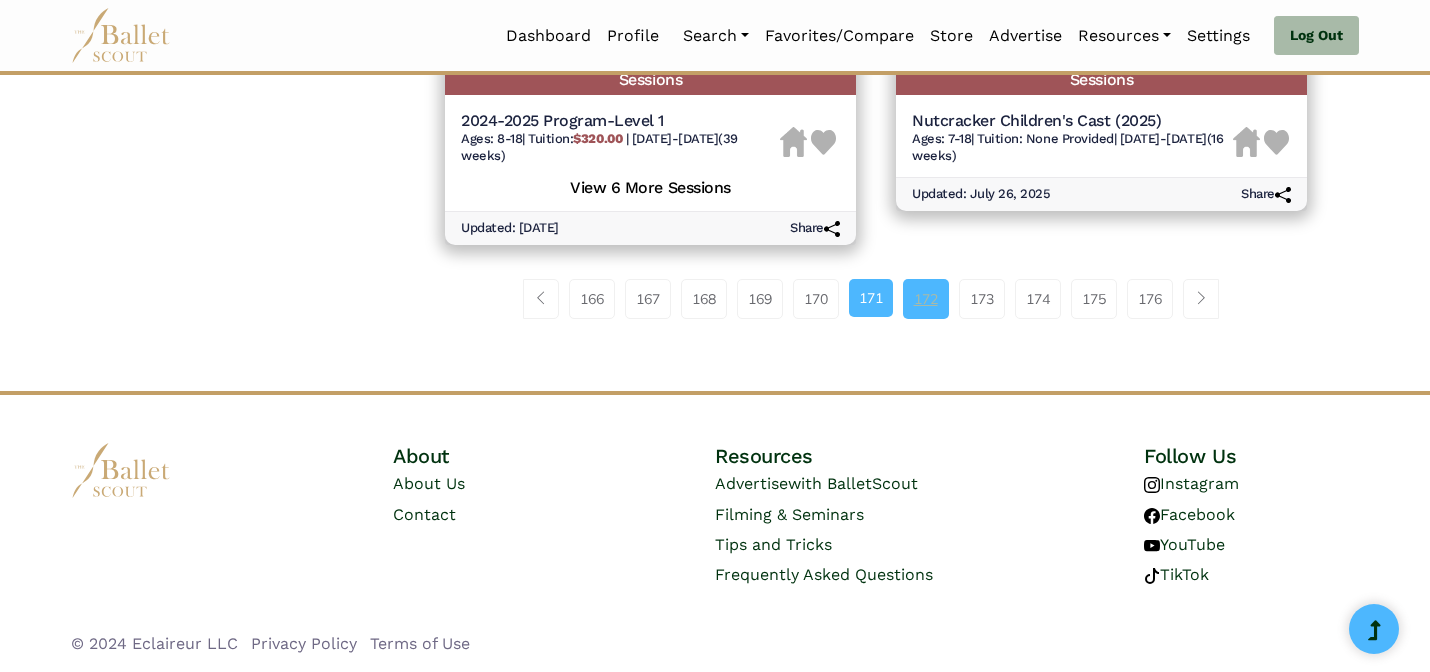 click on "172" at bounding box center (926, 299) 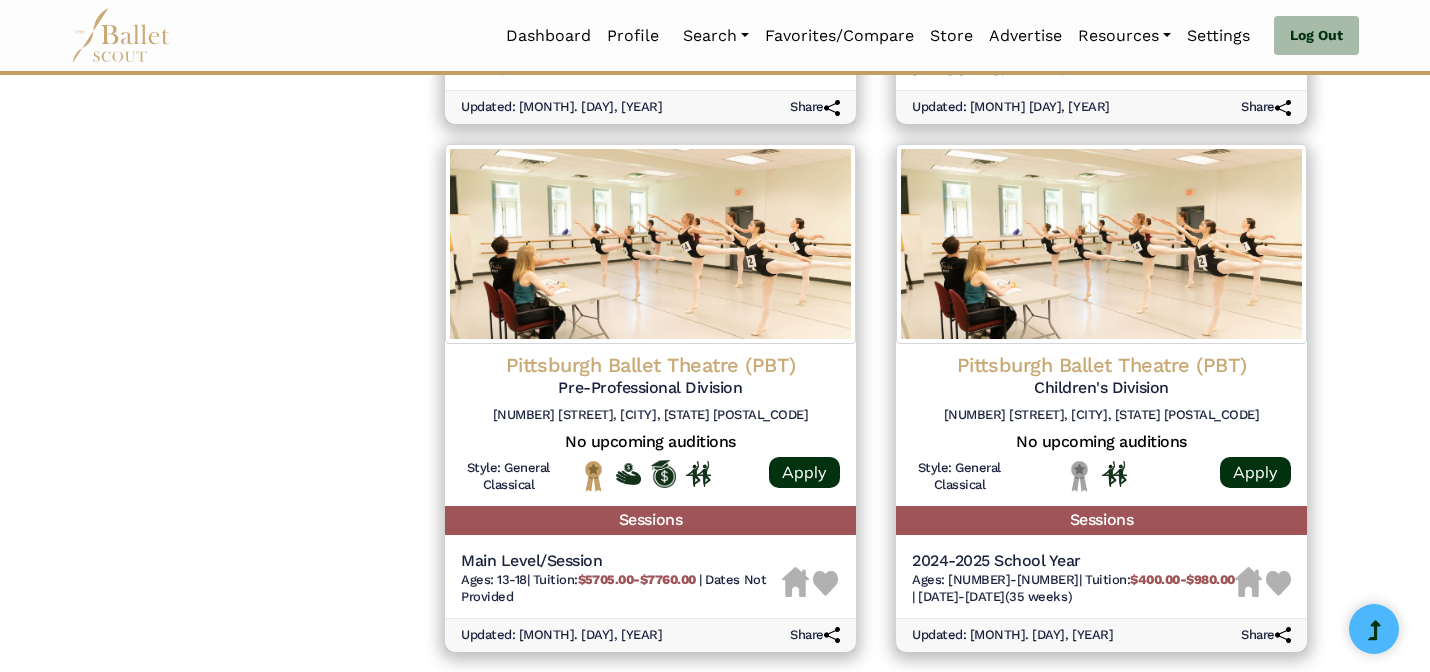 scroll, scrollTop: 2528, scrollLeft: 0, axis: vertical 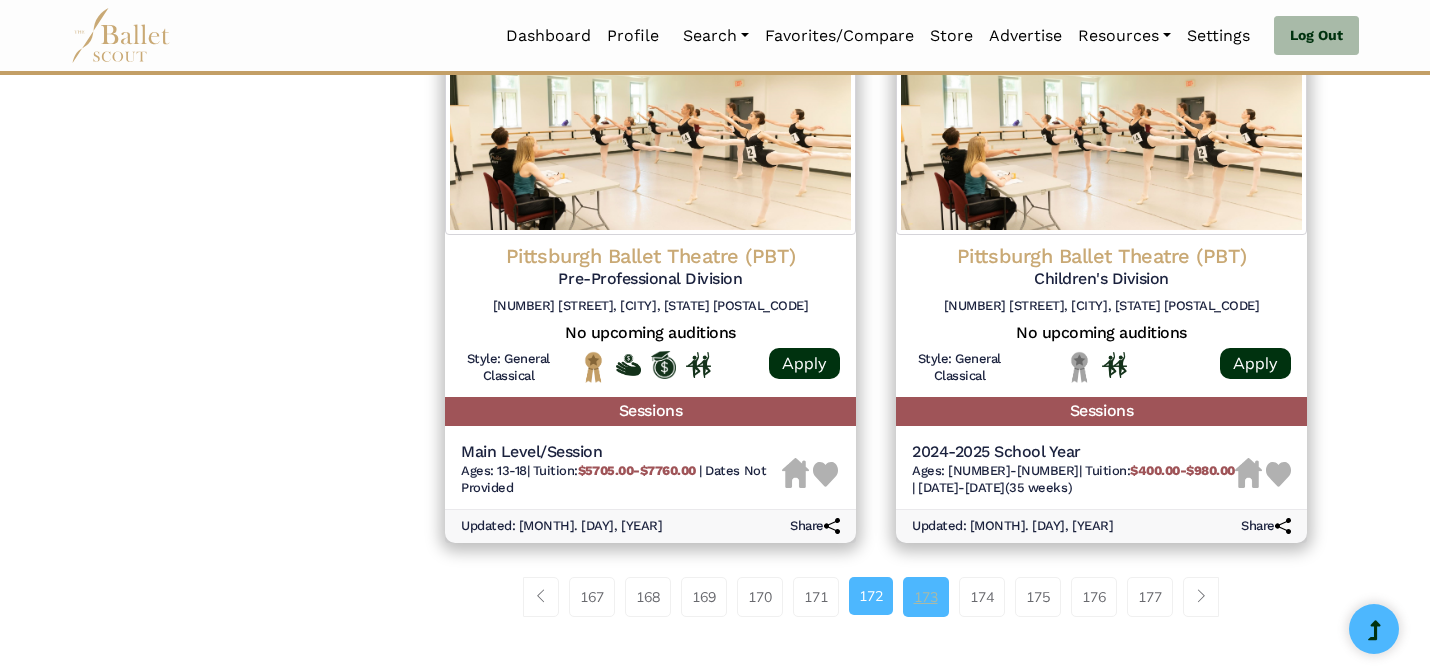 click on "173" at bounding box center [926, 597] 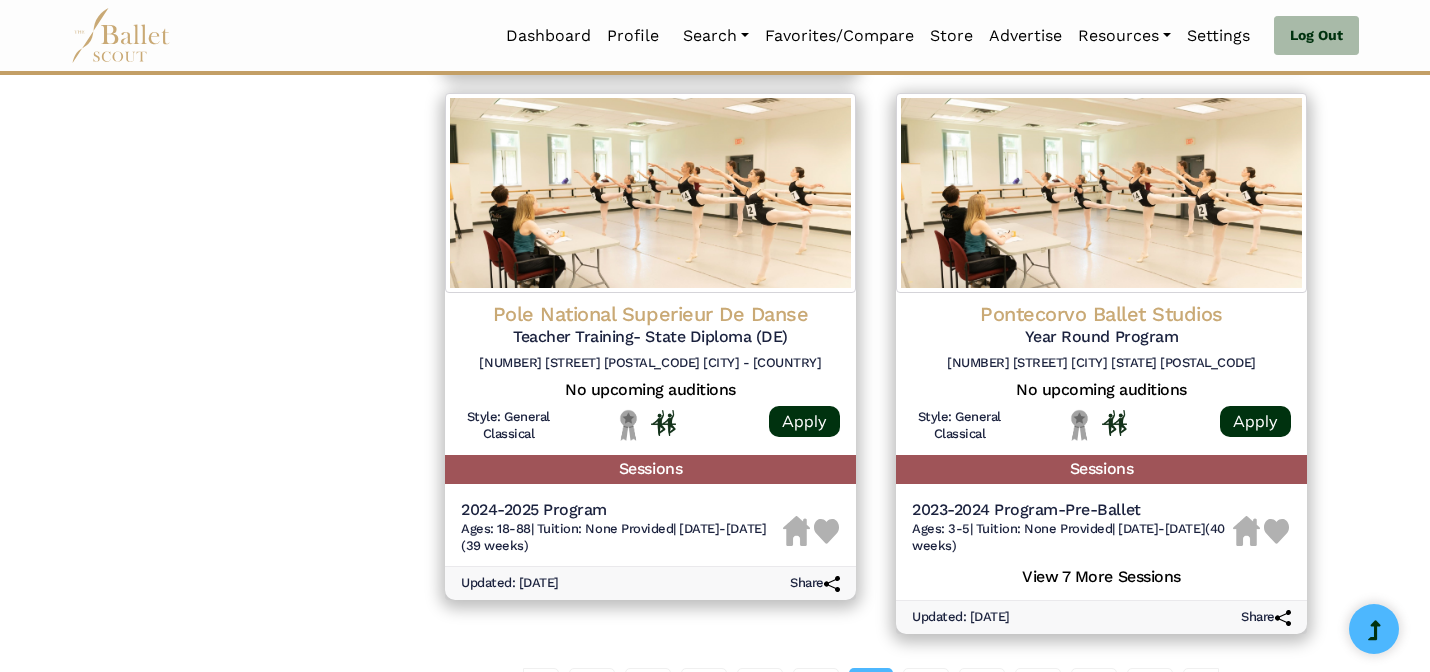 scroll, scrollTop: 2894, scrollLeft: 0, axis: vertical 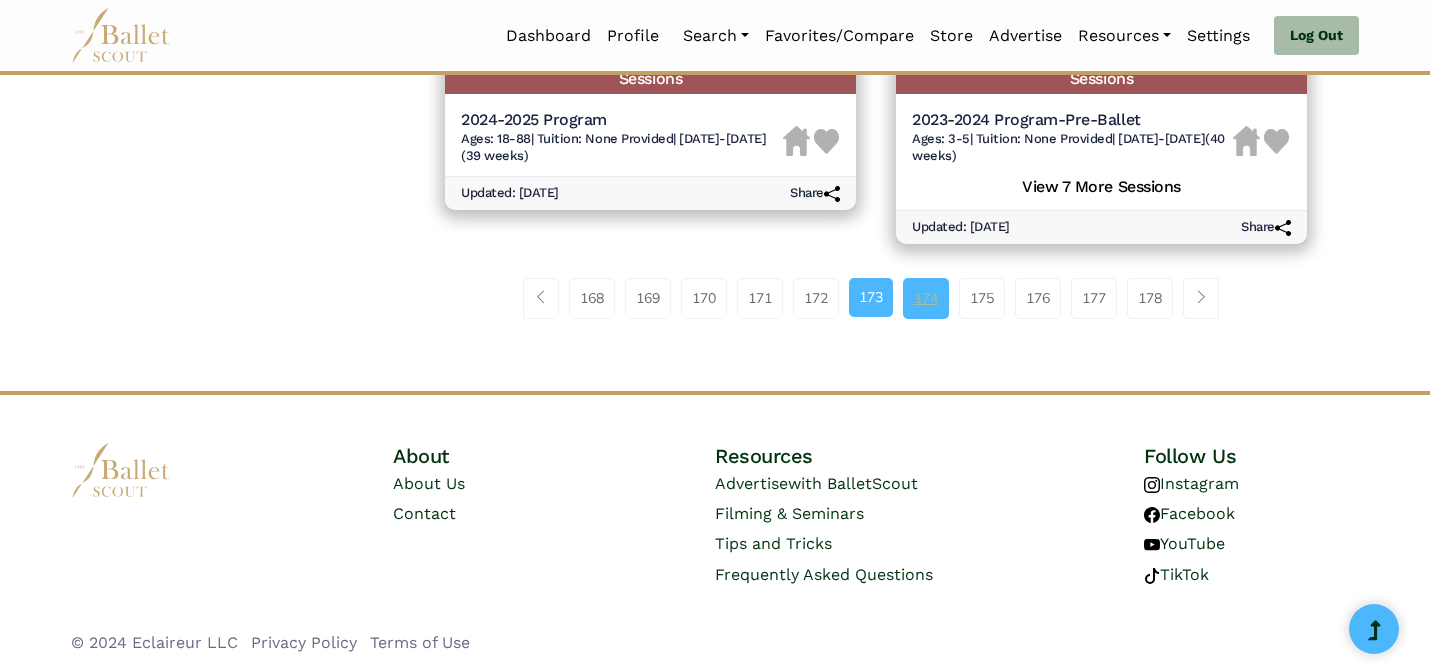 click on "174" at bounding box center (926, 298) 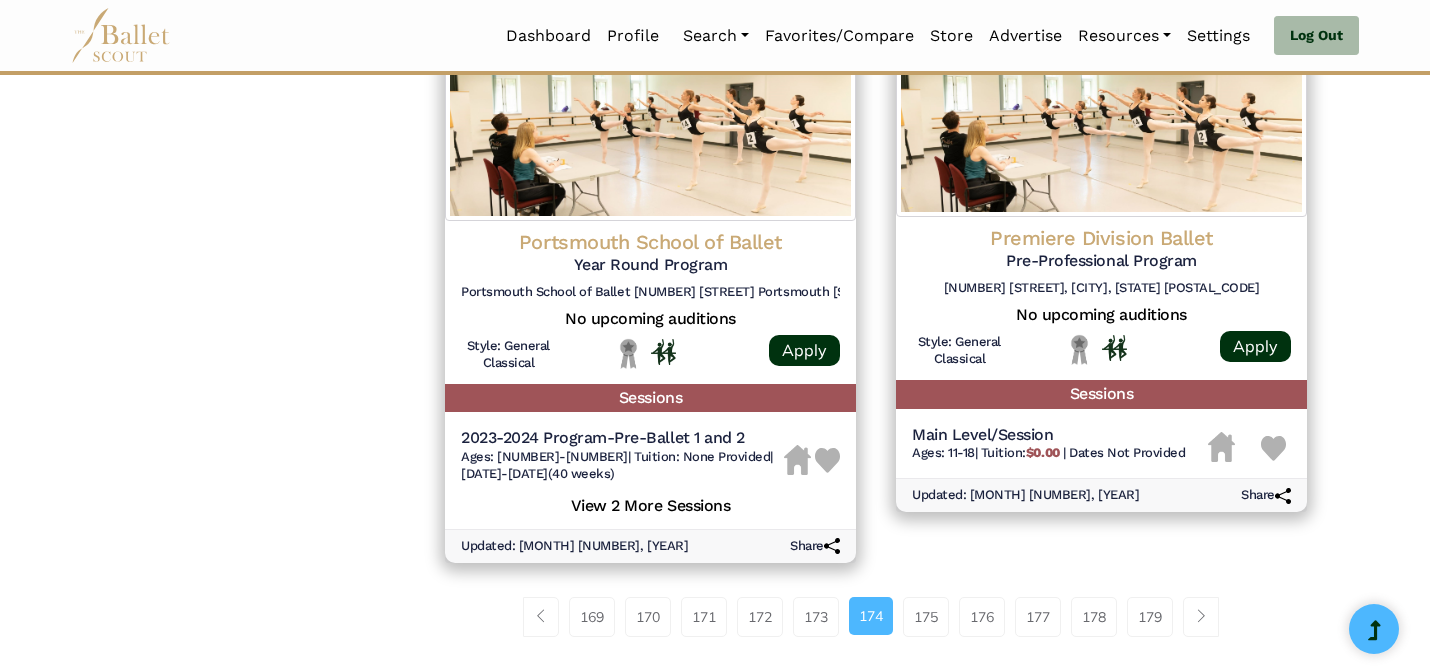scroll, scrollTop: 2648, scrollLeft: 0, axis: vertical 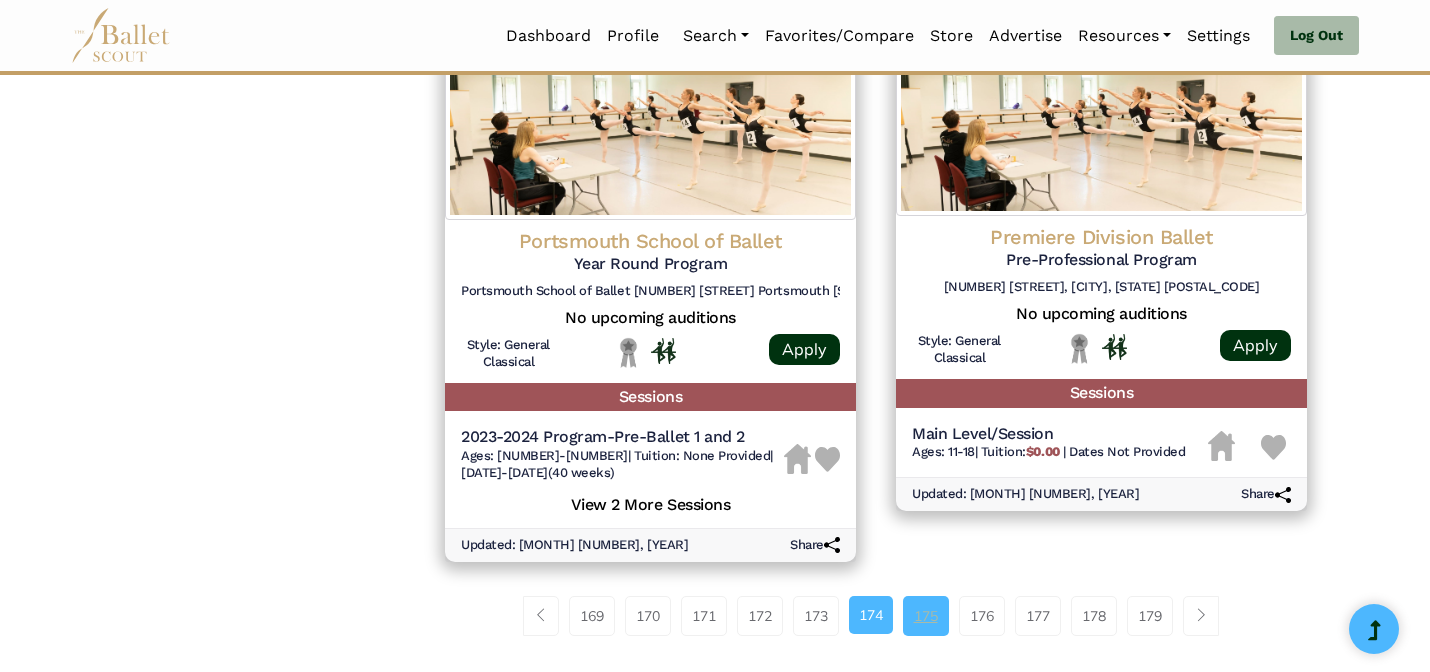 click on "175" at bounding box center [926, 616] 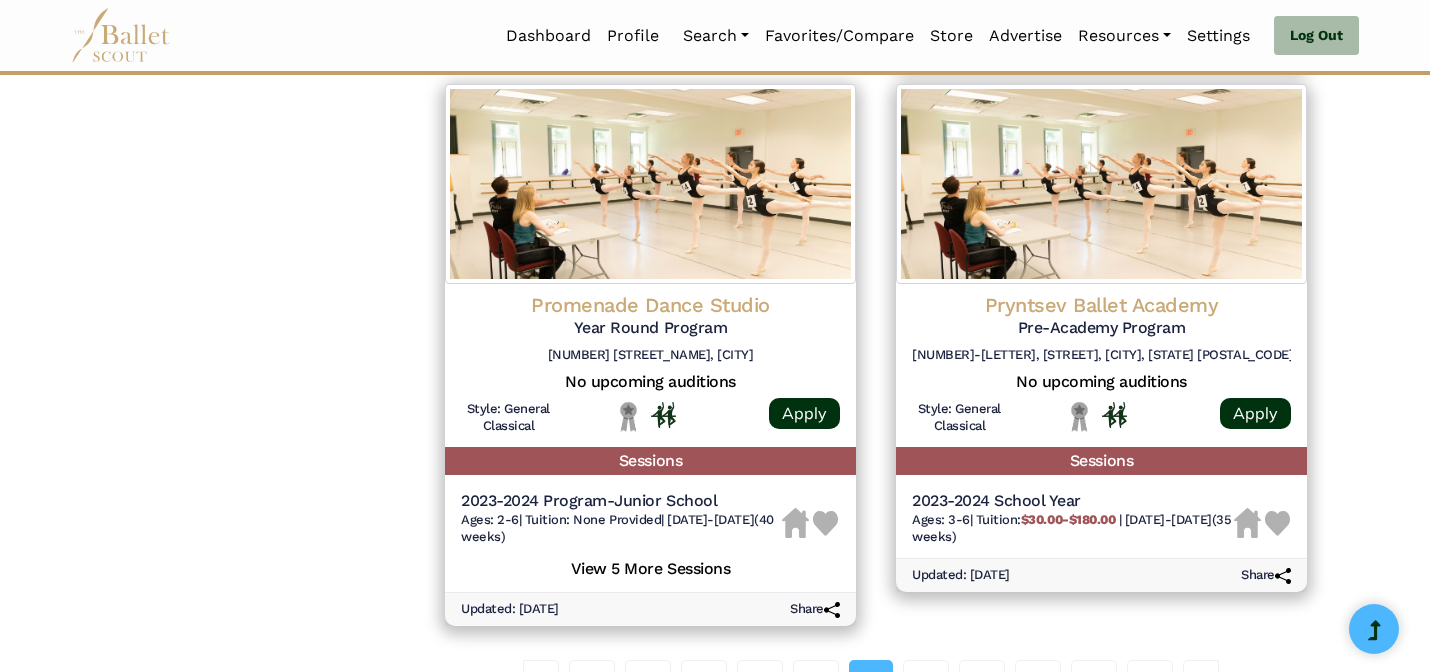 scroll, scrollTop: 2648, scrollLeft: 0, axis: vertical 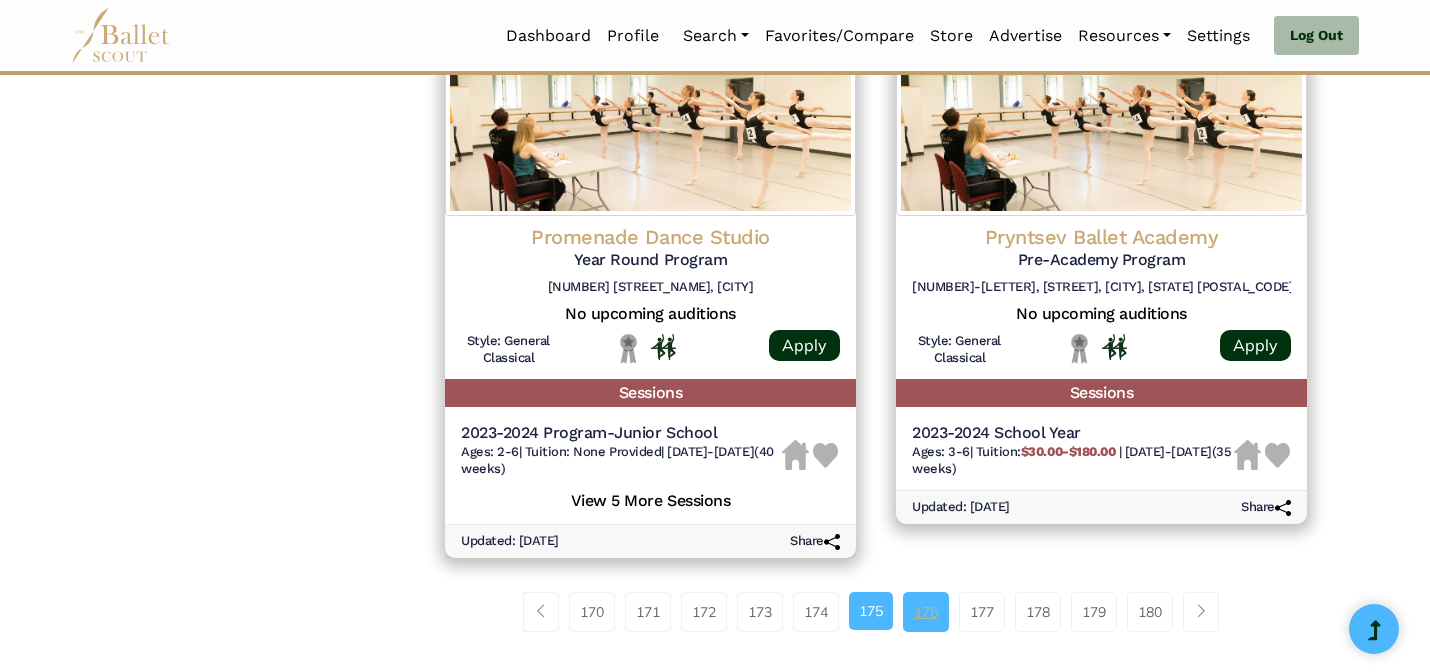 click on "176" at bounding box center [926, 612] 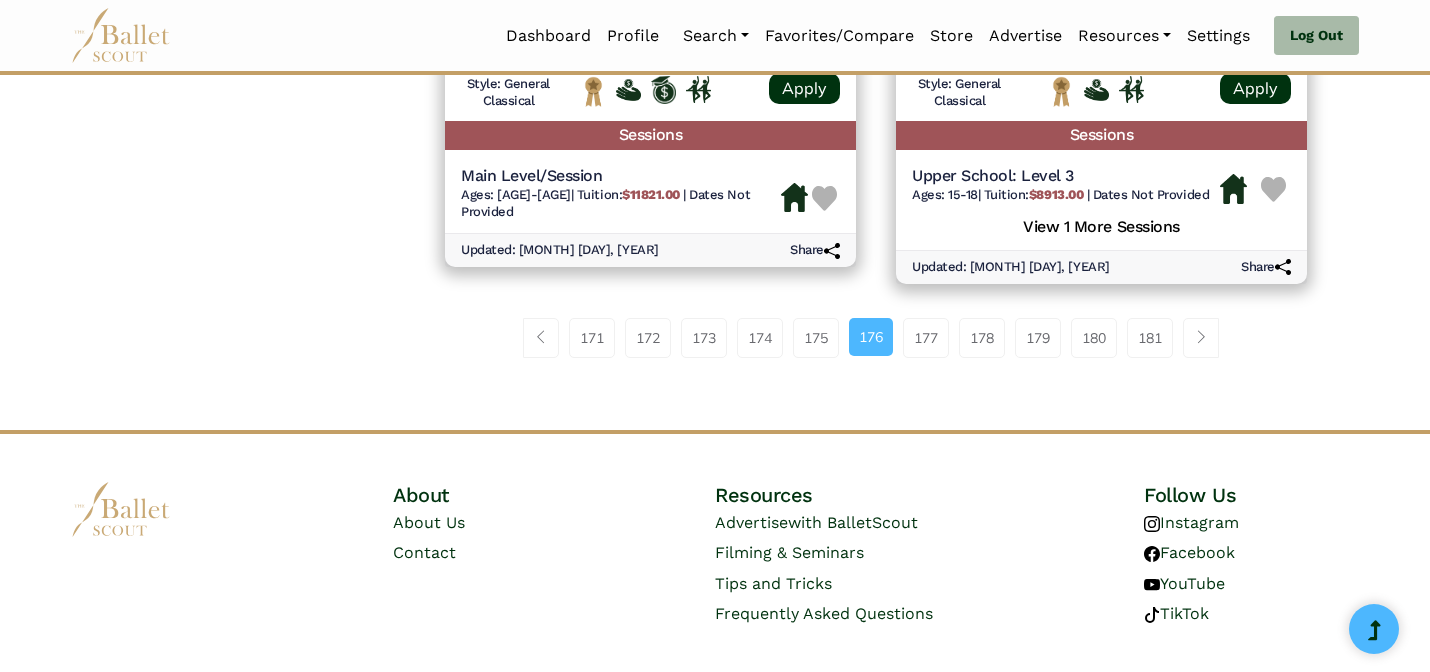 scroll, scrollTop: 2938, scrollLeft: 0, axis: vertical 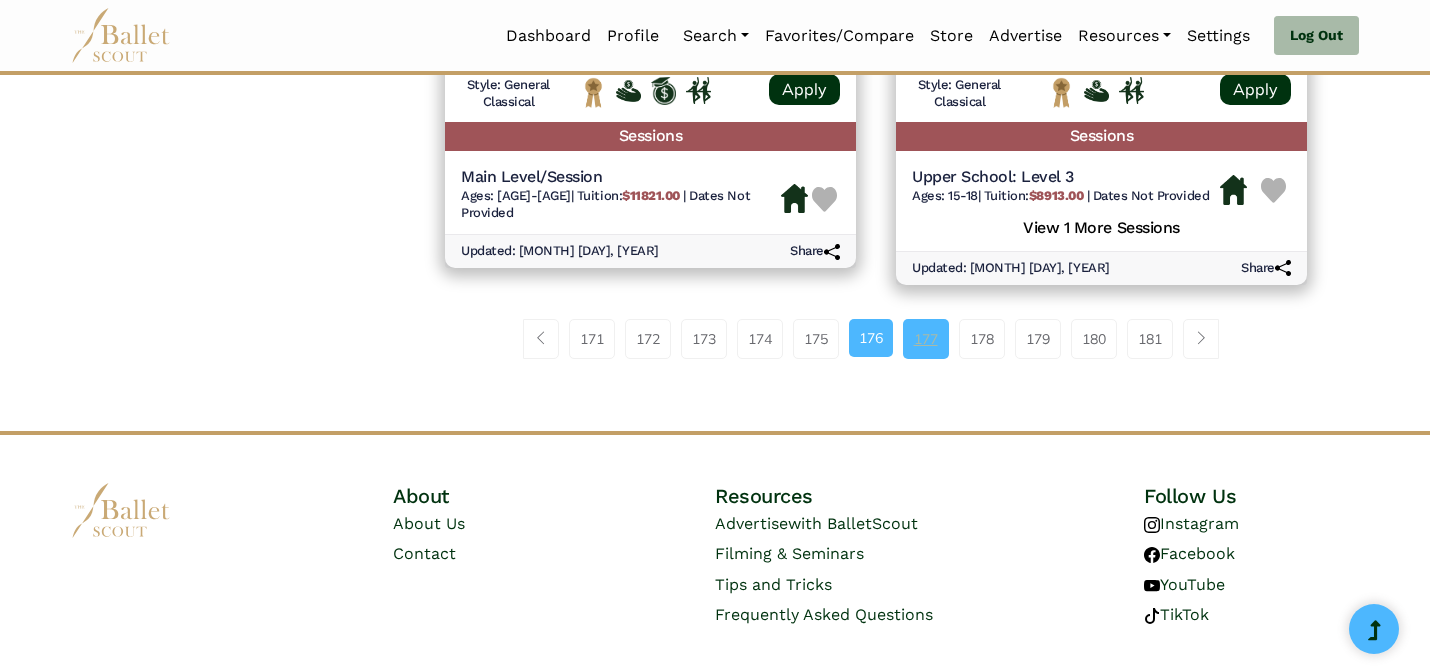 click on "177" at bounding box center (926, 339) 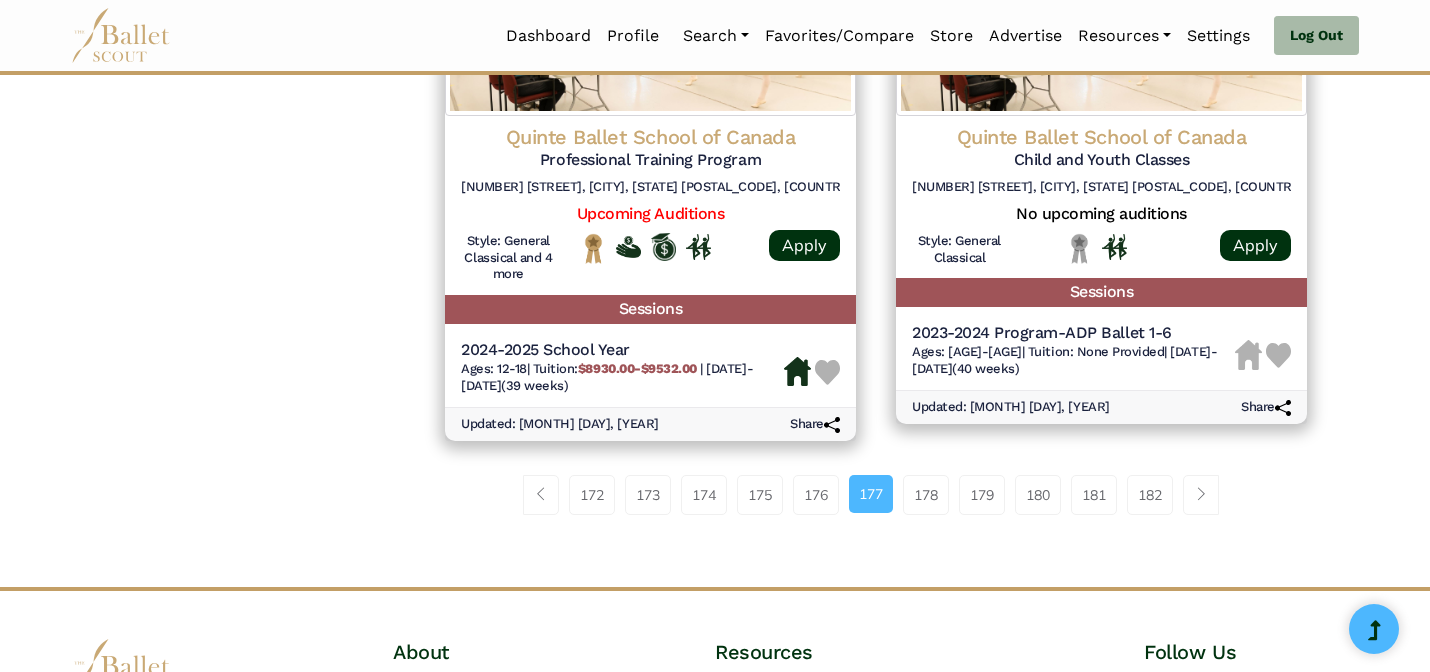 scroll, scrollTop: 2768, scrollLeft: 0, axis: vertical 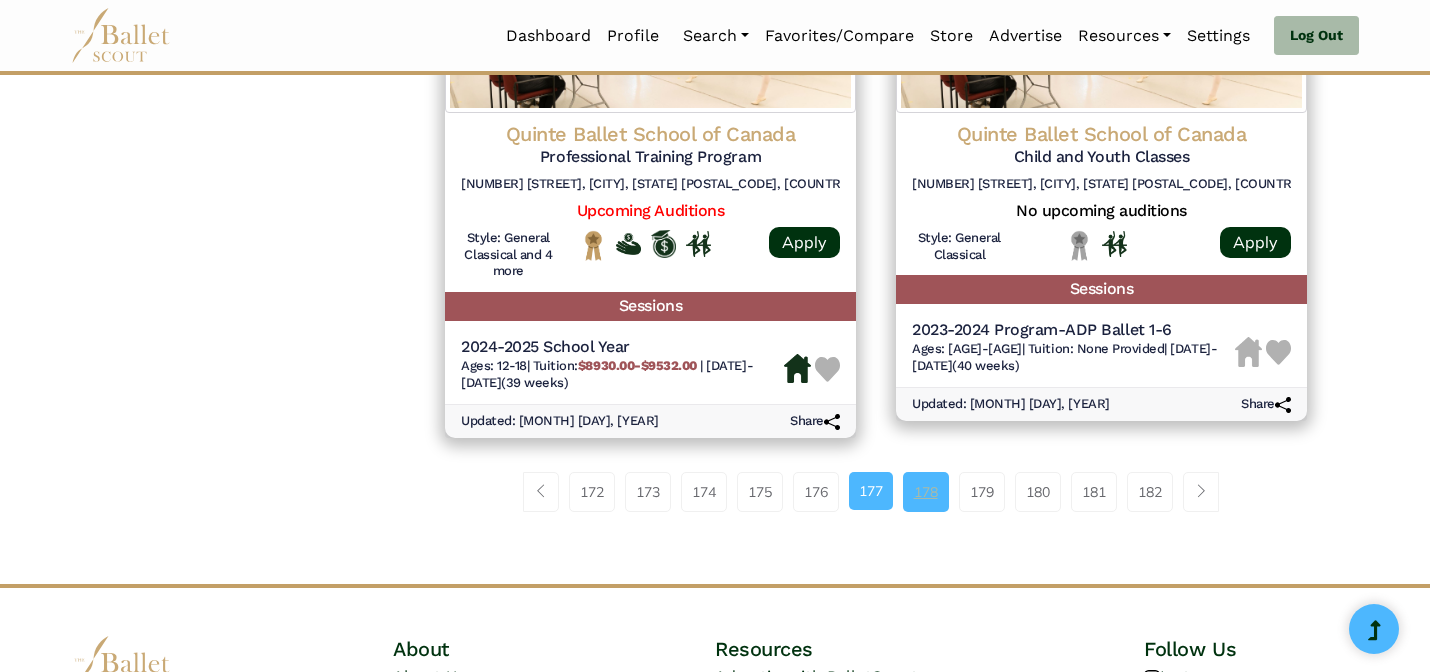 click on "178" at bounding box center (926, 492) 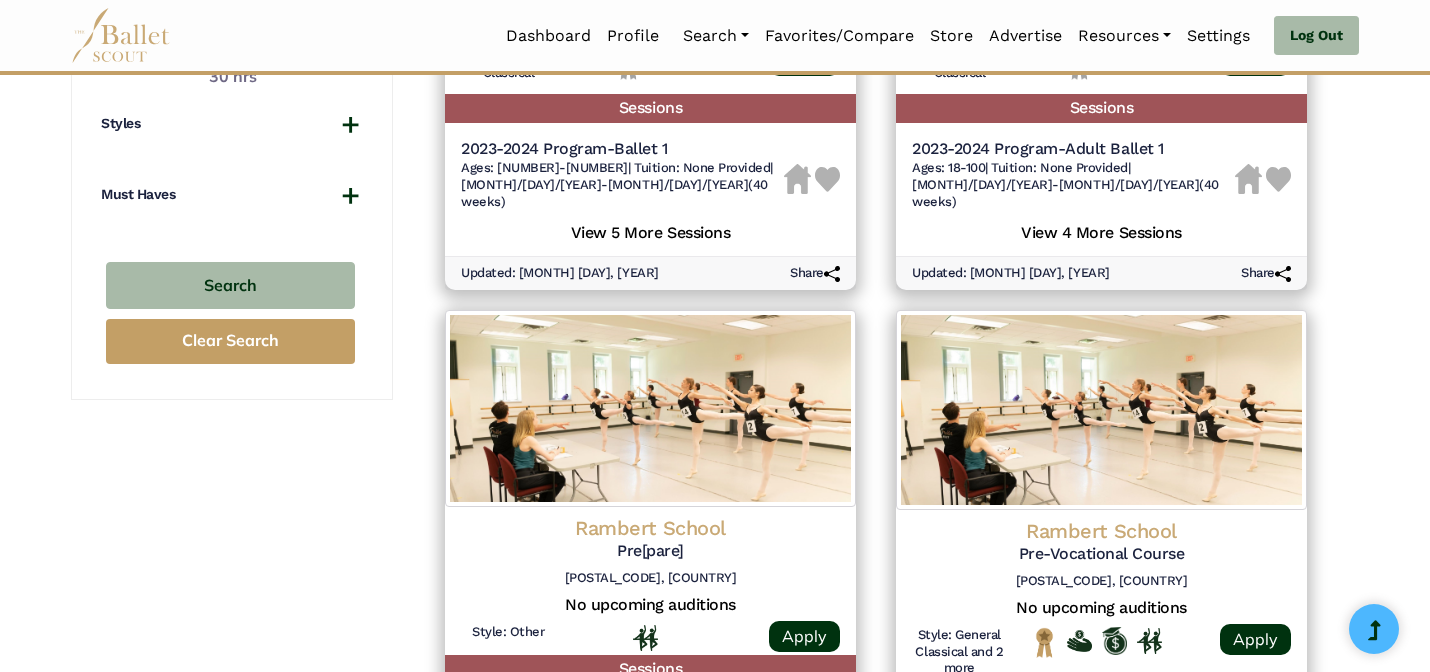 scroll, scrollTop: 1304, scrollLeft: 0, axis: vertical 